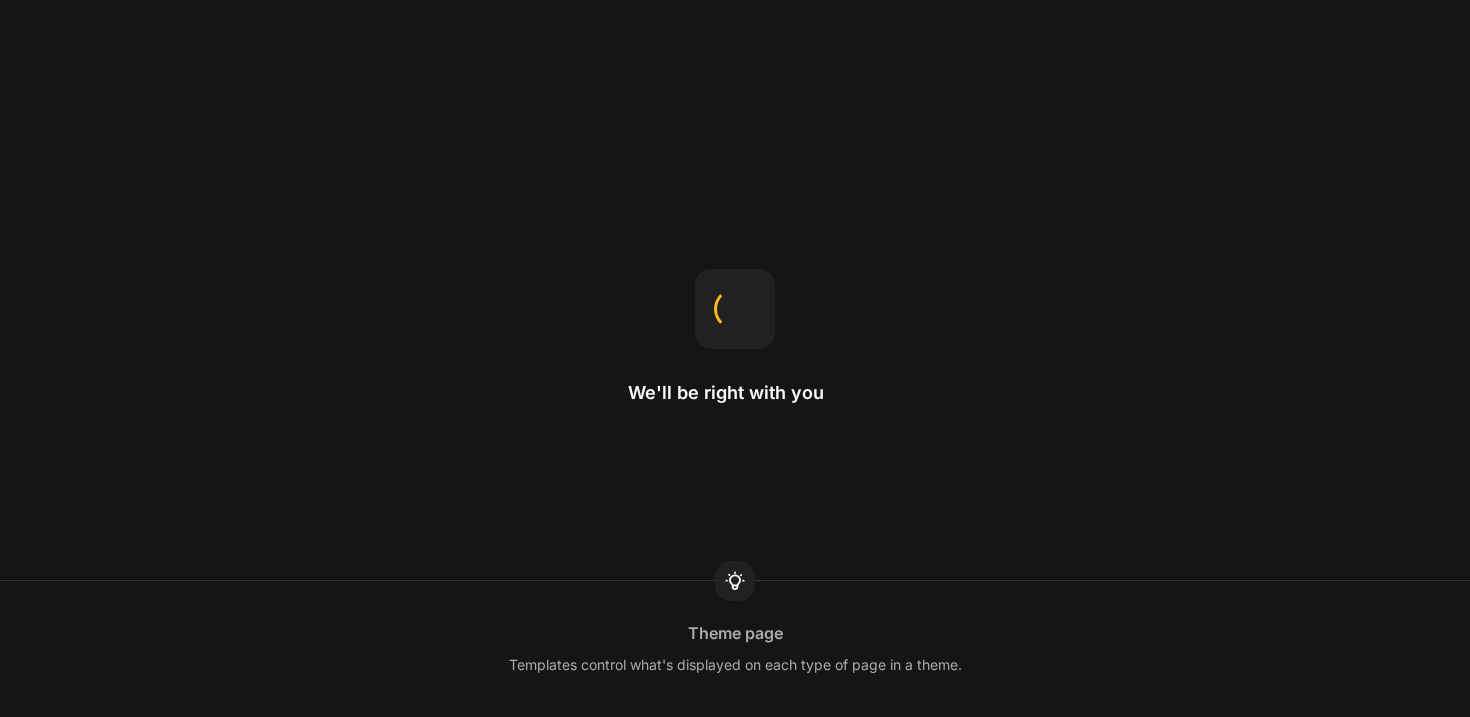 scroll, scrollTop: 0, scrollLeft: 0, axis: both 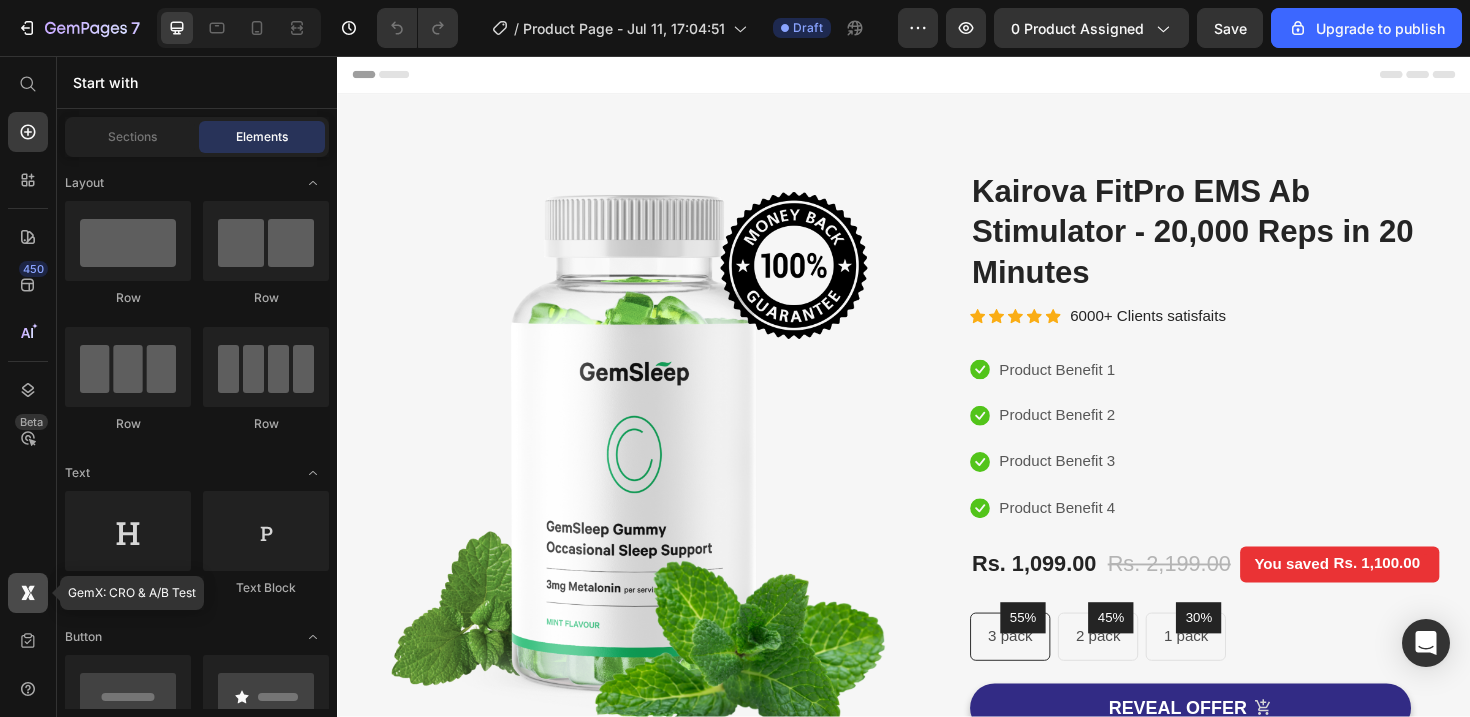 click 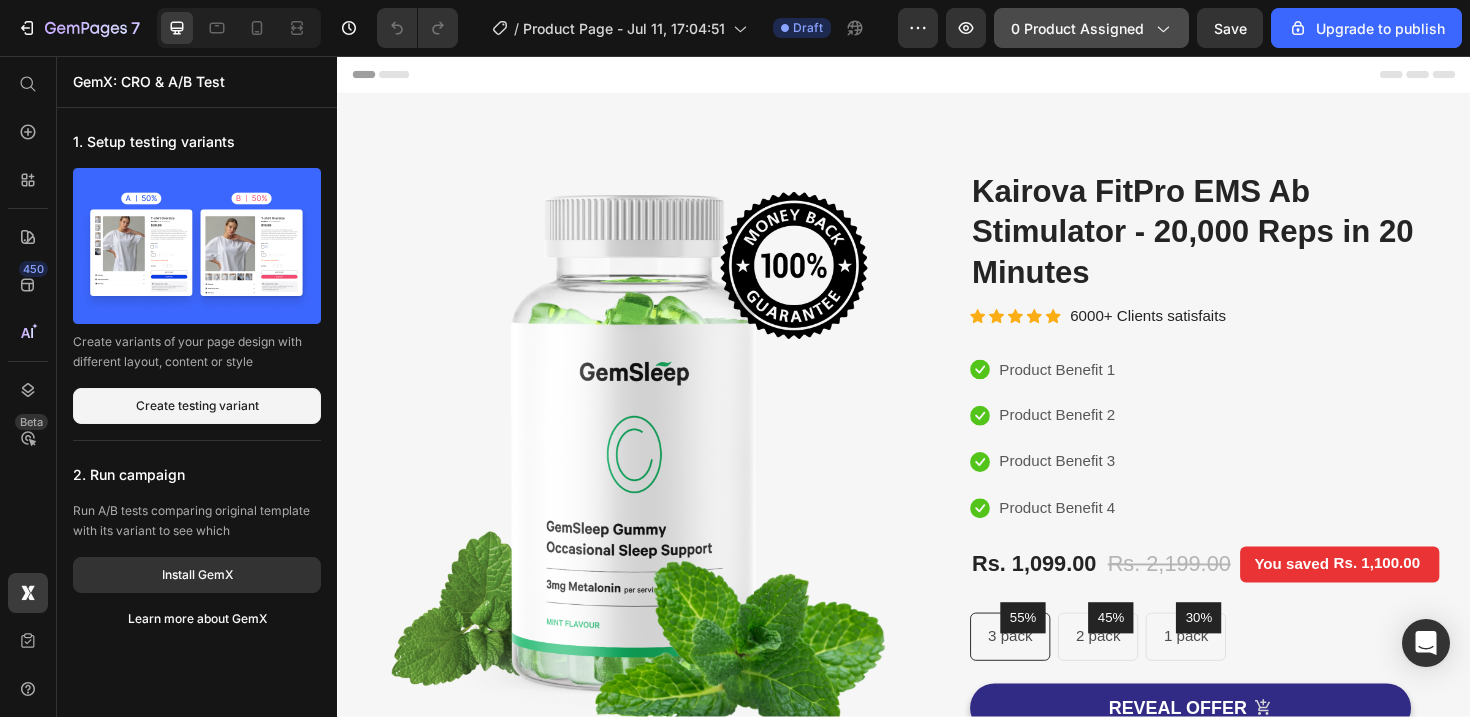 click on "0 product assigned" 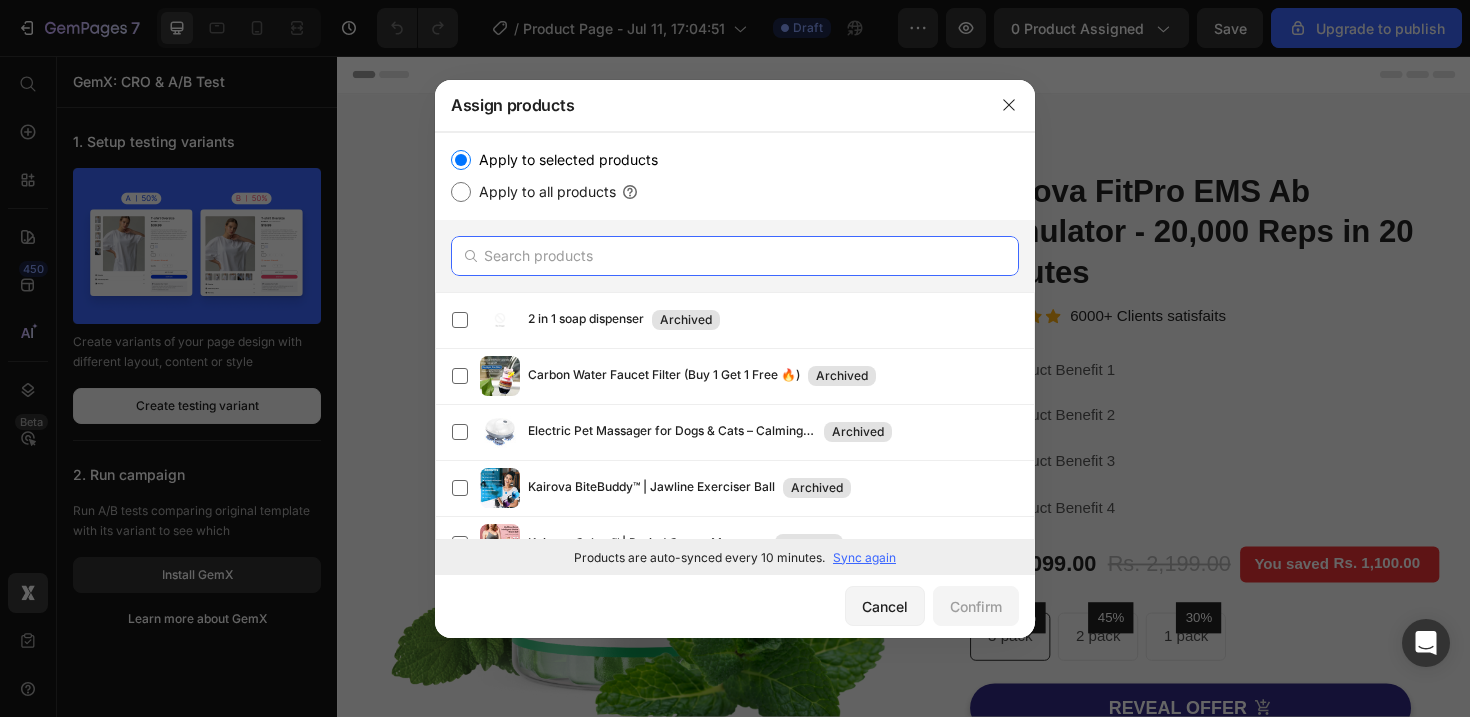 click at bounding box center [735, 256] 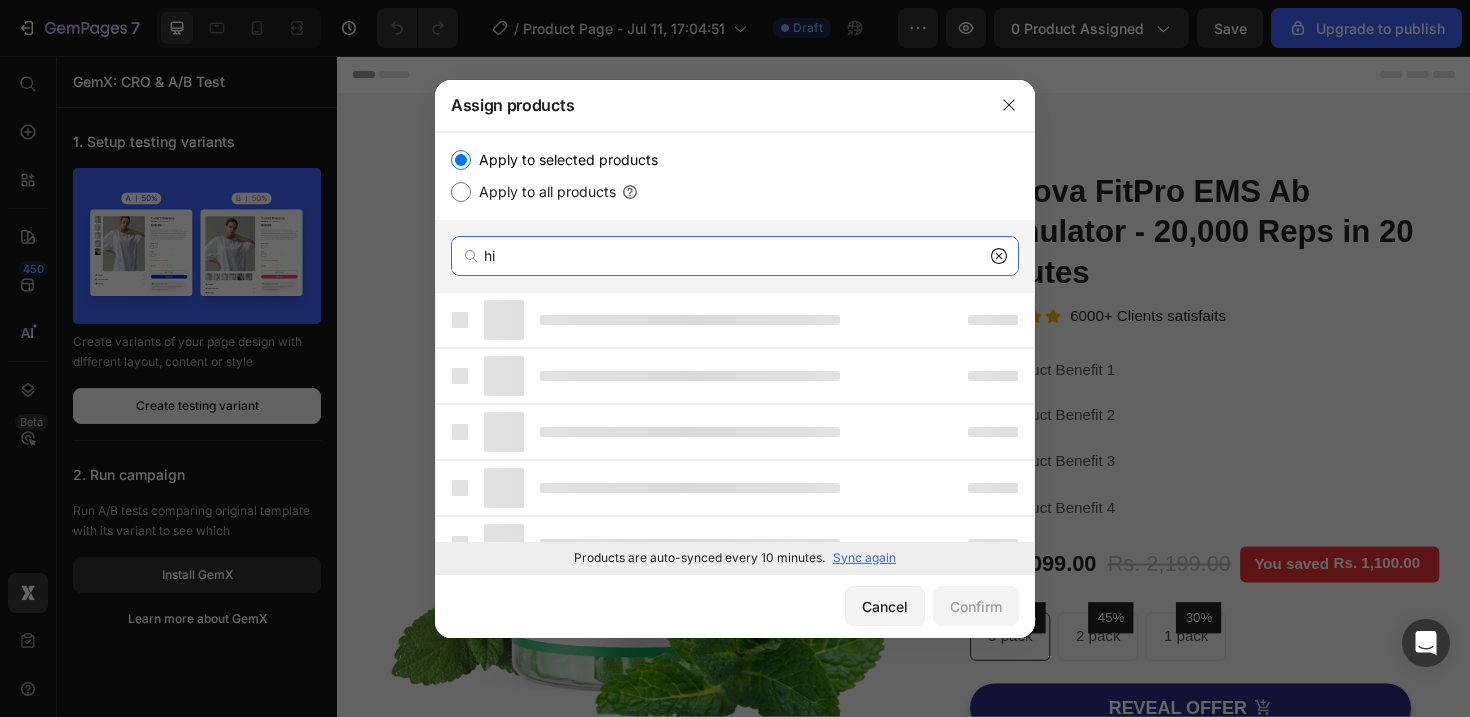type on "h" 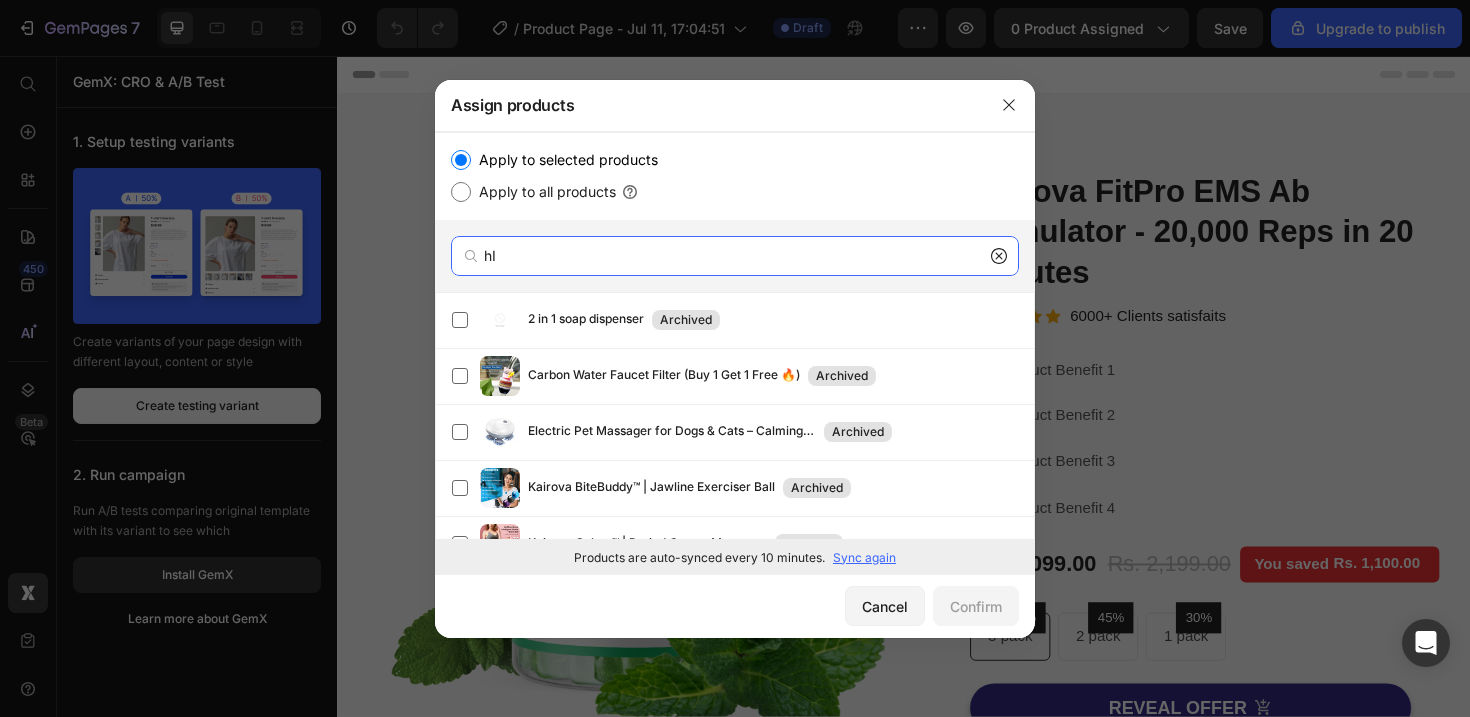 type on "h" 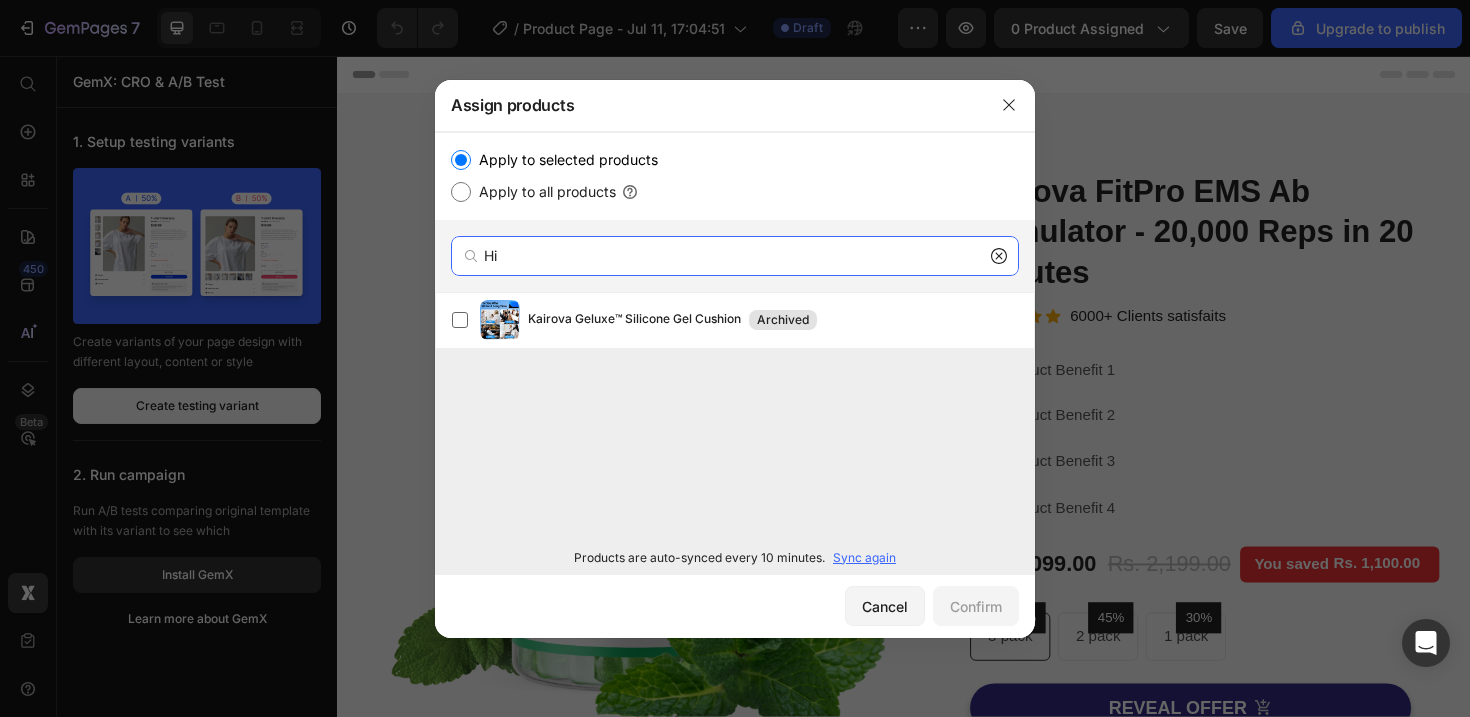type on "H" 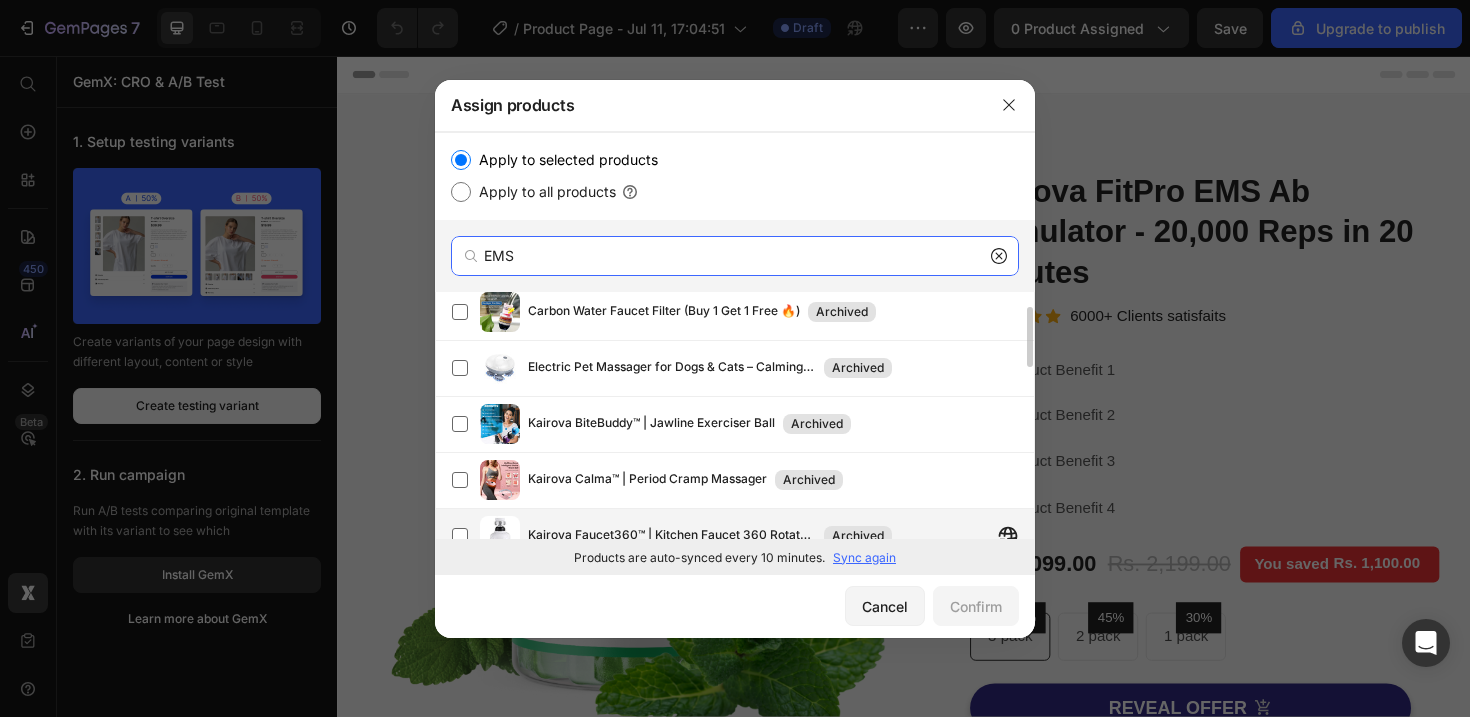 scroll, scrollTop: 0, scrollLeft: 0, axis: both 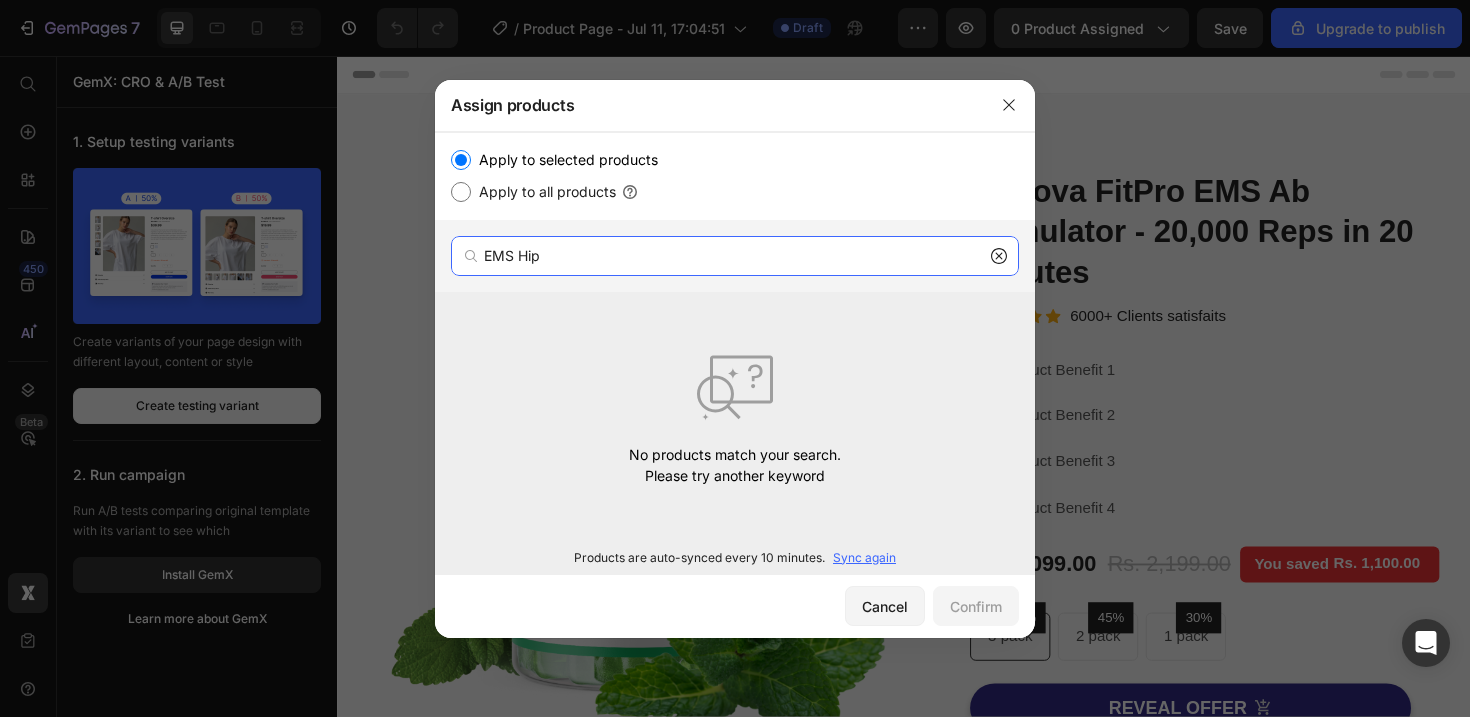 type on "EMS Hip" 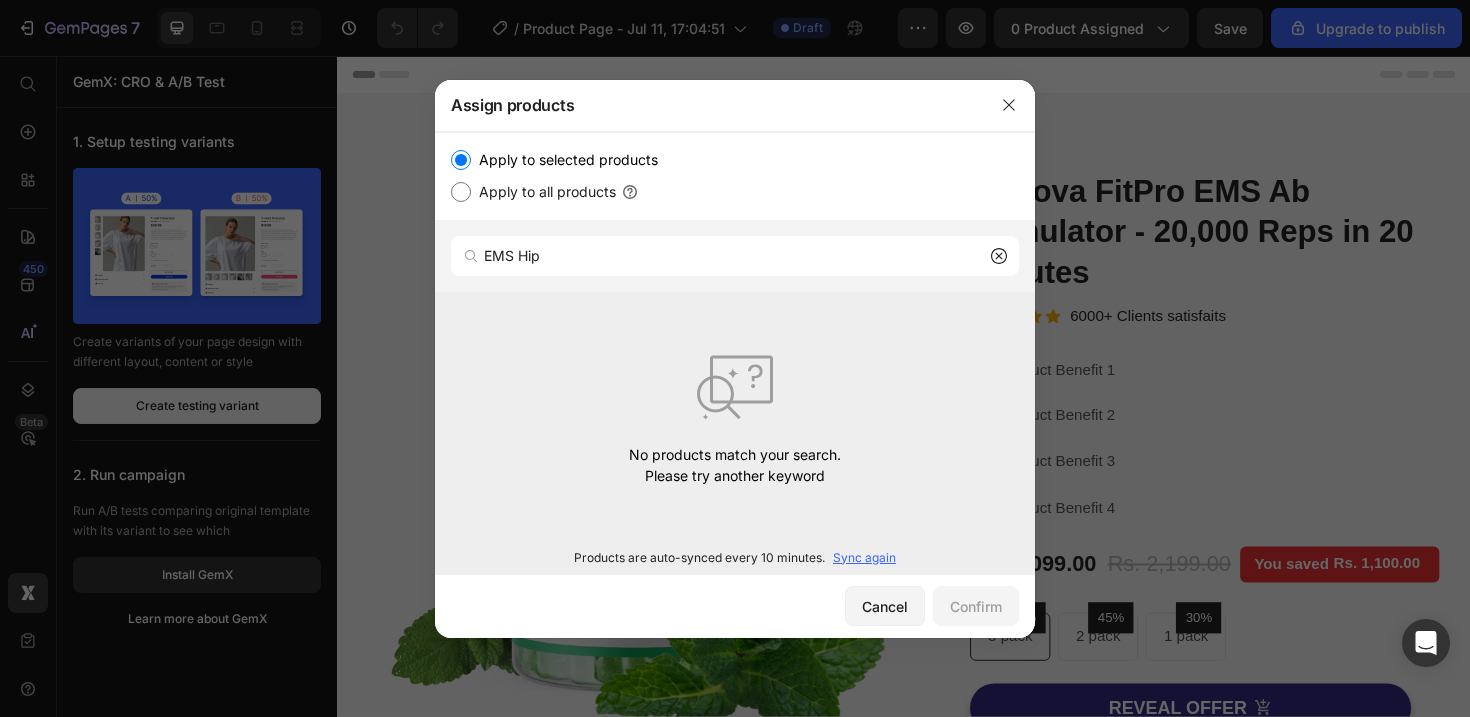 click on "Sync again" at bounding box center (864, 558) 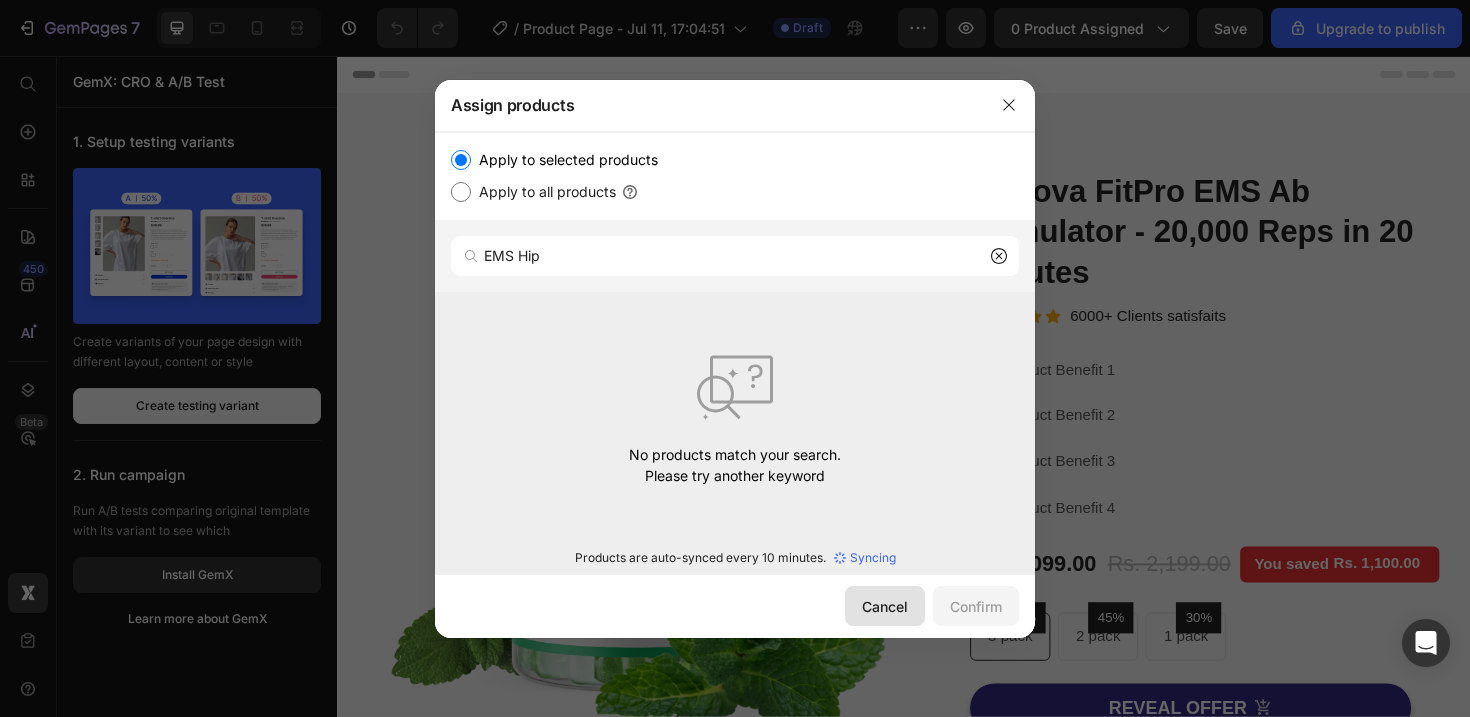 click on "Cancel" at bounding box center (885, 606) 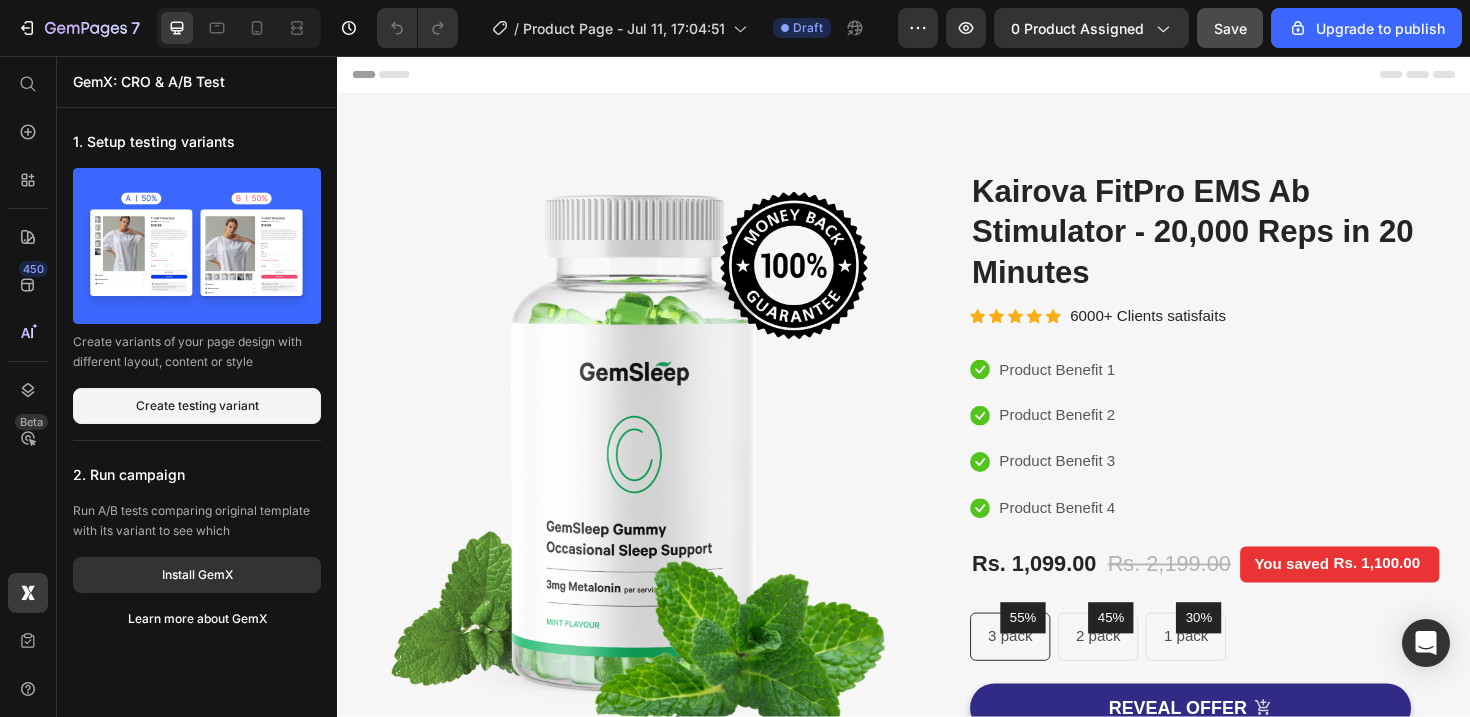 click on "Save" 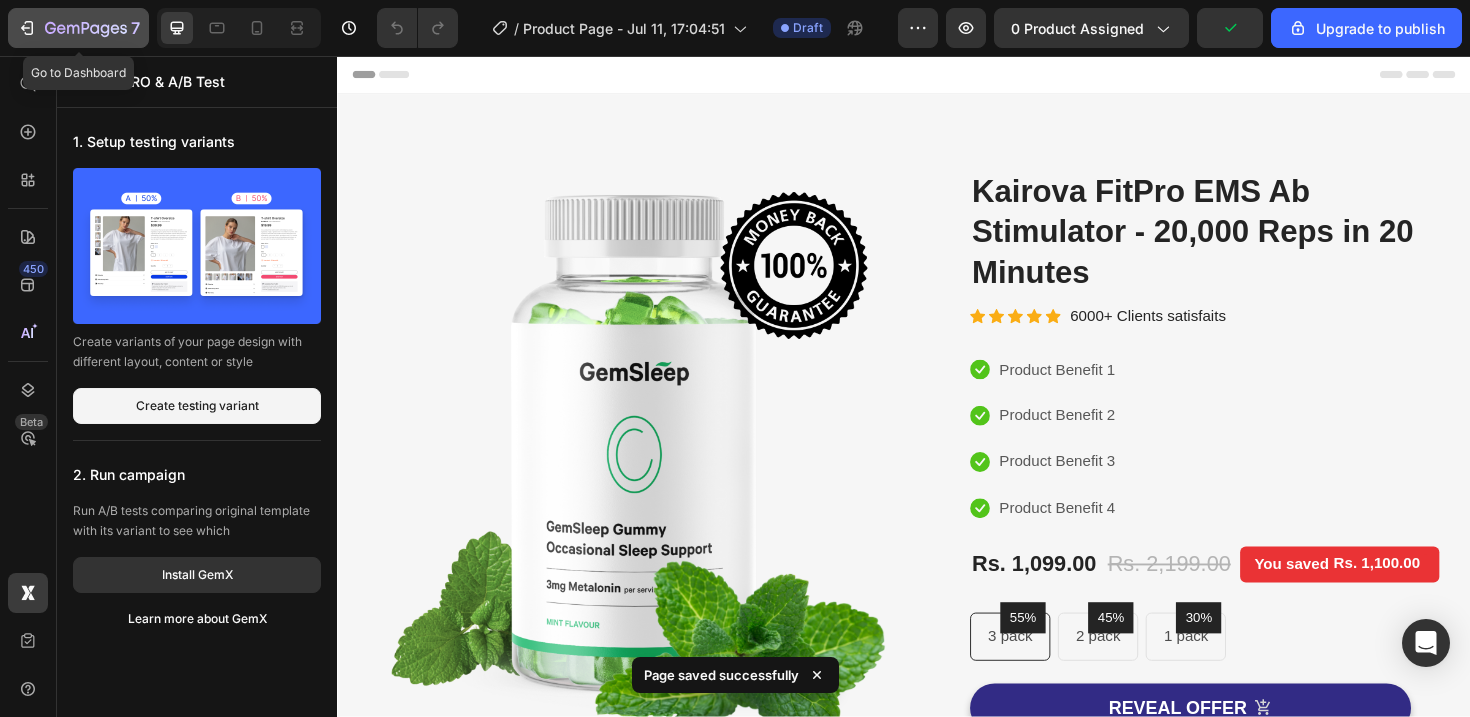 click 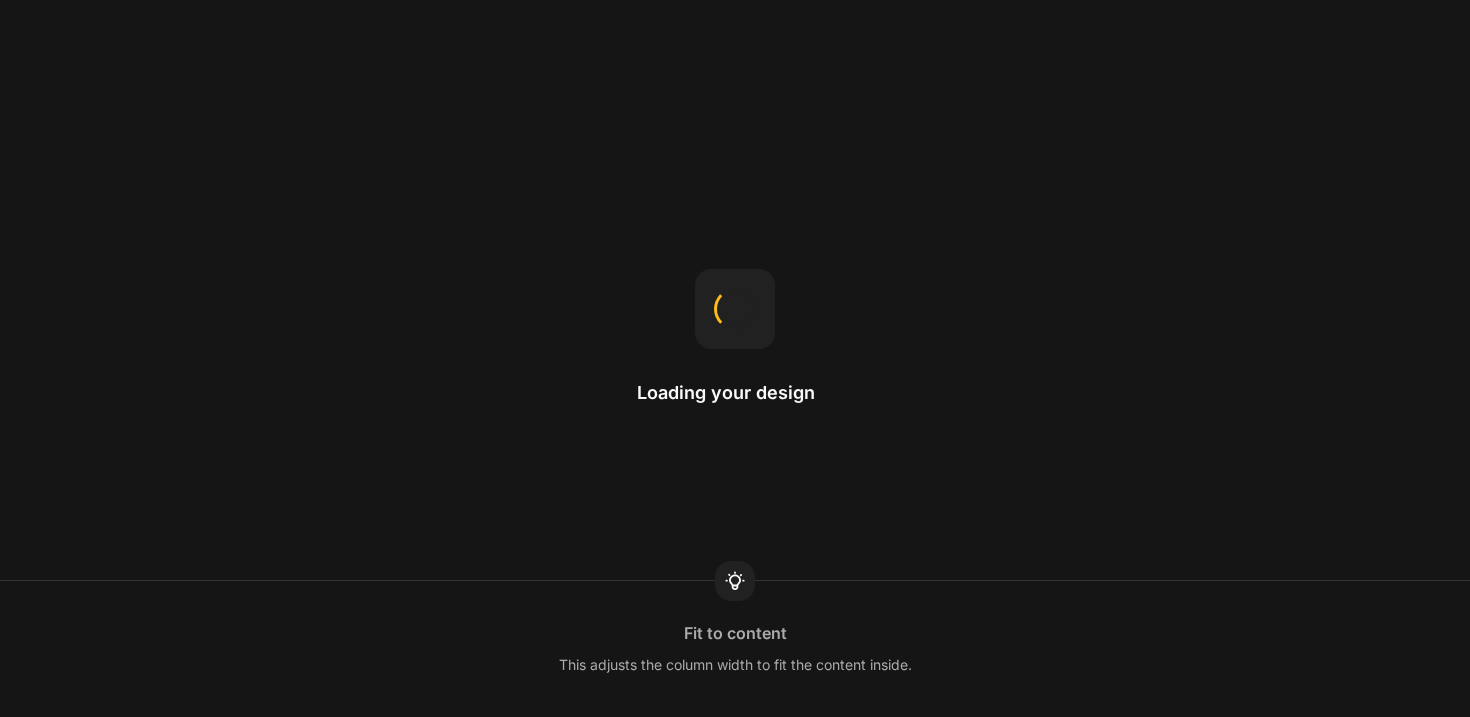 scroll, scrollTop: 0, scrollLeft: 0, axis: both 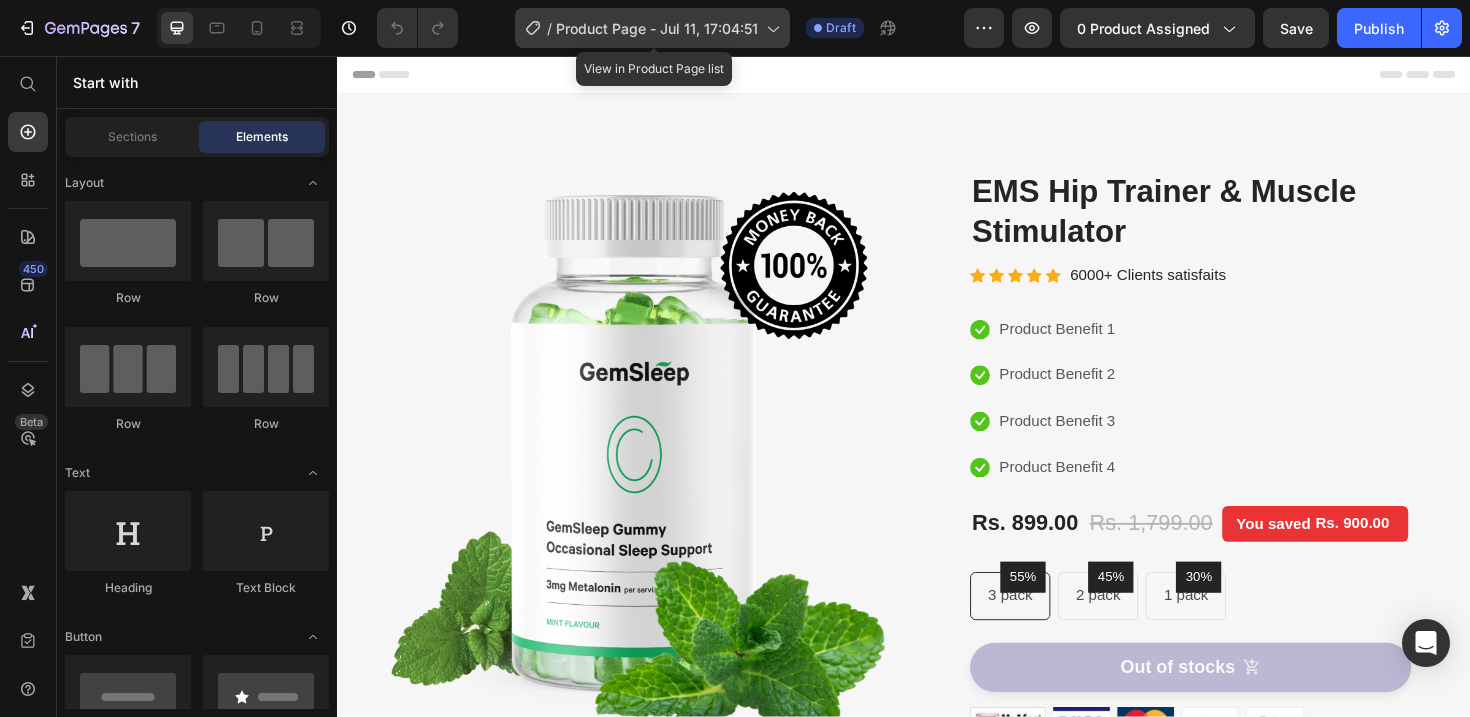 click on "Product Page - Jul 11, 17:04:51" at bounding box center [657, 28] 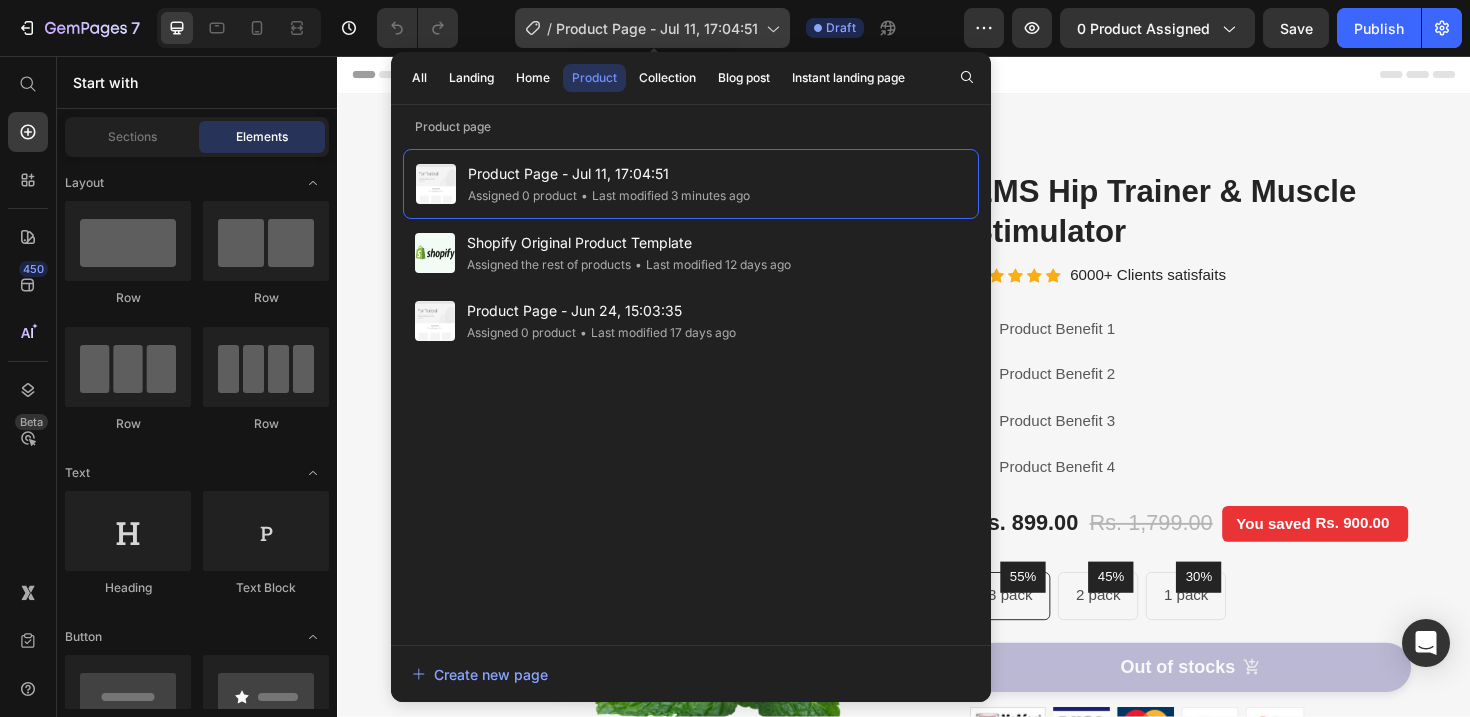 click on "Product Page - Jul 11, 17:04:51" at bounding box center (657, 28) 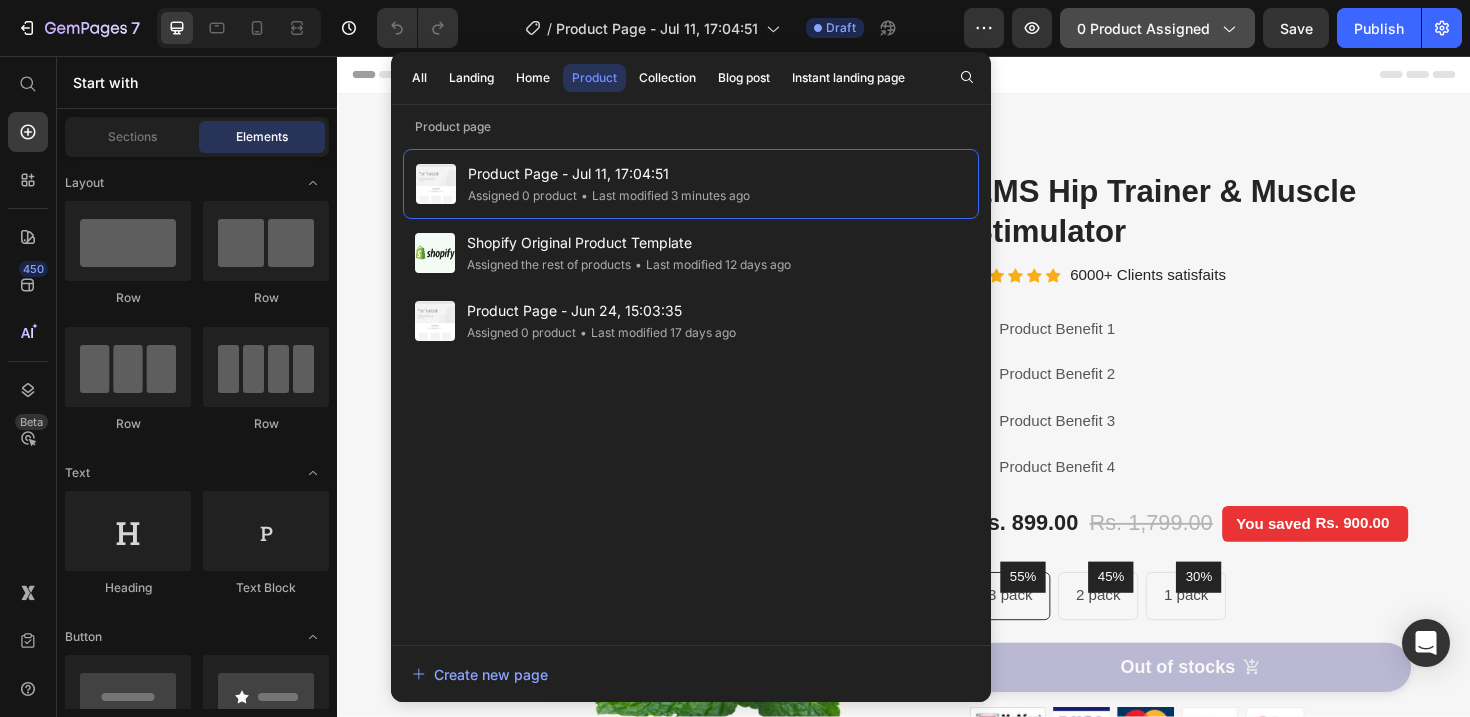 click on "0 product assigned" 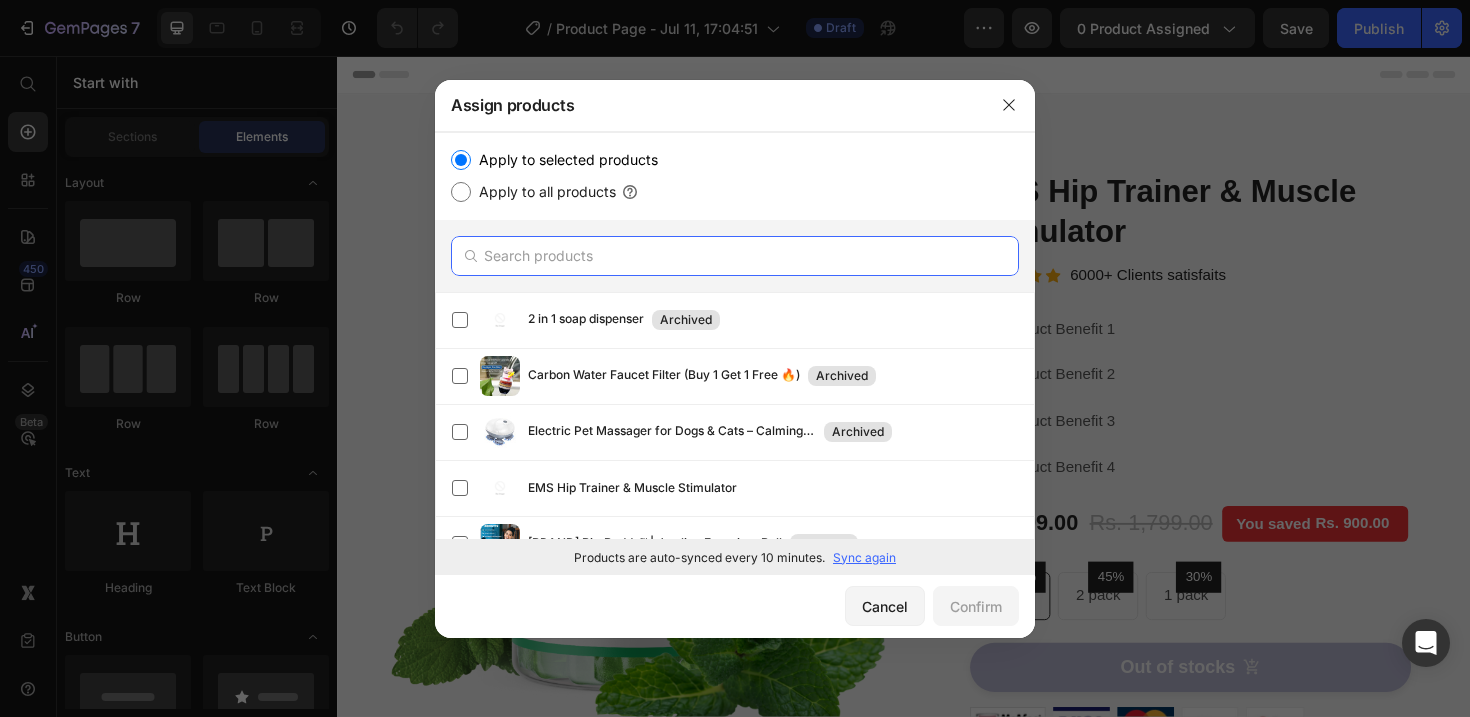 click at bounding box center (735, 256) 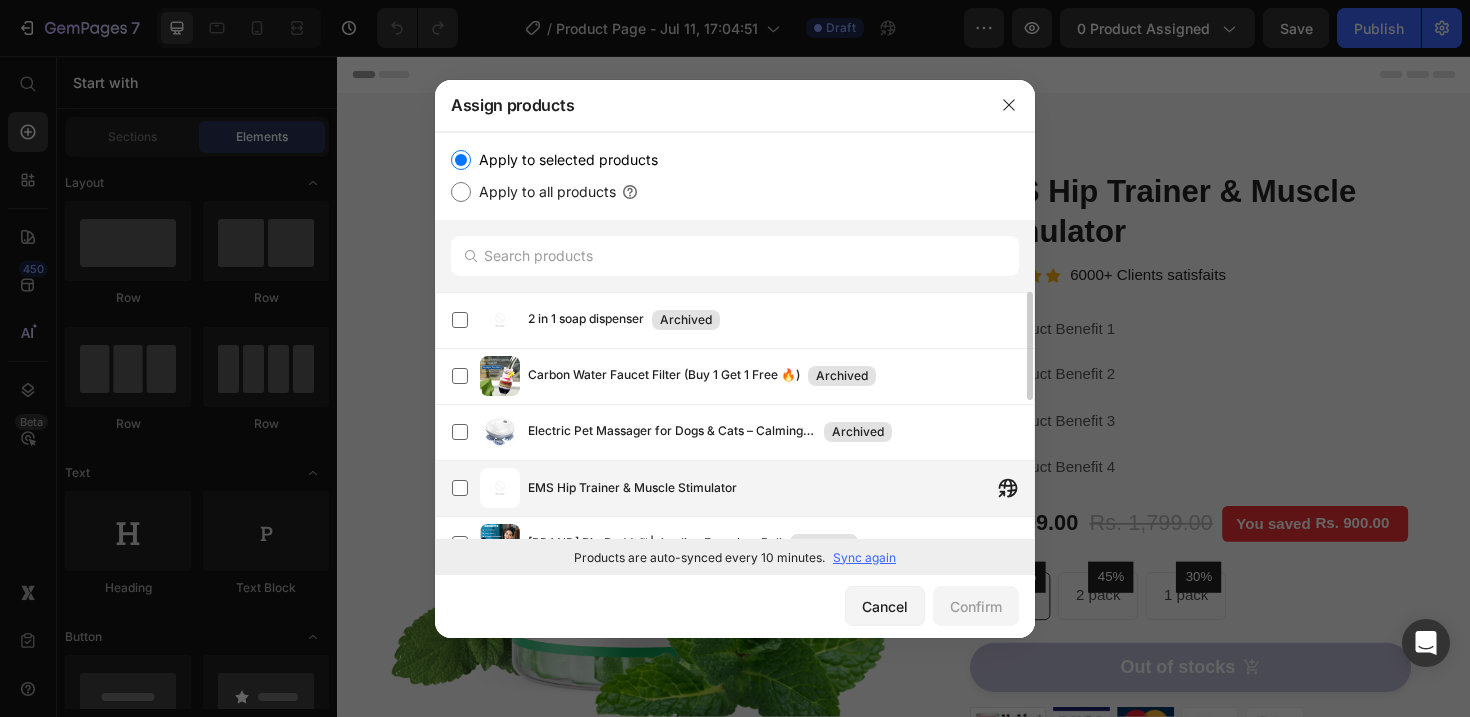 click on "EMS Hip Trainer & Muscle Stimulator" at bounding box center (632, 488) 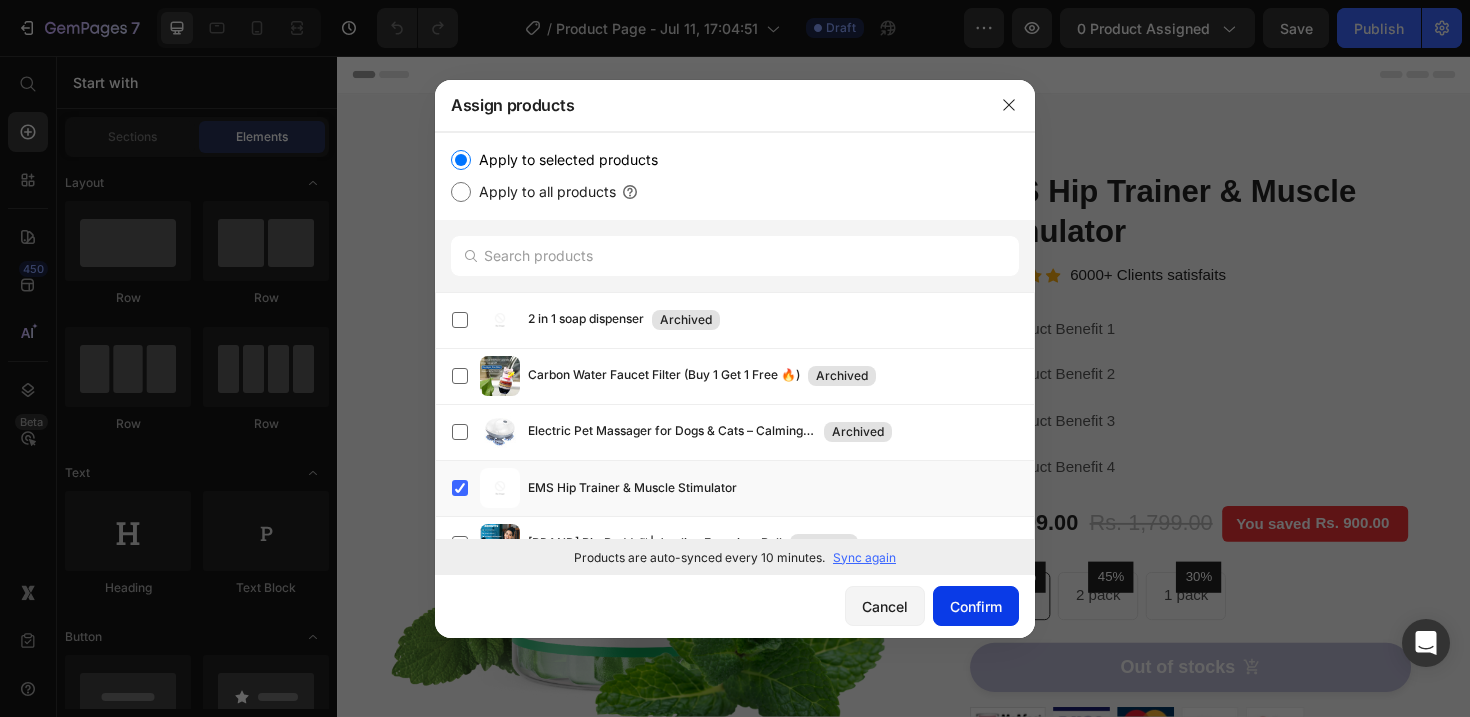 click on "Confirm" 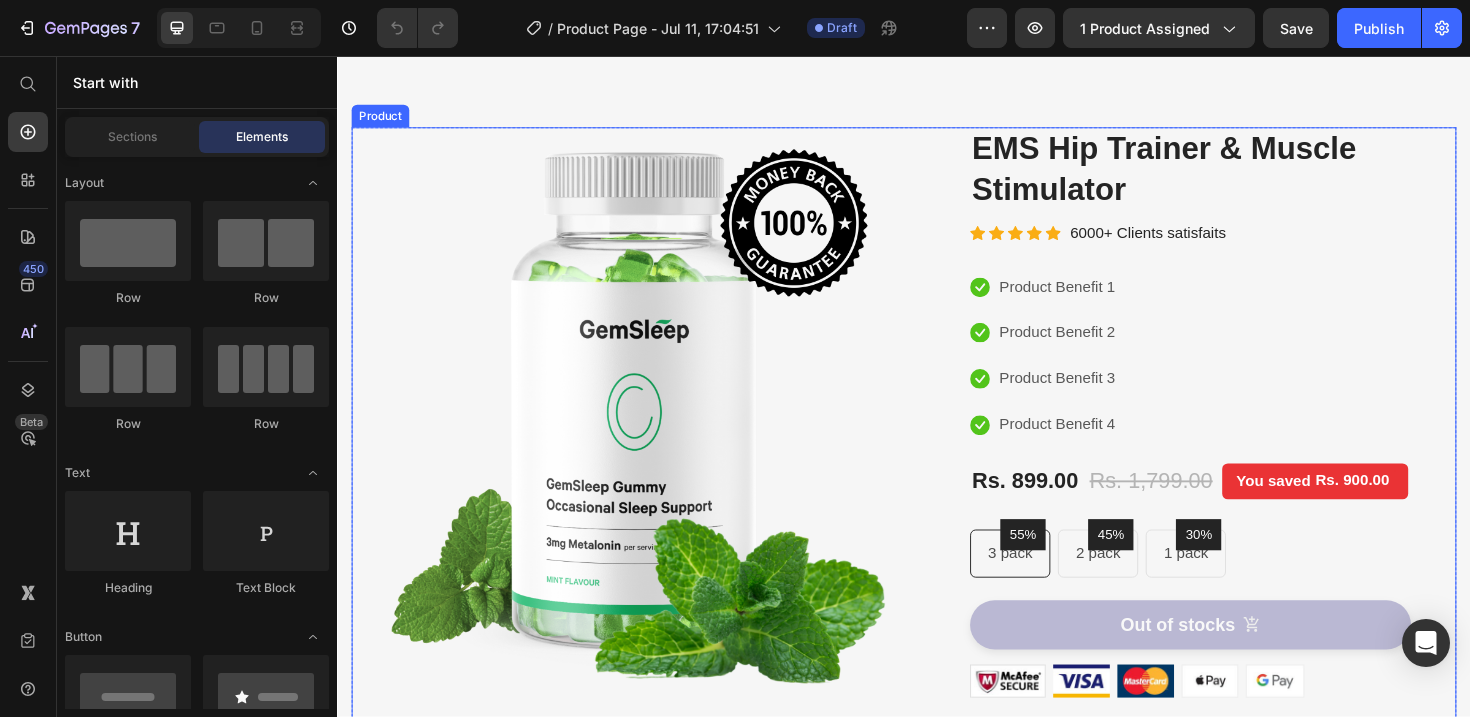 scroll, scrollTop: 0, scrollLeft: 0, axis: both 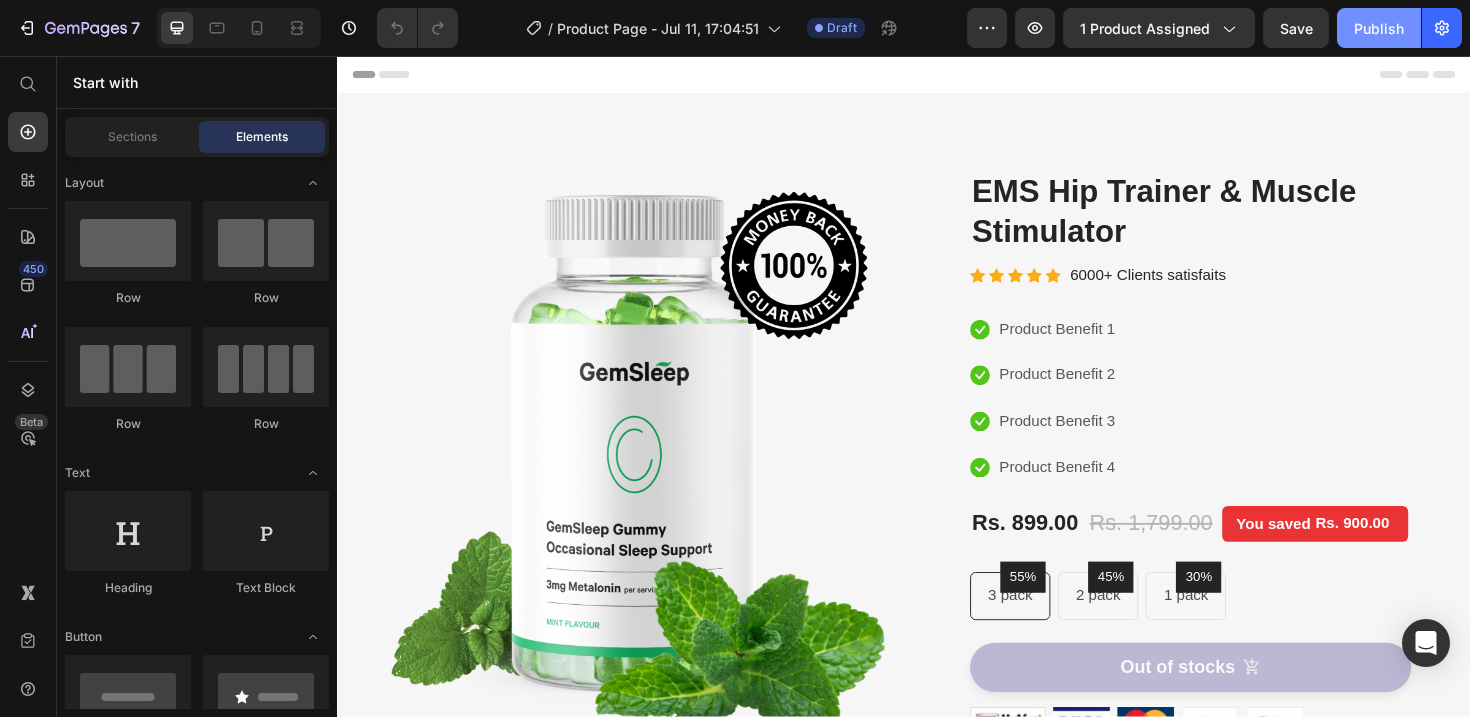 click on "Publish" at bounding box center [1379, 28] 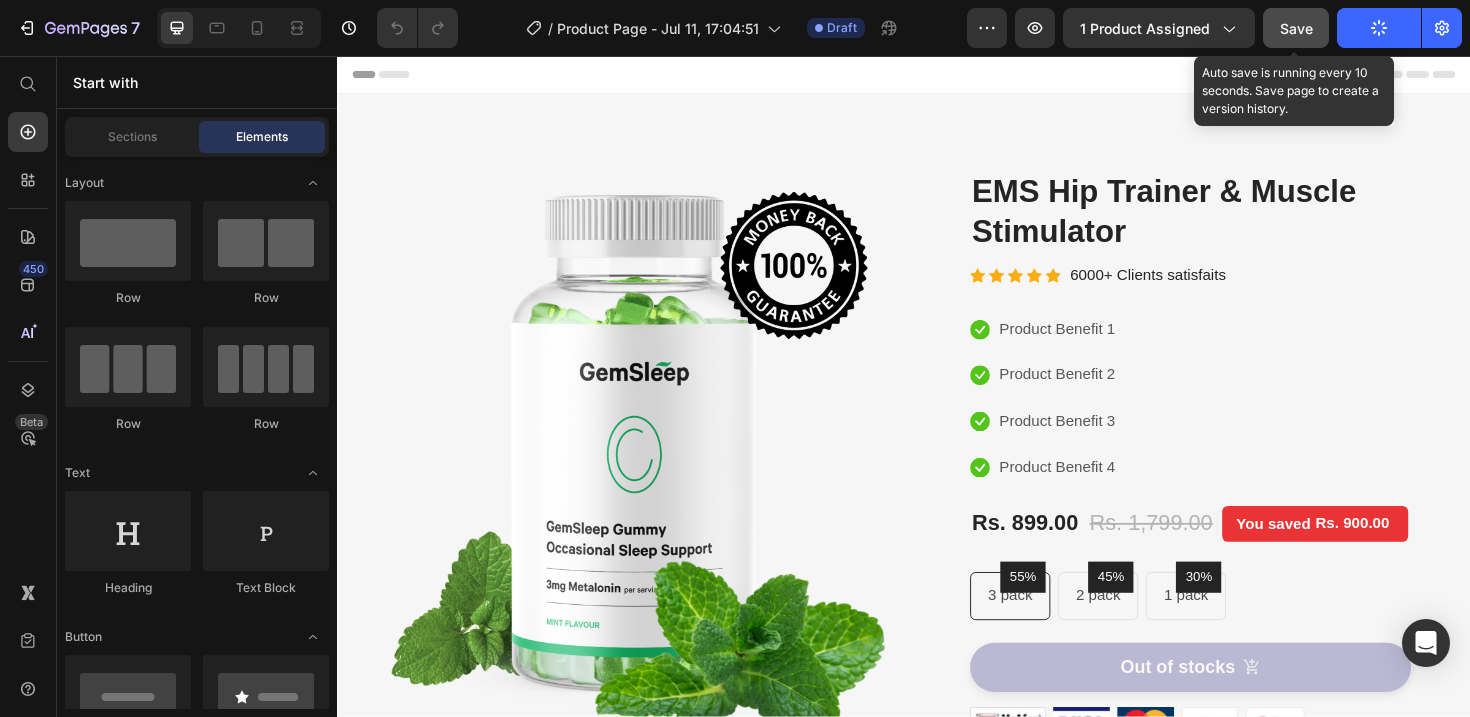 click on "Save" at bounding box center (1296, 28) 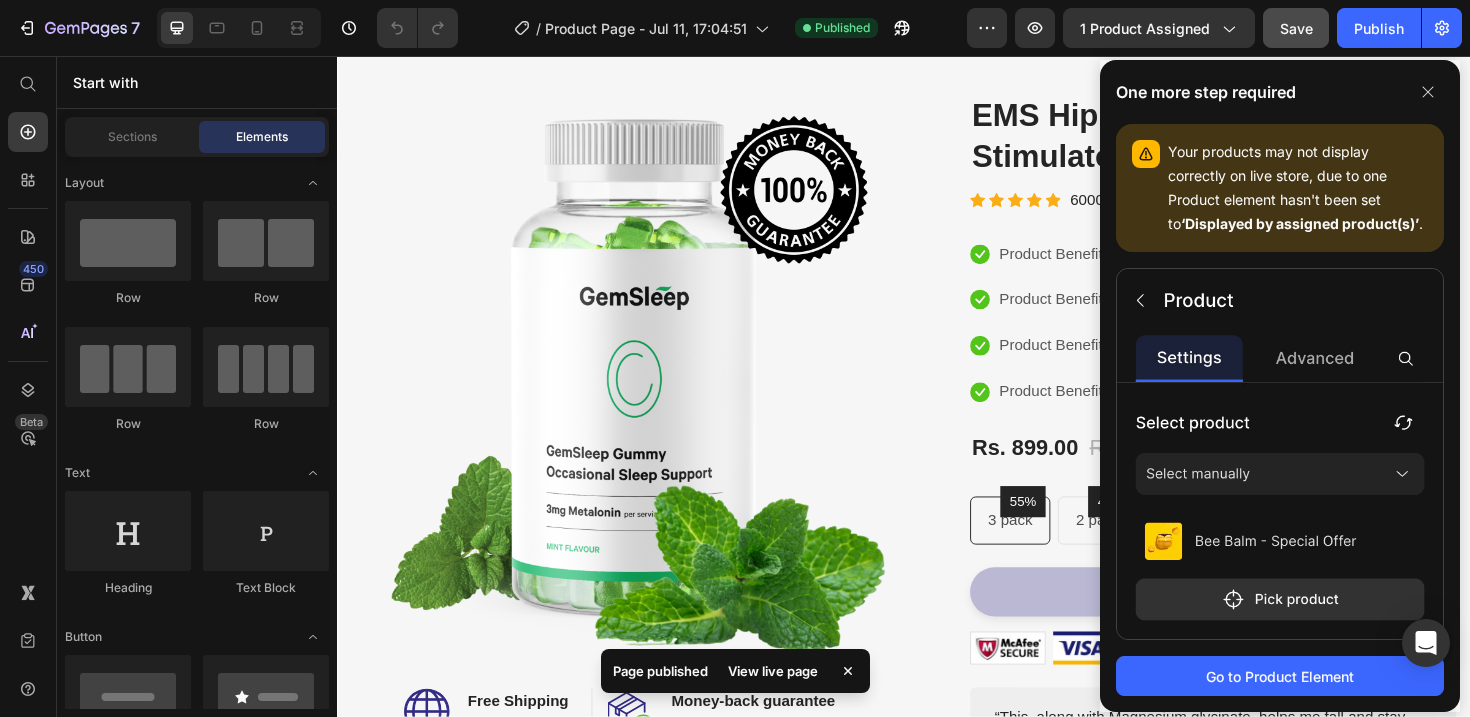 scroll, scrollTop: 0, scrollLeft: 0, axis: both 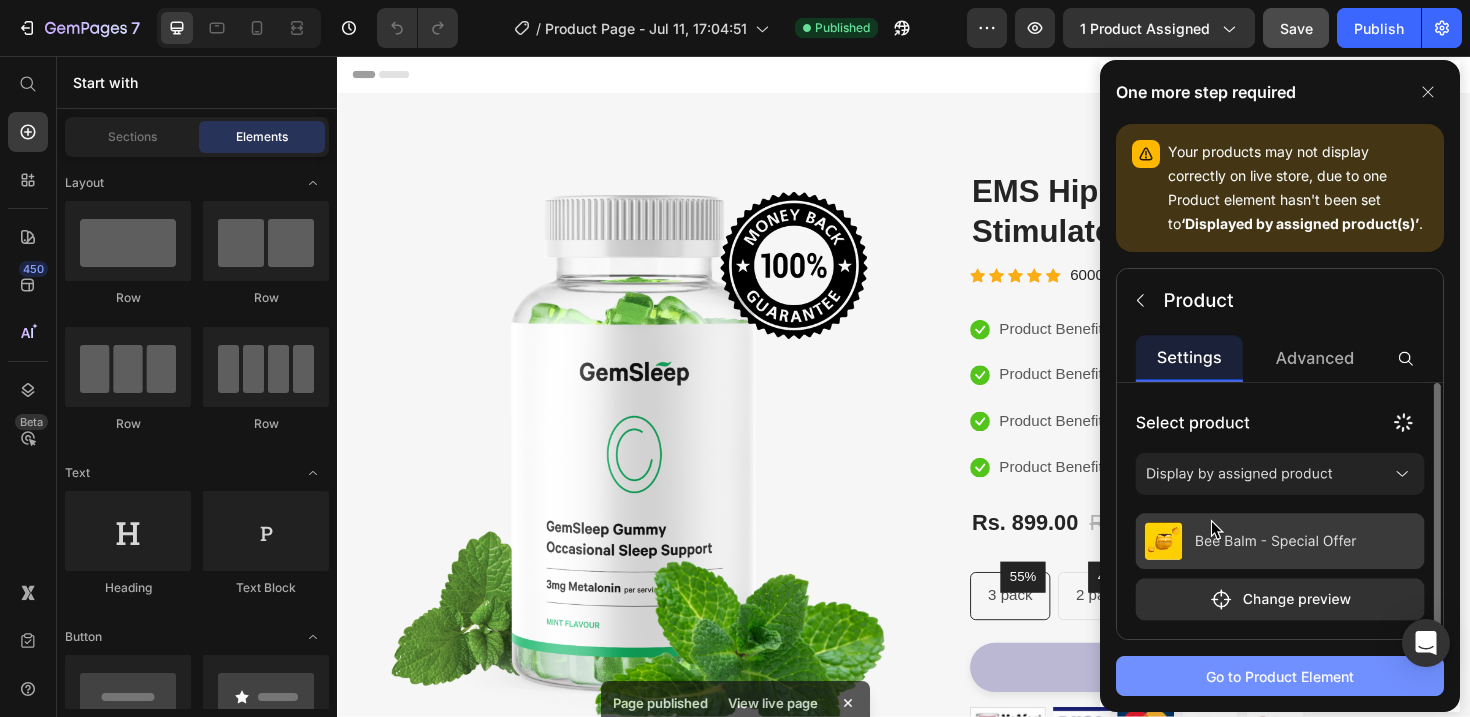 click on "Go to Product Element" at bounding box center (1280, 676) 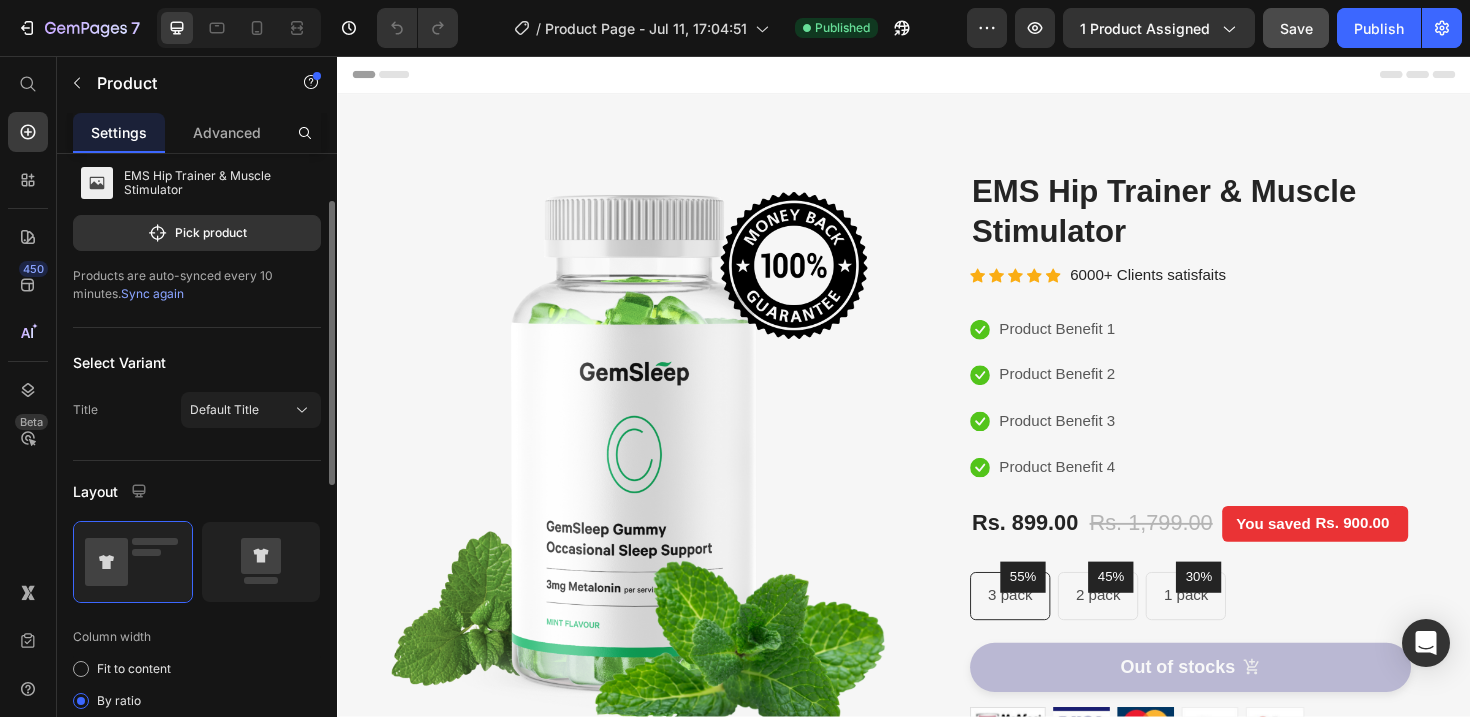 scroll, scrollTop: 0, scrollLeft: 0, axis: both 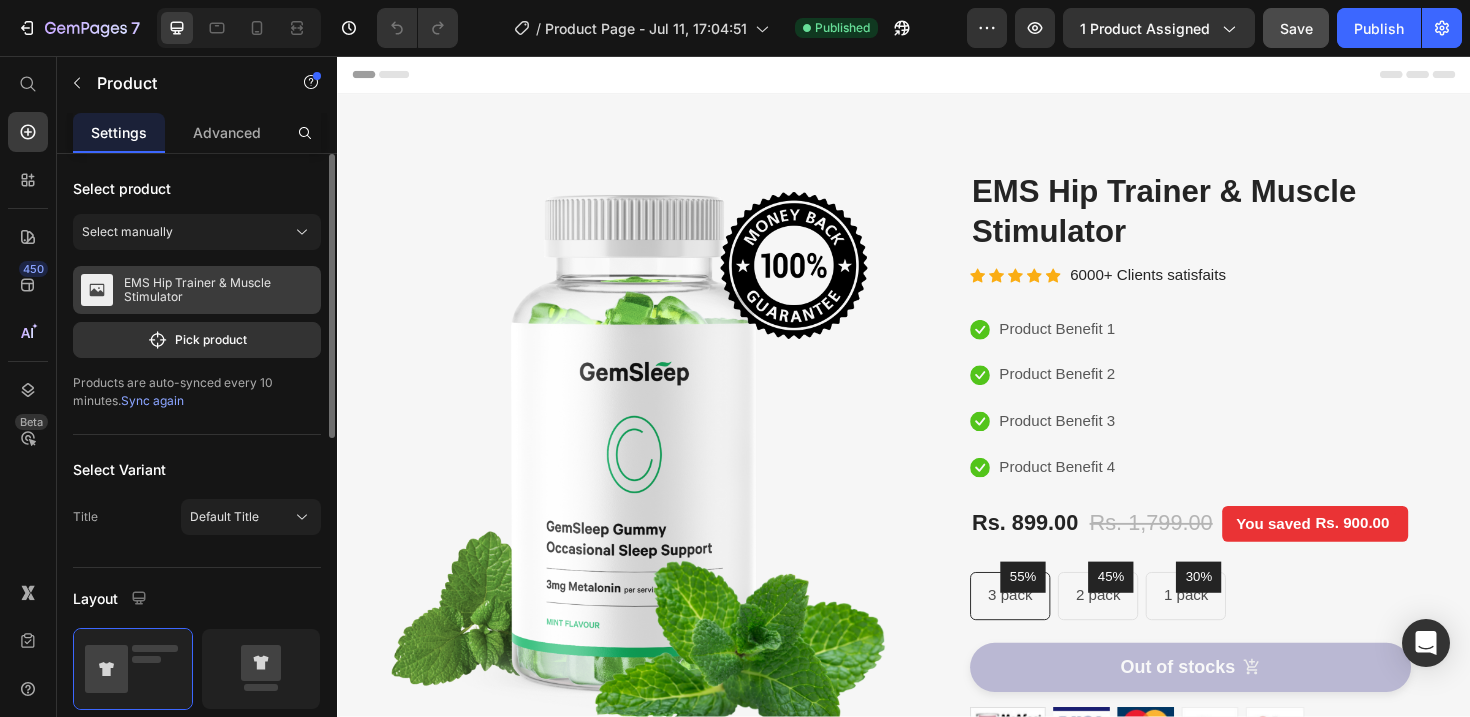 click on "EMS Hip Trainer & Muscle Stimulator" at bounding box center (218, 290) 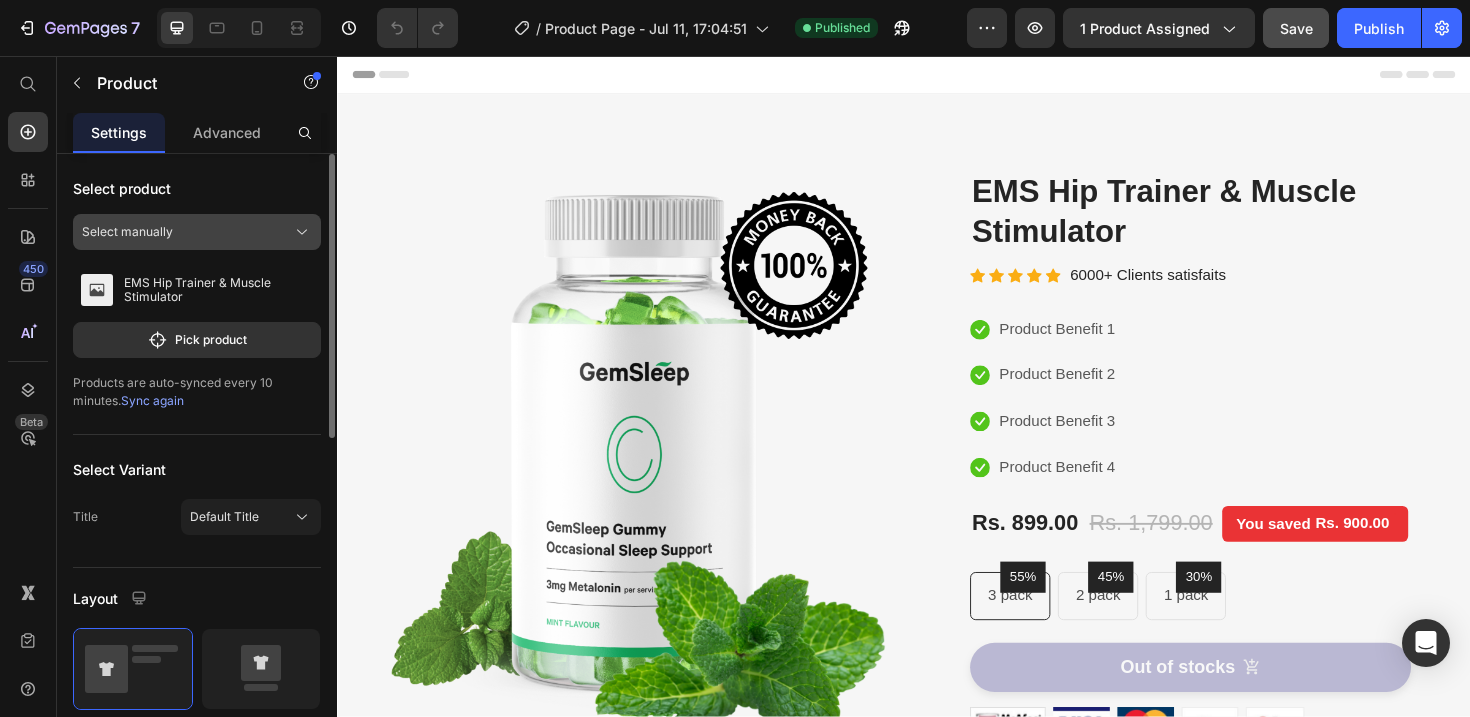 click on "Select manually" at bounding box center [197, 232] 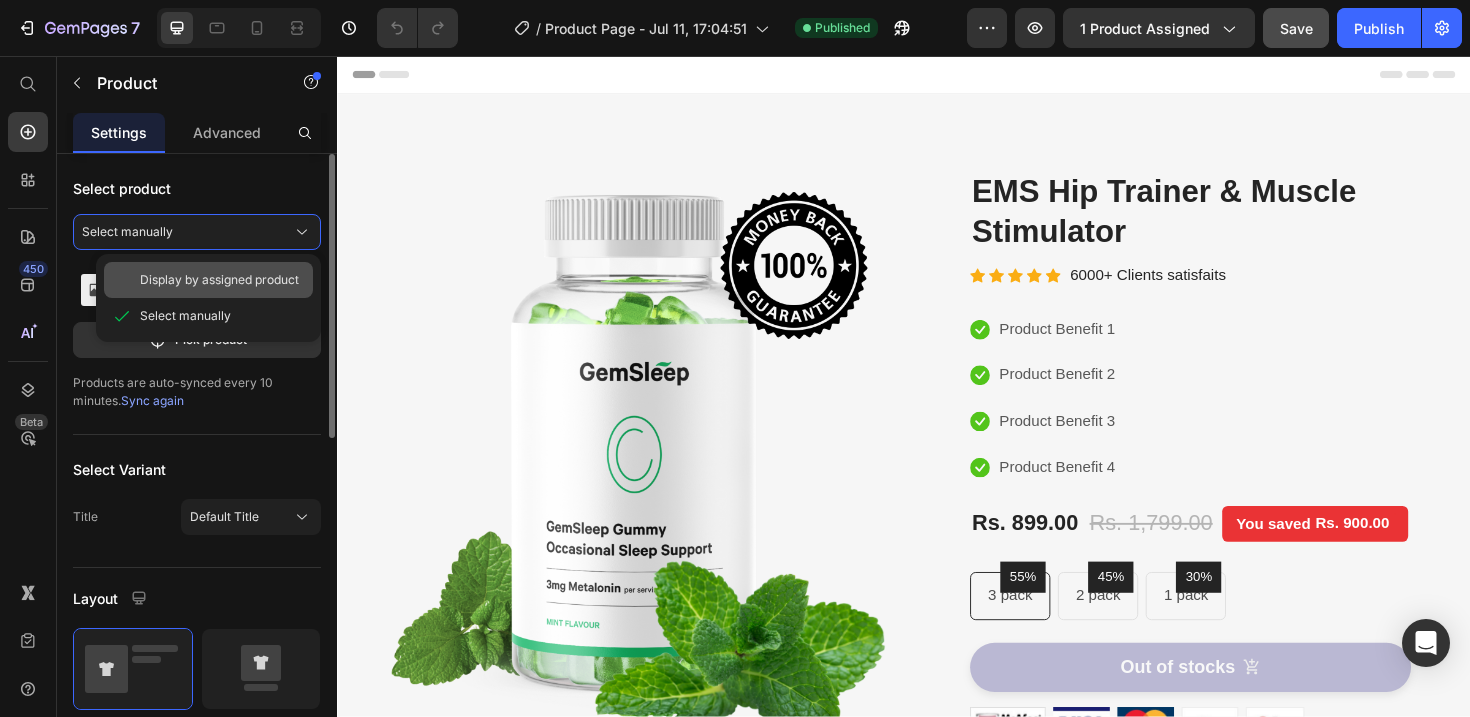 click on "Display by assigned product" at bounding box center (219, 280) 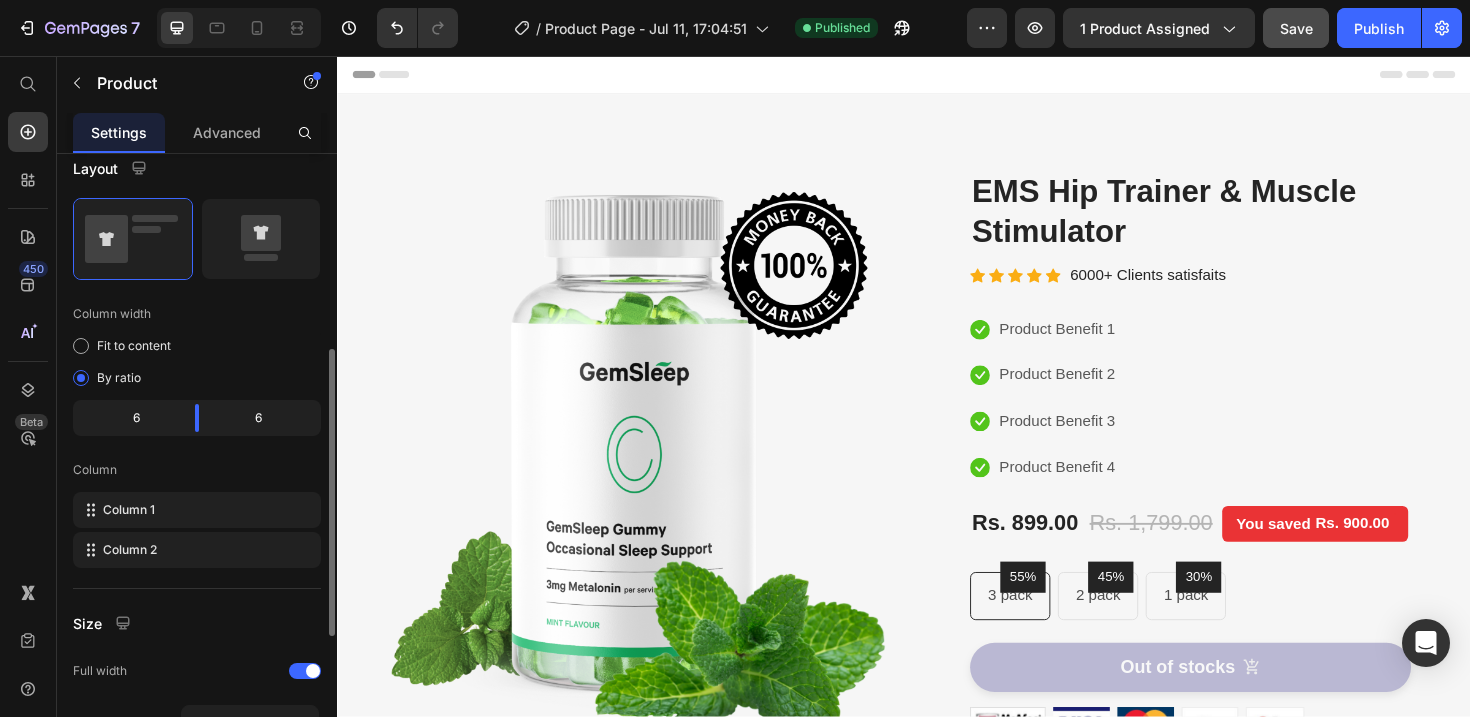 scroll, scrollTop: 719, scrollLeft: 0, axis: vertical 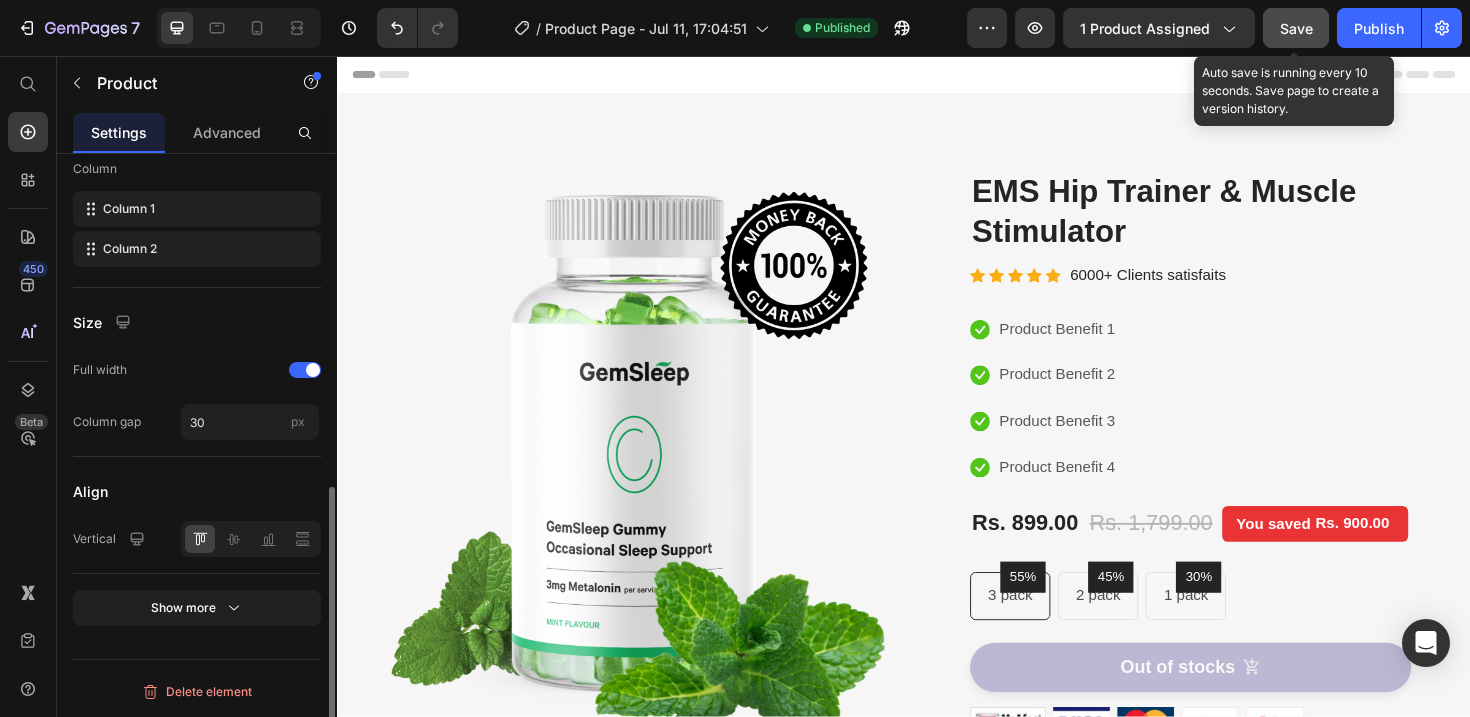 click on "Save" at bounding box center (1296, 28) 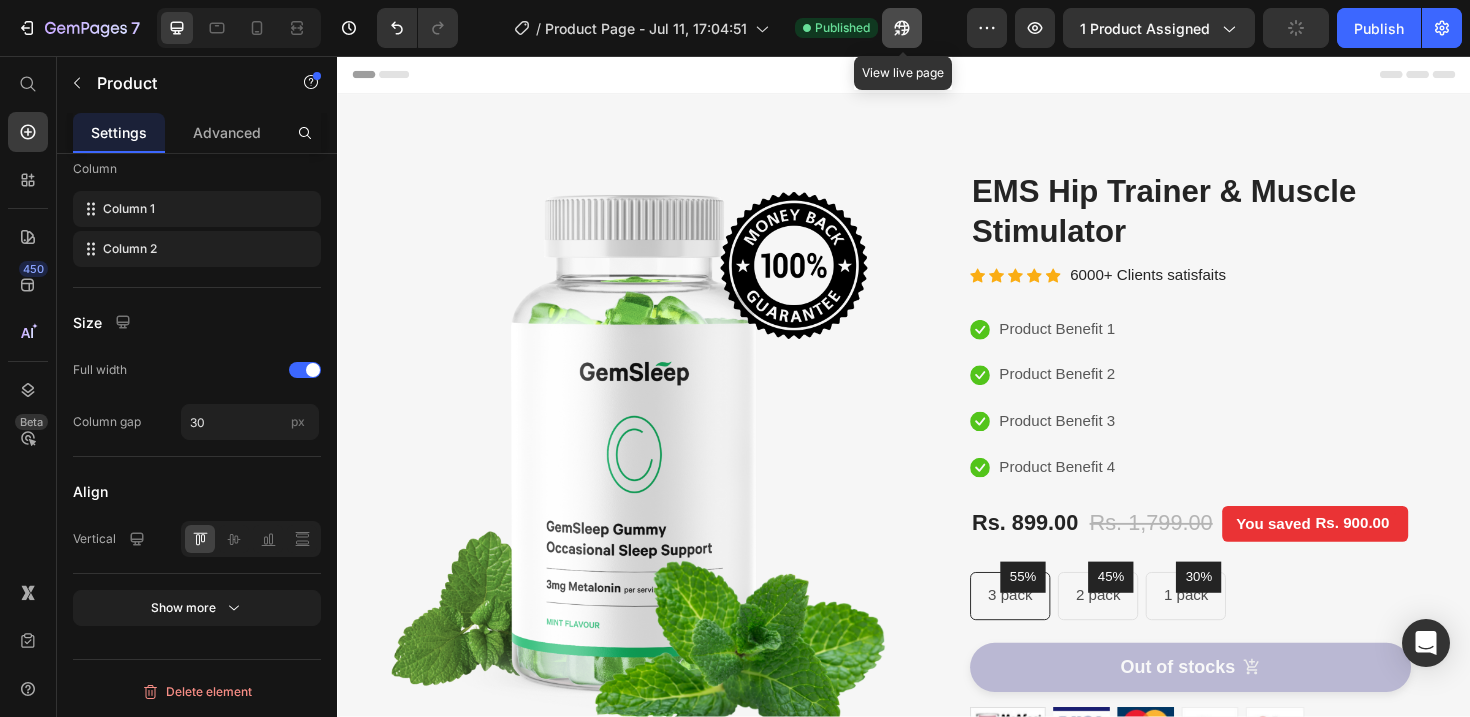 click 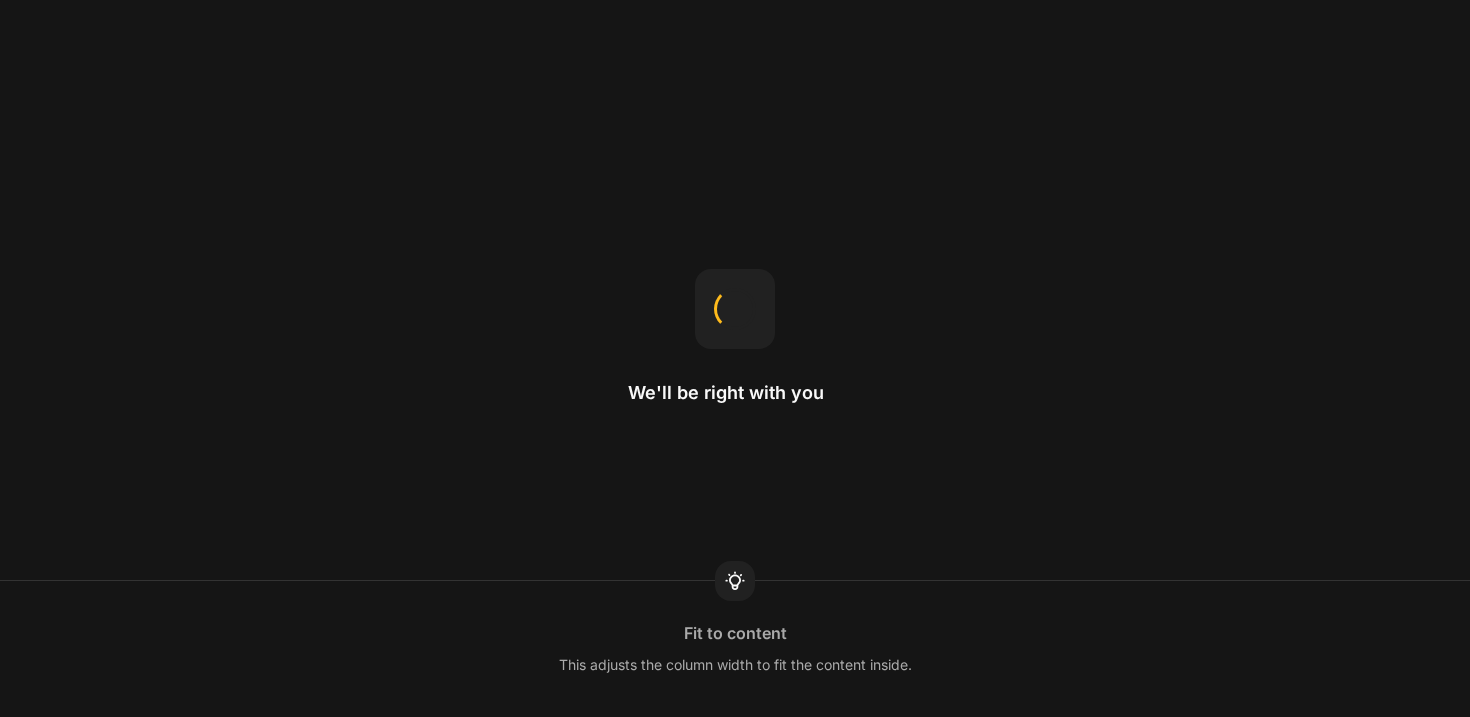 scroll, scrollTop: 0, scrollLeft: 0, axis: both 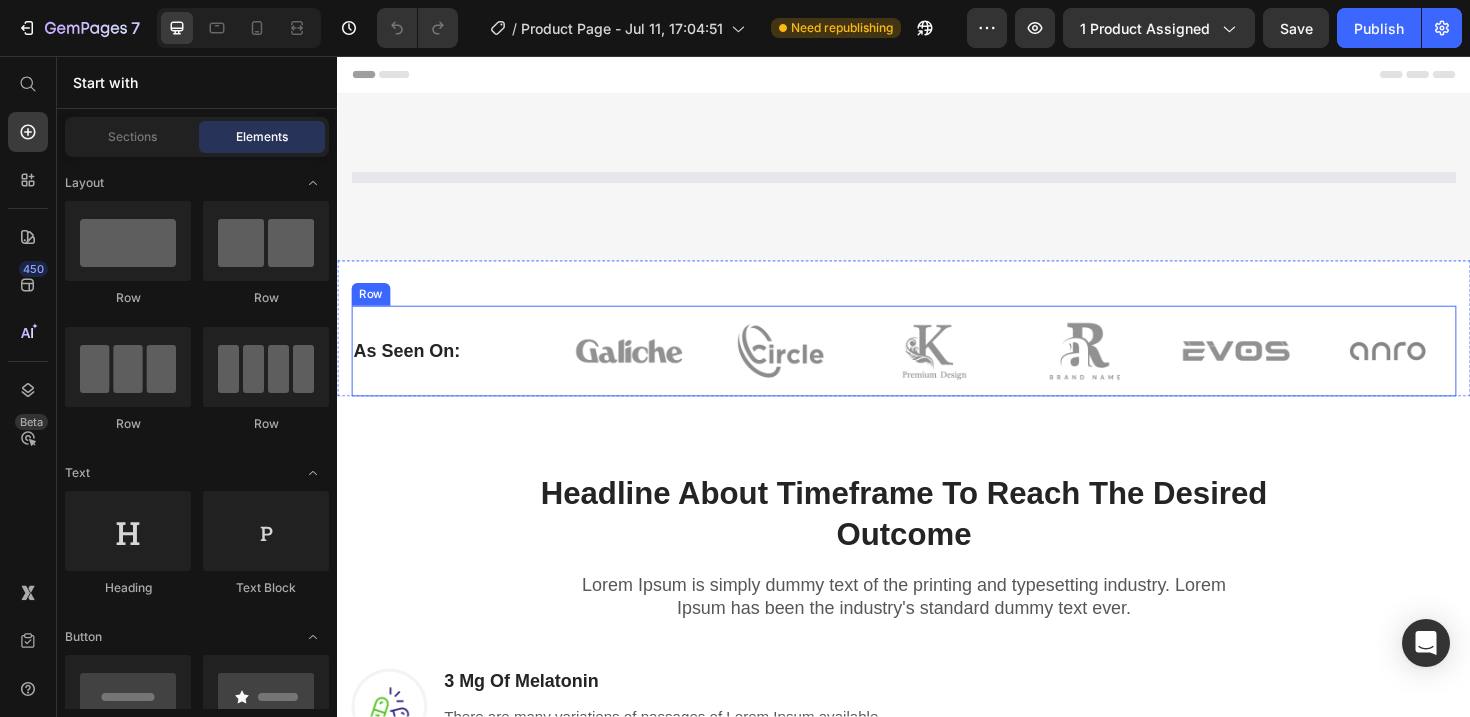click on "As Seen On: Heading Image Image Image Image Image Image Row Row" at bounding box center (937, 369) 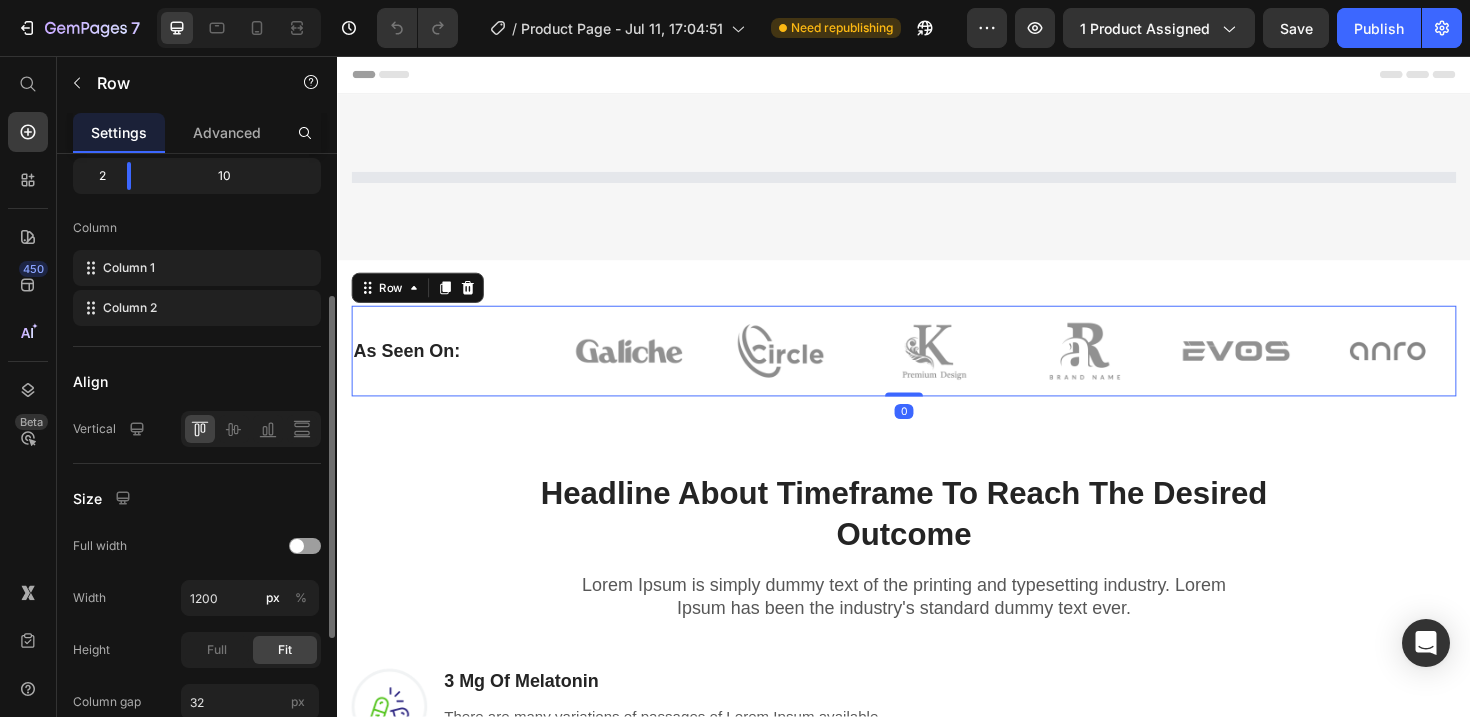 scroll, scrollTop: 259, scrollLeft: 0, axis: vertical 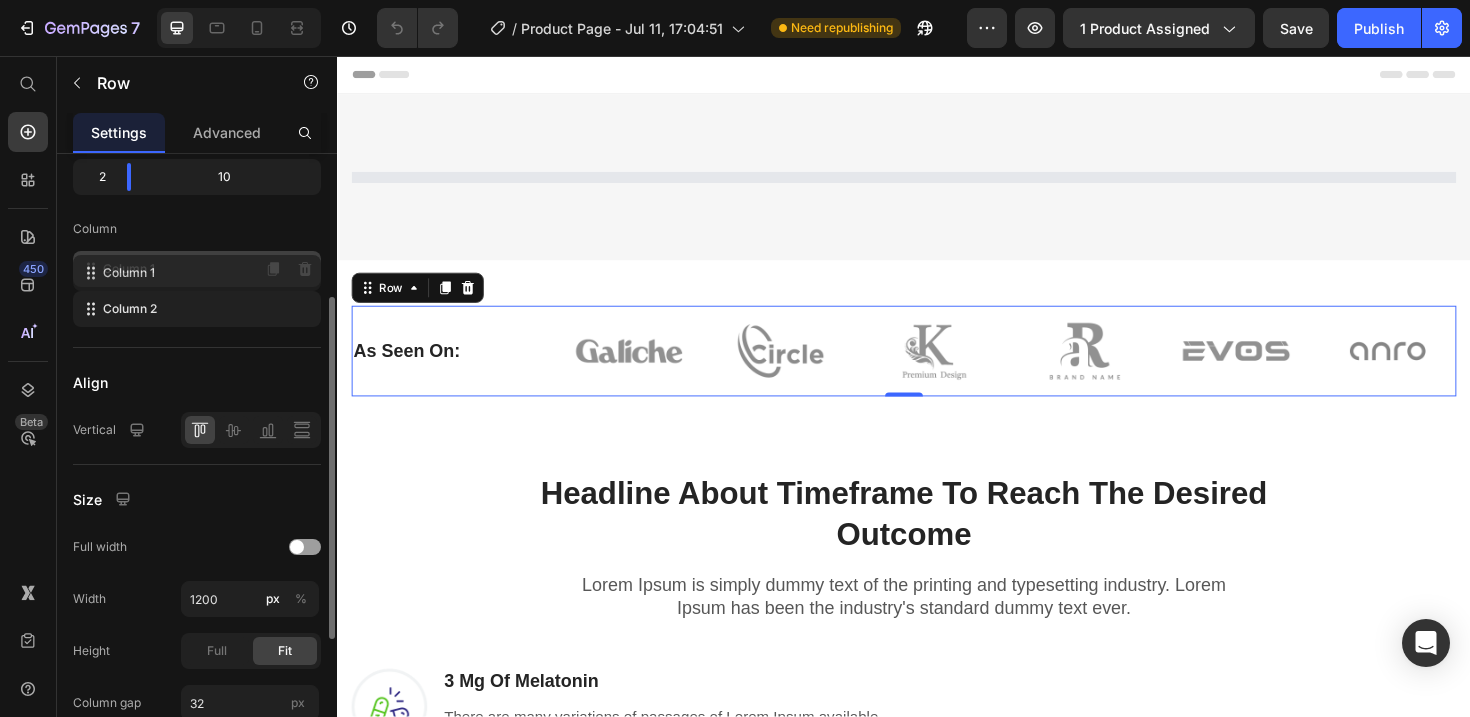 click on "Column 1" 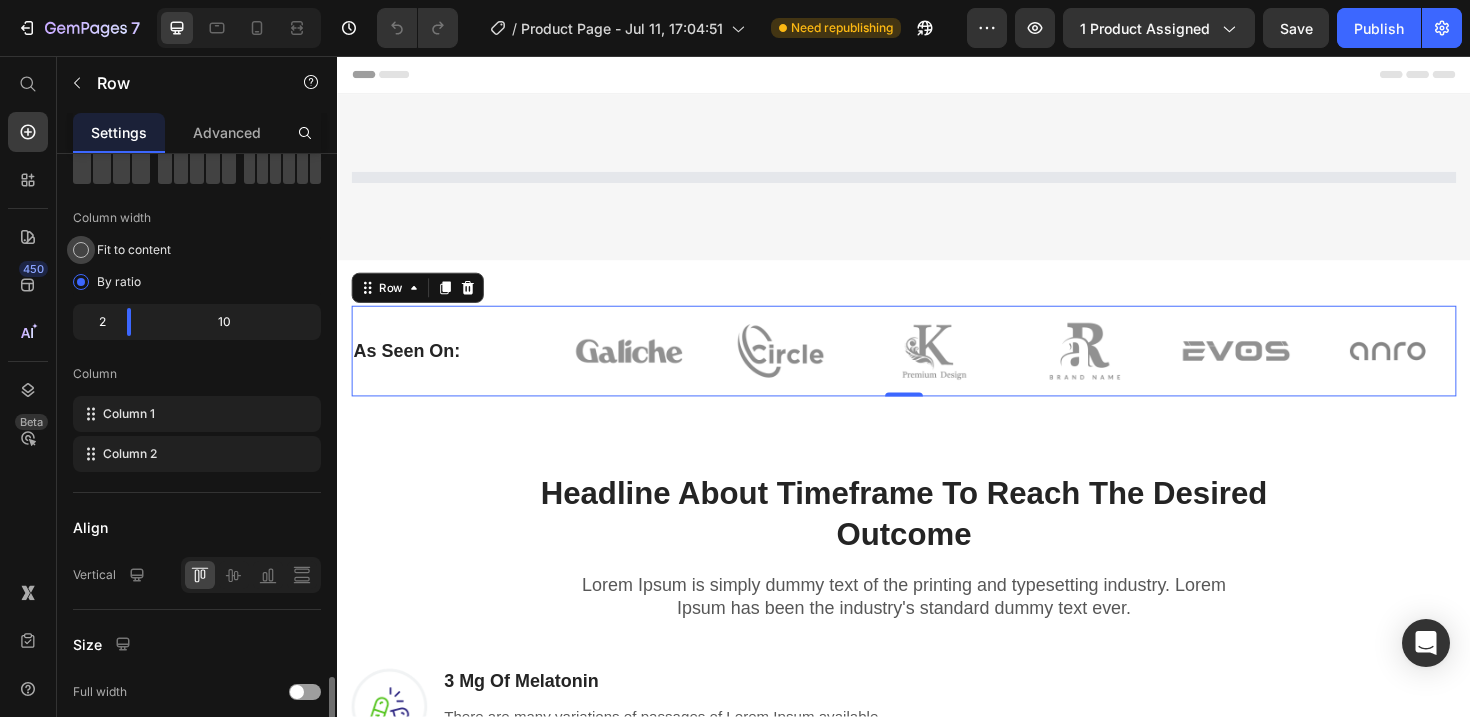 scroll, scrollTop: 0, scrollLeft: 0, axis: both 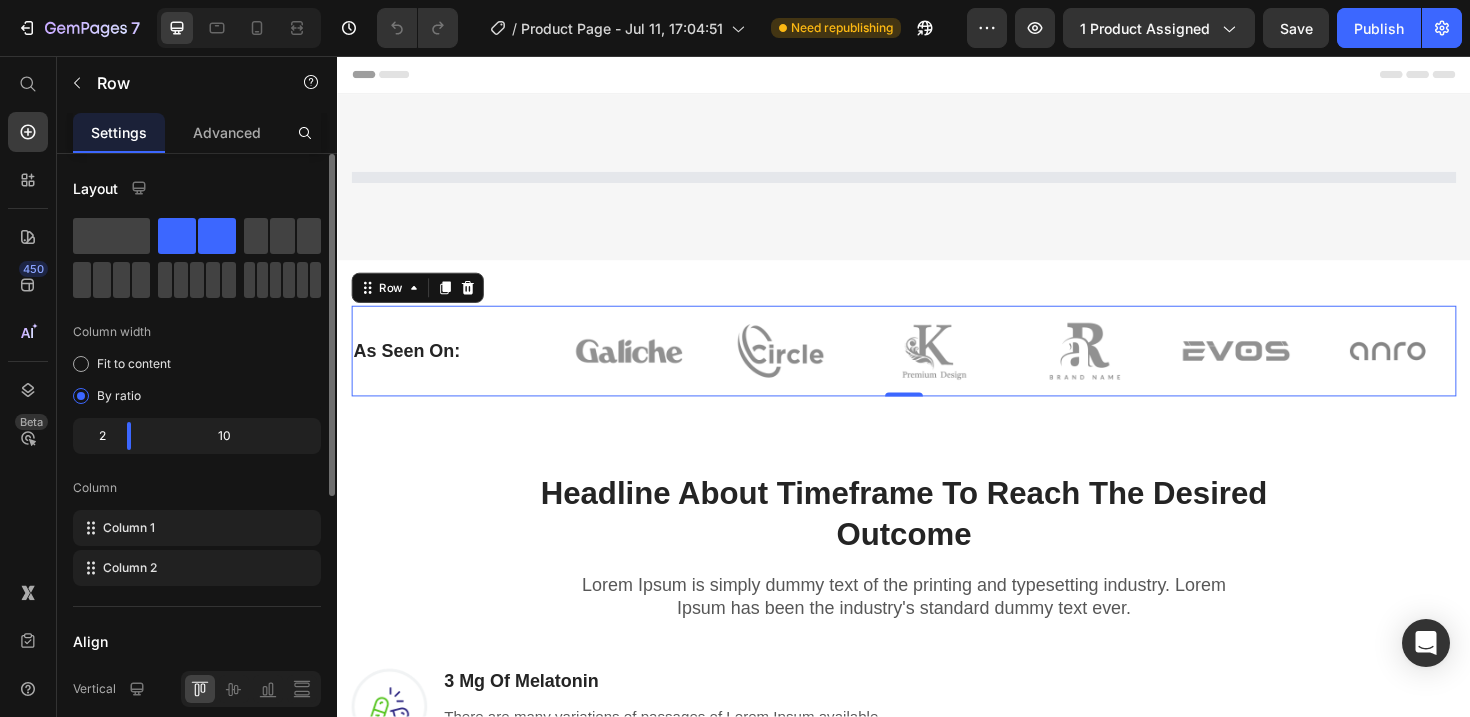 click on "As Seen On: Heading Image Image Image Image Image Image Row Row   0" at bounding box center (937, 369) 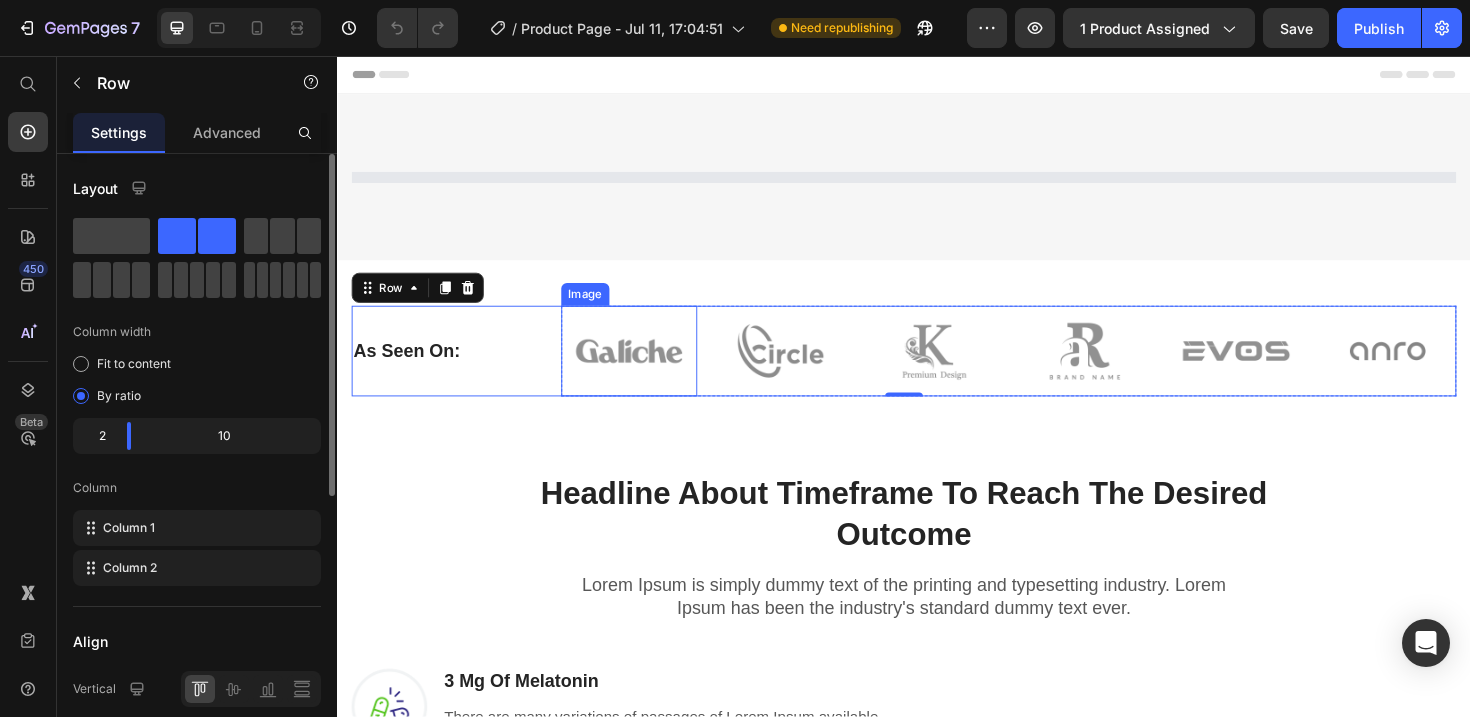 click at bounding box center (646, 369) 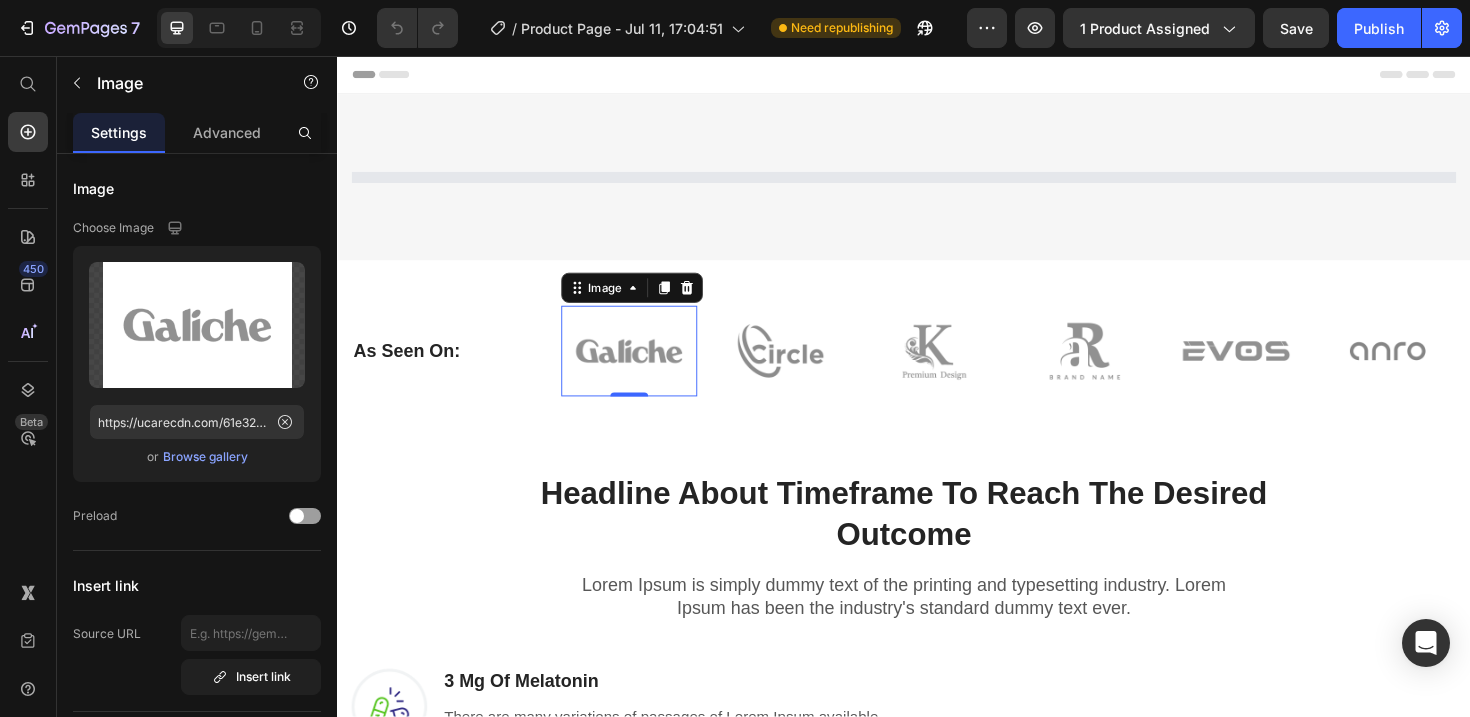 scroll, scrollTop: 0, scrollLeft: 0, axis: both 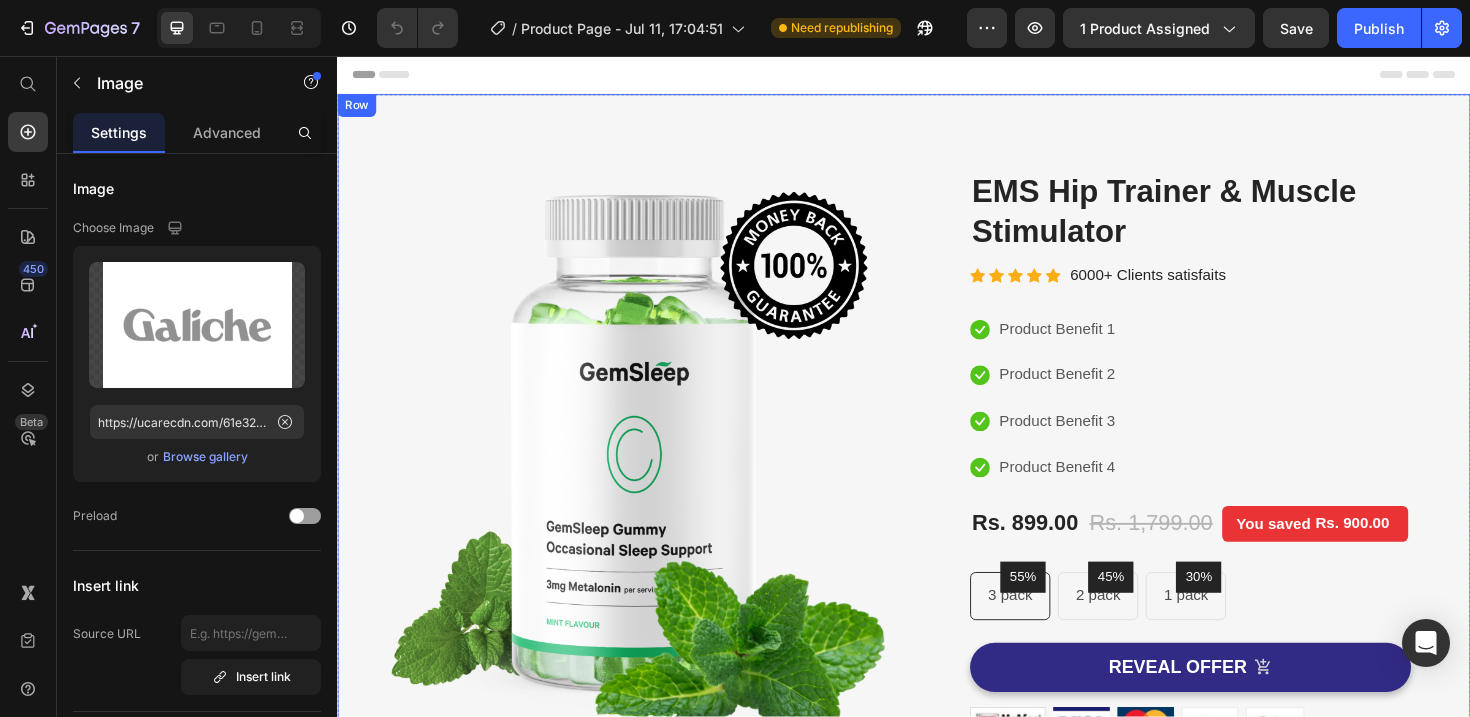 click on "Image Image Free Shipping Heading On oders over $70 Text block Row Image Money-back guarantee Heading 30- day refund or replacement Text block Row Row Row (P) Images & Gallery EMS Hip Trainer & Muscle Stimulator (P) Title                Icon                Icon                Icon                Icon                Icon Icon List Hoz 6000+ Clients satisfaits Text block Row
Icon Product Benefit 1 Text block
Icon Product Benefit 2 Text block
Icon Product Benefit 3 Text block
Icon Product Benefit 4 Text block Icon List Rs. 899.00 (P) Price Rs. 1,799.00 (P) Price You saved Rs. 900.00 Product Tag Row 55% Text block Row 3 pack Text block Row 45% Text block Row 2 pack Text block Row 30% Text block Row 1 pack Text block Row Row
Icon Product Benefit 1 Text block
Icon Product Benefit 2 Text block
Icon Product Benefit 3 Text block
Icon Product Benefit 4 Text block Icon List REVEAL OFFER Image" at bounding box center [937, 574] 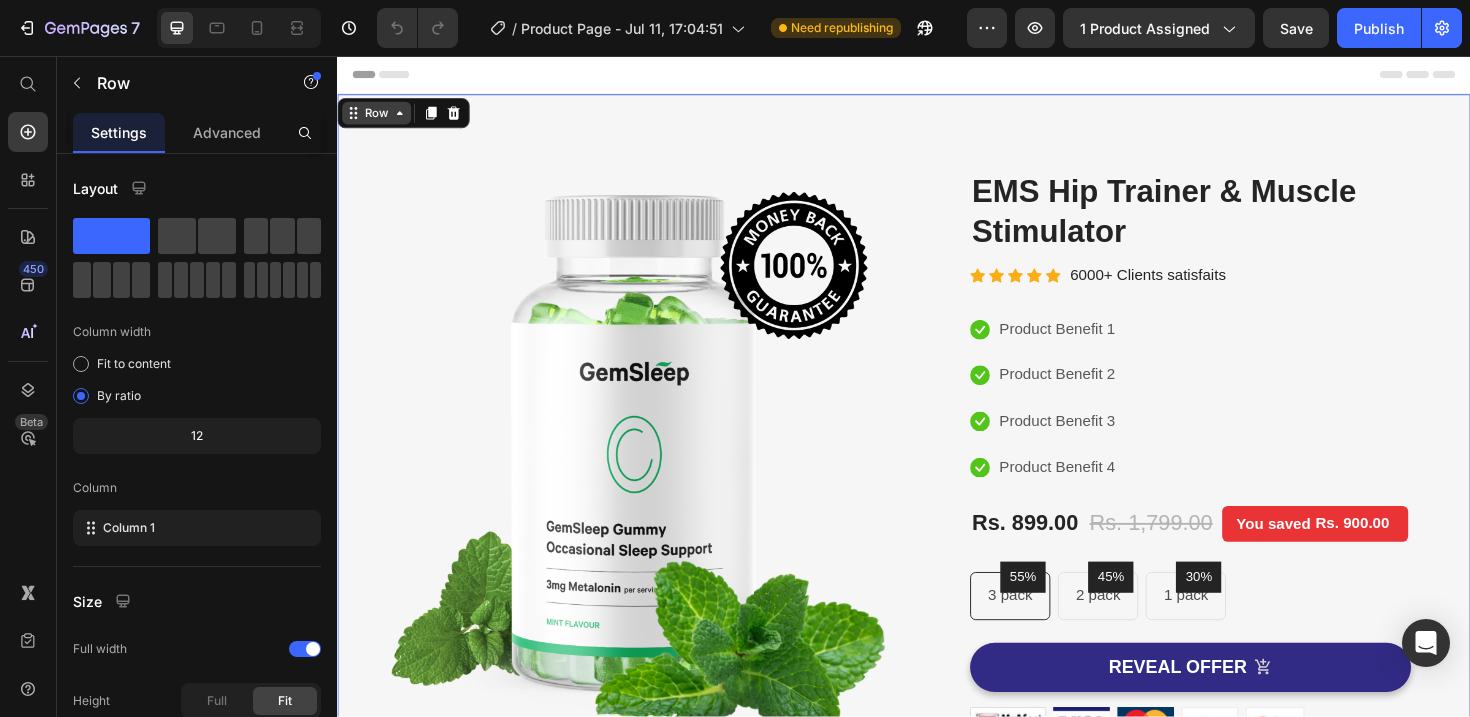 click 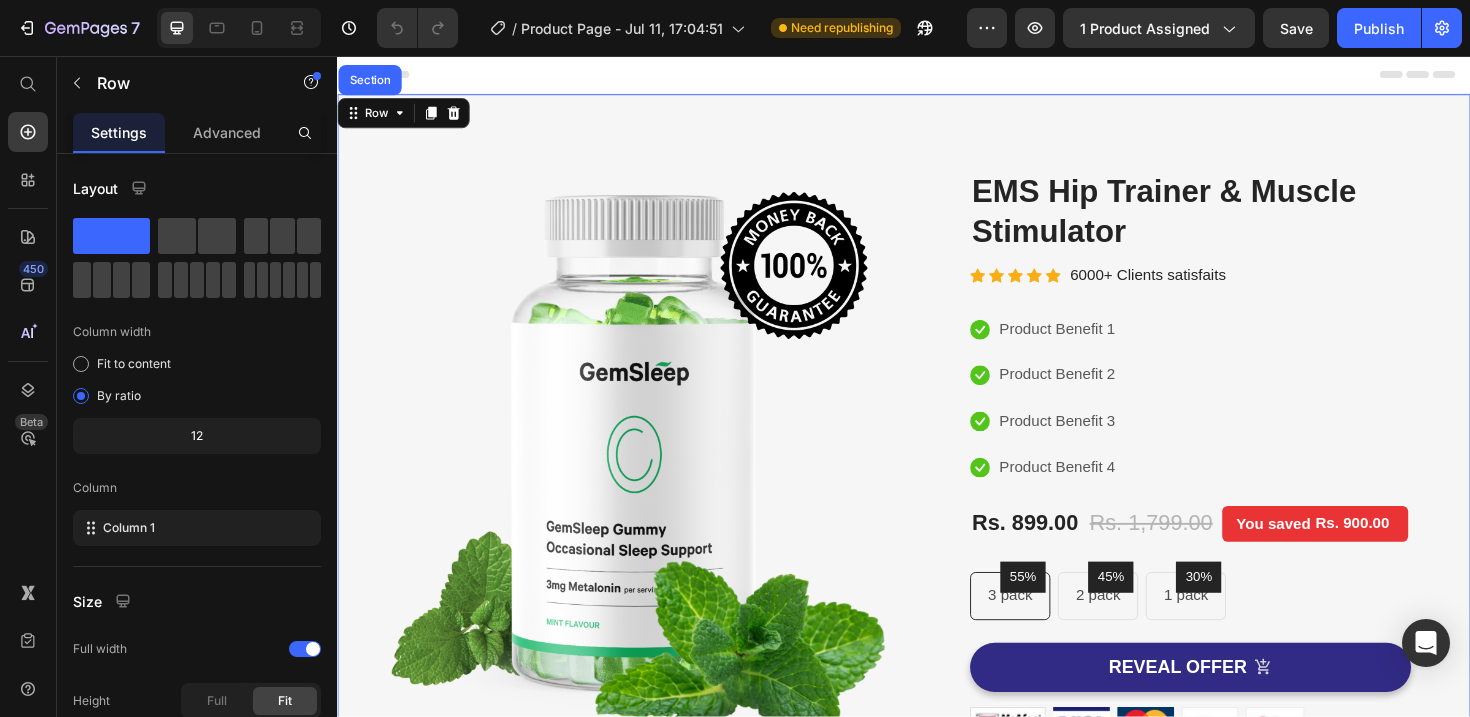 click on "Image Image Free Shipping Heading On oders over $70 Text block Row Image Money-back guarantee Heading 30- day refund or replacement Text block Row Row Row (P) Images & Gallery EMS Hip Trainer & Muscle Stimulator (P) Title                Icon                Icon                Icon                Icon                Icon Icon List Hoz 6000+ Clients satisfaits Text block Row
Icon Product Benefit 1 Text block
Icon Product Benefit 2 Text block
Icon Product Benefit 3 Text block
Icon Product Benefit 4 Text block Icon List Rs. 899.00 (P) Price Rs. 1,799.00 (P) Price You saved Rs. 900.00 Product Tag Row 55% Text block Row 3 pack Text block Row 45% Text block Row 2 pack Text block Row 30% Text block Row 1 pack Text block Row Row
Icon Product Benefit 1 Text block
Icon Product Benefit 2 Text block
Icon Product Benefit 3 Text block
Icon Product Benefit 4 Text block Icon List REVEAL OFFER Image" at bounding box center [937, 574] 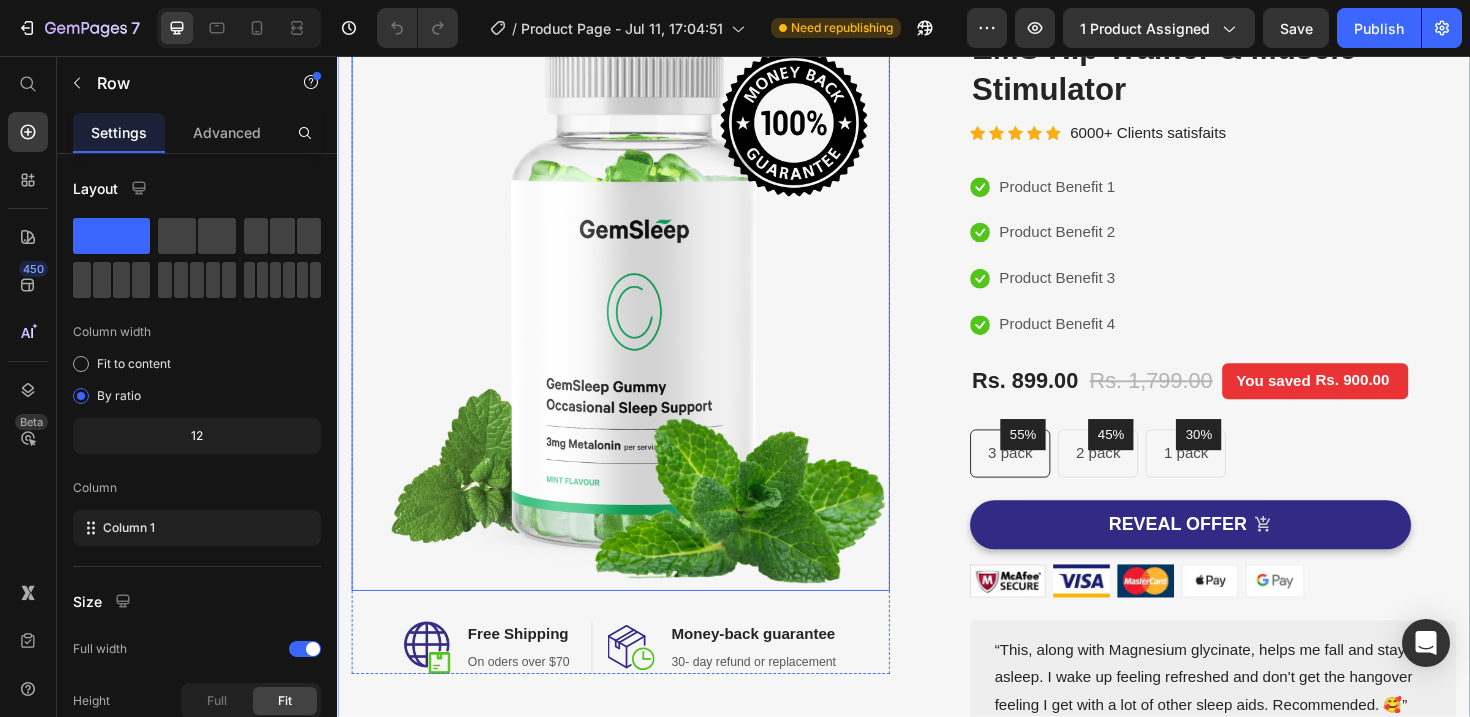 scroll, scrollTop: 0, scrollLeft: 0, axis: both 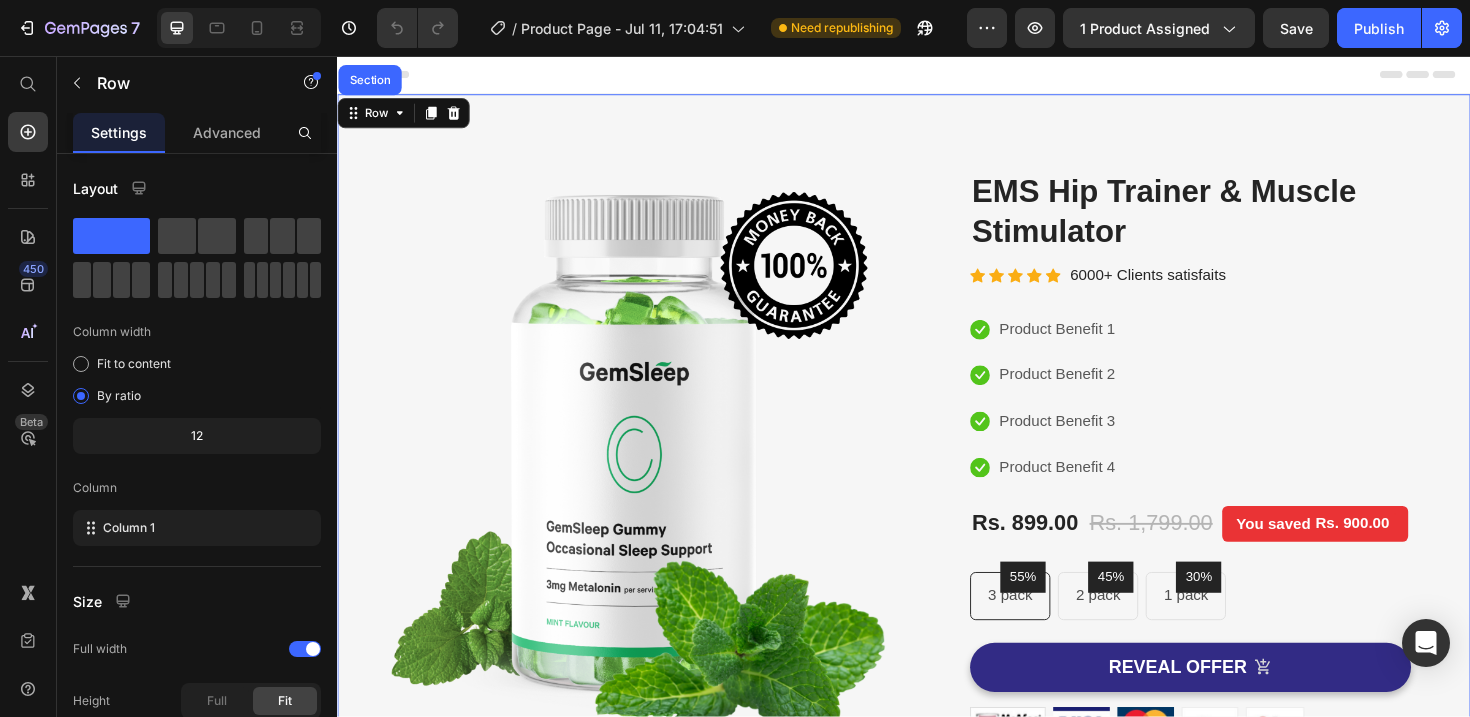 click on "Header" at bounding box center [937, 76] 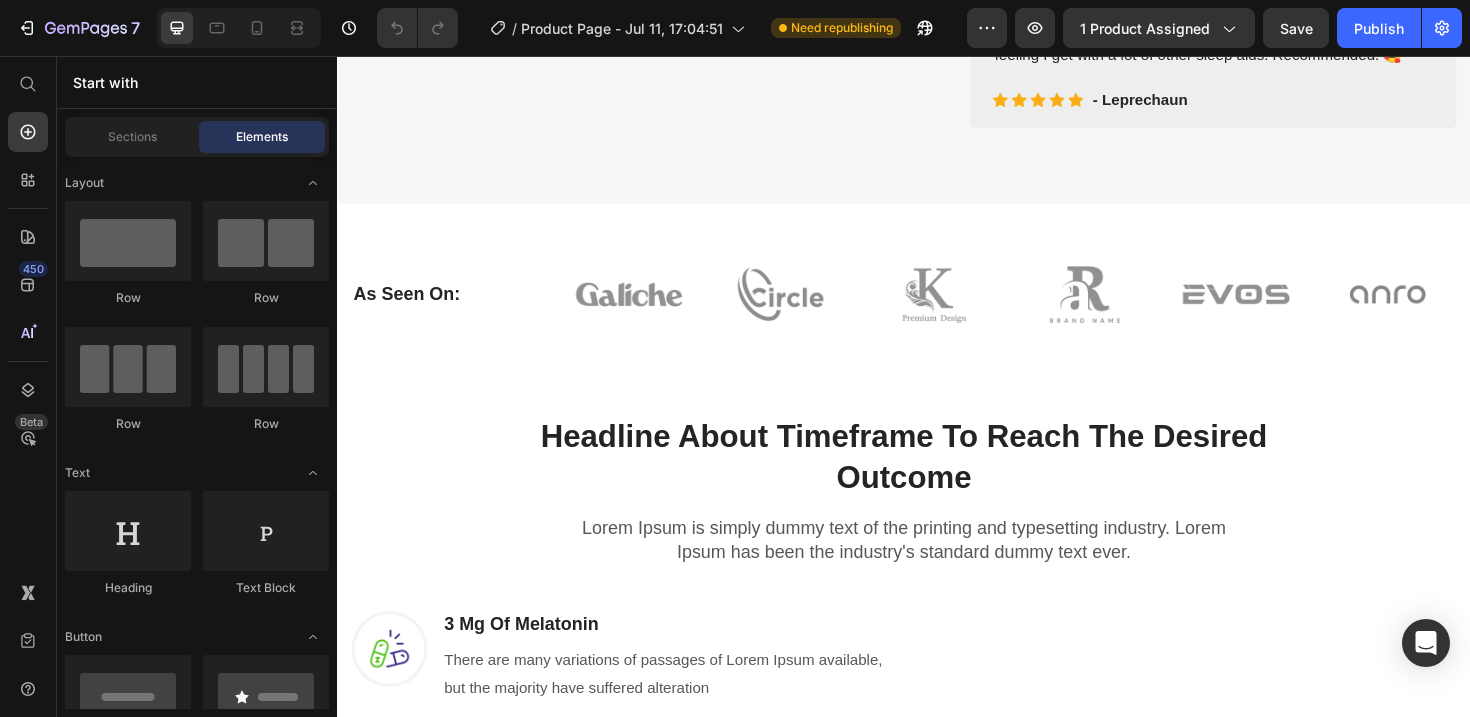 scroll, scrollTop: 889, scrollLeft: 0, axis: vertical 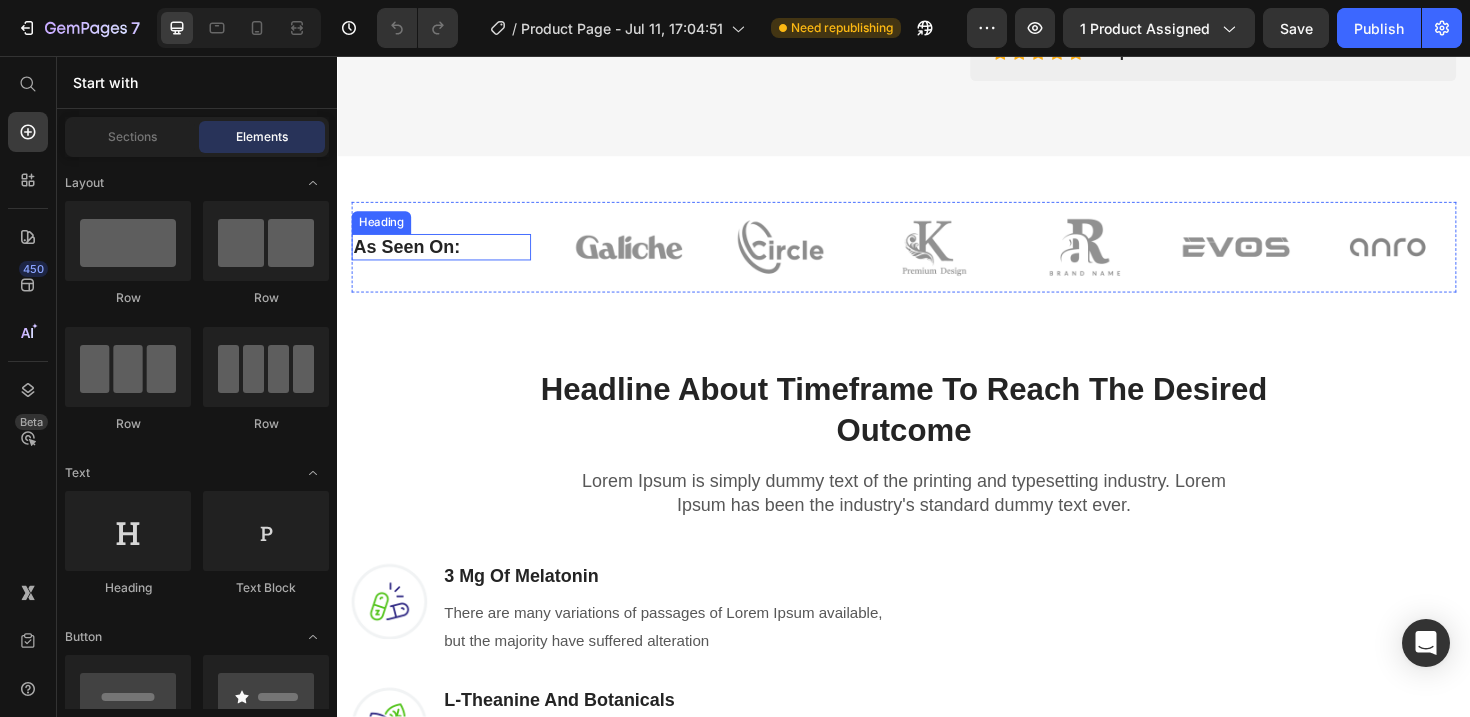 click on "As Seen On:" at bounding box center (447, 259) 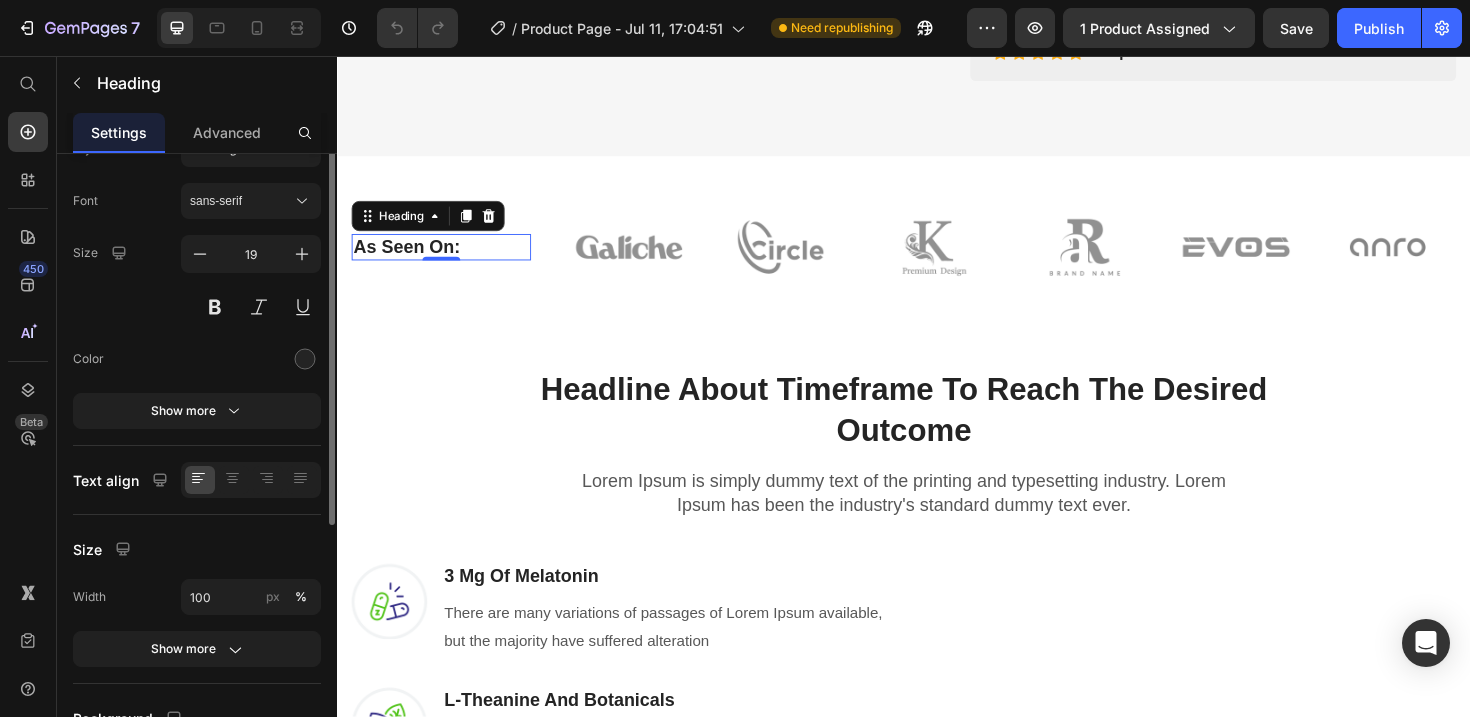 scroll, scrollTop: 90, scrollLeft: 0, axis: vertical 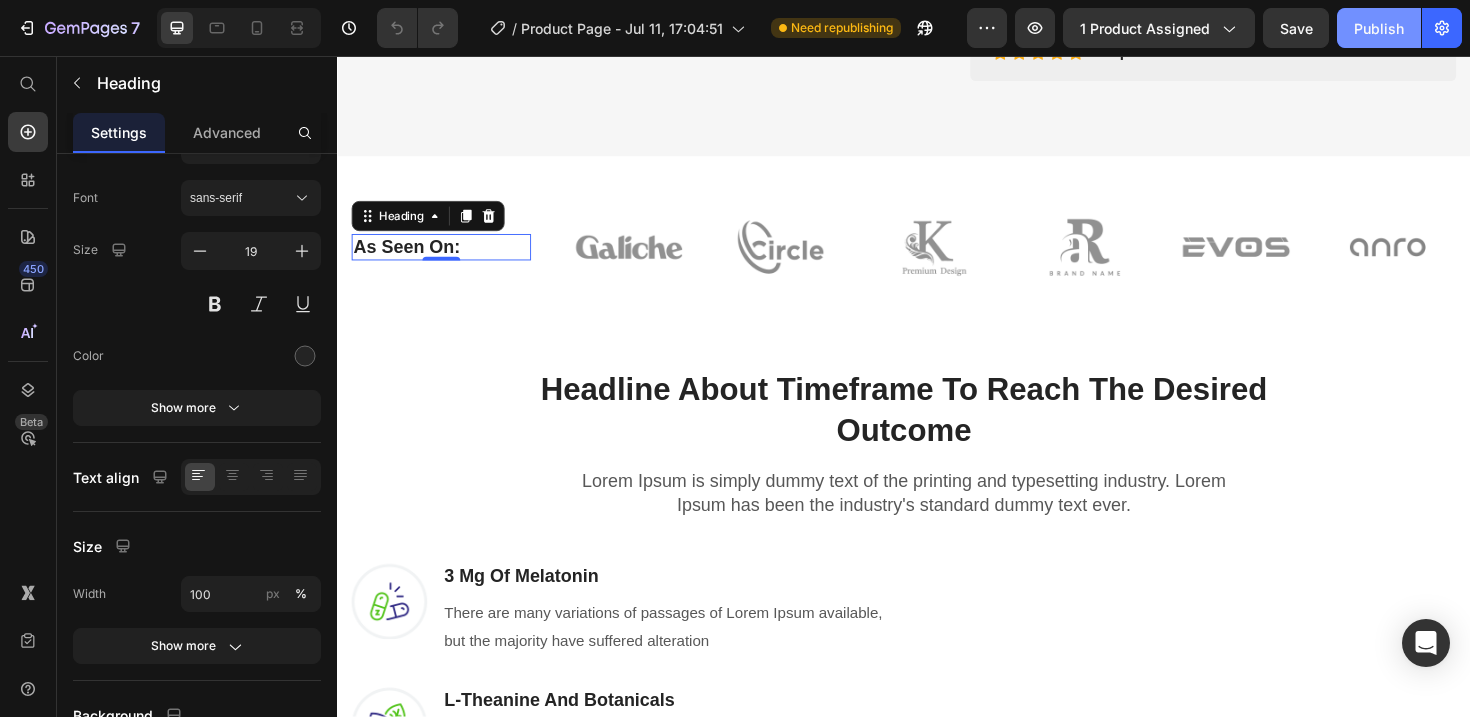 click on "Publish" 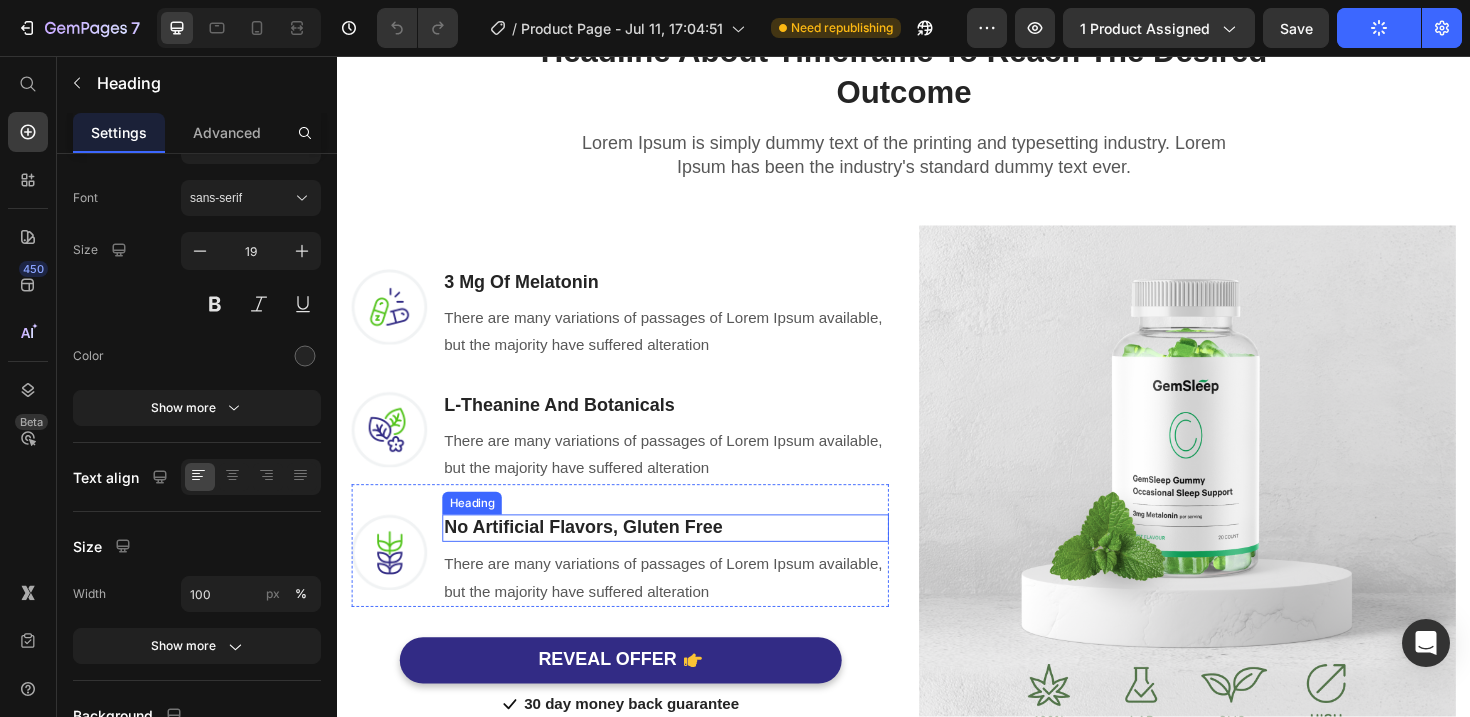scroll, scrollTop: 1223, scrollLeft: 0, axis: vertical 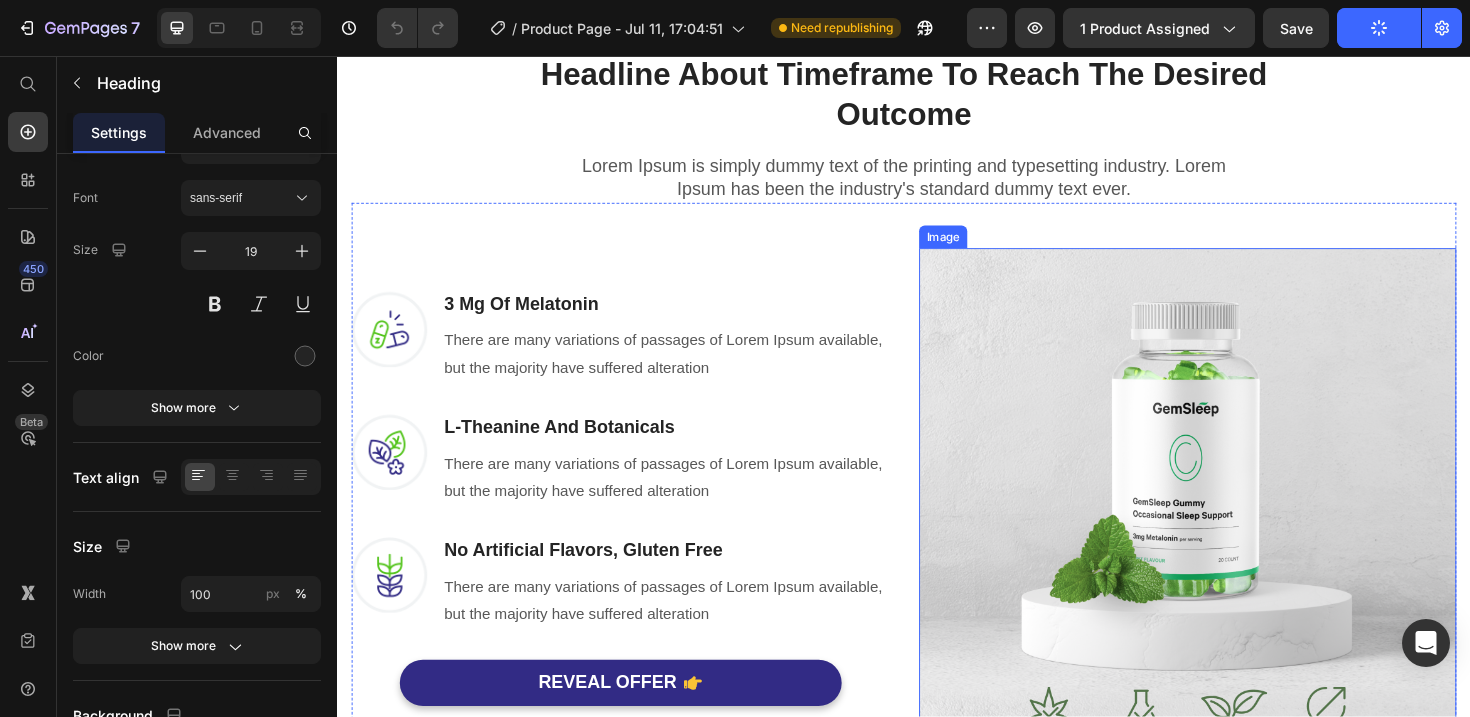 click at bounding box center [1237, 544] 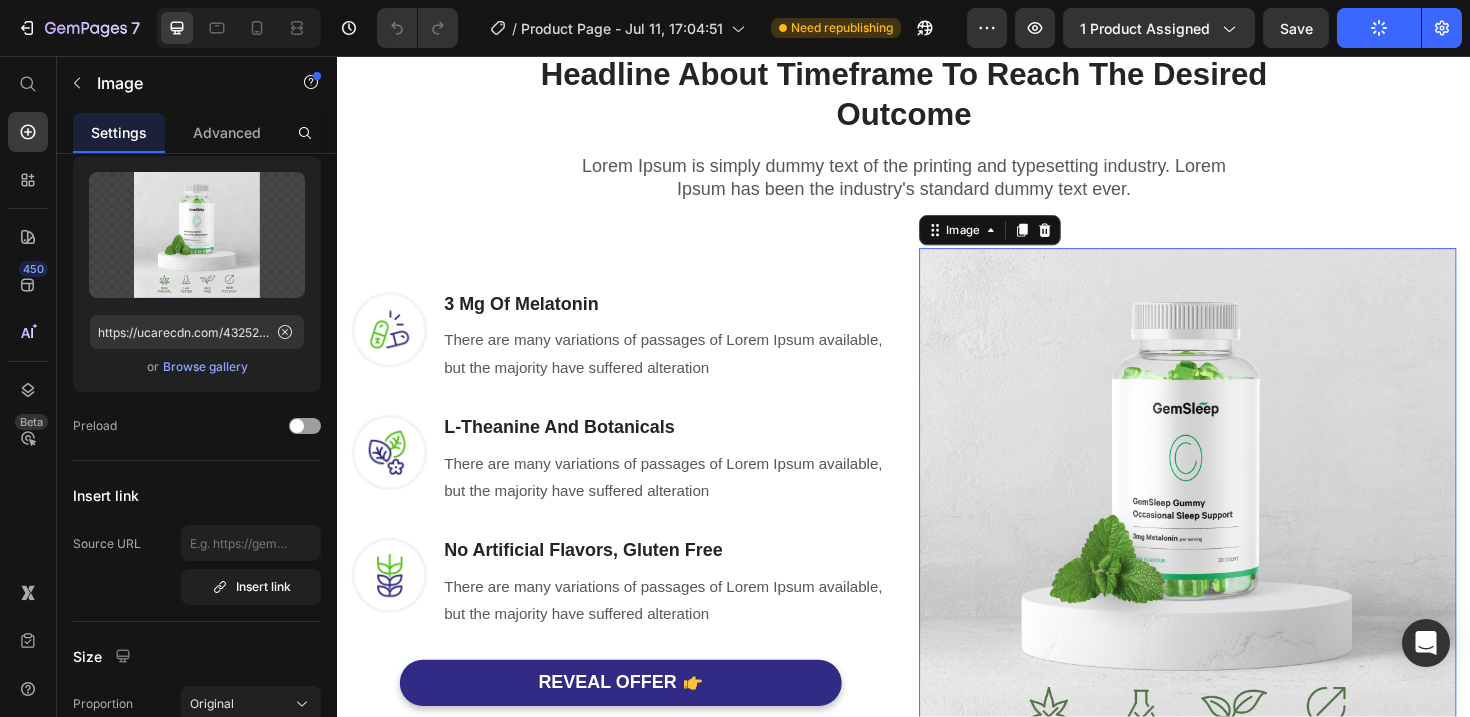 scroll, scrollTop: 0, scrollLeft: 0, axis: both 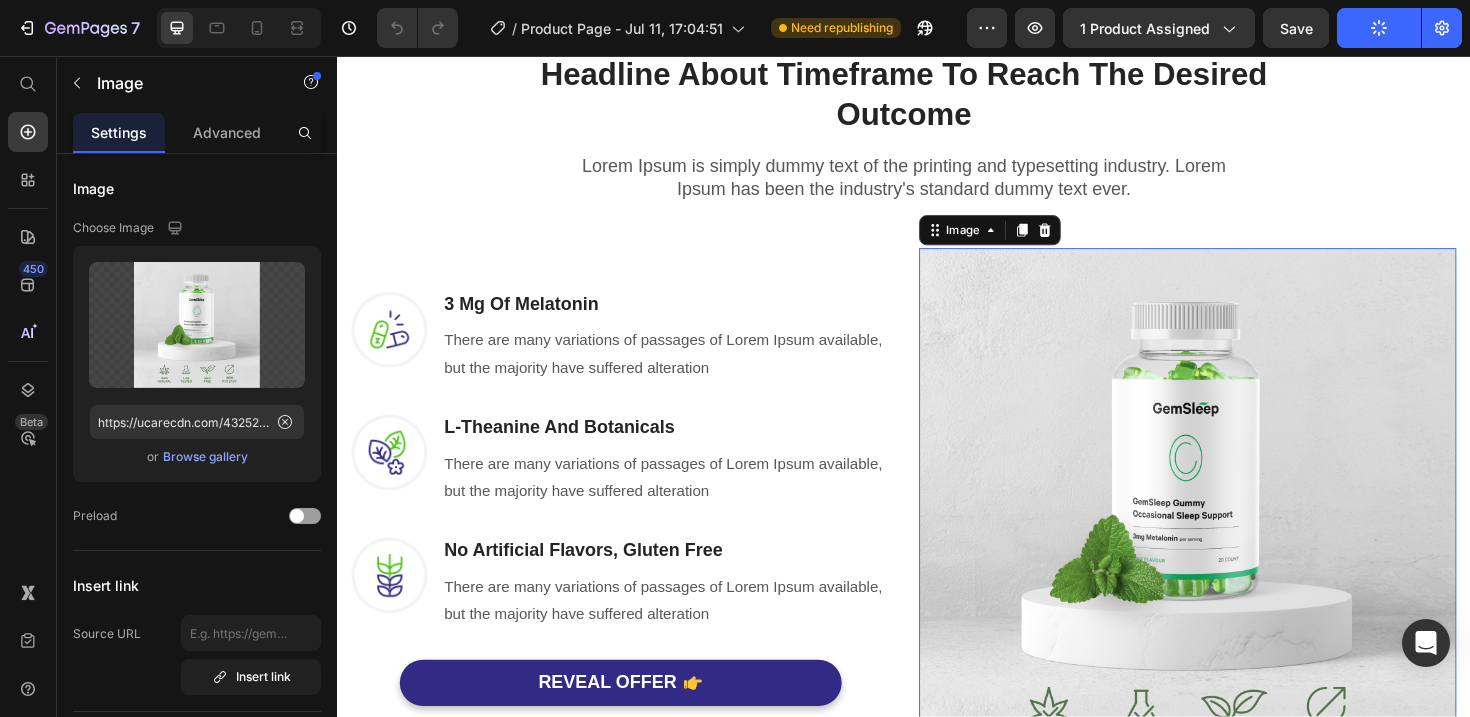 click on "7   /  Product Page - Jul 11, 17:04:51 Need republishing Preview 1 product assigned  Save   Publish" 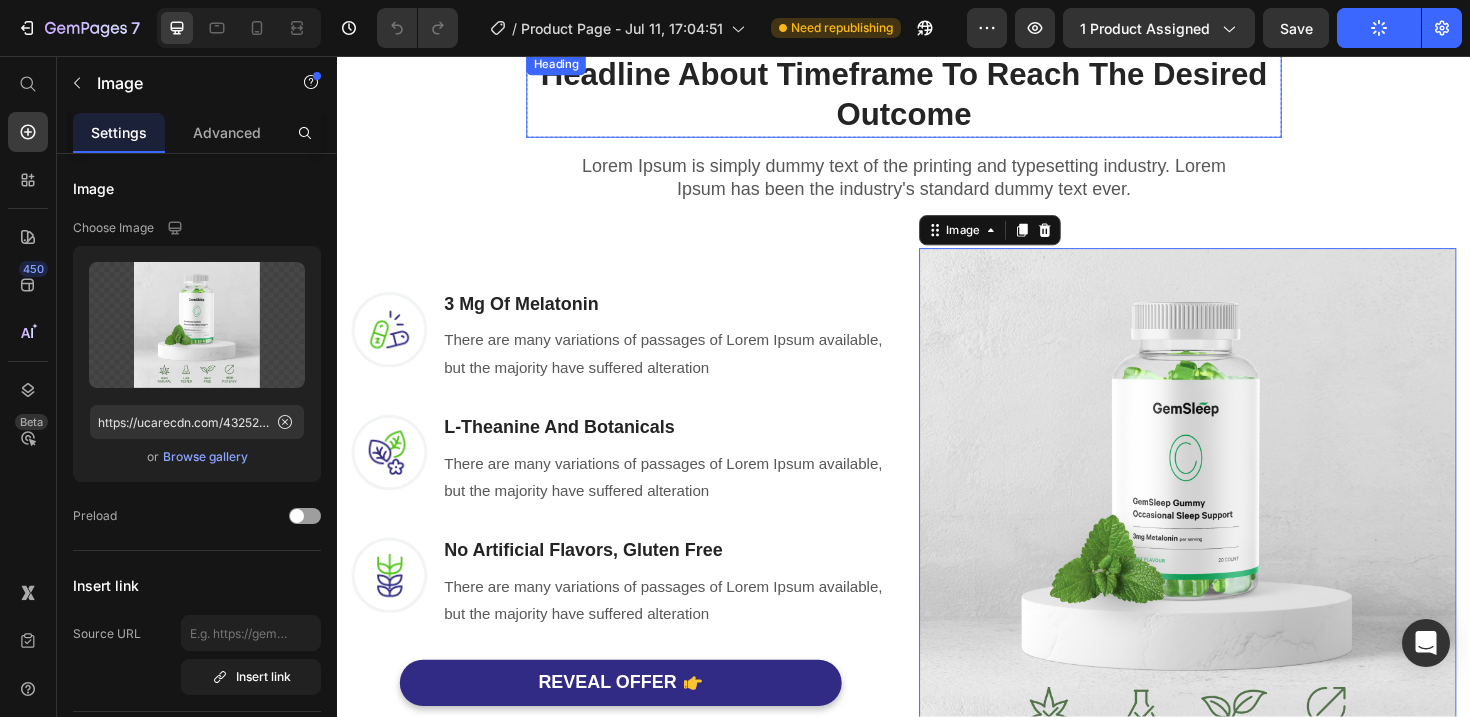 click on "Headline About Timeframe To Reach The Desired Outcome" at bounding box center (937, 98) 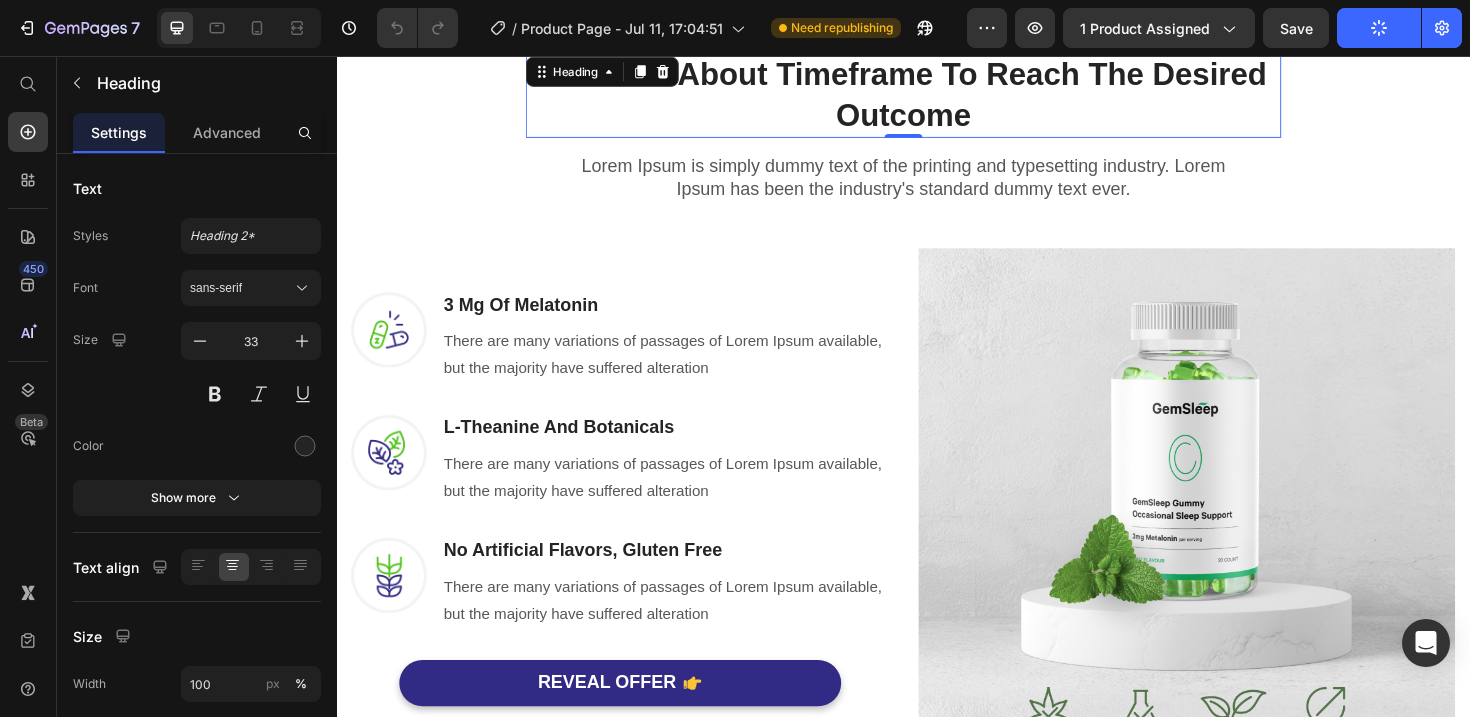 click on "Headline About Timeframe To Reach The Desired Outcome" at bounding box center [937, 98] 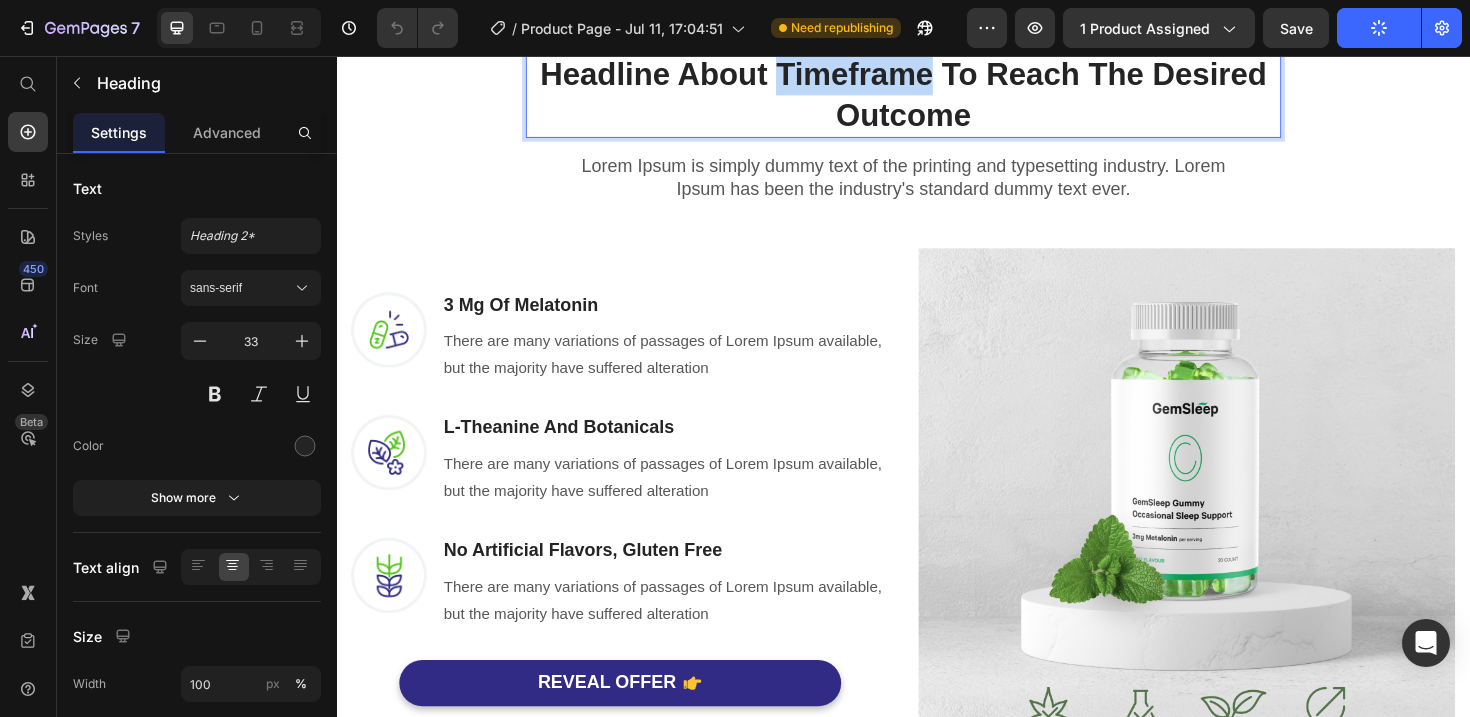 click on "Headline About Timeframe To Reach The Desired Outcome" at bounding box center (937, 98) 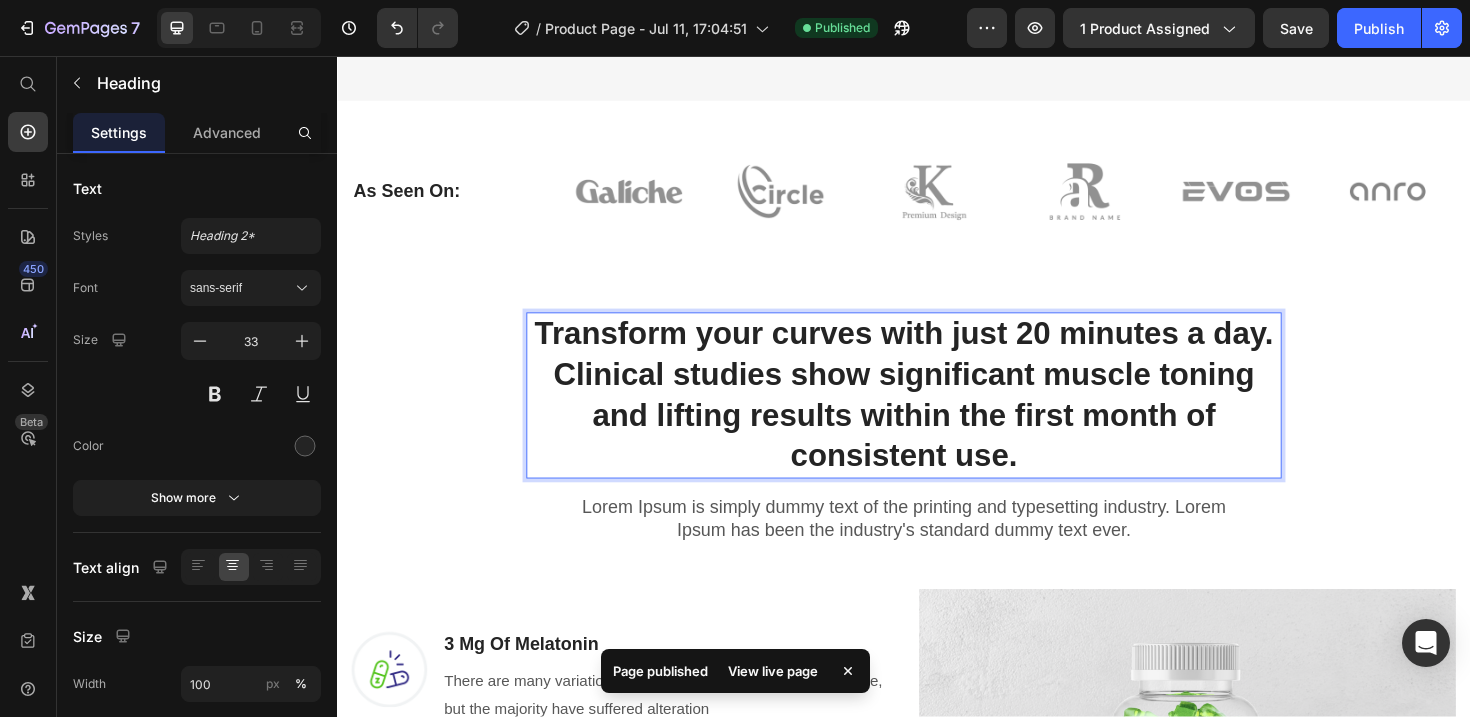 scroll, scrollTop: 947, scrollLeft: 0, axis: vertical 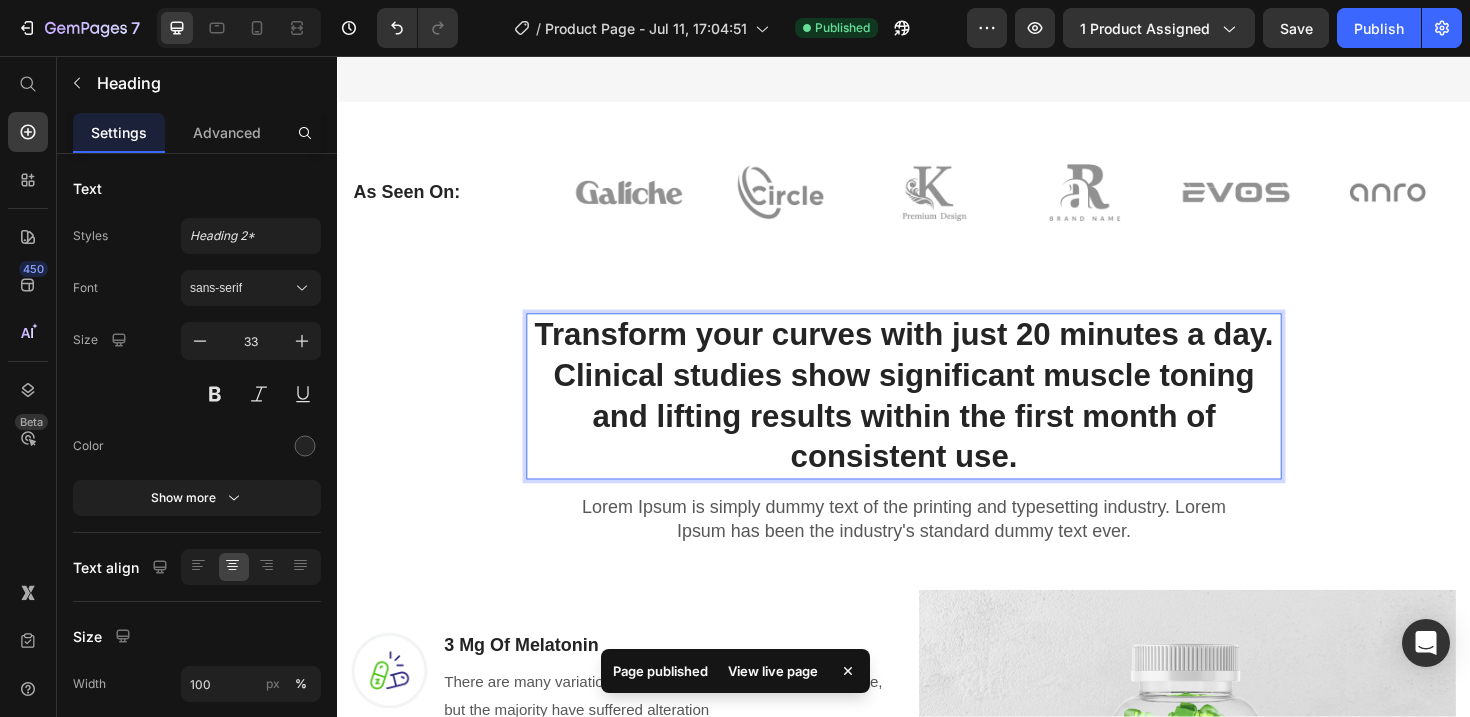 click on "Transform your curves with just 20 minutes a day. Clinical studies show significant muscle toning and lifting results within the first month of consistent use." at bounding box center [937, 417] 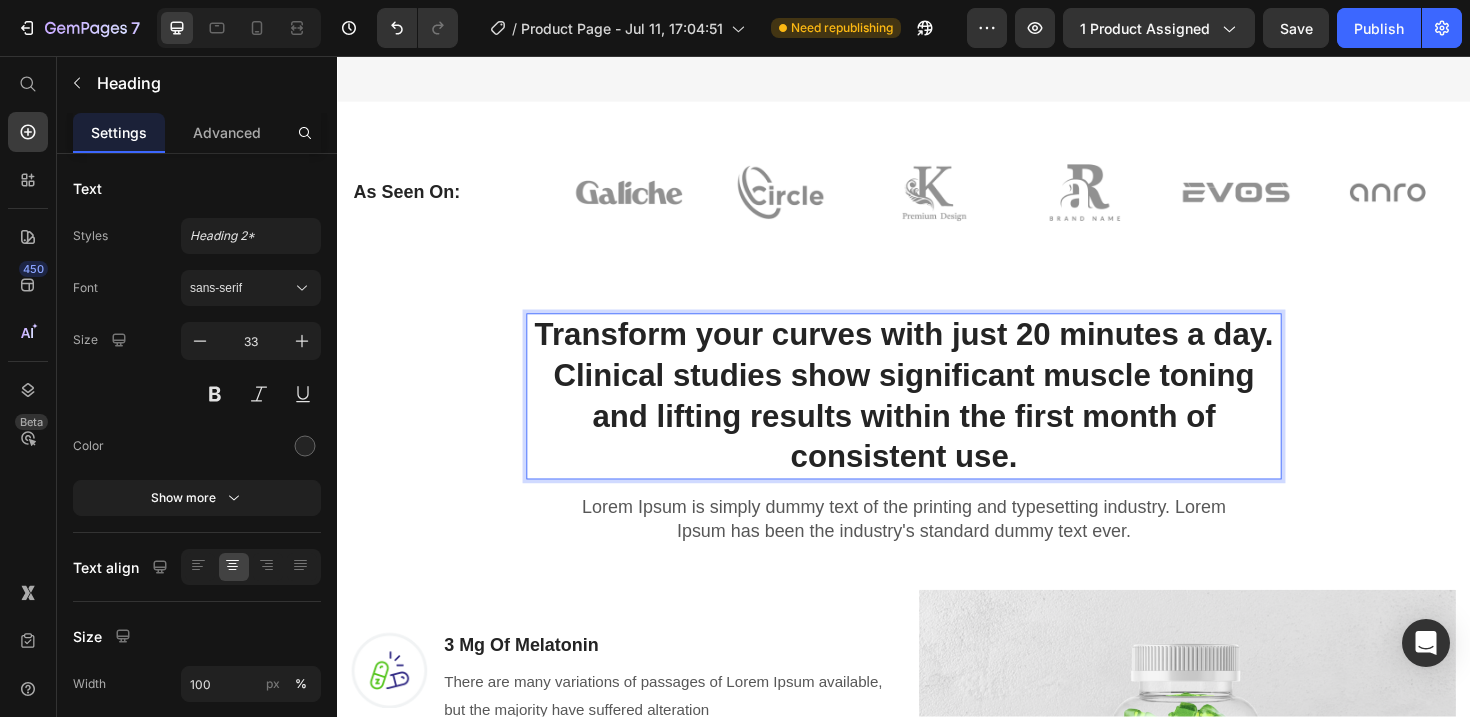 click on "Transform your curves with just 20 minutes a day.  Clinical studies show significant muscle toning and lifting results within the first month of consistent use." at bounding box center (937, 417) 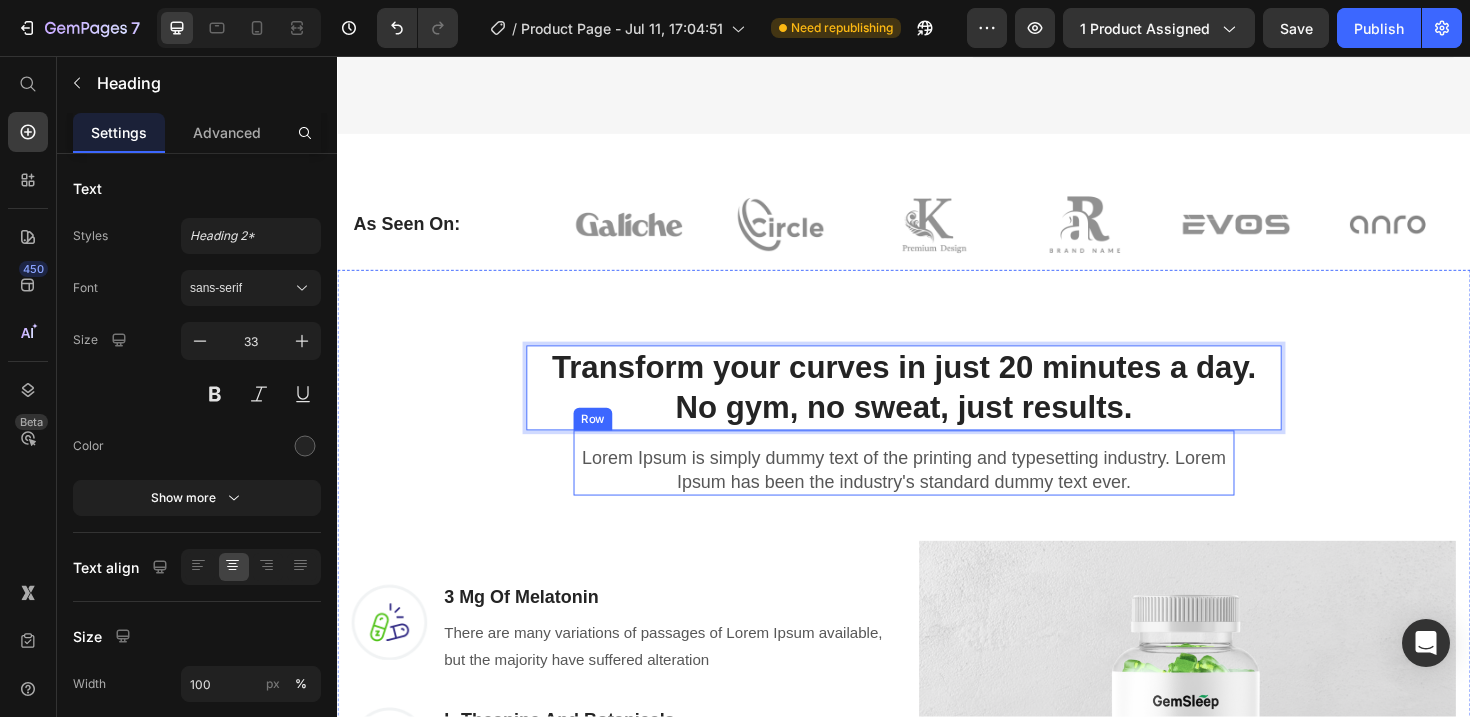 scroll, scrollTop: 917, scrollLeft: 0, axis: vertical 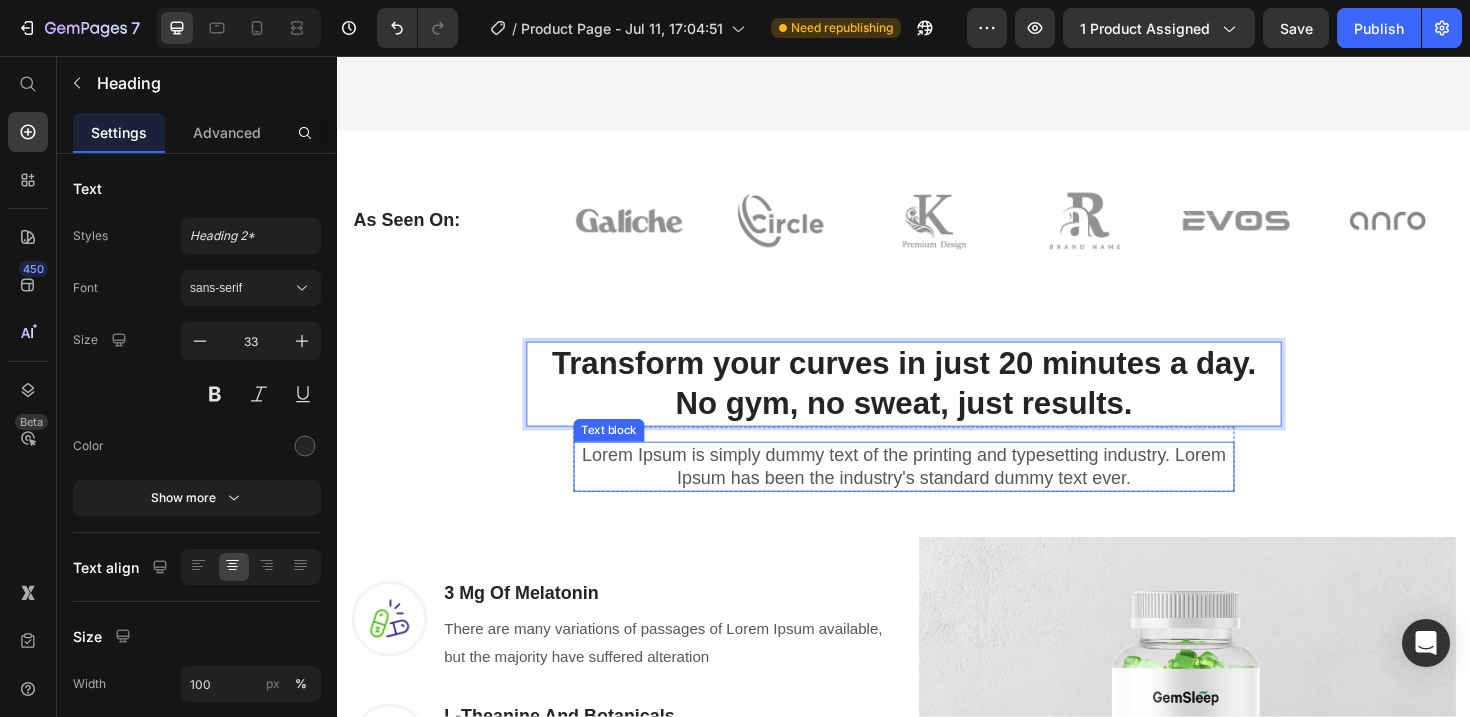 click on "Lorem Ipsum is simply dummy text of the printing and typesetting industry. Lorem Ipsum has been the industry's standard dummy text ever." at bounding box center [937, 491] 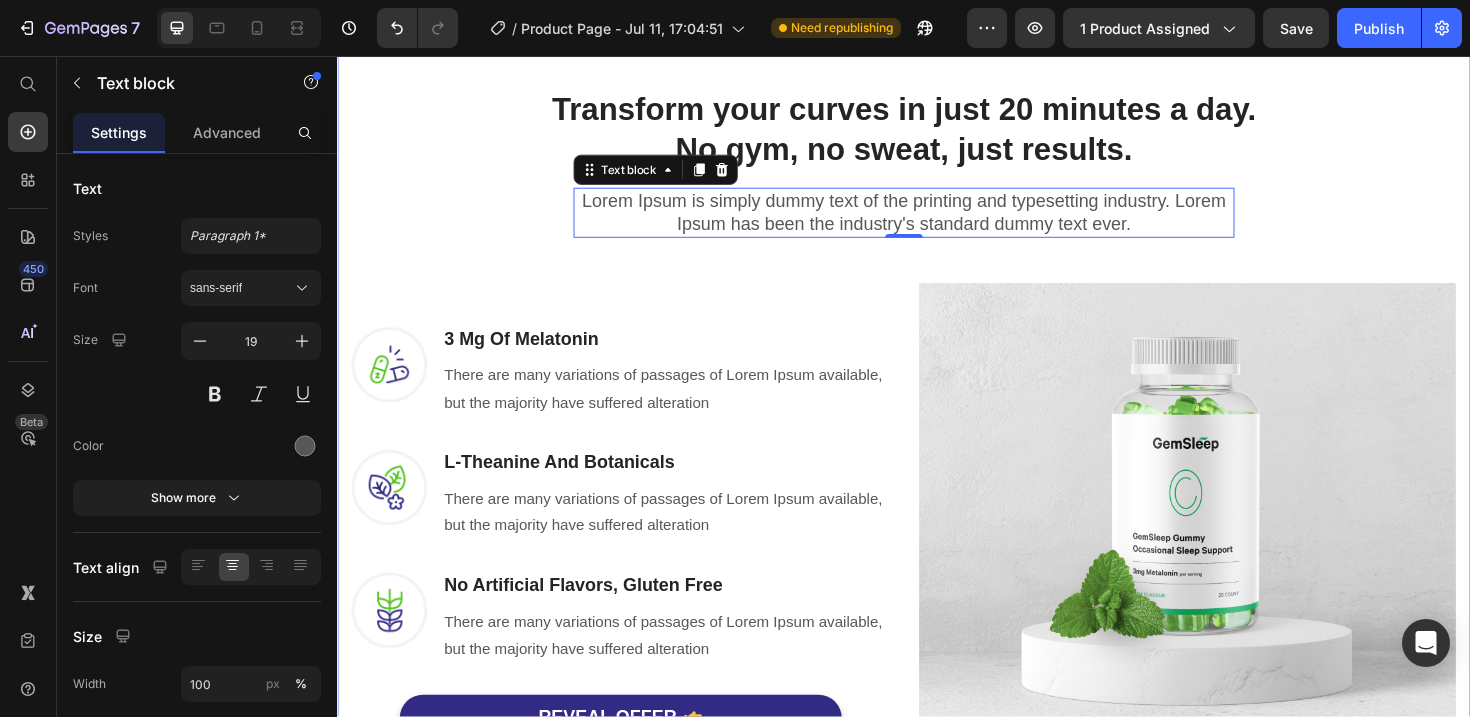 scroll, scrollTop: 1181, scrollLeft: 0, axis: vertical 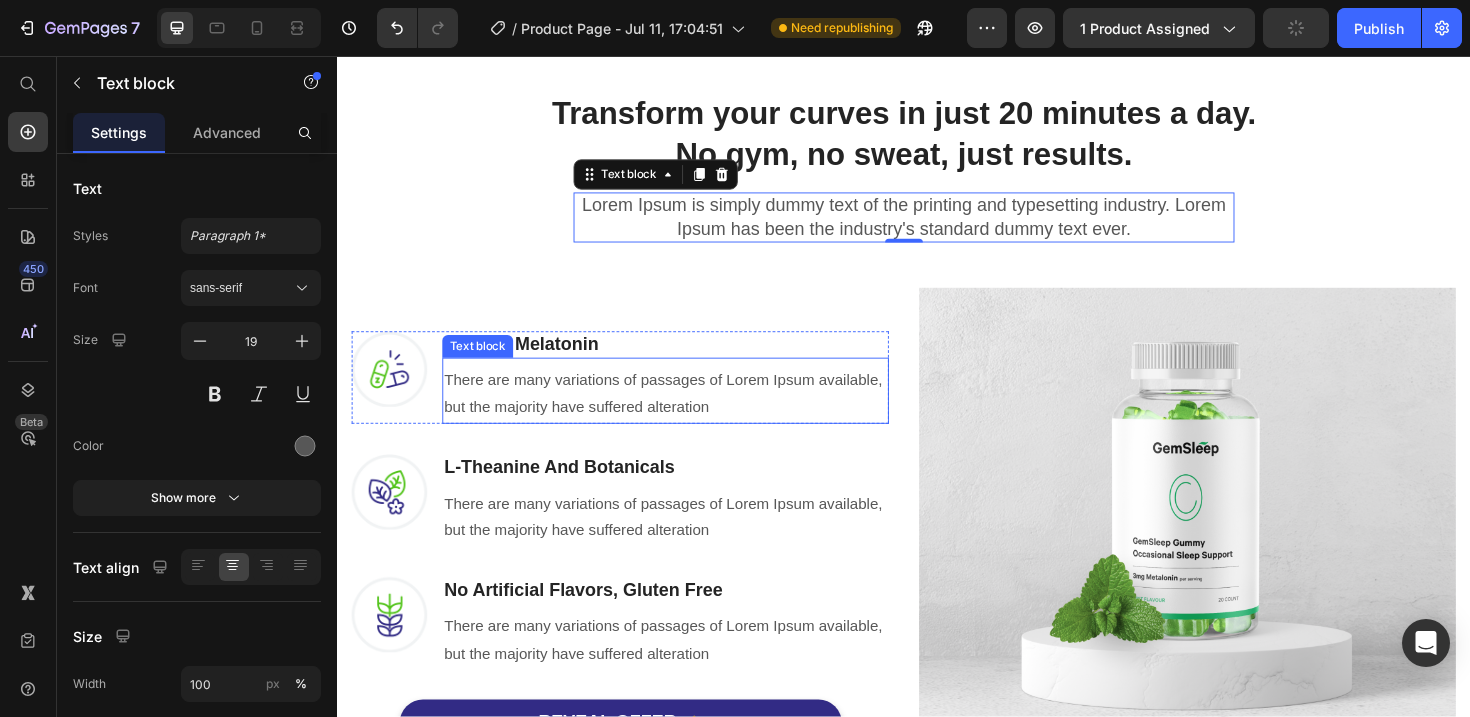 click on "Text block" at bounding box center (485, 364) 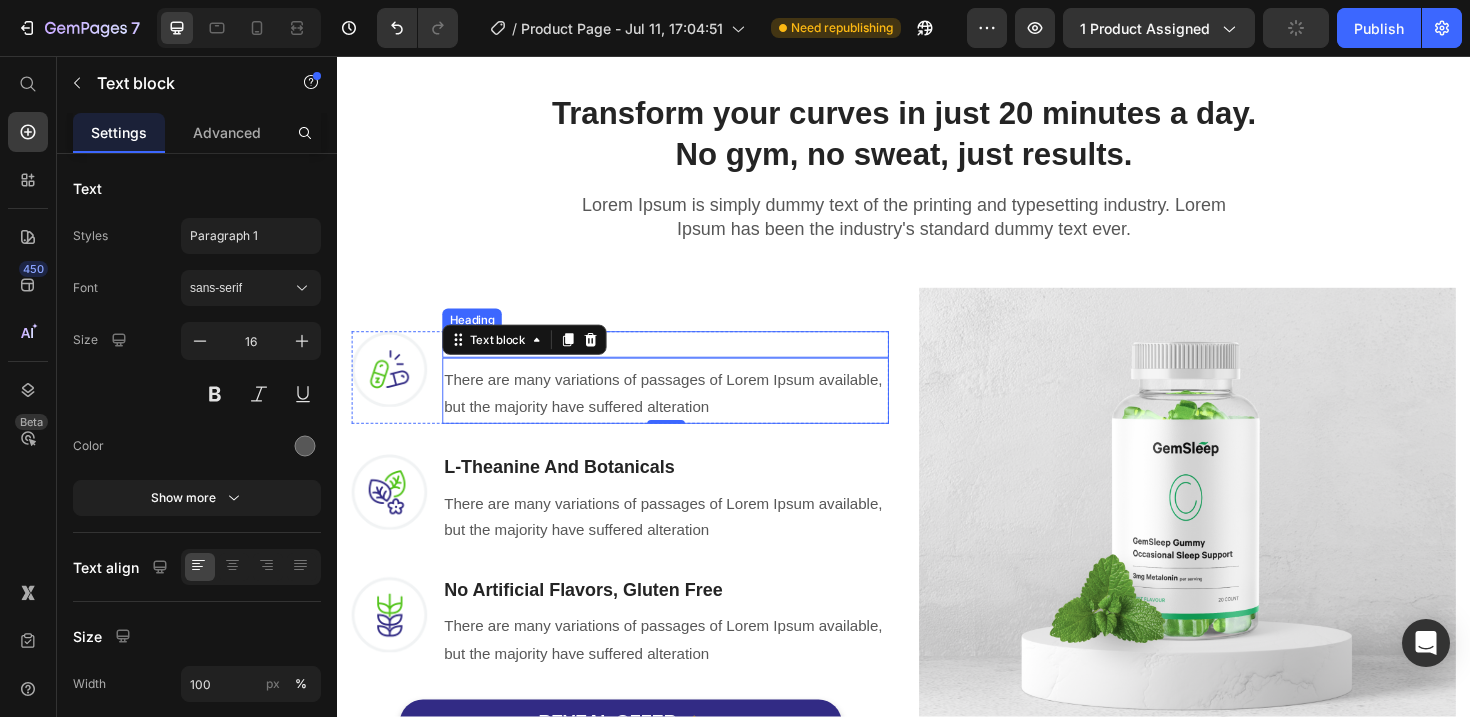 click on "3 Mg Of Melatonin" at bounding box center [684, 362] 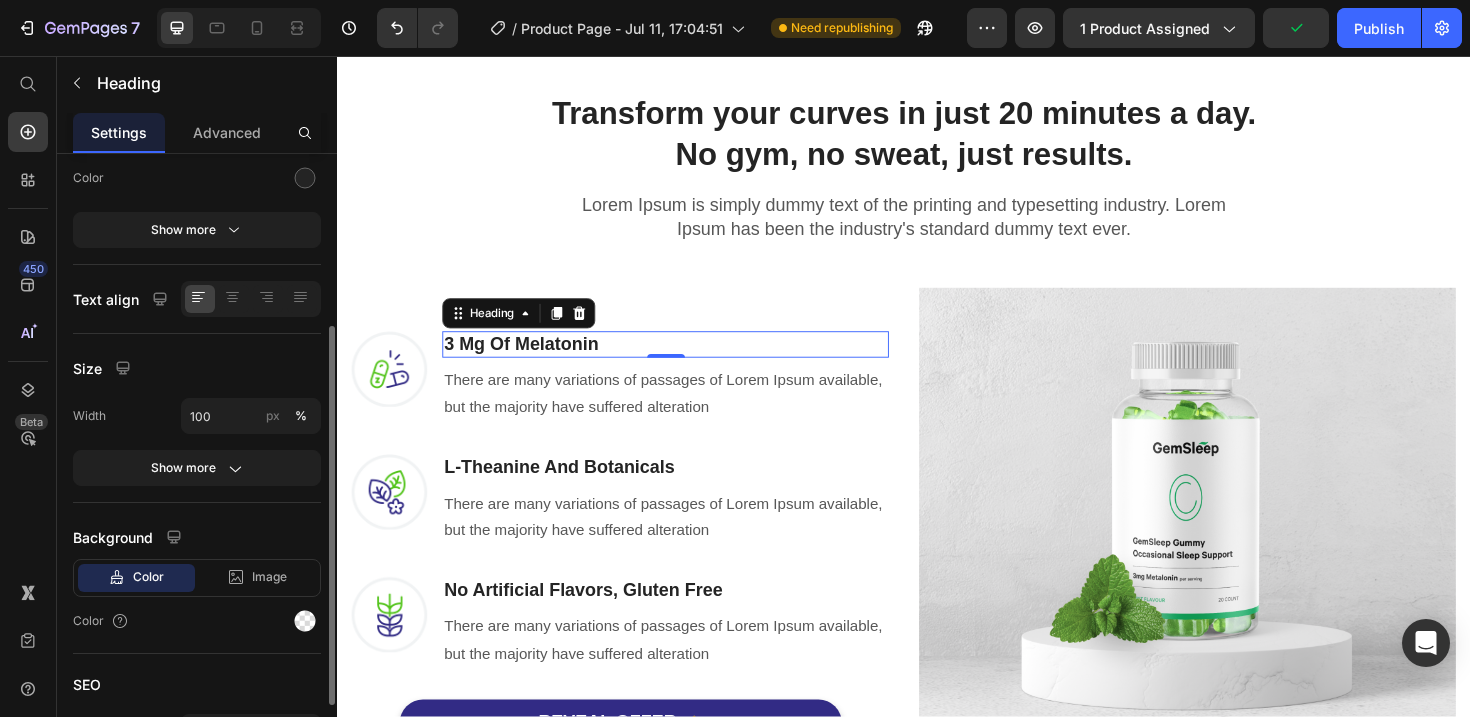 scroll, scrollTop: 273, scrollLeft: 0, axis: vertical 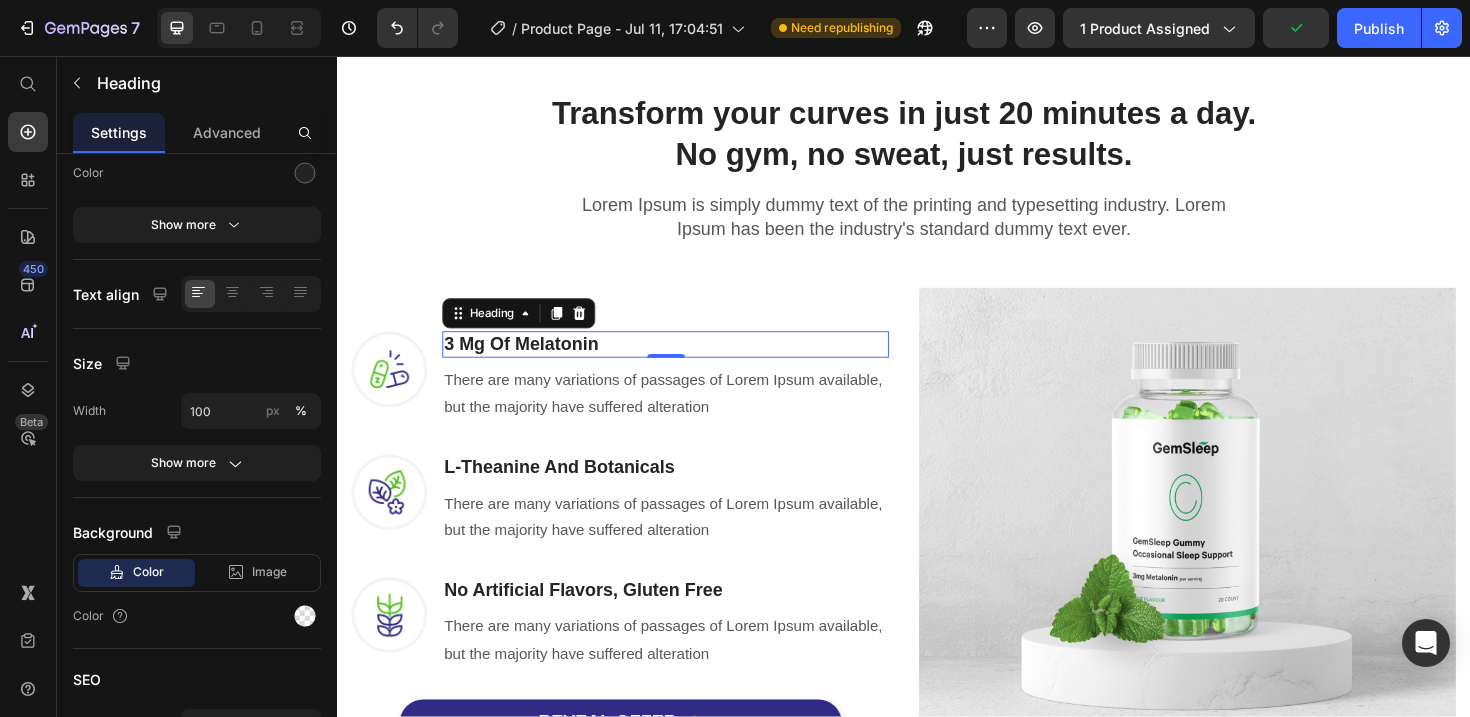 click on "3 Mg Of Melatonin" at bounding box center (684, 362) 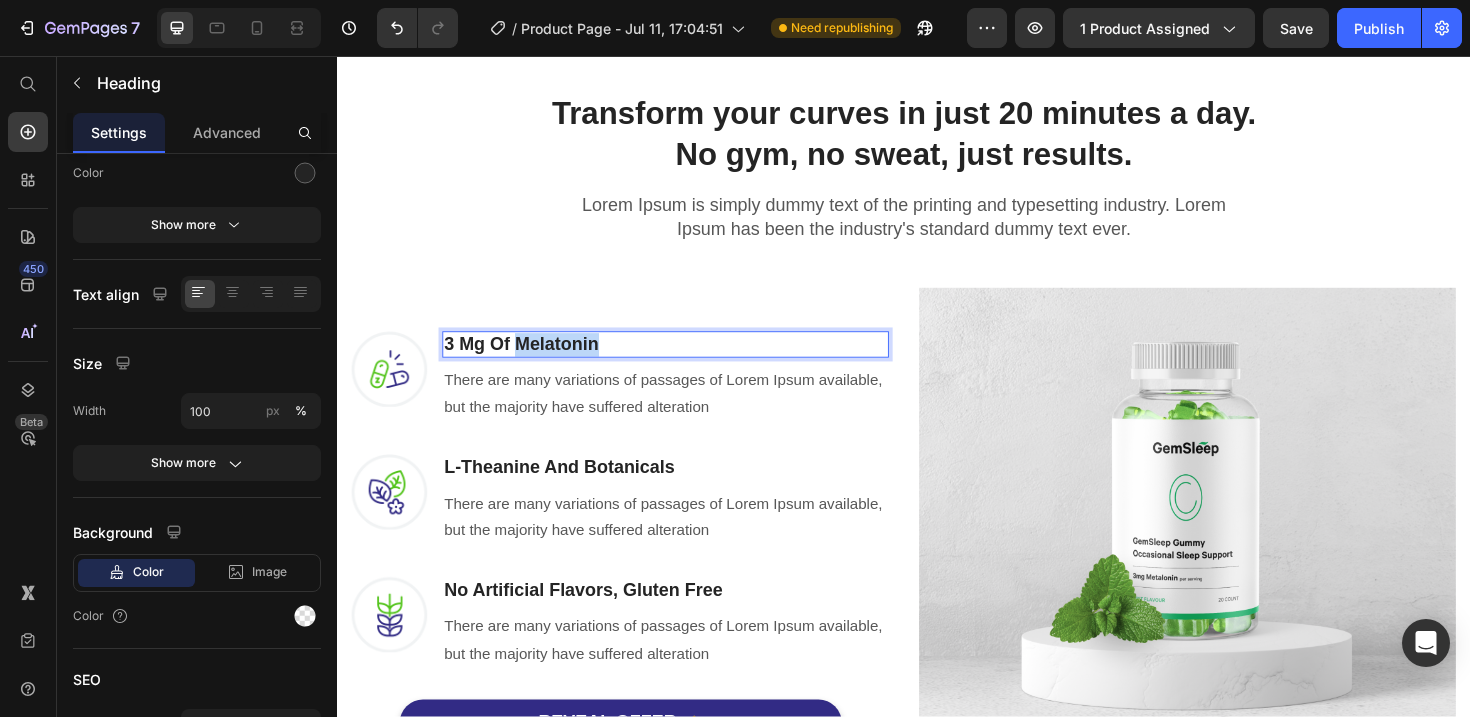 click on "3 Mg Of Melatonin" at bounding box center [684, 362] 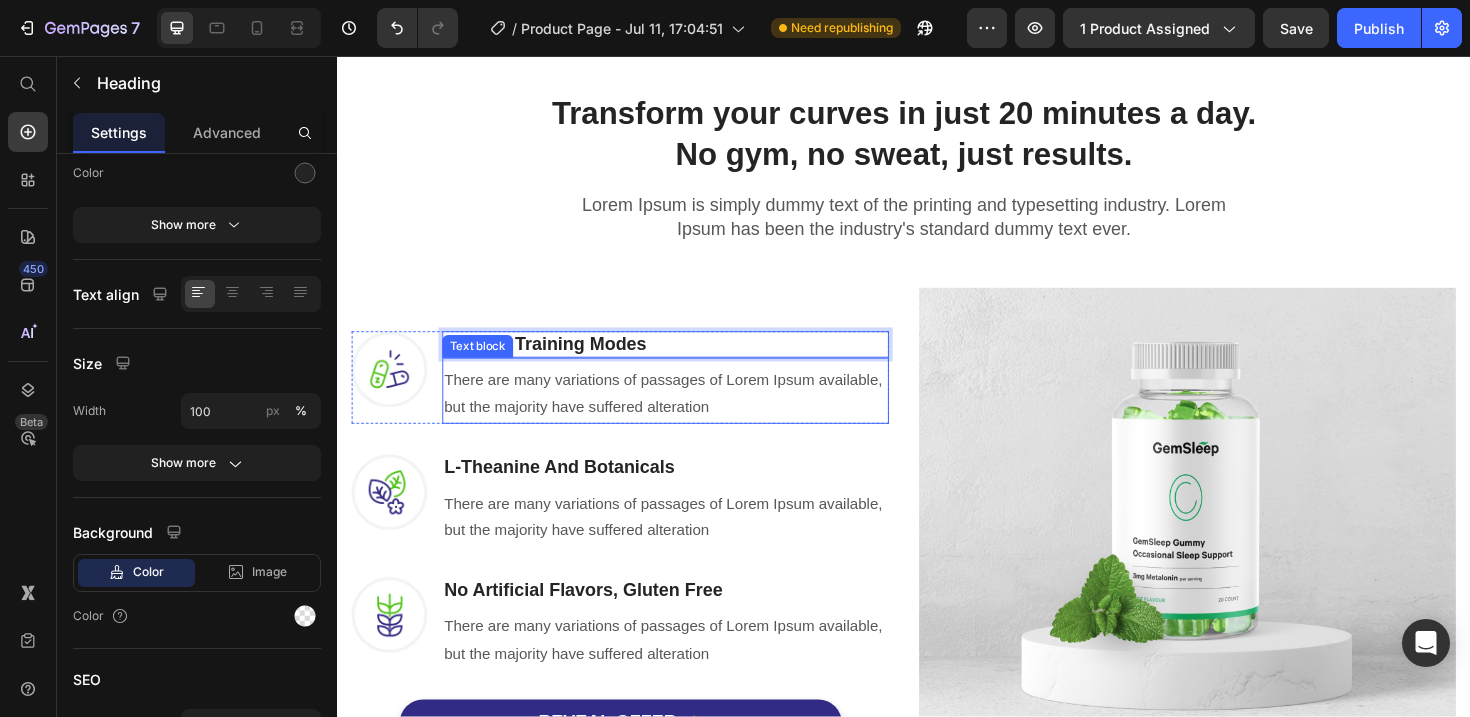 drag, startPoint x: 568, startPoint y: 440, endPoint x: 568, endPoint y: 423, distance: 17 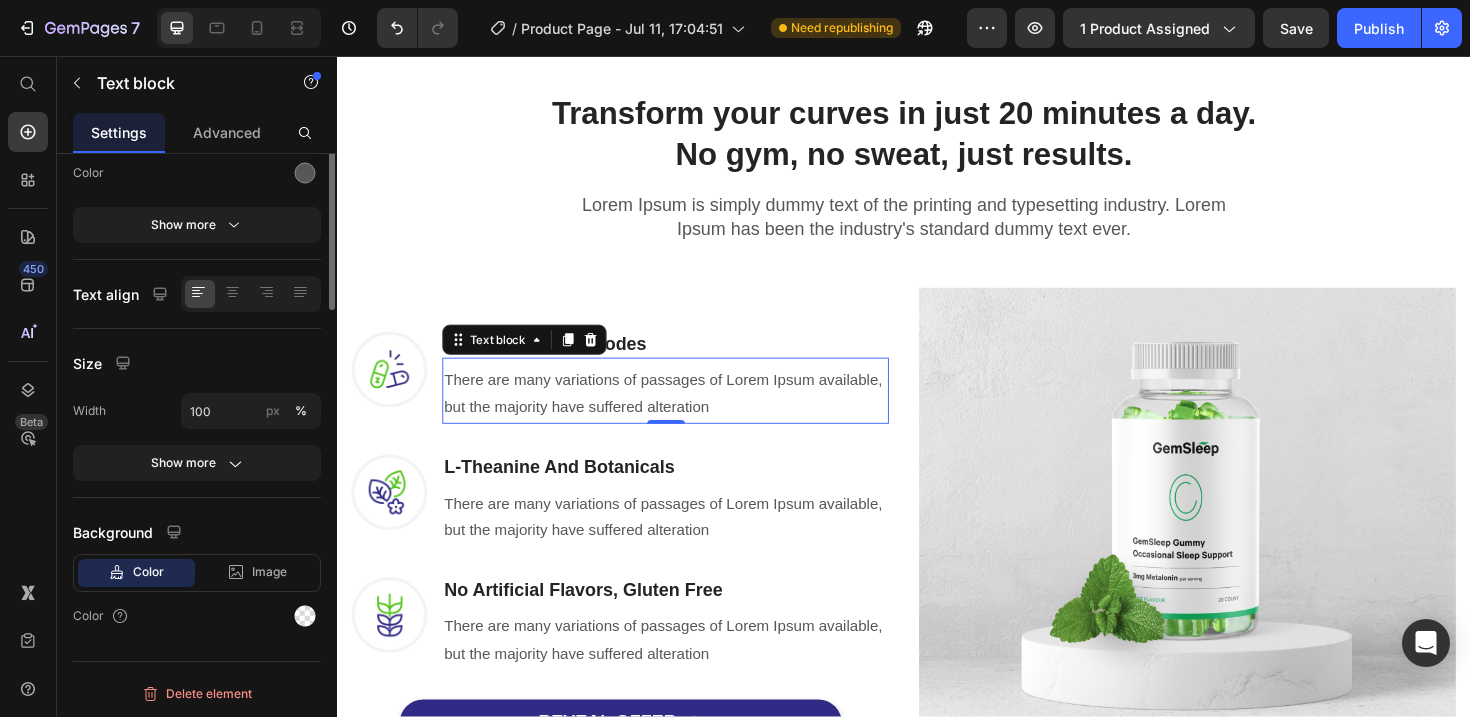 scroll, scrollTop: 0, scrollLeft: 0, axis: both 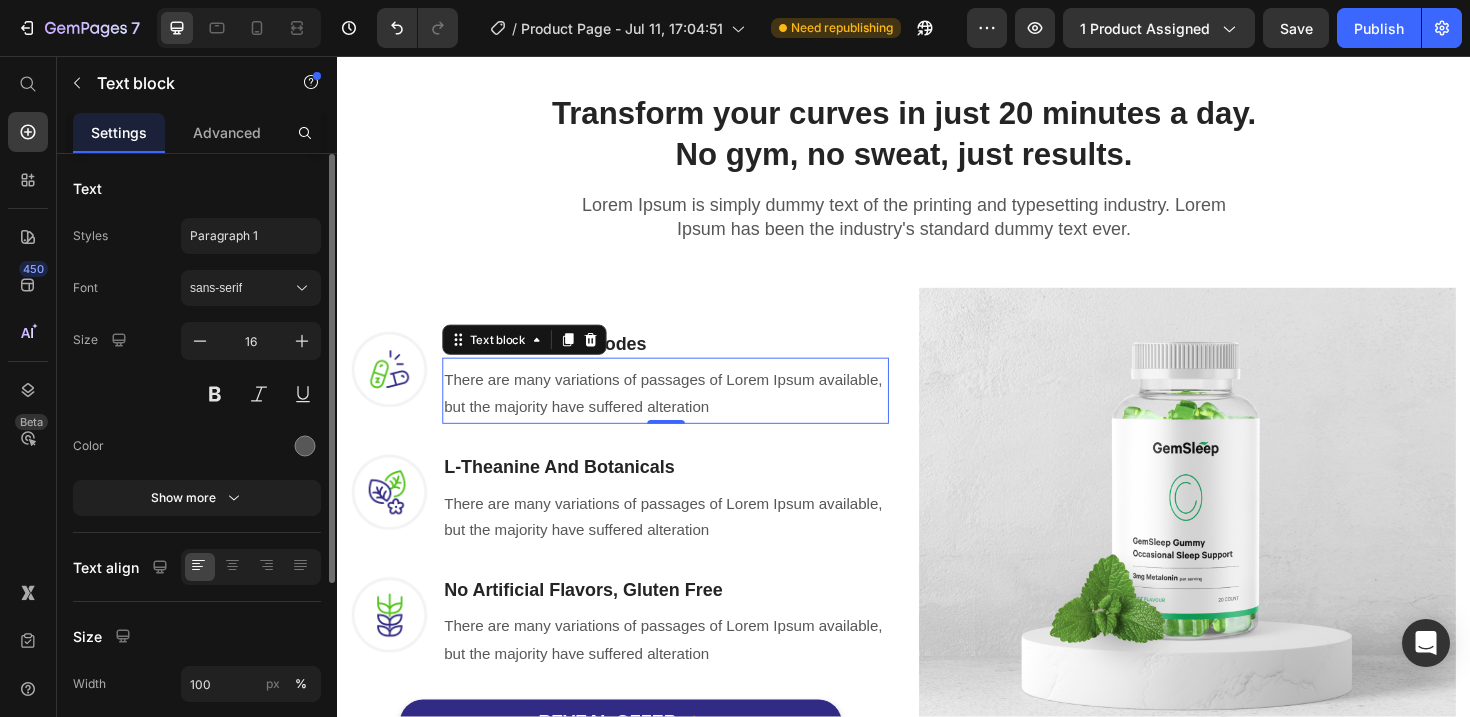 click on "There are many variations of passages of Lorem Ipsum available, but the majority have suffered alteration" at bounding box center [684, 415] 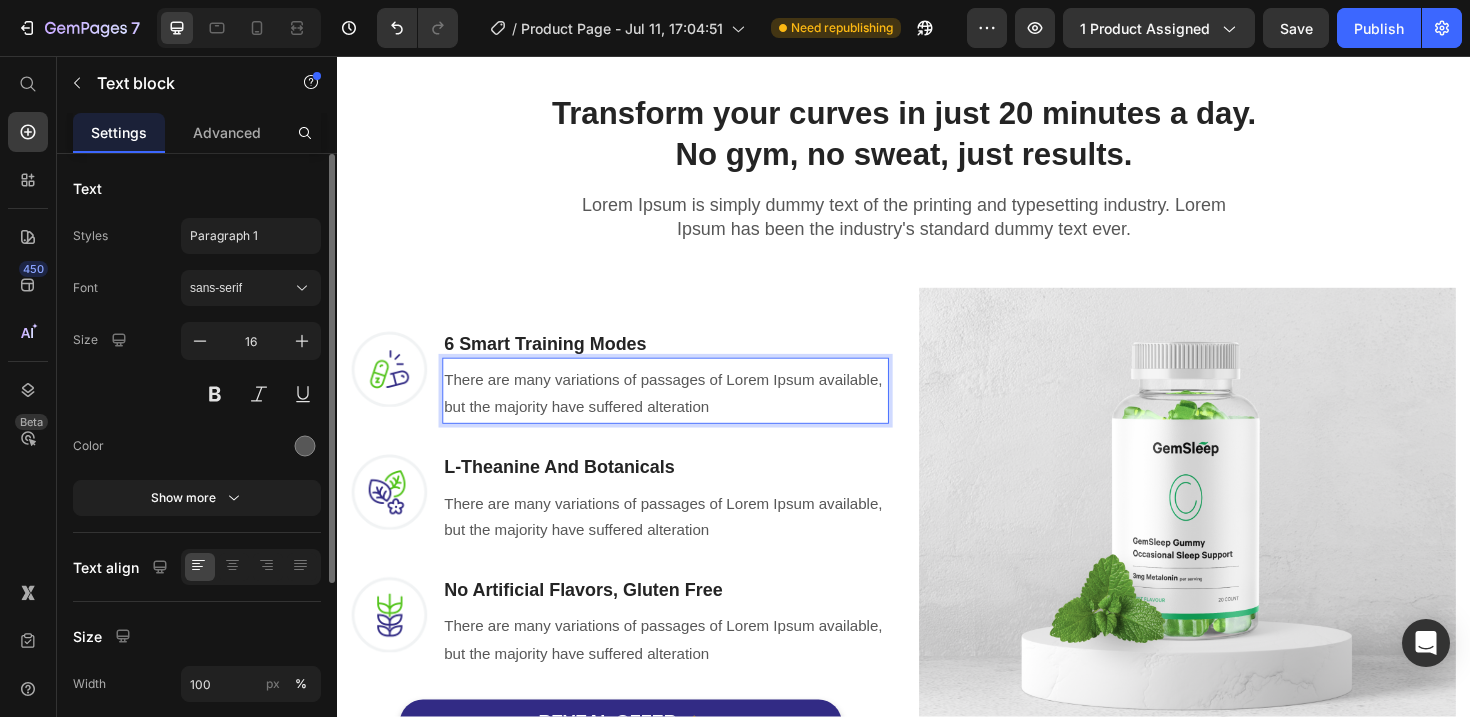click on "There are many variations of passages of Lorem Ipsum available, but the majority have suffered alteration" at bounding box center (684, 415) 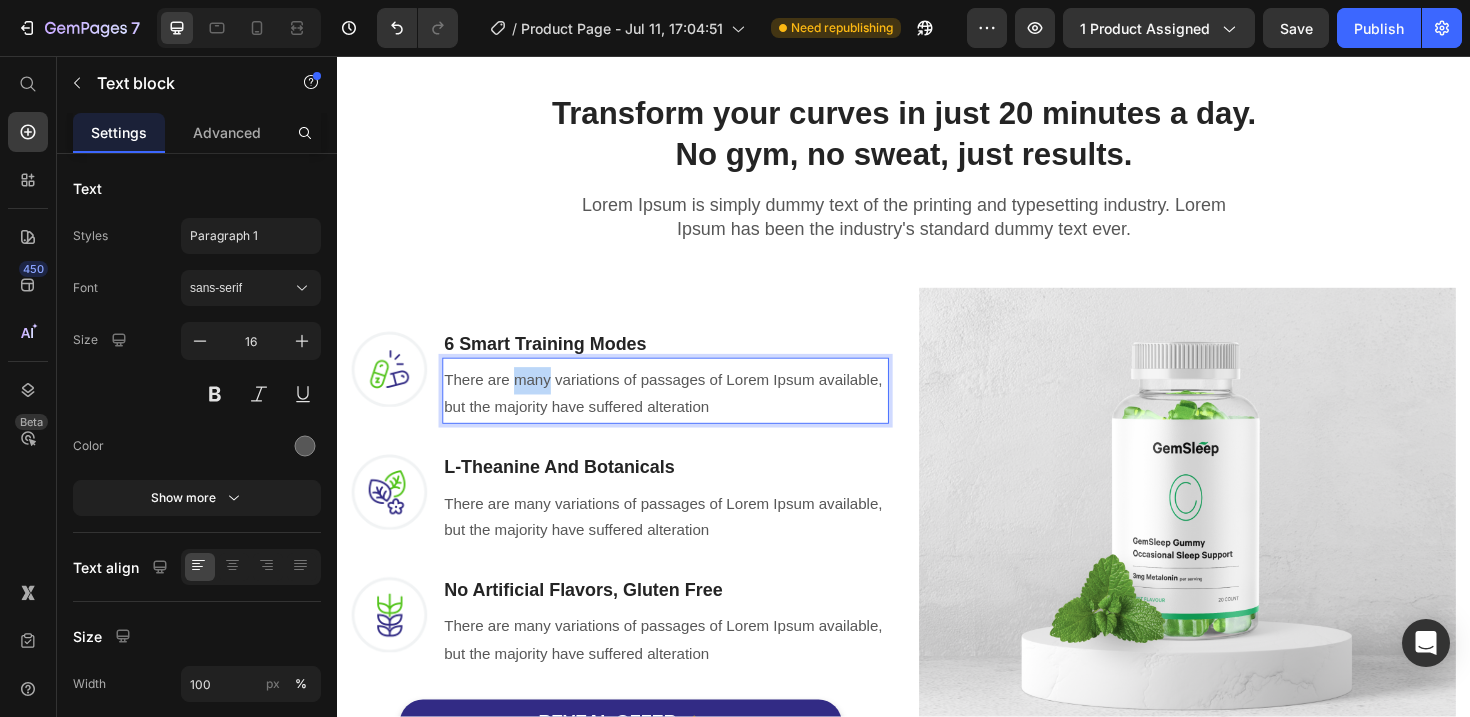 click on "There are many variations of passages of Lorem Ipsum available, but the majority have suffered alteration" at bounding box center (684, 415) 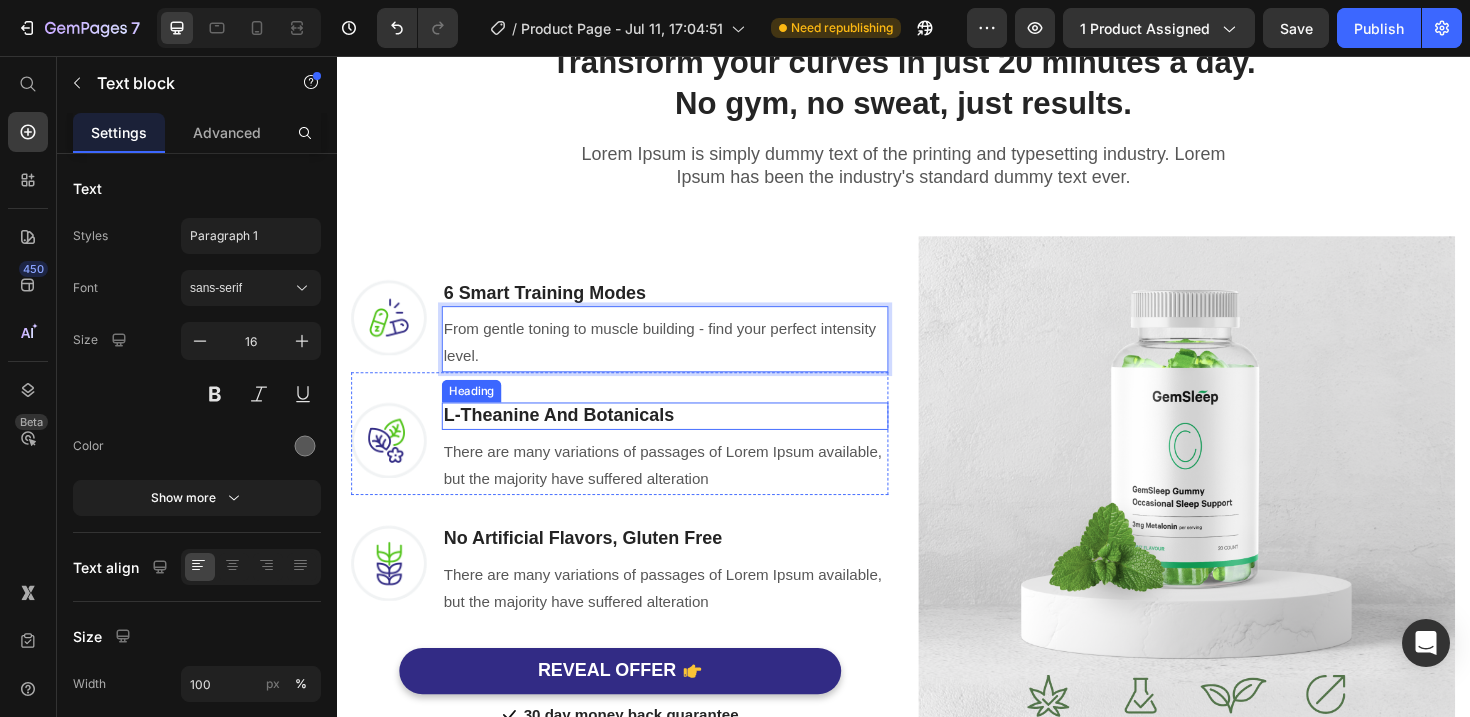 scroll, scrollTop: 1258, scrollLeft: 0, axis: vertical 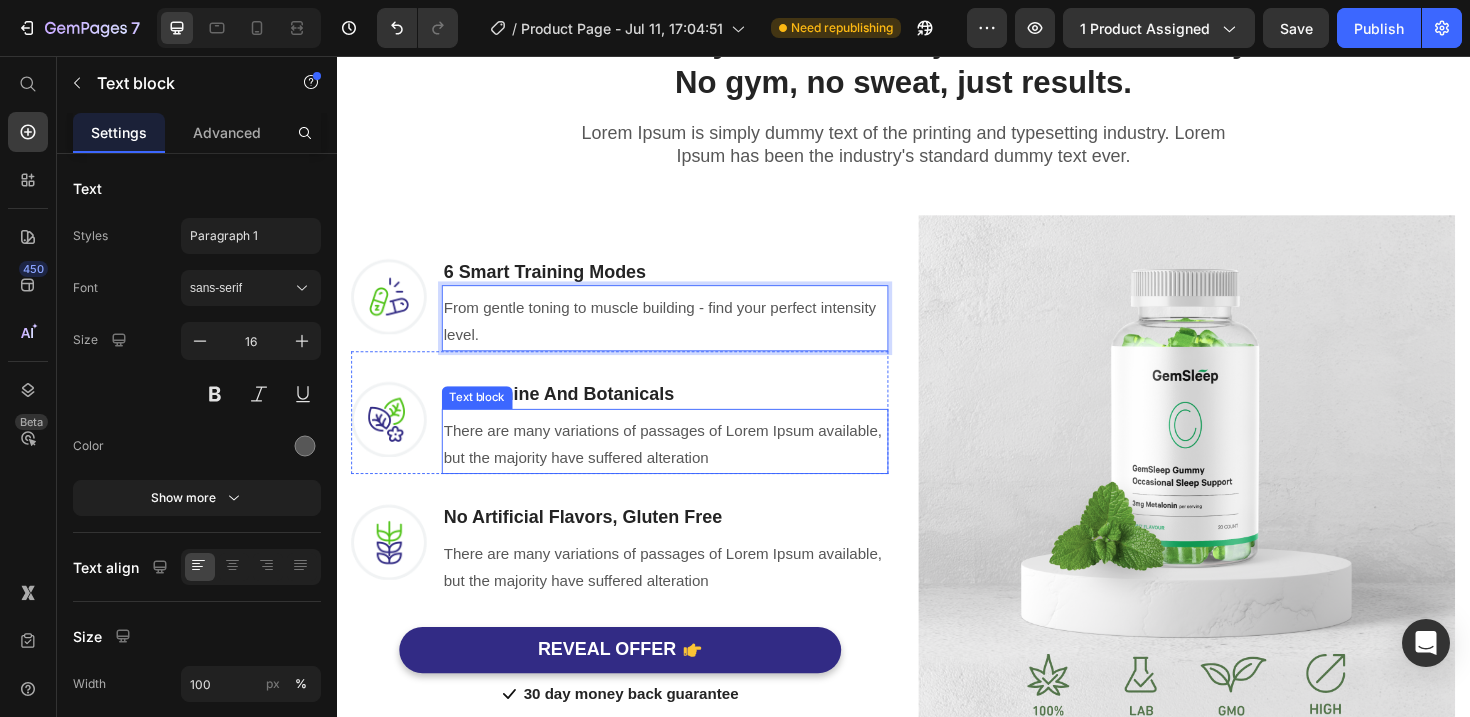 click on "There are many variations of passages of Lorem Ipsum available, but the majority have suffered alteration" at bounding box center [684, 469] 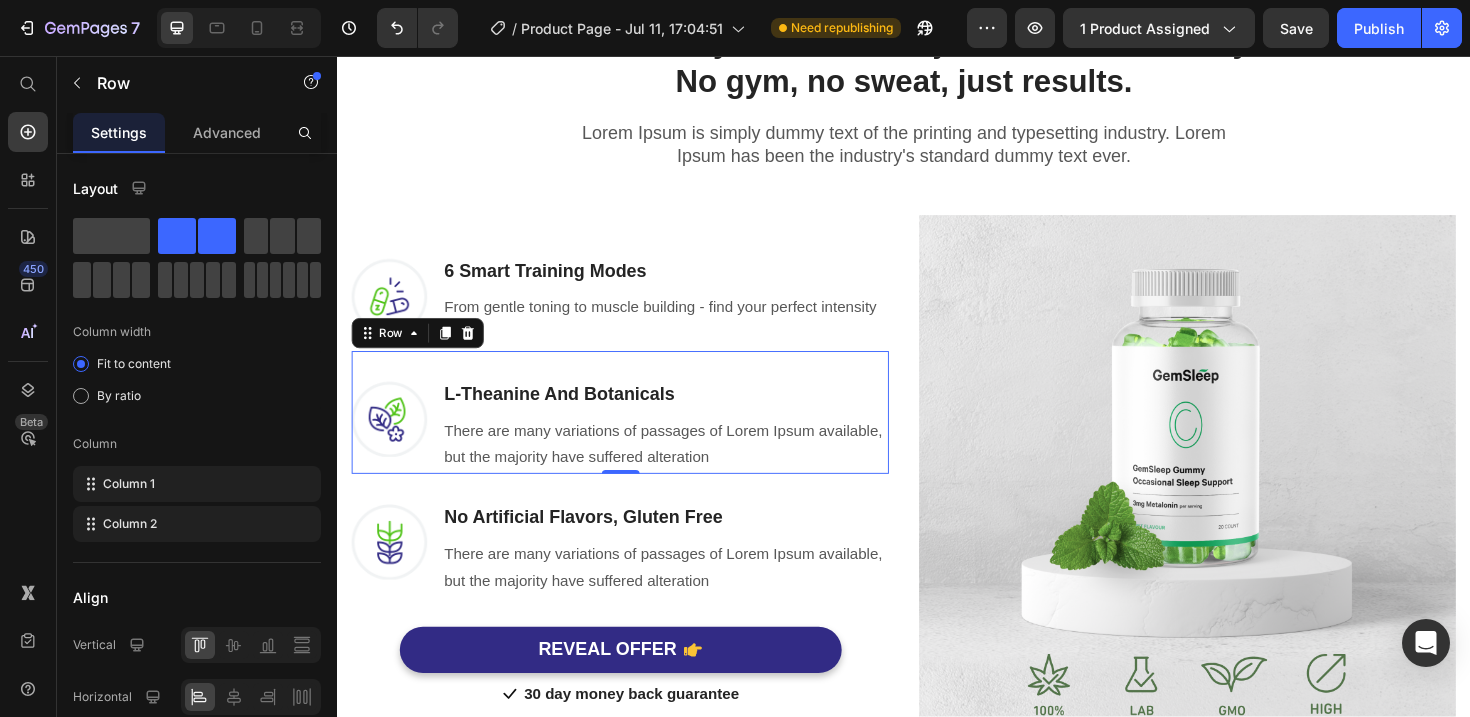 click on "Image L-Theanine And Botanicals Heading There are many variations of passages of Lorem Ipsum available, but the majority have suffered alteration Text block Row   0" at bounding box center (636, 434) 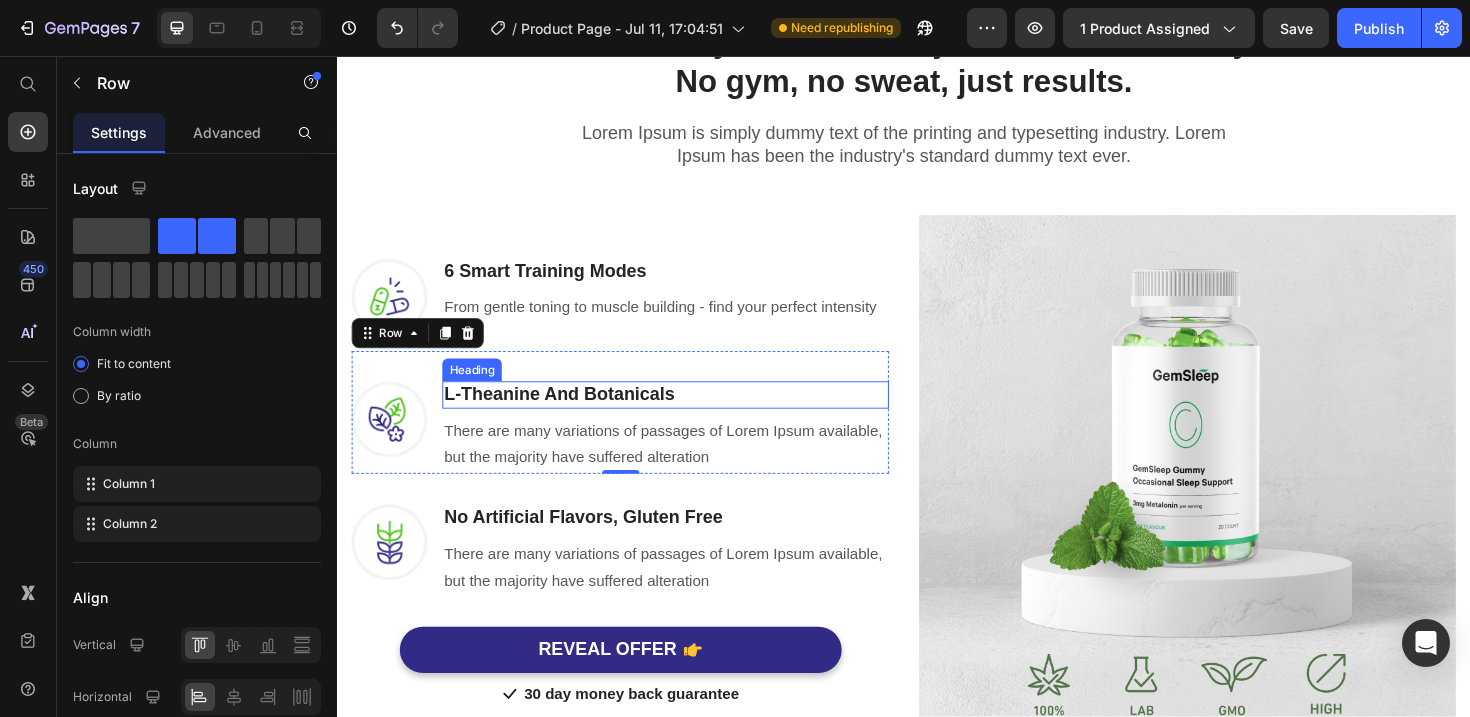 click on "L-Theanine And Botanicals" at bounding box center [684, 415] 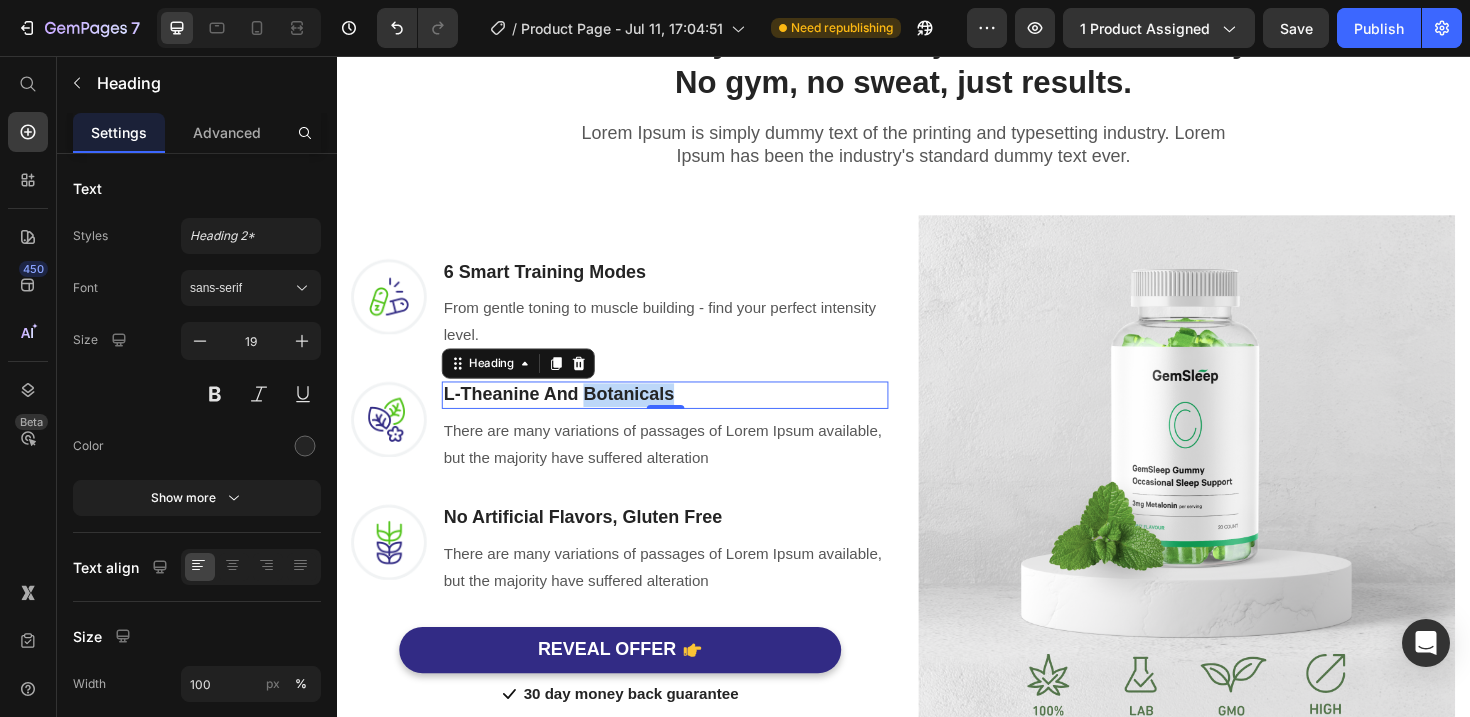 click on "L-Theanine And Botanicals" at bounding box center (684, 415) 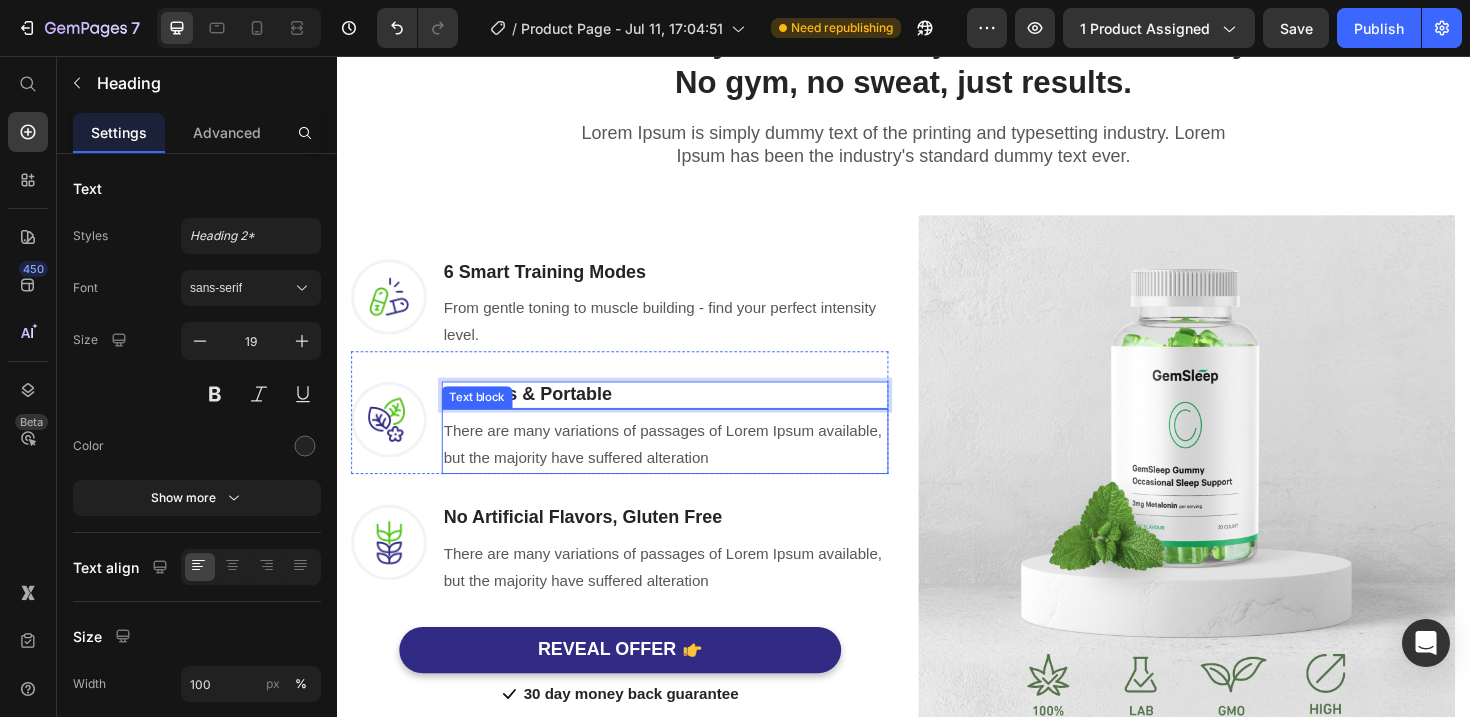 click on "There are many variations of passages of Lorem Ipsum available, but the majority have suffered alteration" at bounding box center [684, 469] 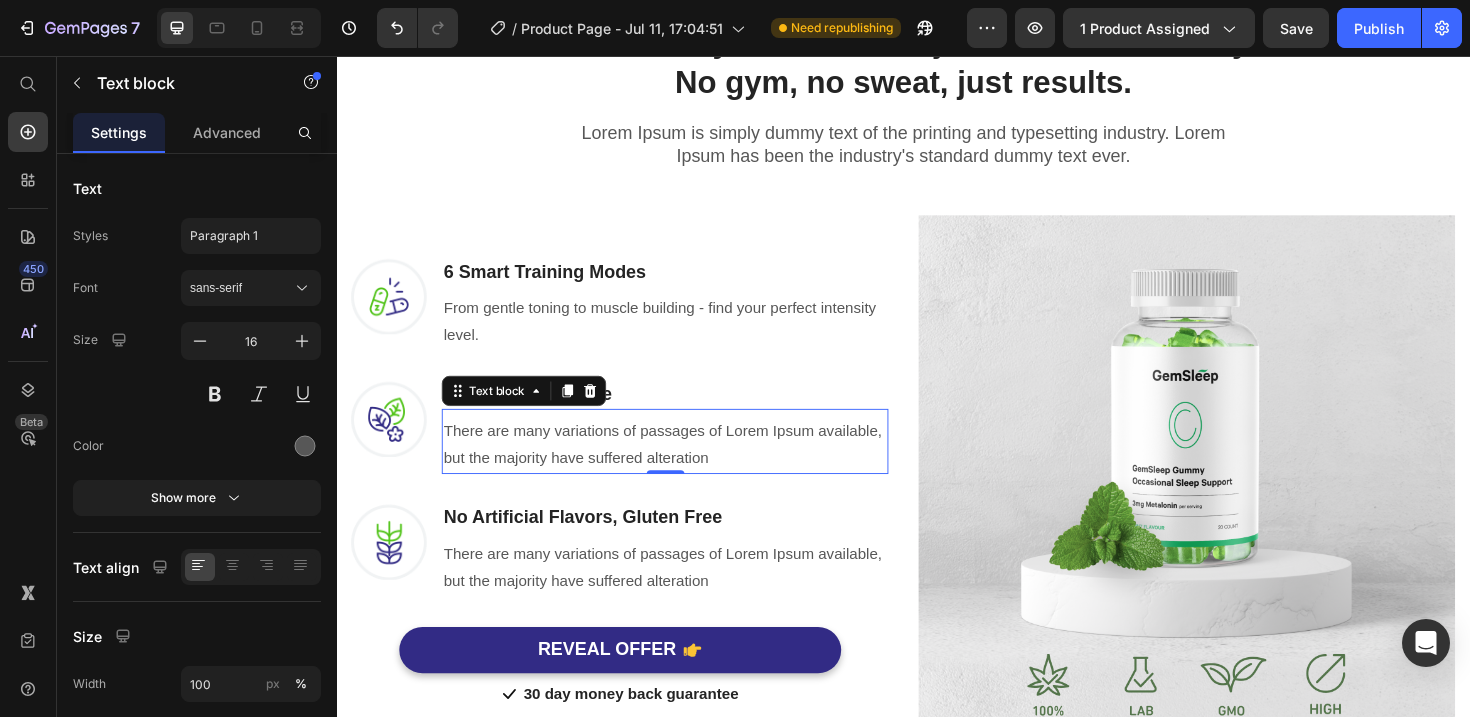 click on "There are many variations of passages of Lorem Ipsum available, but the majority have suffered alteration" at bounding box center (684, 469) 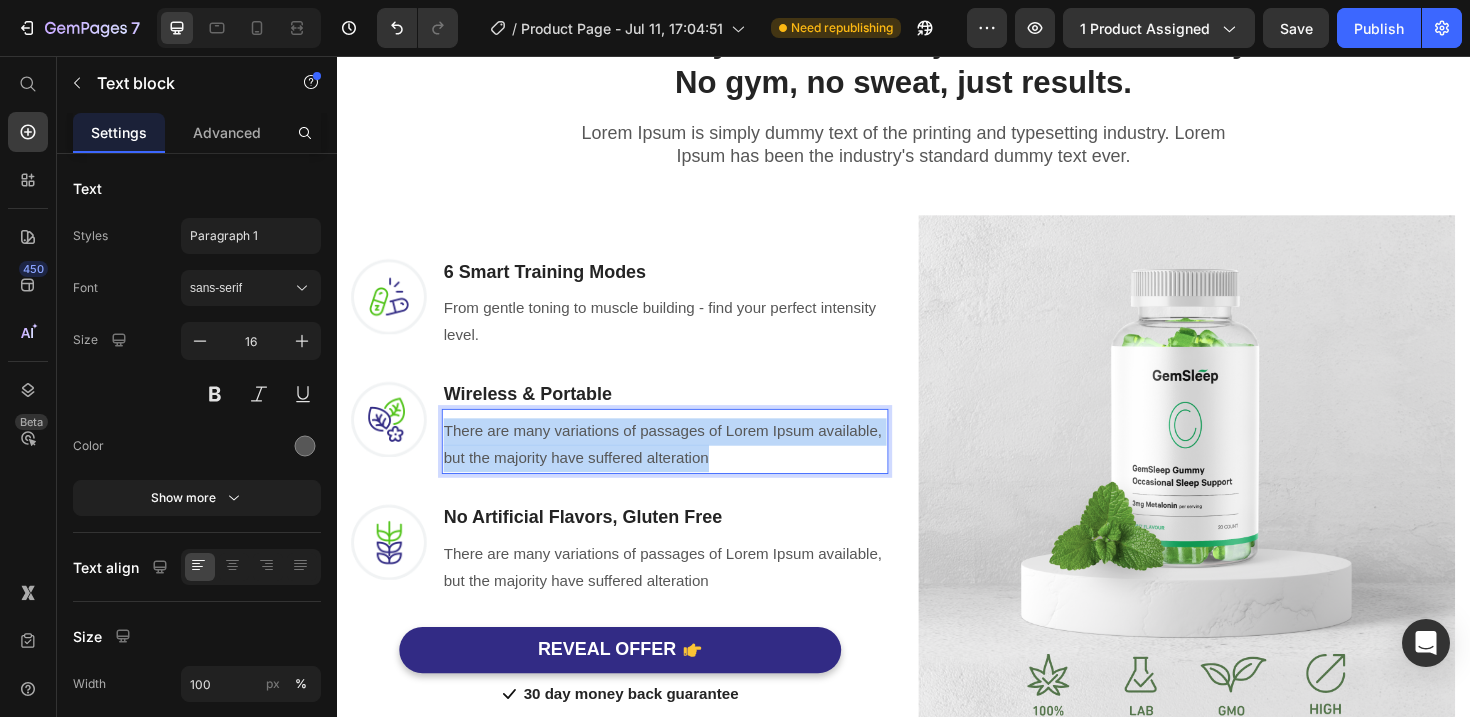 click on "There are many variations of passages of Lorem Ipsum available, but the majority have suffered alteration" at bounding box center (684, 469) 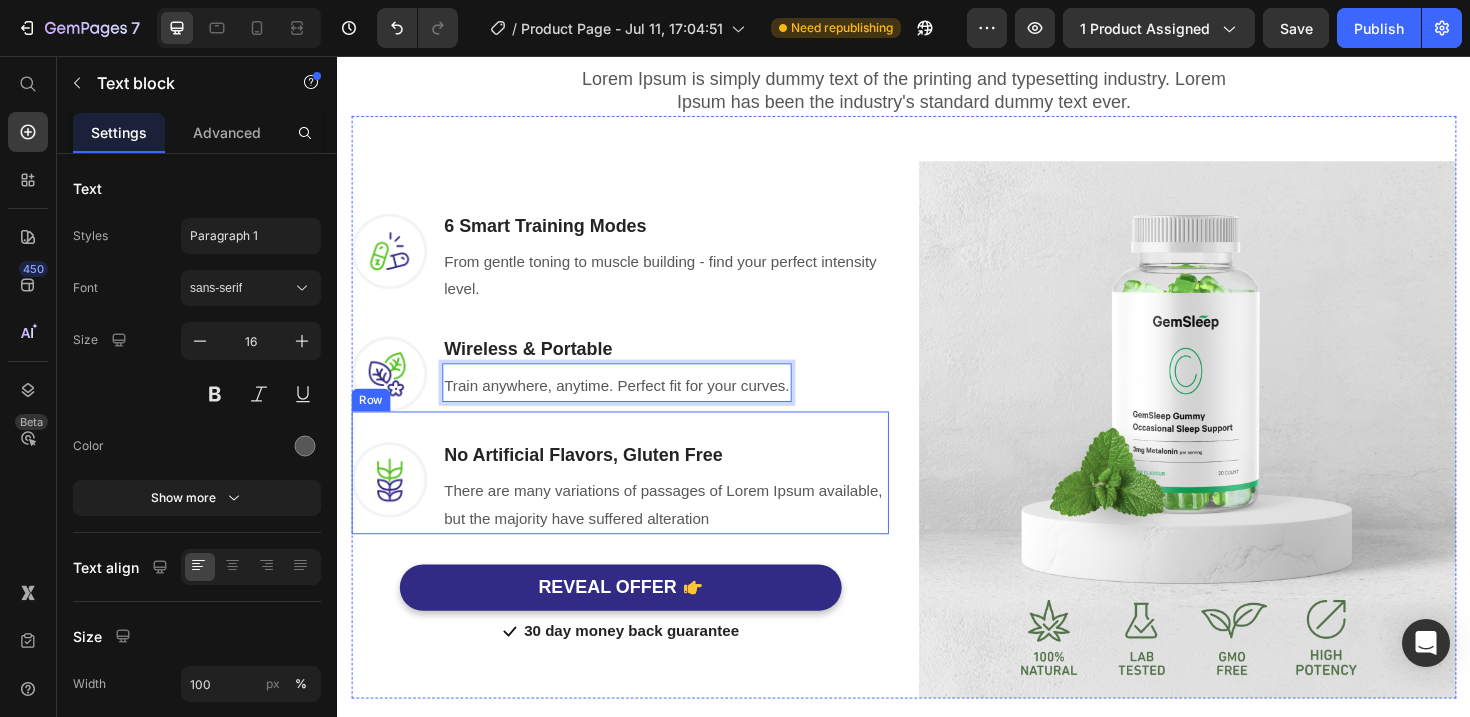 scroll, scrollTop: 1332, scrollLeft: 0, axis: vertical 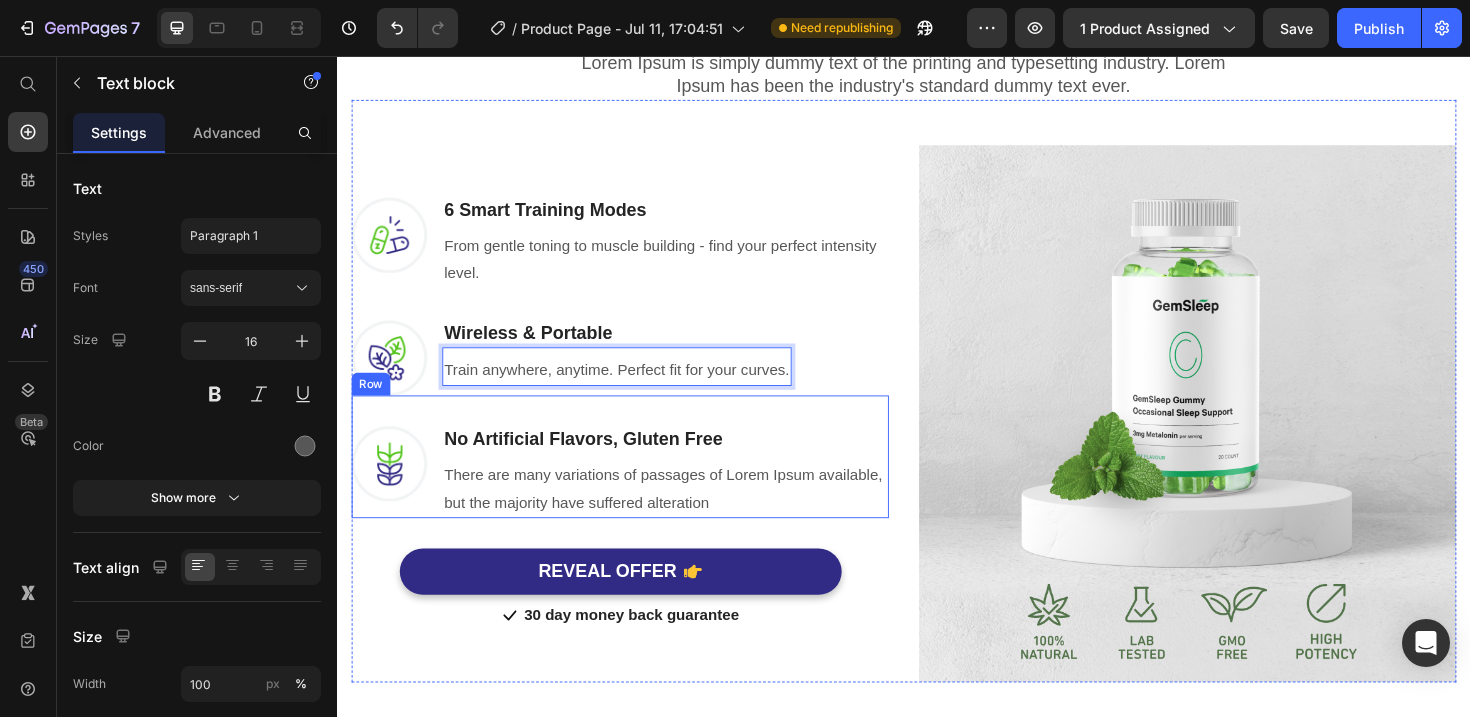 click on "There are many variations of passages of Lorem Ipsum available, but the majority have suffered alteration" at bounding box center [684, 516] 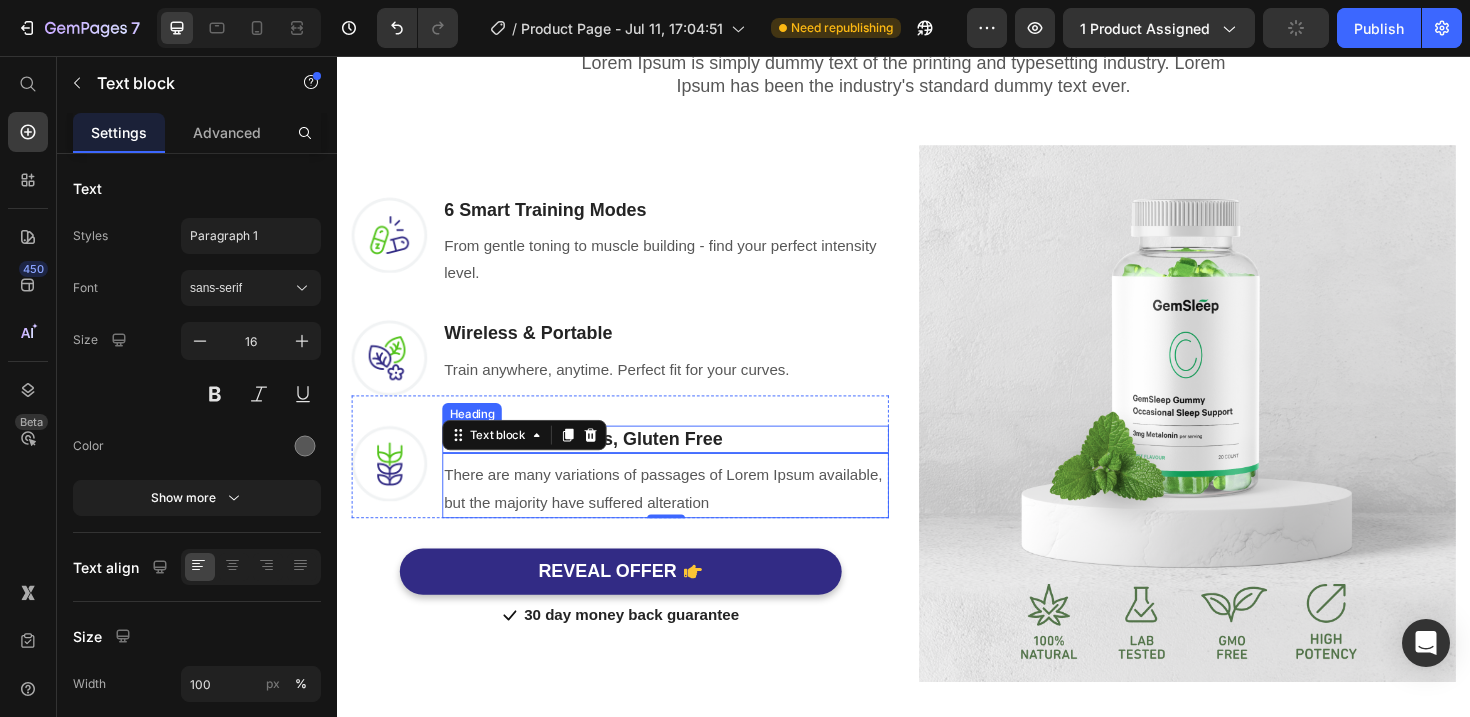 click on "No Artificial Flavors, Gluten Free" at bounding box center [684, 462] 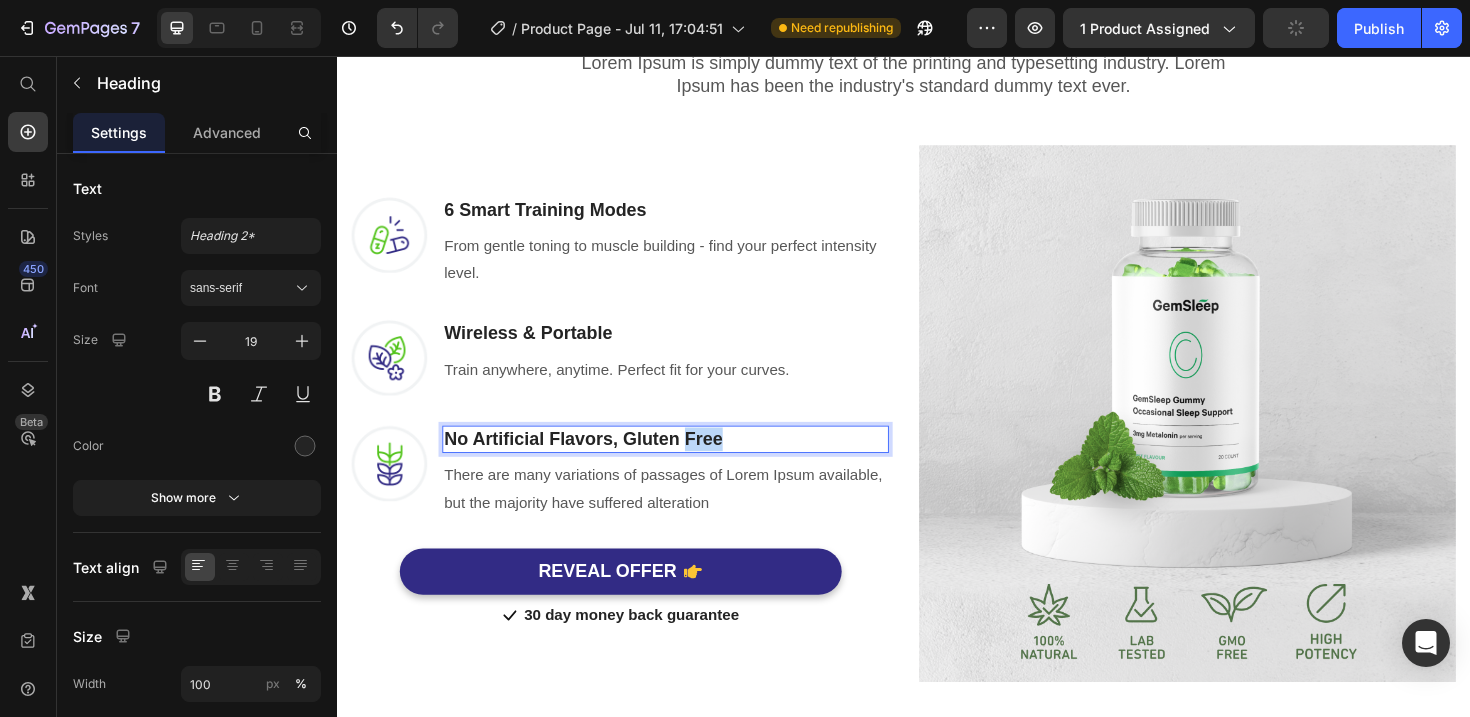 click on "No Artificial Flavors, Gluten Free" at bounding box center (684, 462) 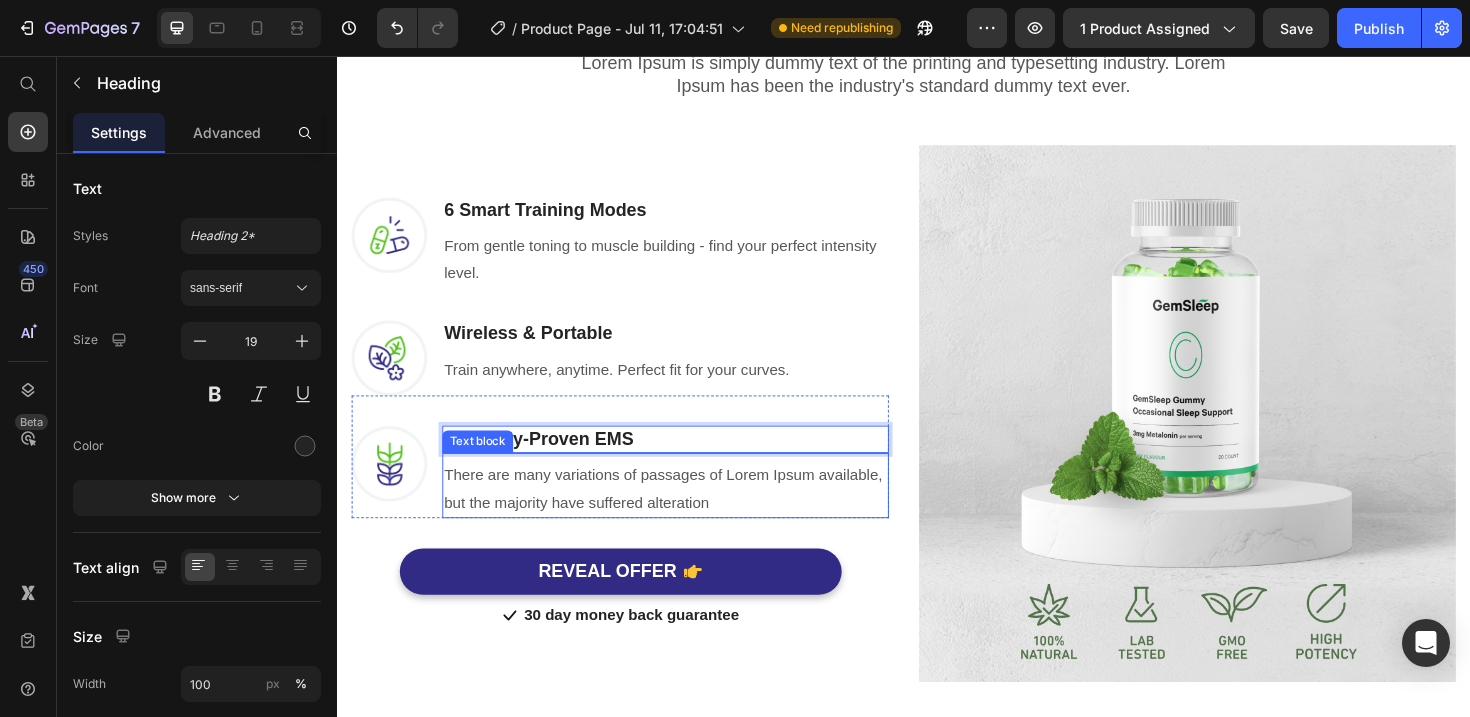 click on "There are many variations of passages of Lorem Ipsum available, but the majority have suffered alteration" at bounding box center (684, 516) 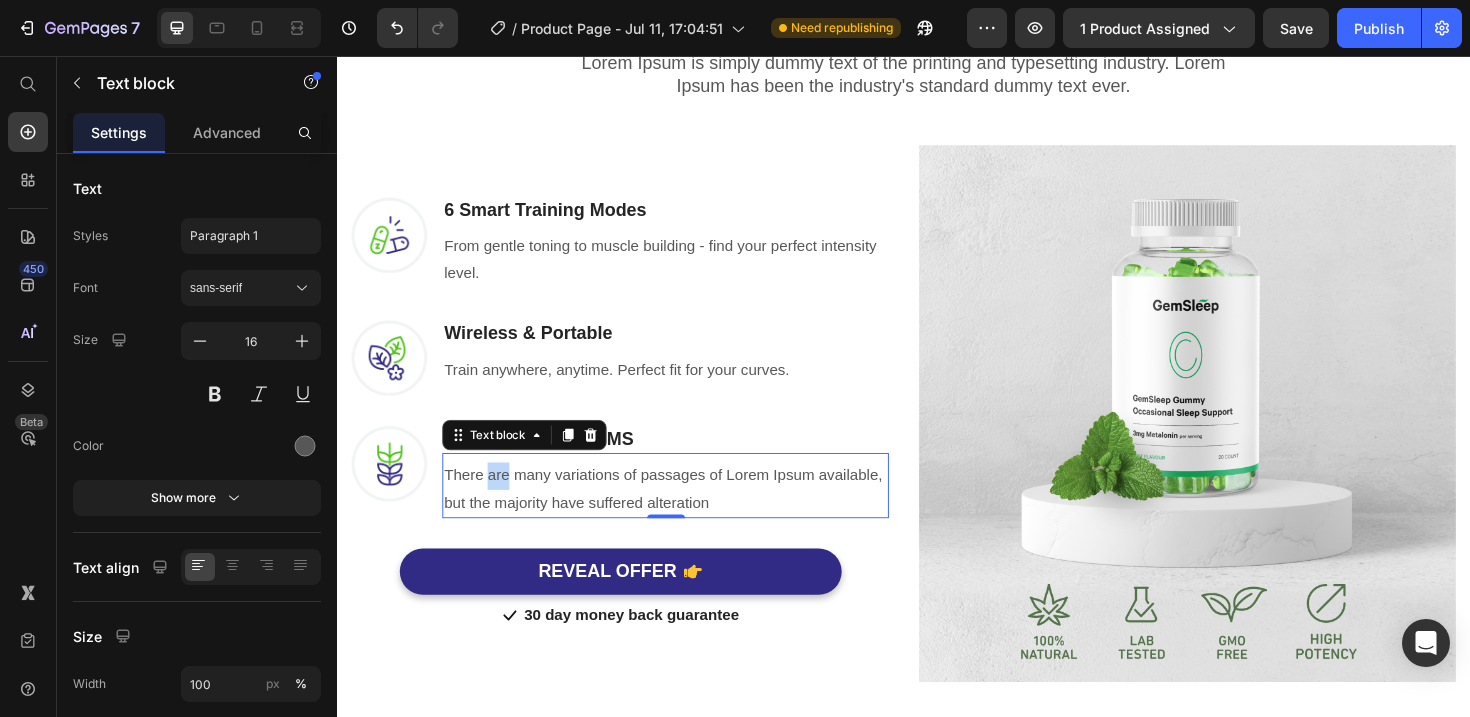 click on "There are many variations of passages of Lorem Ipsum available, but the majority have suffered alteration" at bounding box center [684, 516] 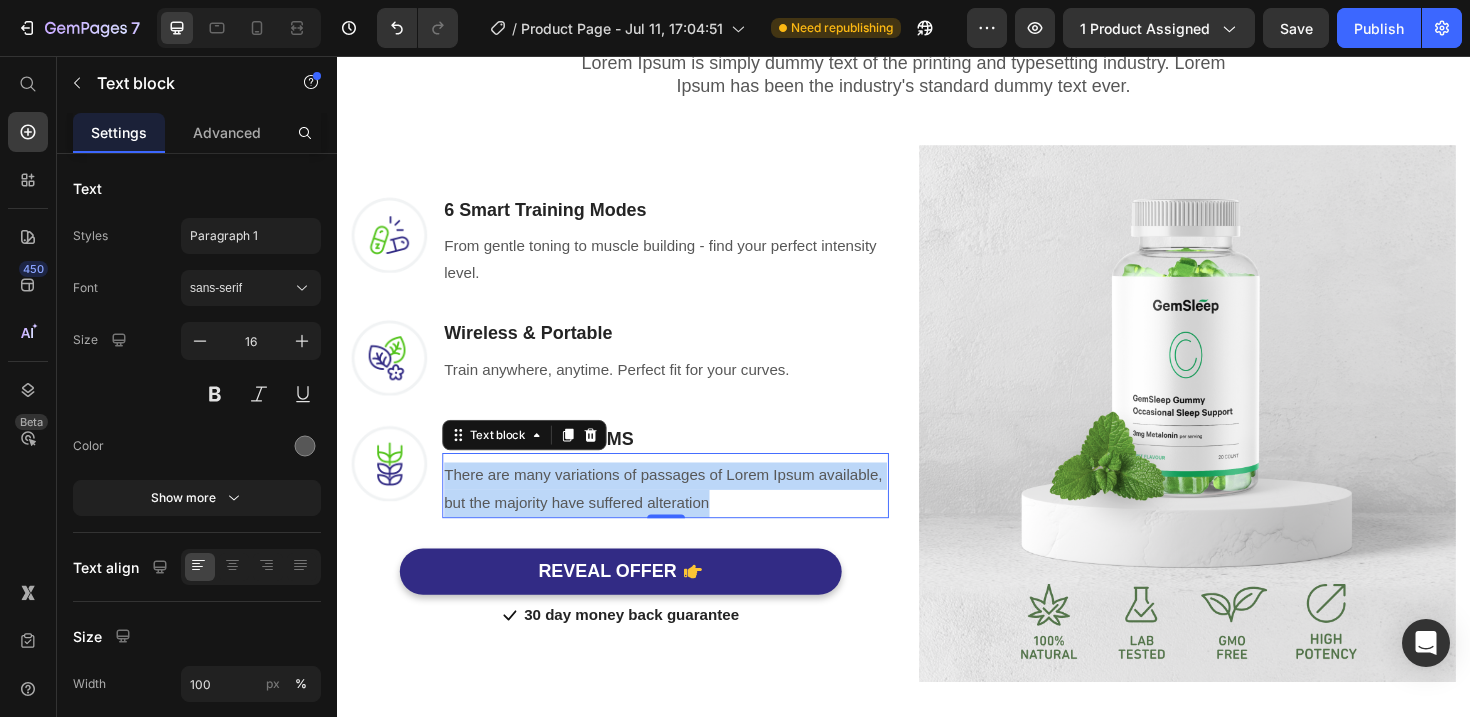 click on "There are many variations of passages of Lorem Ipsum available, but the majority have suffered alteration" at bounding box center (684, 516) 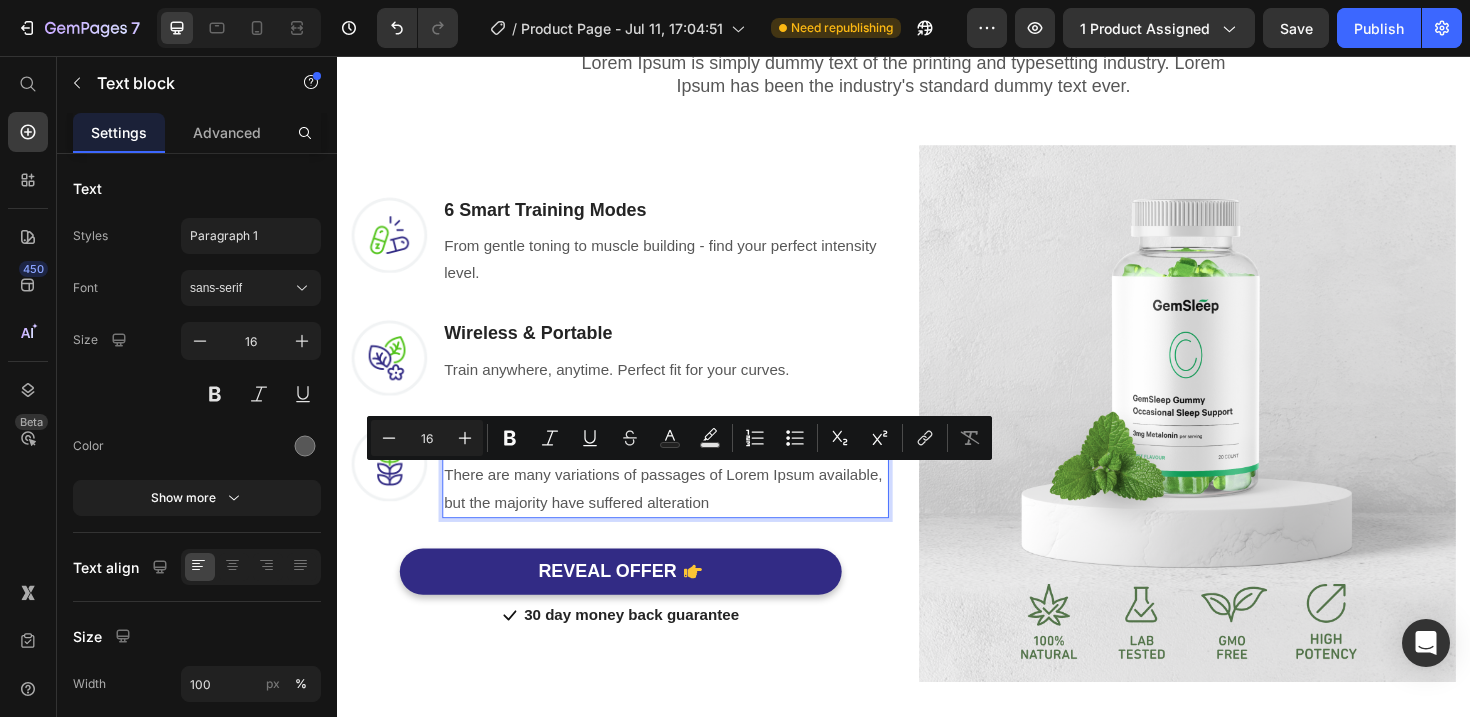 scroll, scrollTop: 1341, scrollLeft: 0, axis: vertical 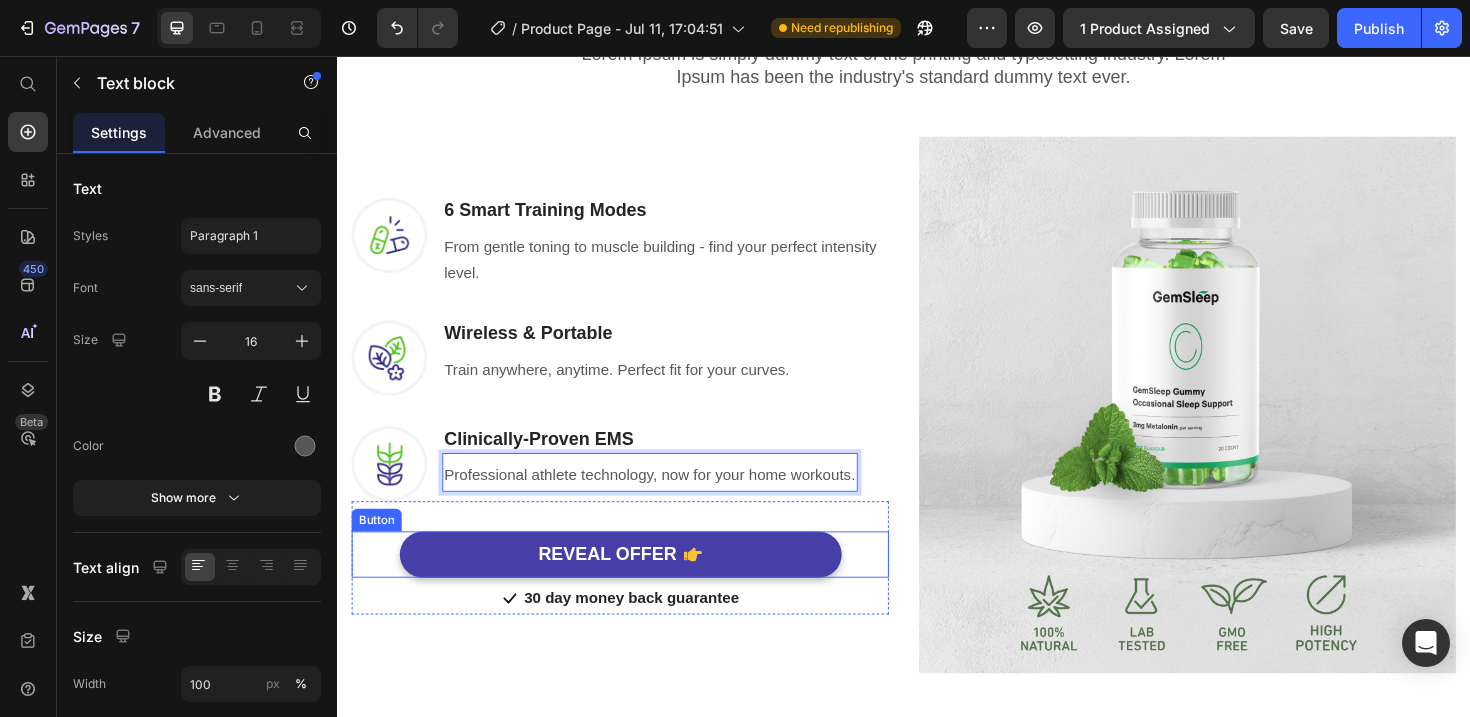 click on "REVEAL OFFER" at bounding box center [637, 584] 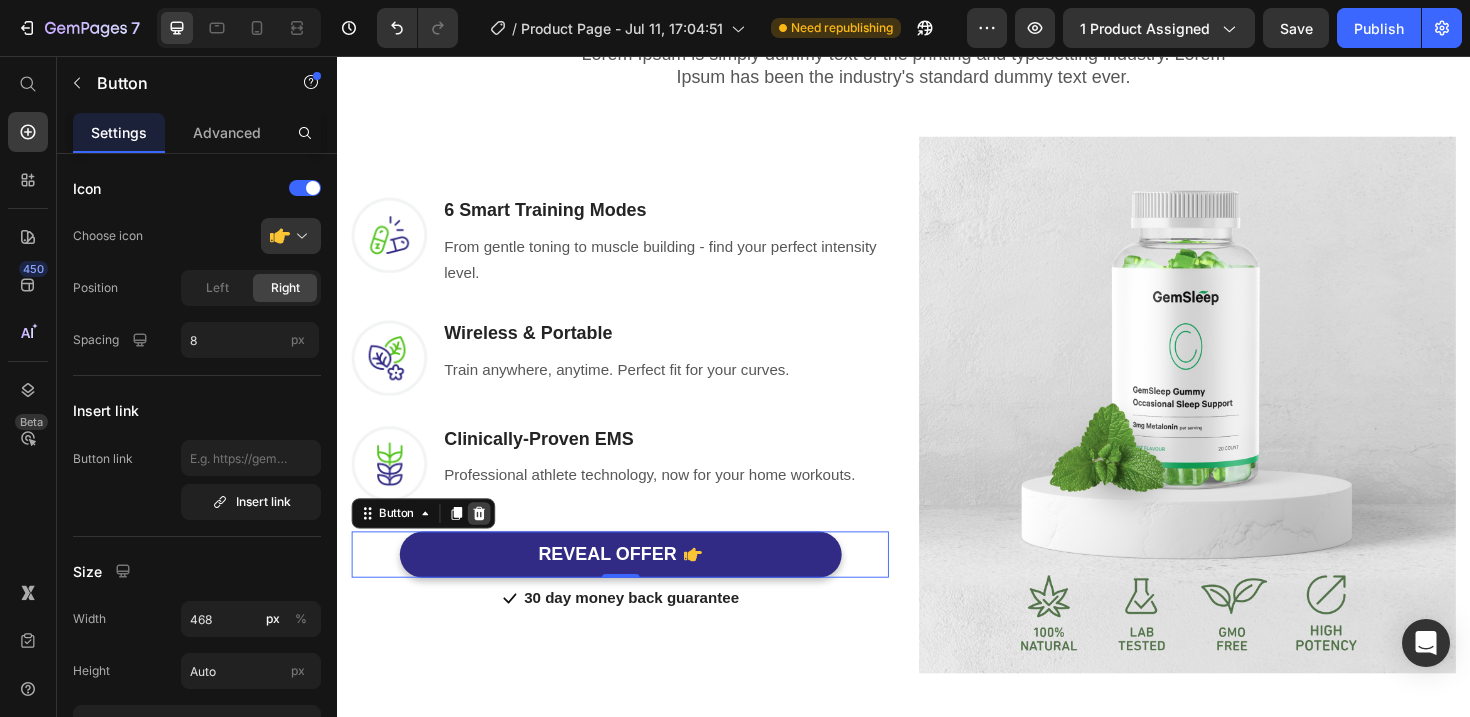 click 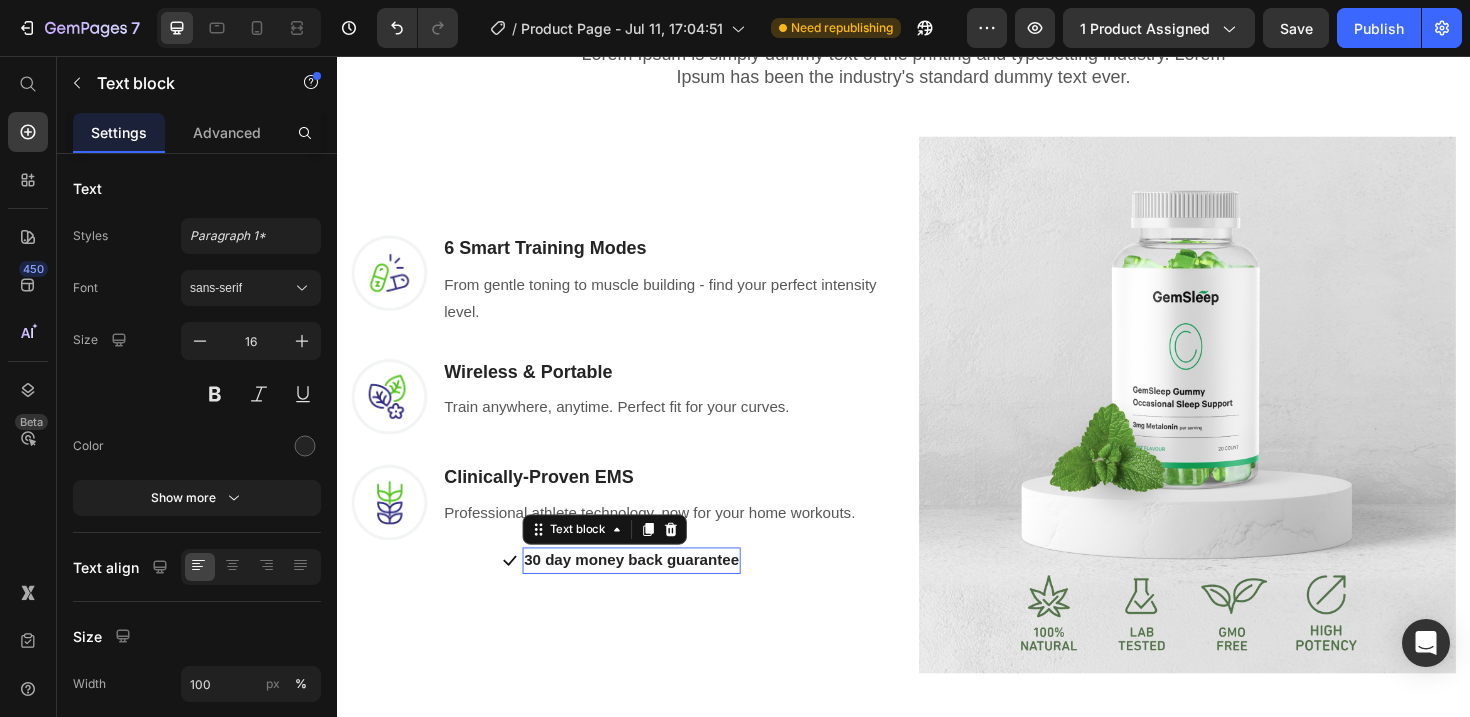 click on "30 day money back guarantee" at bounding box center (649, 591) 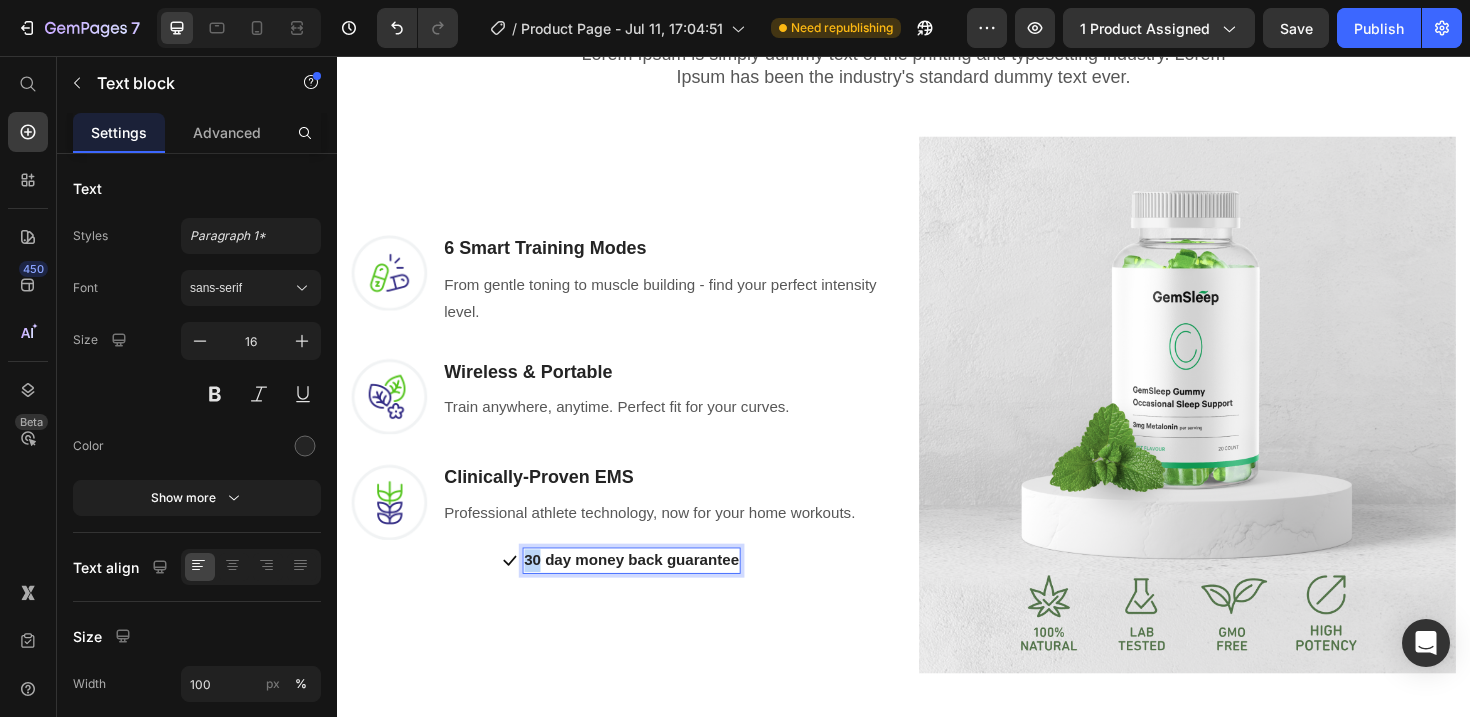 click on "30 day money back guarantee" at bounding box center [649, 591] 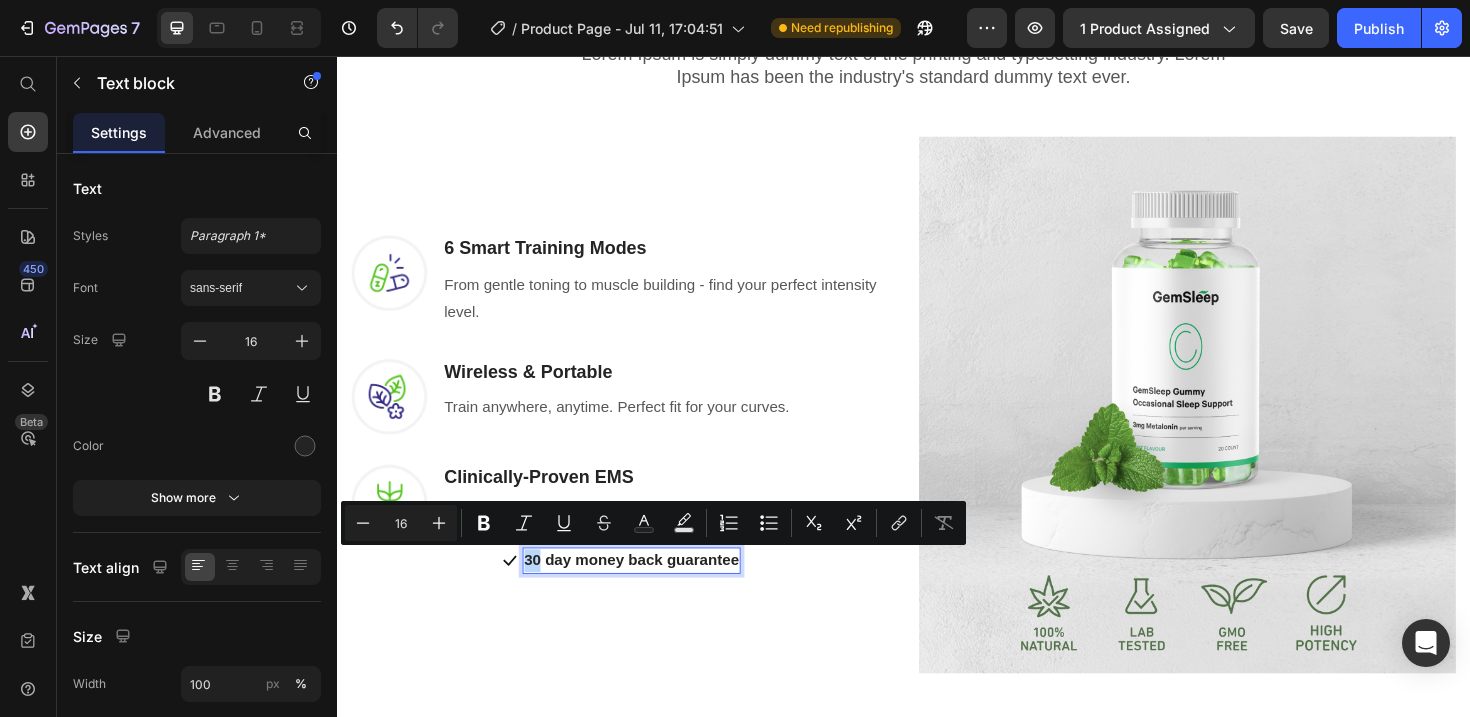 click on "30 day money back guarantee" at bounding box center (649, 591) 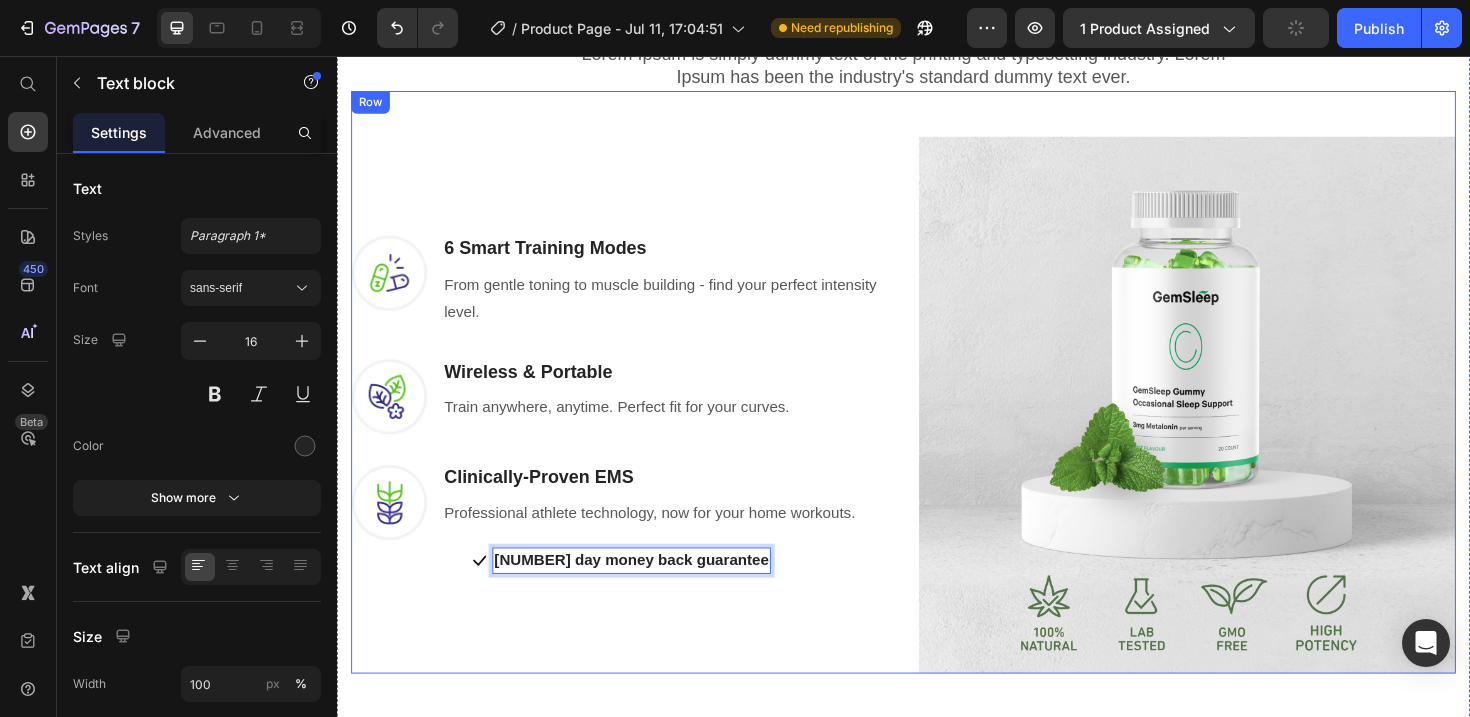click on "Image 6 Smart Training Modes Heading From gentle toning to muscle building - find your perfect intensity level. Text block Row Image Wireless & Portable Heading Train anywhere, anytime. Perfect fit for your curves. Text block Row Image Clinically-Proven EMS Heading Professional athlete technology, now for your home workouts. Text block Row                Icon 7 day money back guarantee Text block   0 Icon List Row" at bounding box center (636, 426) 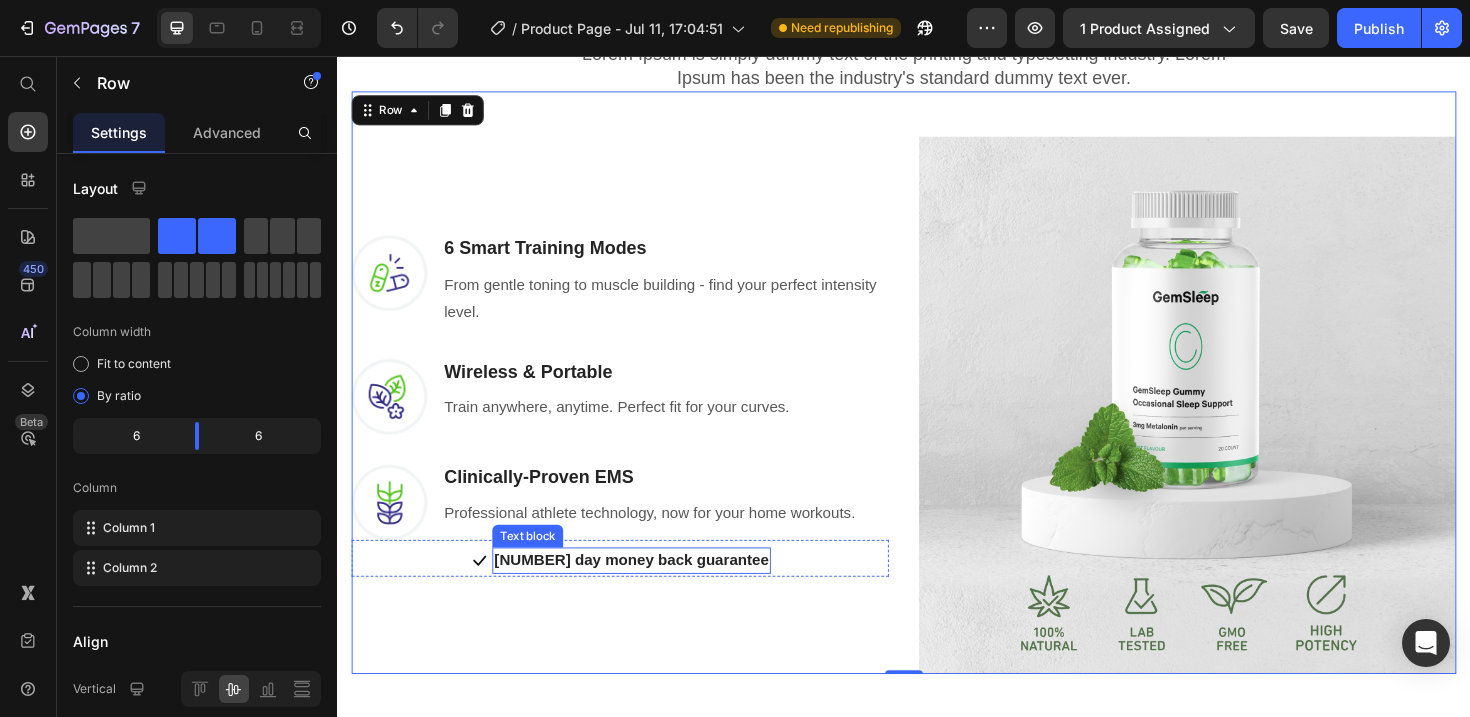 click on "7 day money back guarantee" at bounding box center [648, 591] 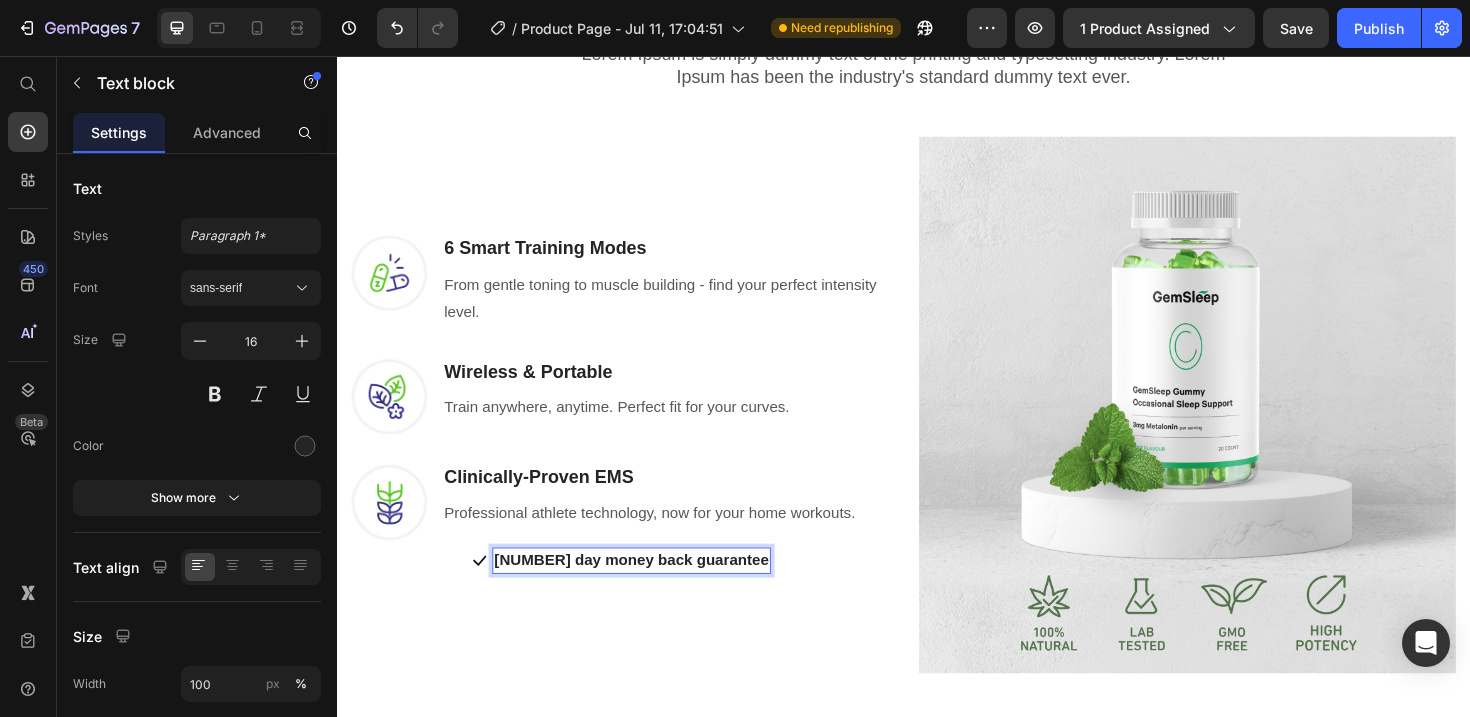 click on "7 day money back guarantee" at bounding box center (648, 591) 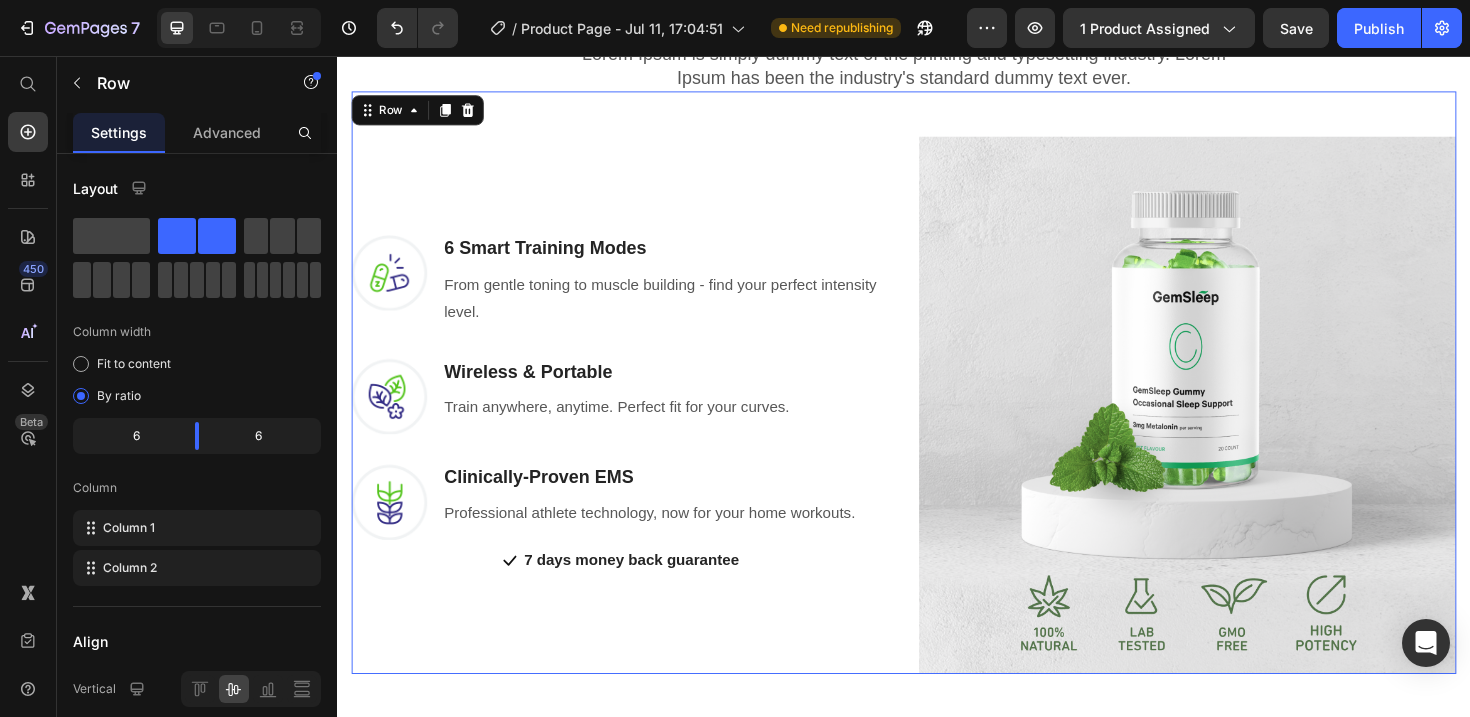 click on "Image 6 Smart Training Modes Heading From gentle toning to muscle building - find your perfect intensity level. Text block Row Image Wireless & Portable Heading Train anywhere, anytime. Perfect fit for your curves. Text block Row Image Clinically-Proven EMS Heading Professional athlete technology, now for your home workouts. Text block Row                Icon 7 days money back guarantee Text block Icon List Row" at bounding box center (636, 426) 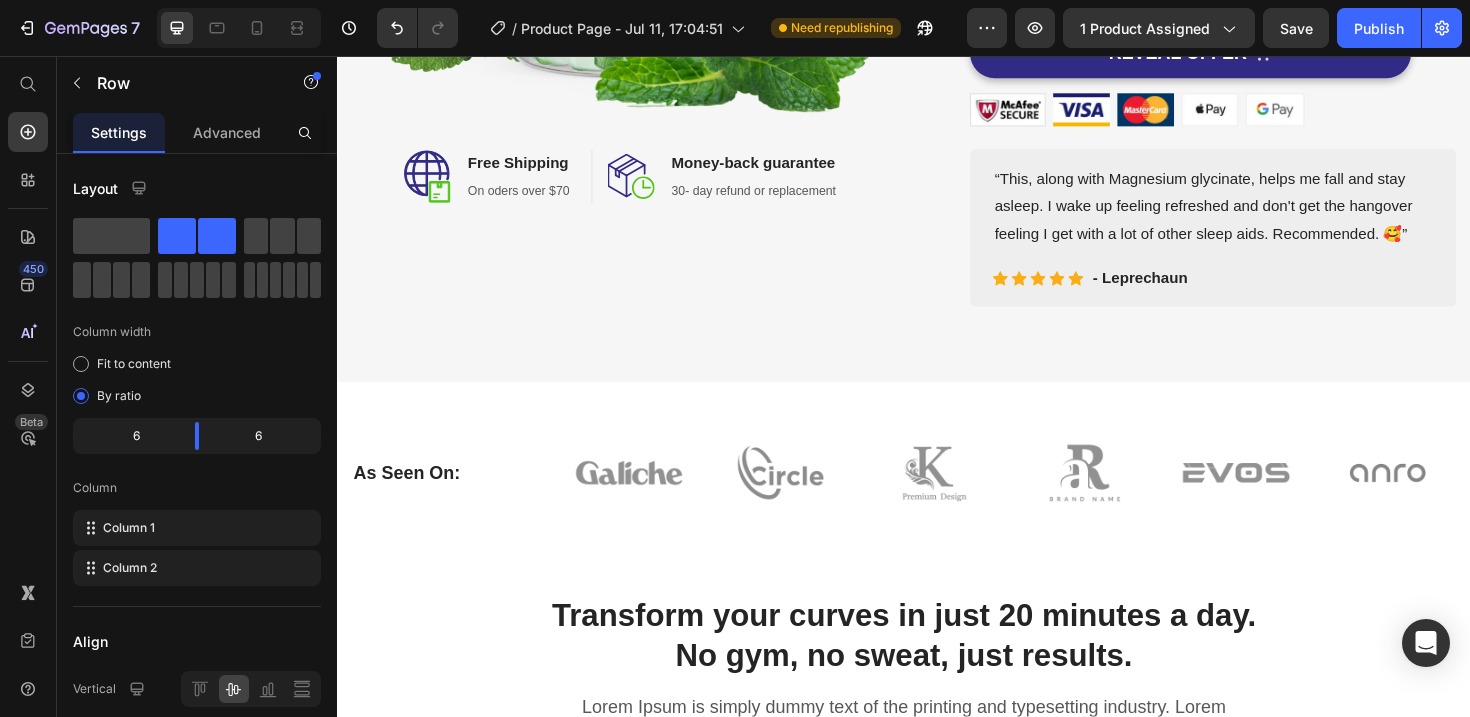 scroll, scrollTop: 657, scrollLeft: 0, axis: vertical 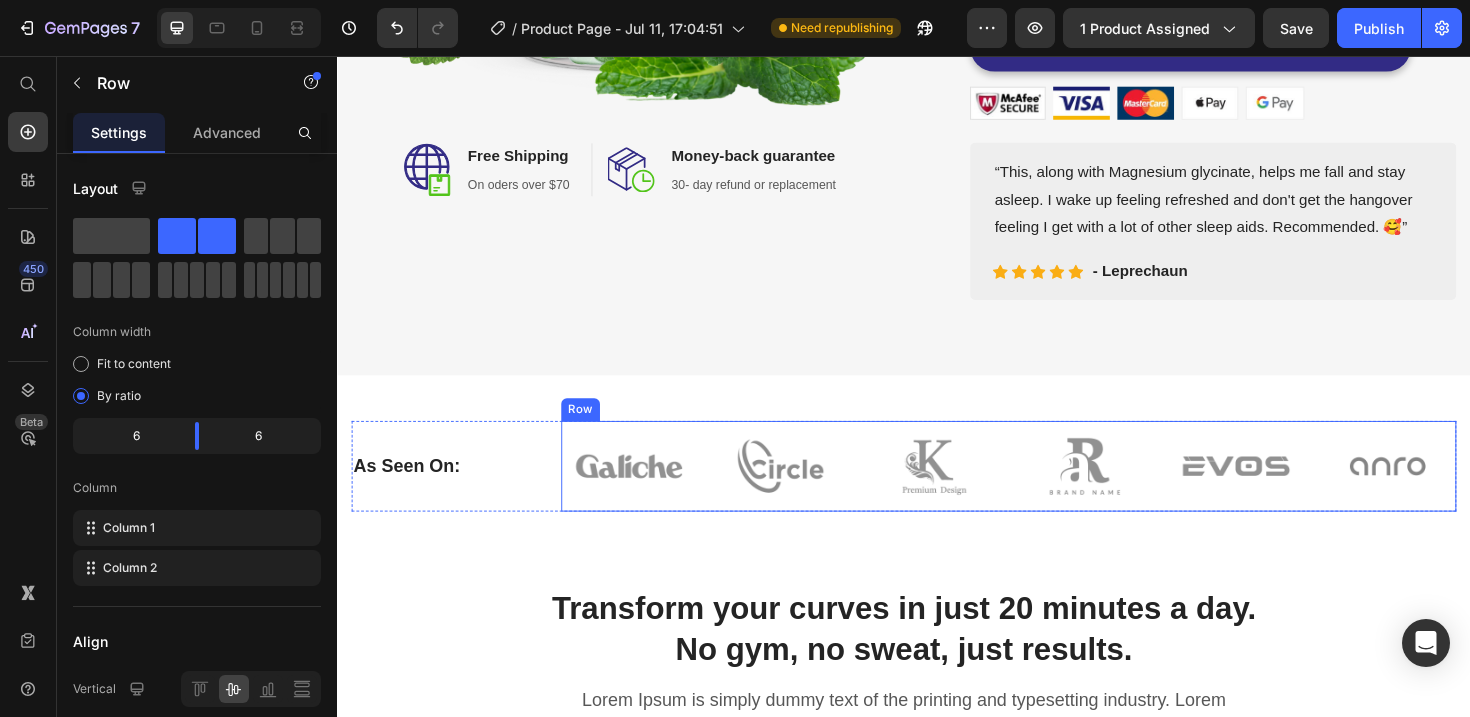 click at bounding box center [1128, 491] 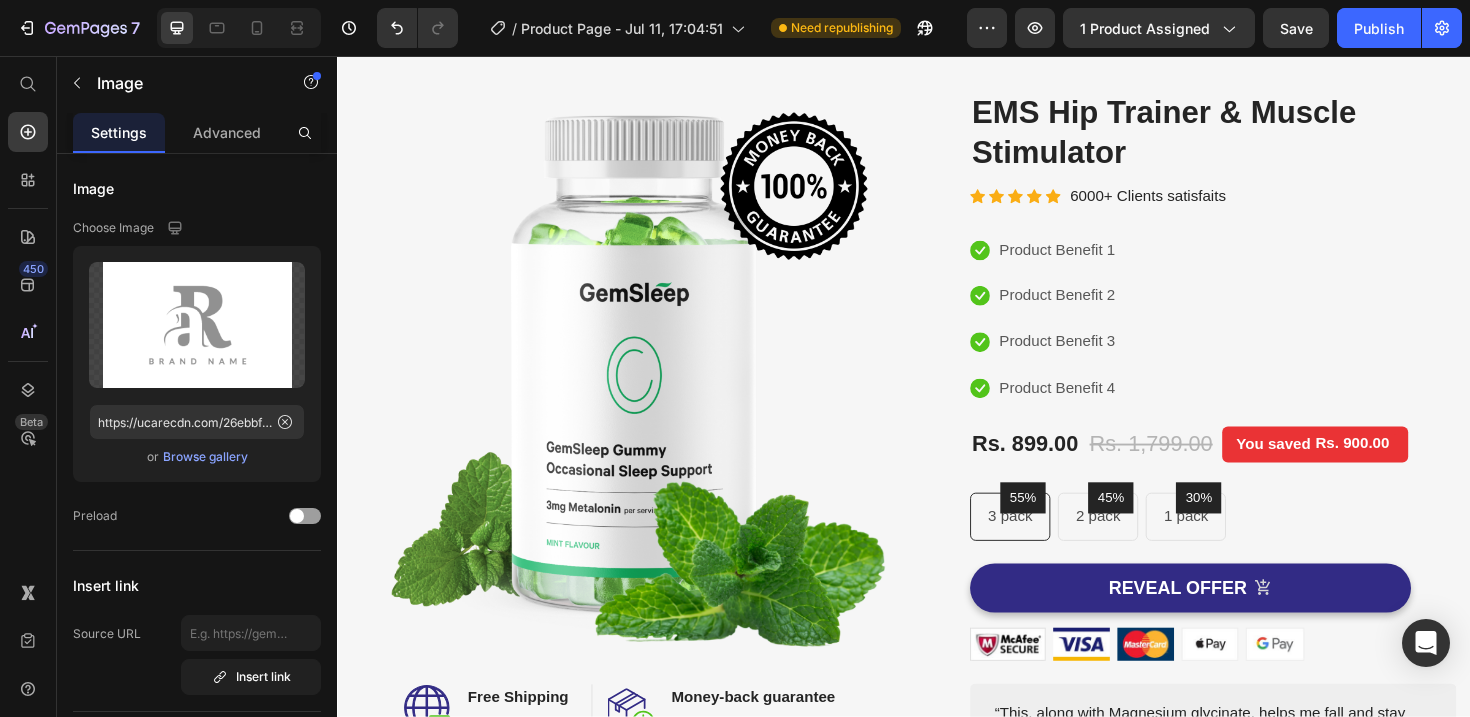 scroll, scrollTop: 0, scrollLeft: 0, axis: both 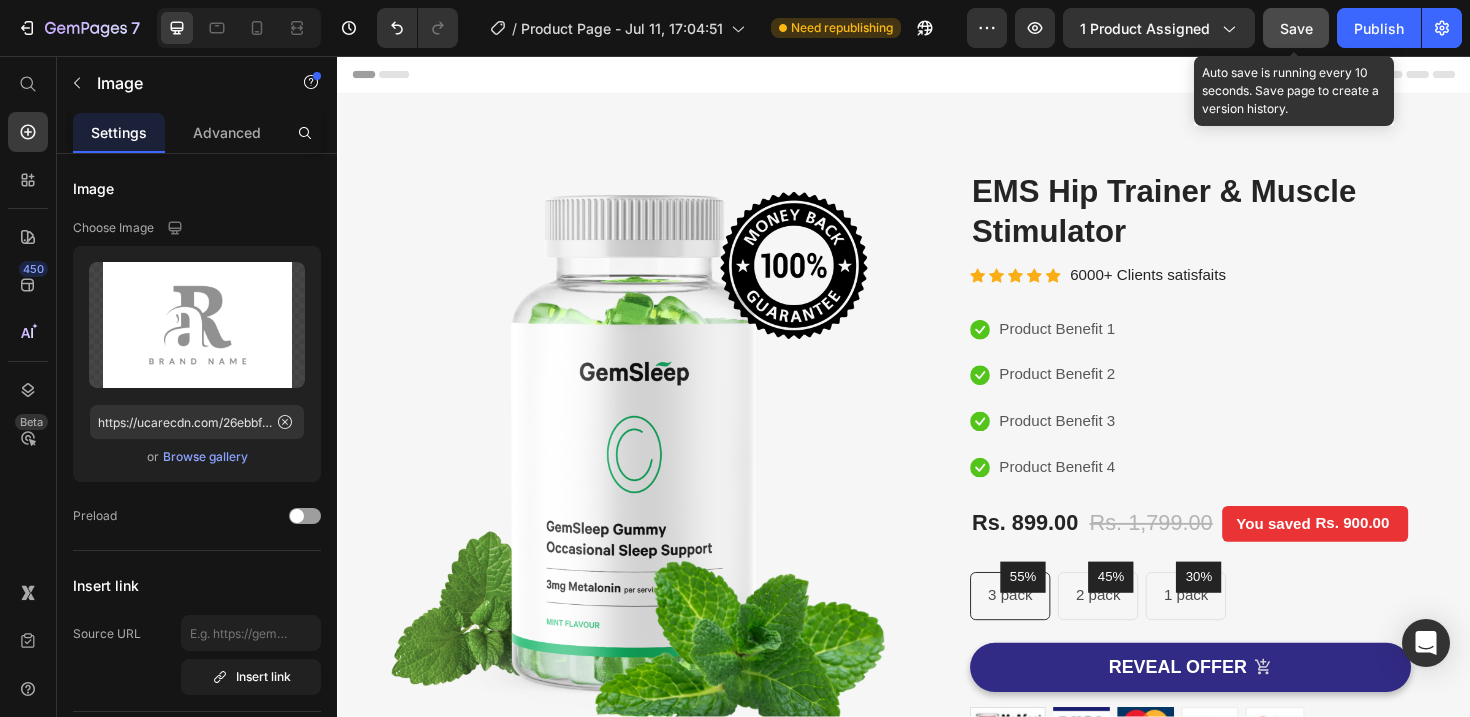 click on "Save" 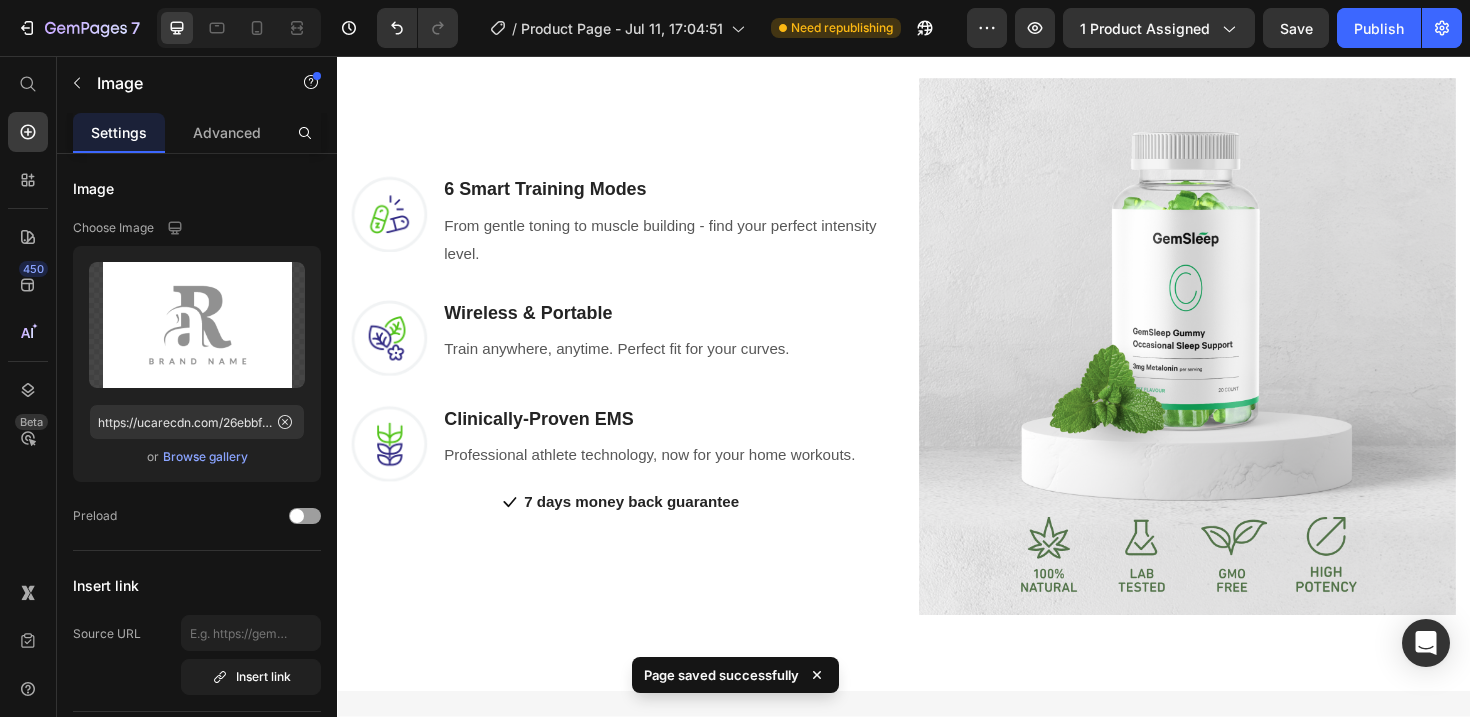 scroll, scrollTop: 1409, scrollLeft: 0, axis: vertical 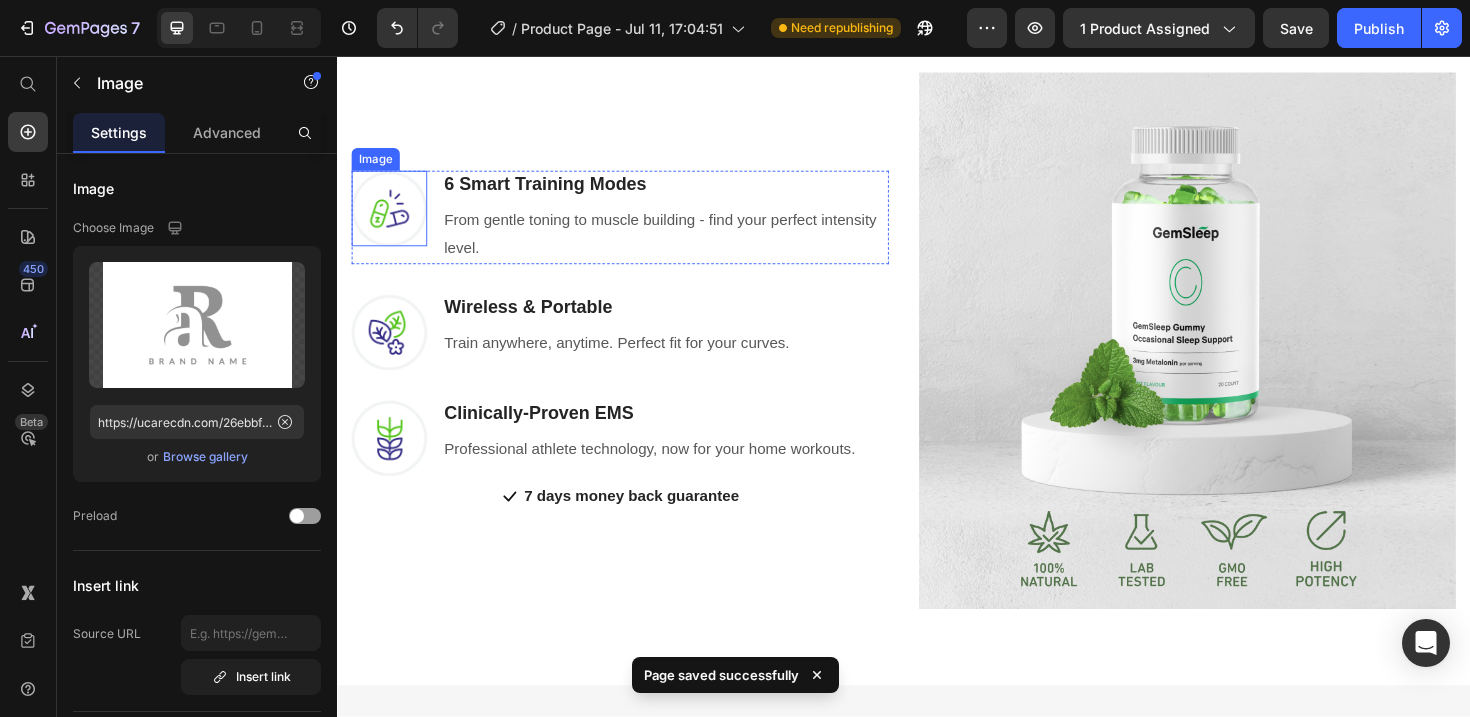 click at bounding box center [392, 218] 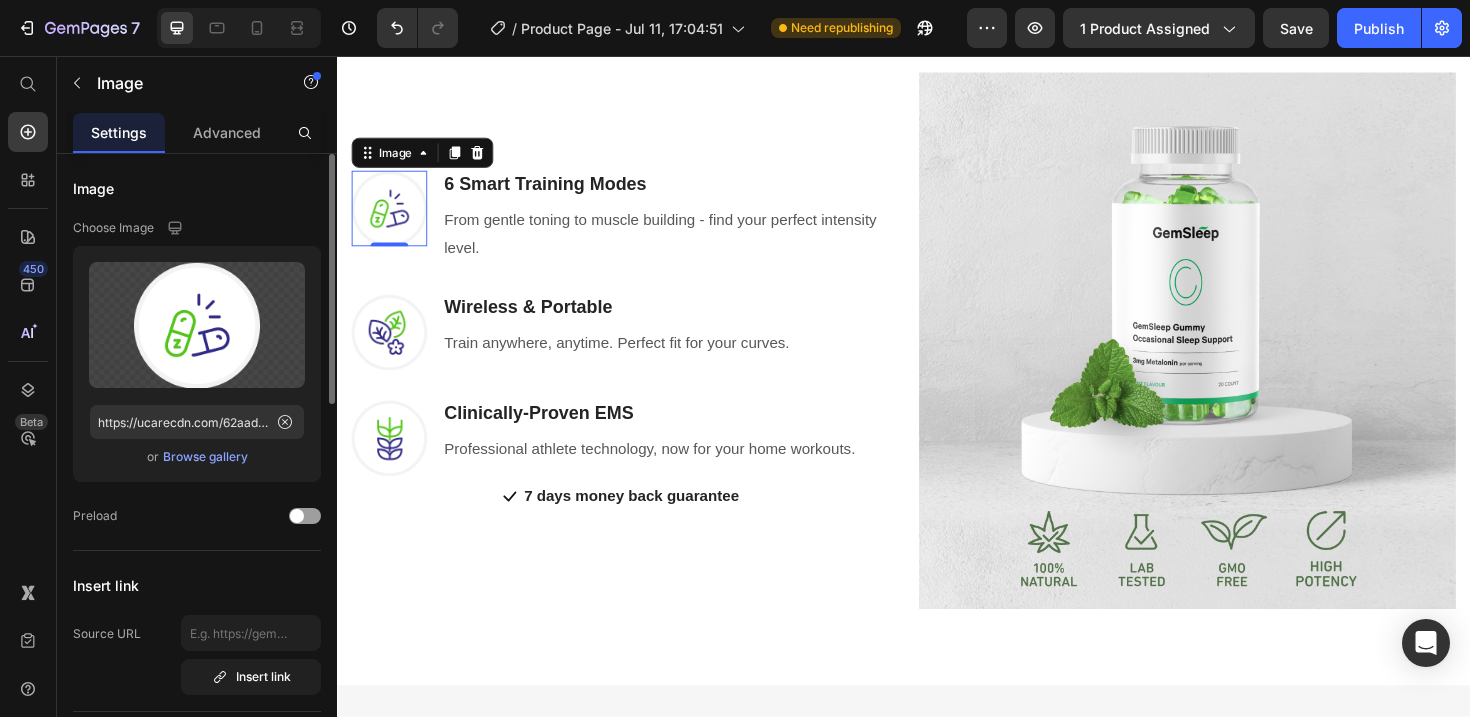 click on "Browse gallery" at bounding box center [205, 457] 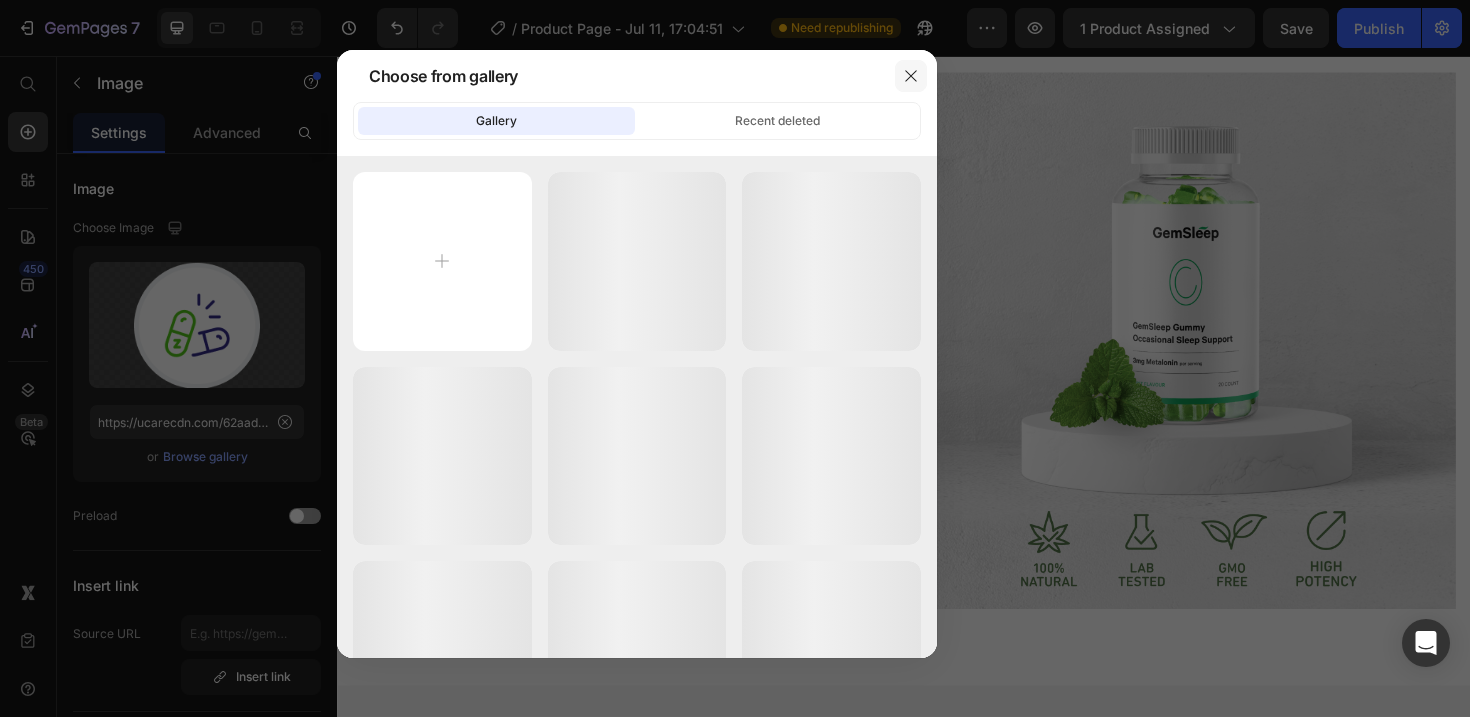 drag, startPoint x: 919, startPoint y: 85, endPoint x: 896, endPoint y: 88, distance: 23.194826 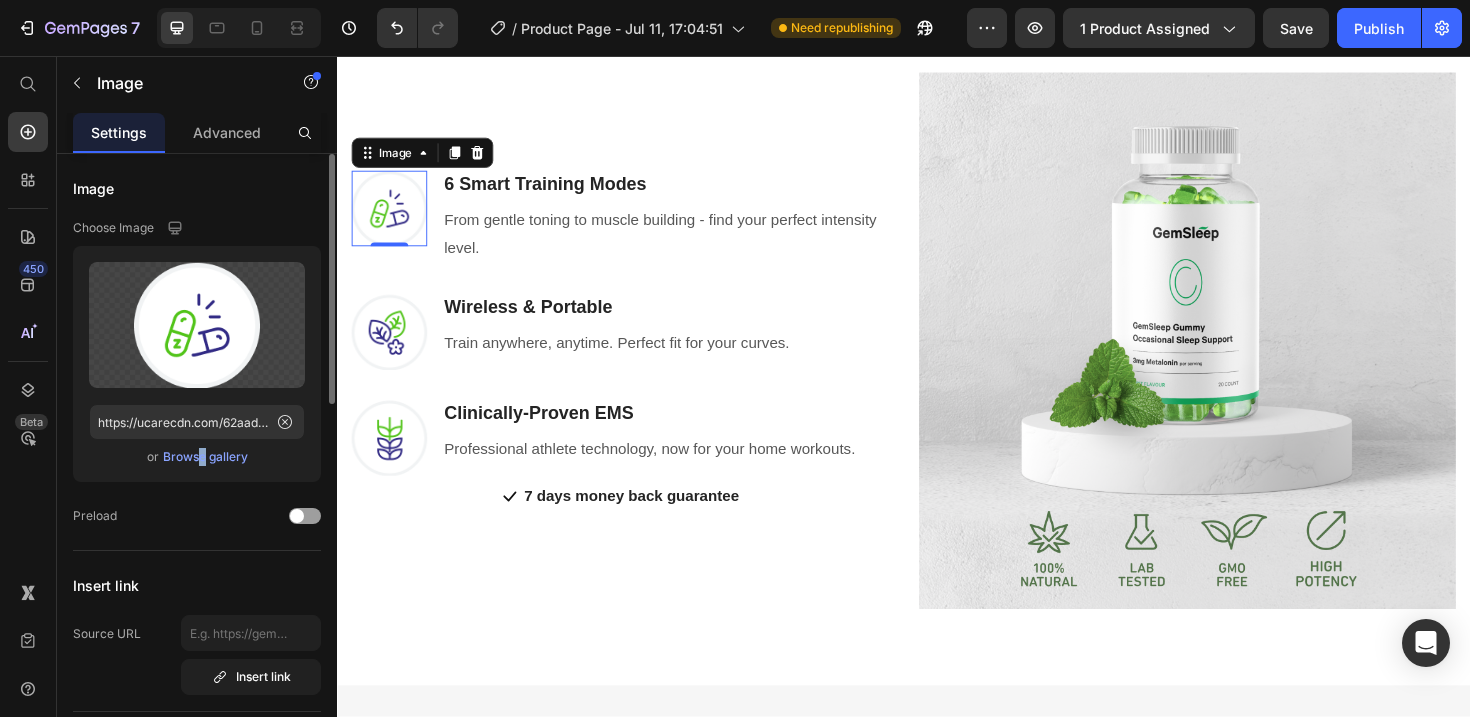 click on "Browse gallery" at bounding box center (205, 457) 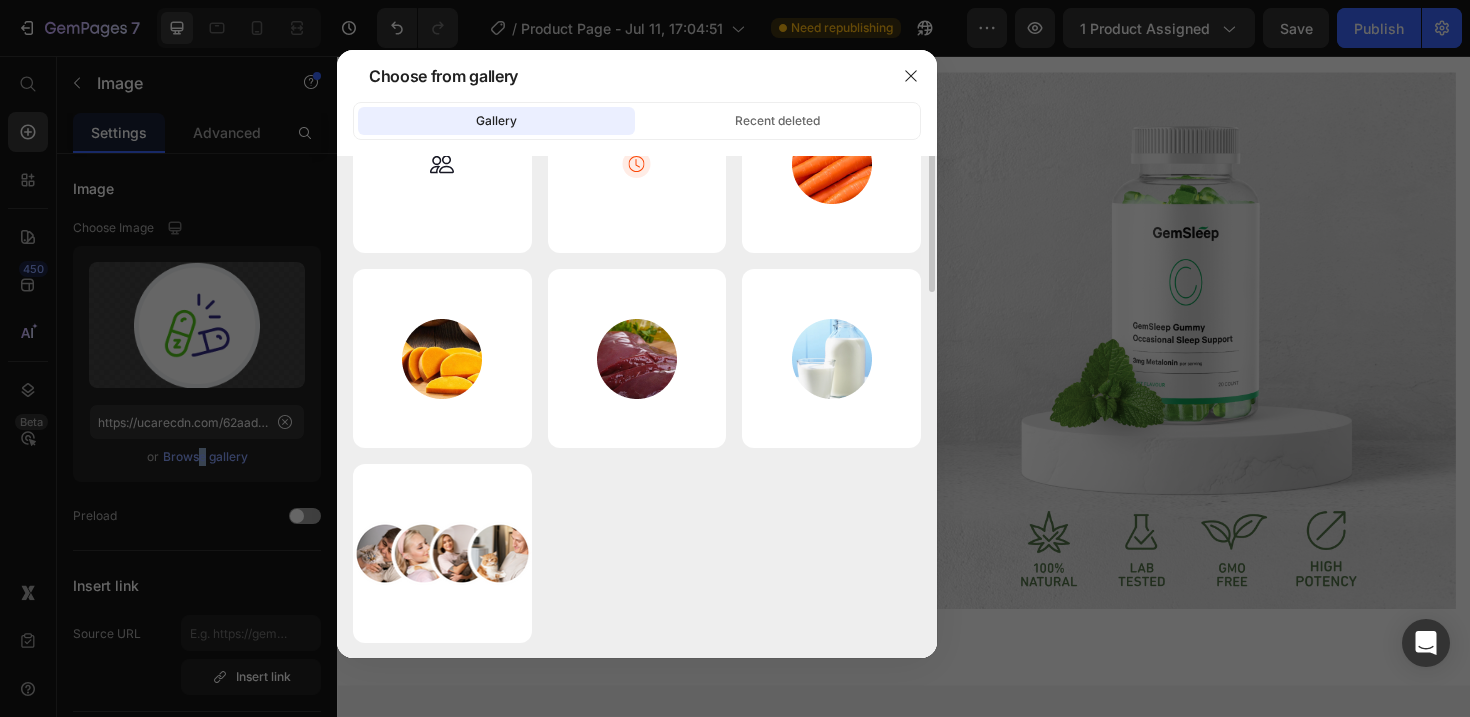 scroll, scrollTop: 0, scrollLeft: 0, axis: both 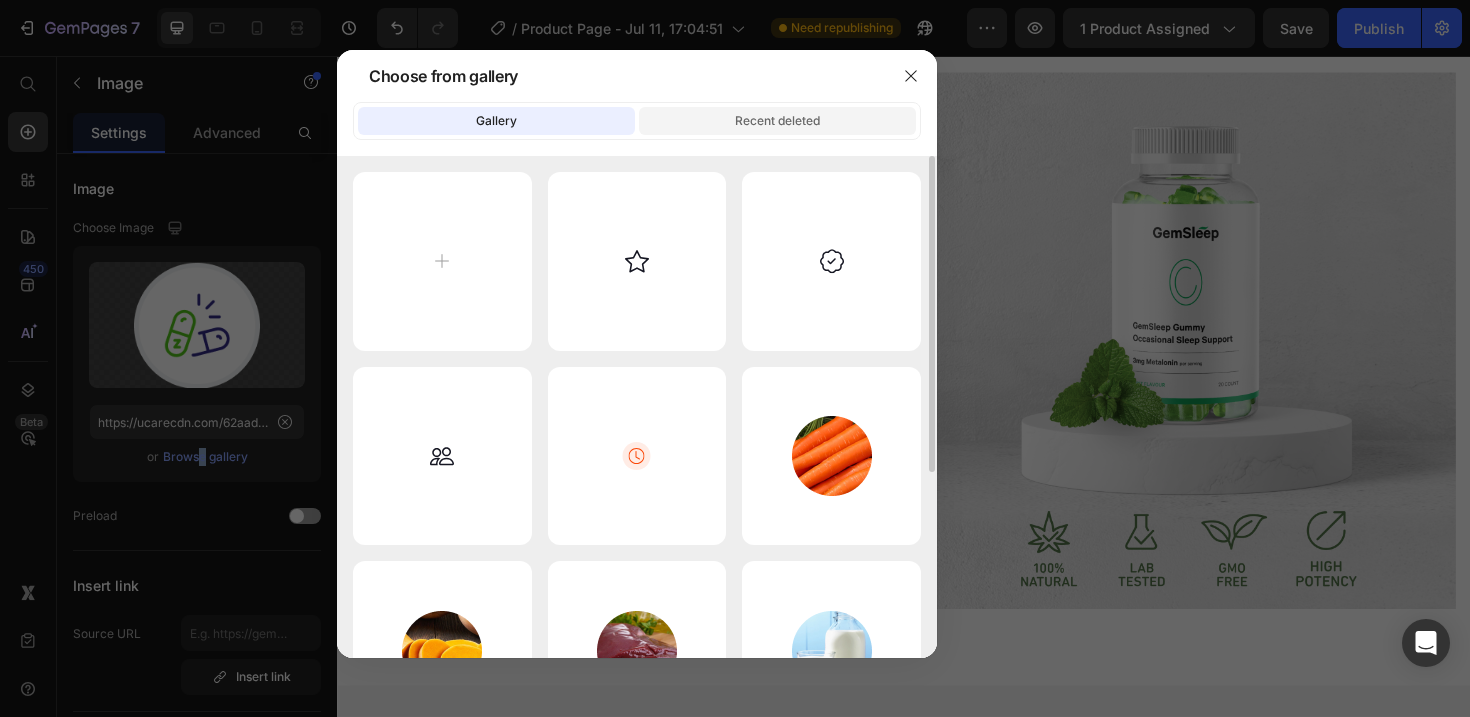 click on "Recent deleted" 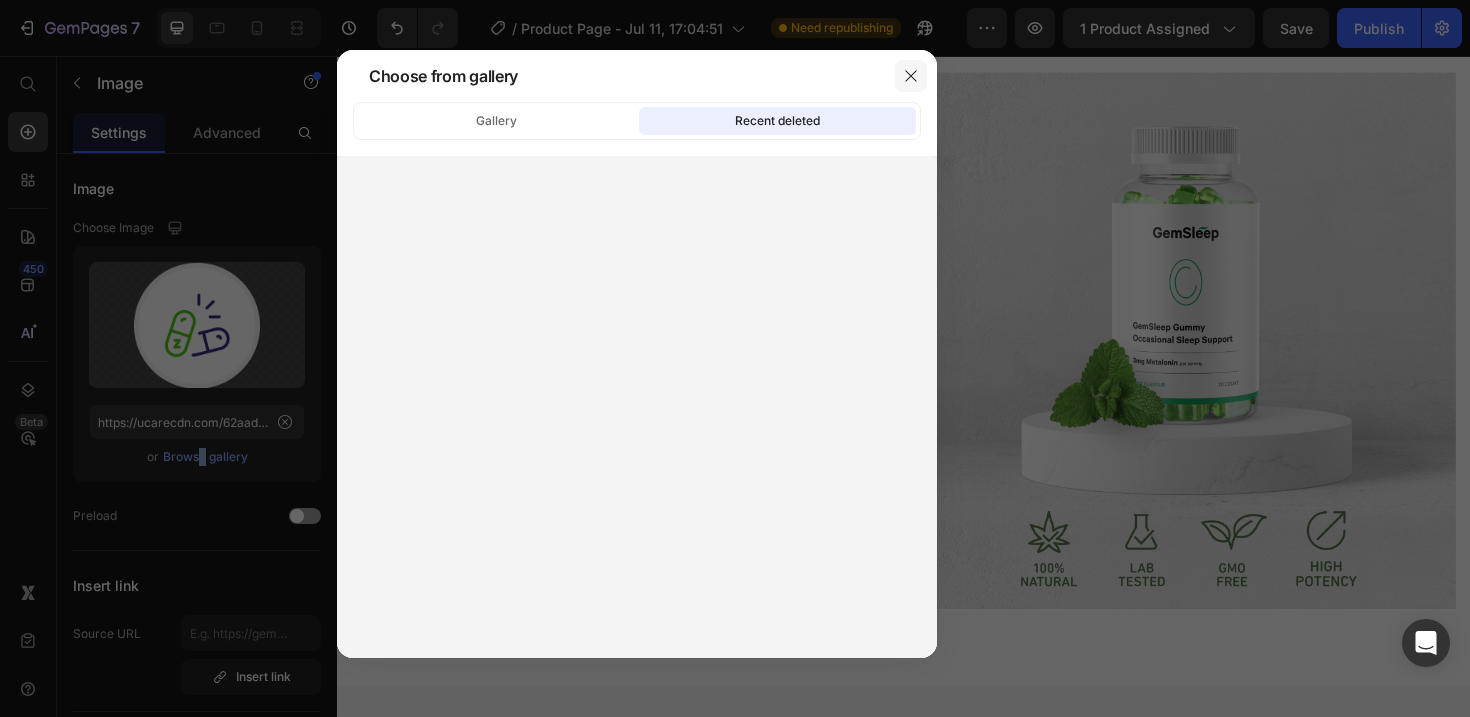 click 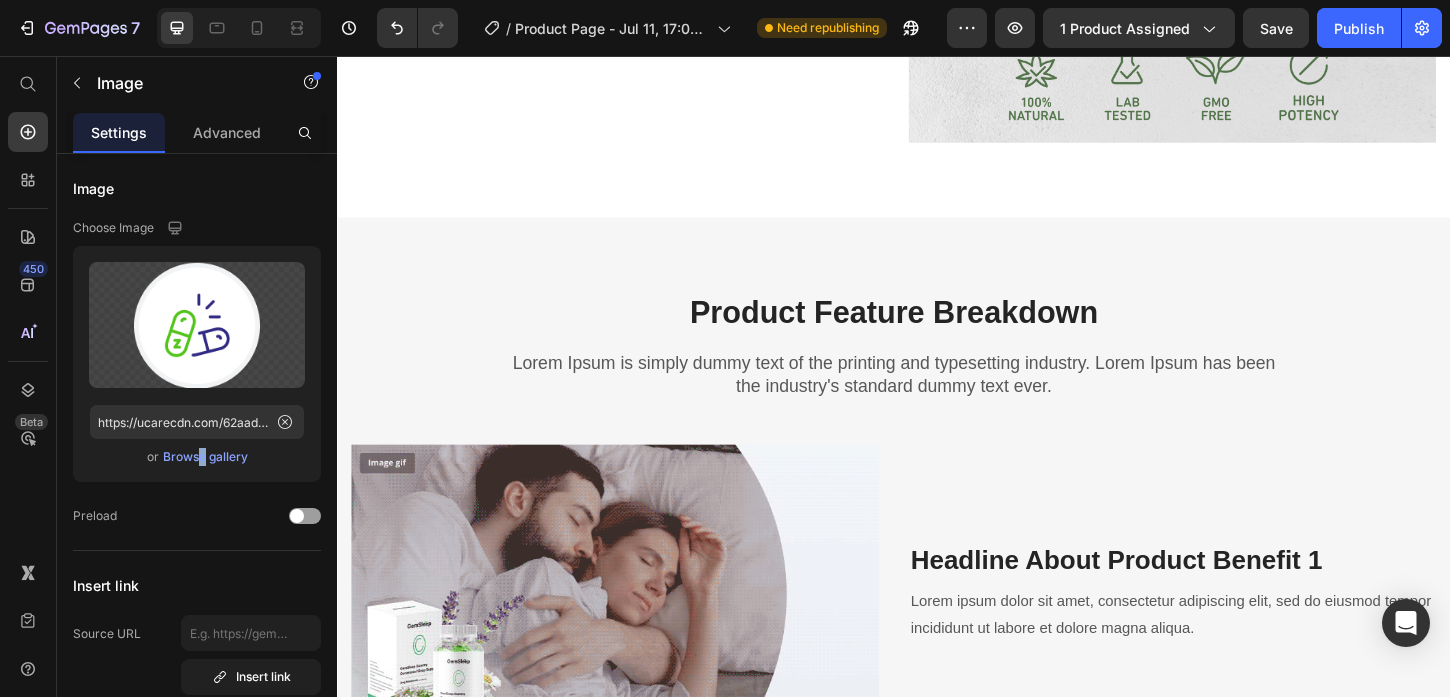 scroll, scrollTop: 1917, scrollLeft: 0, axis: vertical 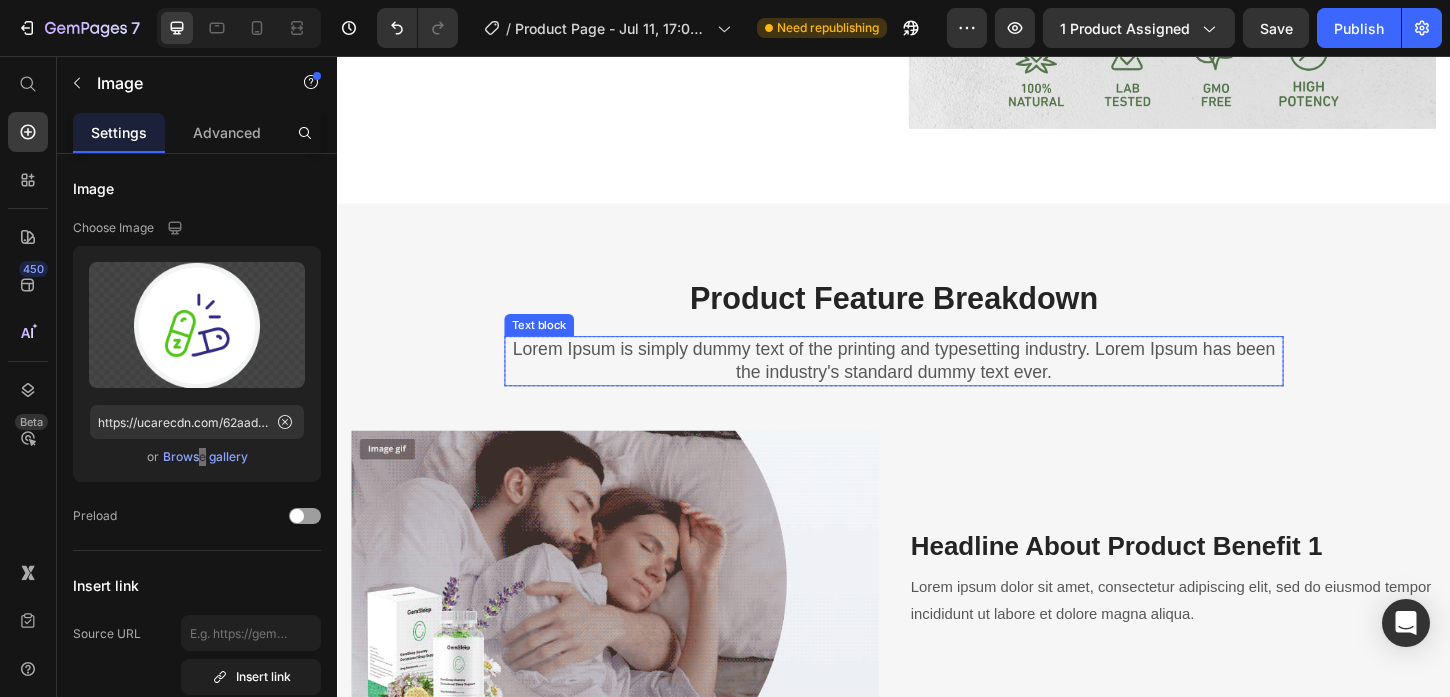 click on "Lorem Ipsum is simply dummy text of the printing and typesetting industry. Lorem Ipsum has been the industry's standard dummy text ever." at bounding box center (937, 384) 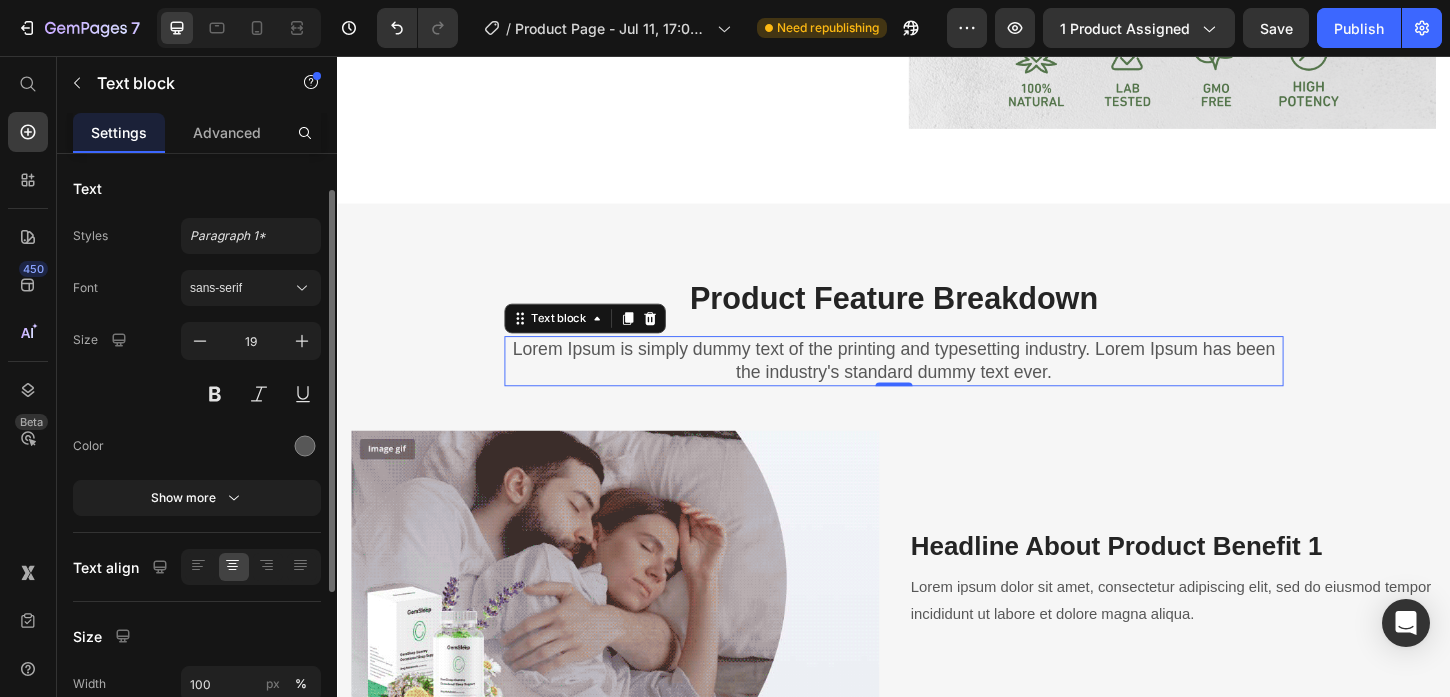 scroll, scrollTop: 193, scrollLeft: 0, axis: vertical 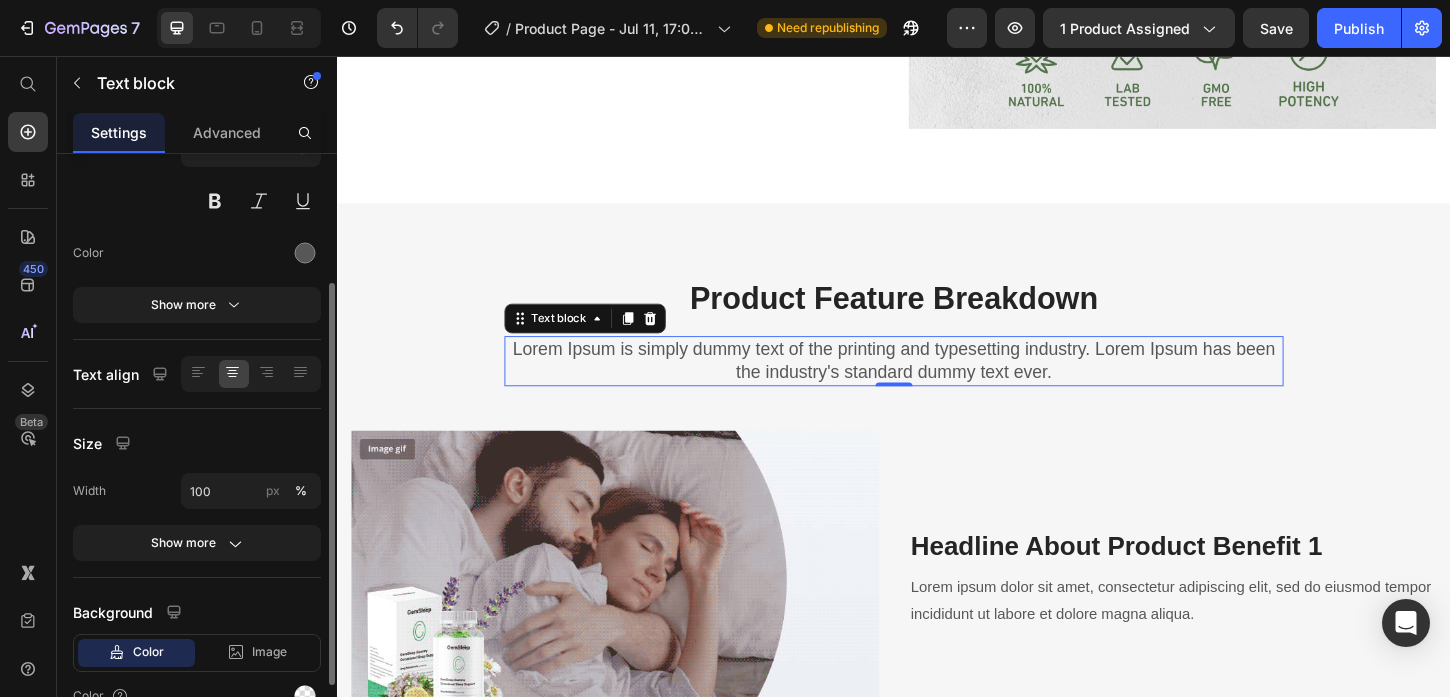 click on "Lorem Ipsum is simply dummy text of the printing and typesetting industry. Lorem Ipsum has been the industry's standard dummy text ever." at bounding box center [937, 384] 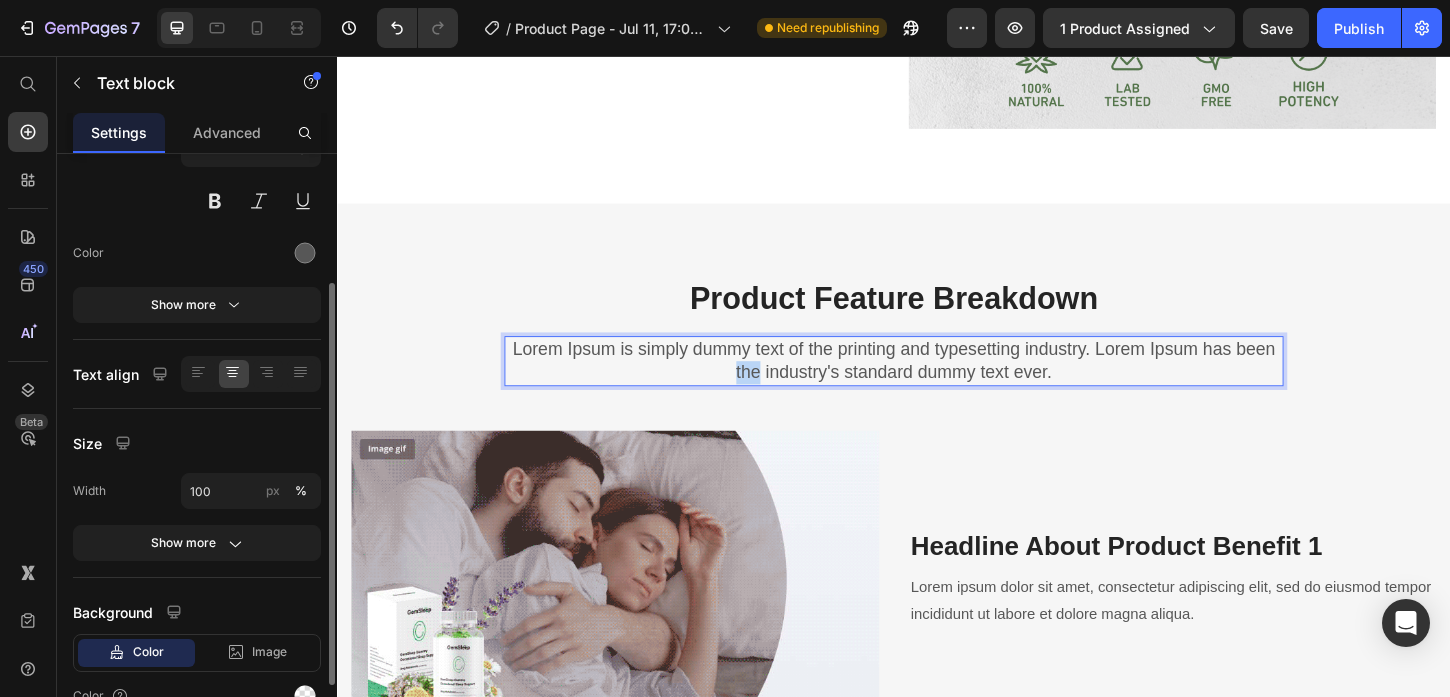 click on "Lorem Ipsum is simply dummy text of the printing and typesetting industry. Lorem Ipsum has been the industry's standard dummy text ever." at bounding box center (937, 384) 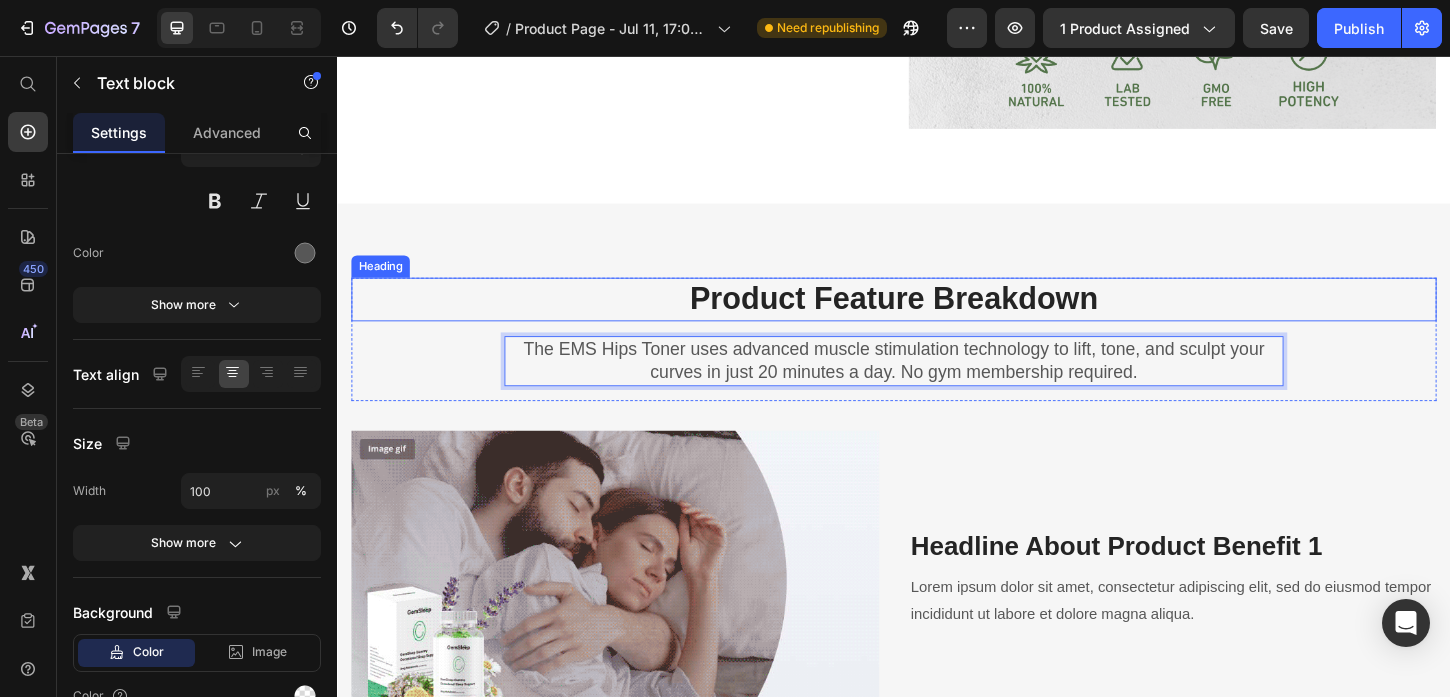 click on "Product Feature Breakdown" at bounding box center (937, 318) 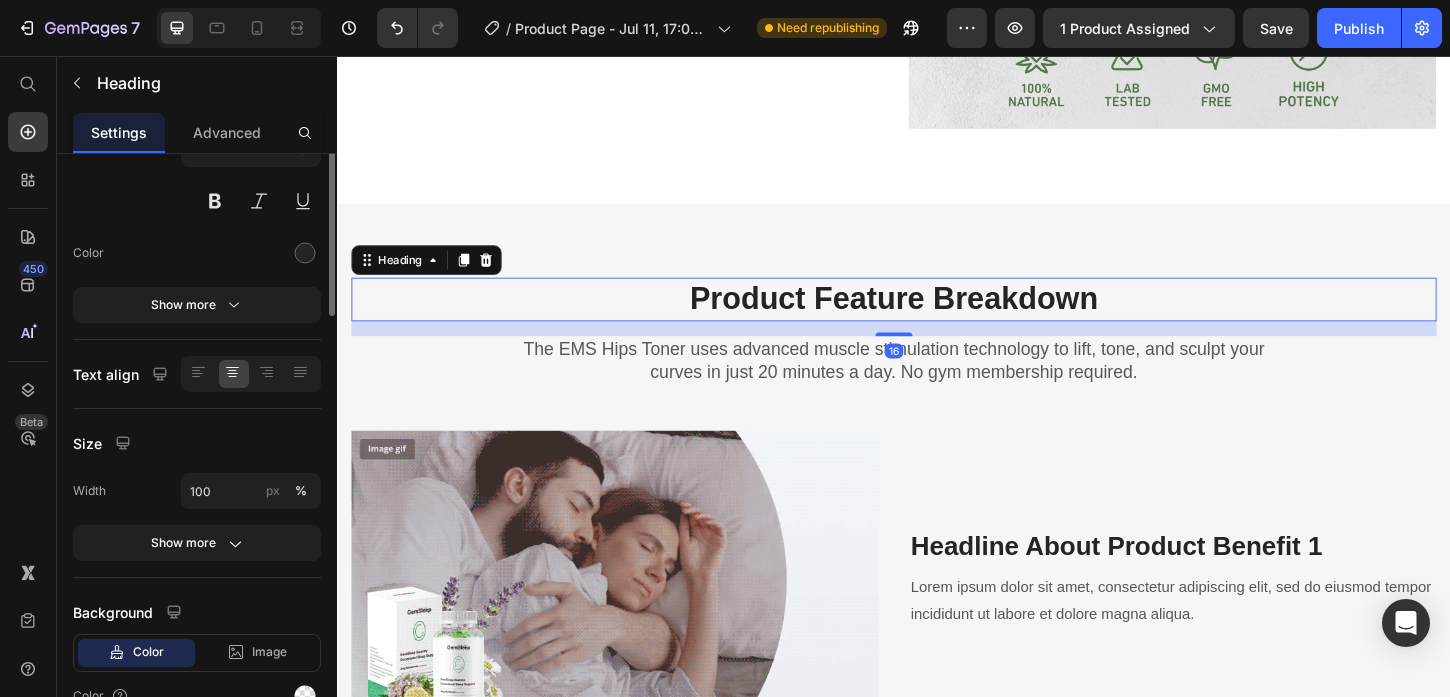 scroll, scrollTop: 0, scrollLeft: 0, axis: both 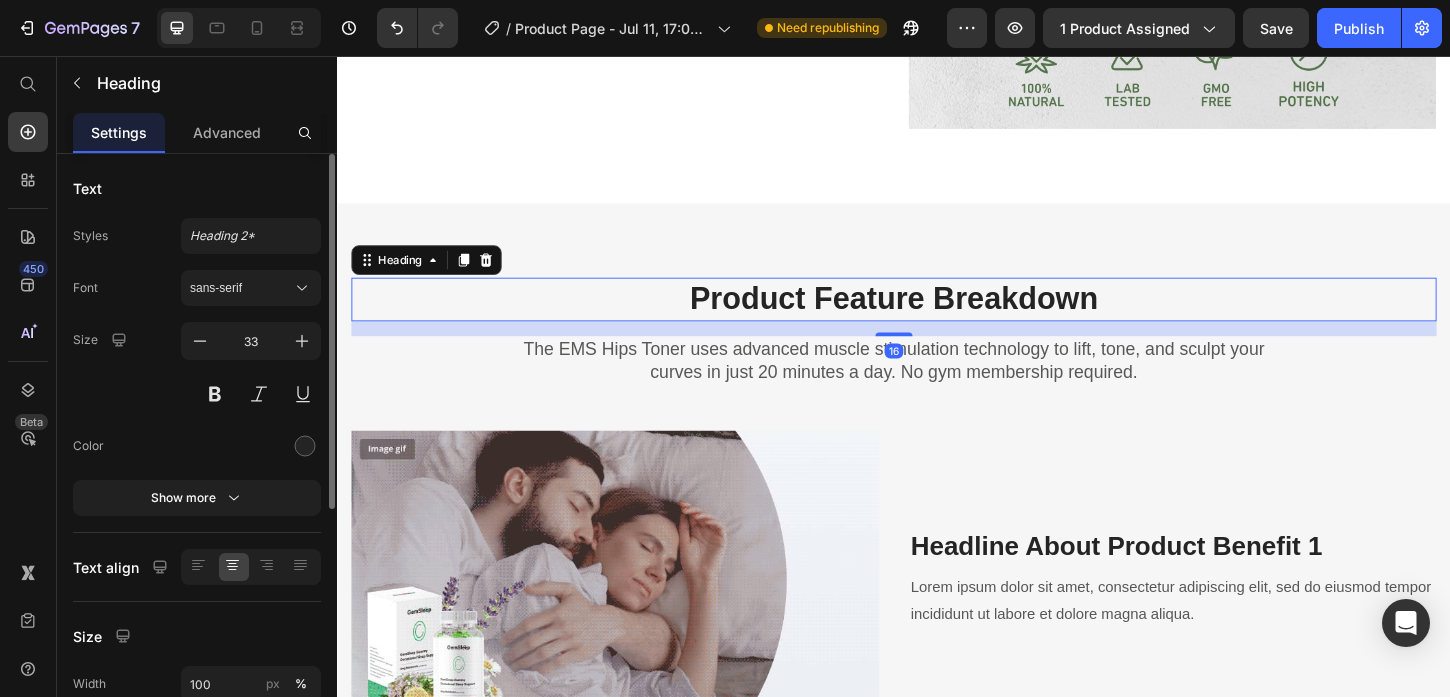 click on "Product Feature Breakdown" at bounding box center (937, 318) 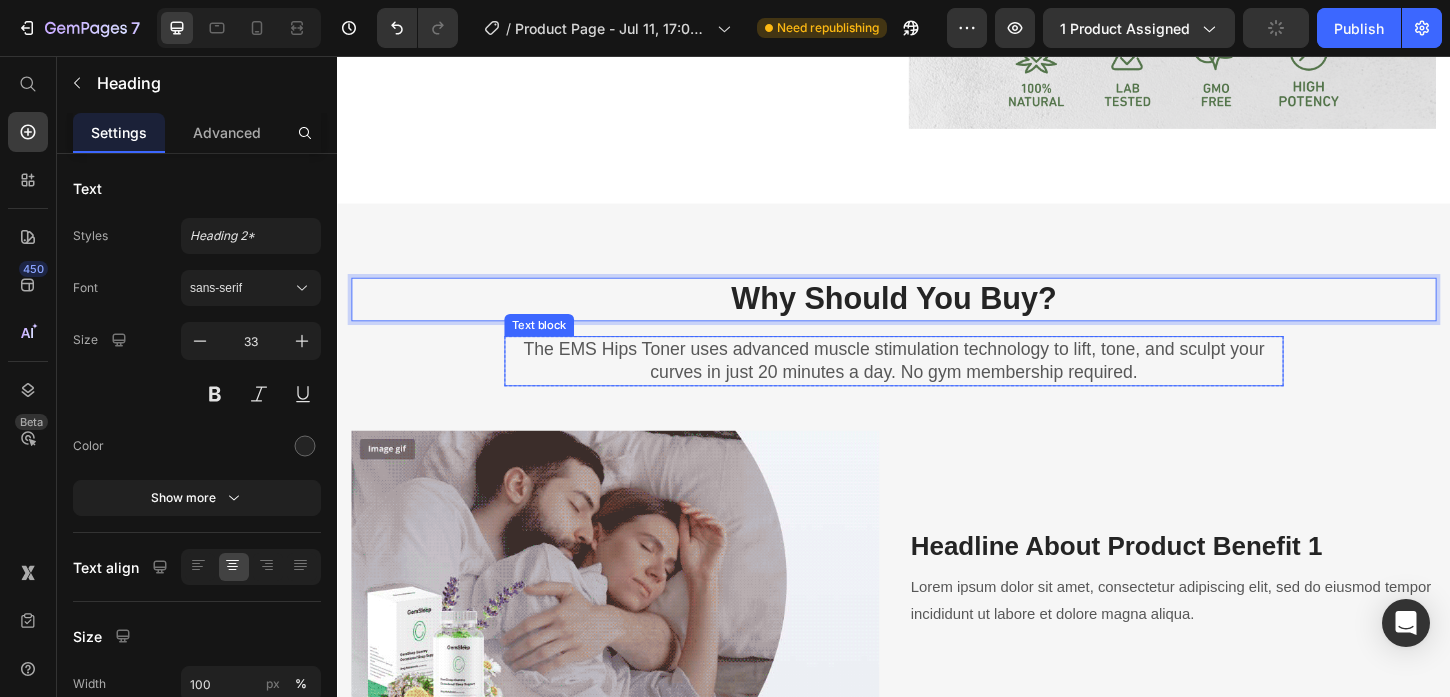 click on "The EMS Hips Toner uses advanced muscle stimulation technology to lift, tone, and sculpt your curves in just 20 minutes a day. No gym membership required." at bounding box center (937, 384) 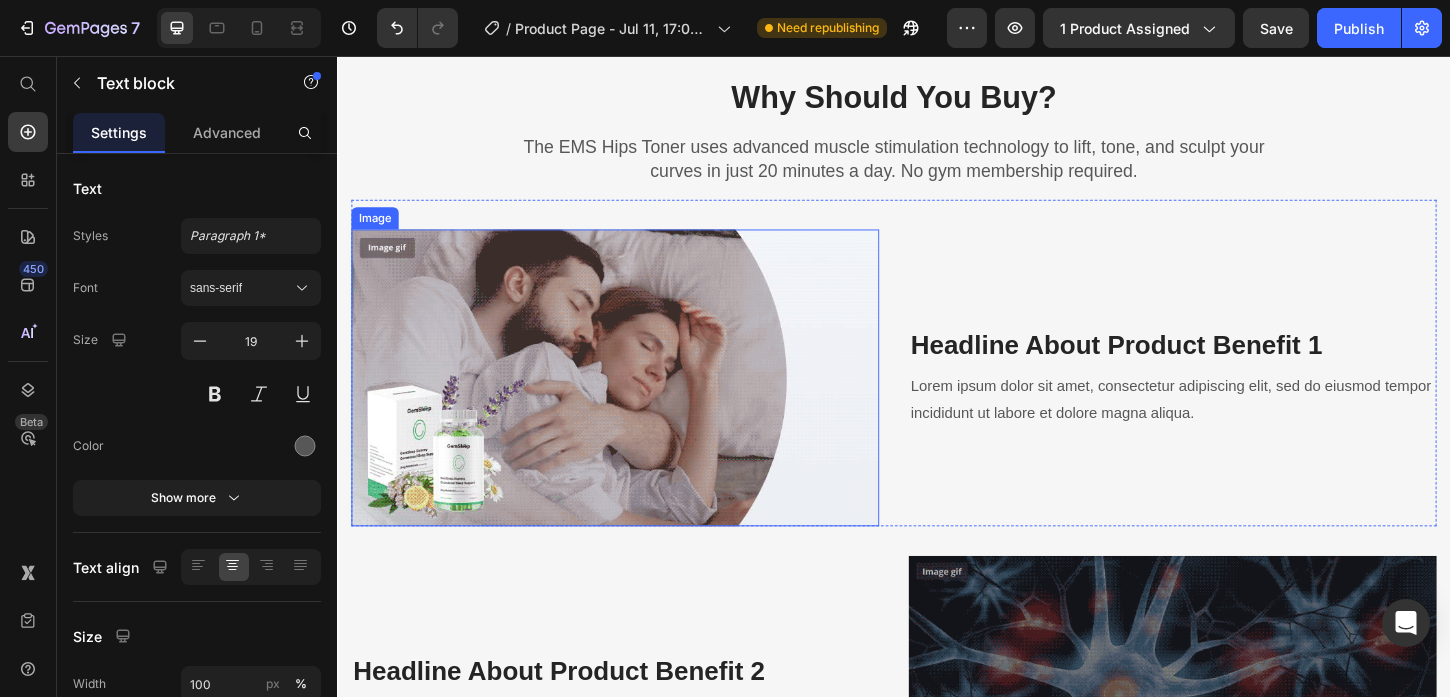 scroll, scrollTop: 2073, scrollLeft: 0, axis: vertical 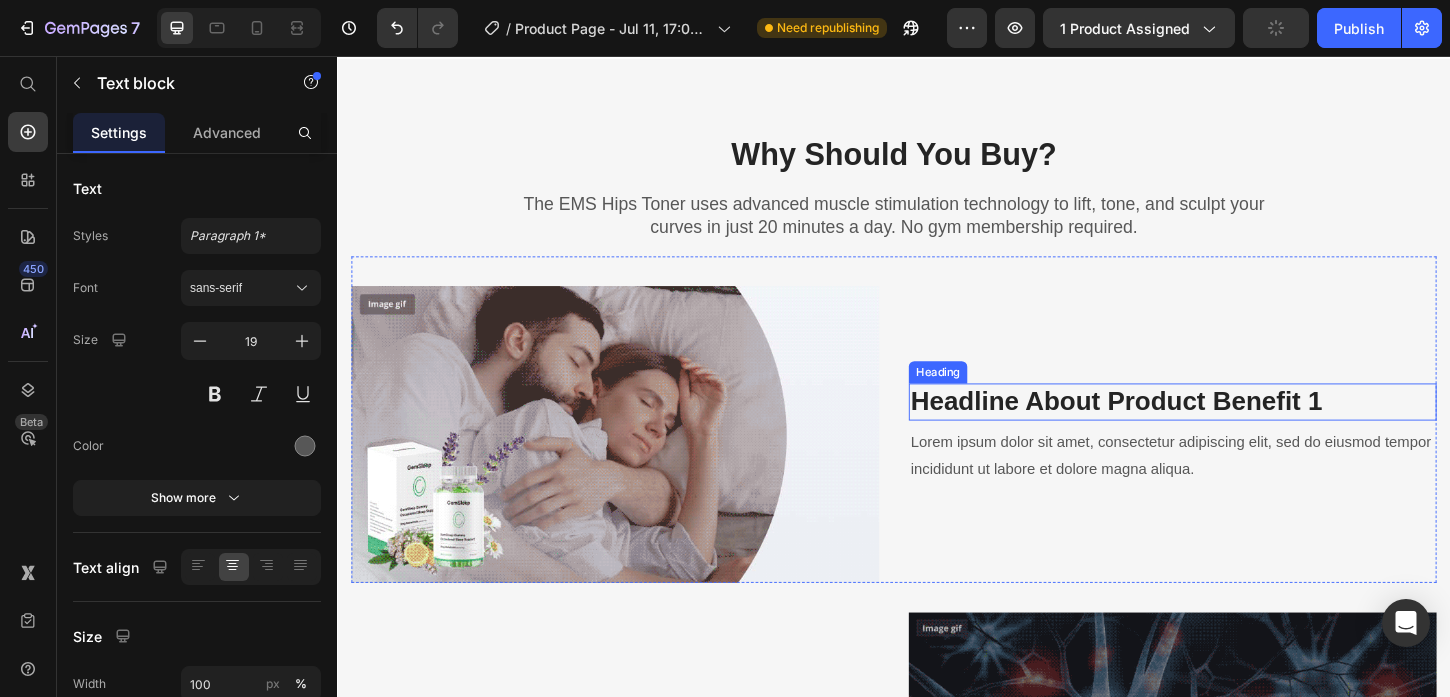 click on "Headline About Product Benefit 1" at bounding box center [1237, 429] 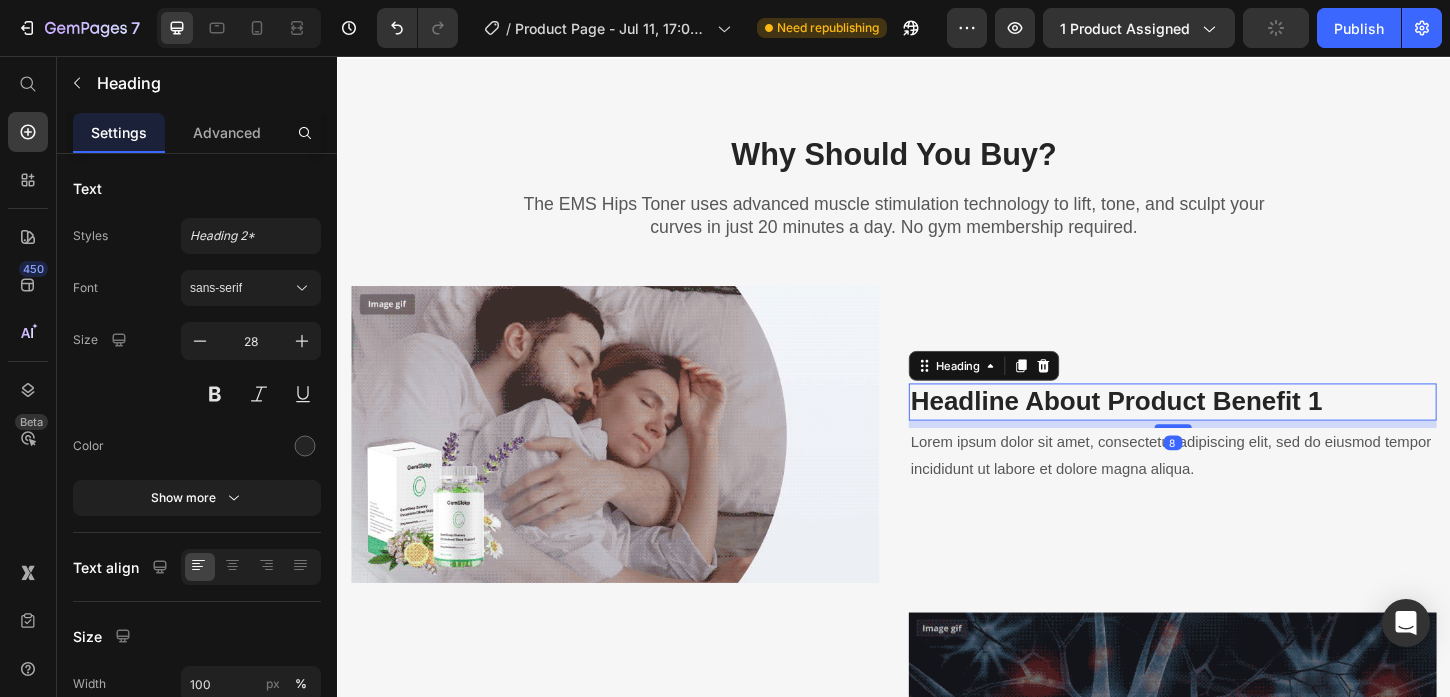 click on "Headline About Product Benefit 1" at bounding box center (1237, 429) 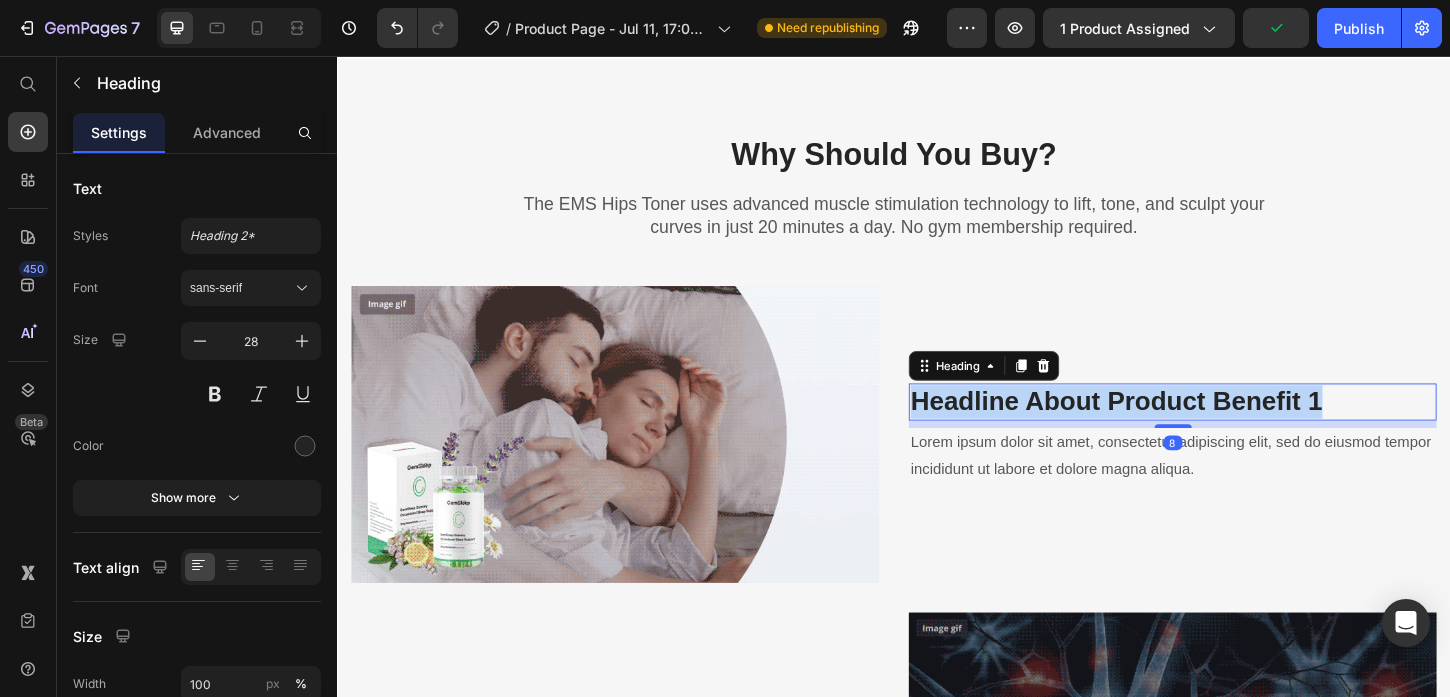 click on "Headline About Product Benefit 1" at bounding box center [1237, 429] 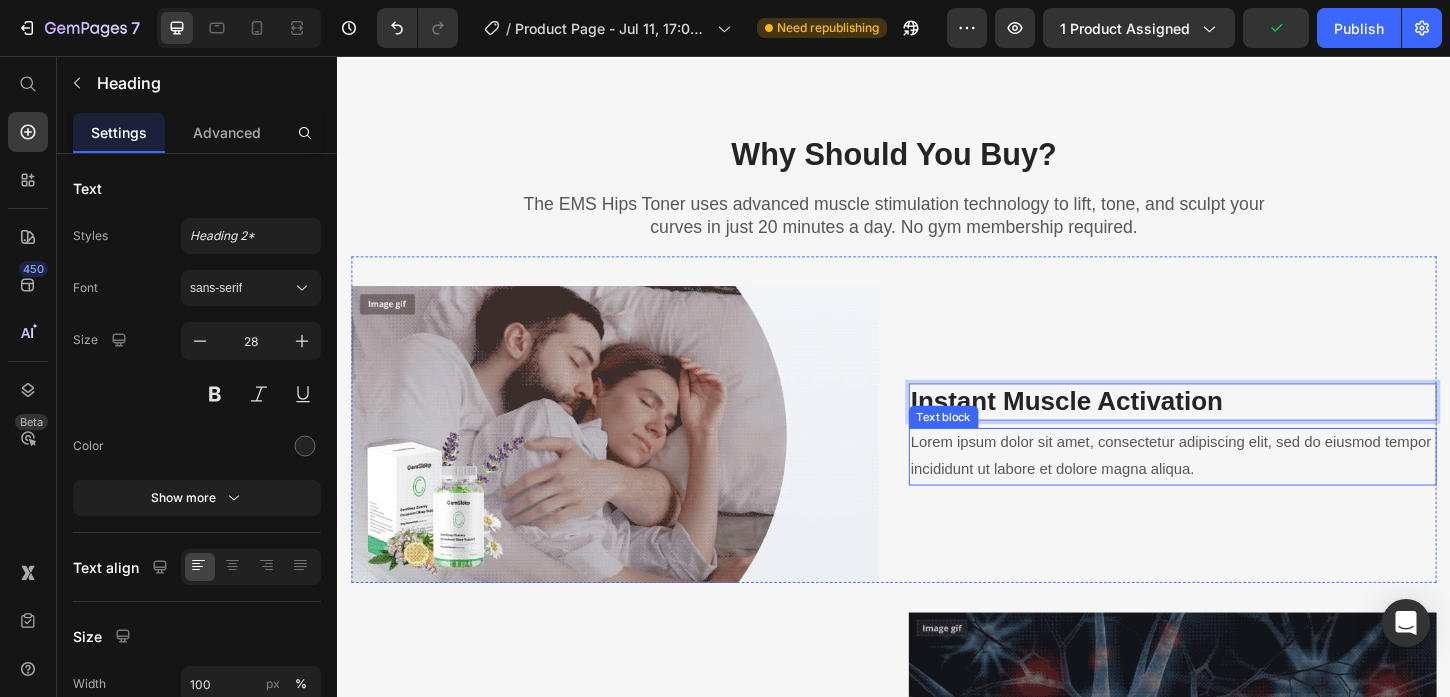 click on "Lorem ipsum dolor sit amet, consectetur adipiscing elit, sed do eiusmod tempor incididunt ut labore et dolore magna aliqua." at bounding box center [1237, 488] 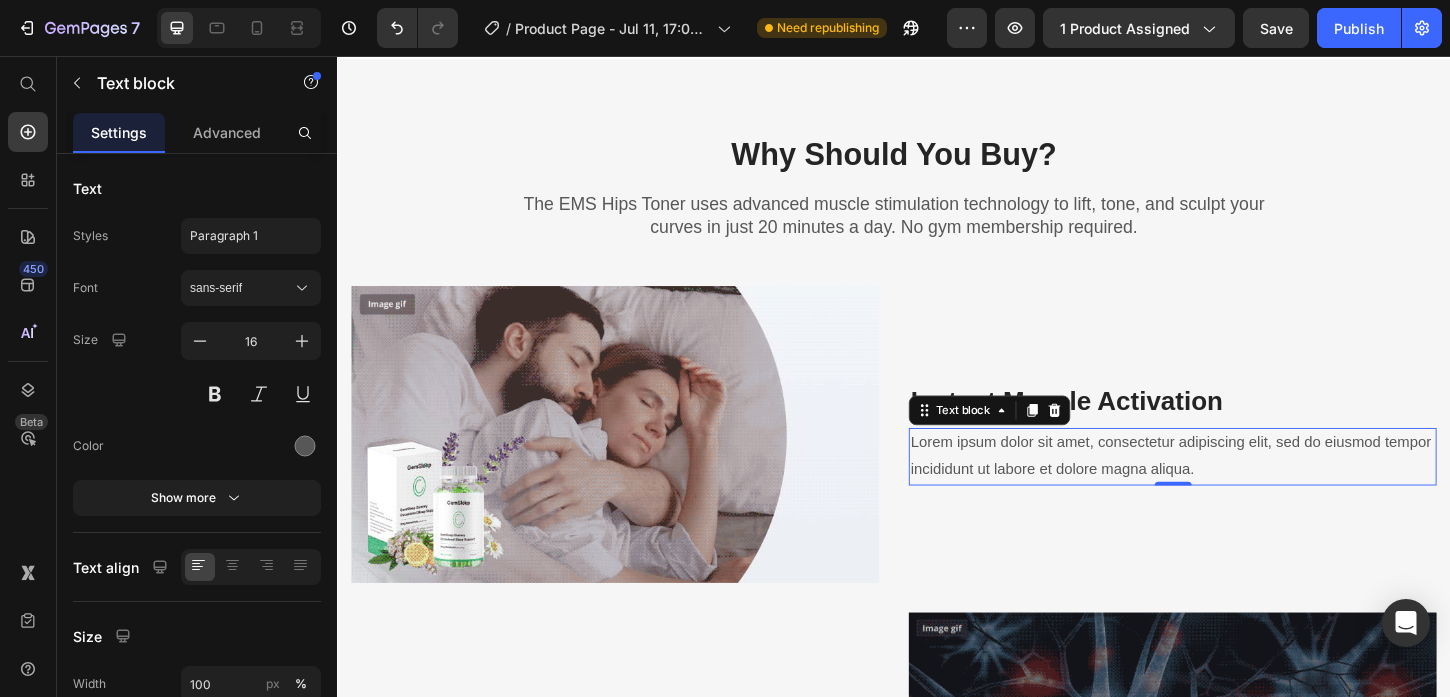 click on "Lorem ipsum dolor sit amet, consectetur adipiscing elit, sed do eiusmod tempor incididunt ut labore et dolore magna aliqua." at bounding box center (1237, 488) 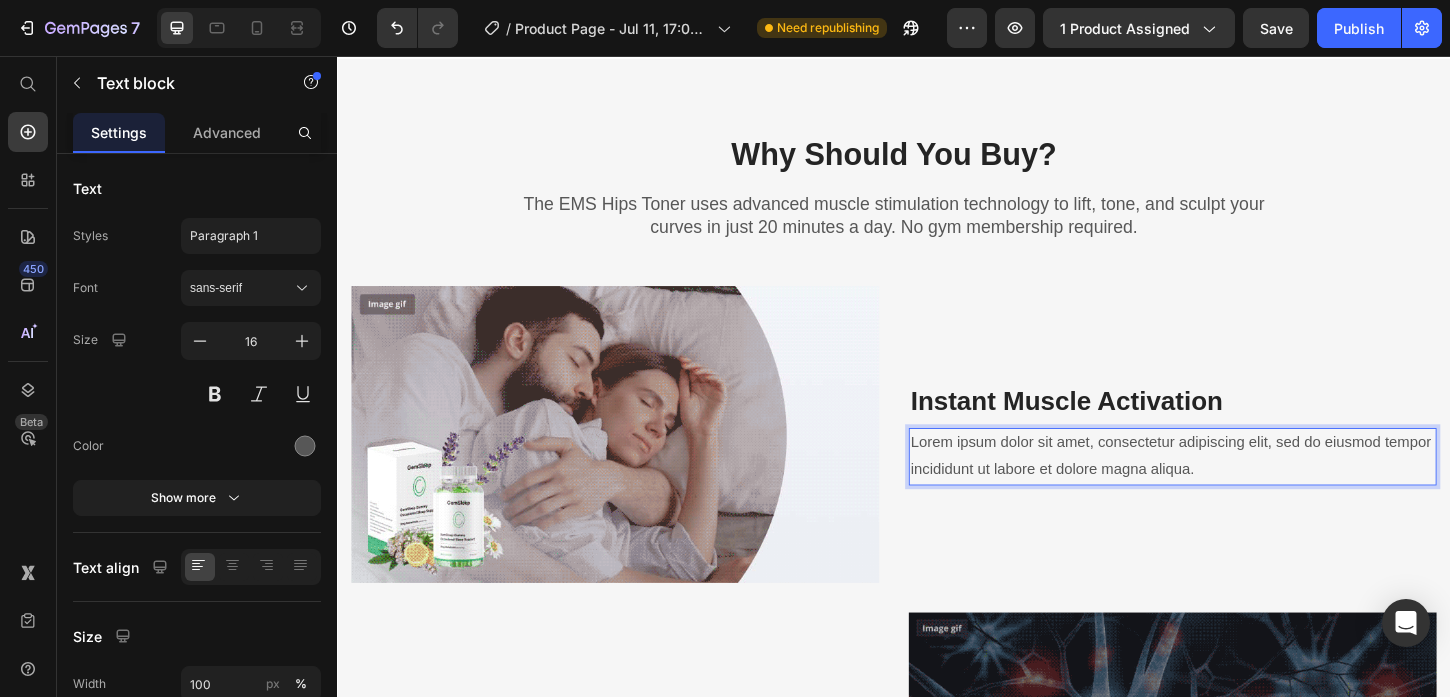 click on "Lorem ipsum dolor sit amet, consectetur adipiscing elit, sed do eiusmod tempor incididunt ut labore et dolore magna aliqua." at bounding box center (1237, 488) 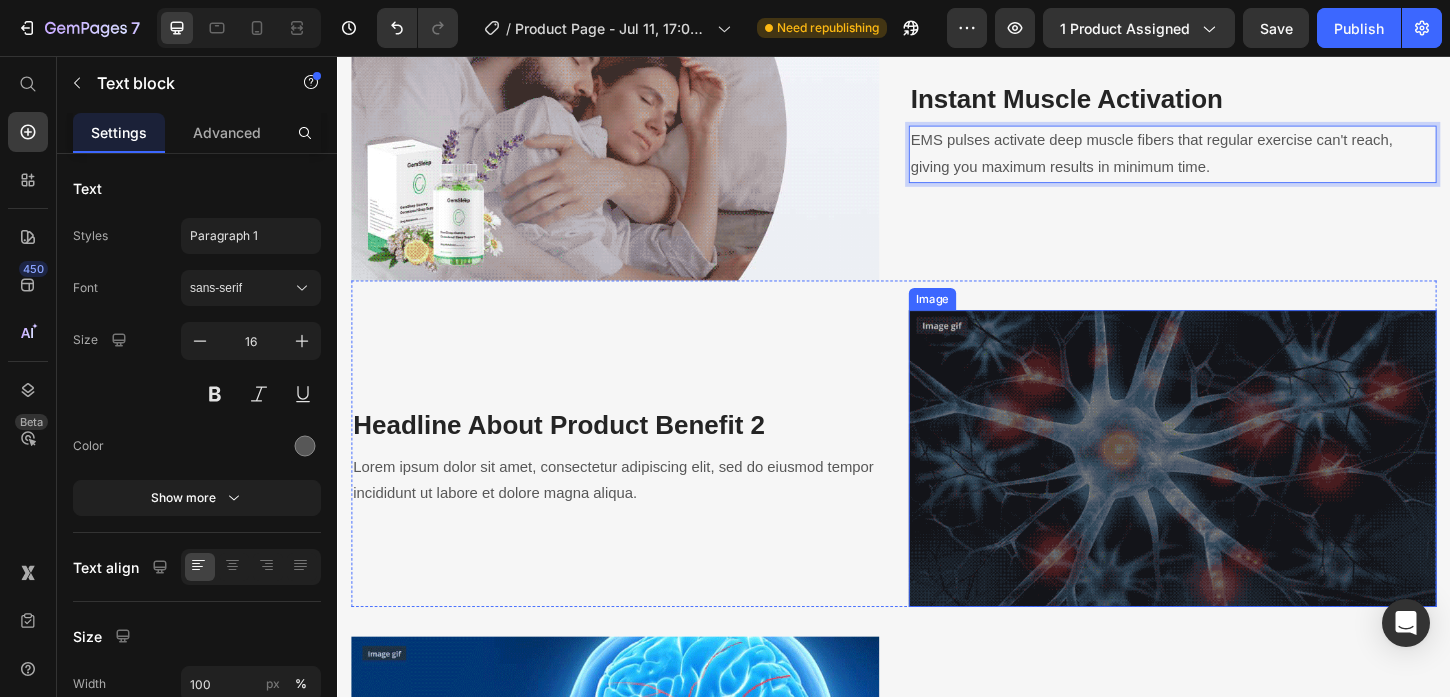 click at bounding box center [1237, 490] 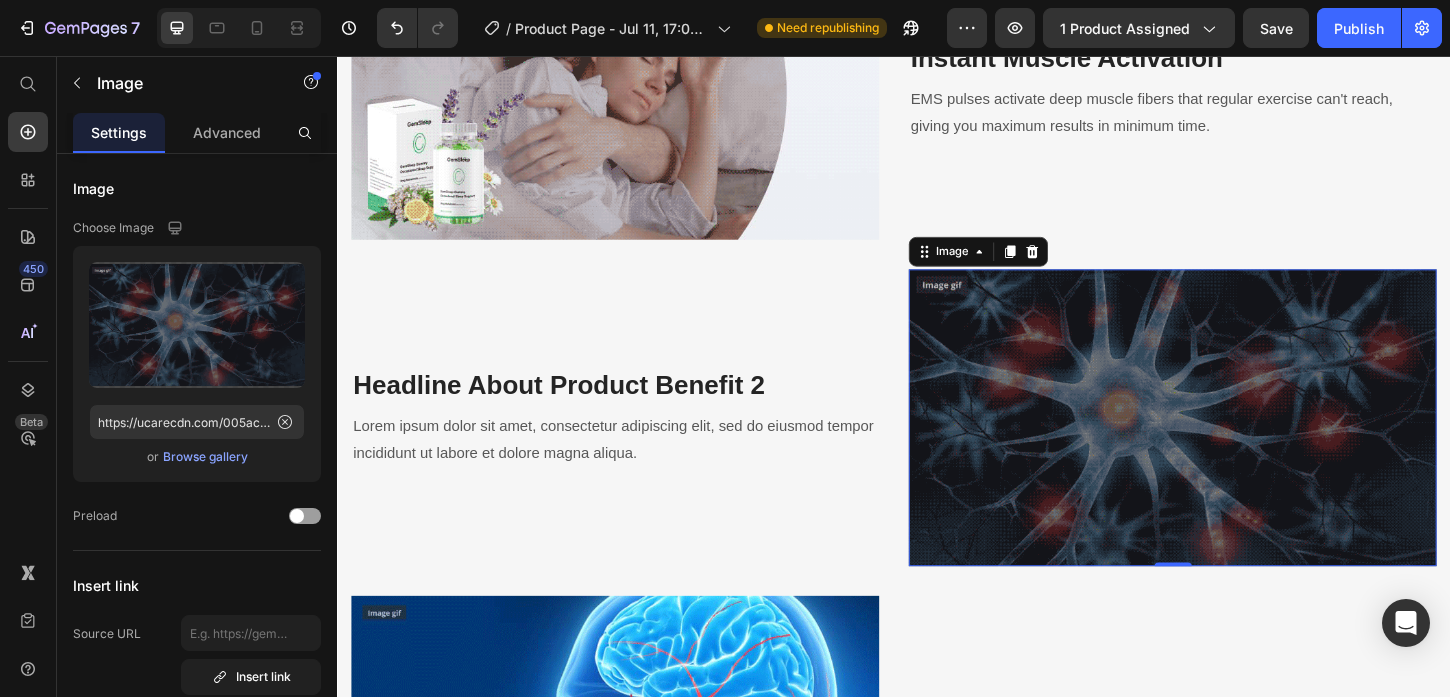 scroll, scrollTop: 2448, scrollLeft: 0, axis: vertical 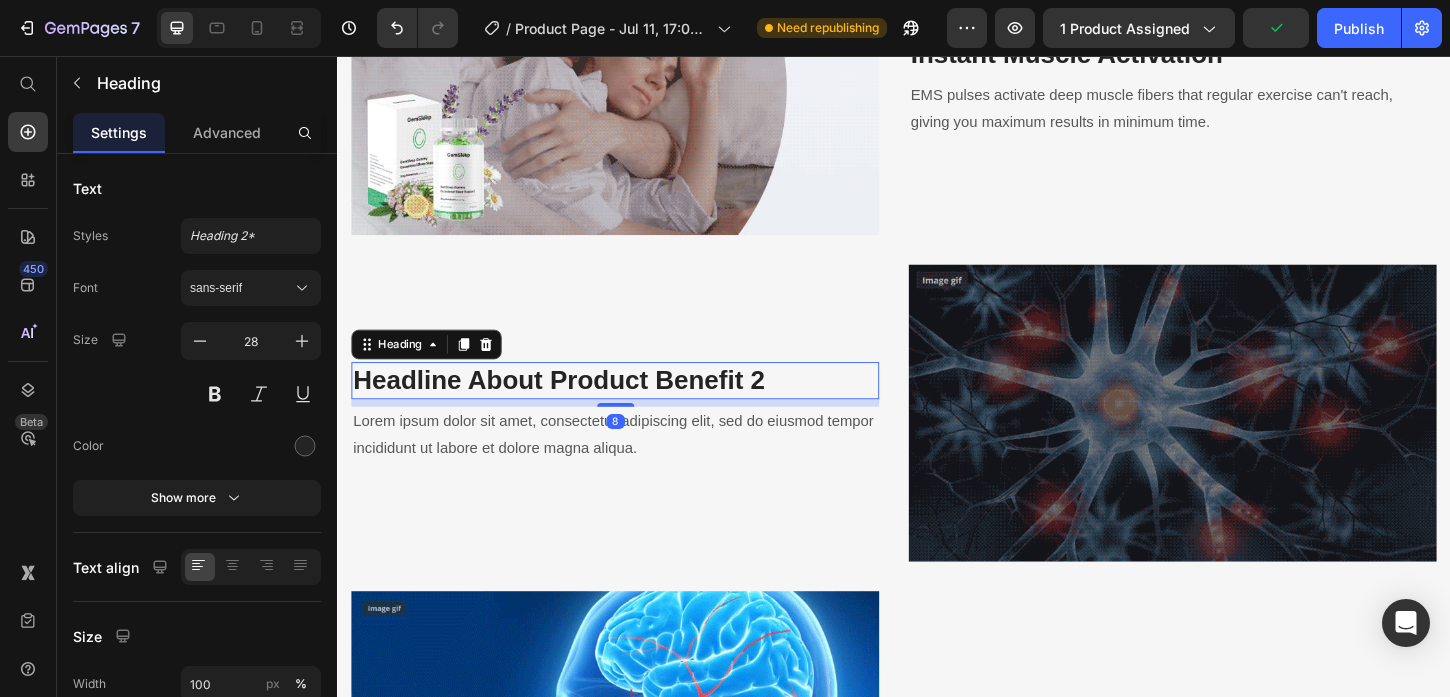 click on "Headline About Product Benefit 2" at bounding box center [636, 406] 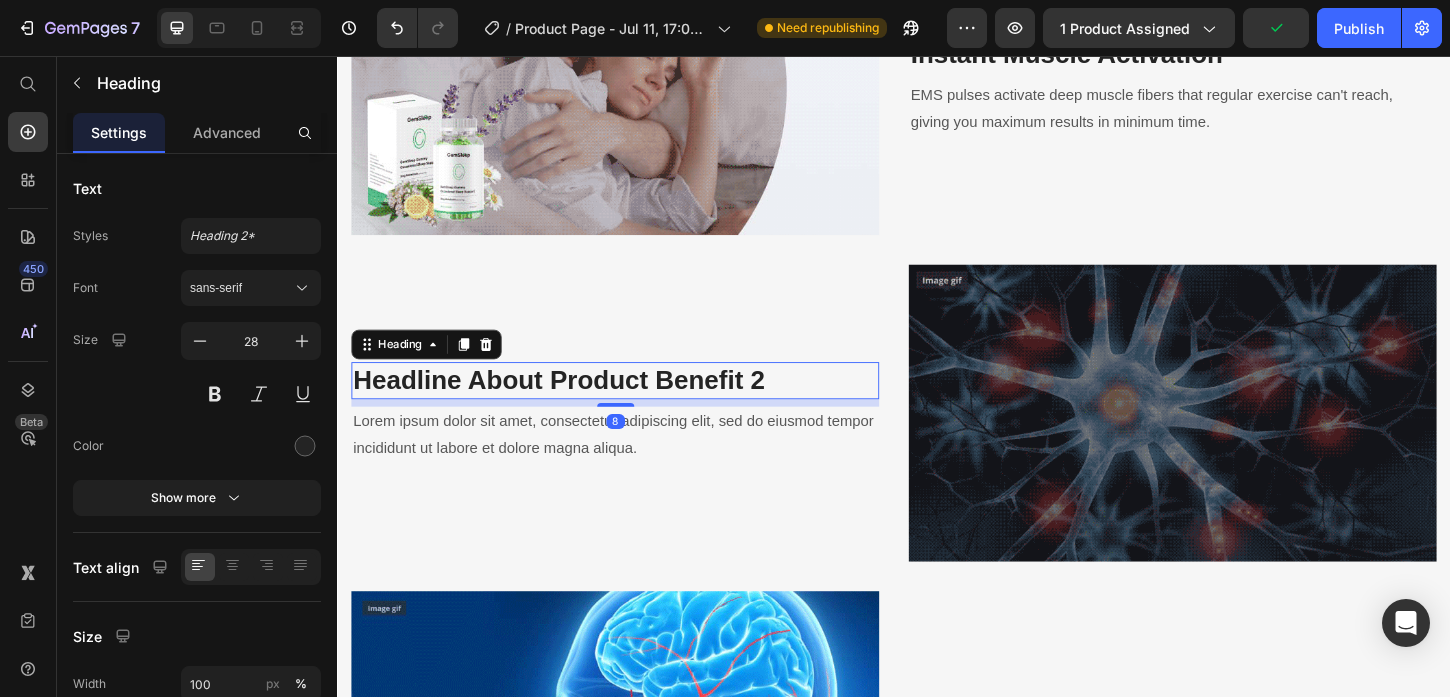 click on "Headline About Product Benefit 2" at bounding box center (636, 406) 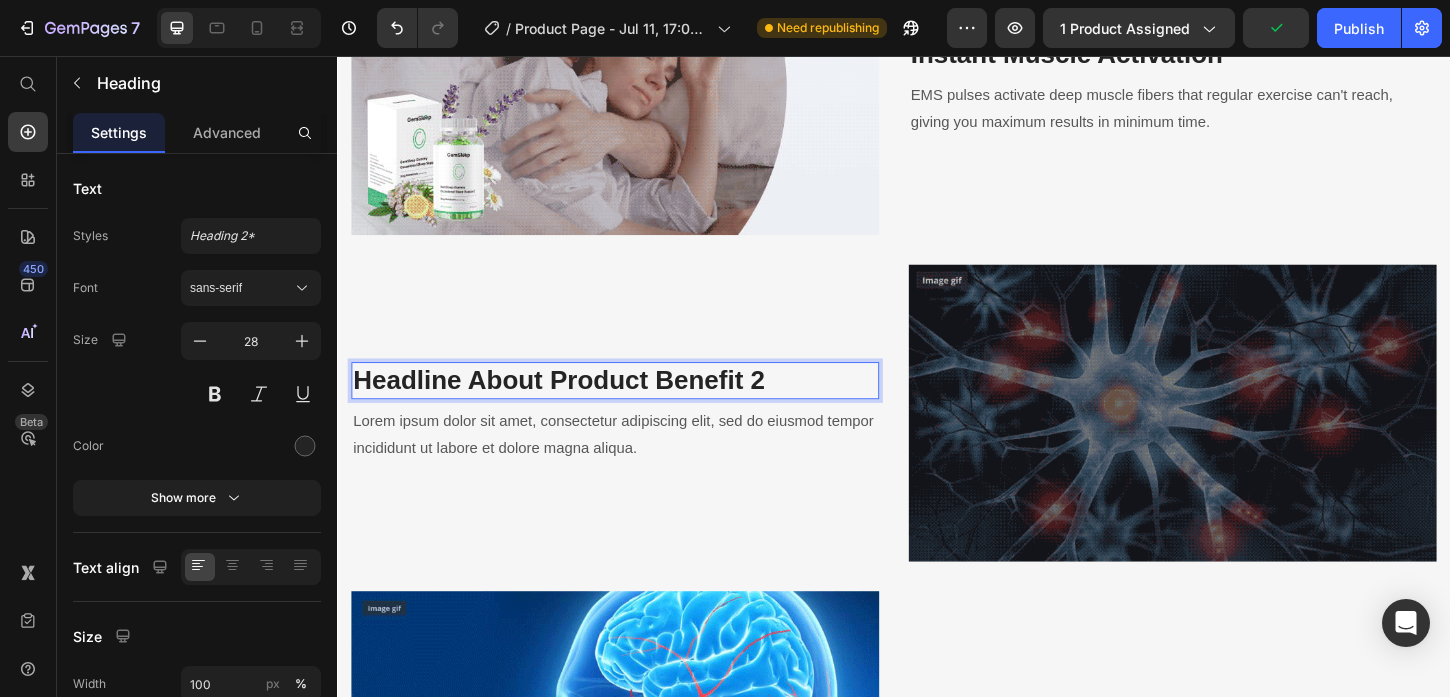 click on "Headline About Product Benefit 2" at bounding box center (636, 406) 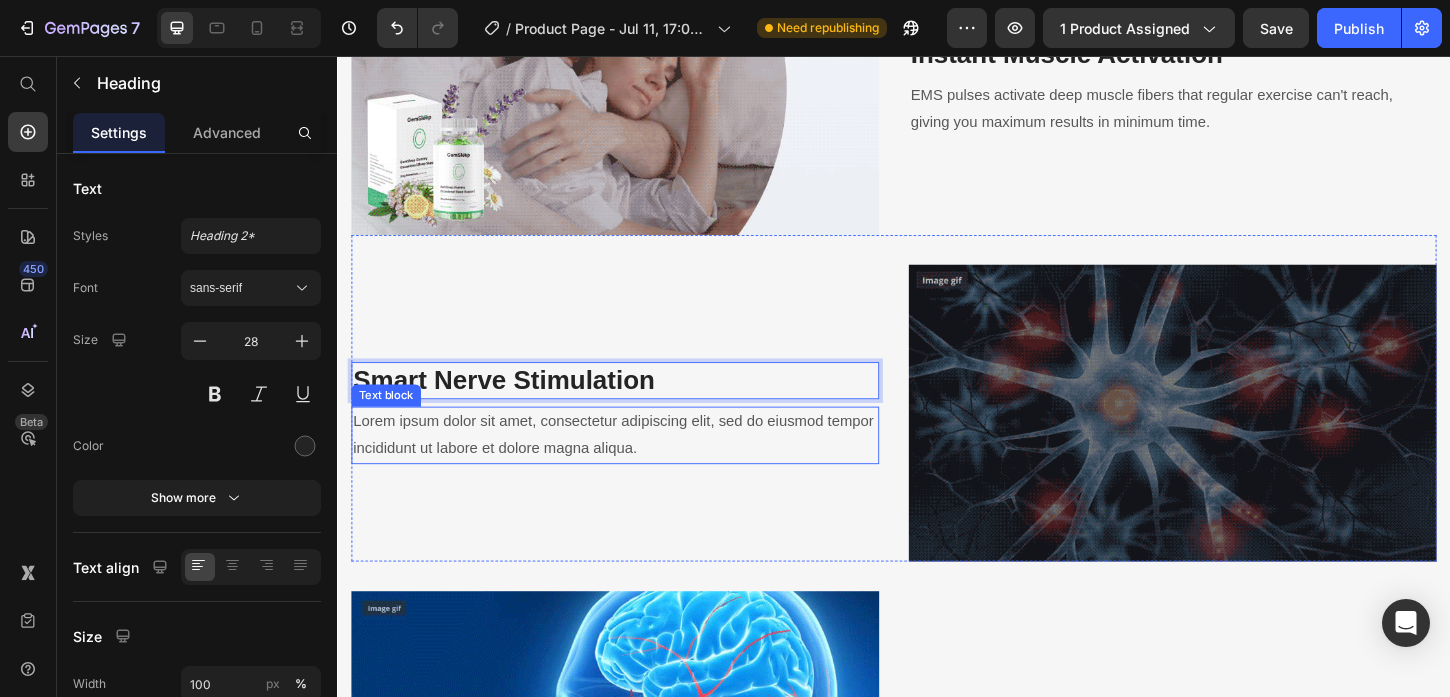 click on "Lorem ipsum dolor sit amet, consectetur adipiscing elit, sed do eiusmod tempor incididunt ut labore et dolore magna aliqua." at bounding box center [636, 465] 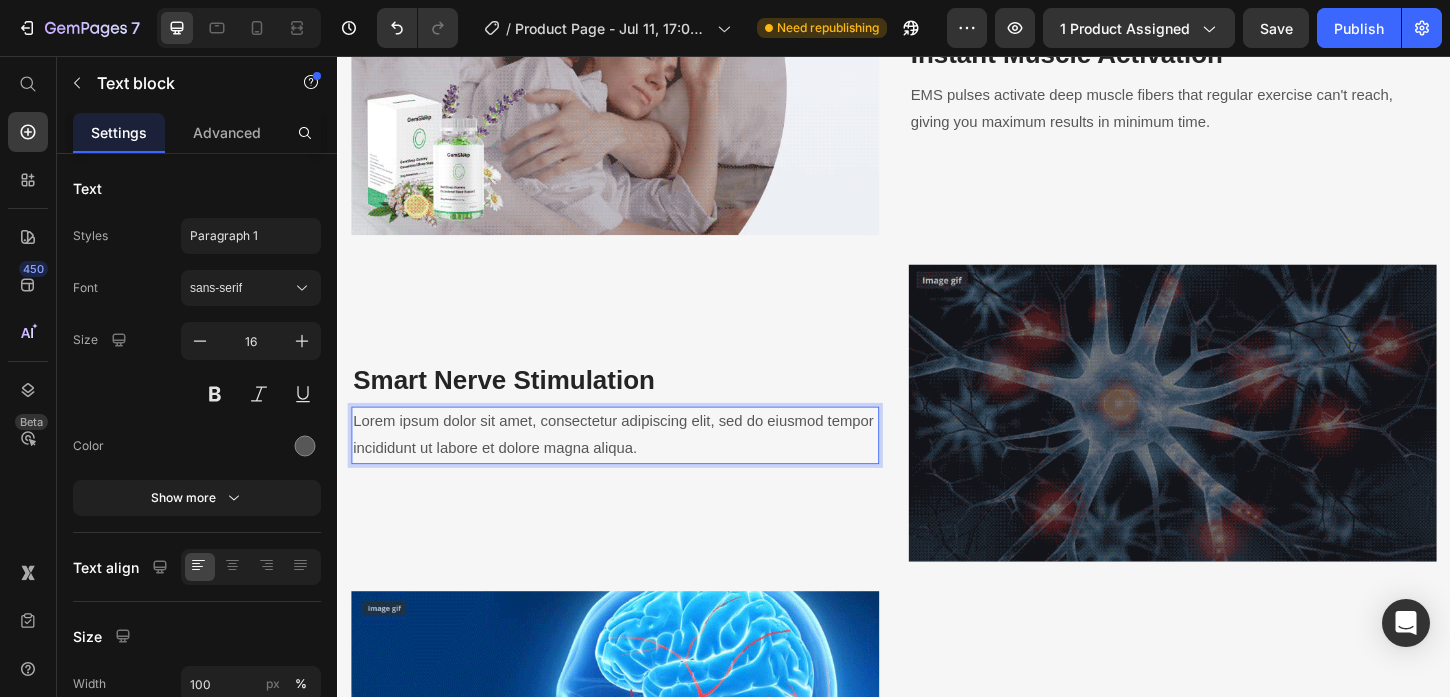 click on "Lorem ipsum dolor sit amet, consectetur adipiscing elit, sed do eiusmod tempor incididunt ut labore et dolore magna aliqua." at bounding box center [636, 465] 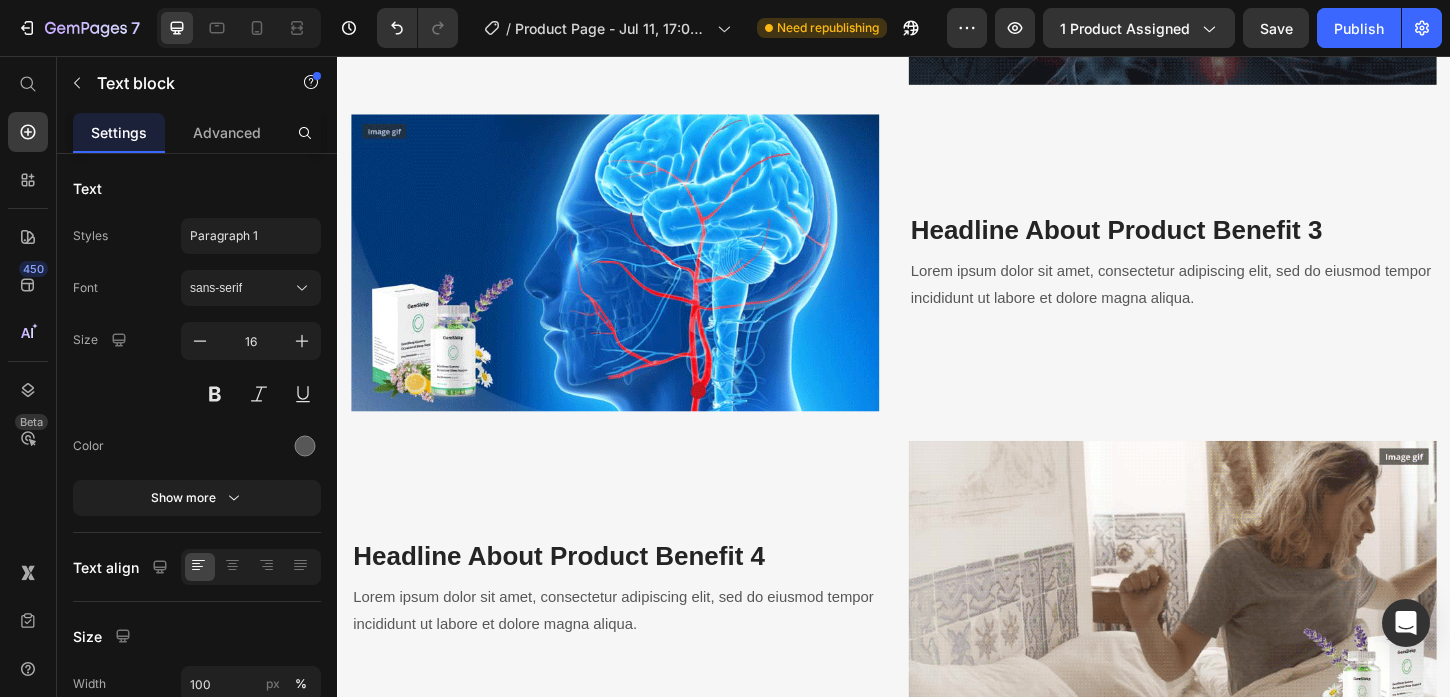 scroll, scrollTop: 2969, scrollLeft: 0, axis: vertical 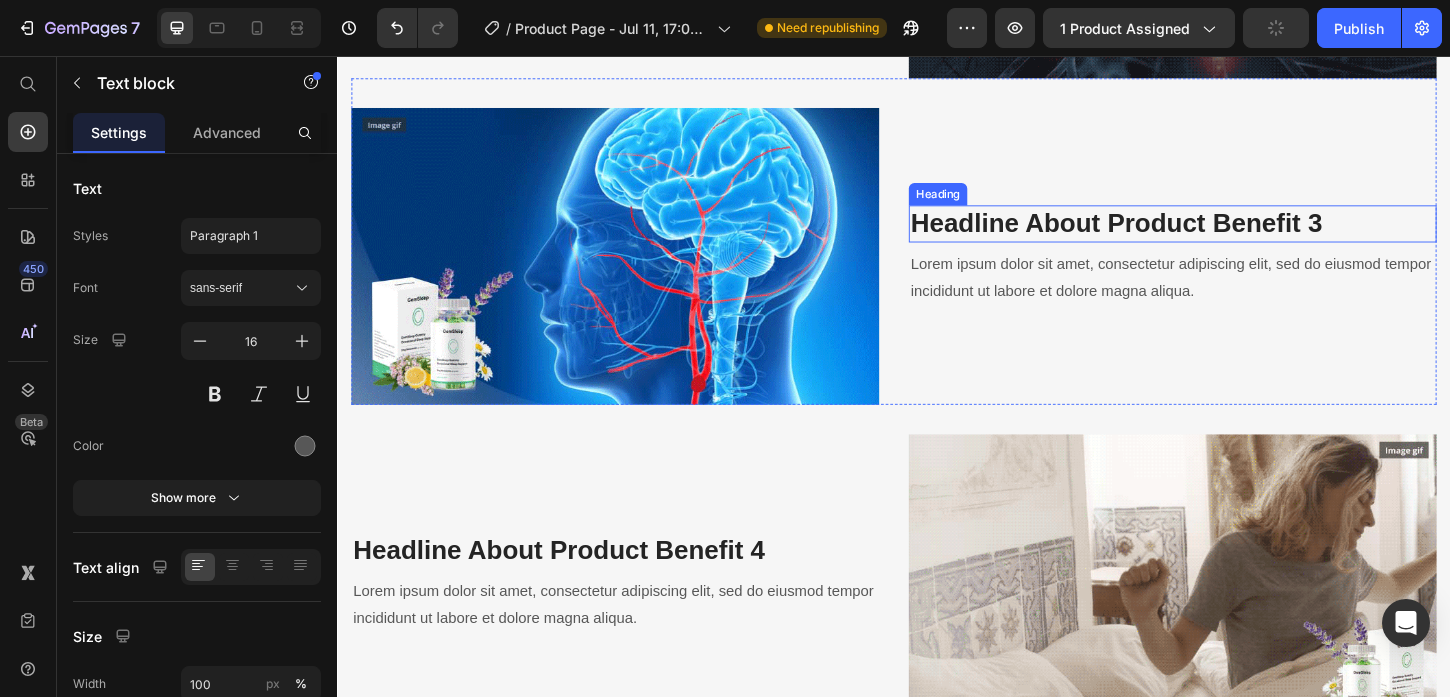click on "Headline About Product Benefit 3" at bounding box center (1237, 237) 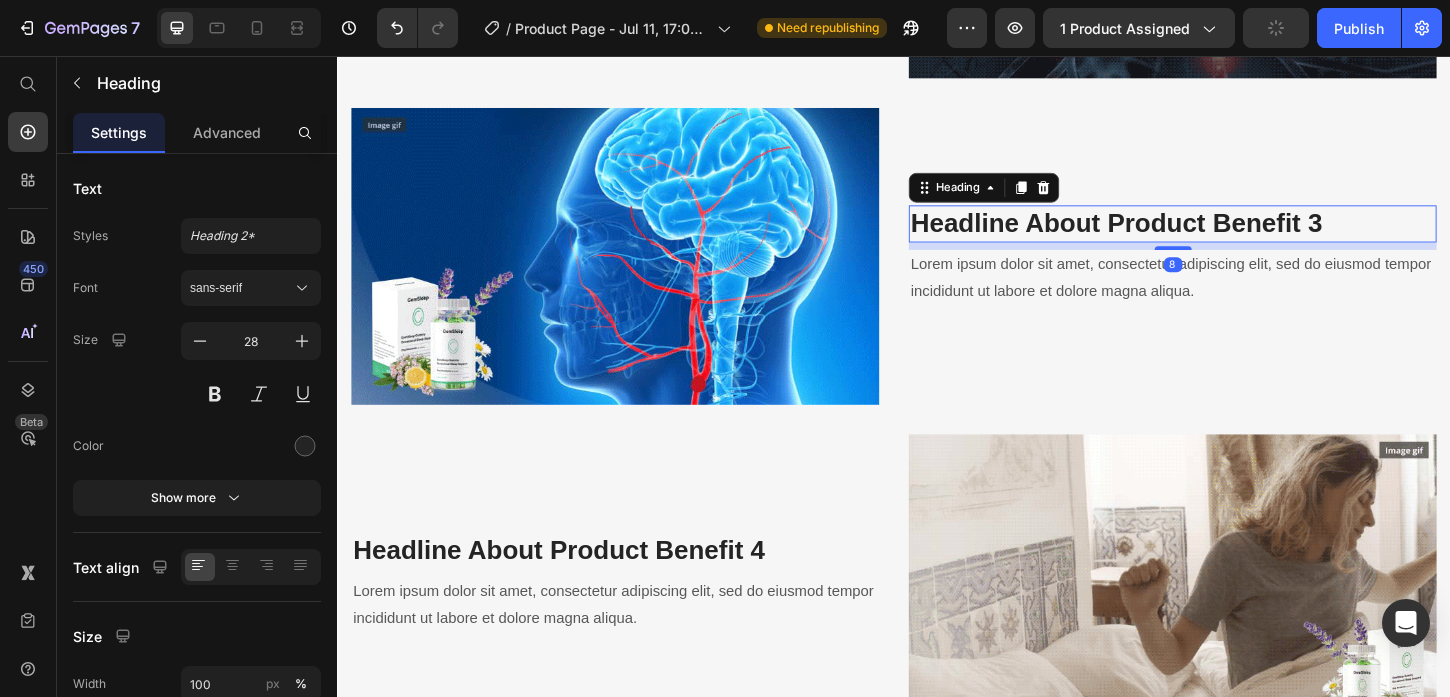 click on "Headline About Product Benefit 3" at bounding box center (1237, 237) 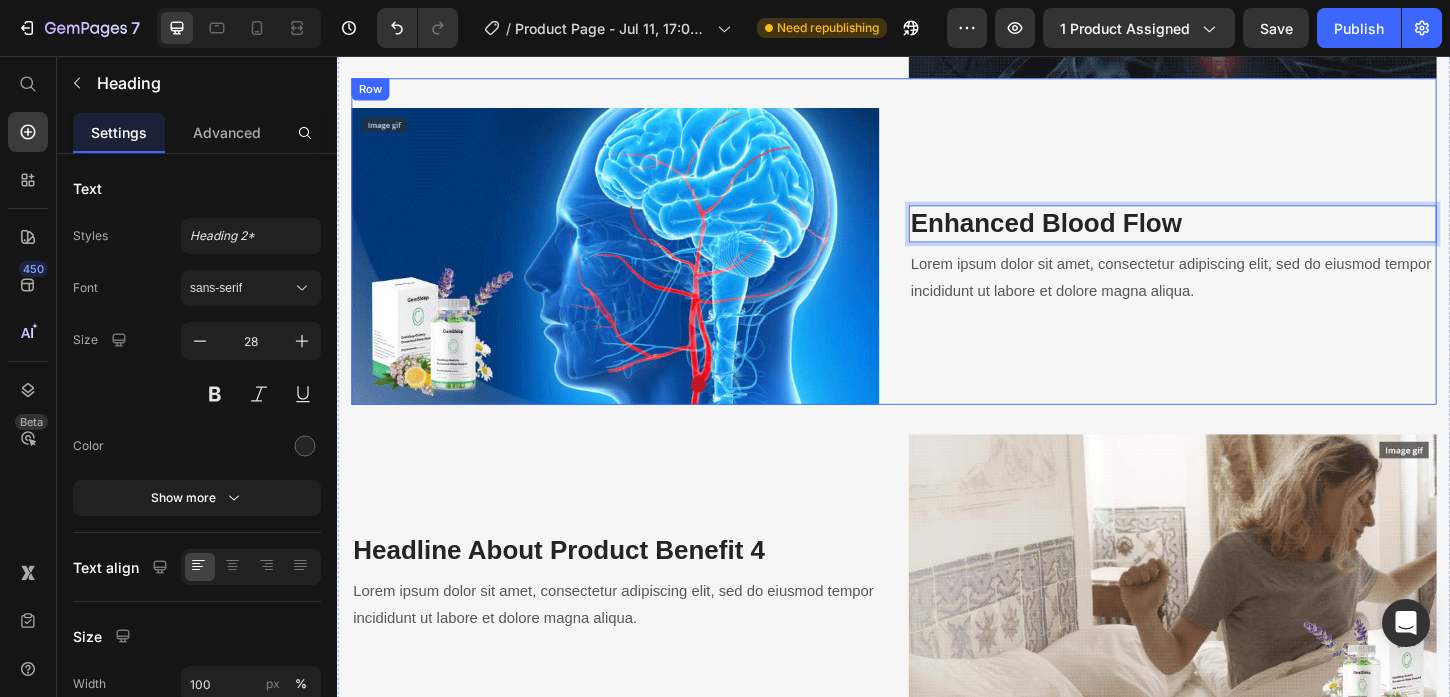 click on "Lorem ipsum dolor sit amet, consectetur adipiscing elit, sed do eiusmod tempor incididunt ut labore et dolore magna aliqua." at bounding box center (1237, 296) 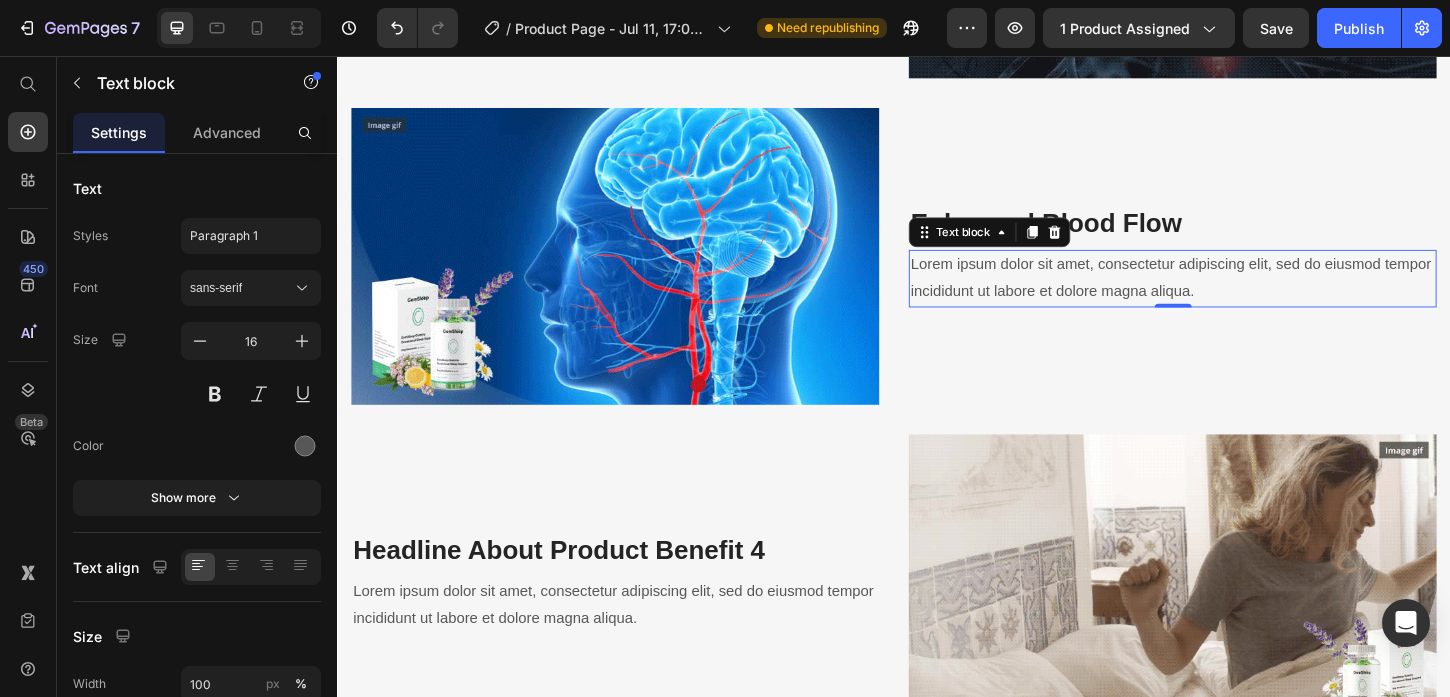 click on "Lorem ipsum dolor sit amet, consectetur adipiscing elit, sed do eiusmod tempor incididunt ut labore et dolore magna aliqua." at bounding box center [1237, 296] 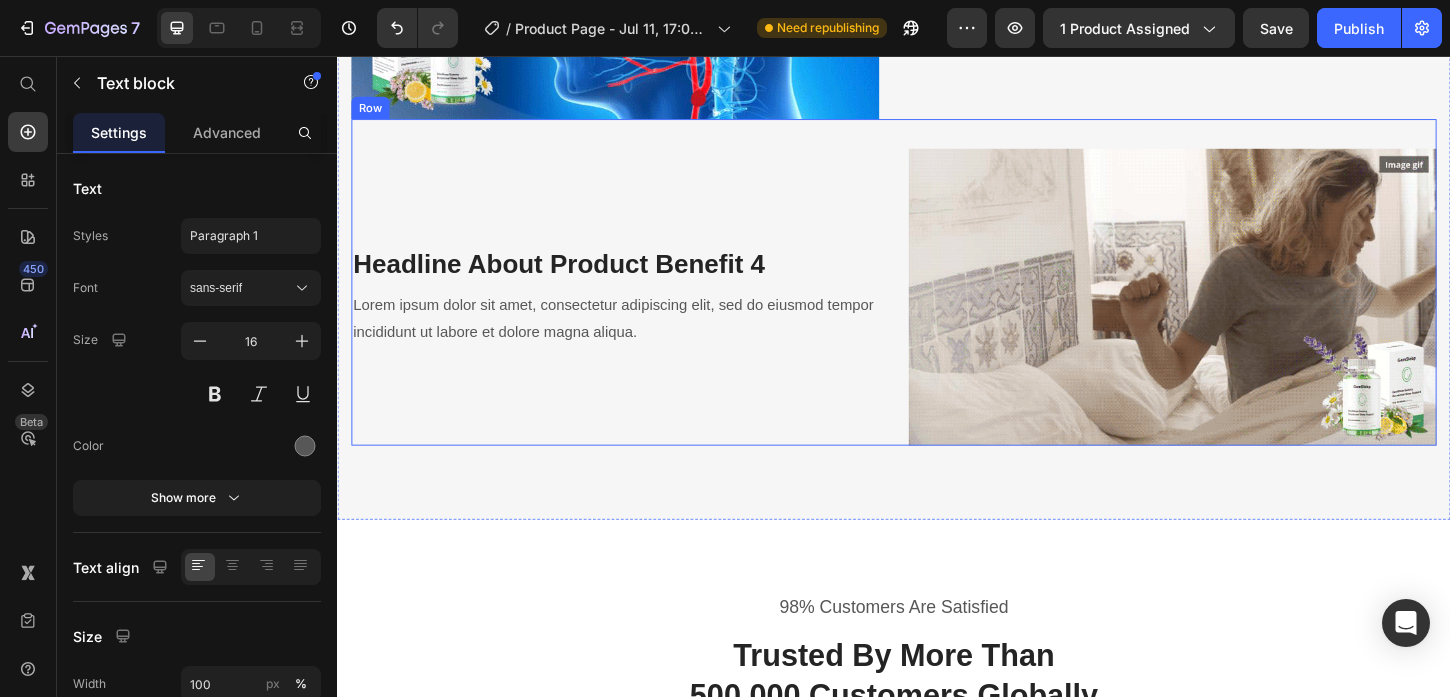 scroll, scrollTop: 3292, scrollLeft: 0, axis: vertical 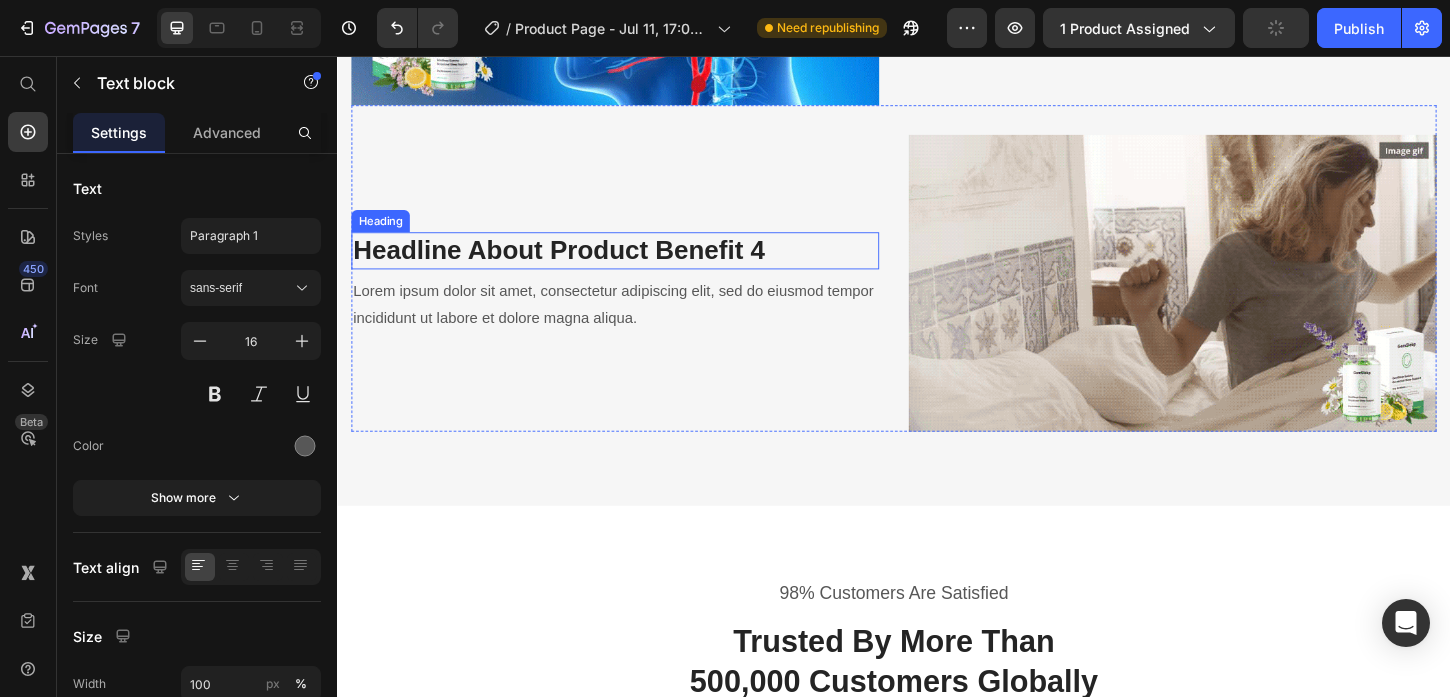 click on "Headline About Product Benefit 4" at bounding box center [636, 266] 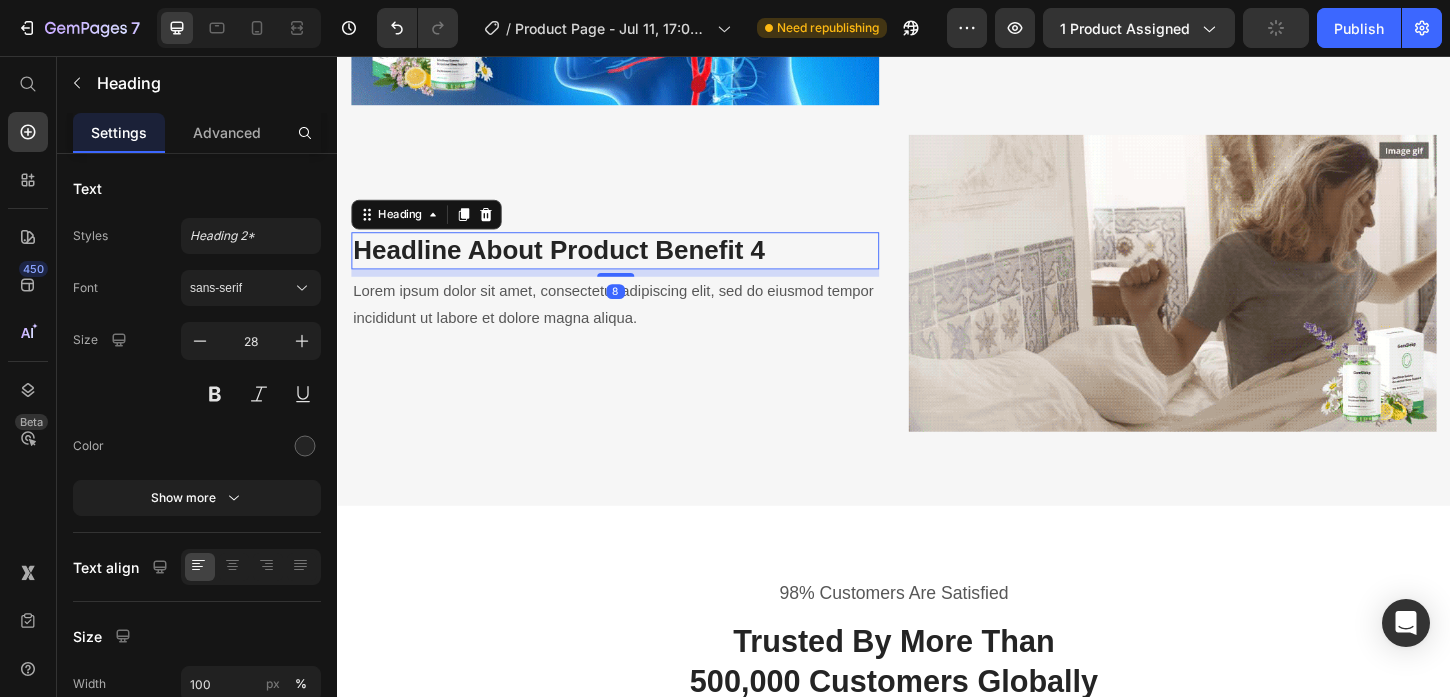 click on "Headline About Product Benefit 4" at bounding box center (636, 266) 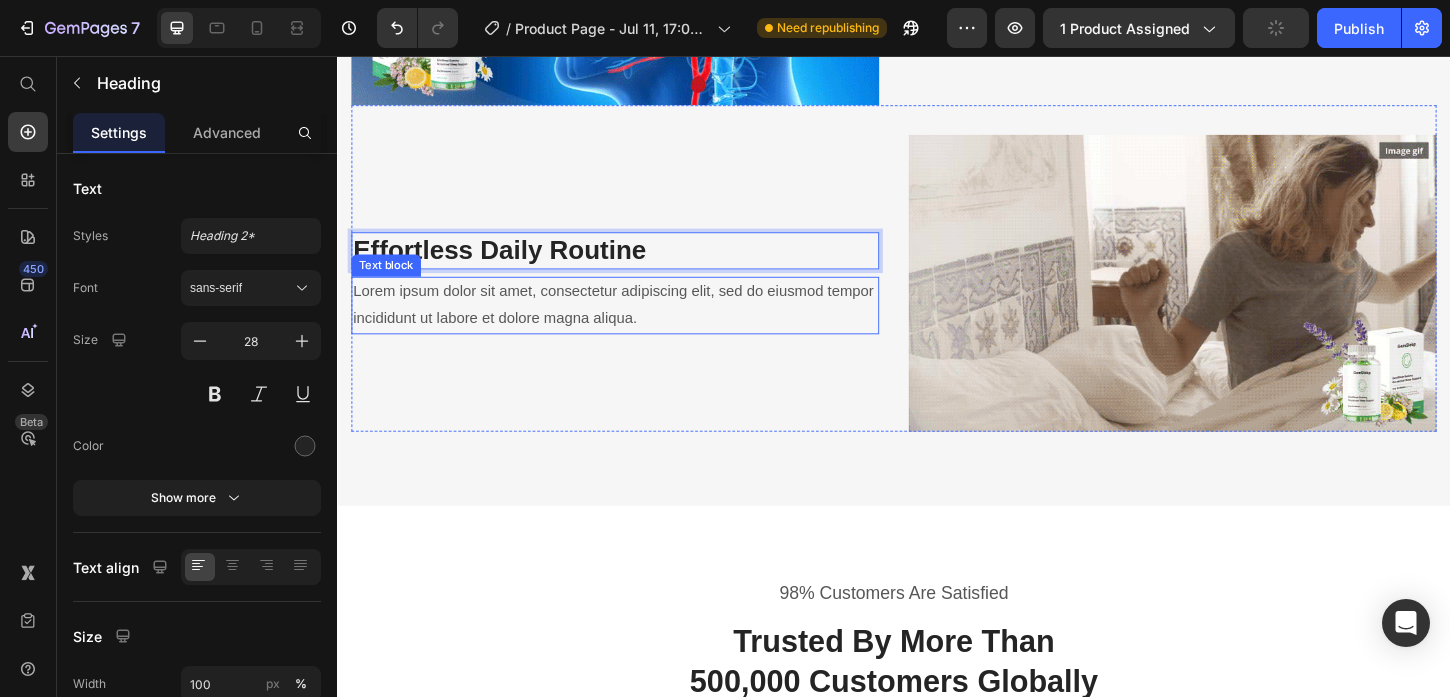 click on "Lorem ipsum dolor sit amet, consectetur adipiscing elit, sed do eiusmod tempor incididunt ut labore et dolore magna aliqua." at bounding box center (636, 325) 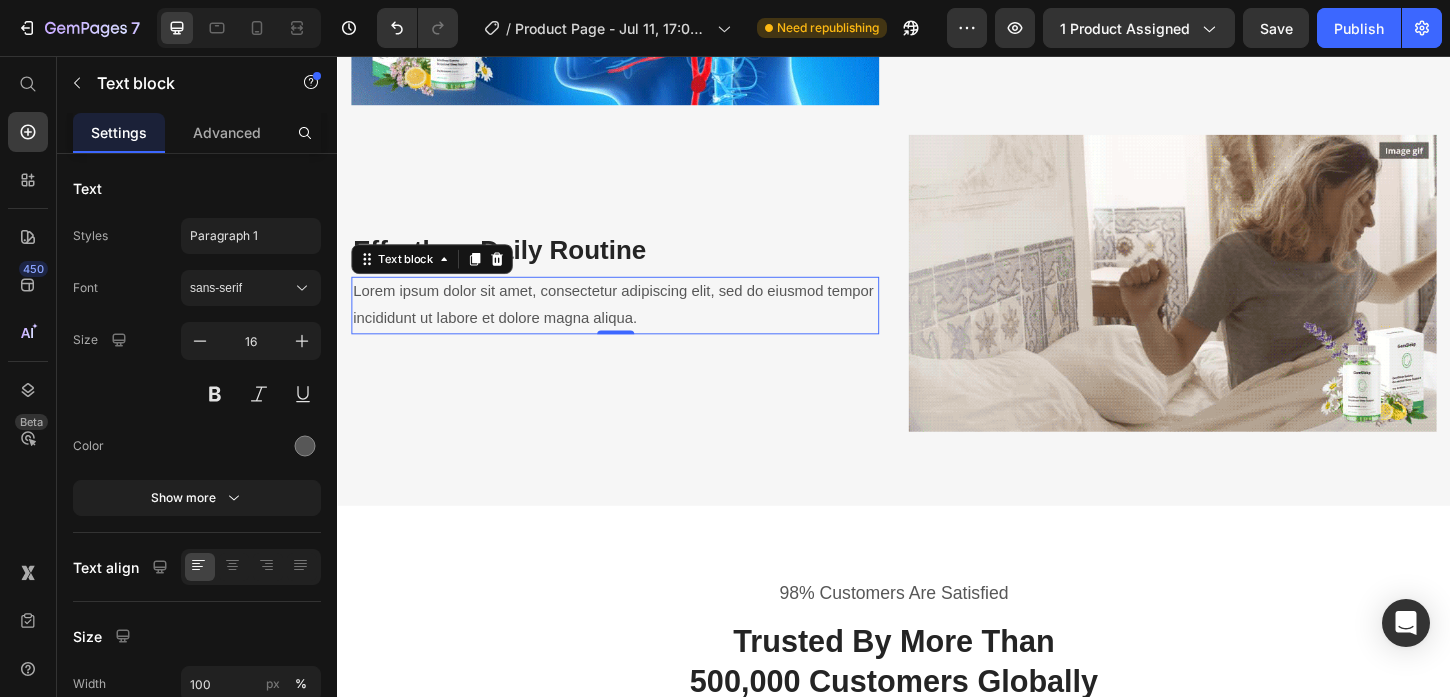 click on "Lorem ipsum dolor sit amet, consectetur adipiscing elit, sed do eiusmod tempor incididunt ut labore et dolore magna aliqua." at bounding box center [636, 325] 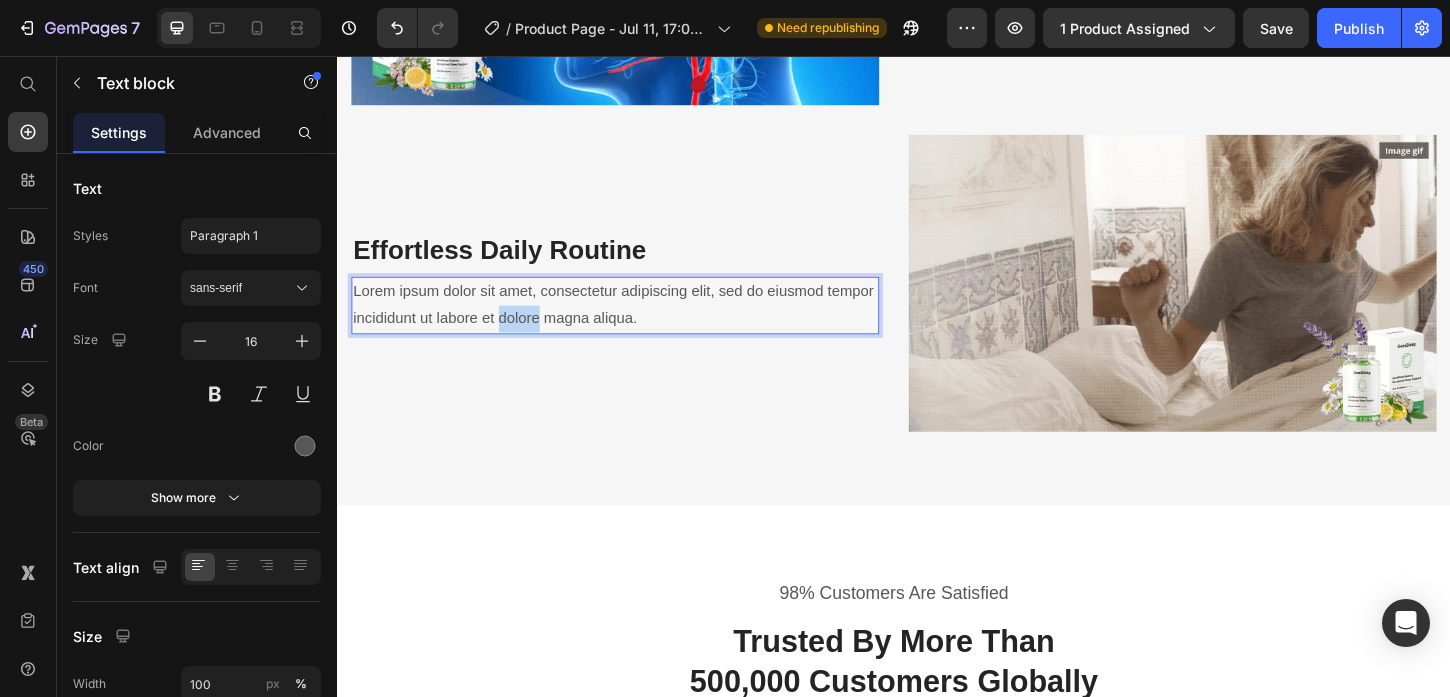 click on "Lorem ipsum dolor sit amet, consectetur adipiscing elit, sed do eiusmod tempor incididunt ut labore et dolore magna aliqua." at bounding box center [636, 325] 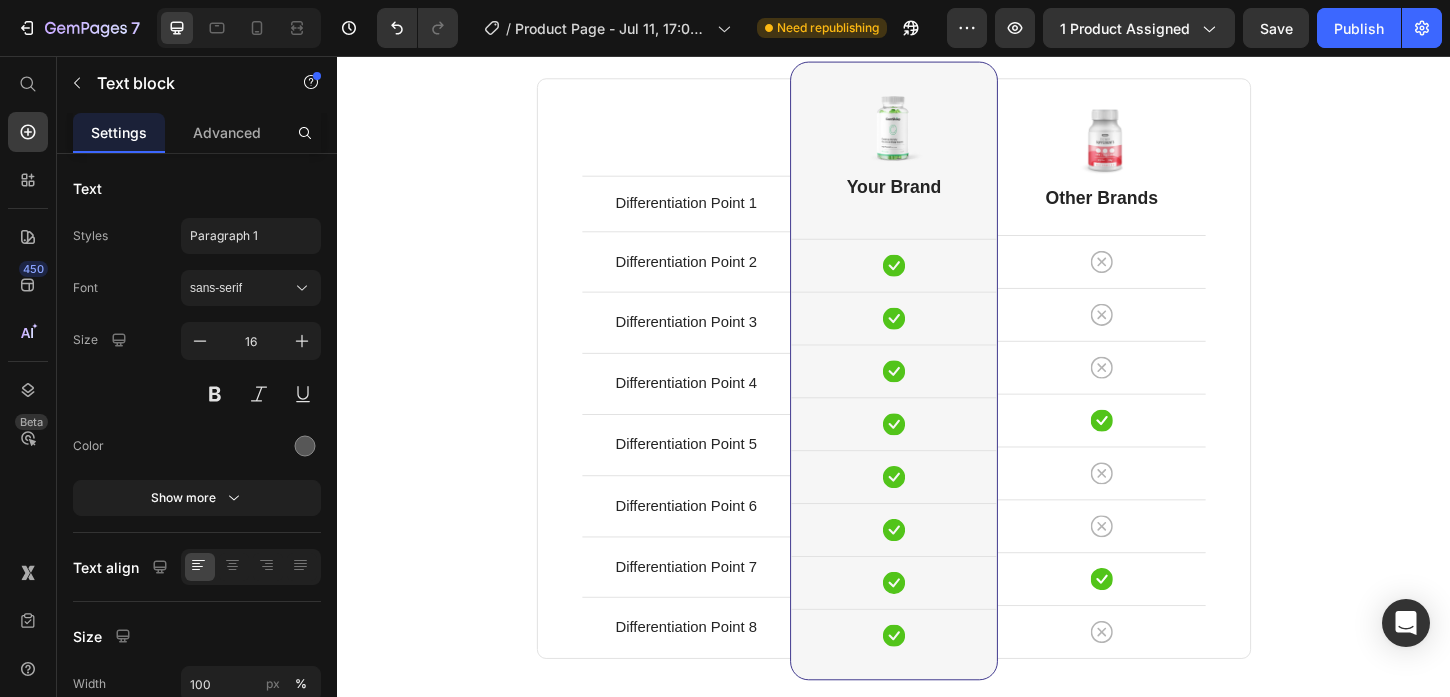 scroll, scrollTop: 4771, scrollLeft: 0, axis: vertical 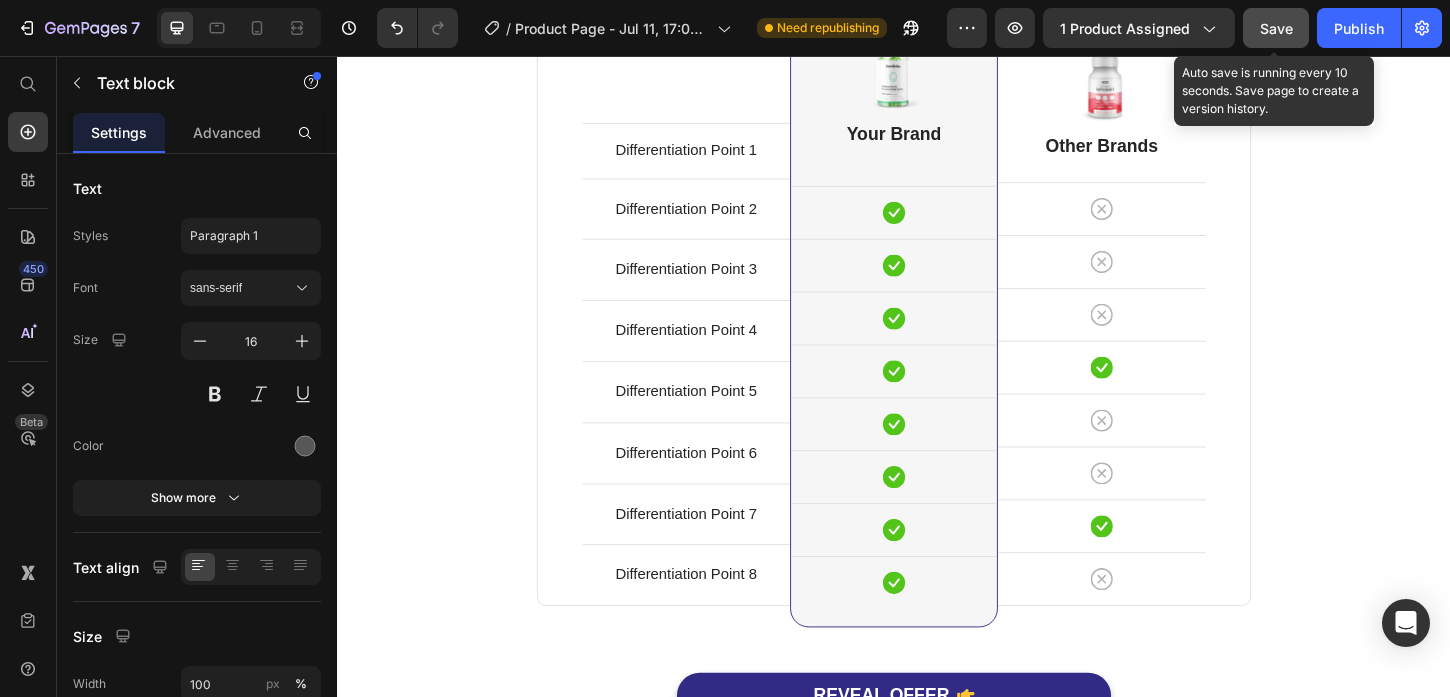 click on "Save" 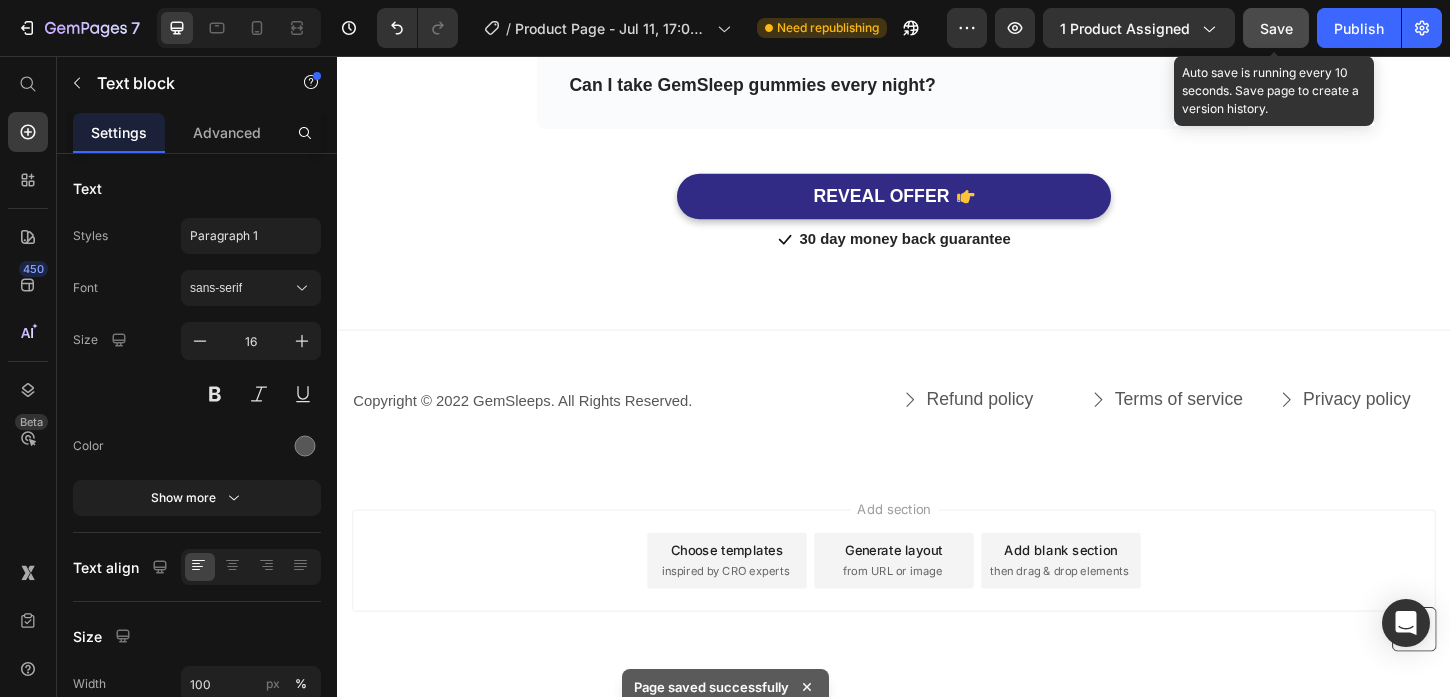 scroll, scrollTop: 6746, scrollLeft: 0, axis: vertical 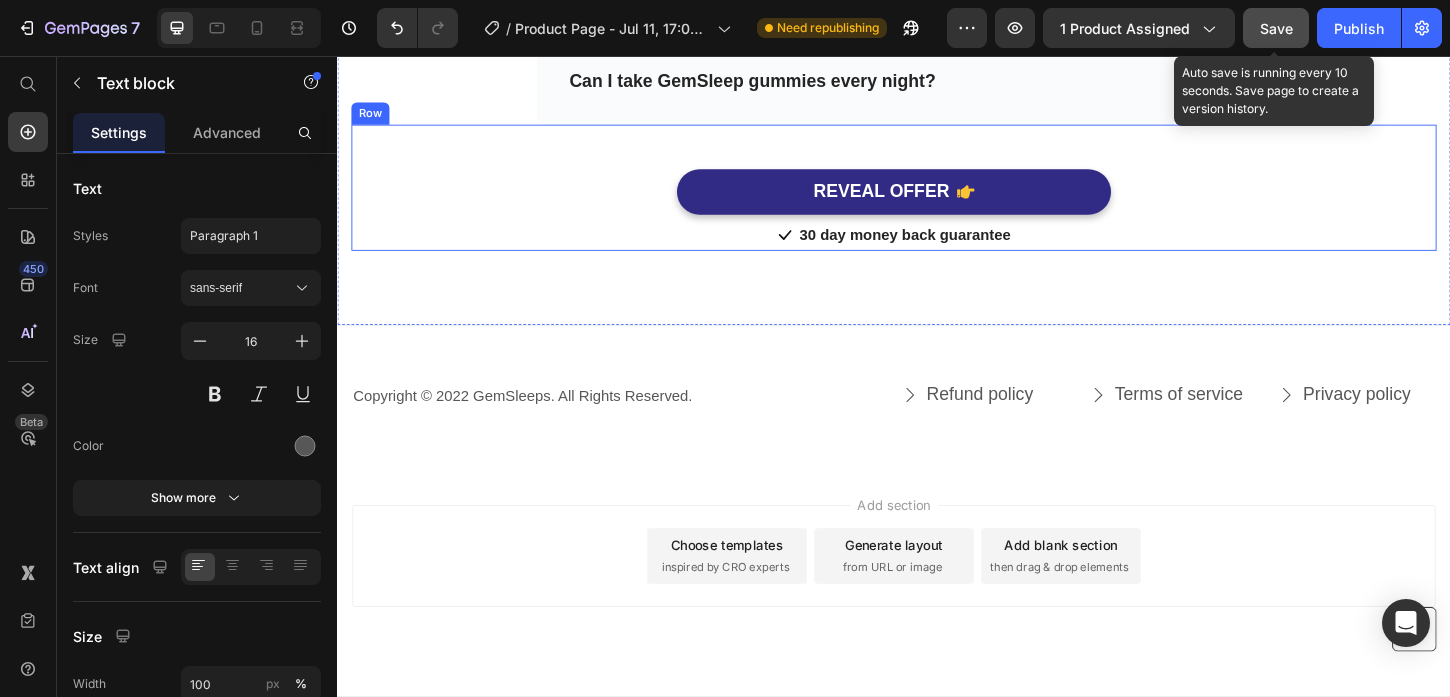click on "REVEAL OFFER Button                Icon 30 day money back guarantee Text block Icon List" at bounding box center (937, 198) 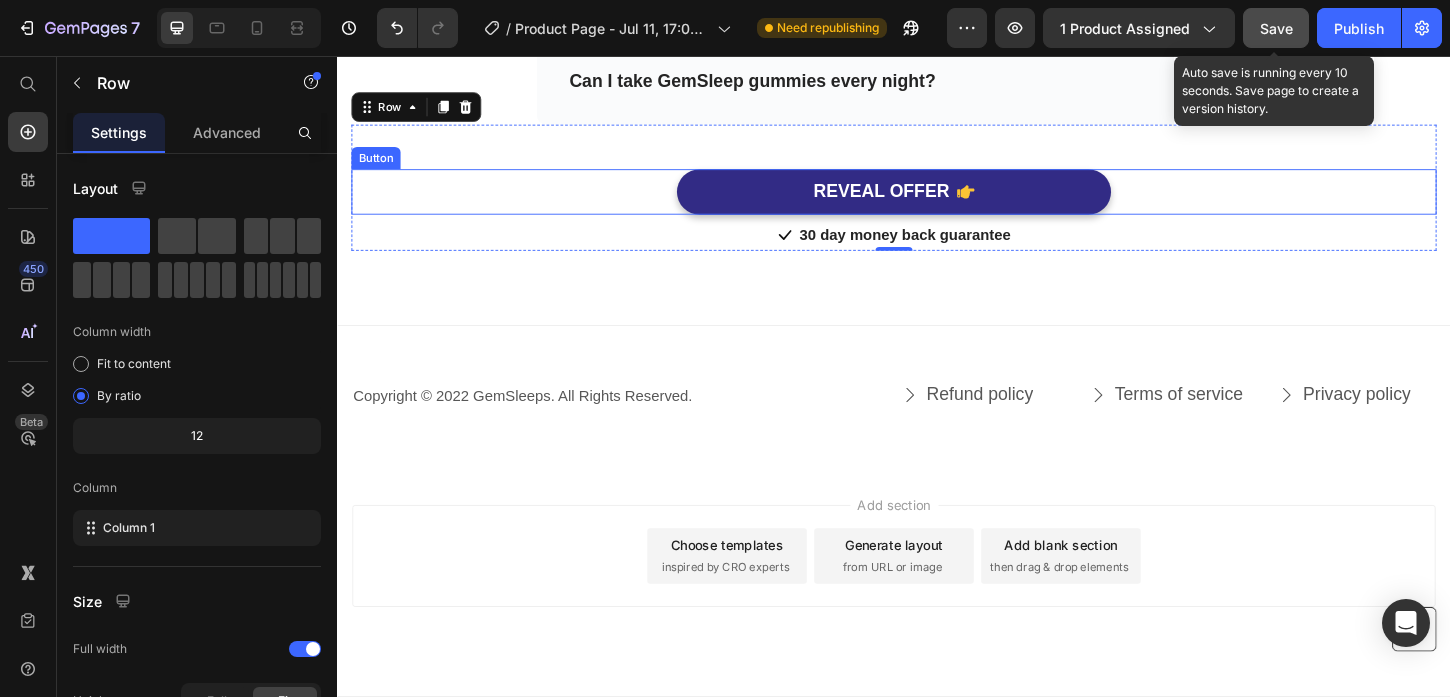 click on "REVEAL OFFER Button" at bounding box center (937, 202) 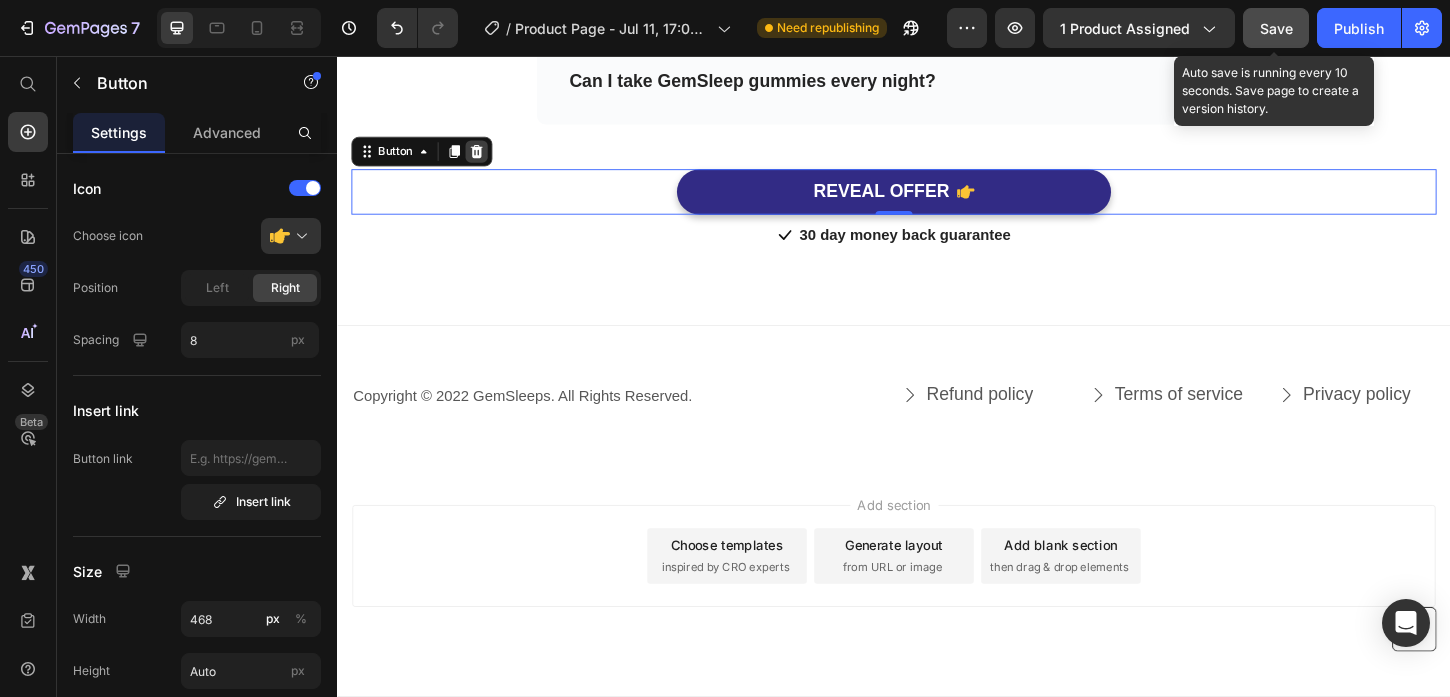 click 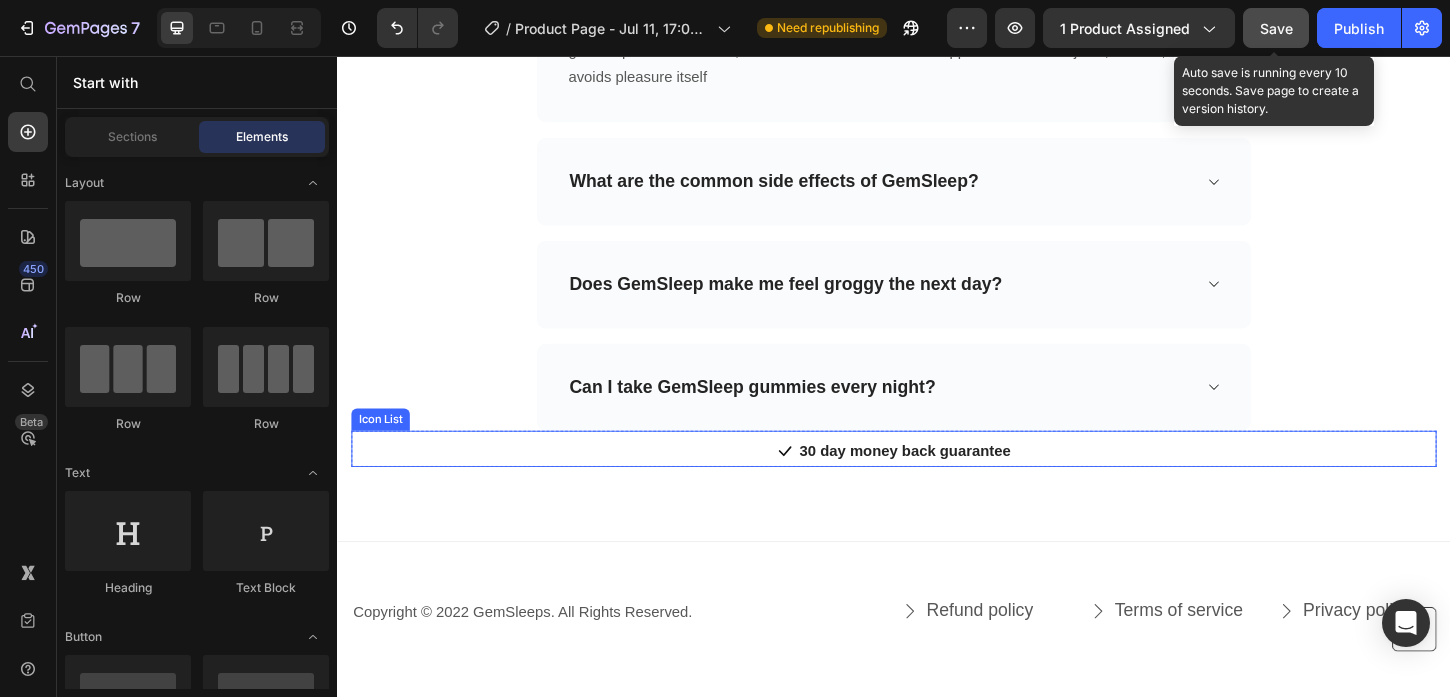scroll, scrollTop: 6403, scrollLeft: 0, axis: vertical 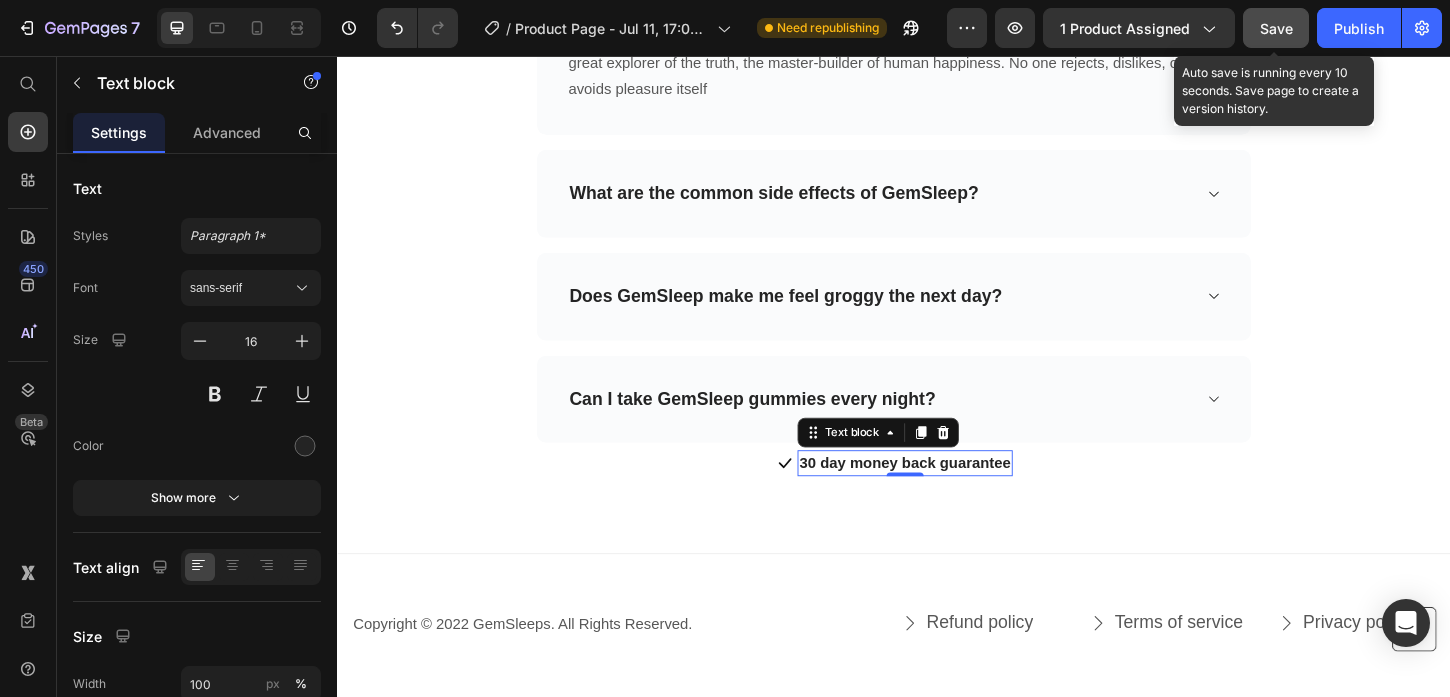 click on "30 day money back guarantee" at bounding box center [949, 495] 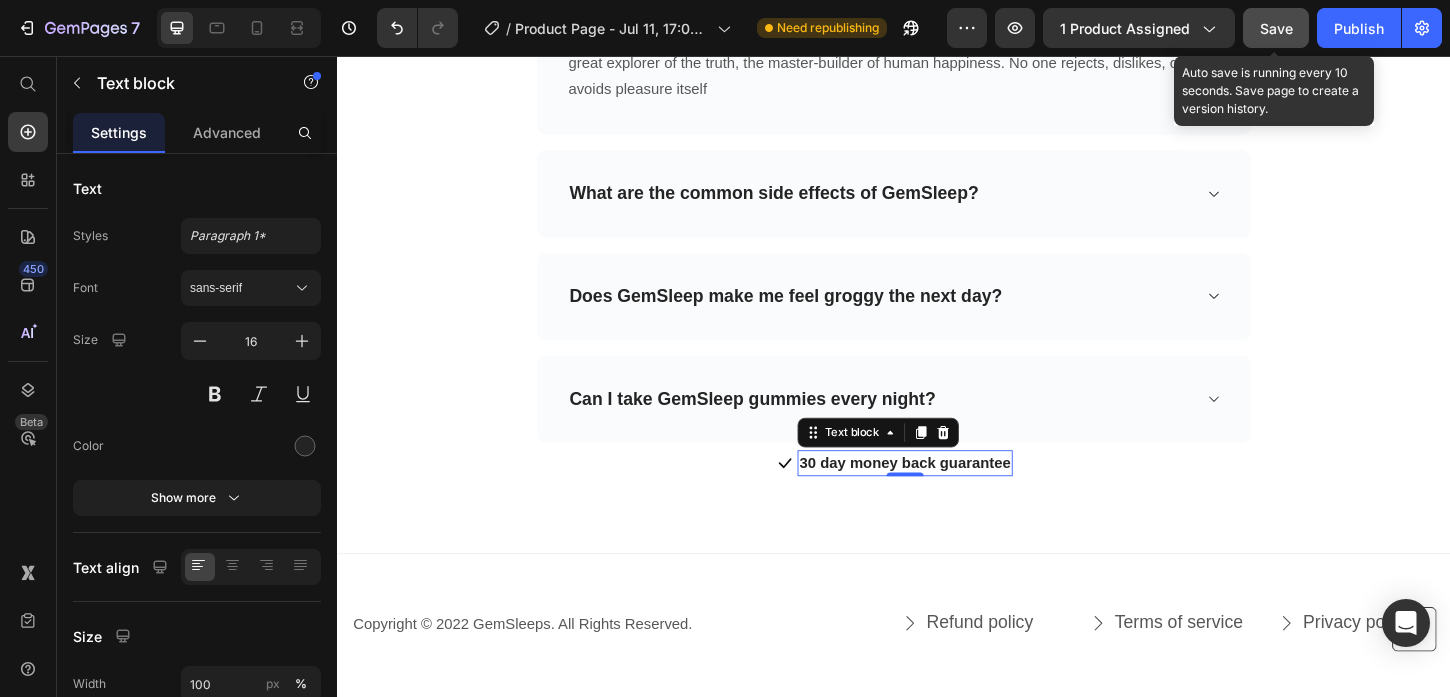 click on "30 day money back guarantee" at bounding box center (949, 495) 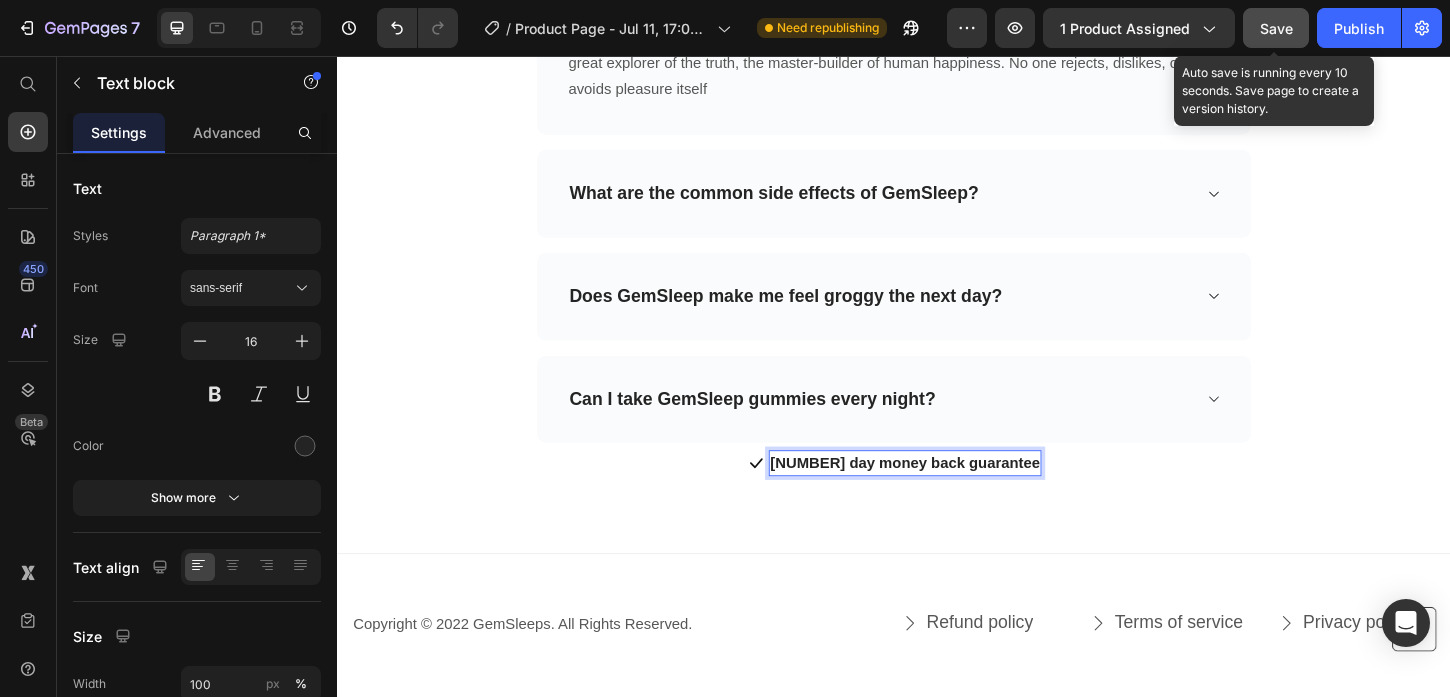 click on "7 day money back guarantee" at bounding box center [949, 495] 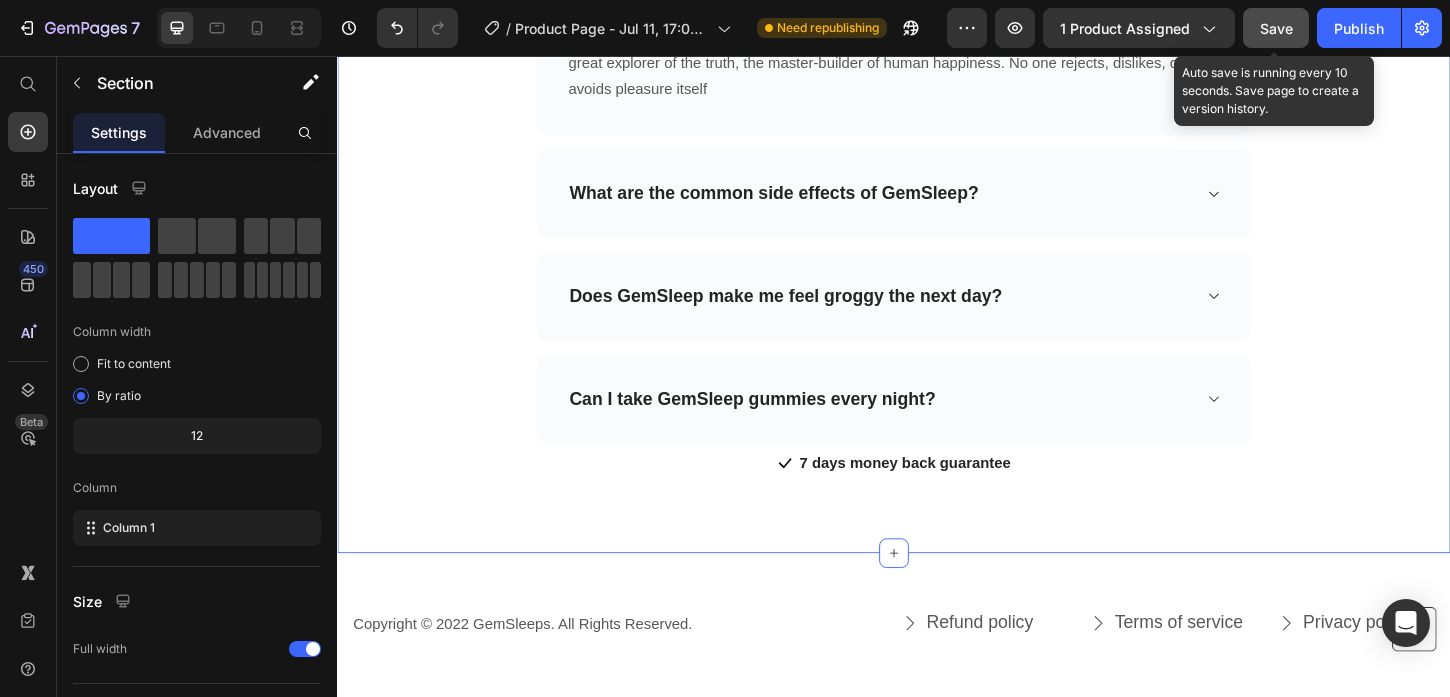 click on "Frequently Asked Questions Heading Need help finding an answer to your question? Ask our customer support at  support@gempages.net. Text block Row Row
How does GemSleep help you sleep? But I must explain to you how all this mistaken idea of denouncing pleasure and praising pain was born and I will give you a complete account of the system, and expound the actual teachings of the great explorer of the truth, the master-builder of human happiness. No one rejects, dislikes, or avoids pleasure itself Text block Row
What are the common side effects of GemSleep?
Does GemSleep make me feel groggy the next day?
Can I take GemSleep gummies every night? Accordion                Icon 7 days money back guarantee Text block Icon List Row Section 9   You can create reusable sections Create Theme Section AI Content Write with GemAI Tone and Voice Persuasive Product" at bounding box center (937, 117) 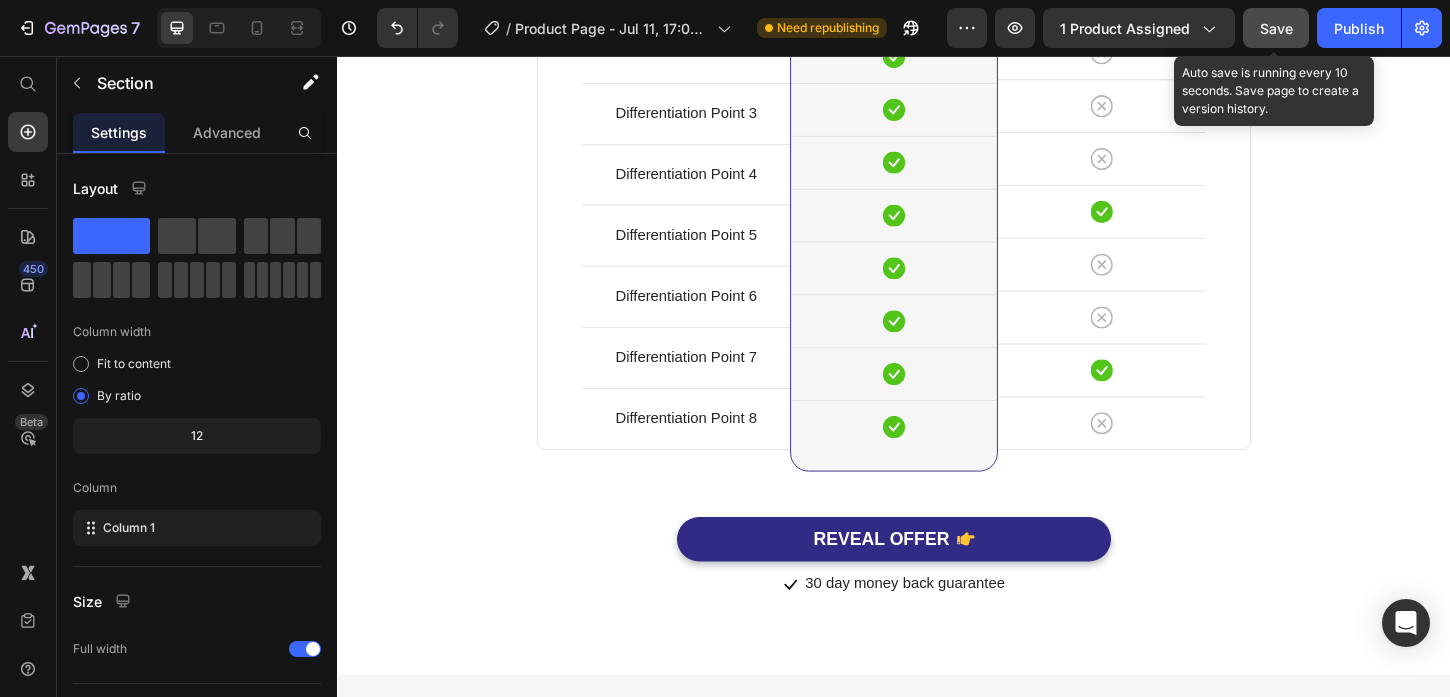 scroll, scrollTop: 4481, scrollLeft: 0, axis: vertical 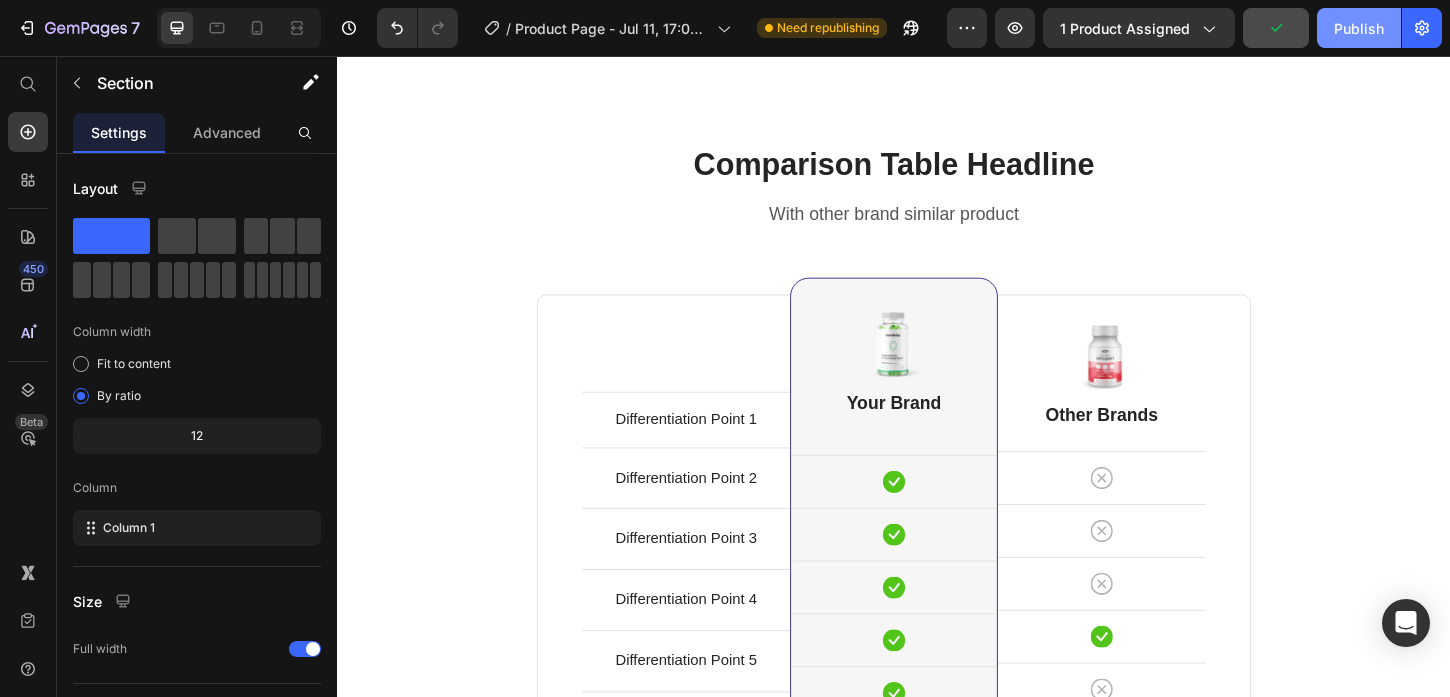 click on "Publish" 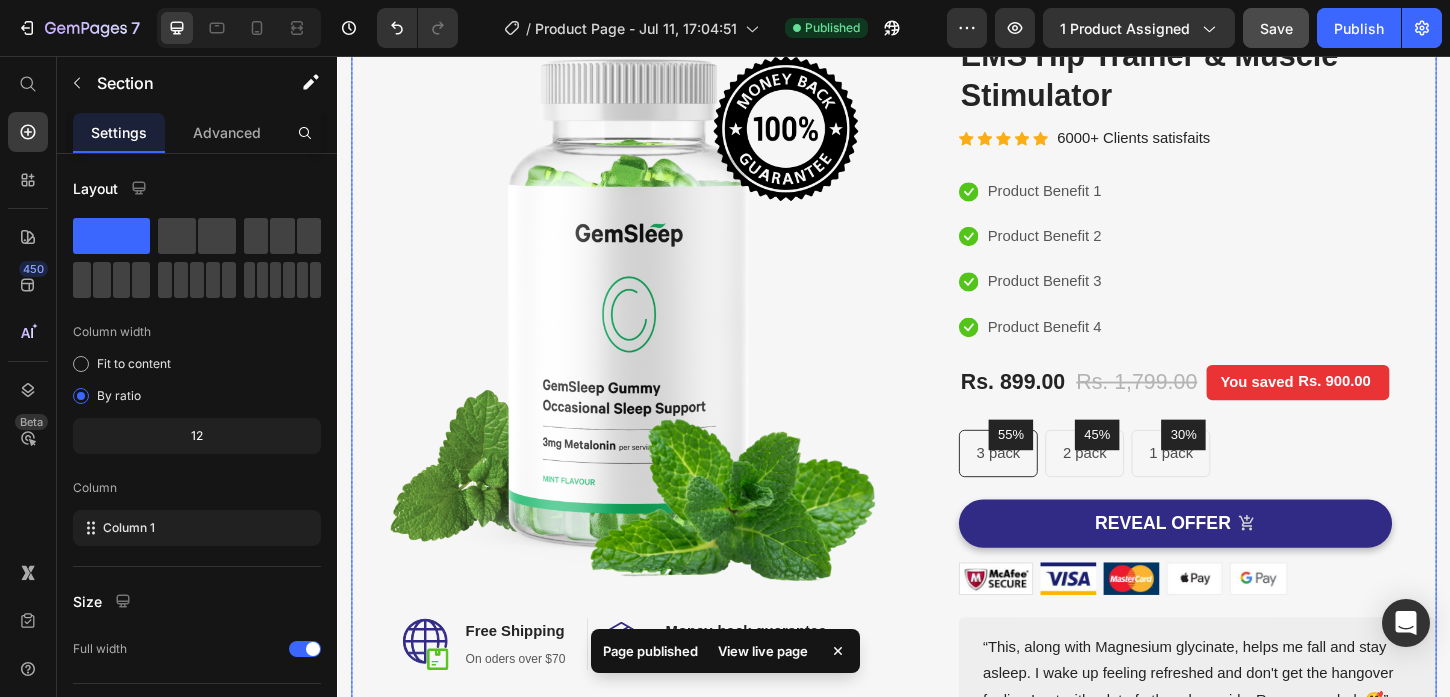 scroll, scrollTop: 0, scrollLeft: 0, axis: both 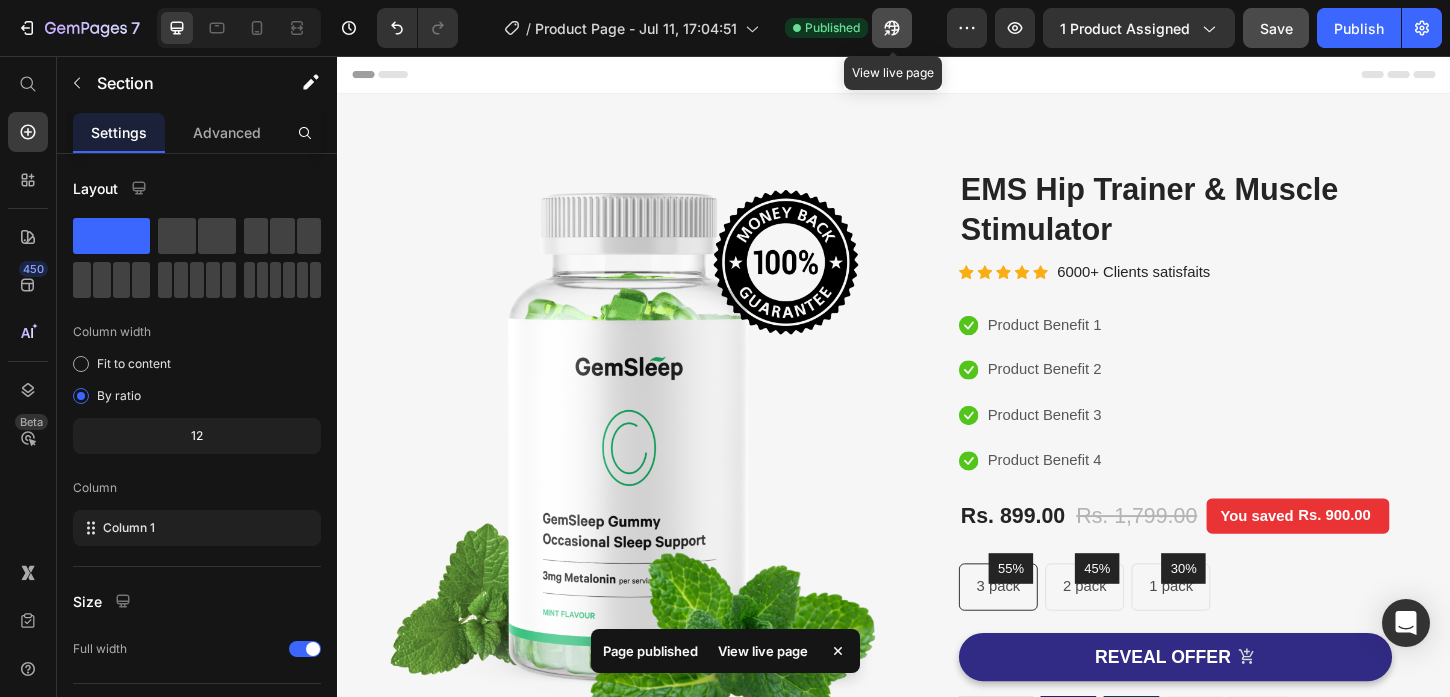 click 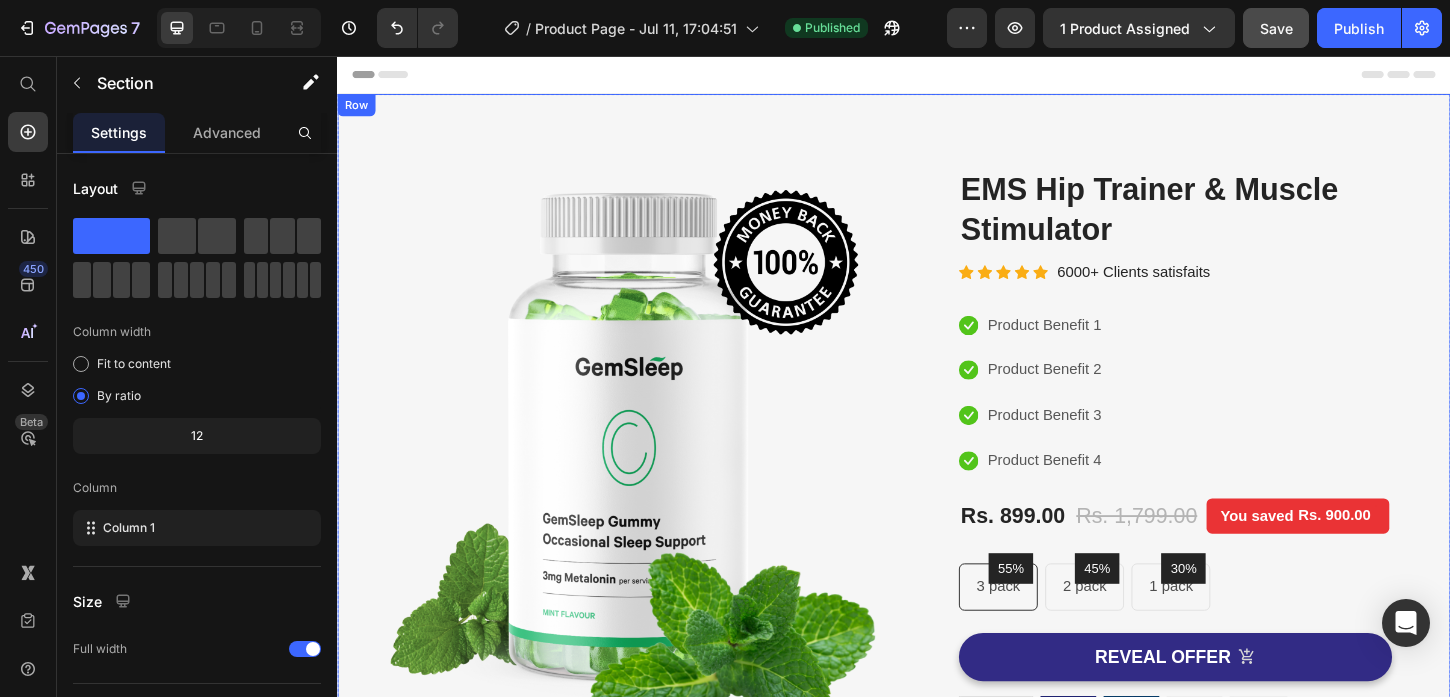 click on "Image Image Free Shipping Heading On oders over $70 Text block Row Image Money-back guarantee Heading 30- day refund or replacement Text block Row Row Row (P) Images & Gallery EMS Hip Trainer & Muscle Stimulator (P) Title                Icon                Icon                Icon                Icon                Icon Icon List Hoz 6000+ Clients satisfaits Text block Row
Icon Product Benefit 1 Text block
Icon Product Benefit 2 Text block
Icon Product Benefit 3 Text block
Icon Product Benefit 4 Text block Icon List Rs. 899.00 (P) Price Rs. 1,799.00 (P) Price You saved Rs. 900.00 Product Tag Row 55% Text block Row 3 pack Text block Row 45% Text block Row 2 pack Text block Row 30% Text block Row 1 pack Text block Row Row
Icon Product Benefit 1 Text block
Icon Product Benefit 2 Text block
Icon Product Benefit 3 Text block
Icon Product Benefit 4 Text block Icon List REVEAL OFFER Image" at bounding box center (937, 574) 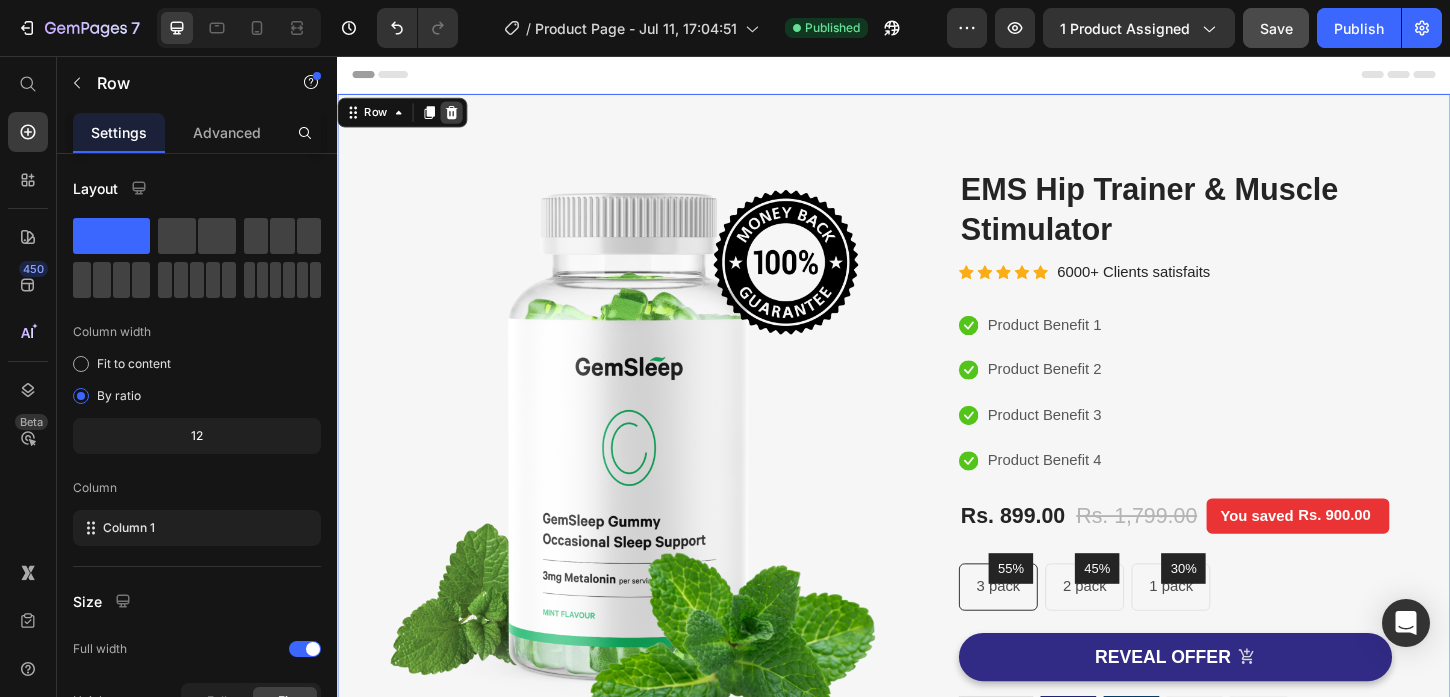 click 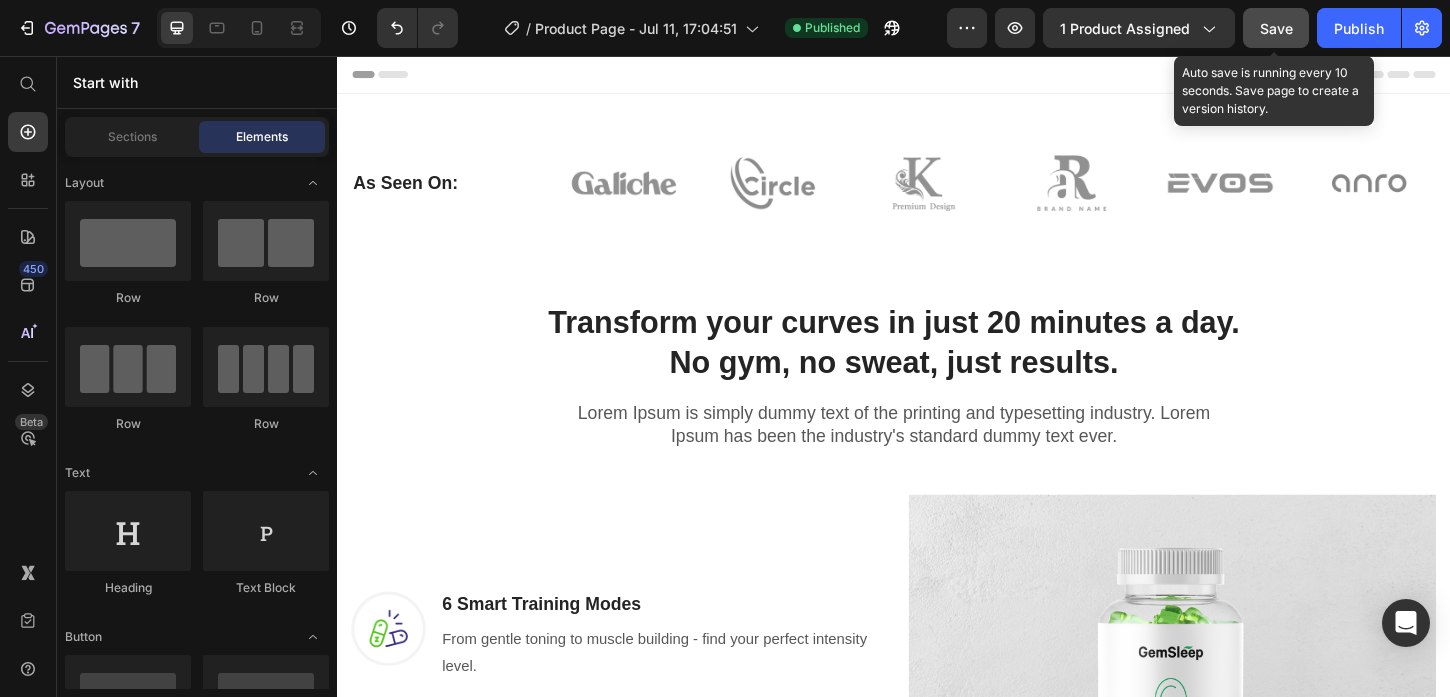 click on "Save" 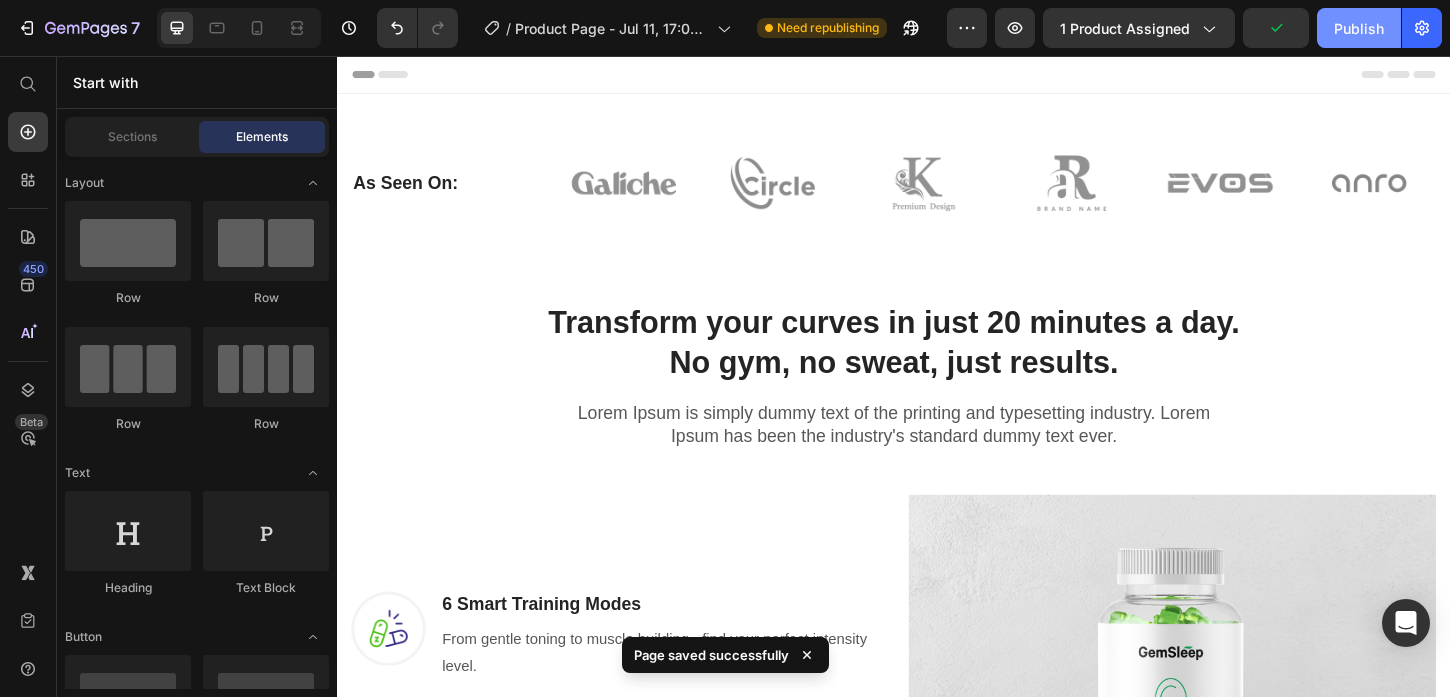 click on "Publish" at bounding box center [1359, 28] 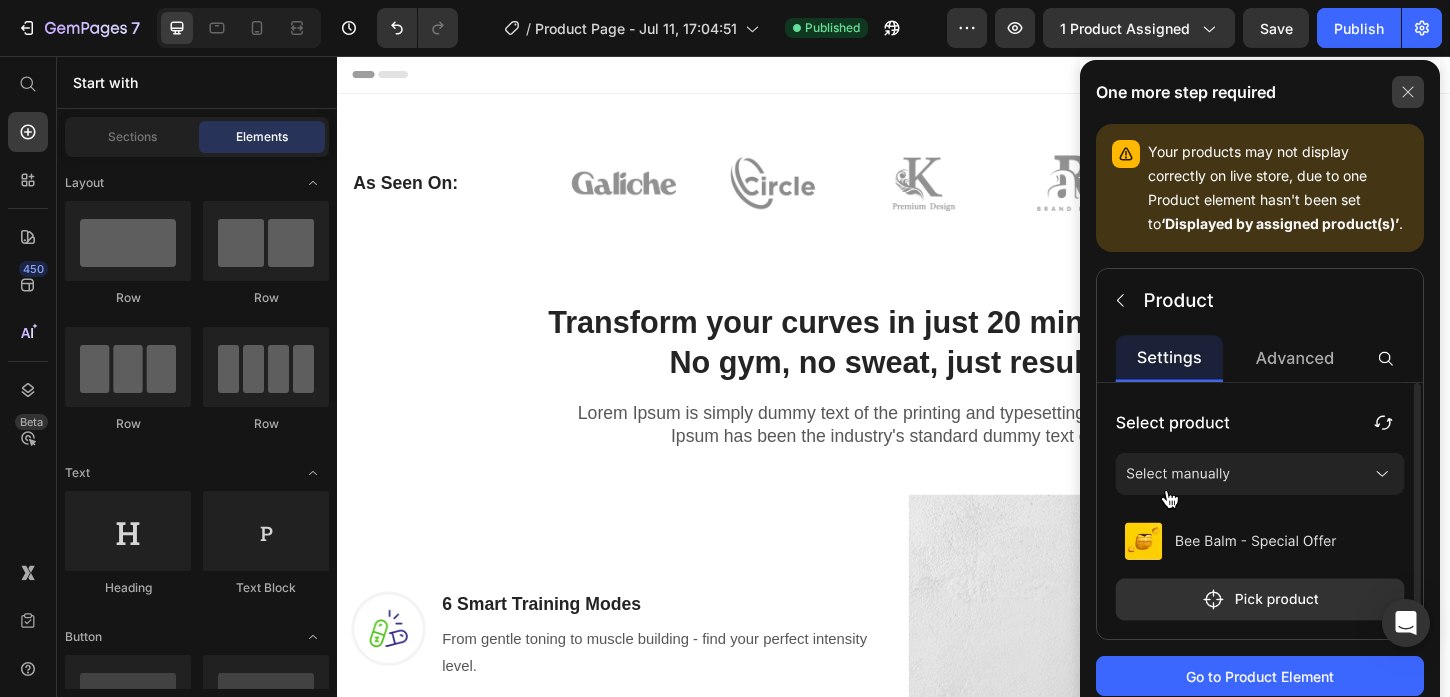 click 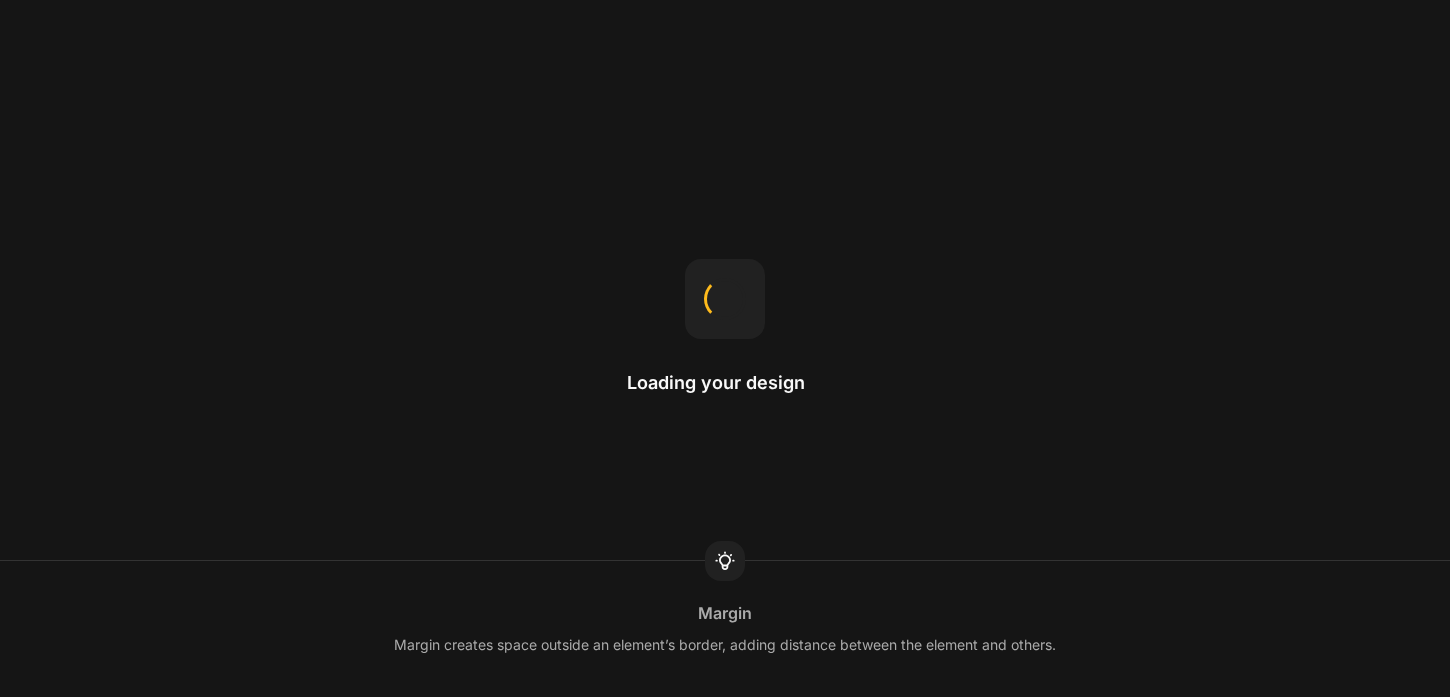 scroll, scrollTop: 0, scrollLeft: 0, axis: both 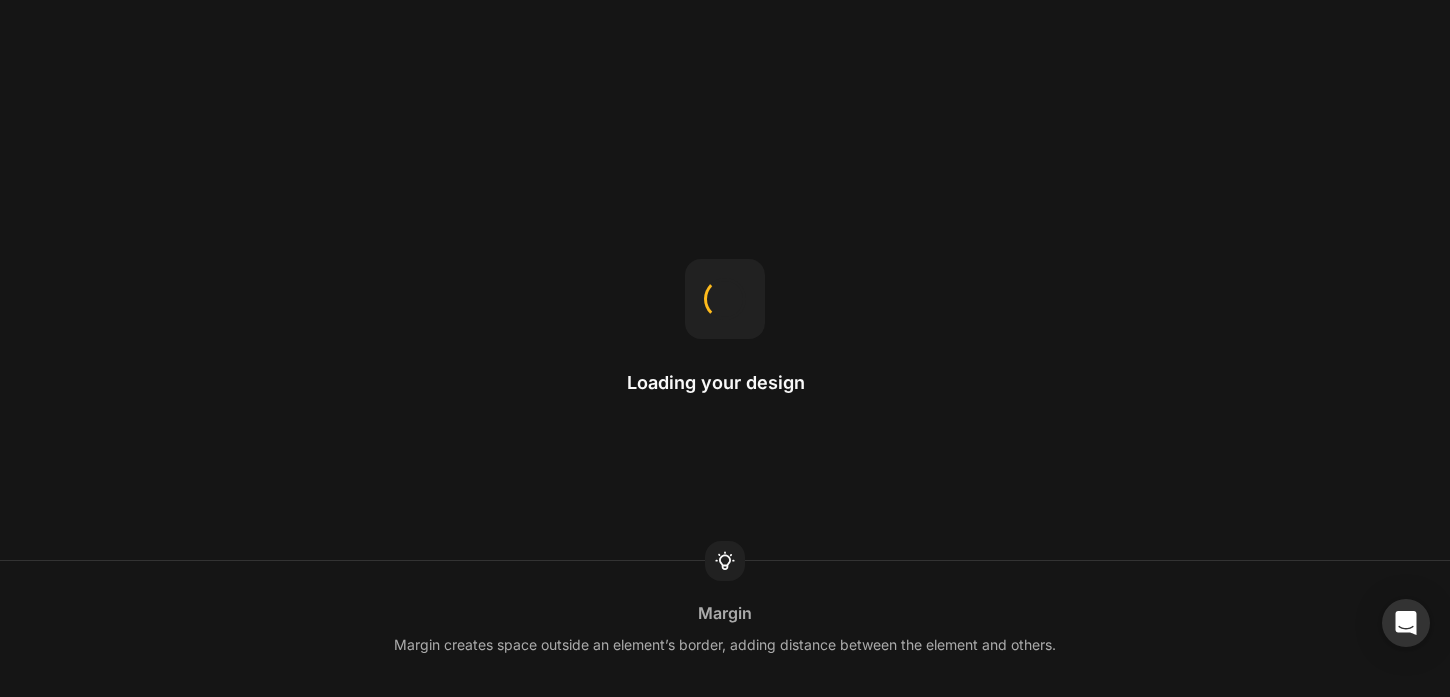 click on "Loading your design Margin Margin creates space outside an element’s border, adding distance between the element and others." at bounding box center [725, 348] 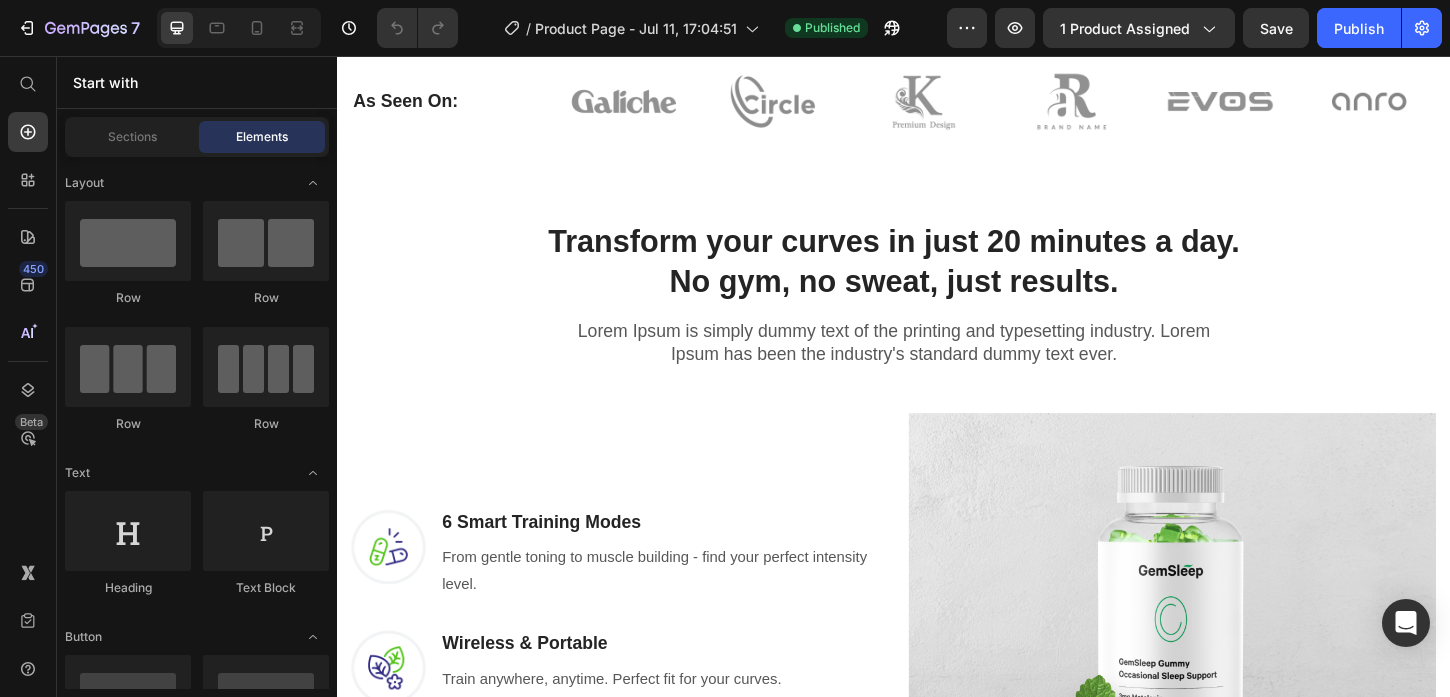 scroll, scrollTop: 58, scrollLeft: 0, axis: vertical 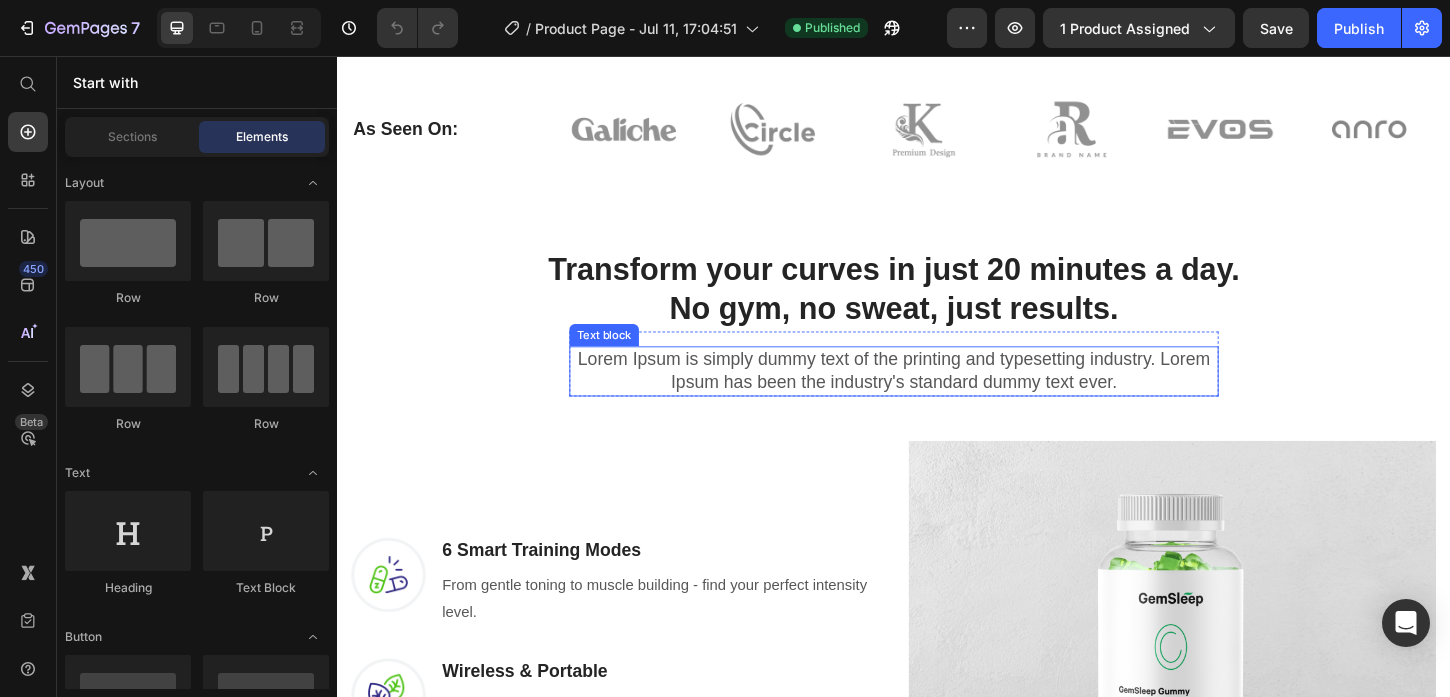 click on "Lorem Ipsum is simply dummy text of the printing and typesetting industry. Lorem Ipsum has been the industry's standard dummy text ever." at bounding box center [937, 395] 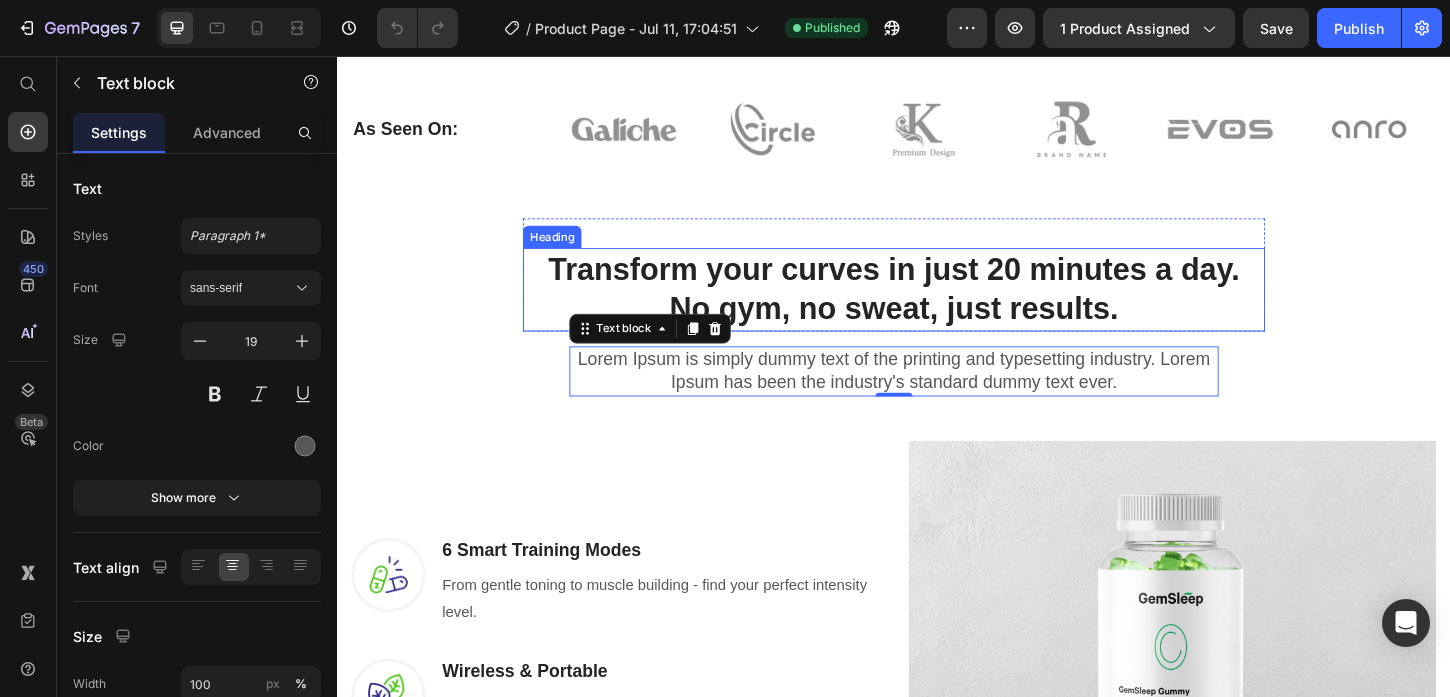click on "Transform your curves in just 20 minutes a day. No gym, no sweat, just results." at bounding box center [937, 308] 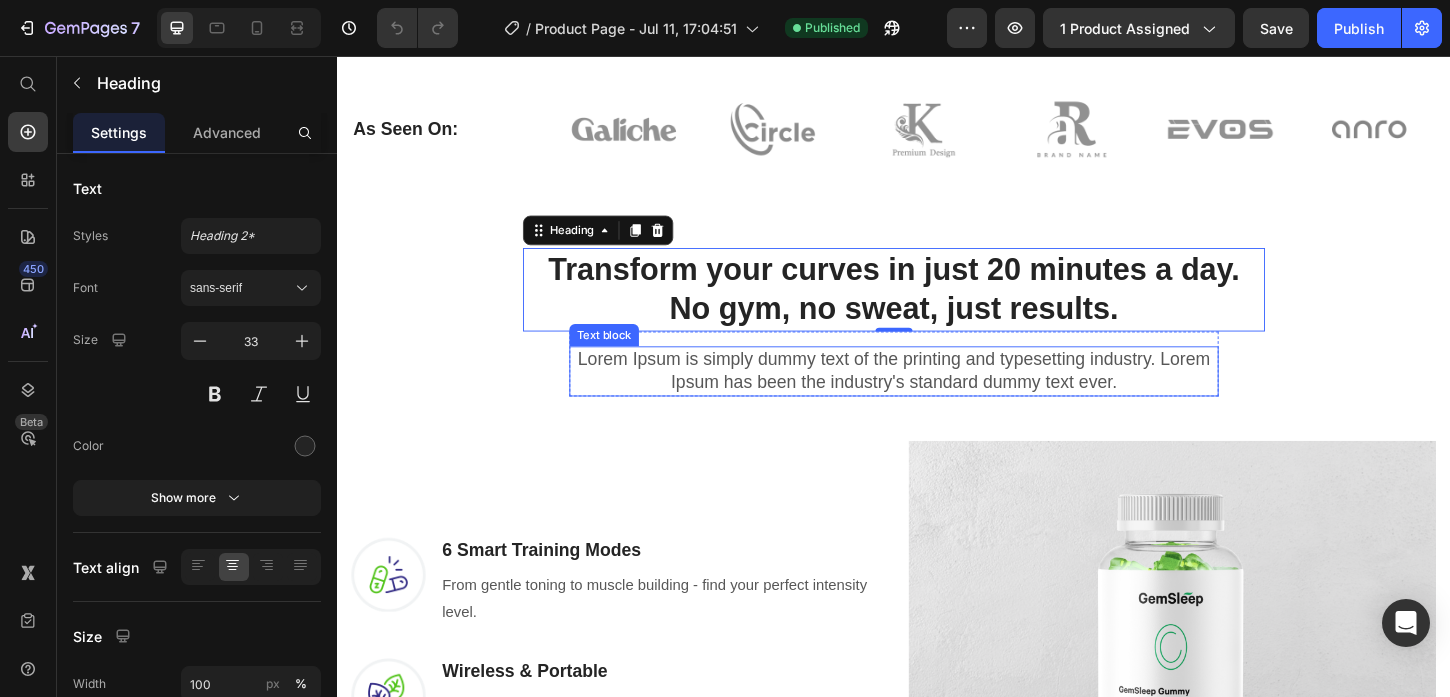 click on "Lorem Ipsum is simply dummy text of the printing and typesetting industry. Lorem Ipsum has been the industry's standard dummy text ever." at bounding box center (937, 395) 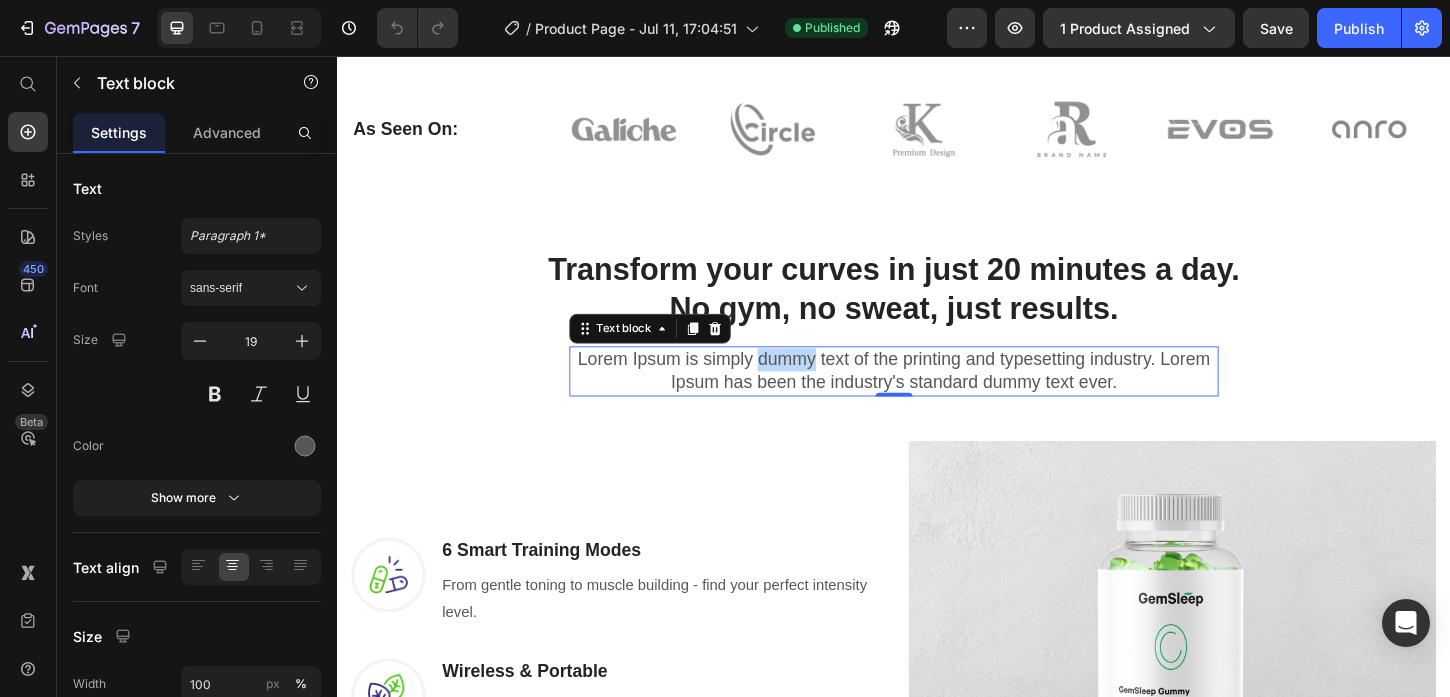 click on "Lorem Ipsum is simply dummy text of the printing and typesetting industry. Lorem Ipsum has been the industry's standard dummy text ever." at bounding box center [937, 395] 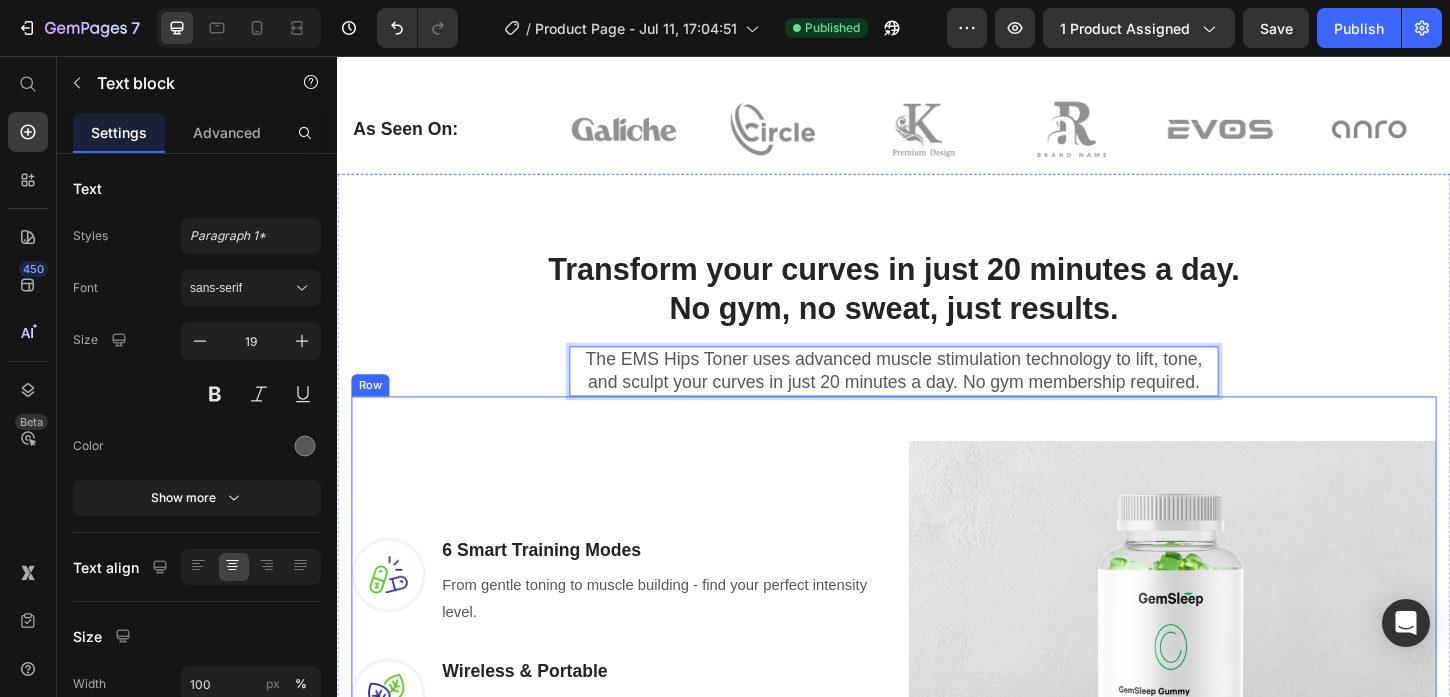 click on "Image 6 Smart Training Modes Heading From gentle toning to muscle building - find your perfect intensity level. Text block Row Image Wireless & Portable Heading Train anywhere, anytime. Perfect fit for your curves. Text block Row Image Clinically-Proven EMS Heading Professional athlete technology, now for your home workouts. Text block Row                Icon 7 days money back guarantee Text block Icon List Row Image Row" at bounding box center [937, 731] 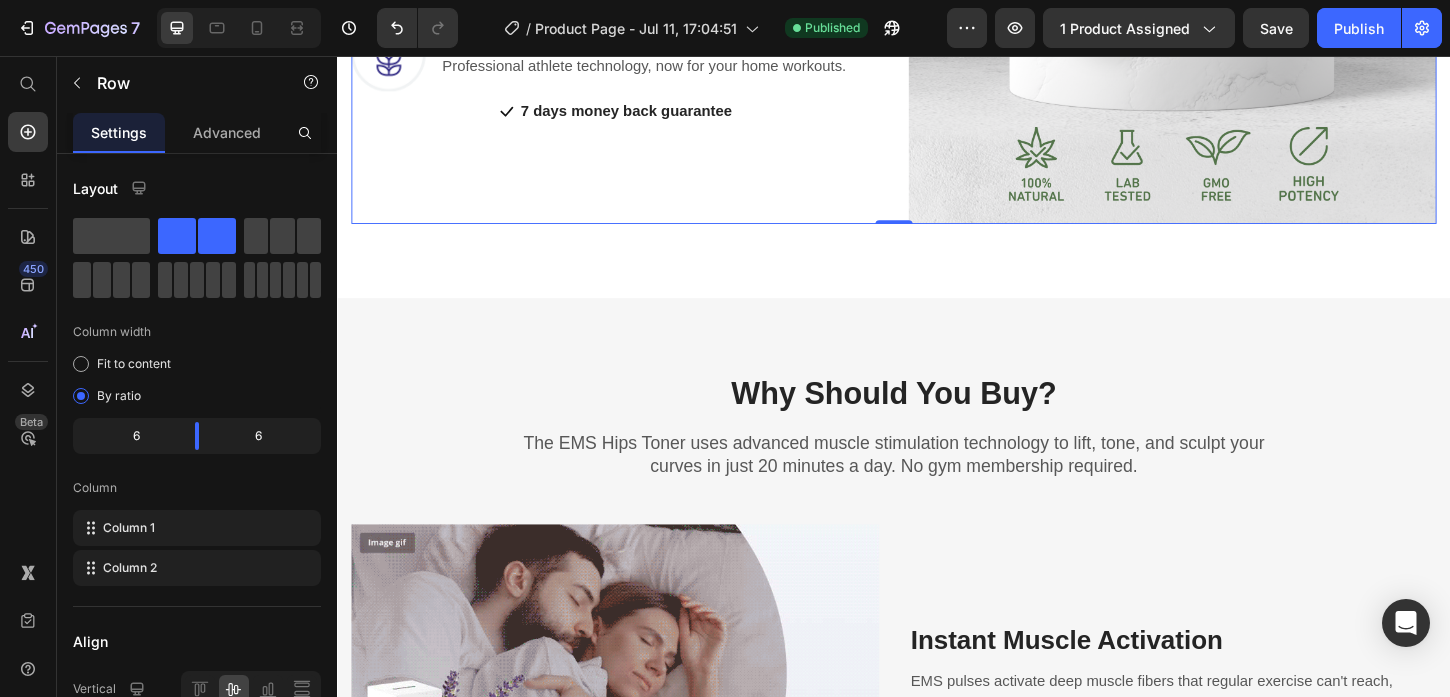 scroll, scrollTop: 862, scrollLeft: 0, axis: vertical 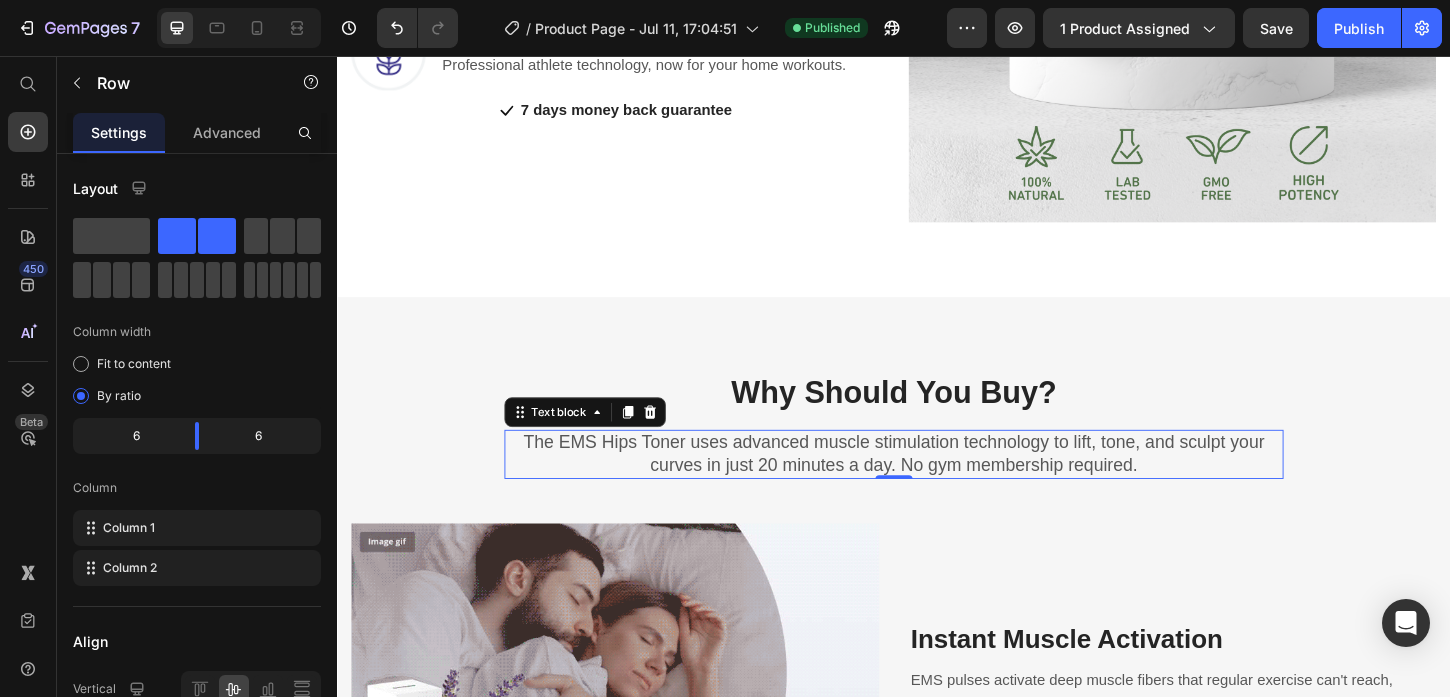 click on "The EMS Hips Toner uses advanced muscle stimulation technology to lift, tone, and sculpt your curves in just 20 minutes a day. No gym membership required." at bounding box center (937, 485) 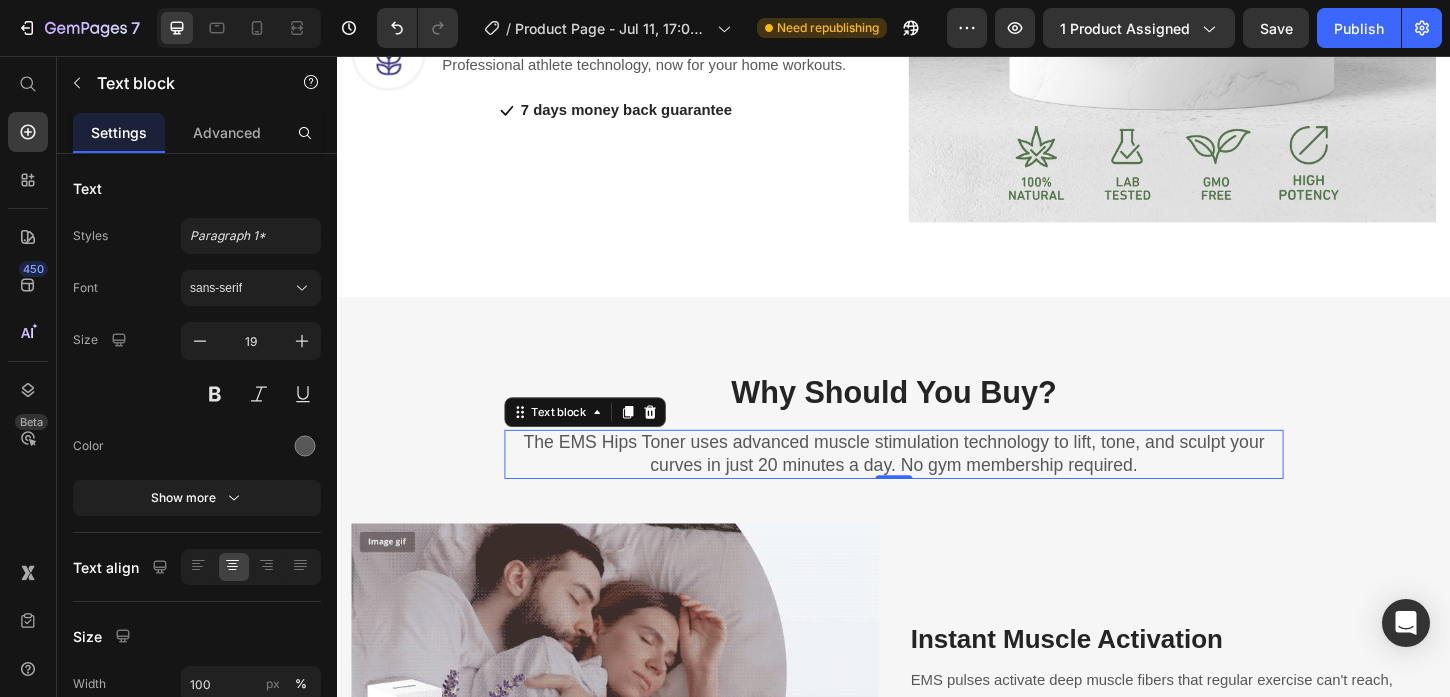 click on "The EMS Hips Toner uses advanced muscle stimulation technology to lift, tone, and sculpt your curves in just 20 minutes a day. No gym membership required." at bounding box center (937, 485) 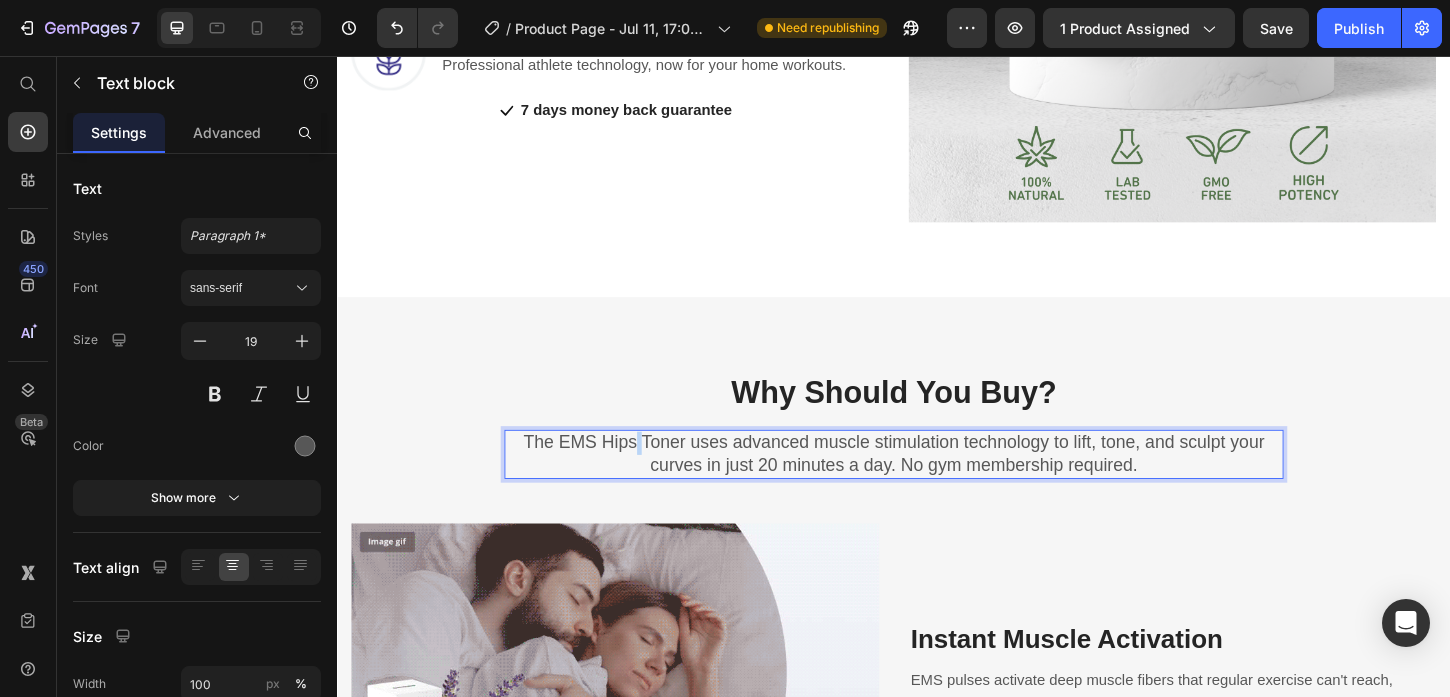 click on "The EMS Hips Toner uses advanced muscle stimulation technology to lift, tone, and sculpt your curves in just 20 minutes a day. No gym membership required." at bounding box center (937, 485) 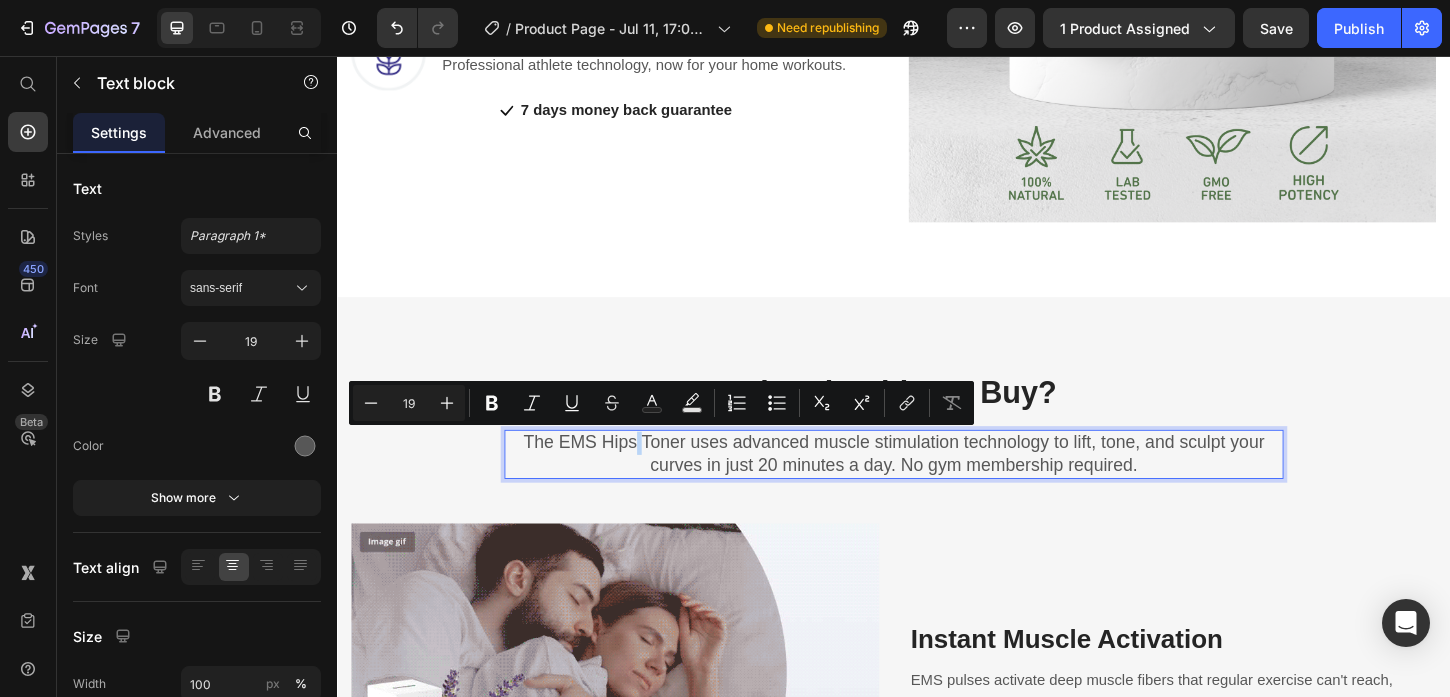 click on "The EMS Hips Toner uses advanced muscle stimulation technology to lift, tone, and sculpt your curves in just 20 minutes a day. No gym membership required." at bounding box center (937, 485) 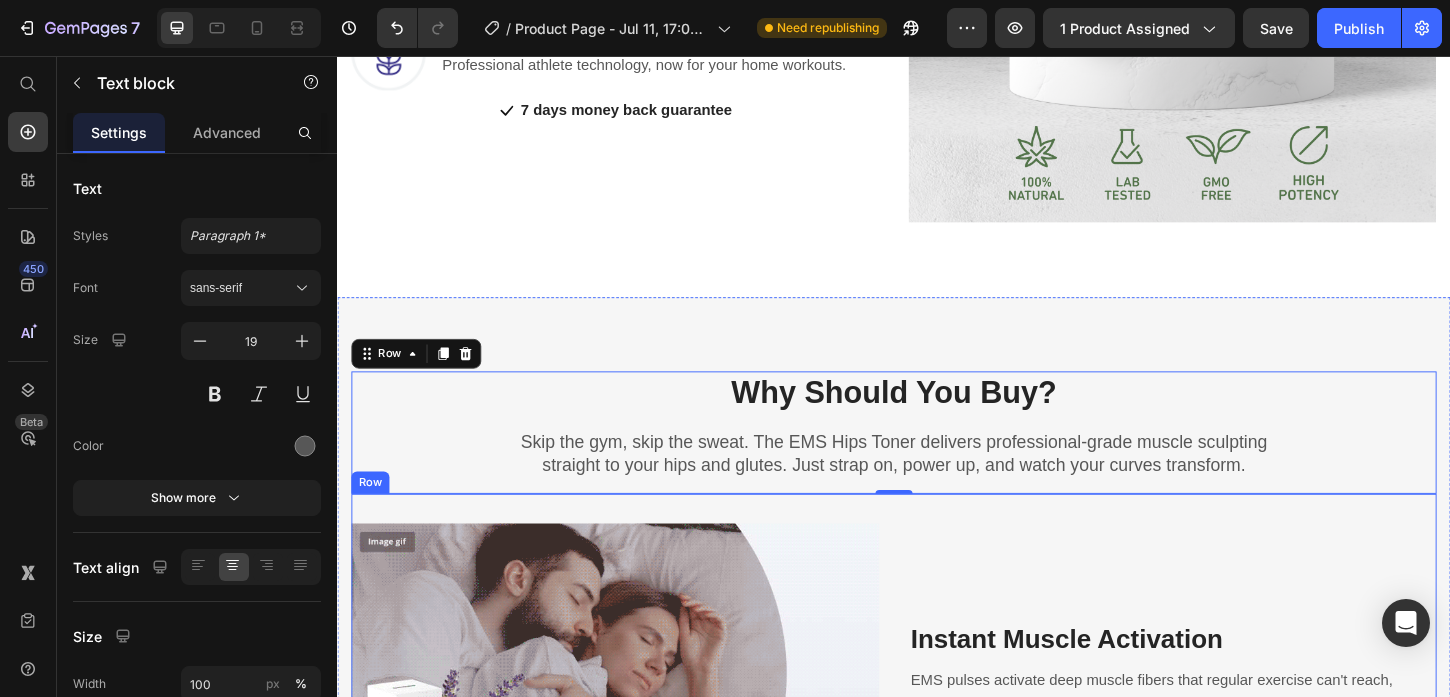 click on "Why Should You Buy? Heading Skip the gym, skip the sweat. The EMS Hips Toner delivers professional-grade muscle sculpting straight to your hips and glutes. Just strap on, power up, and watch your curves transform. Text block Row Row   0 Image Instant Muscle Activation Heading EMS pulses activate deep muscle fibers that regular exercise can't reach, giving you maximum results in minimum time. Text block Row Smart Nerve Stimulation Heading Advanced bioelectric signals trigger natural muscle contractions, mimicking hours of traditional workouts in just minutes. Text block Image Row Image Enhanced Blood Flow Heading Improved circulation reduces cellulite appearance while boosting muscle recovery and overall skin tone. Text block Row Effortless Daily Routine Heading Wear it anywhere - while working, watching TV, or relaxing. Your curves work out while you don't. Text block Image Row" at bounding box center [937, 851] 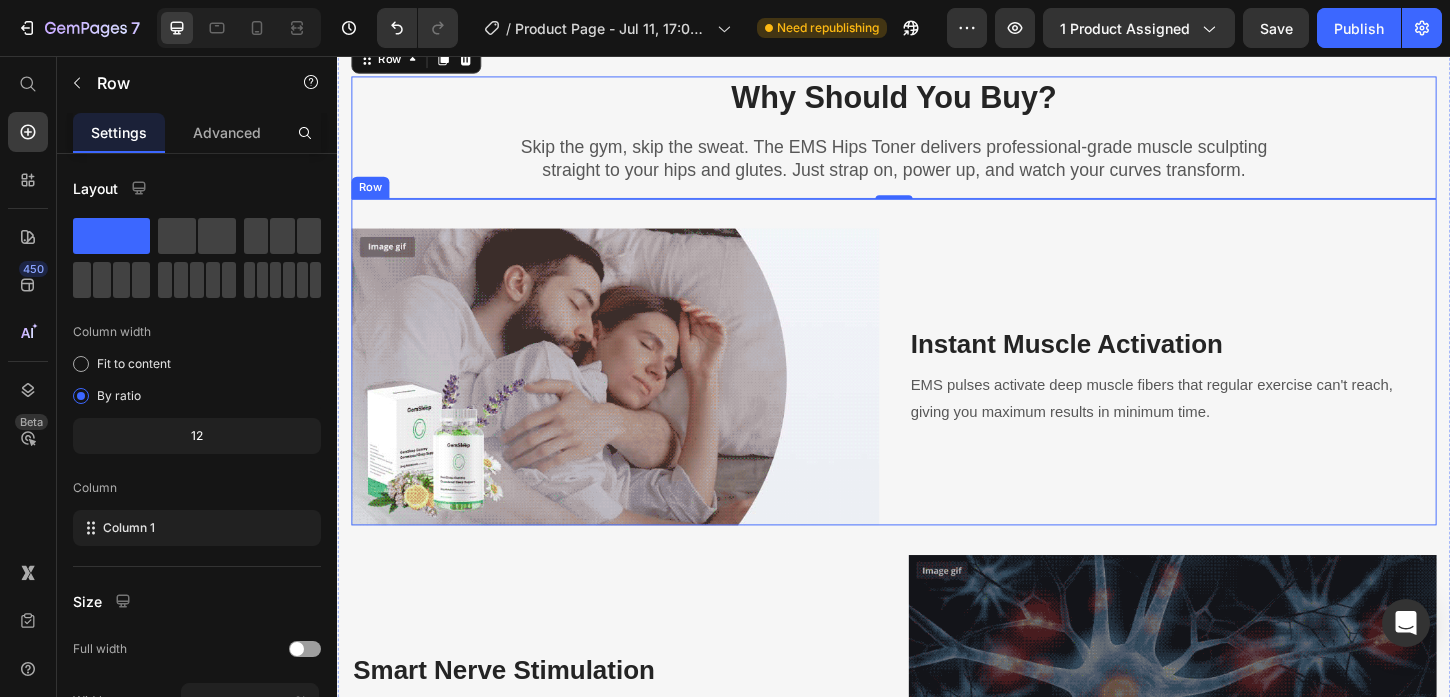 scroll, scrollTop: 1242, scrollLeft: 0, axis: vertical 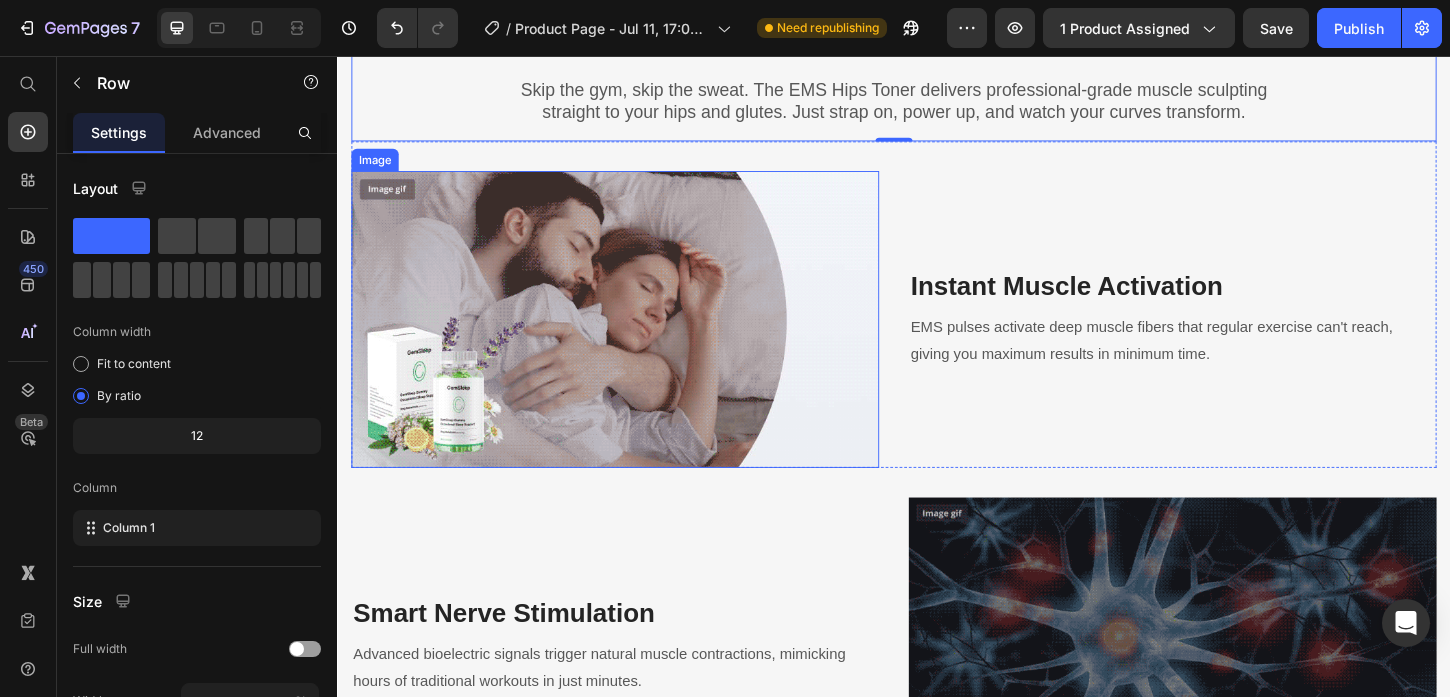click at bounding box center [636, 340] 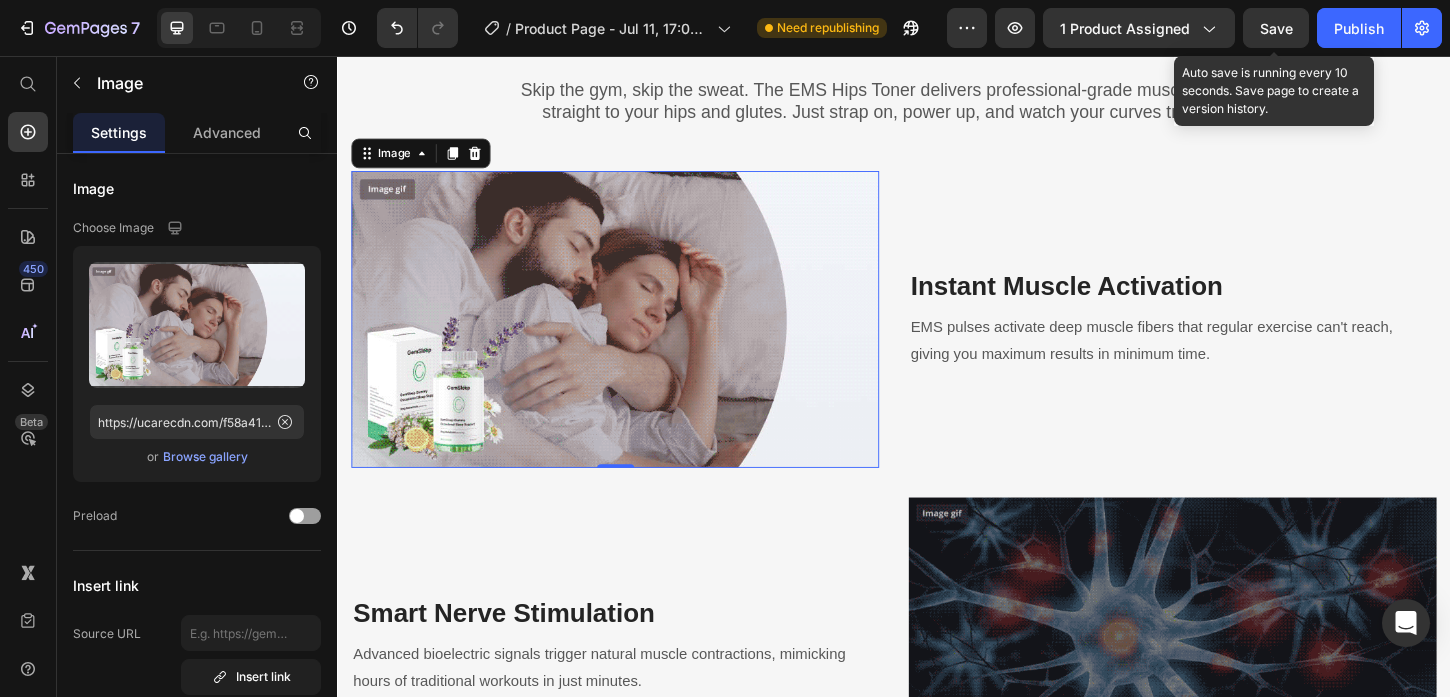click on "Preview 1 product assigned  Save  Auto save is running every 10 seconds. Save page to create a version history.  Publish" at bounding box center [1194, 28] 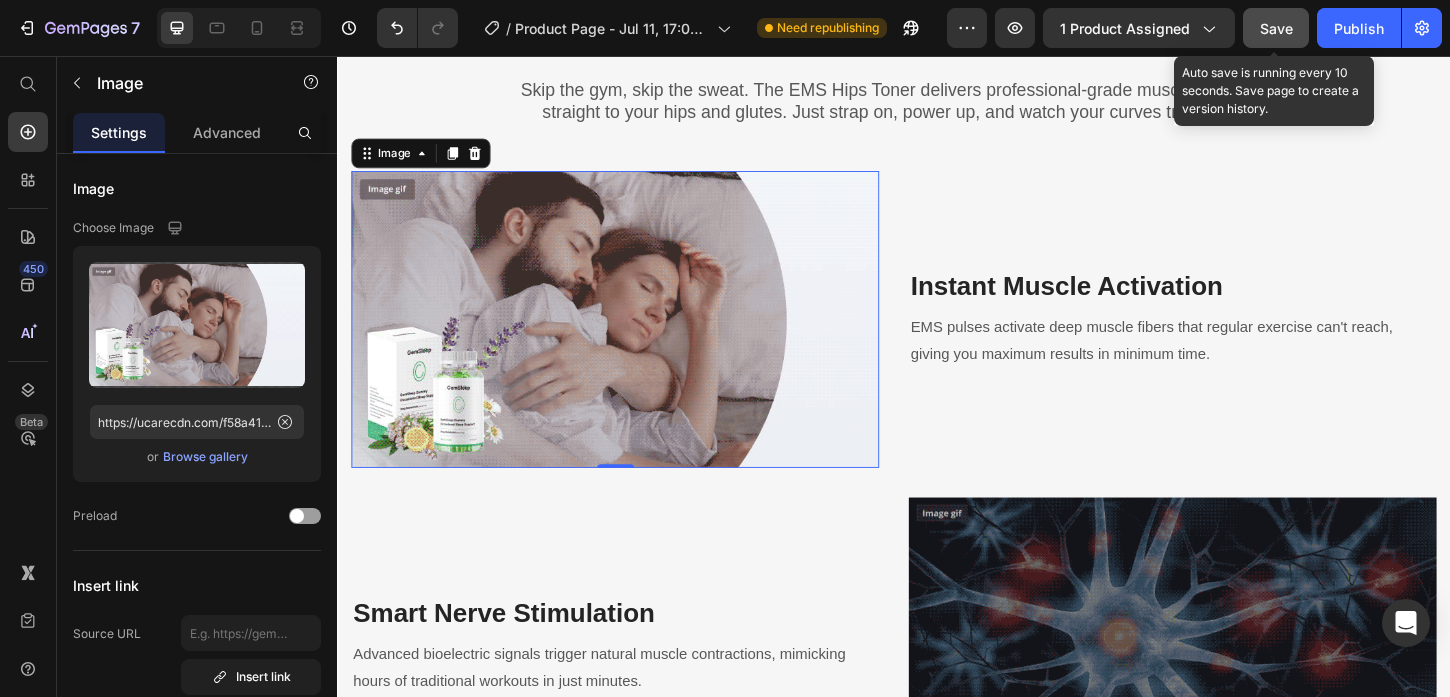 click on "Save" 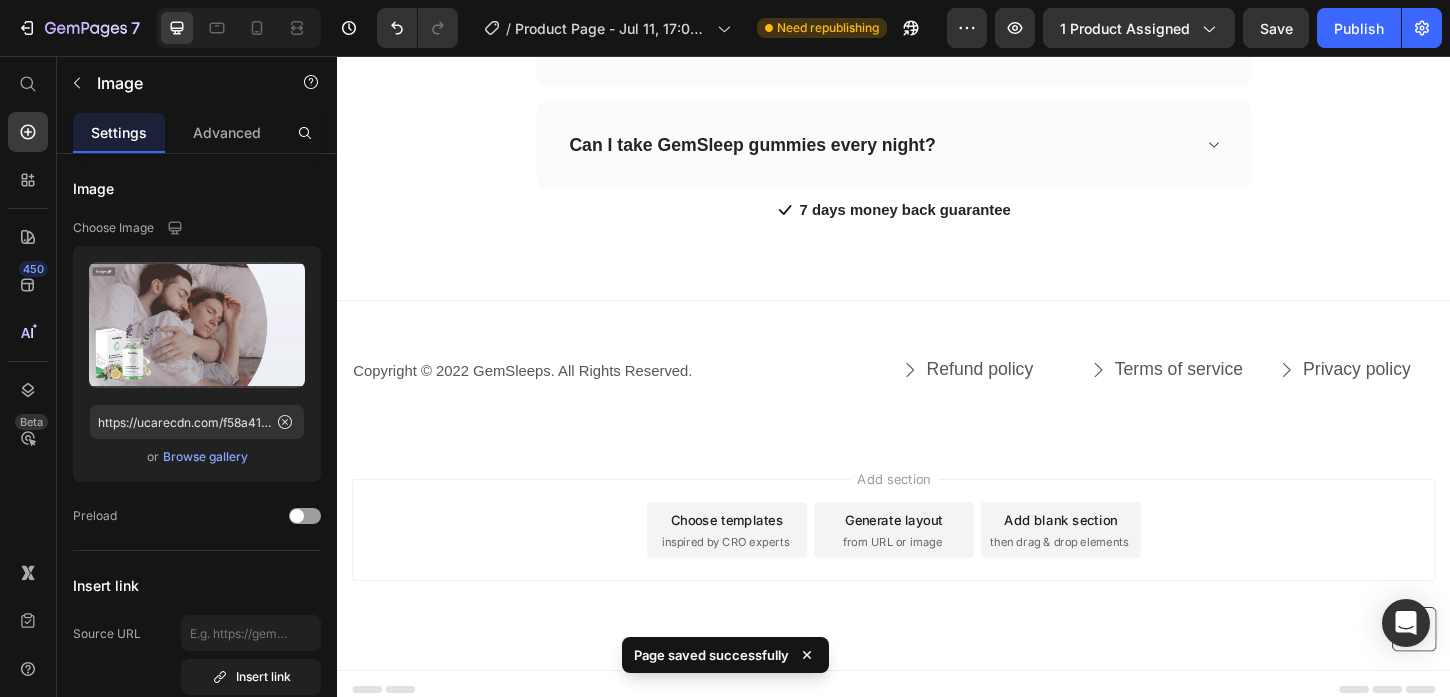 scroll, scrollTop: 5735, scrollLeft: 0, axis: vertical 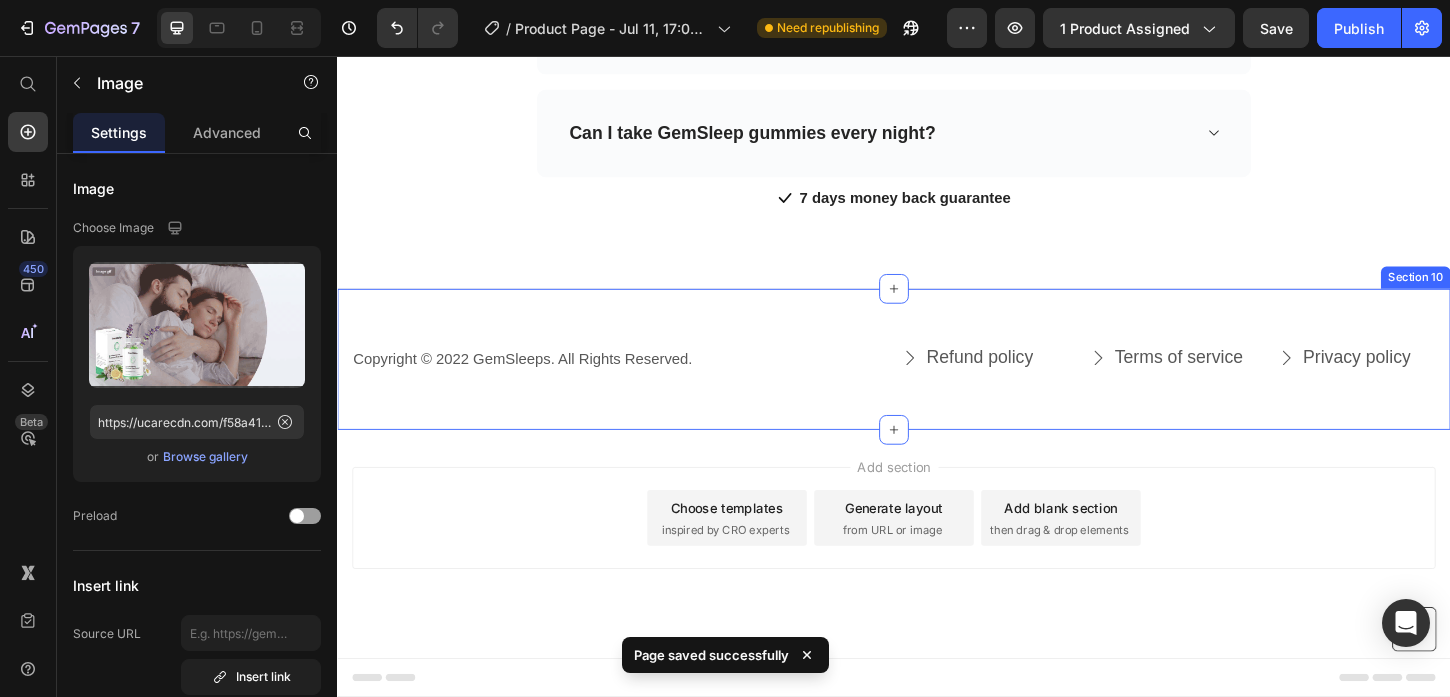 click on "Copyright © 2022 GemSleeps. All Rights Reserved. Text block     Refund policy Button     Terms of service Button     Privacy policy Button Row Row       Button Section 10" at bounding box center (937, 383) 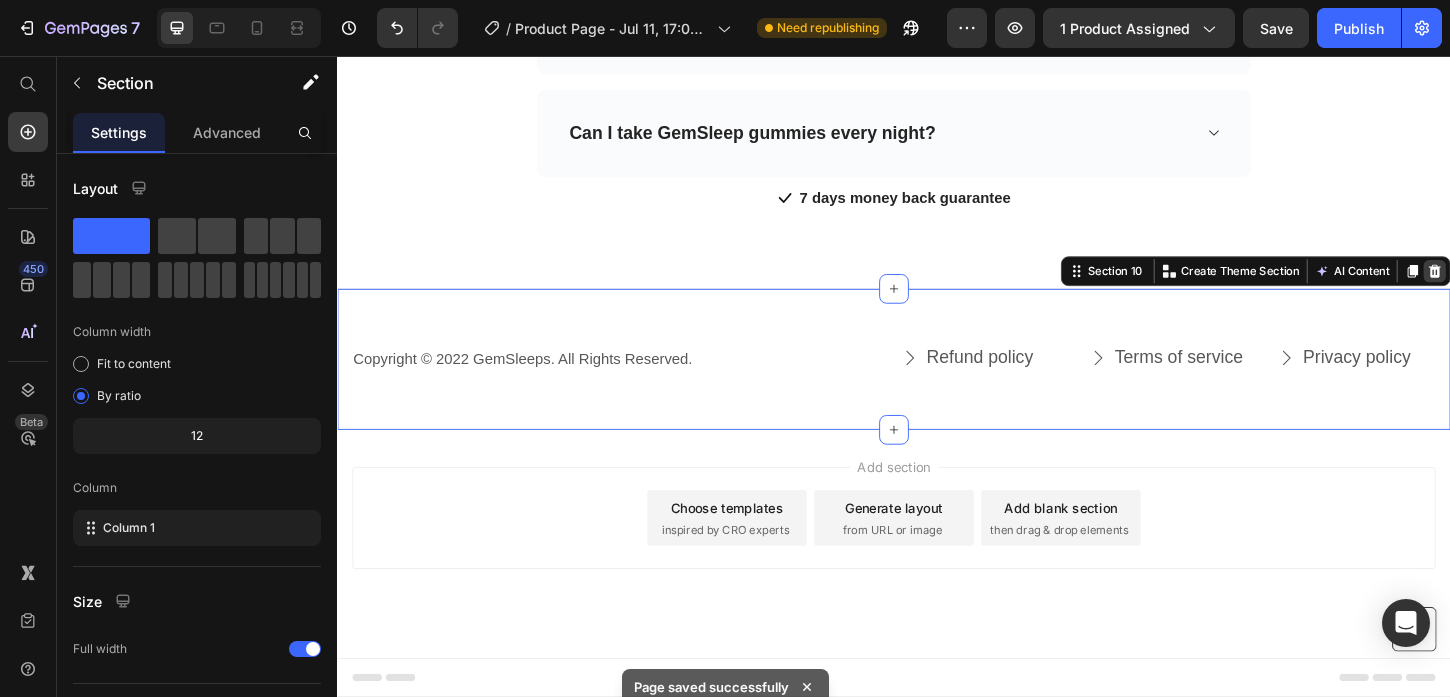 click 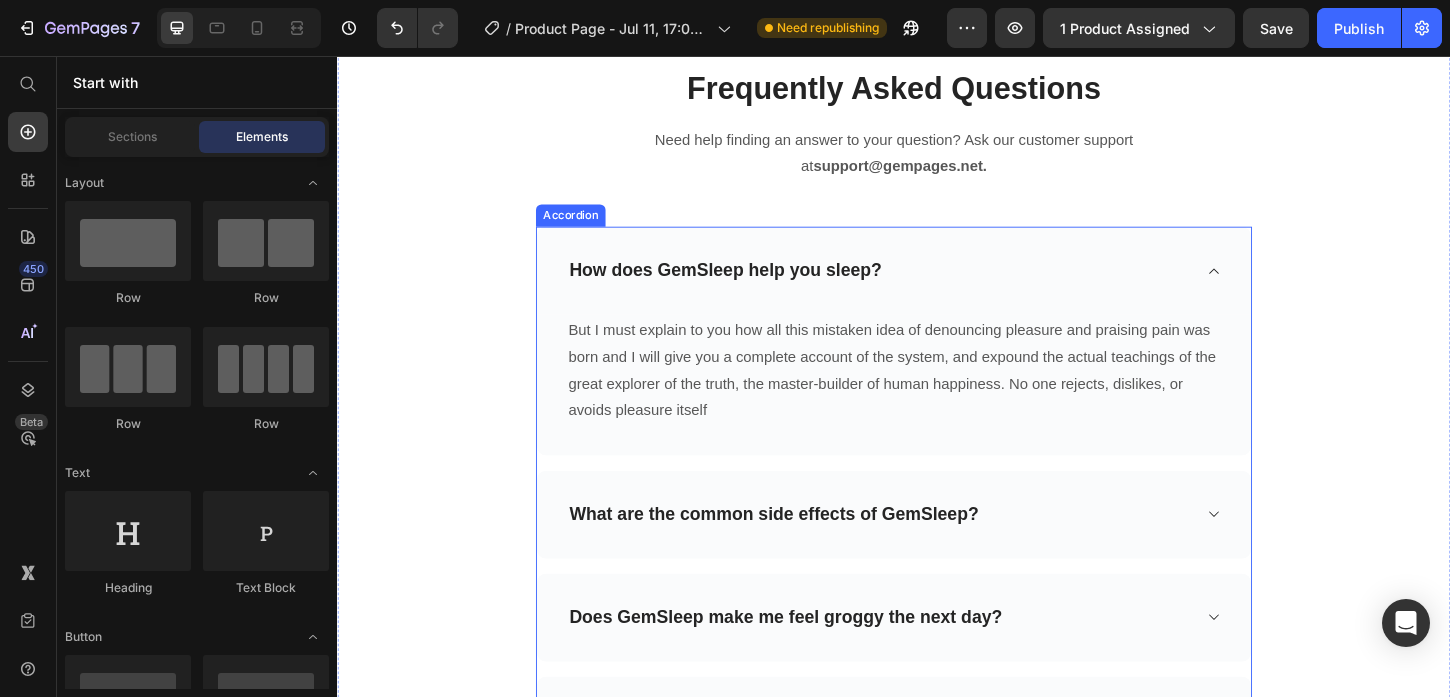 scroll, scrollTop: 5021, scrollLeft: 0, axis: vertical 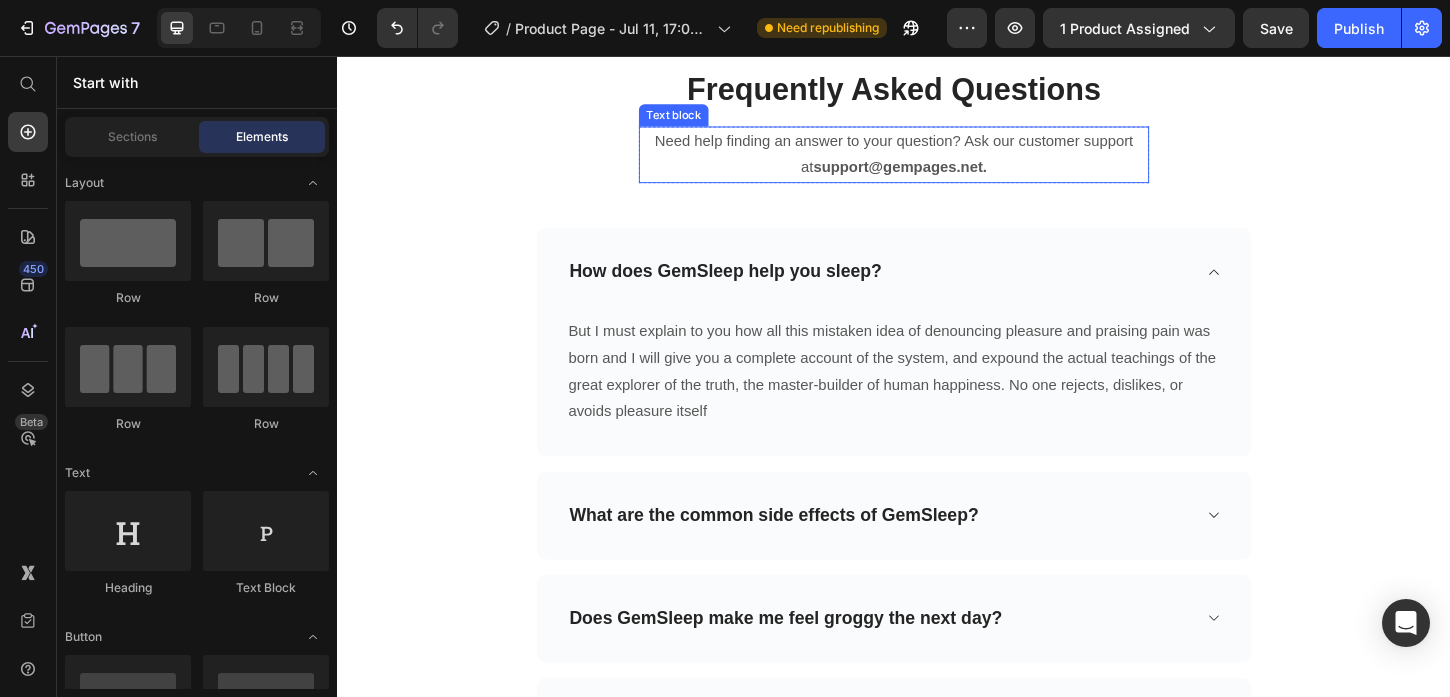 click on "support@gempages.net." at bounding box center (943, 175) 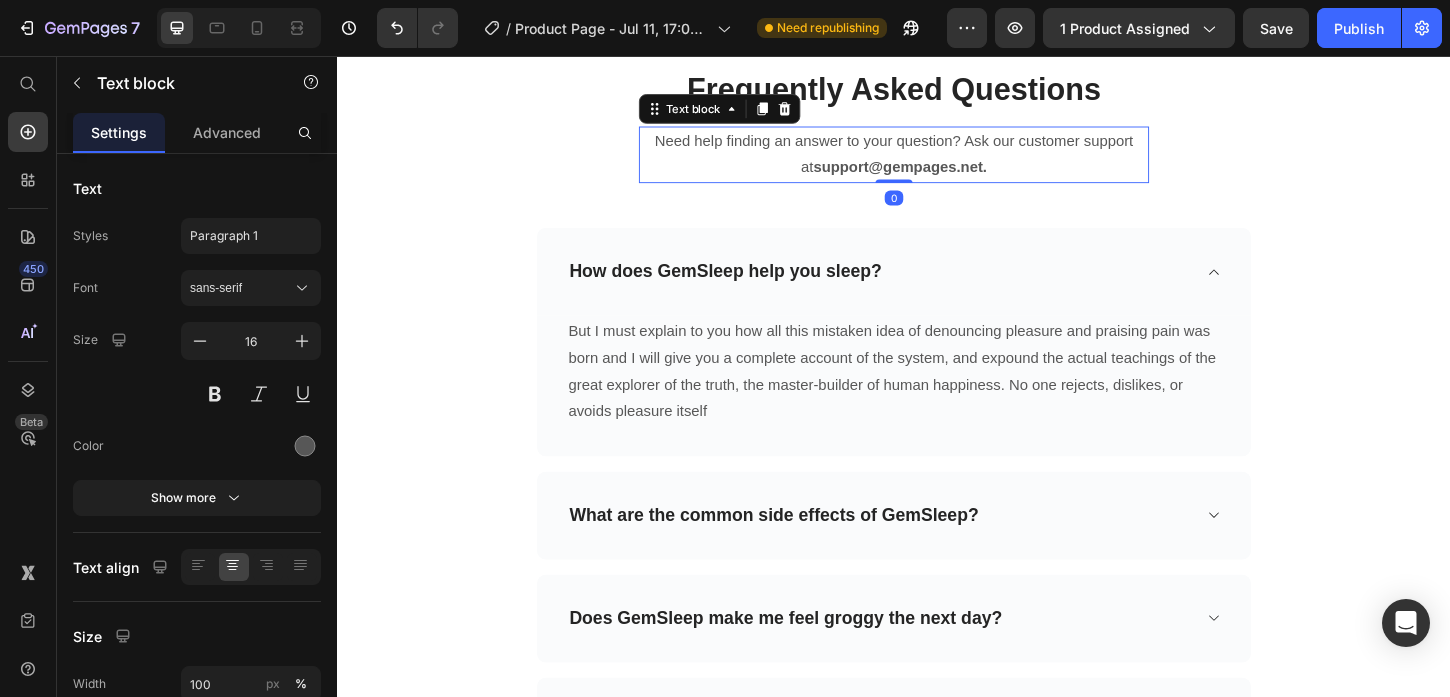 click on "support@gempages.net." at bounding box center (943, 175) 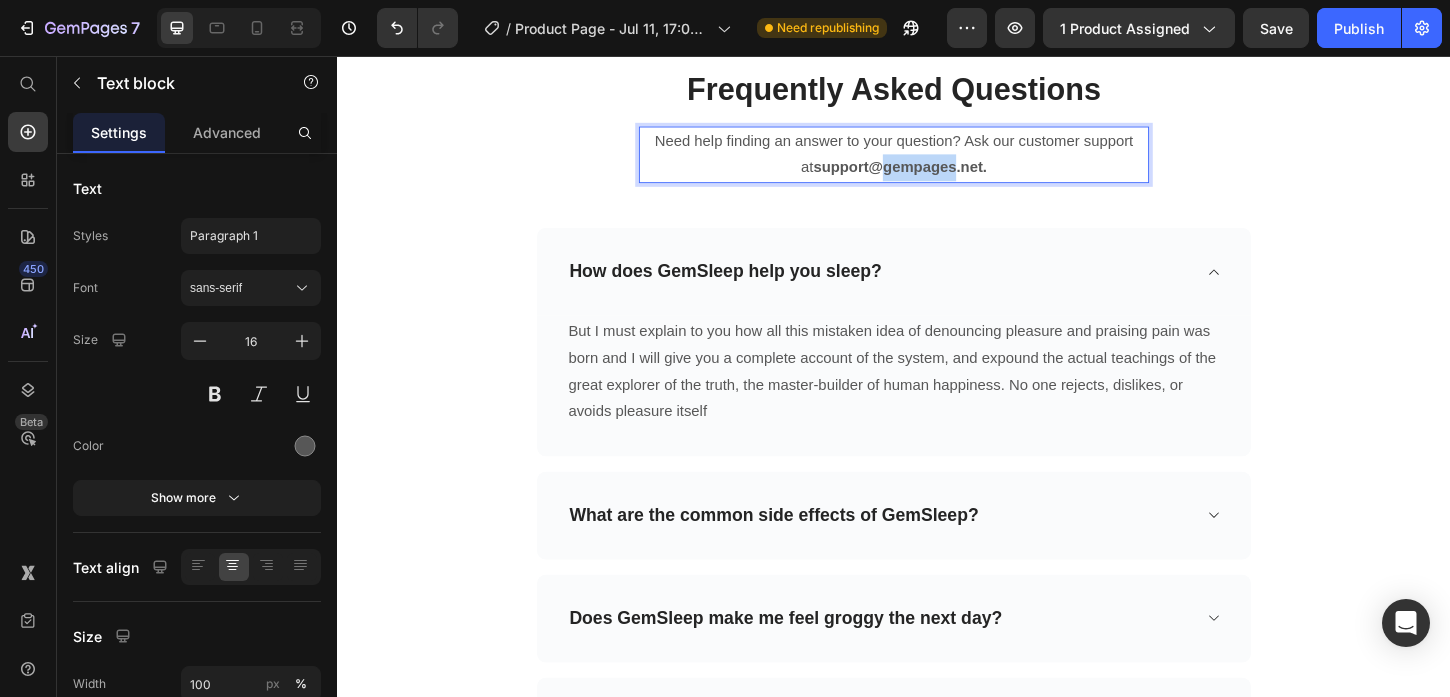 click on "support@gempages.net." at bounding box center (943, 175) 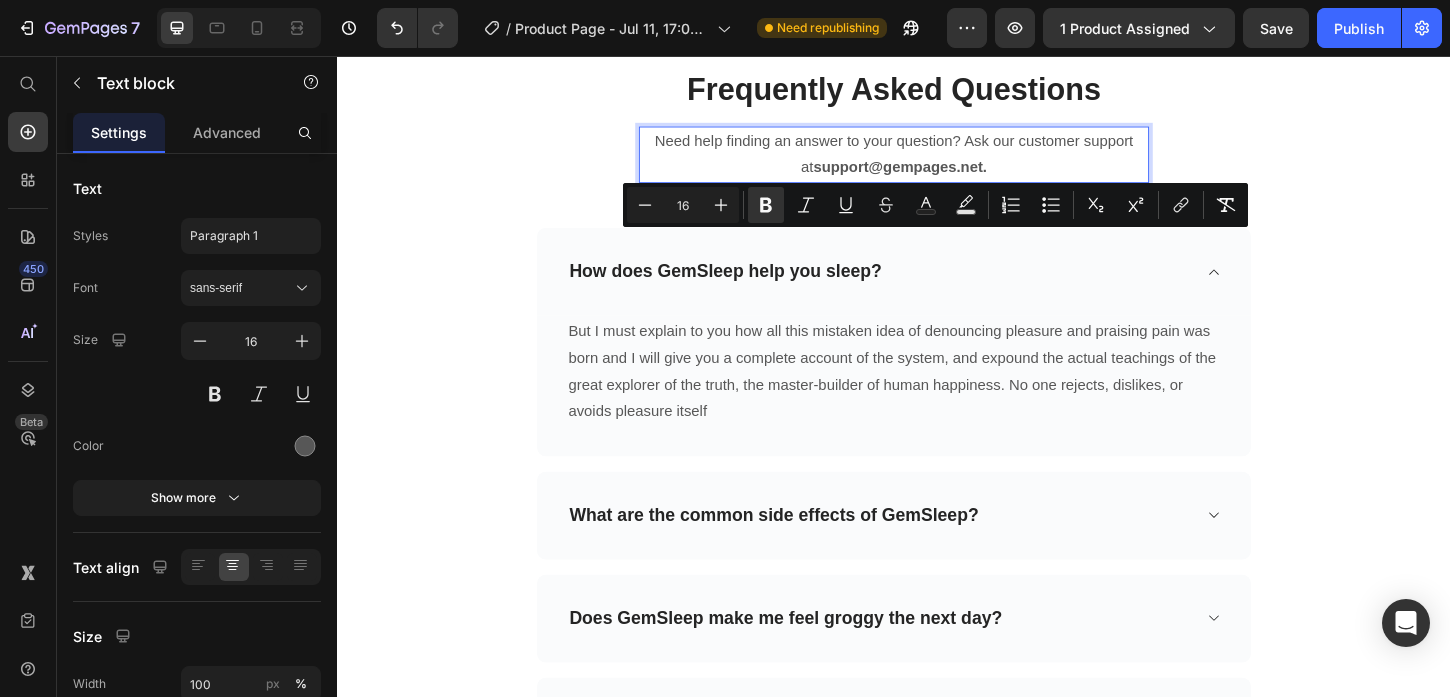 click on "Need help finding an answer to your question? Ask our customer support at  support@gempages.net." at bounding box center [937, 163] 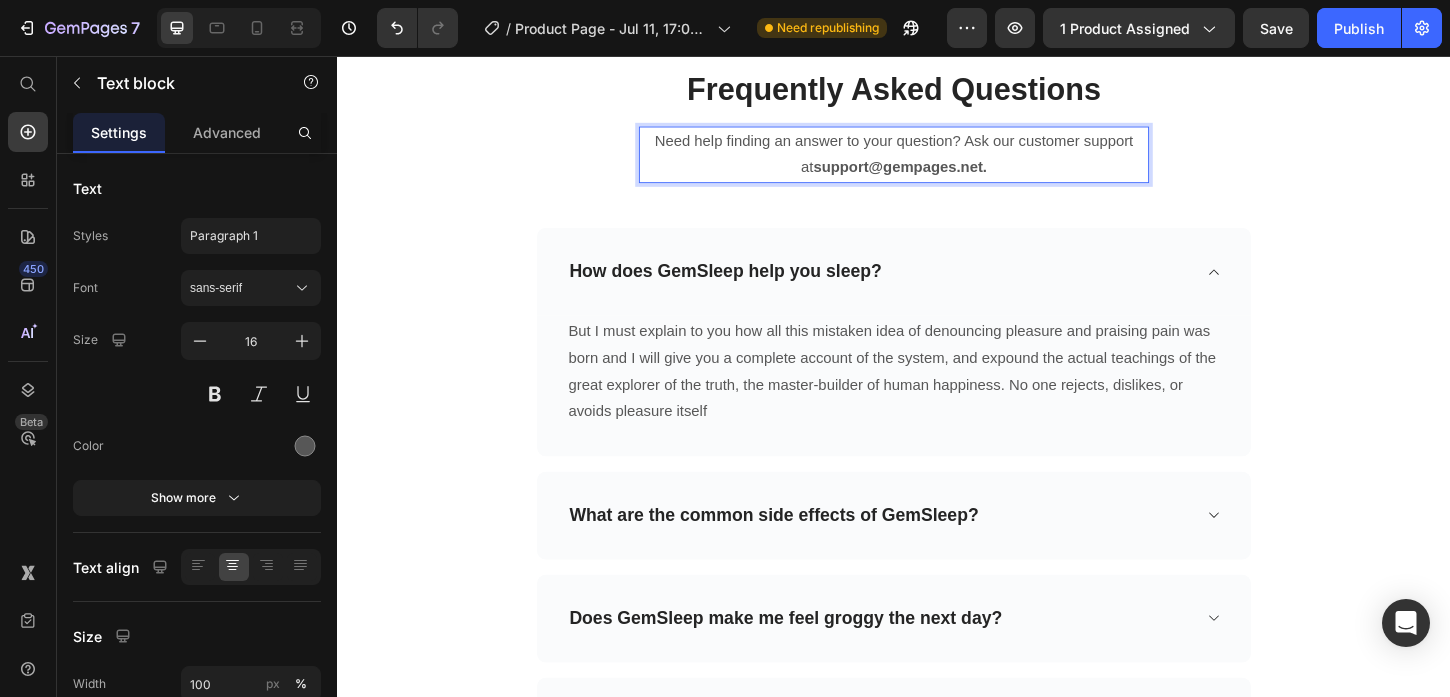 click on "Need help finding an answer to your question? Ask our customer support at  support@gempages.net." at bounding box center (937, 163) 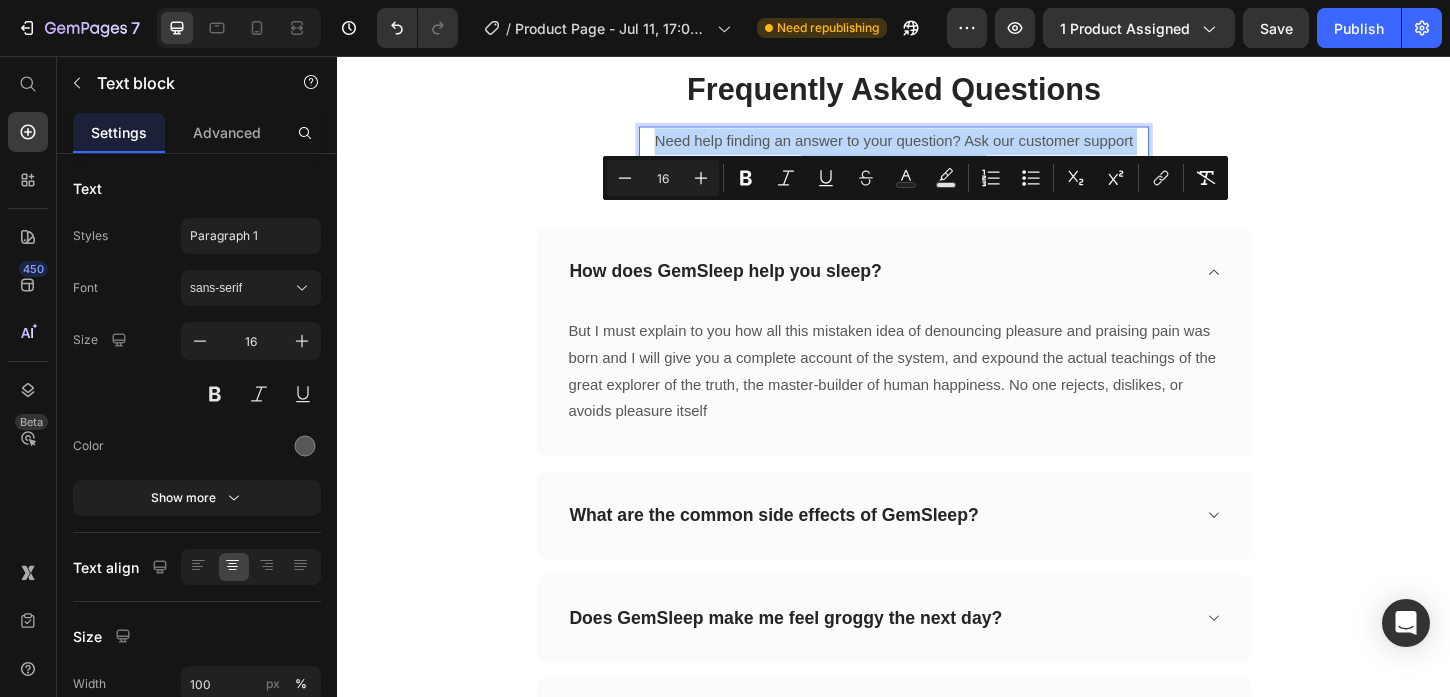 drag, startPoint x: 1041, startPoint y: 259, endPoint x: 812, endPoint y: 259, distance: 229 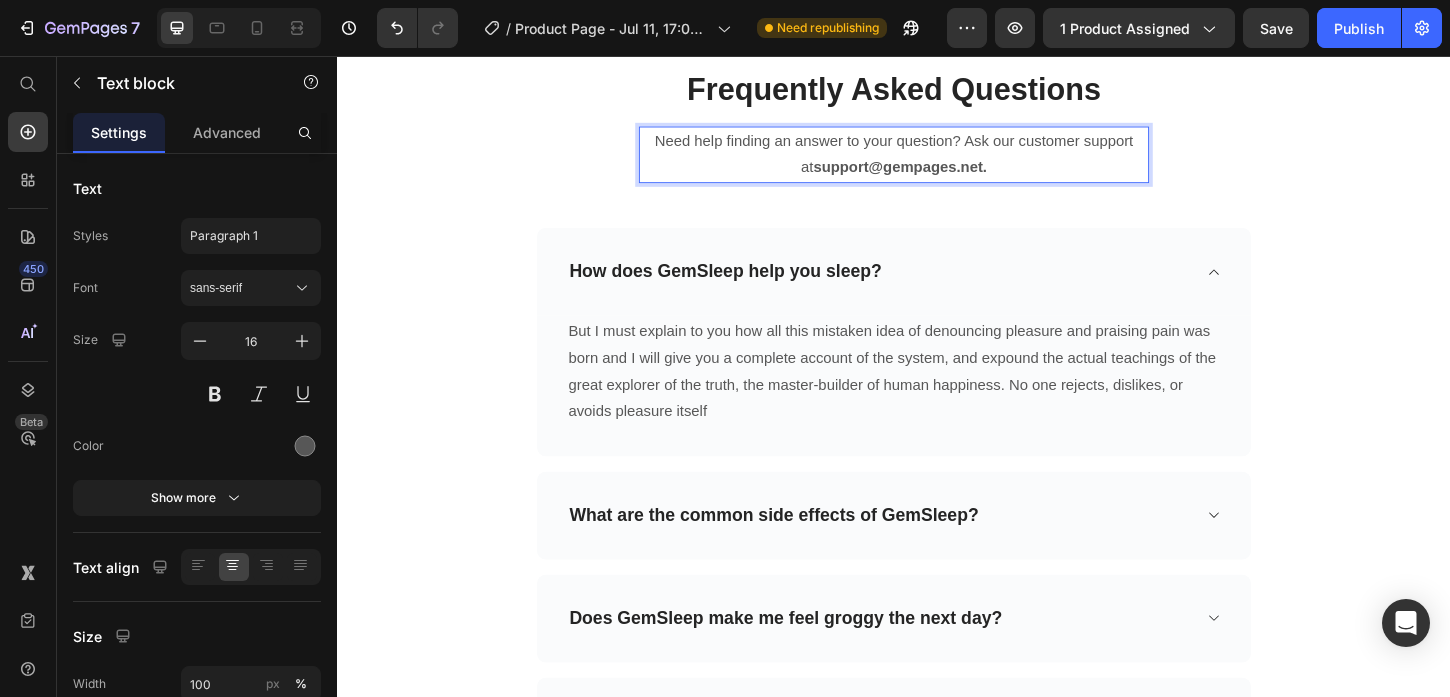 drag, startPoint x: 847, startPoint y: 263, endPoint x: 1098, endPoint y: 264, distance: 251.002 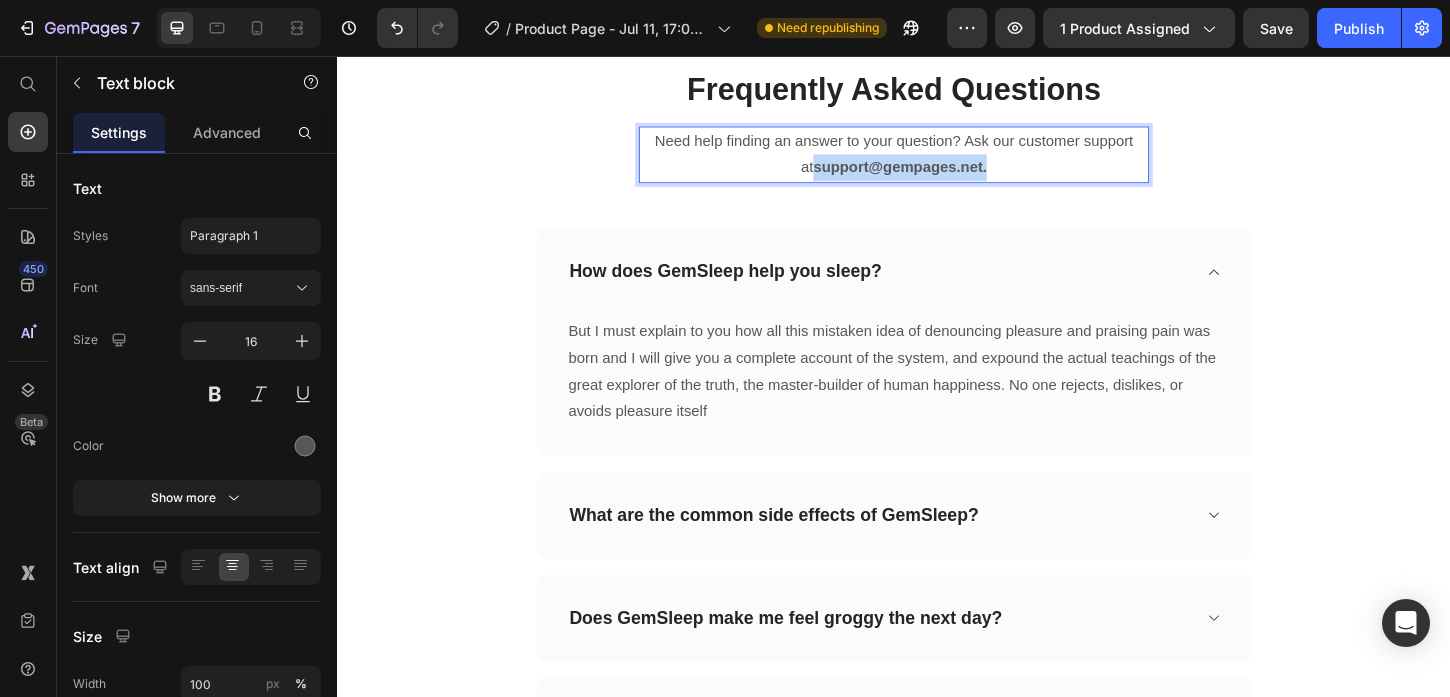 drag, startPoint x: 1043, startPoint y: 257, endPoint x: 842, endPoint y: 257, distance: 201 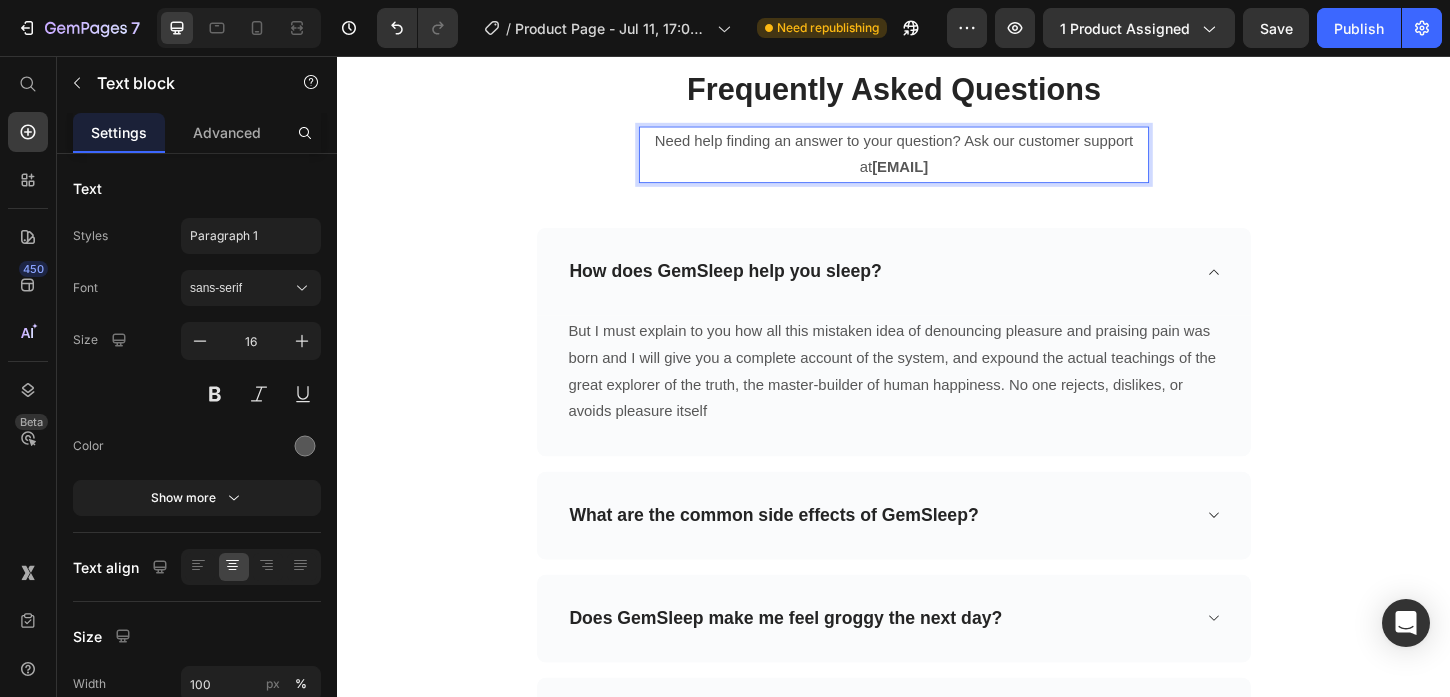 click on "Frequently Asked Questions Heading Need help finding an answer to your question? Ask our customer support at  knowingglows@gmail.com Text block   0 Row Row
How does GemSleep help you sleep? But I must explain to you how all this mistaken idea of denouncing pleasure and praising pain was born and I will give you a complete account of the system, and expound the actual teachings of the great explorer of the truth, the master-builder of human happiness. No one rejects, dislikes, or avoids pleasure itself Text block Row
What are the common side effects of GemSleep?
Does GemSleep make me feel groggy the next day?
Can I take GemSleep gummies every night? Accordion                Icon 7 days money back guarantee Text block Icon List Row" at bounding box center [937, 464] 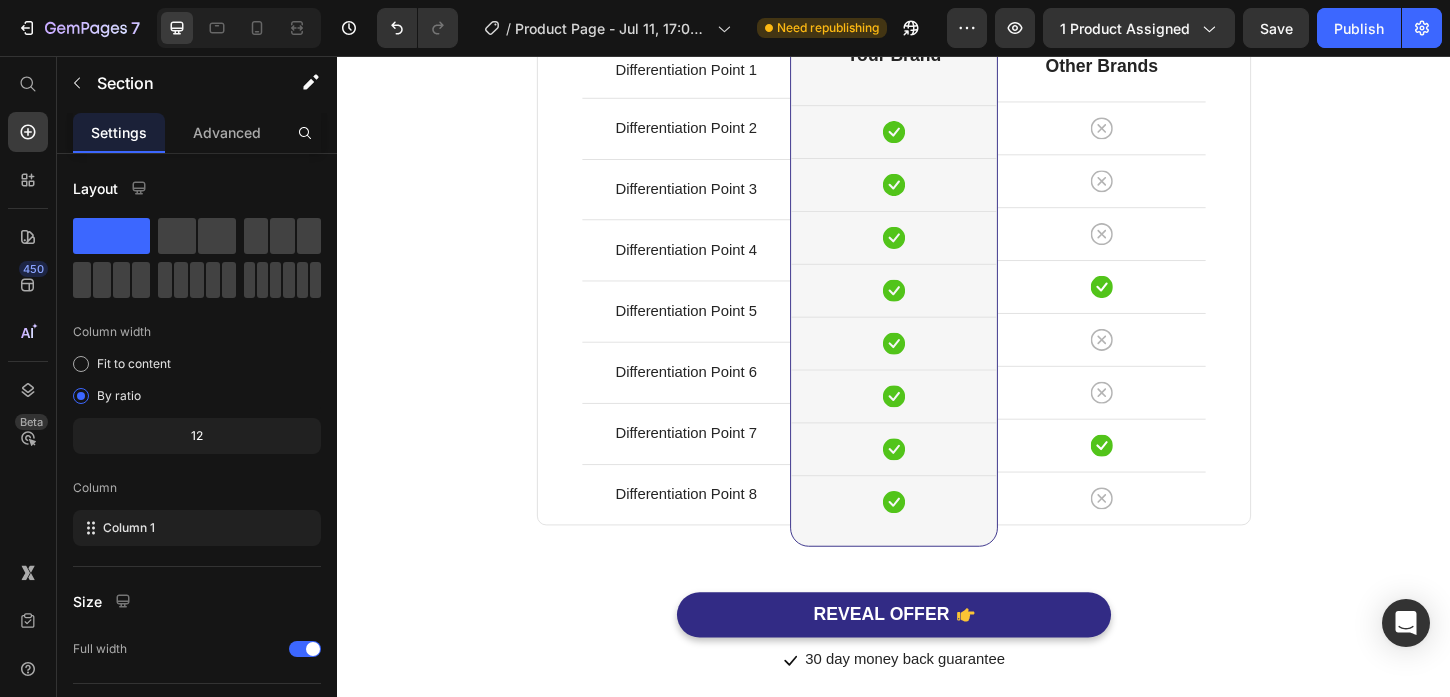 scroll, scrollTop: 3962, scrollLeft: 0, axis: vertical 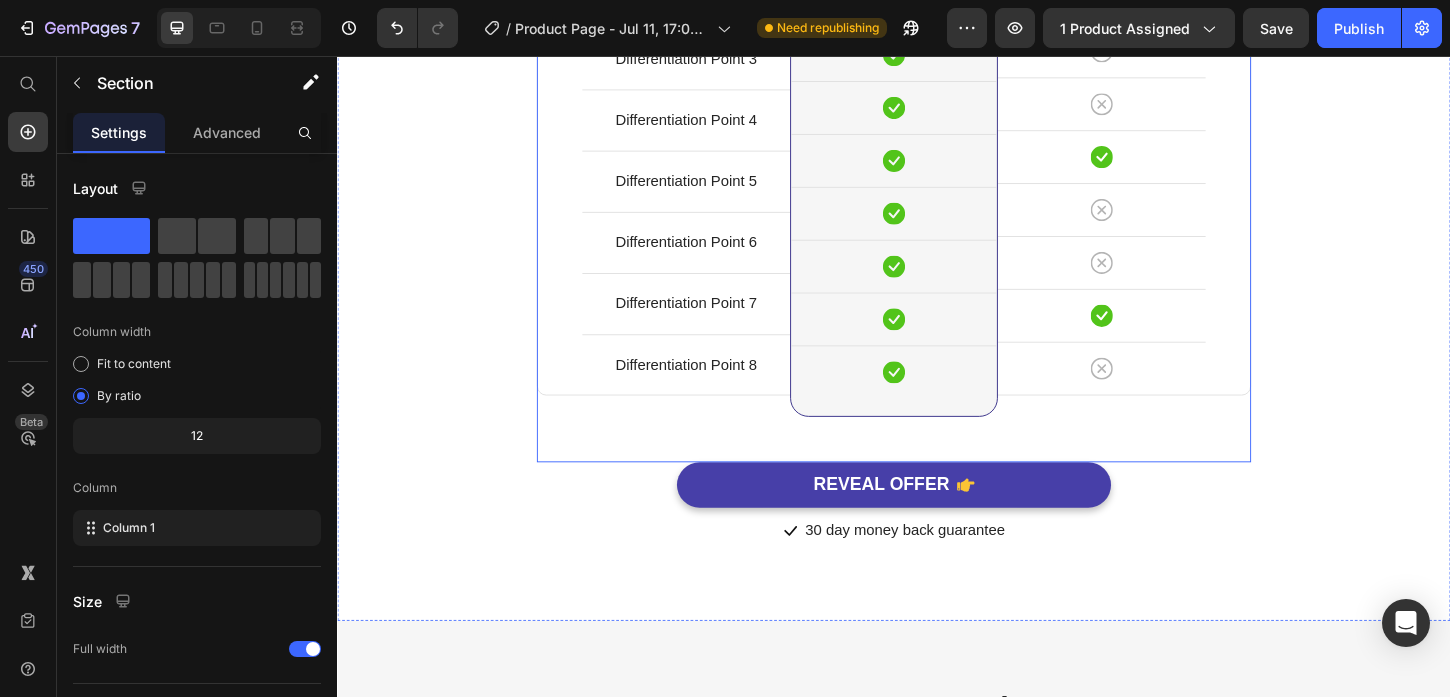 click on "REVEAL OFFER" at bounding box center (937, 518) 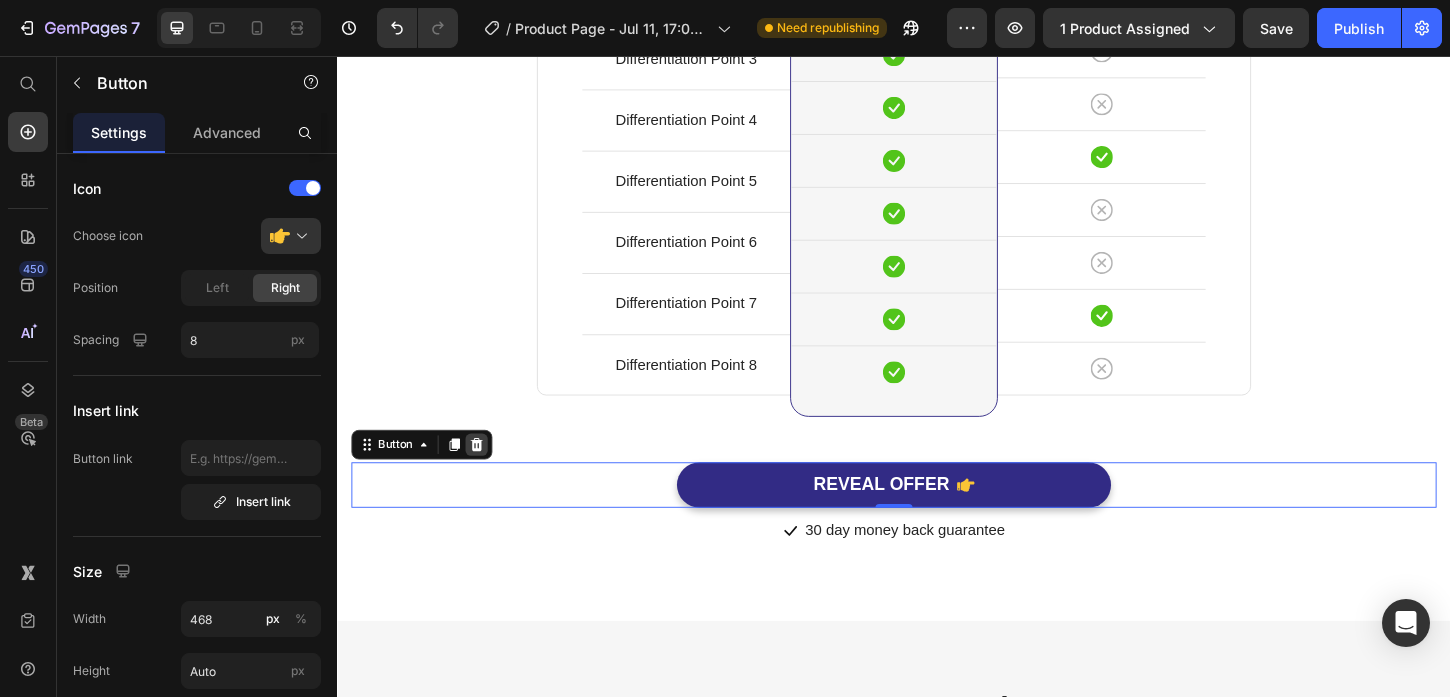 click 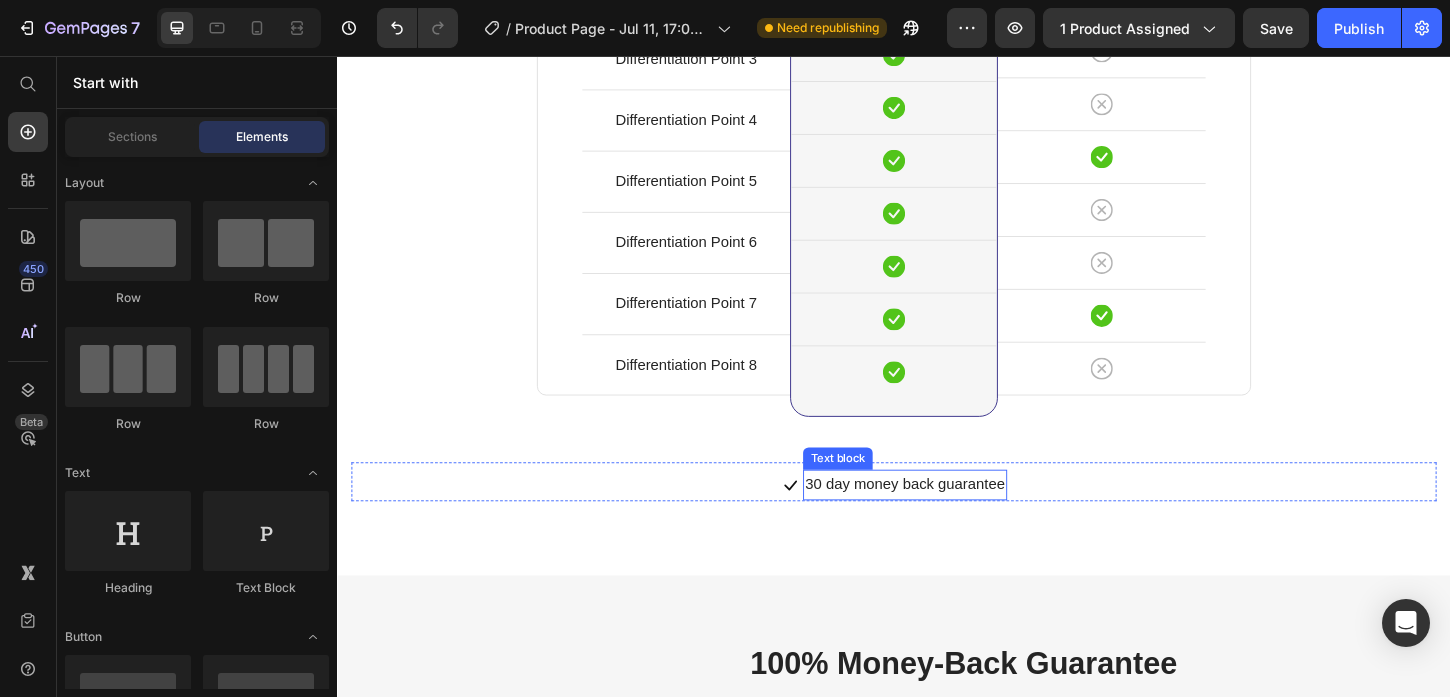 click on "30 day money back guarantee" at bounding box center [948, 518] 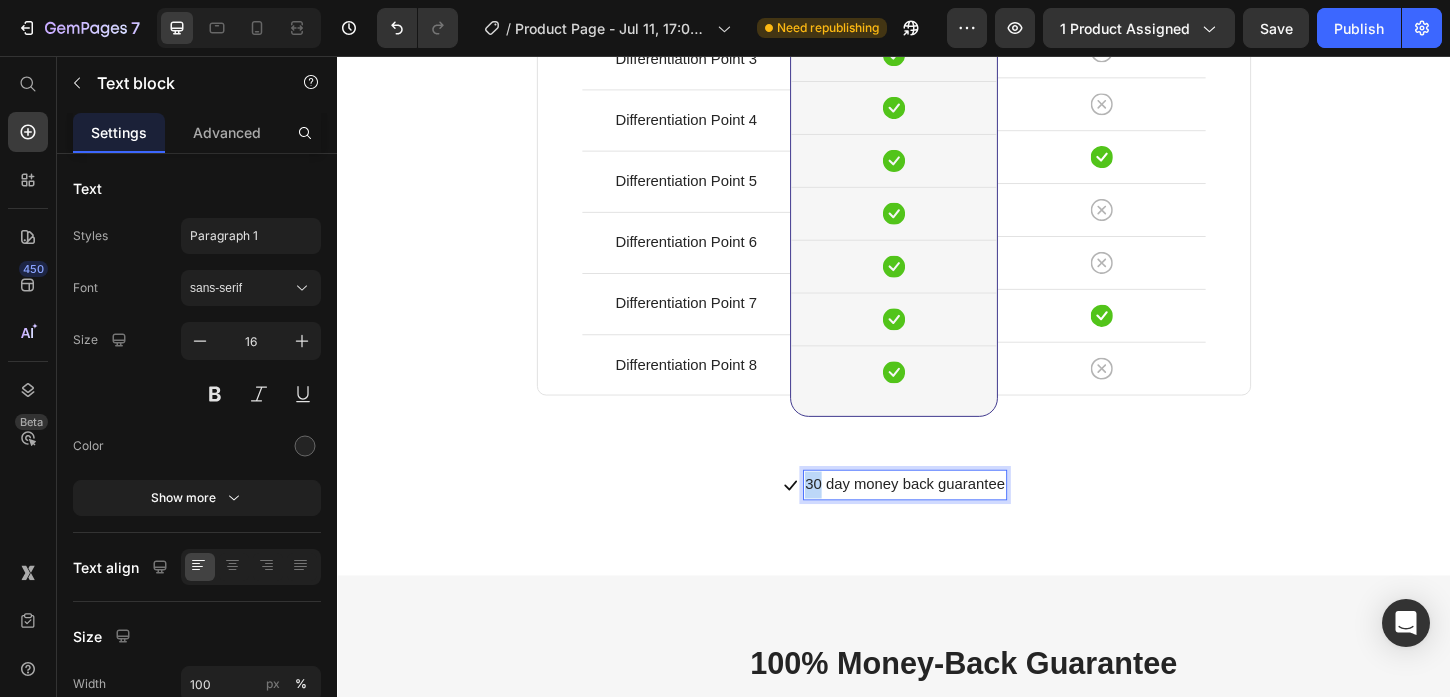 click on "30 day money back guarantee" at bounding box center [948, 518] 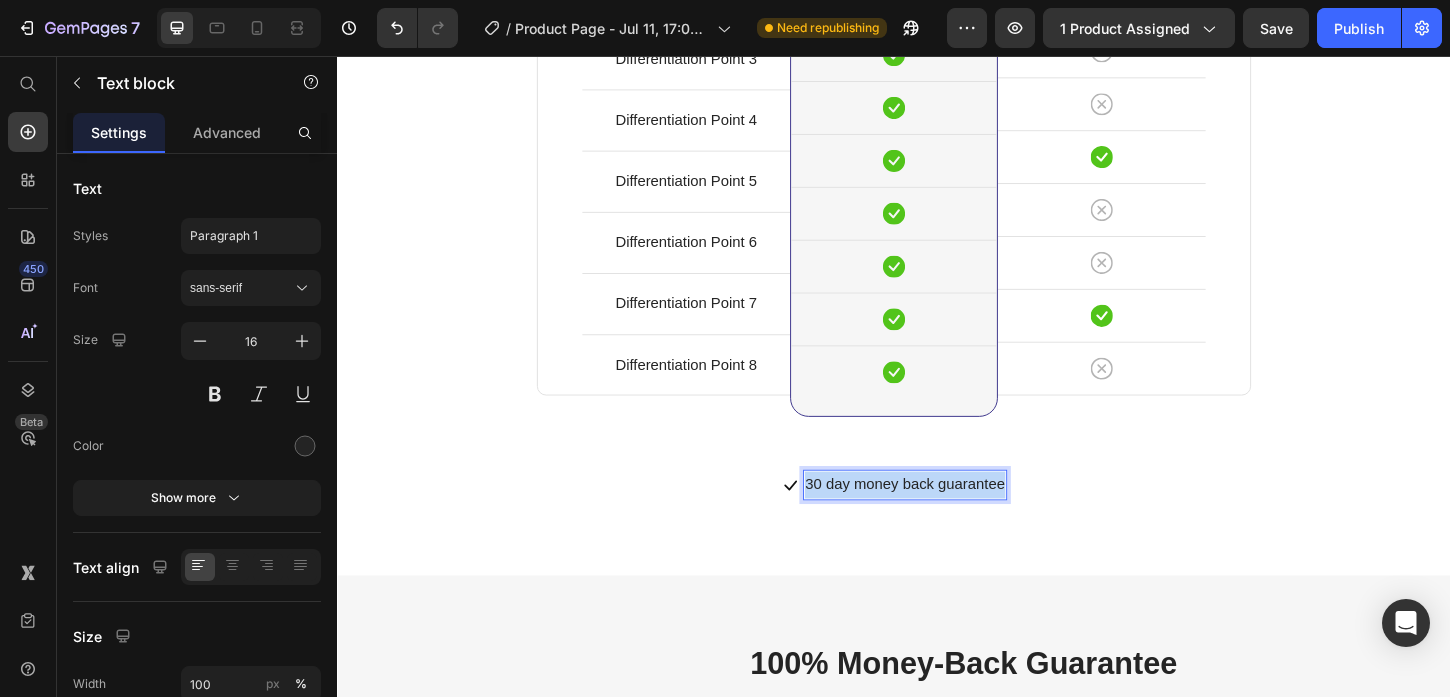 click on "30 day money back guarantee" at bounding box center [948, 518] 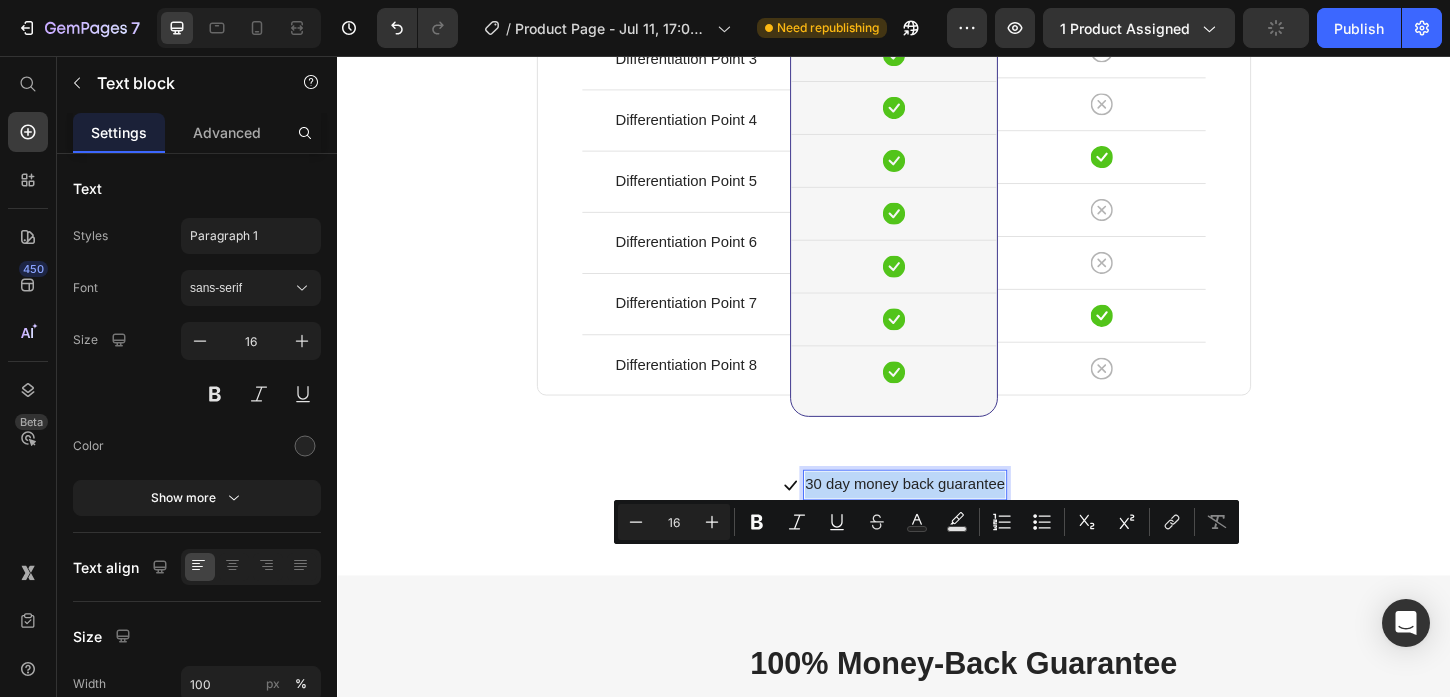 click on "30 day money back guarantee" at bounding box center (948, 518) 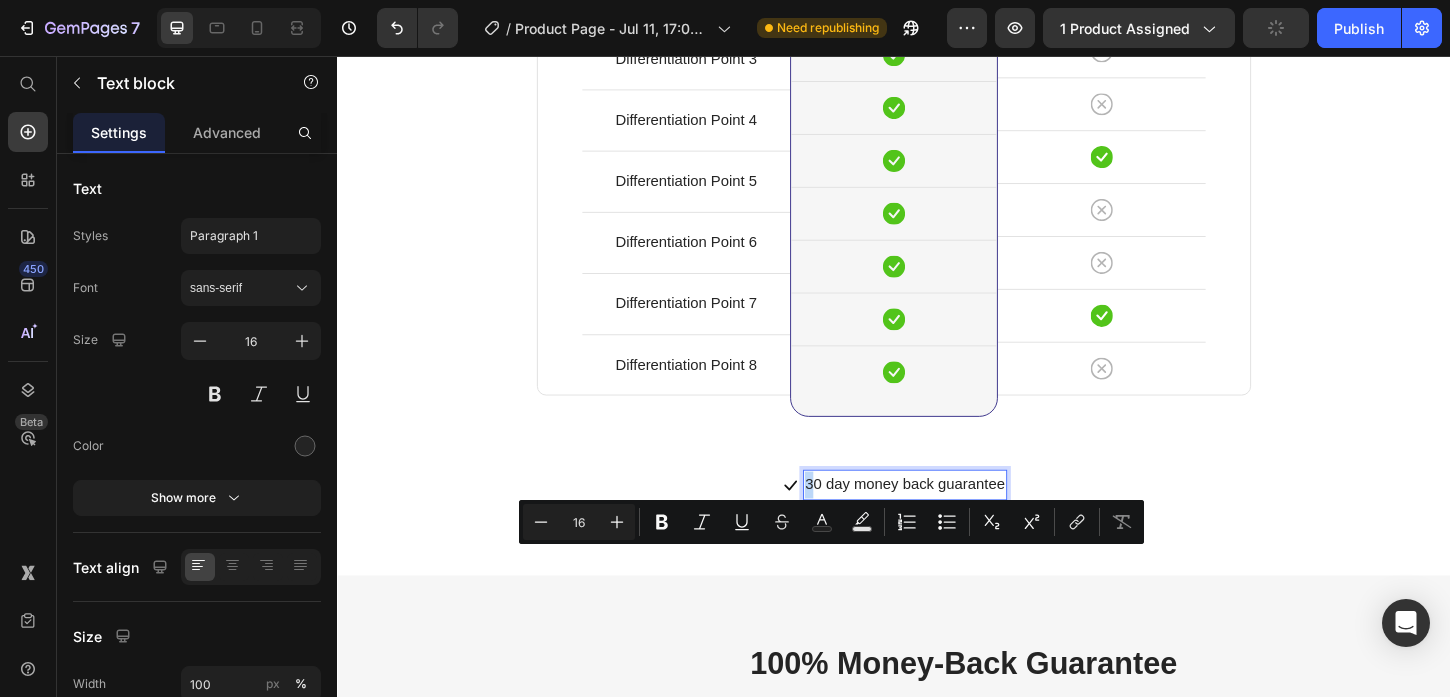 click on "30 day money back guarantee" at bounding box center [948, 518] 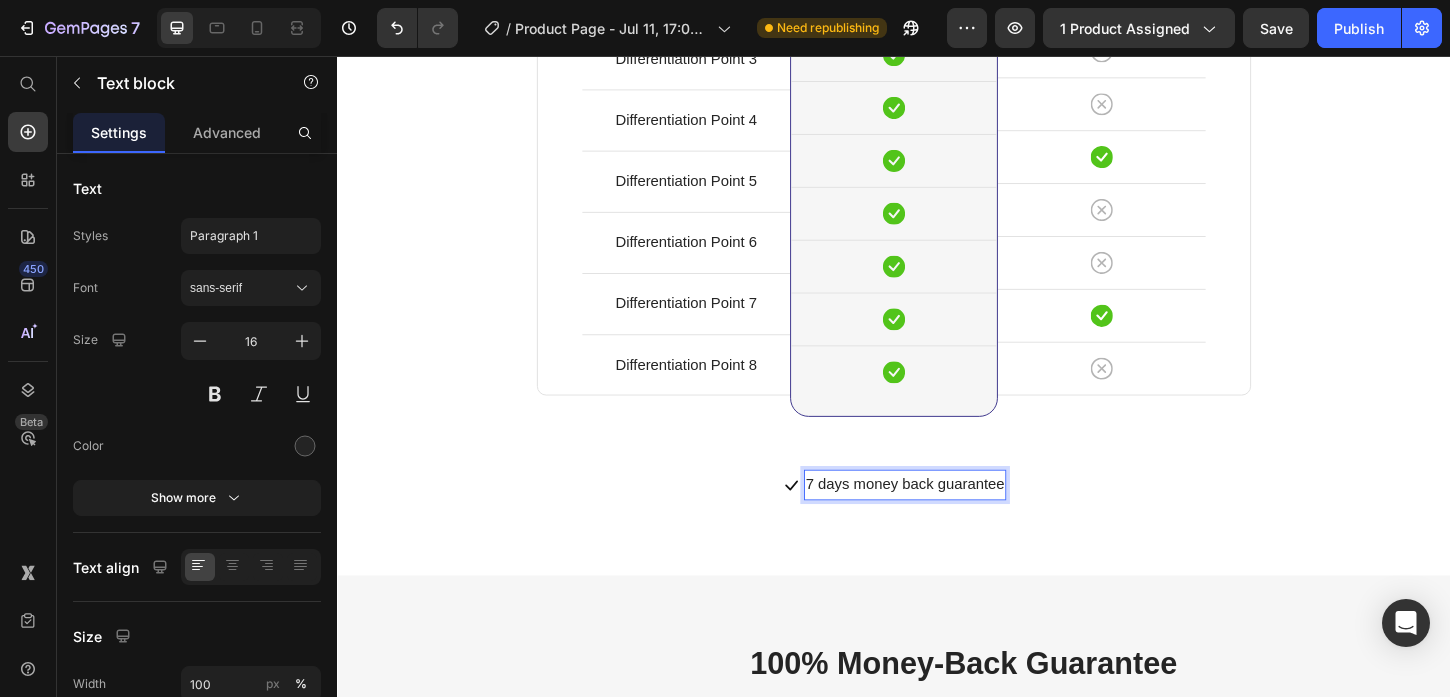 click on "Icon 7 days money back guarantee Text block   0" at bounding box center (937, 518) 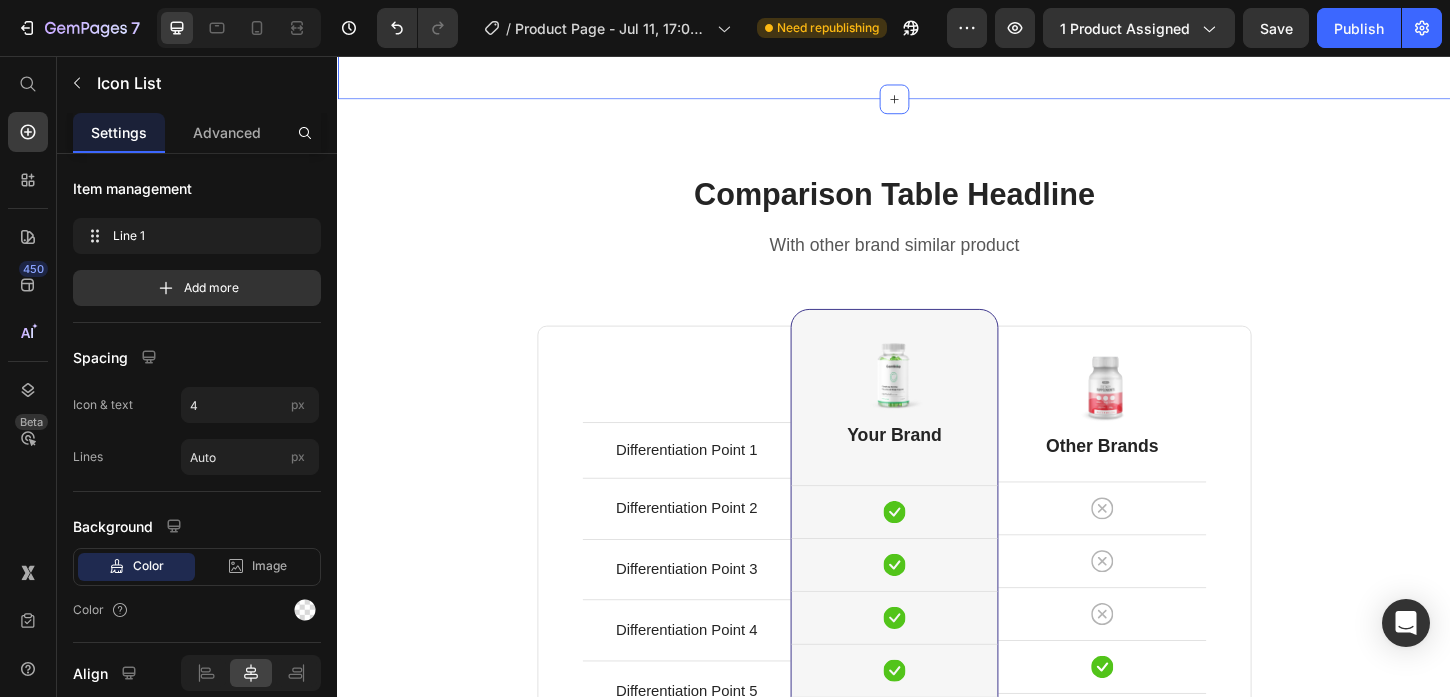 scroll, scrollTop: 3490, scrollLeft: 0, axis: vertical 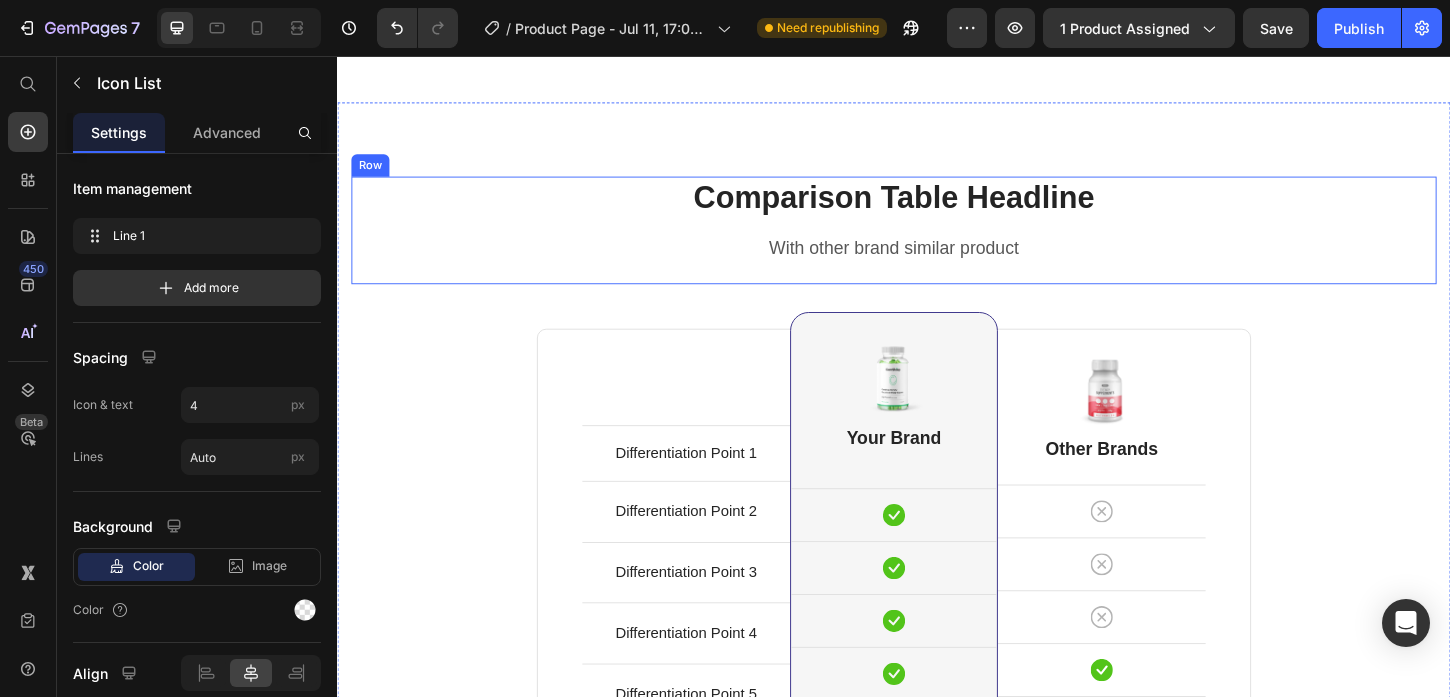 click on "Comparison Table Headline" at bounding box center [937, 209] 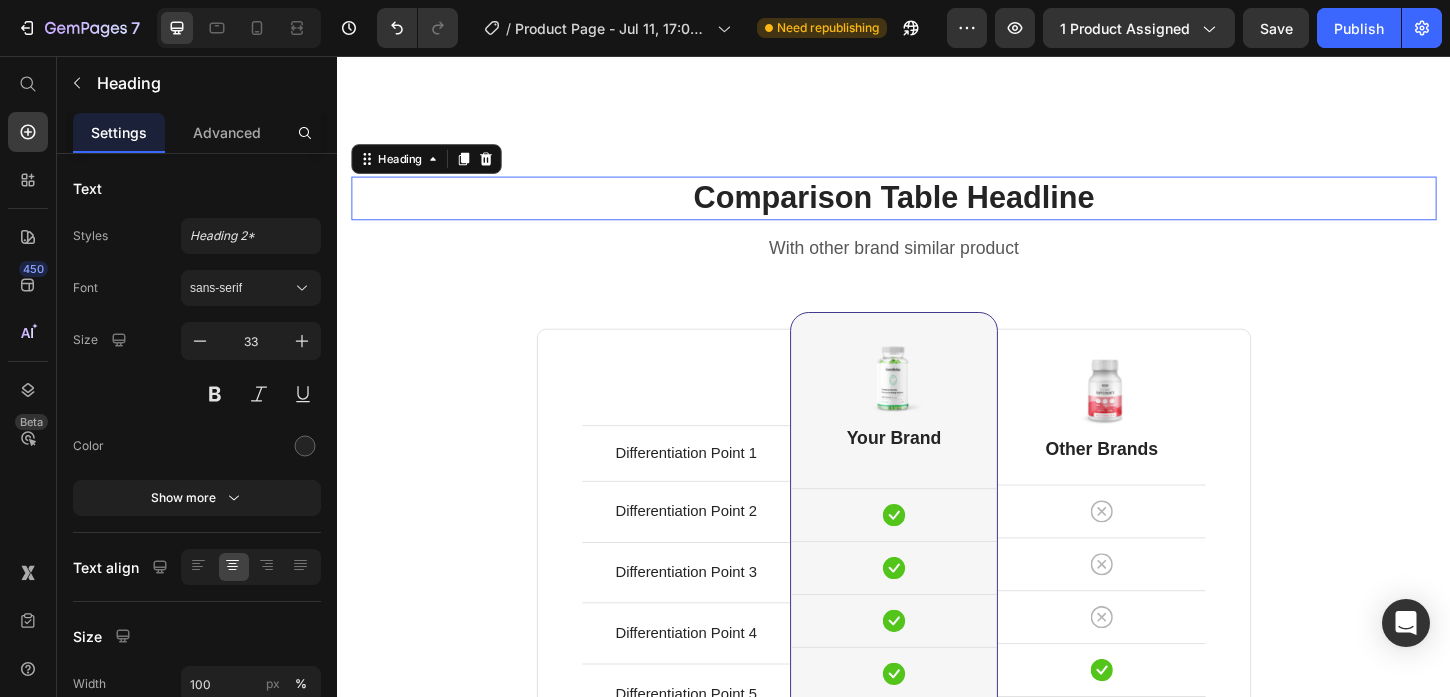 click on "Comparison Table Headline" at bounding box center [937, 209] 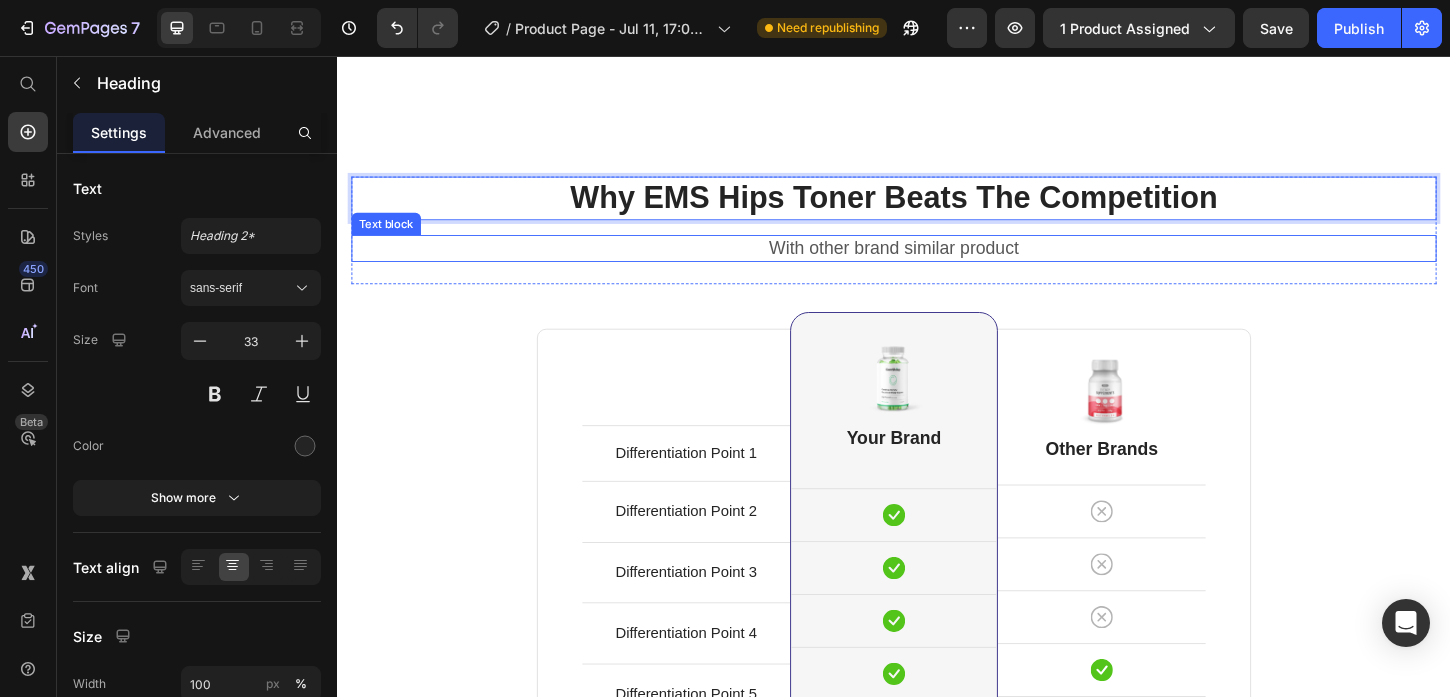 click on "With other brand similar product" at bounding box center [937, 263] 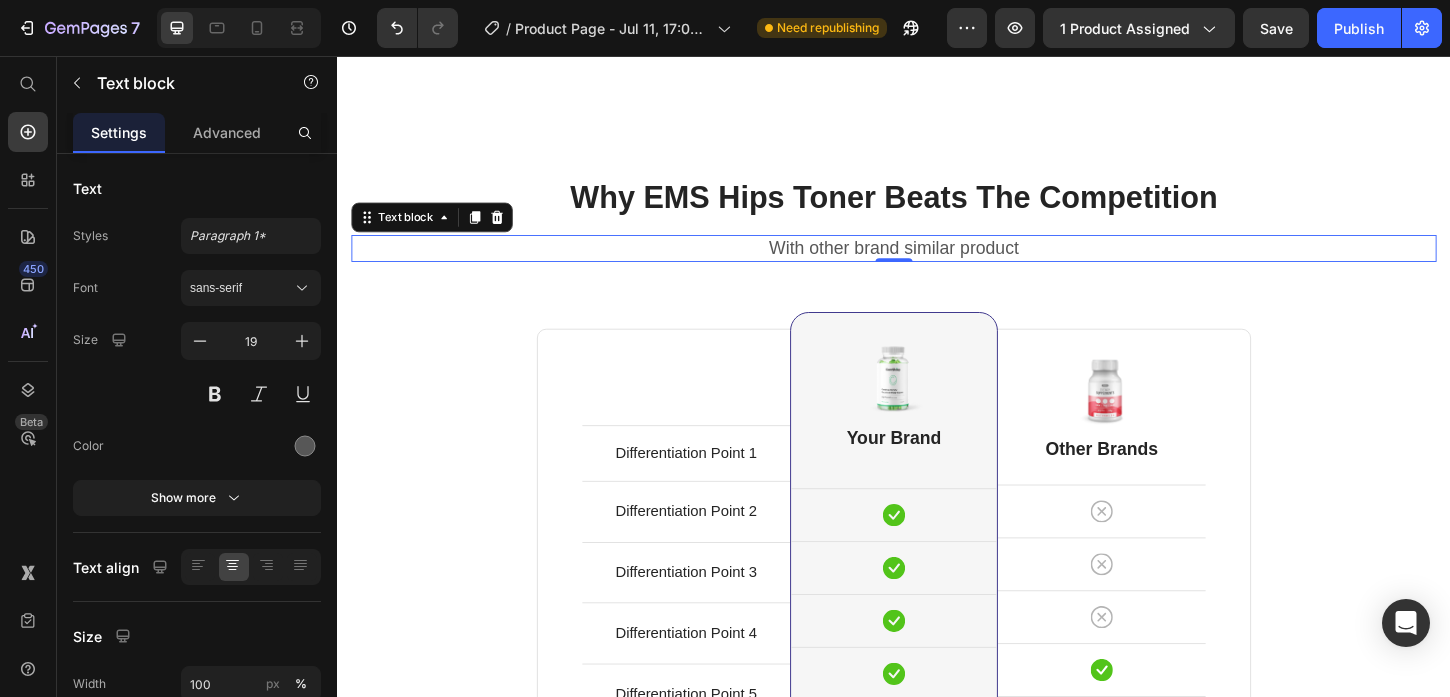 click on "With other brand similar product" at bounding box center (937, 263) 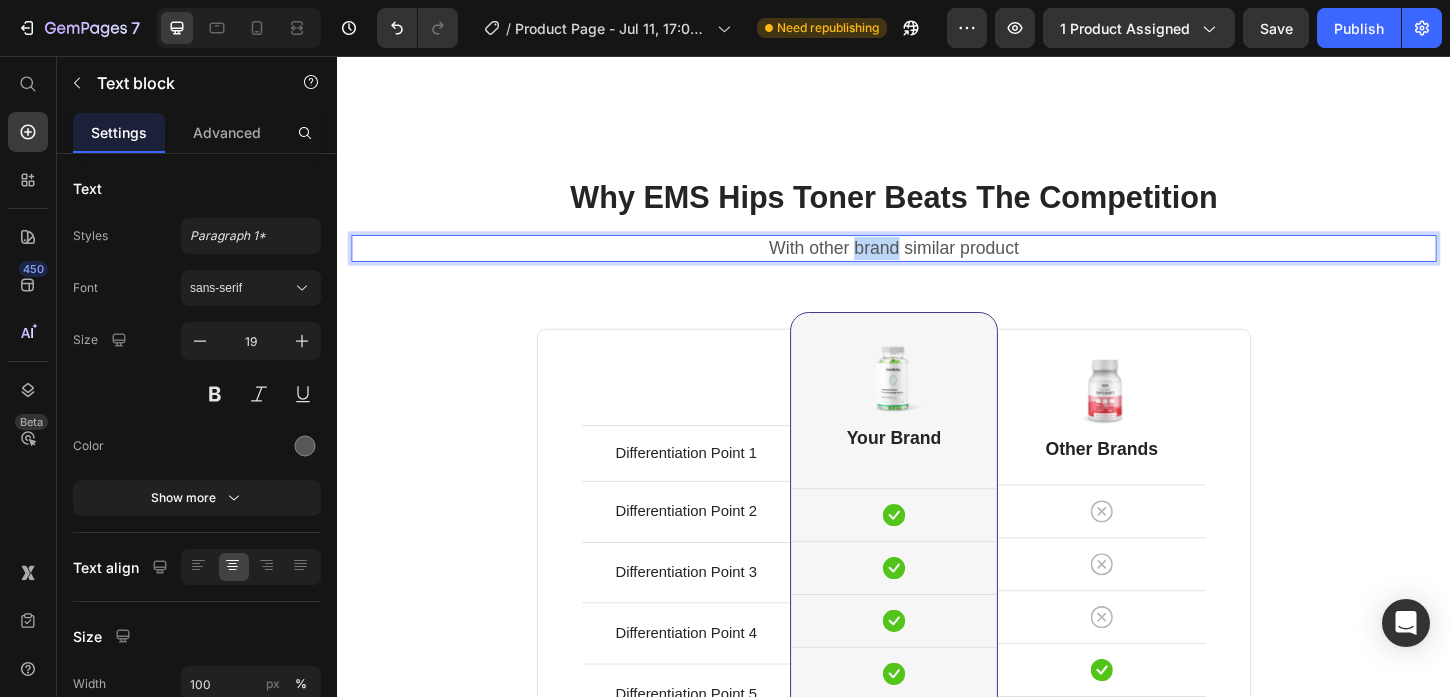 click on "With other brand similar product" at bounding box center (937, 263) 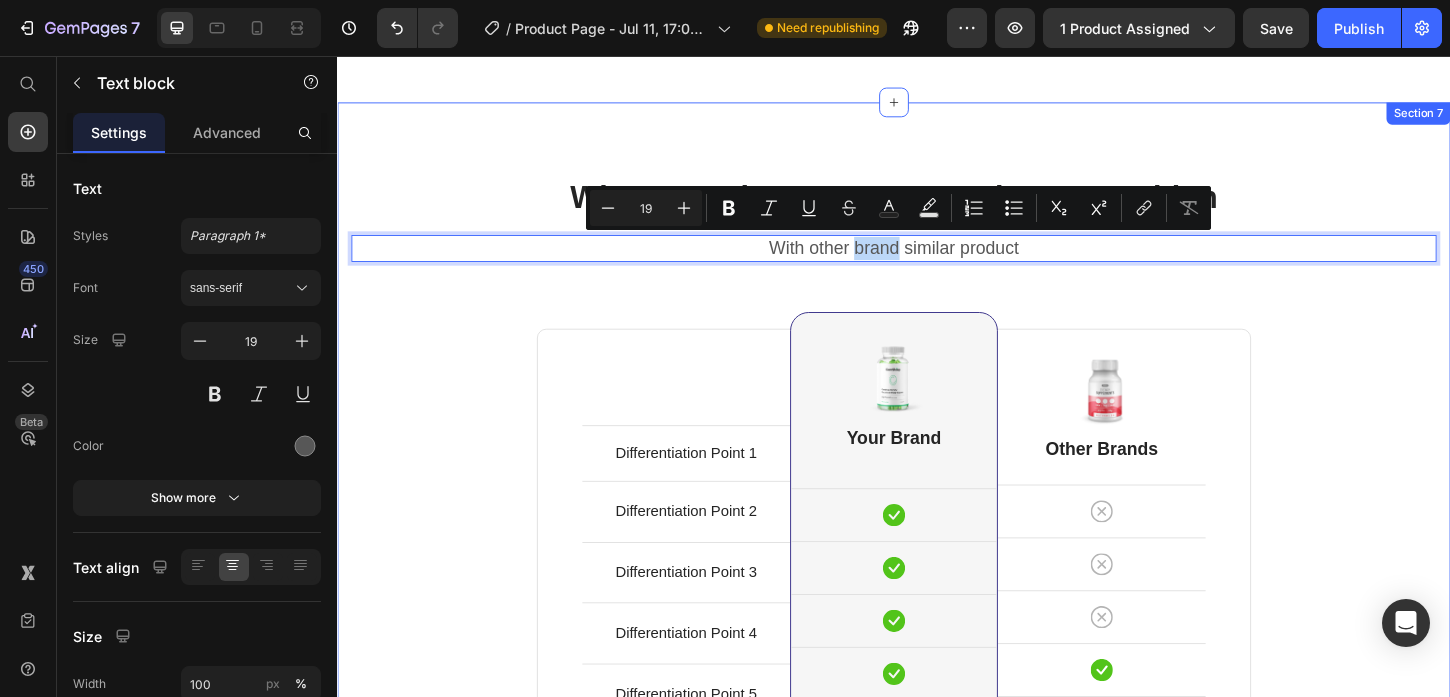 click on "Why EMS Hips Toner Beats The Competition Heading With other brand similar product Text block   0 Row Differentiation Point 1 Text block Row Differentiation Point 2 Text block Row Differentiation Point 3 Text block Row Differentiation Point 4 Text block Row Differentiation Point 5 Text block Row Differentiation Point 6 Text block Row Differentiation Point 7 Text block Row Differentiation Point 8 Text block Row Image Your Brand Heading
Icon Row
Icon Row
Icon Row
Icon Row
Icon Row
Icon Row
Icon Row
Icon Row Row Image Other Brands Heading
Icon Row
Icon Row
Icon Row
Icon Row
Icon Row
Icon Row
Icon Row
Icon Row Row Your Brand Heading Differentiation Point 1 Text block
Icon Row Differentiation Point 2 Text block
Icon Row Text block" at bounding box center (937, 637) 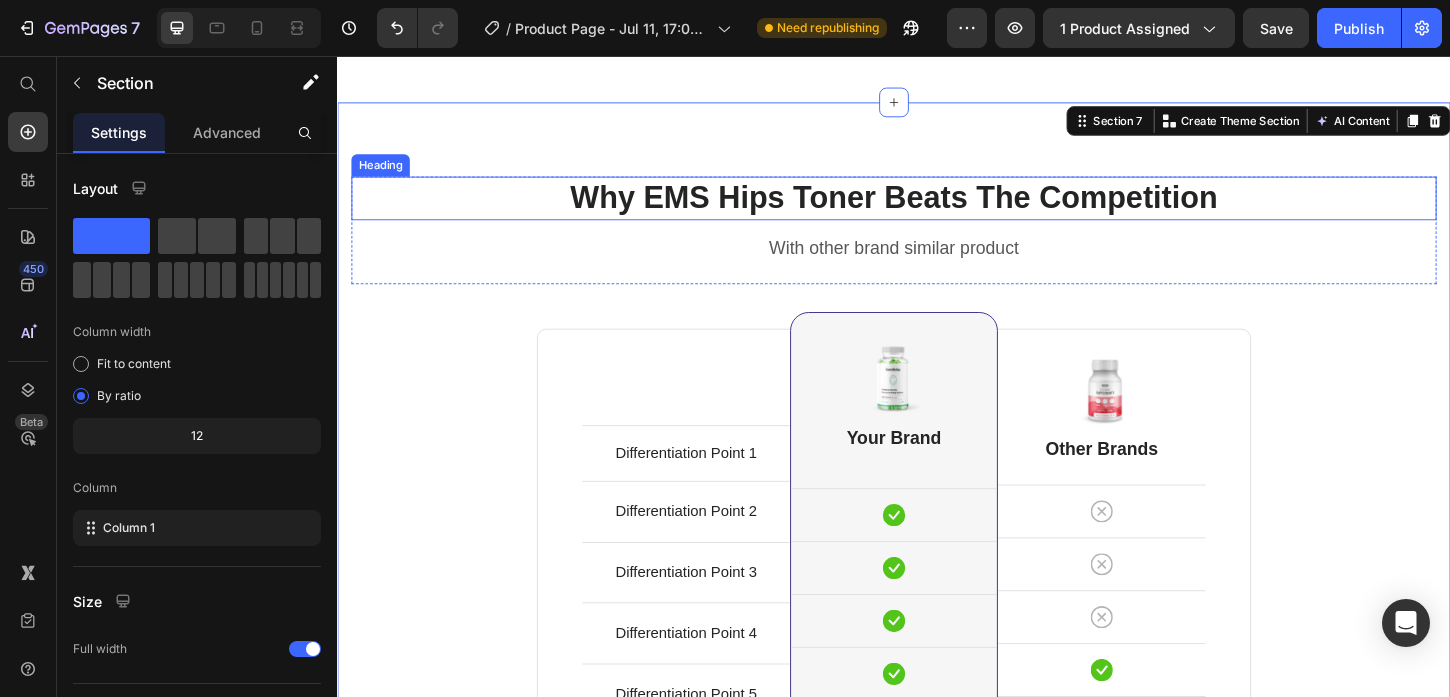 click on "Why EMS Hips Toner Beats The Competition" at bounding box center (937, 209) 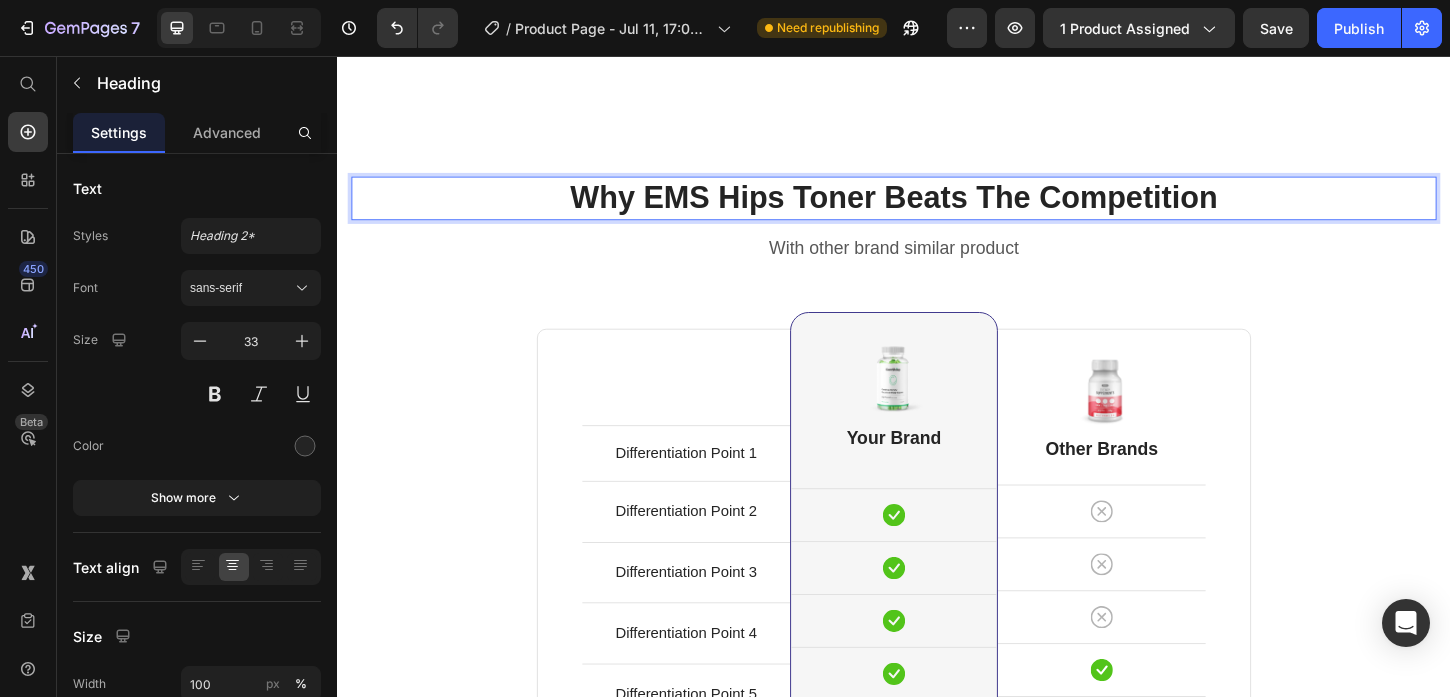 click on "Why EMS Hips Toner Beats The Competition" at bounding box center [937, 209] 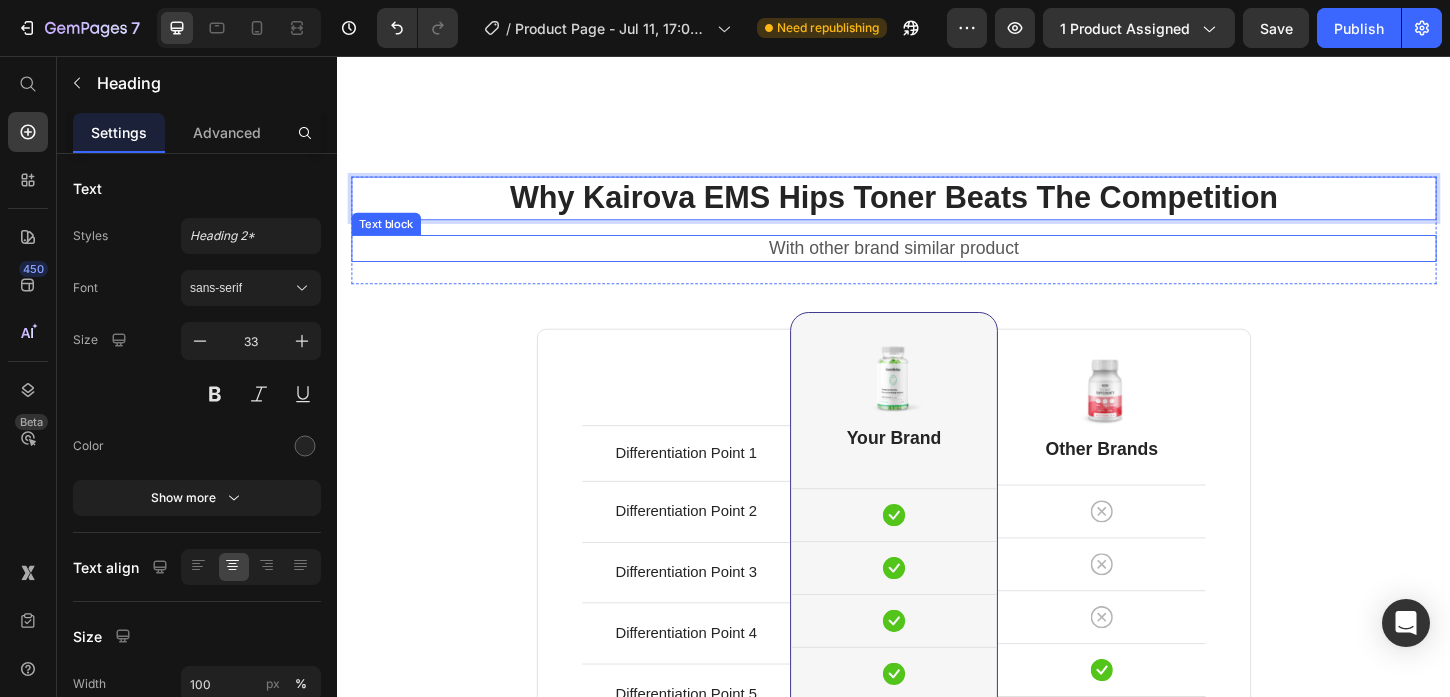 click on "With other brand similar product" at bounding box center [937, 263] 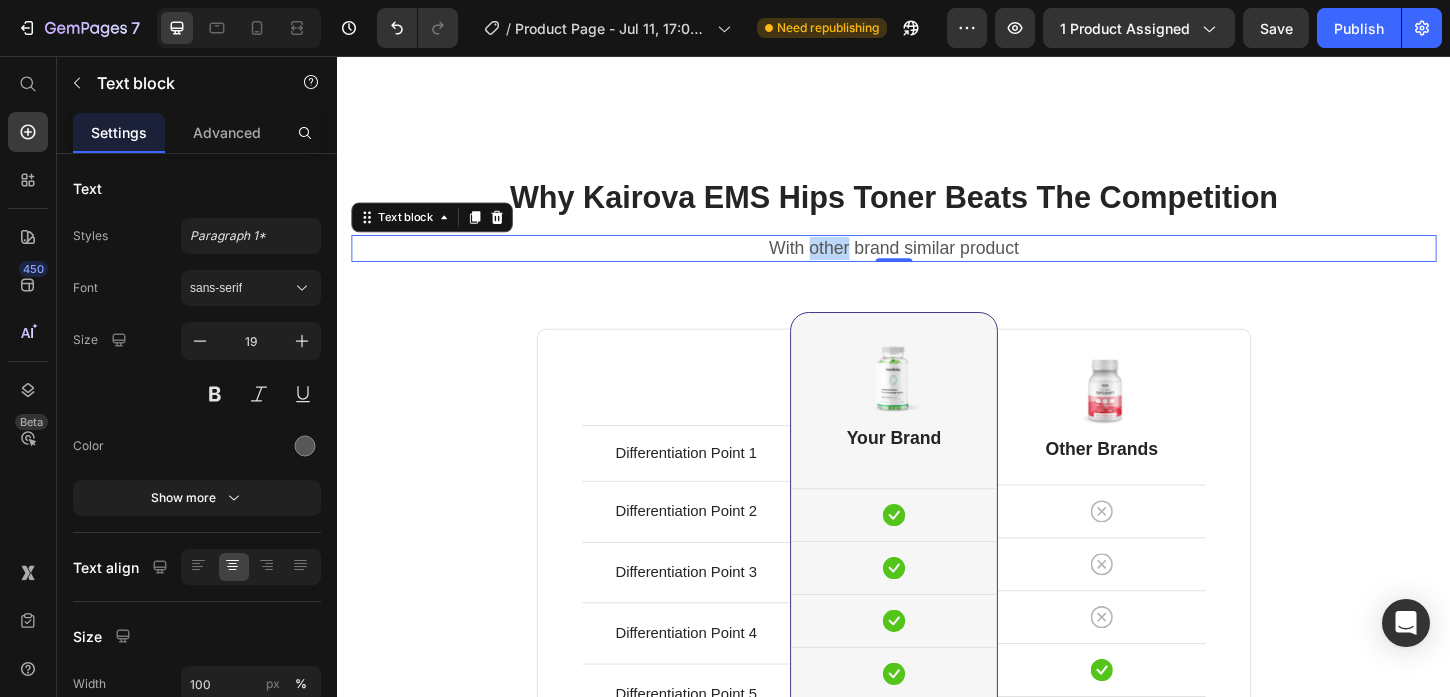 click on "With other brand similar product" at bounding box center [937, 263] 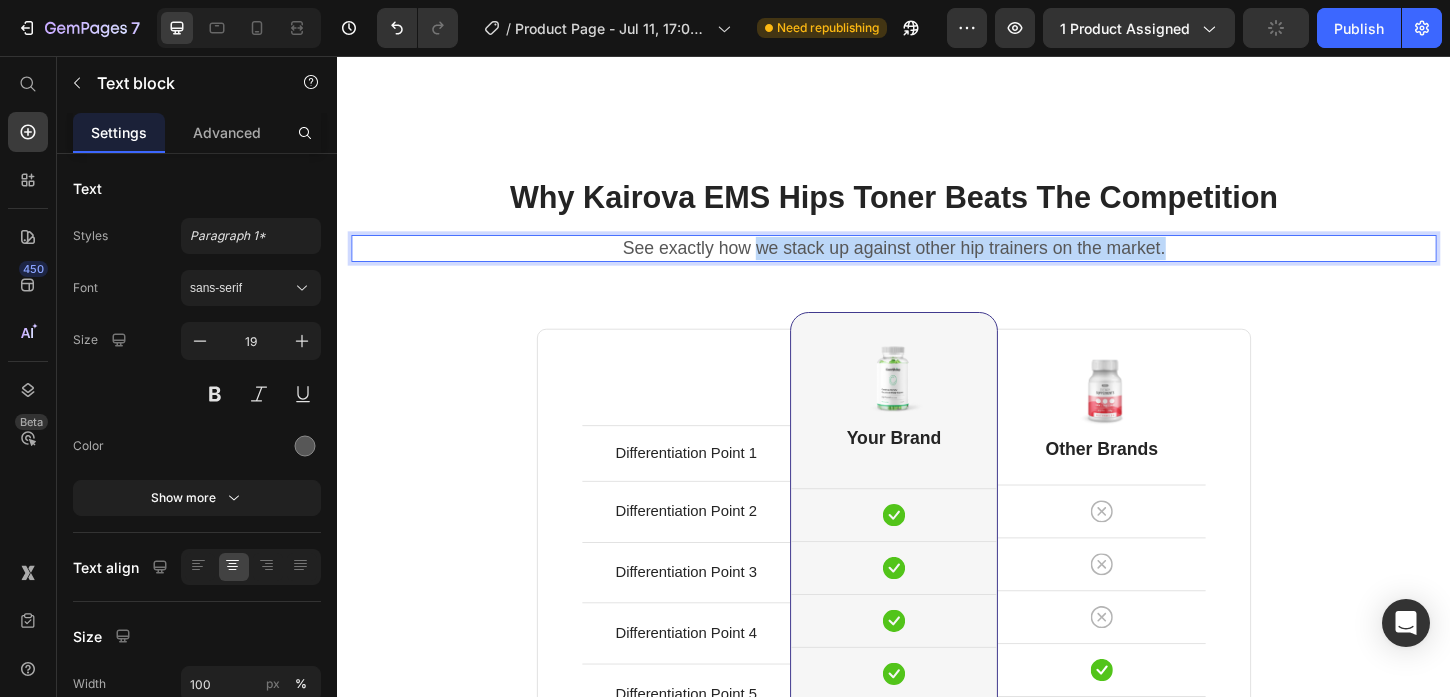 drag, startPoint x: 789, startPoint y: 262, endPoint x: 1259, endPoint y: 274, distance: 470.15317 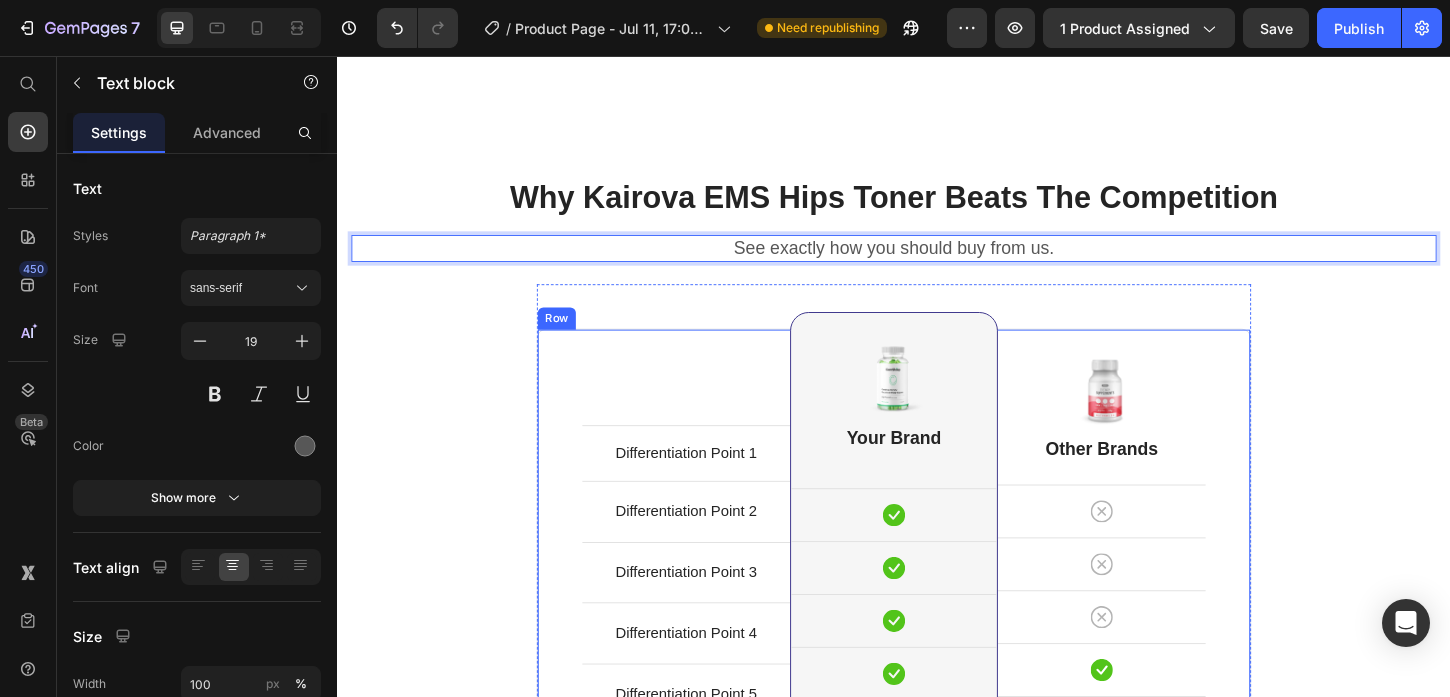 click on "Image Other Brands Heading
Icon Row
Icon Row
Icon Row
Icon Row
Icon Row
Icon Row
Icon Row
Icon Row" at bounding box center (1161, 663) 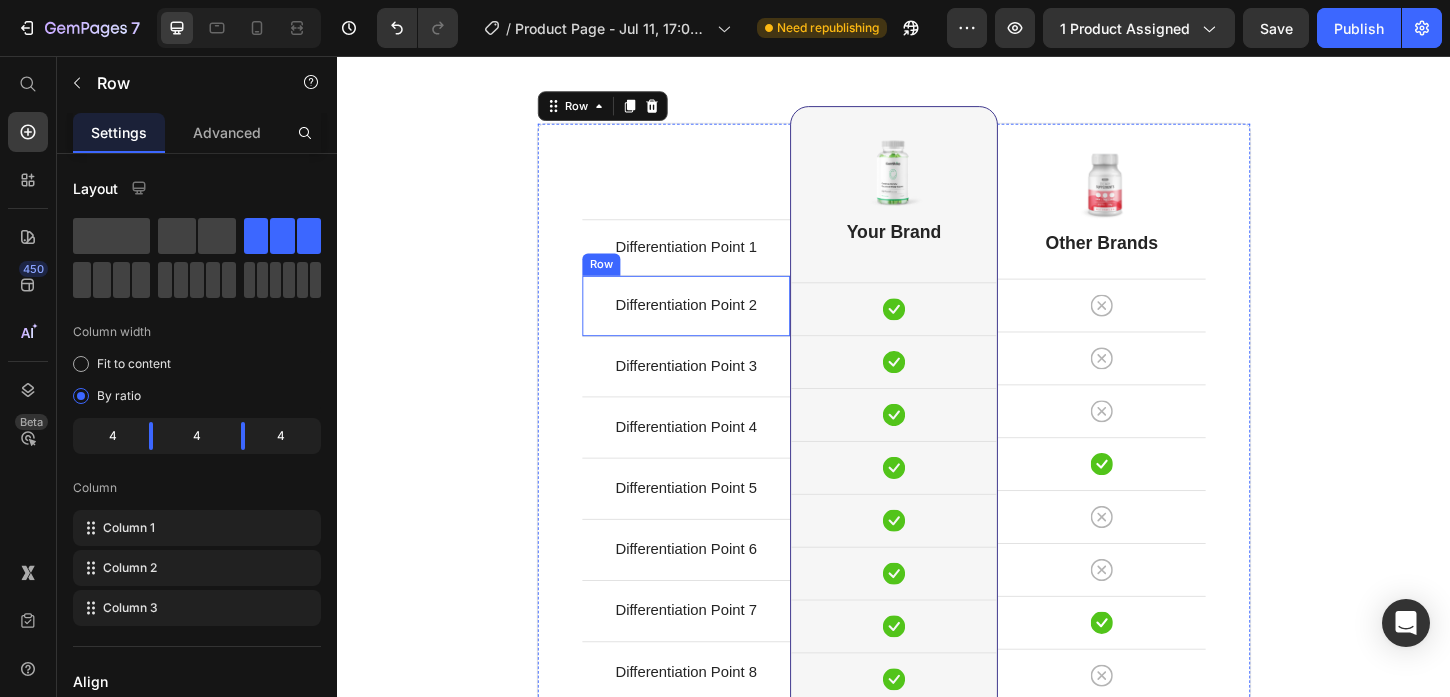scroll, scrollTop: 3692, scrollLeft: 0, axis: vertical 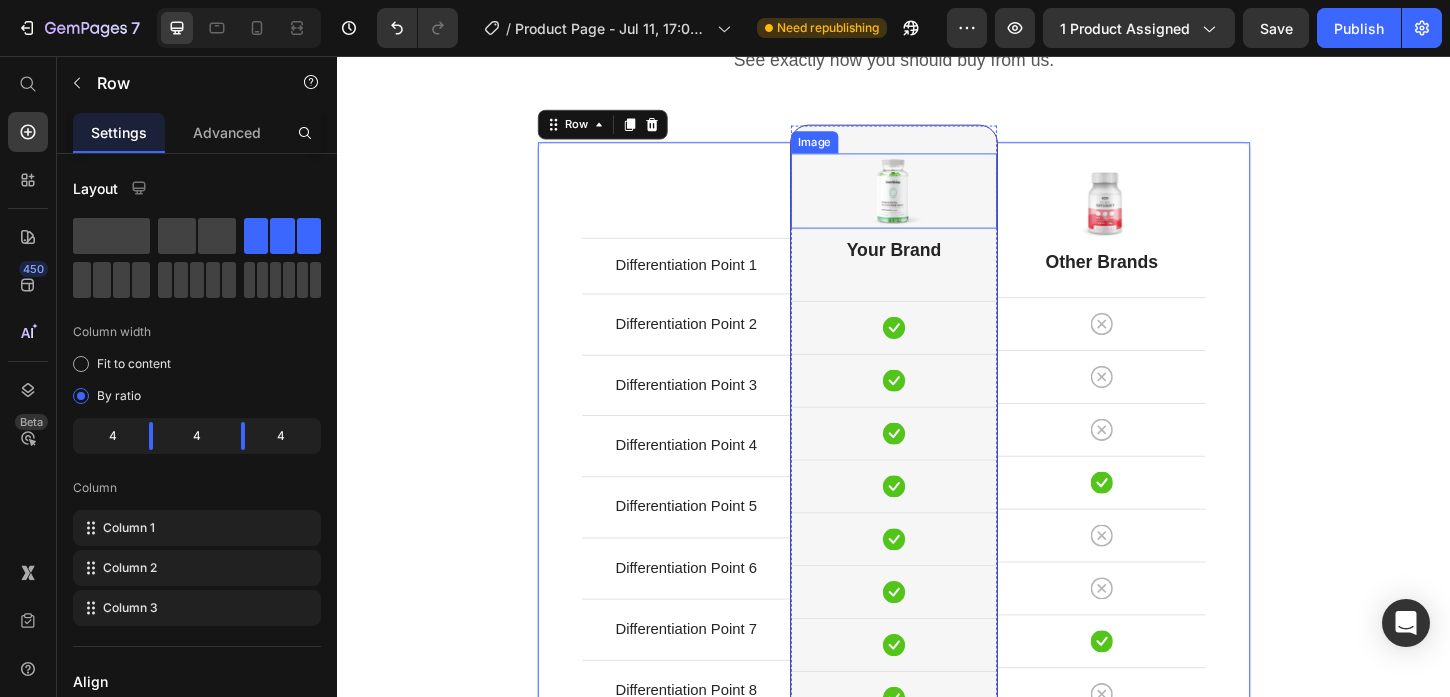 click at bounding box center [937, 201] 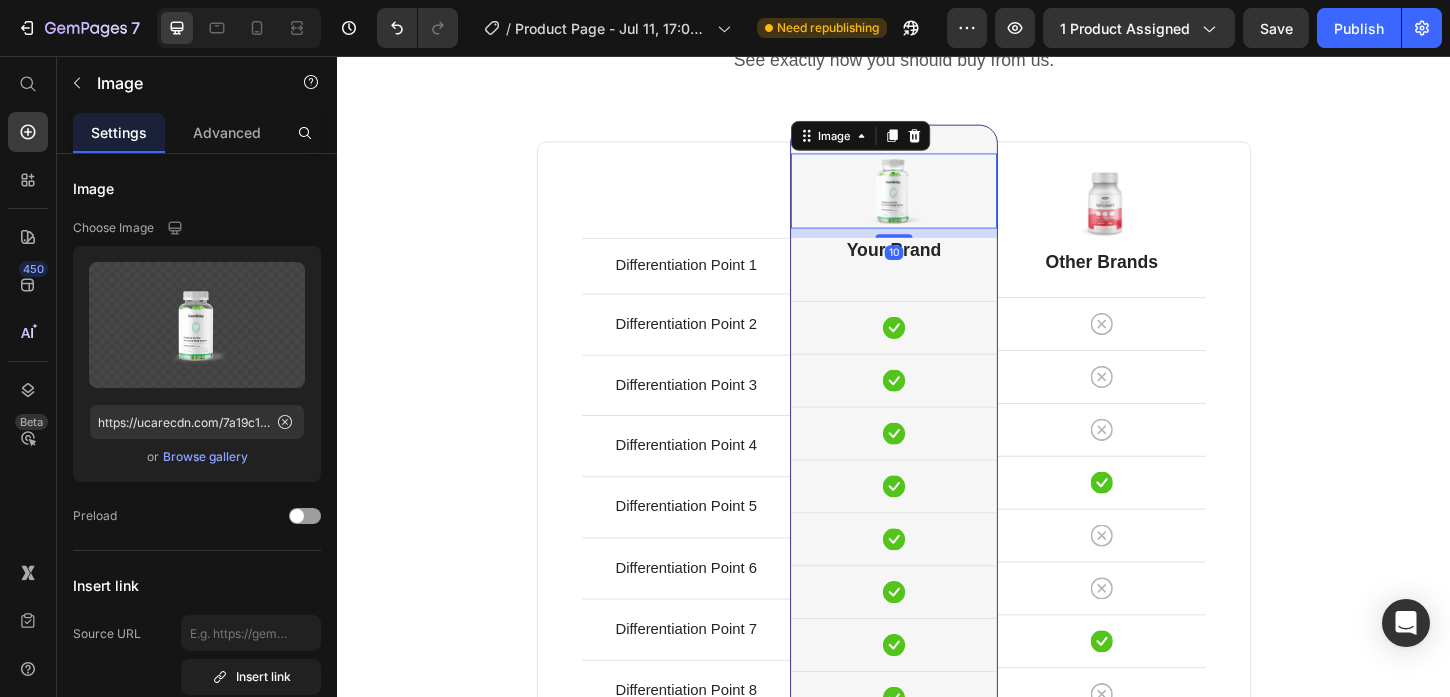 click on "Your Brand" at bounding box center (937, 266) 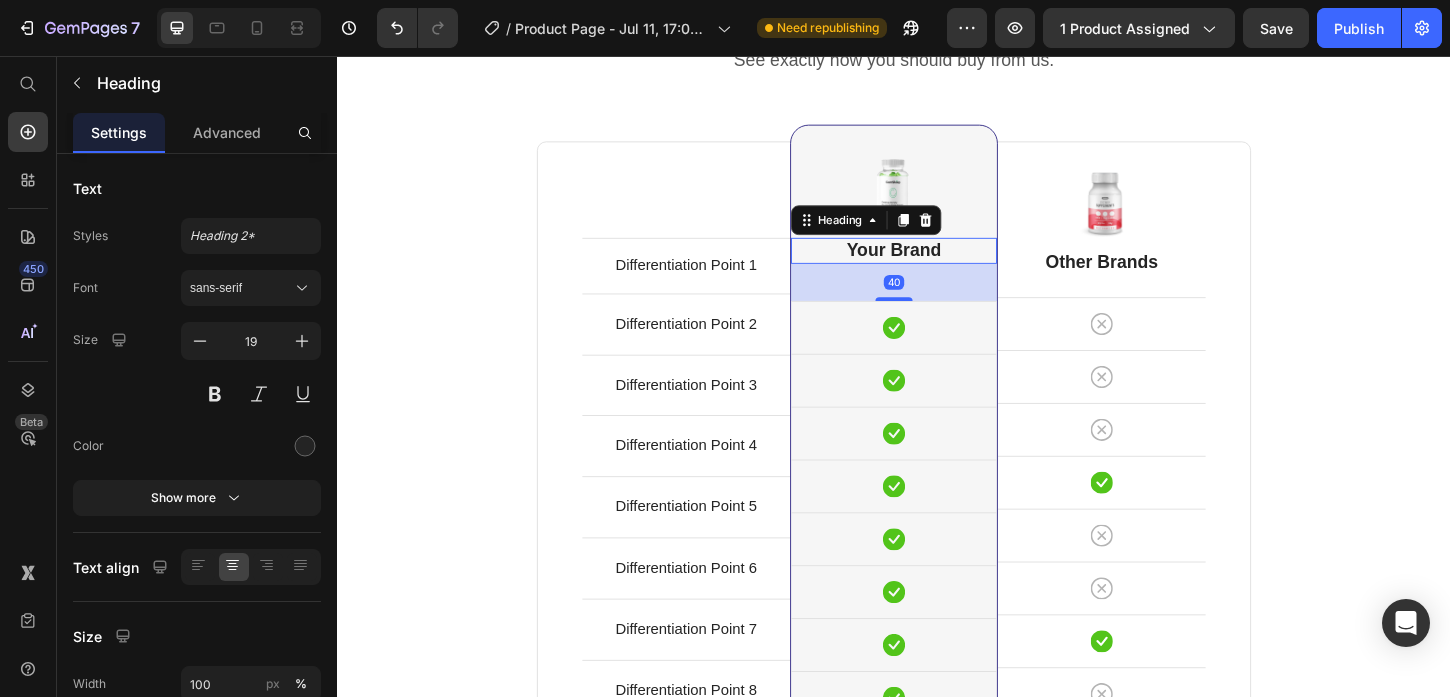 click on "Your Brand" at bounding box center (937, 266) 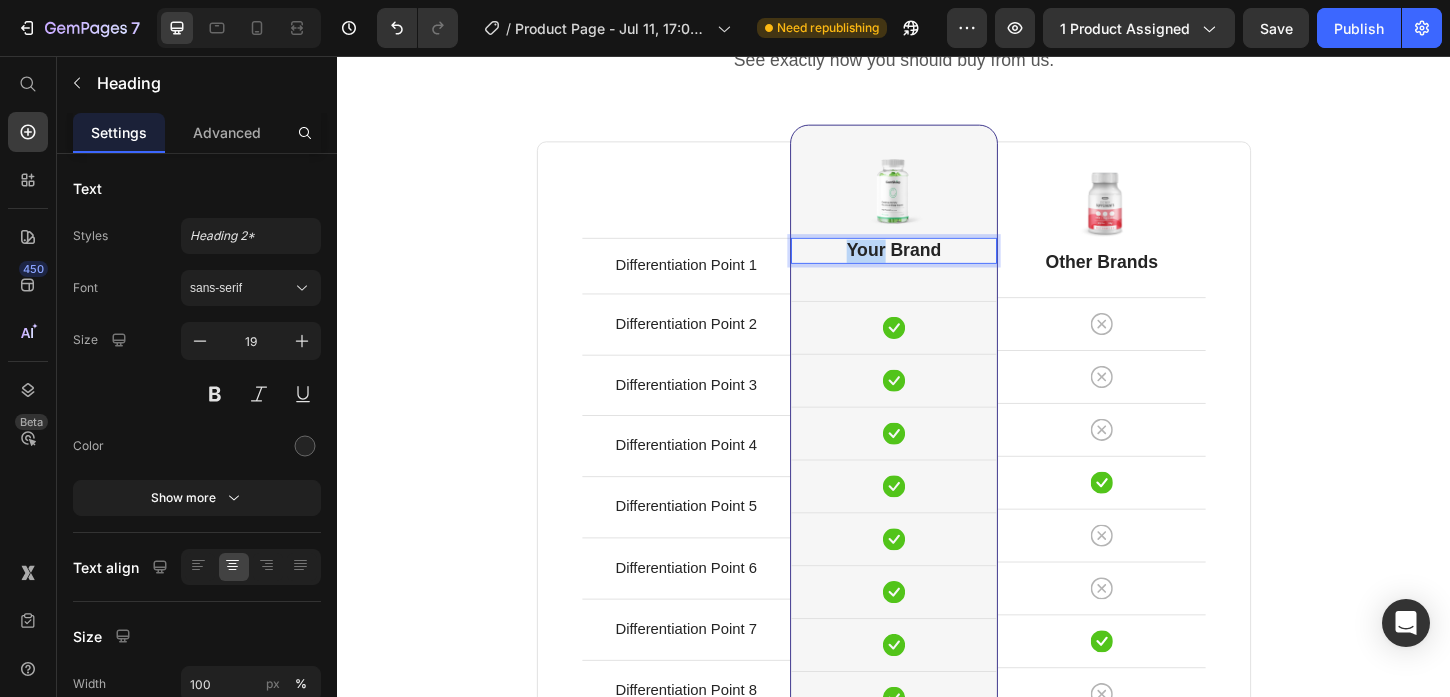 click on "Your Brand" at bounding box center (937, 266) 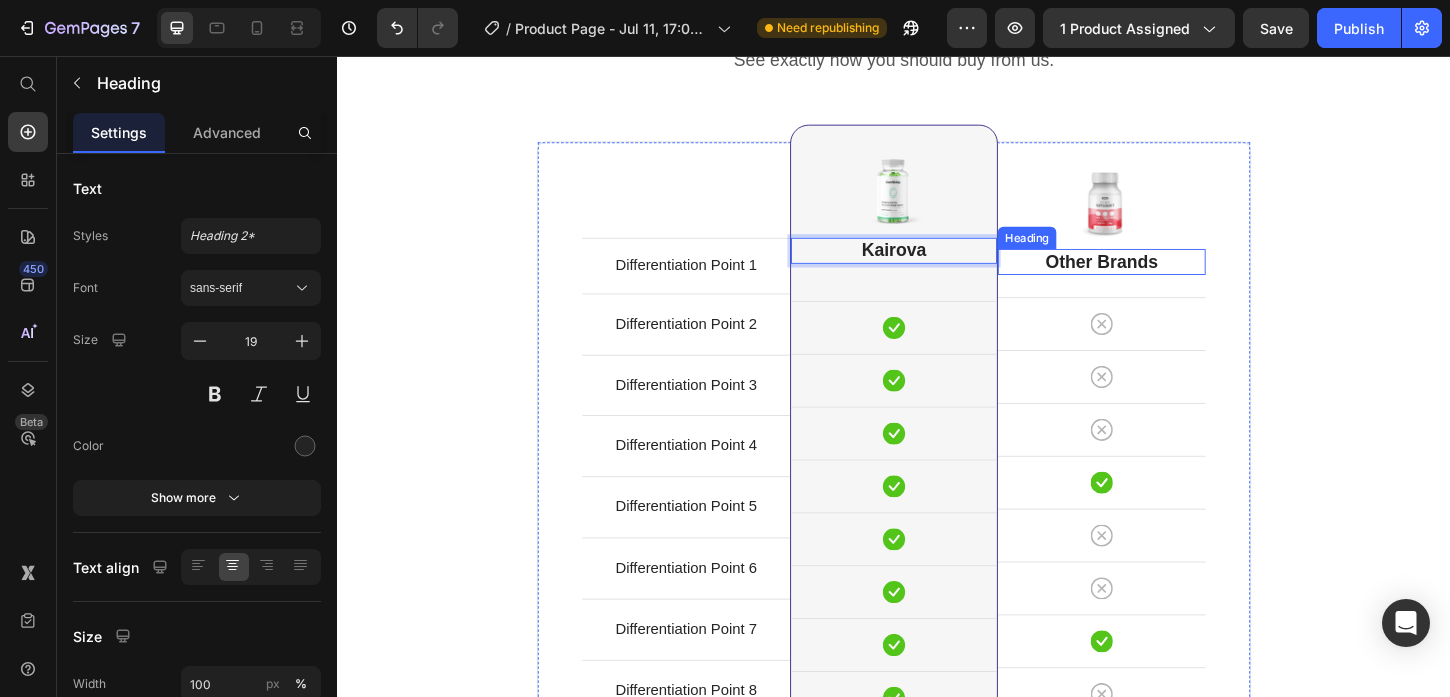 click on "Other Brands" at bounding box center [1161, 278] 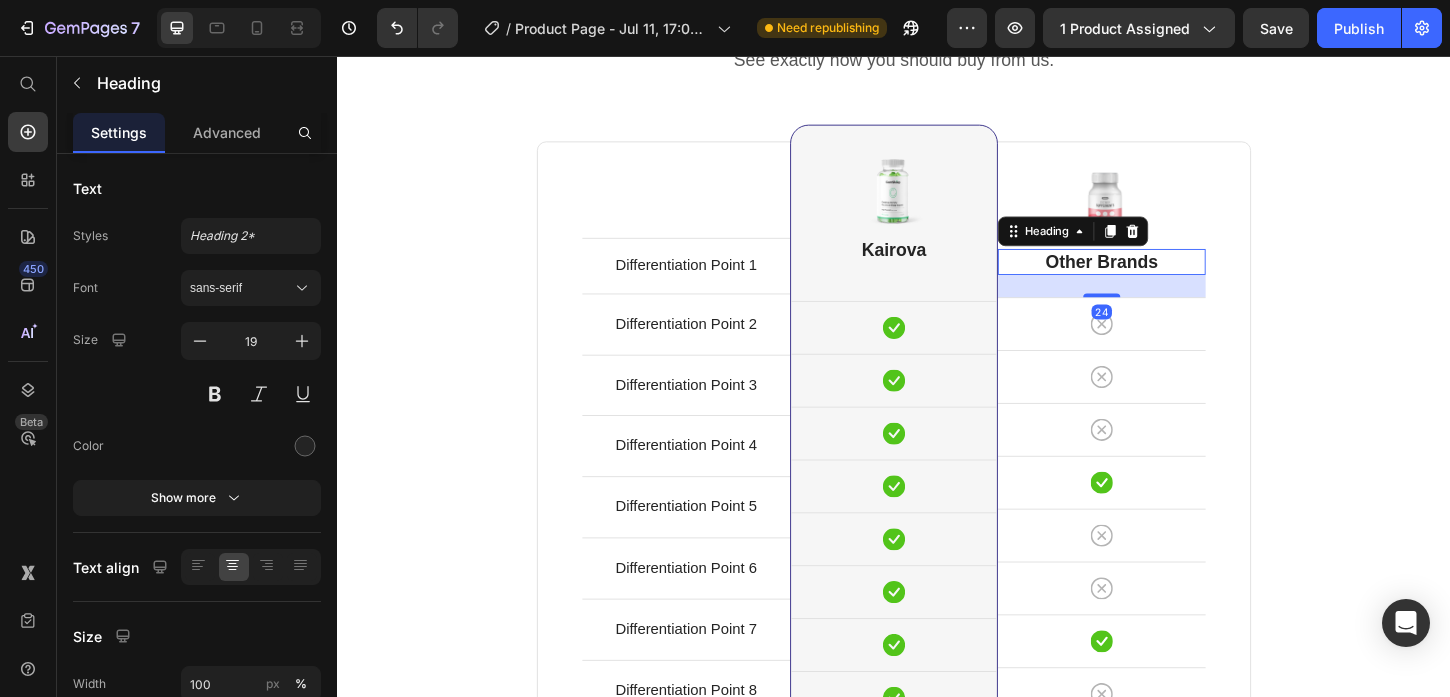 click on "Other Brands" at bounding box center (1161, 278) 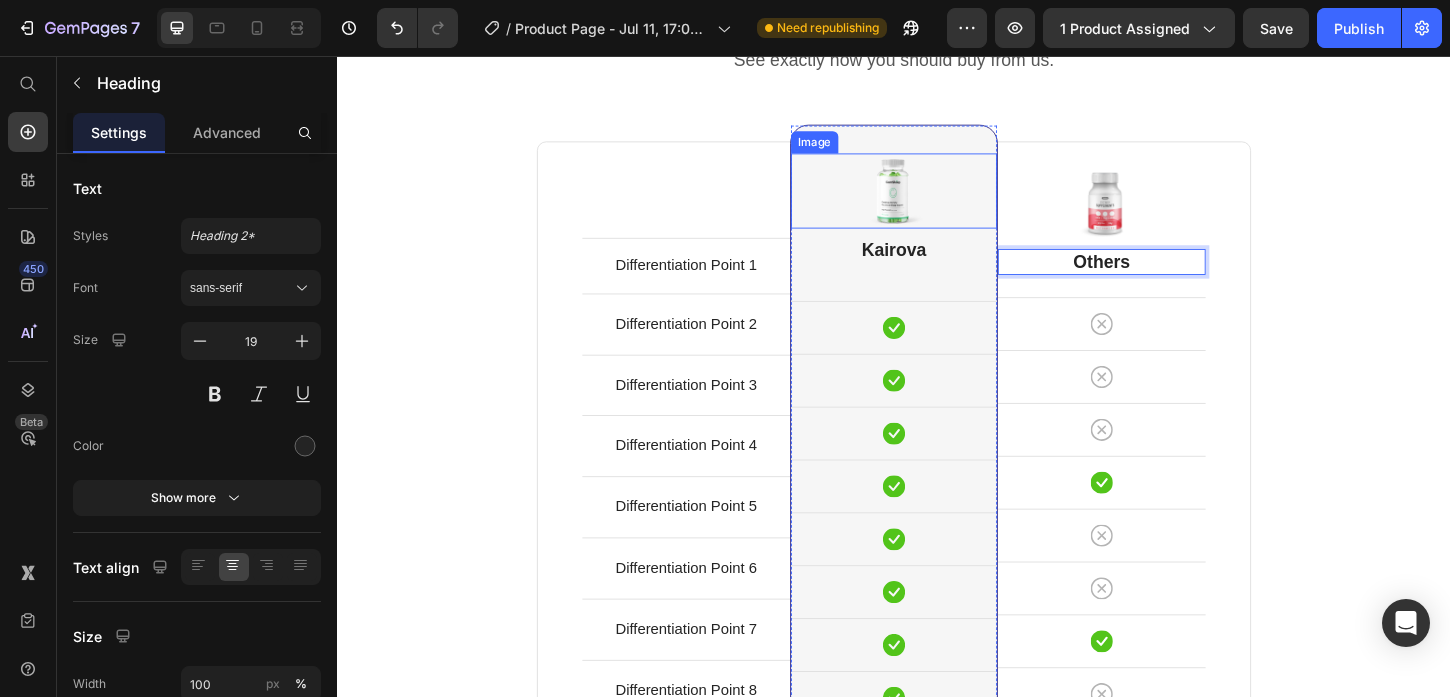 click at bounding box center (937, 201) 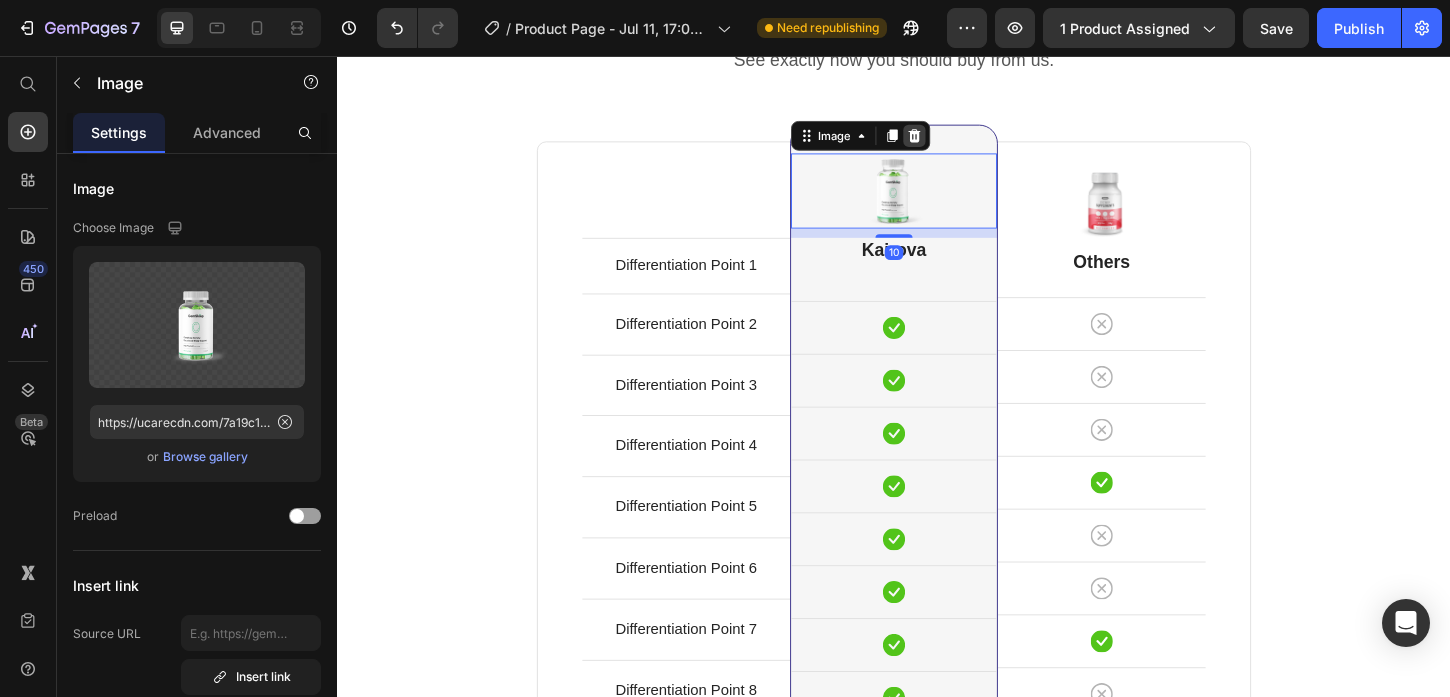 click 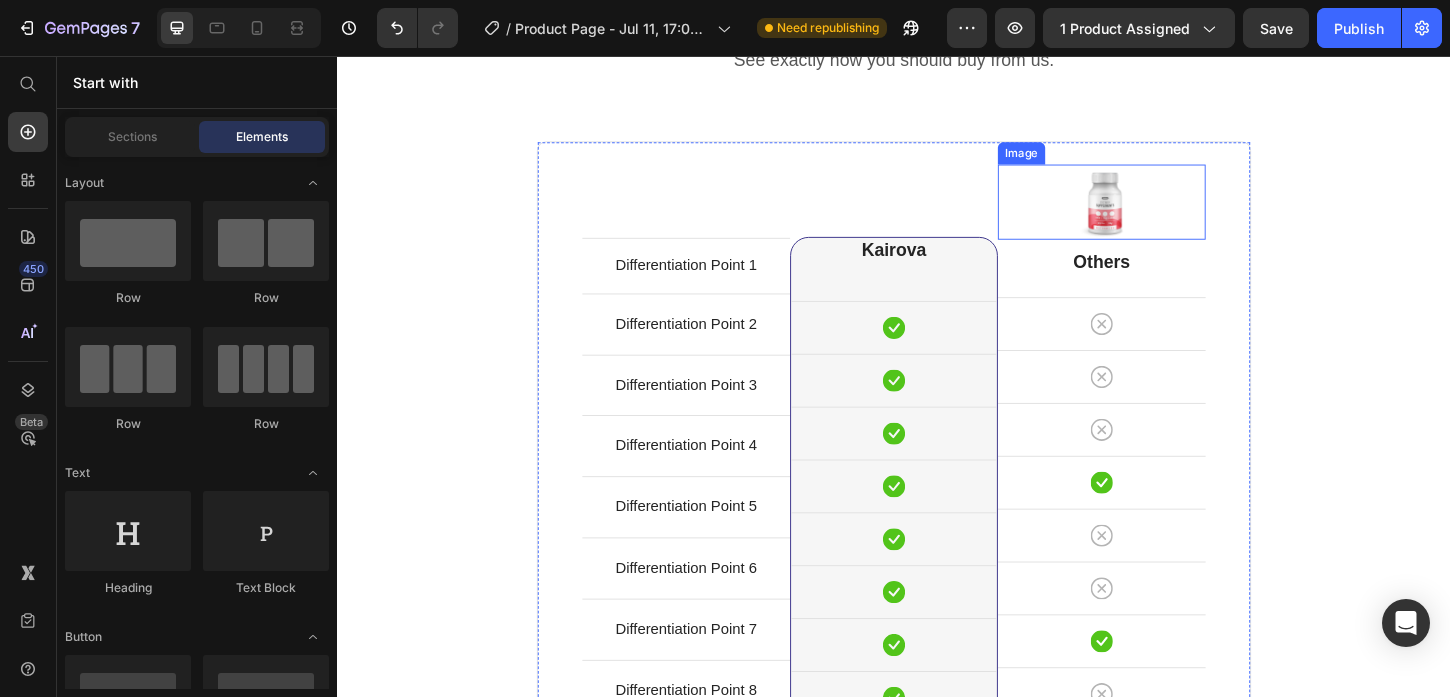 click at bounding box center (1161, 213) 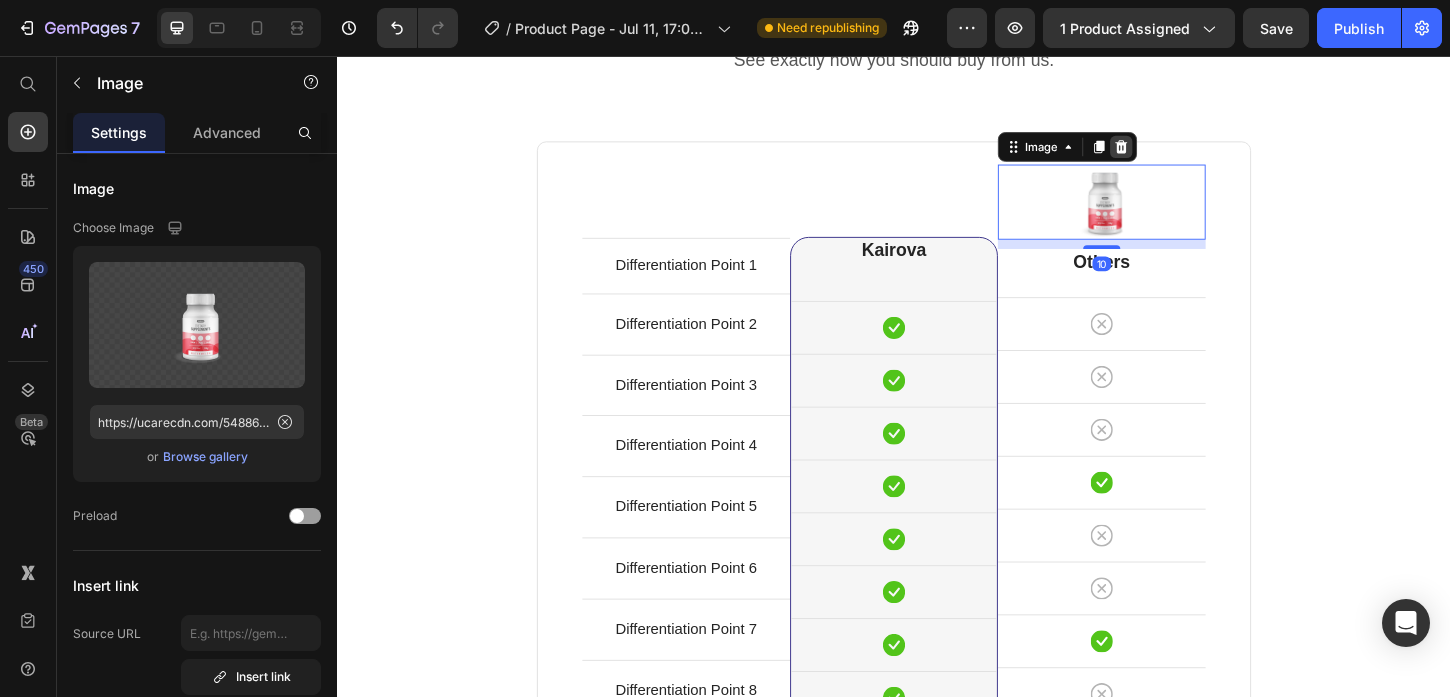 click 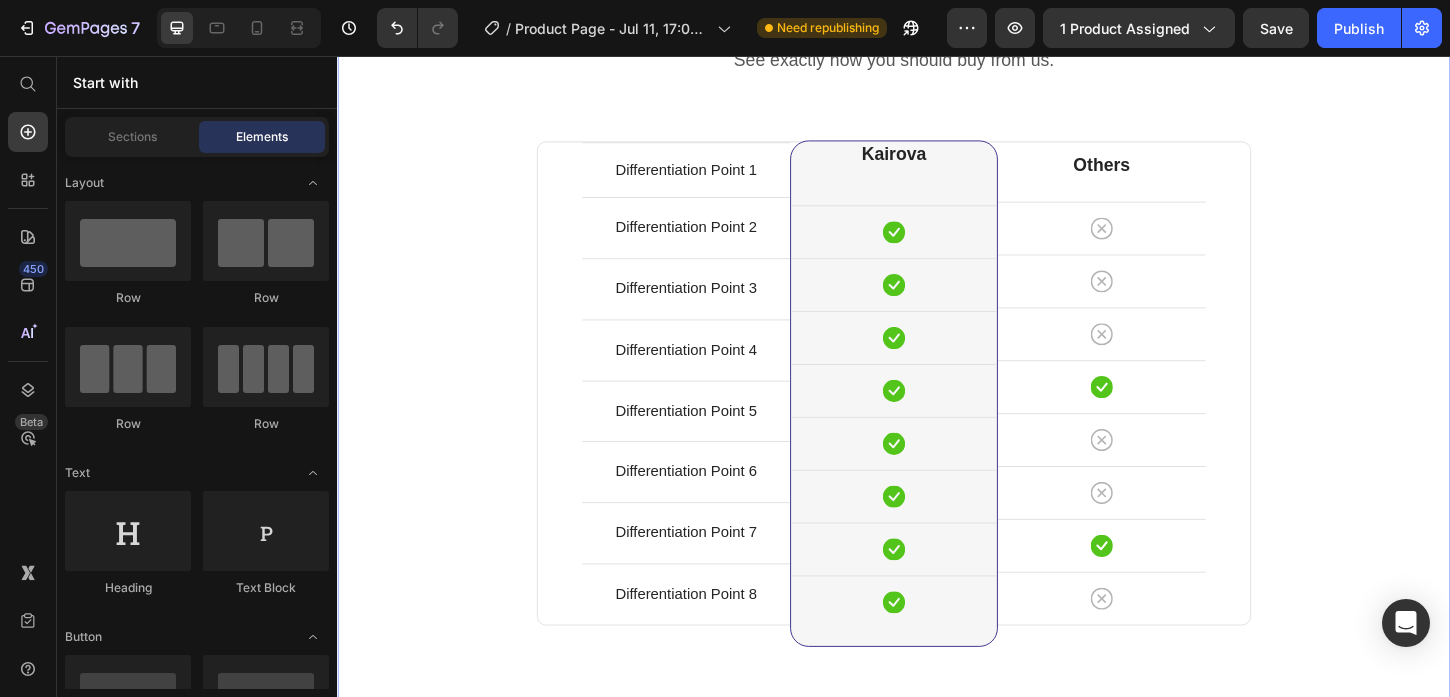 click on "Why Kairova EMS Hips Toner Beats The Competition Heading See exactly how you should buy from us. Text block Row Differentiation Point 1 Text block Row Differentiation Point 2 Text block Row Differentiation Point 3 Text block Row Differentiation Point 4 Text block Row Differentiation Point 5 Text block Row Differentiation Point 6 Text block Row Differentiation Point 7 Text block Row Differentiation Point 8 Text block Row Kairova Heading
Icon Row
Icon Row
Icon Row
Icon Row
Icon Row
Icon Row
Icon Row
Icon Row Row Others Heading
Icon Row
Icon Row
Icon Row
Icon Row
Icon Row
Icon Row
Icon Row
Icon Row Row Your Brand Heading Differentiation Point 1 Text block
Icon Row Differentiation Point 2 Text block
Icon Row Text block Icon Row" at bounding box center [937, 383] 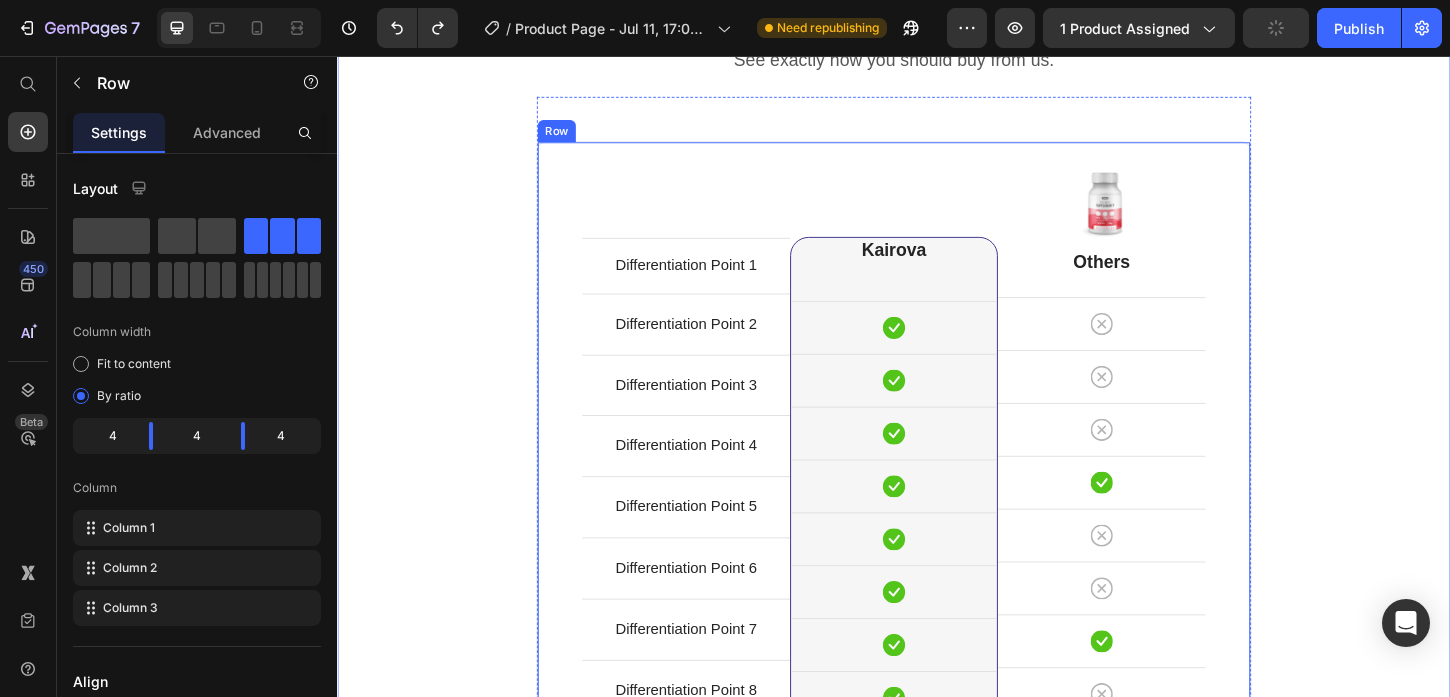click on "Kairova Heading
Icon Row
Icon Row
Icon Row
Icon Row
Icon Row
Icon Row
Icon Row
Icon Row Row" at bounding box center (937, 461) 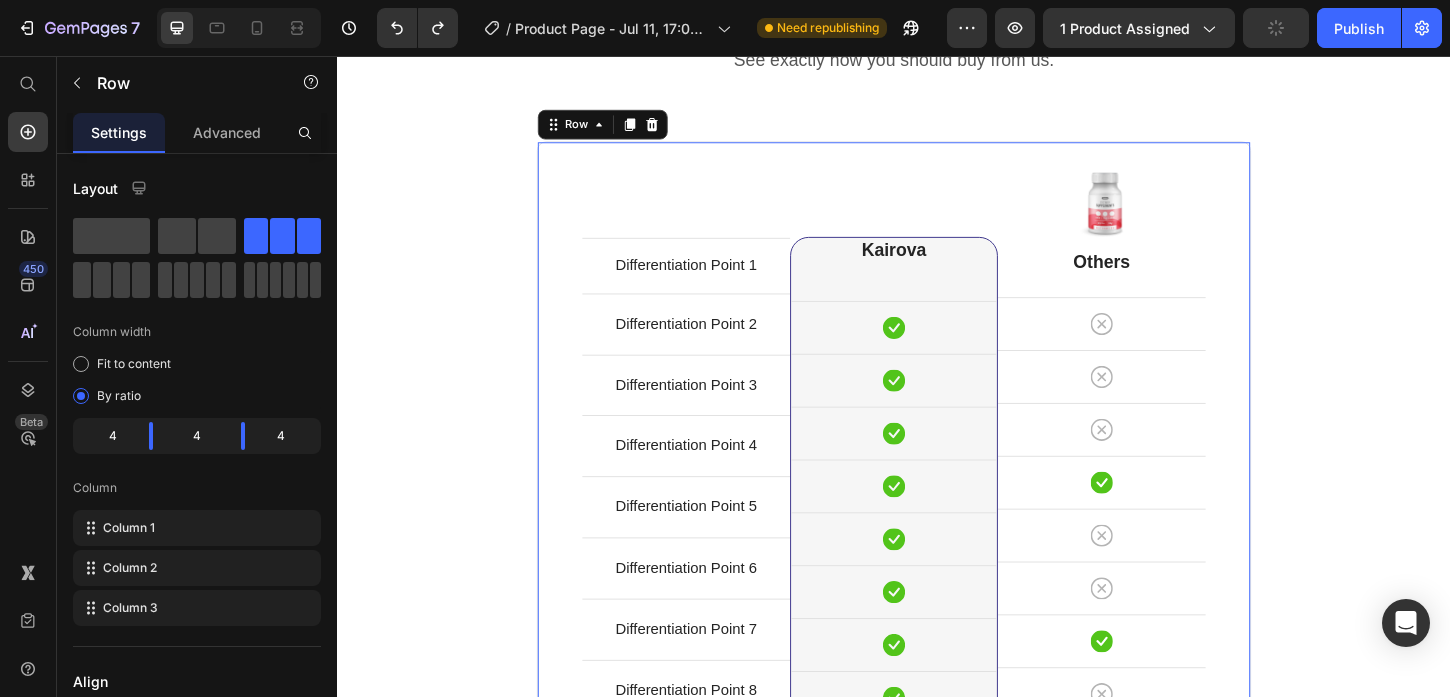 click on "Kairova Heading
Icon Row
Icon Row
Icon Row
Icon Row
Icon Row
Icon Row
Icon Row
Icon Row Row" at bounding box center [937, 461] 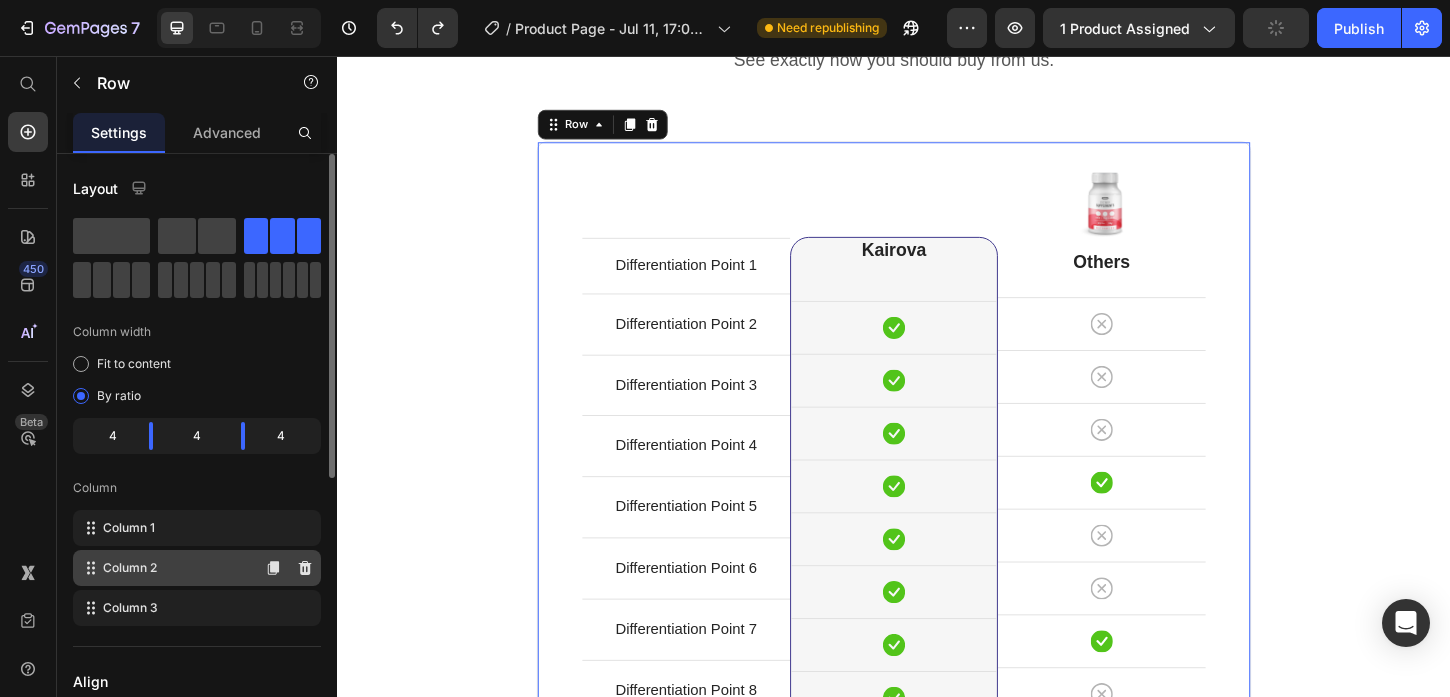 click on "Column 2" 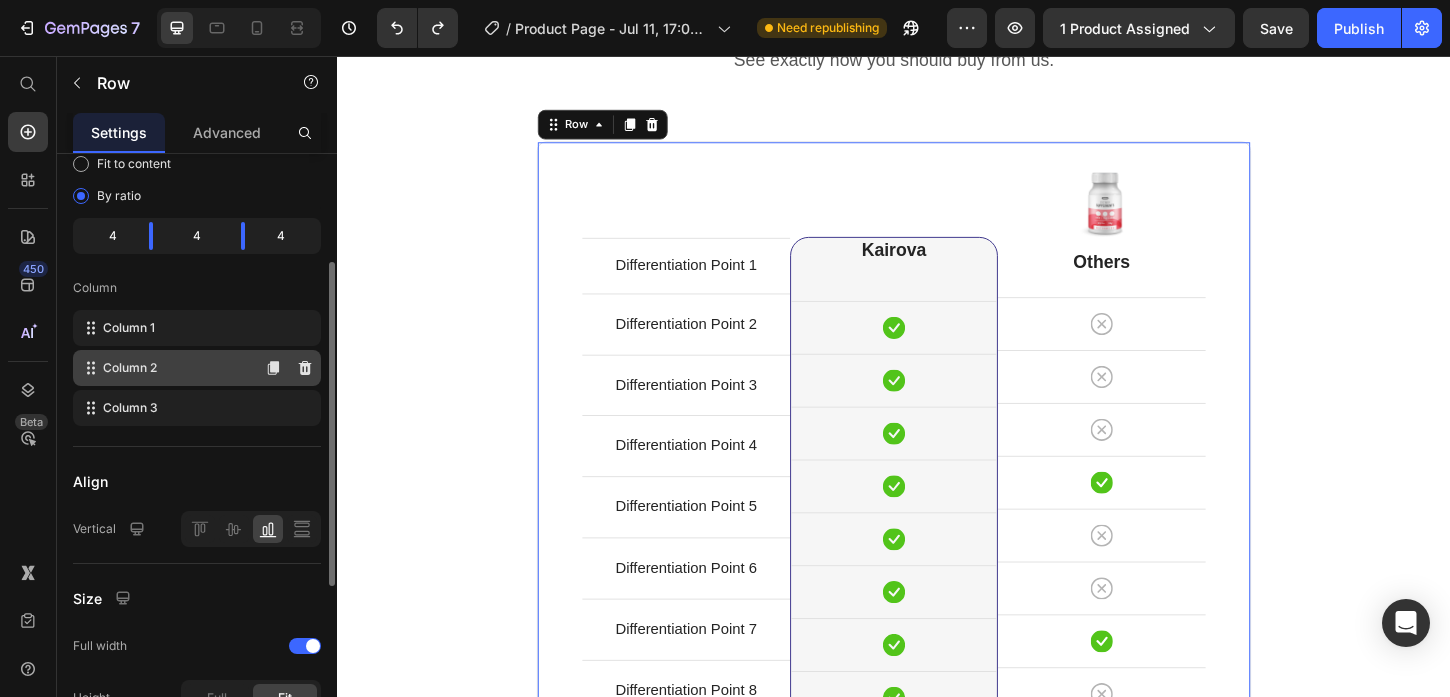 scroll, scrollTop: 0, scrollLeft: 0, axis: both 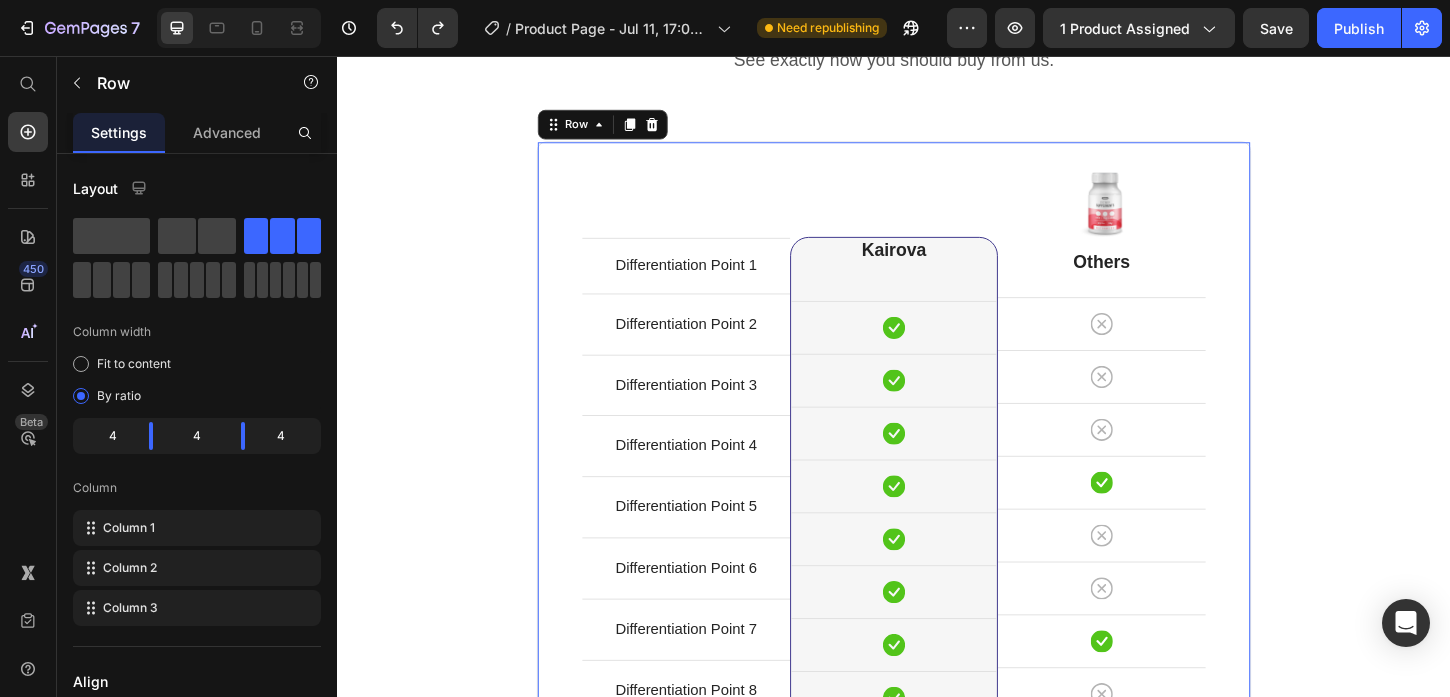 click on "Kairova Heading
Icon Row
Icon Row
Icon Row
Icon Row
Icon Row
Icon Row
Icon Row
Icon Row Row" at bounding box center [937, 461] 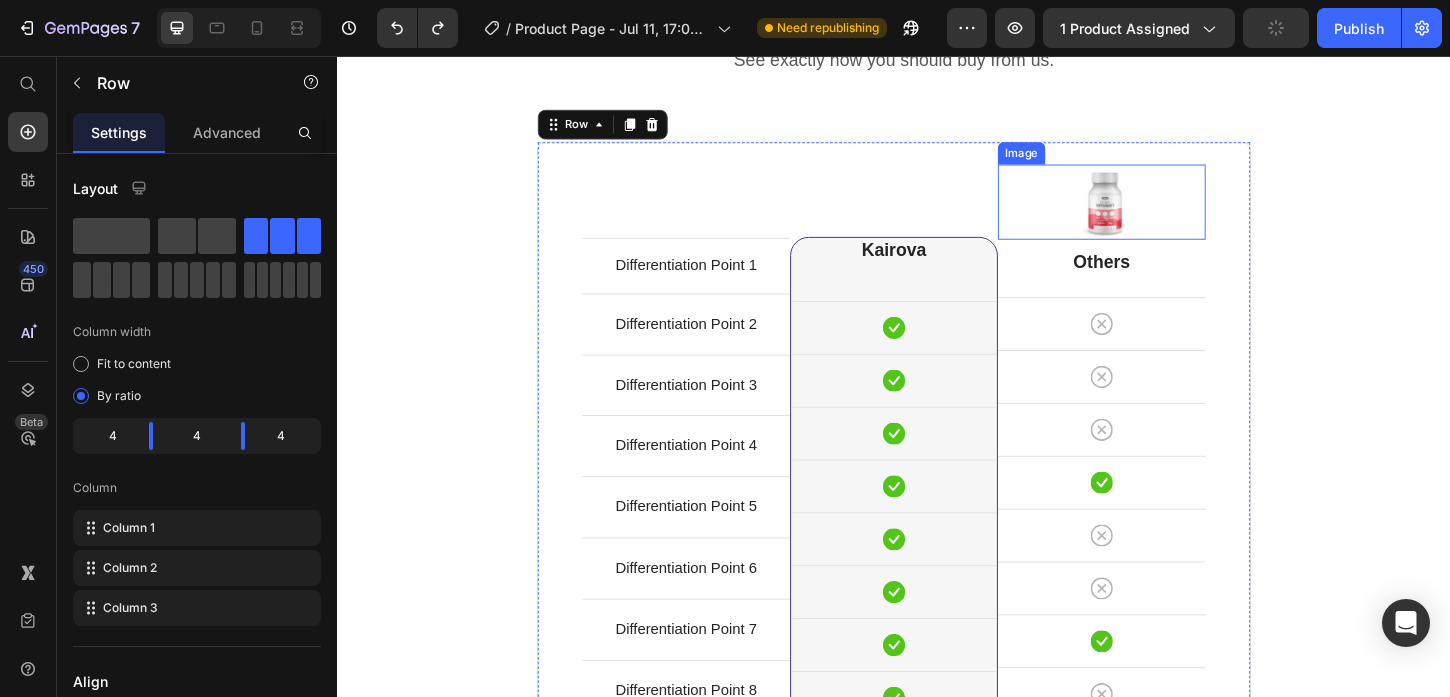 click at bounding box center (1161, 213) 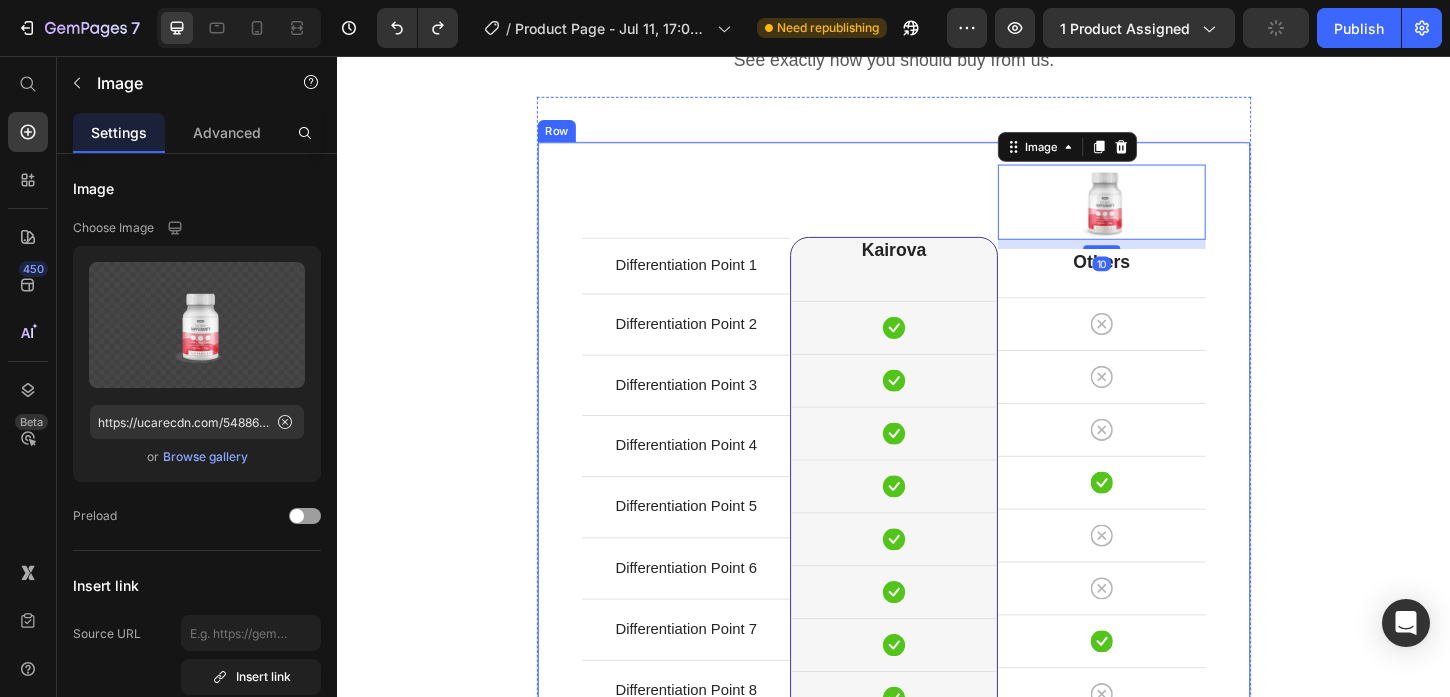 click on "Kairova Heading
Icon Row
Icon Row
Icon Row
Icon Row
Icon Row
Icon Row
Icon Row
Icon Row Row" at bounding box center [937, 461] 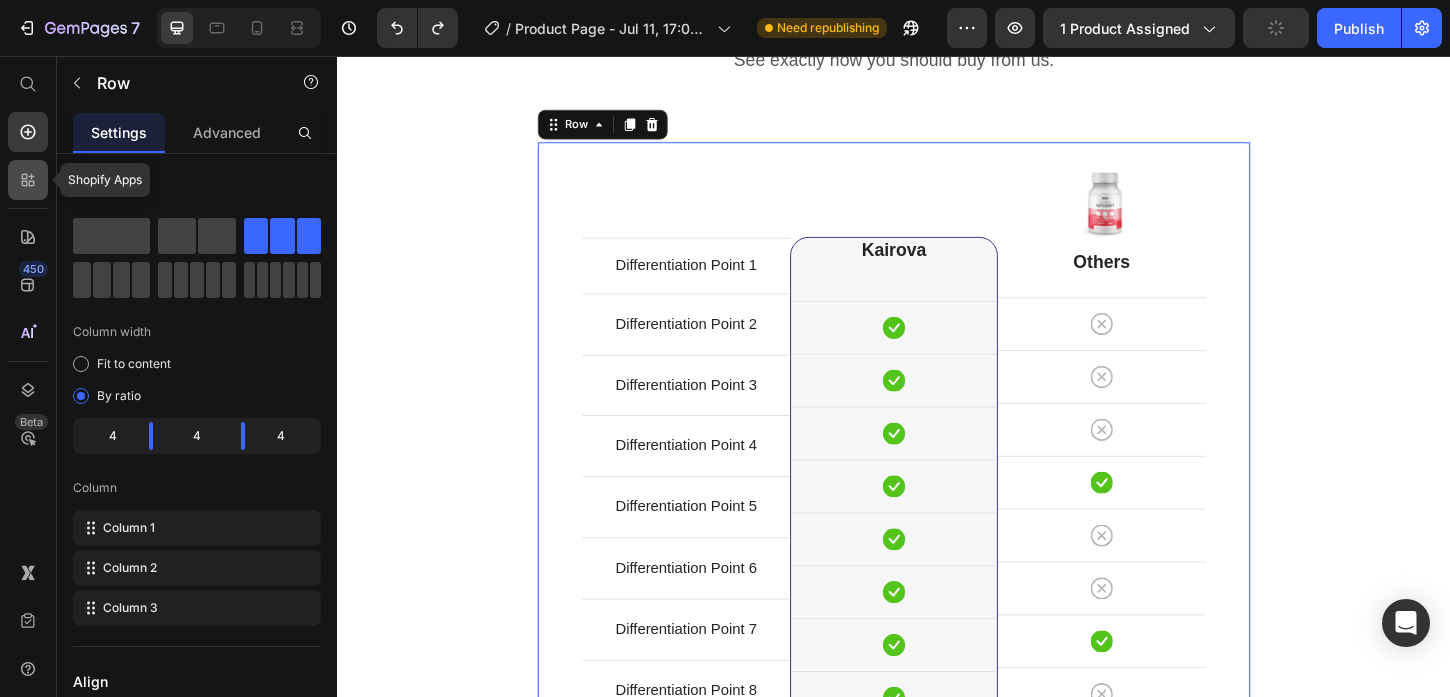 click 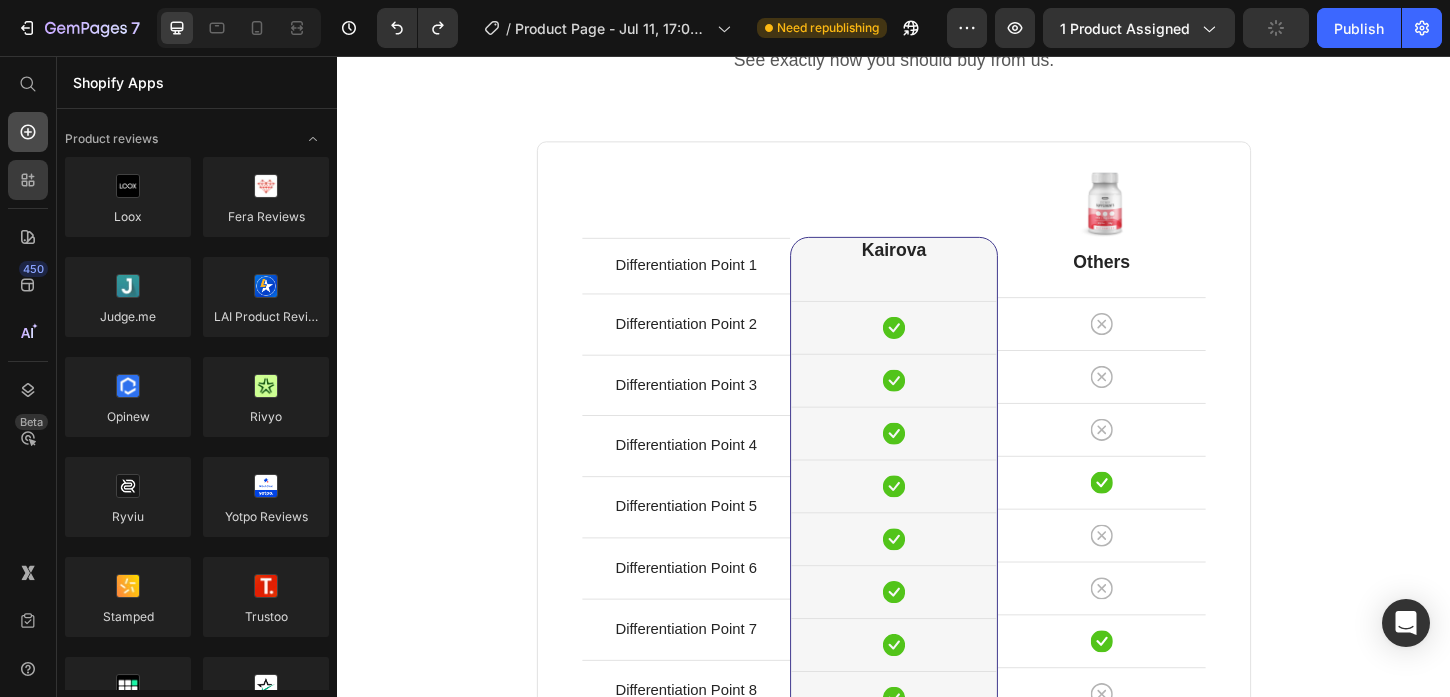 click 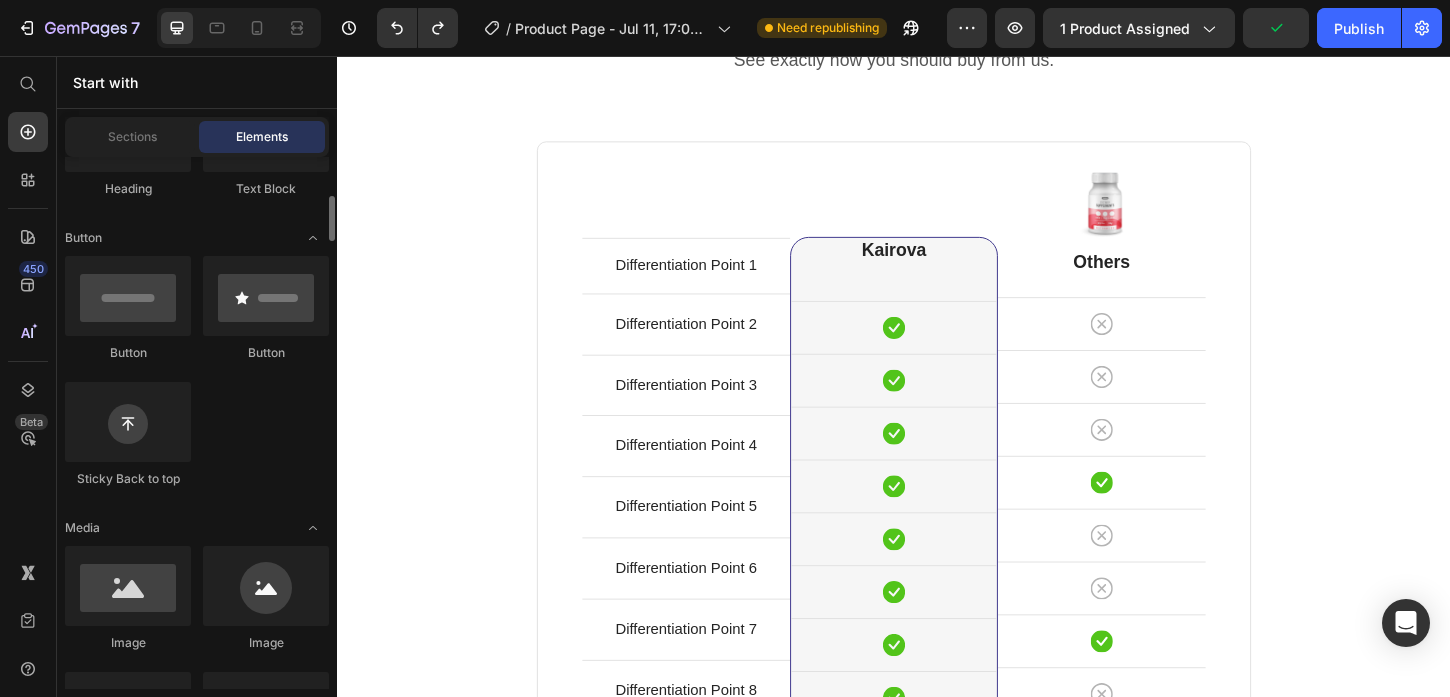 scroll, scrollTop: 404, scrollLeft: 0, axis: vertical 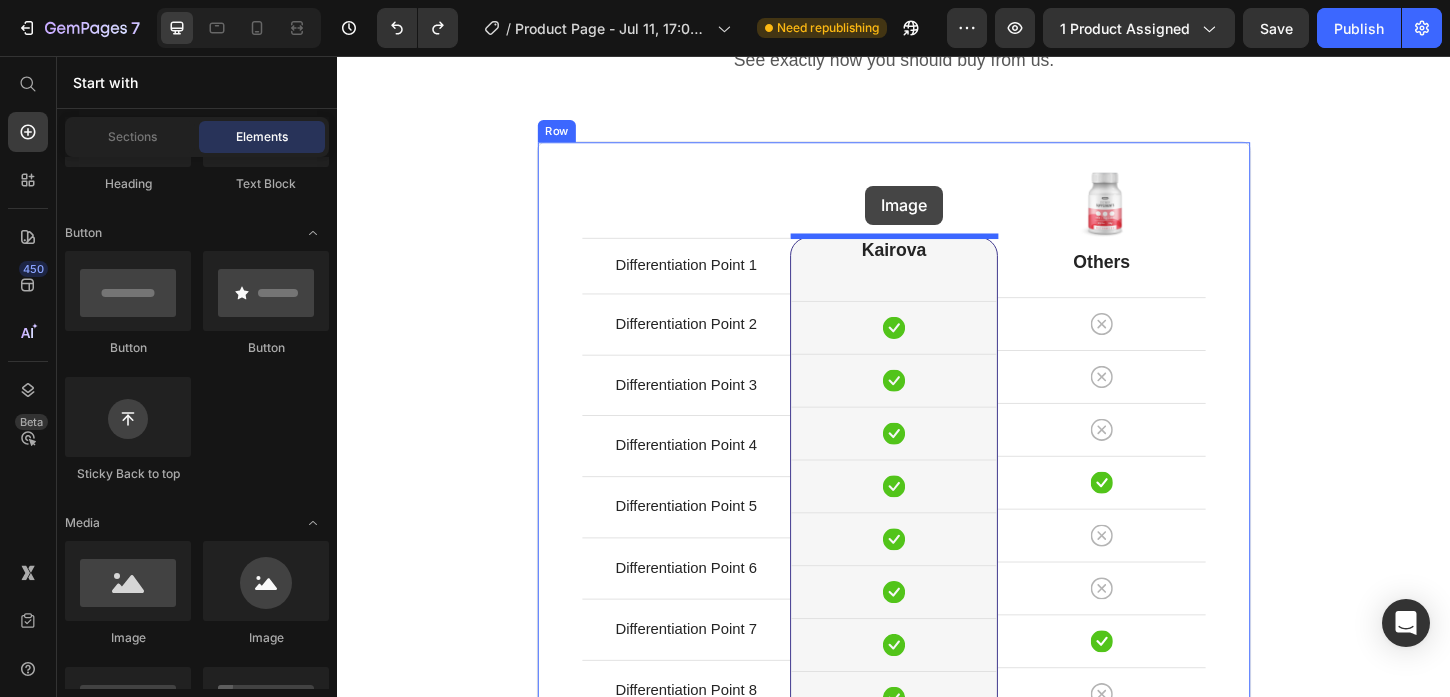 drag, startPoint x: 473, startPoint y: 635, endPoint x: 906, endPoint y: 196, distance: 616.6117 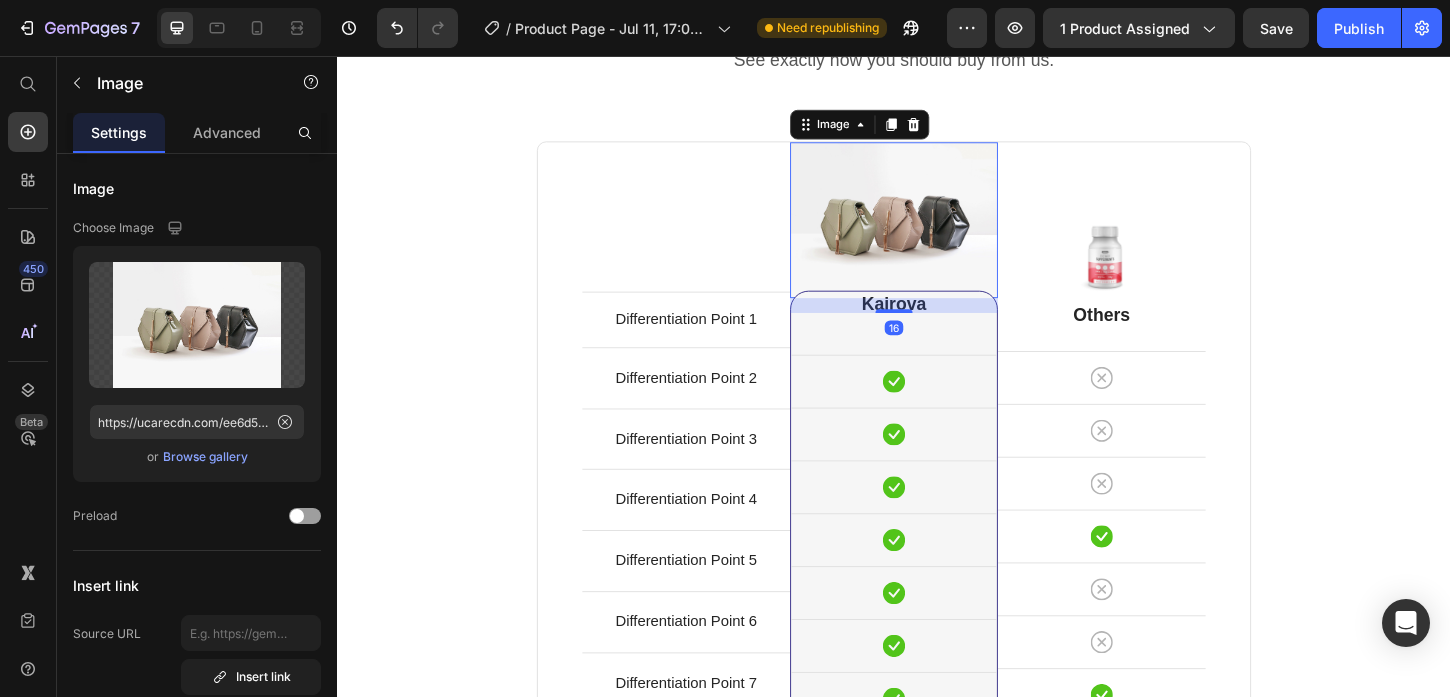 click at bounding box center [937, 233] 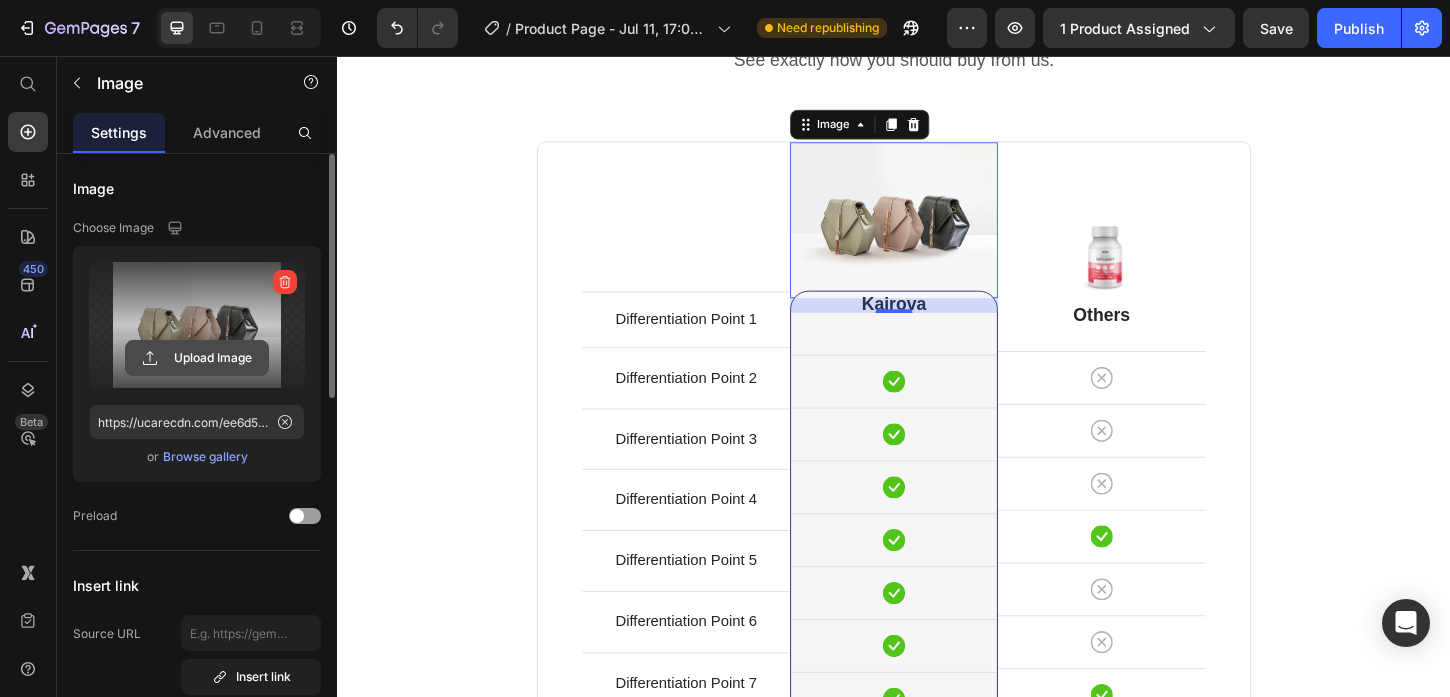 click 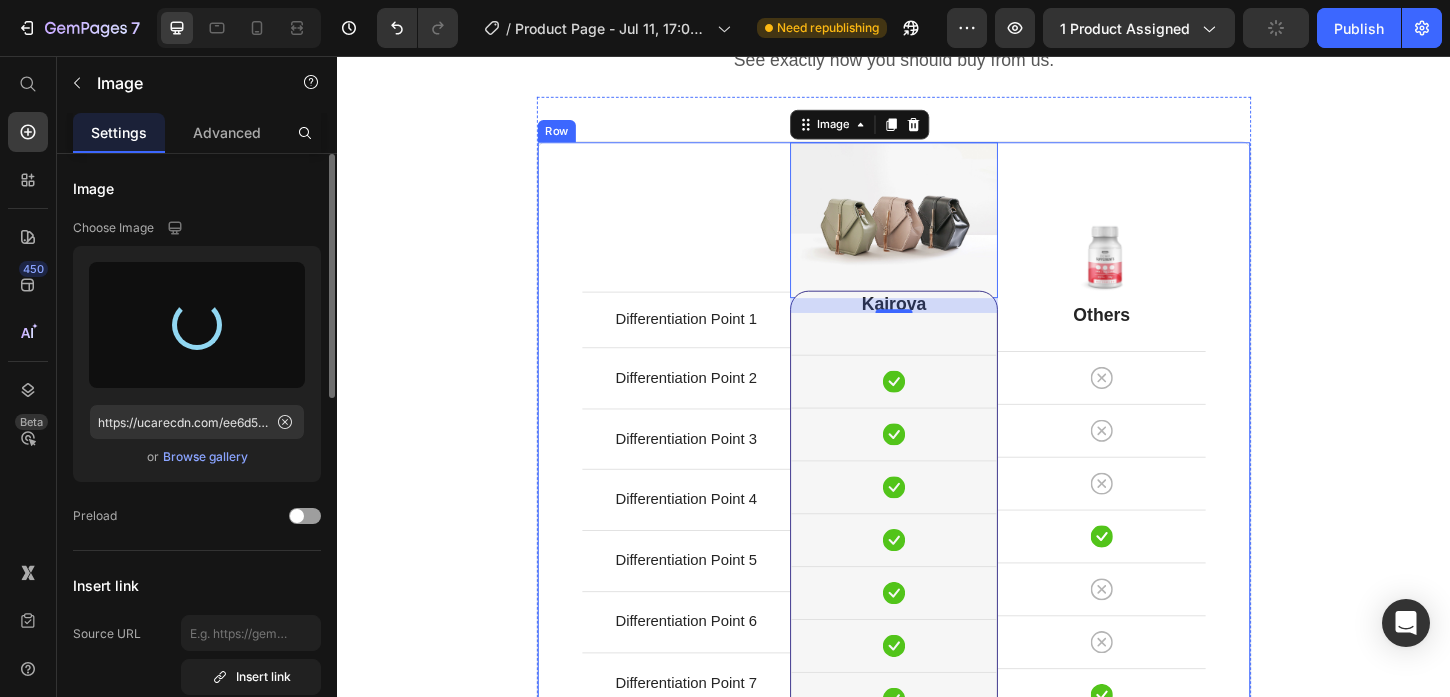 type on "https://cdn.shopify.com/s/files/1/0742/8109/1305/files/gempages_572483732913521816-15b7831e-87a9-407c-bd0d-fc3e424cb679.png" 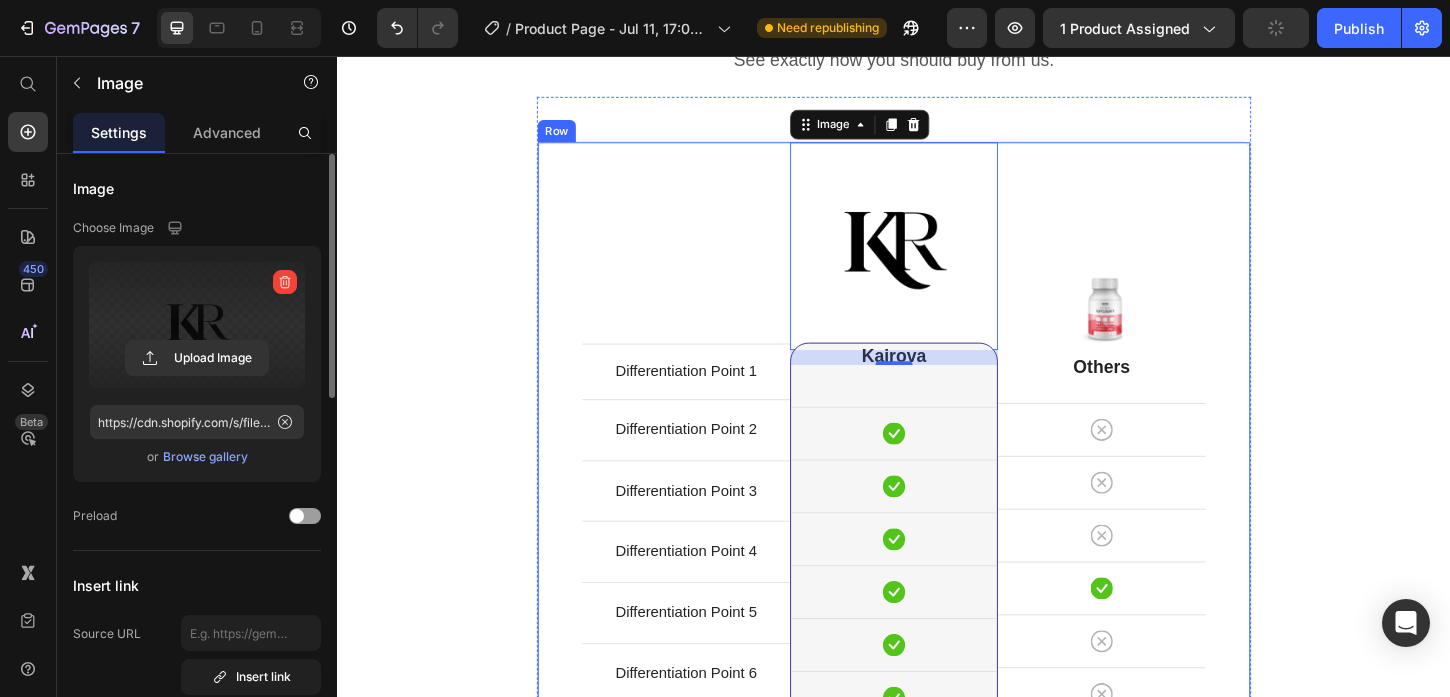 click on "Image Others Heading
Icon Row
Icon Row
Icon Row
Icon Row
Icon Row
Icon Row
Icon Row
Icon Row" at bounding box center [1161, 518] 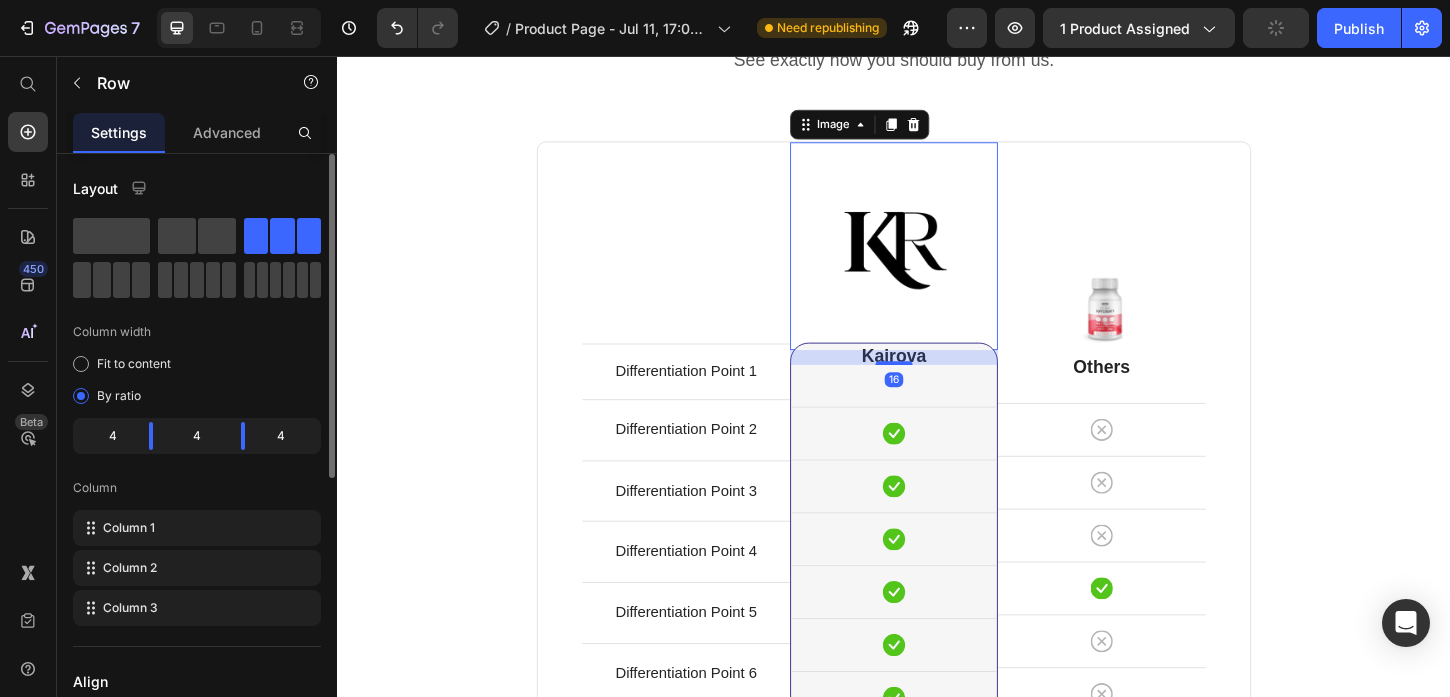 click at bounding box center (937, 261) 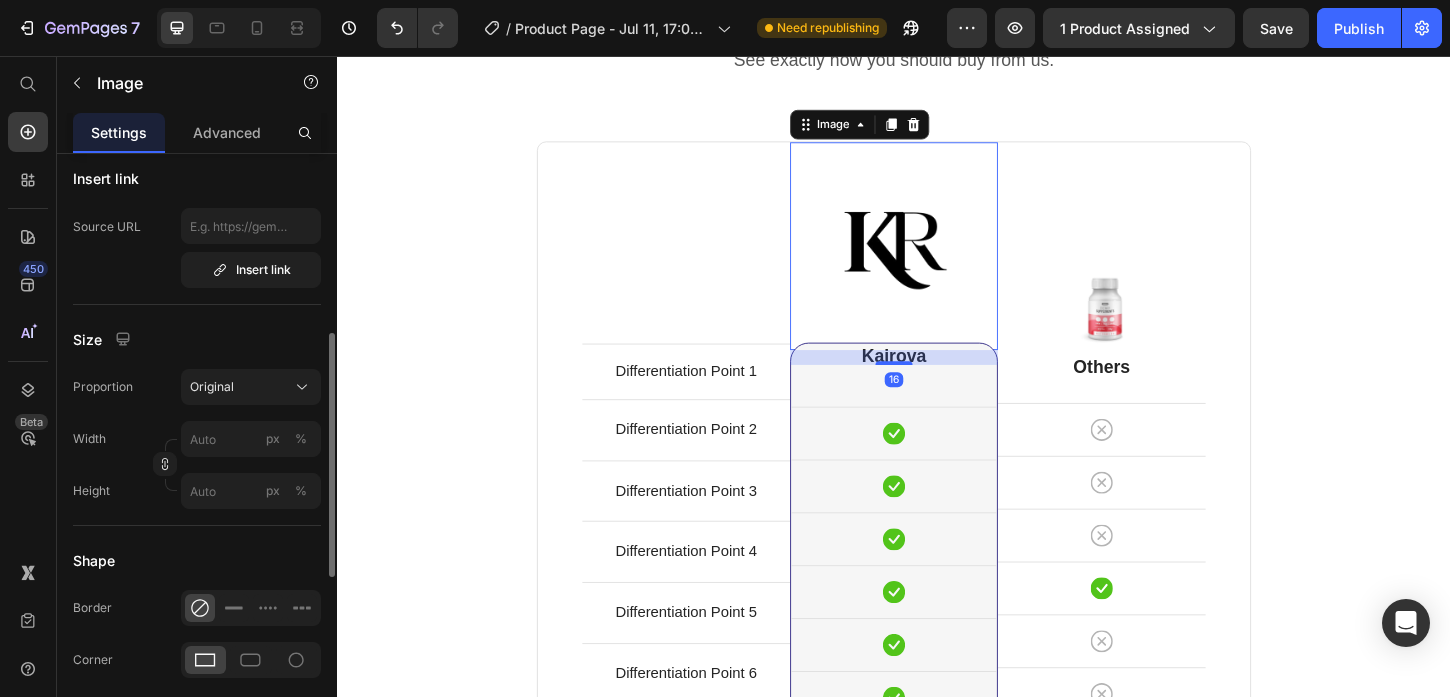 scroll, scrollTop: 416, scrollLeft: 0, axis: vertical 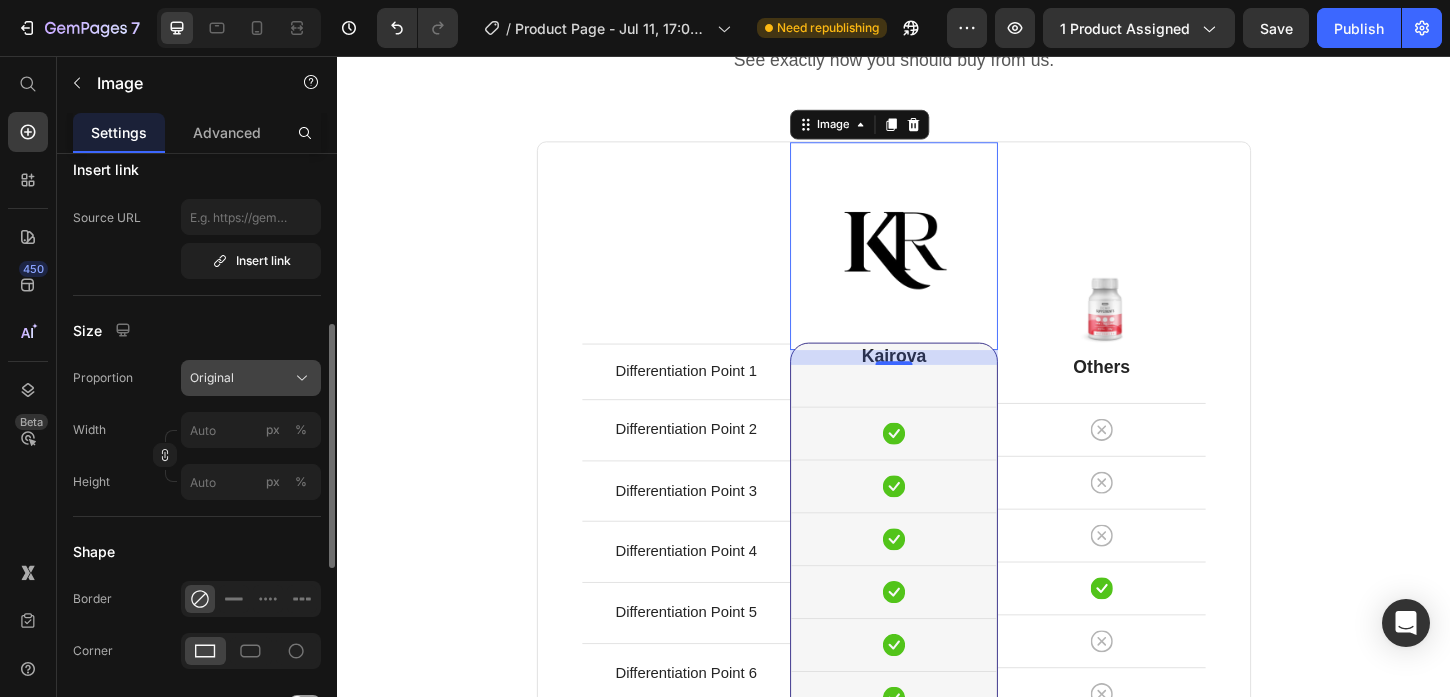 click on "Original" 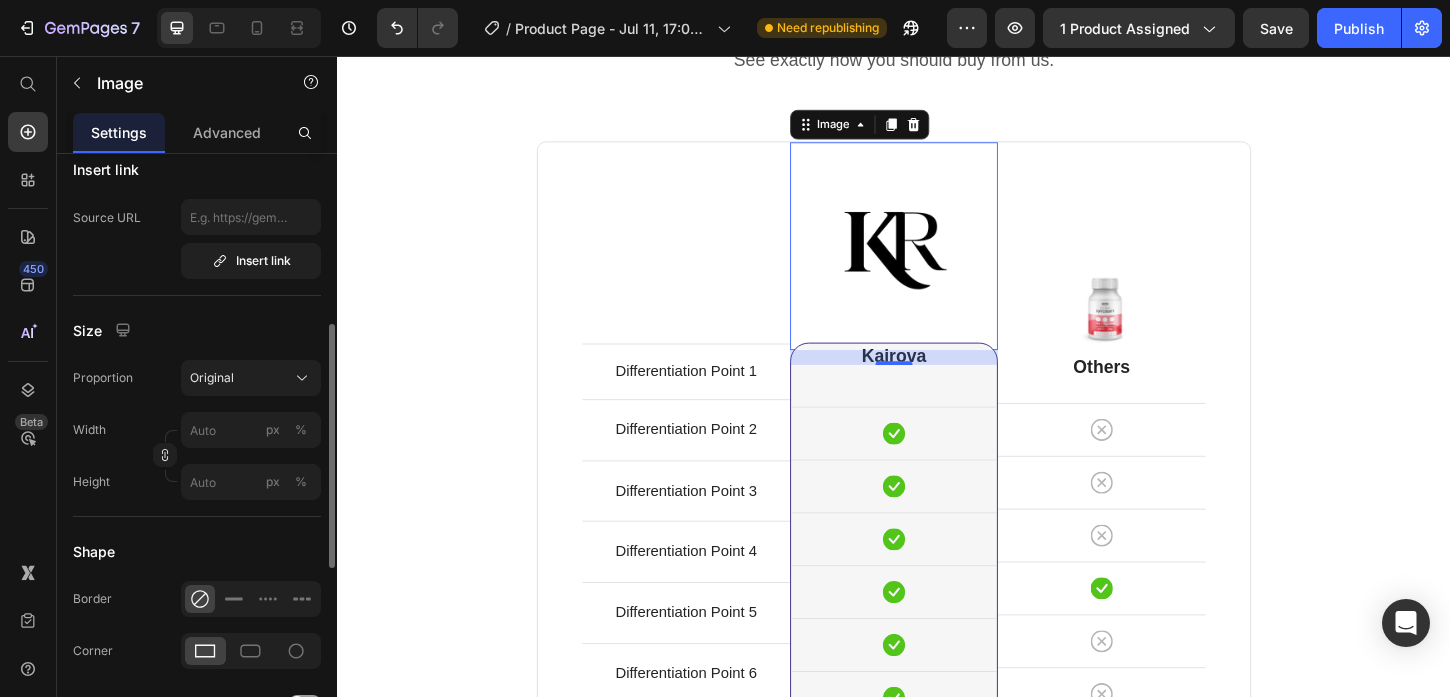 click on "Size" at bounding box center (197, 330) 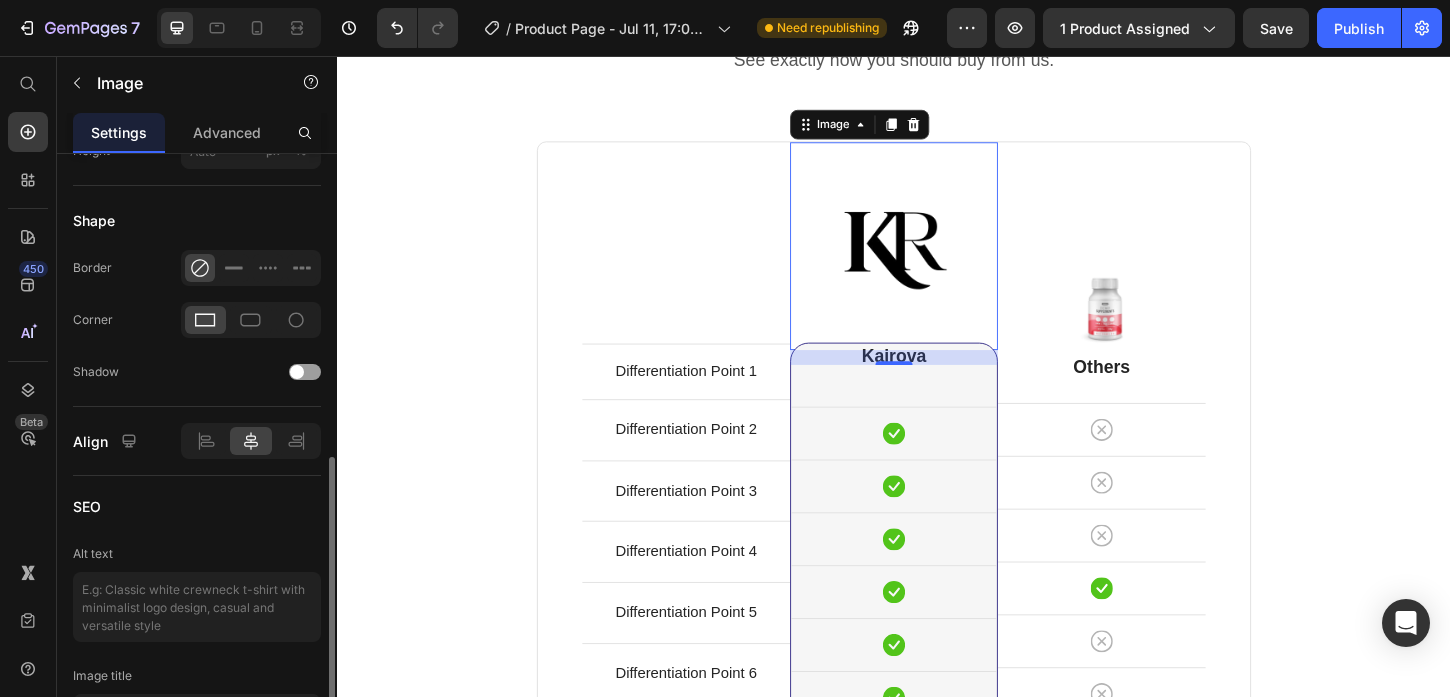 scroll, scrollTop: 748, scrollLeft: 0, axis: vertical 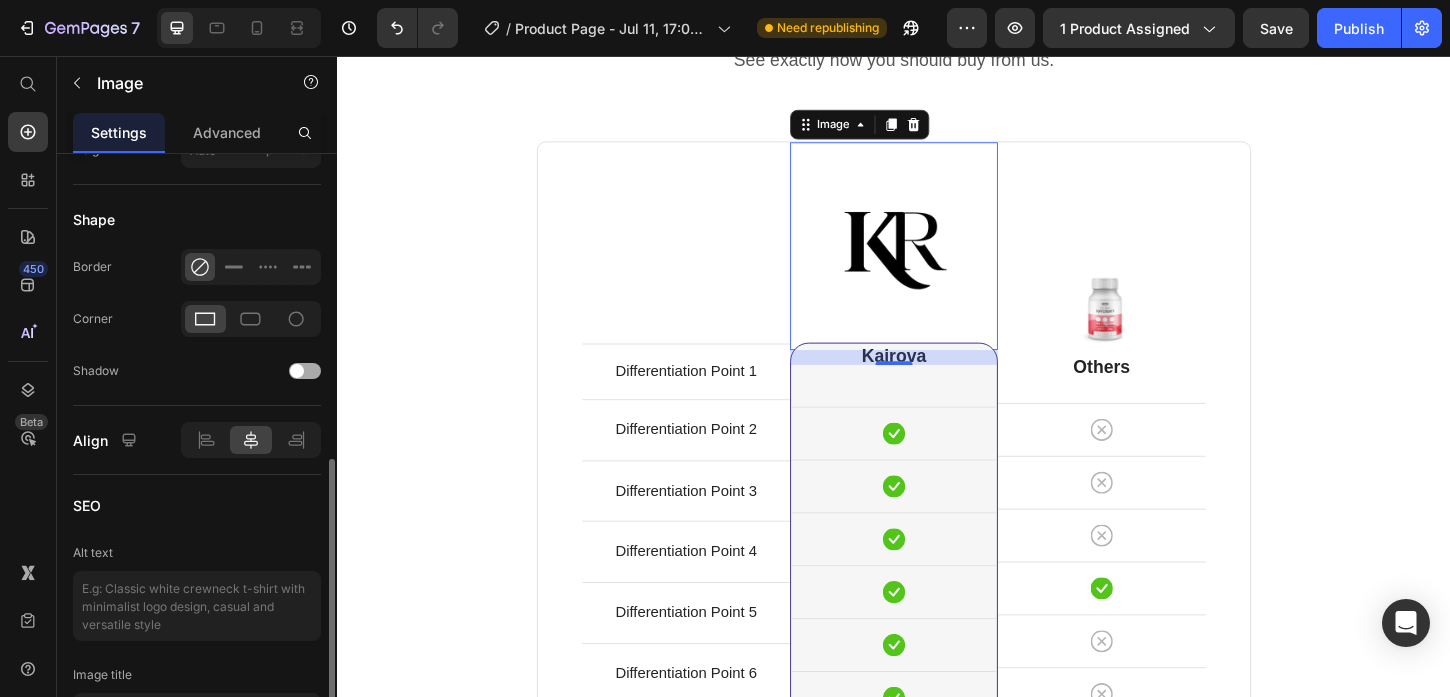 click at bounding box center (305, 371) 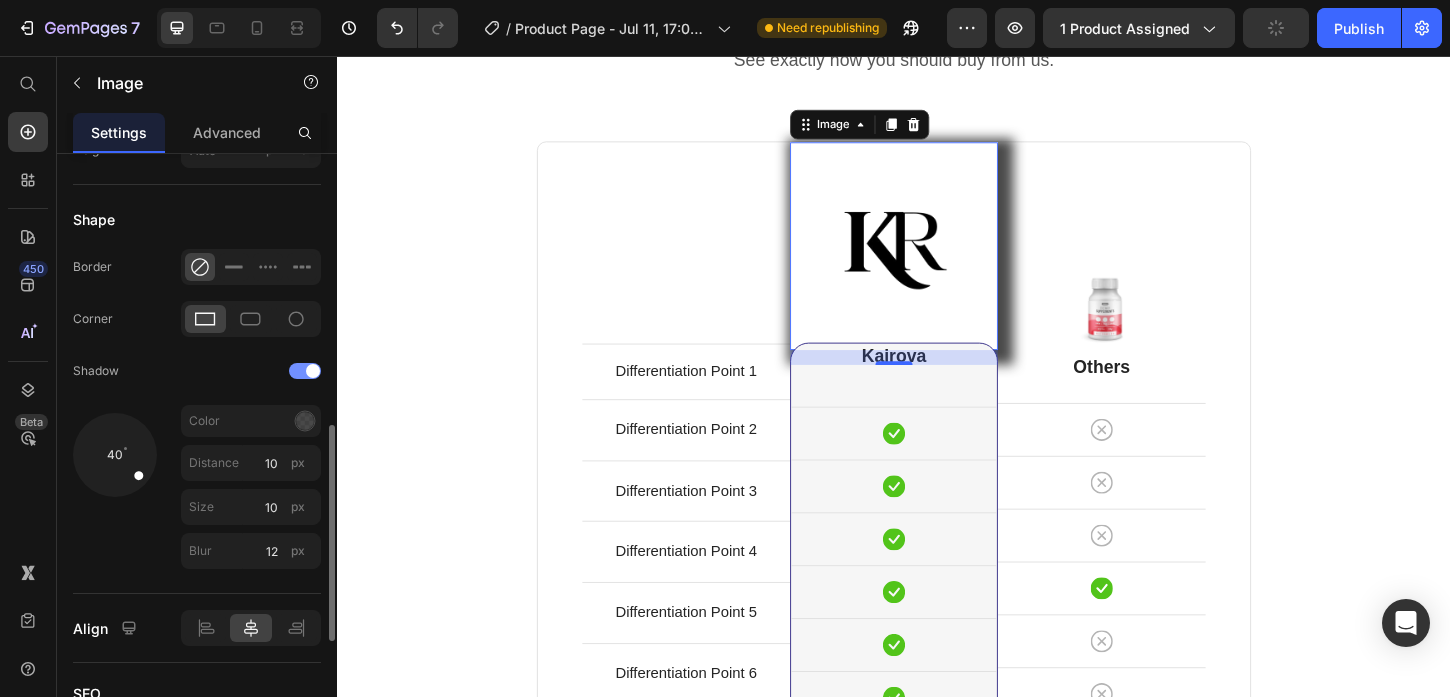 click at bounding box center [313, 371] 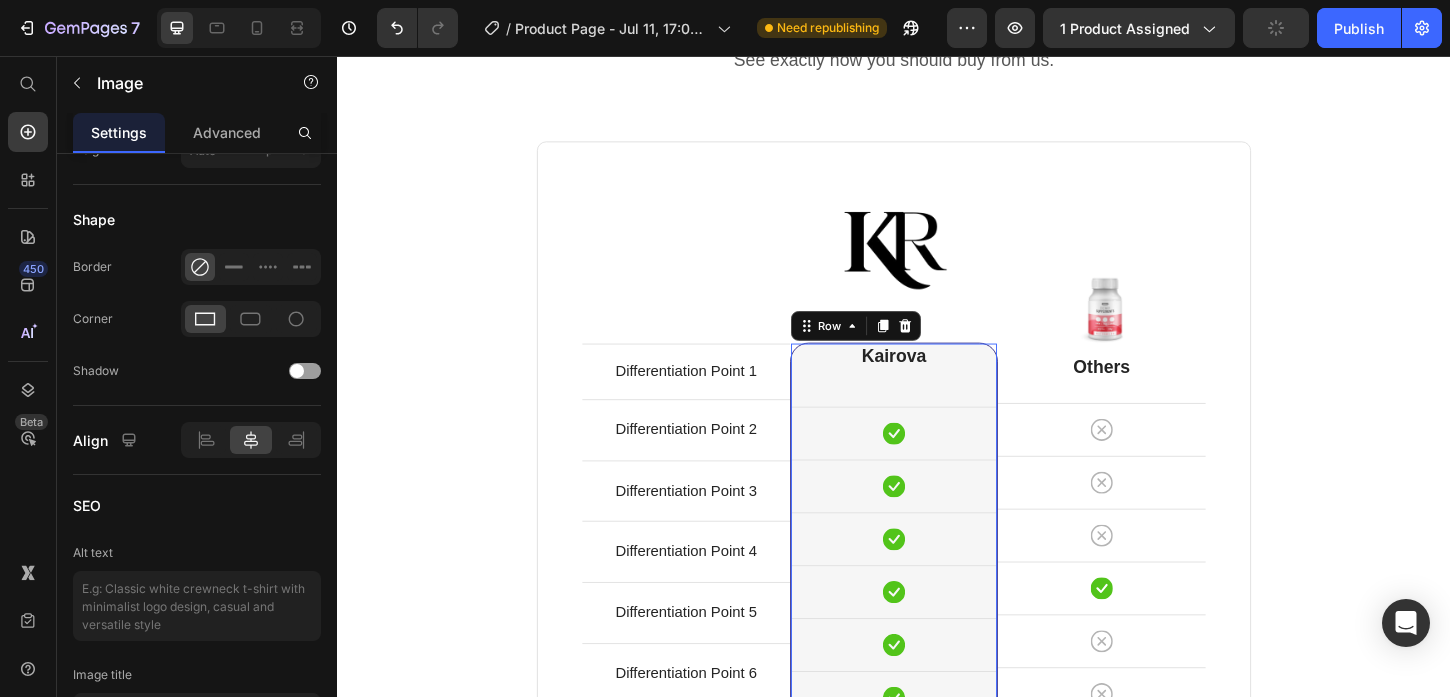 click on "Kairova Heading
Icon Row
Icon Row
Icon Row
Icon Row
Icon Row
Icon Row
Icon Row
Icon Row" at bounding box center (937, 638) 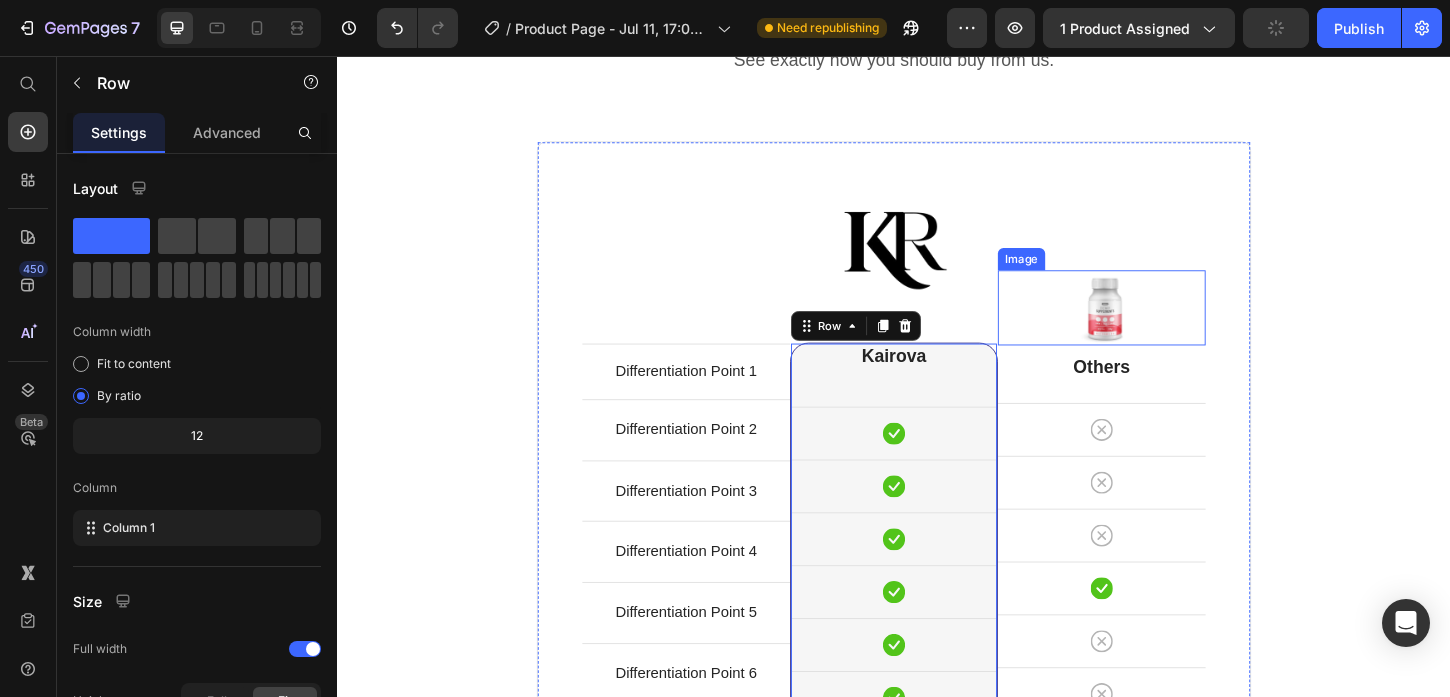 click at bounding box center (1161, 327) 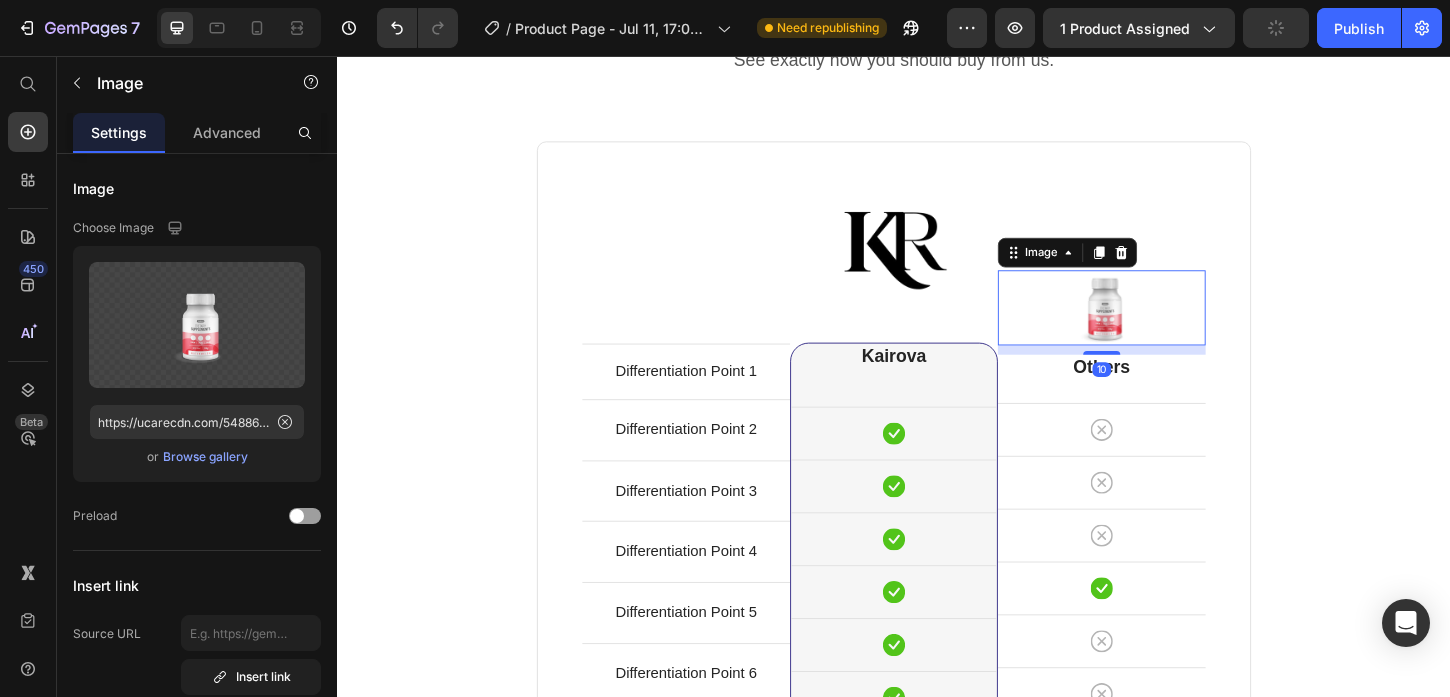 click on "Image" at bounding box center (1124, 268) 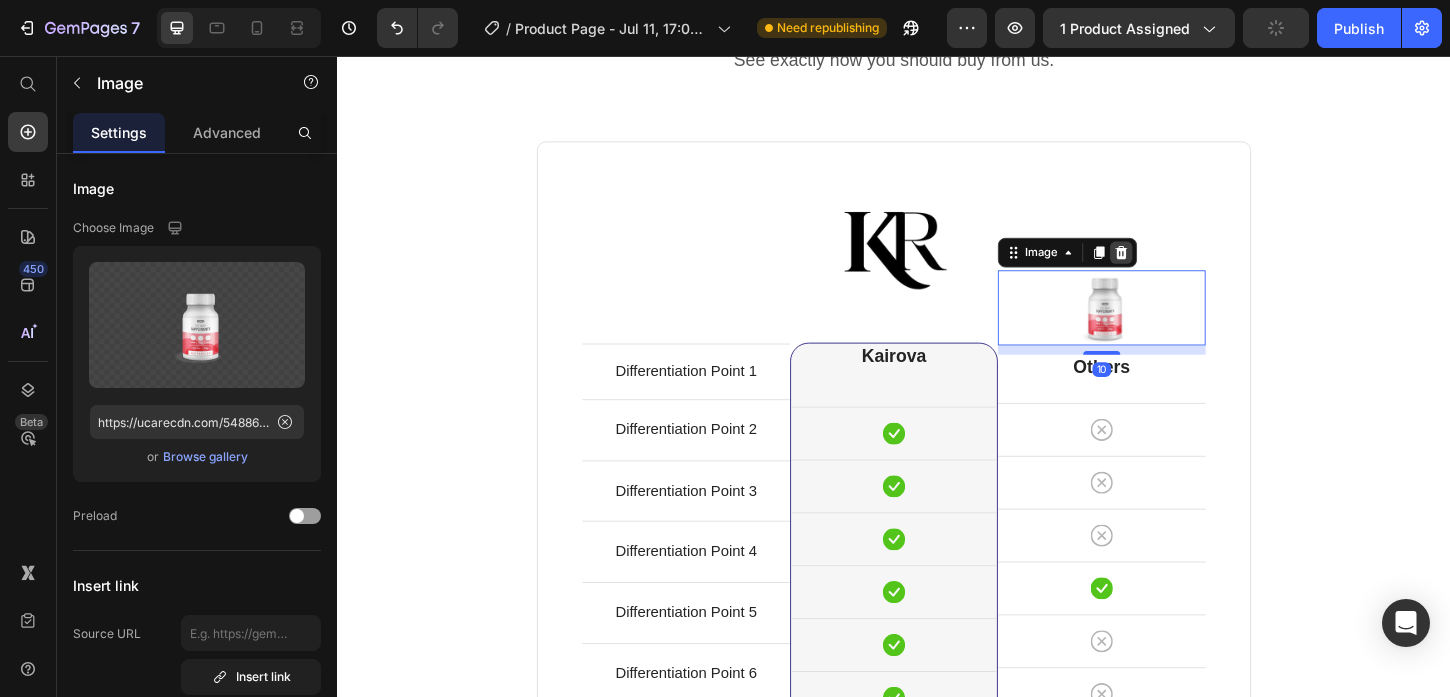 click 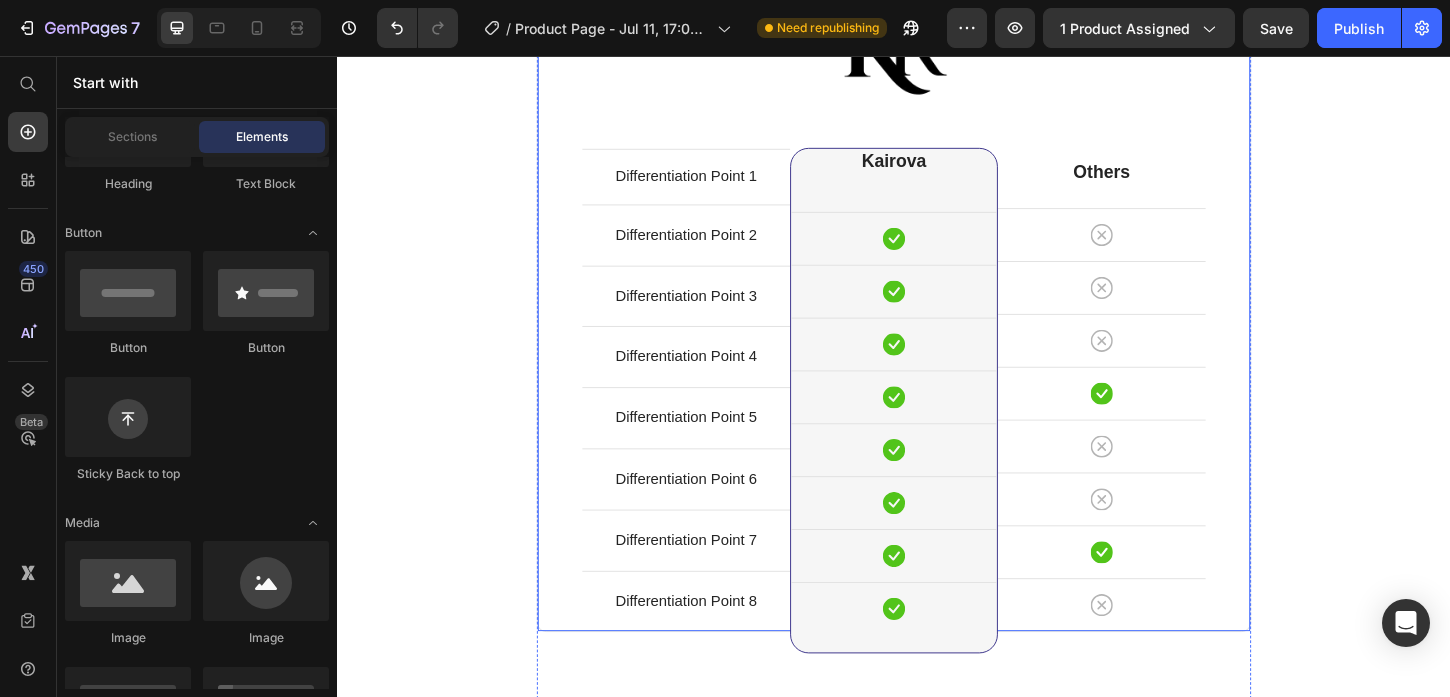 scroll, scrollTop: 3921, scrollLeft: 0, axis: vertical 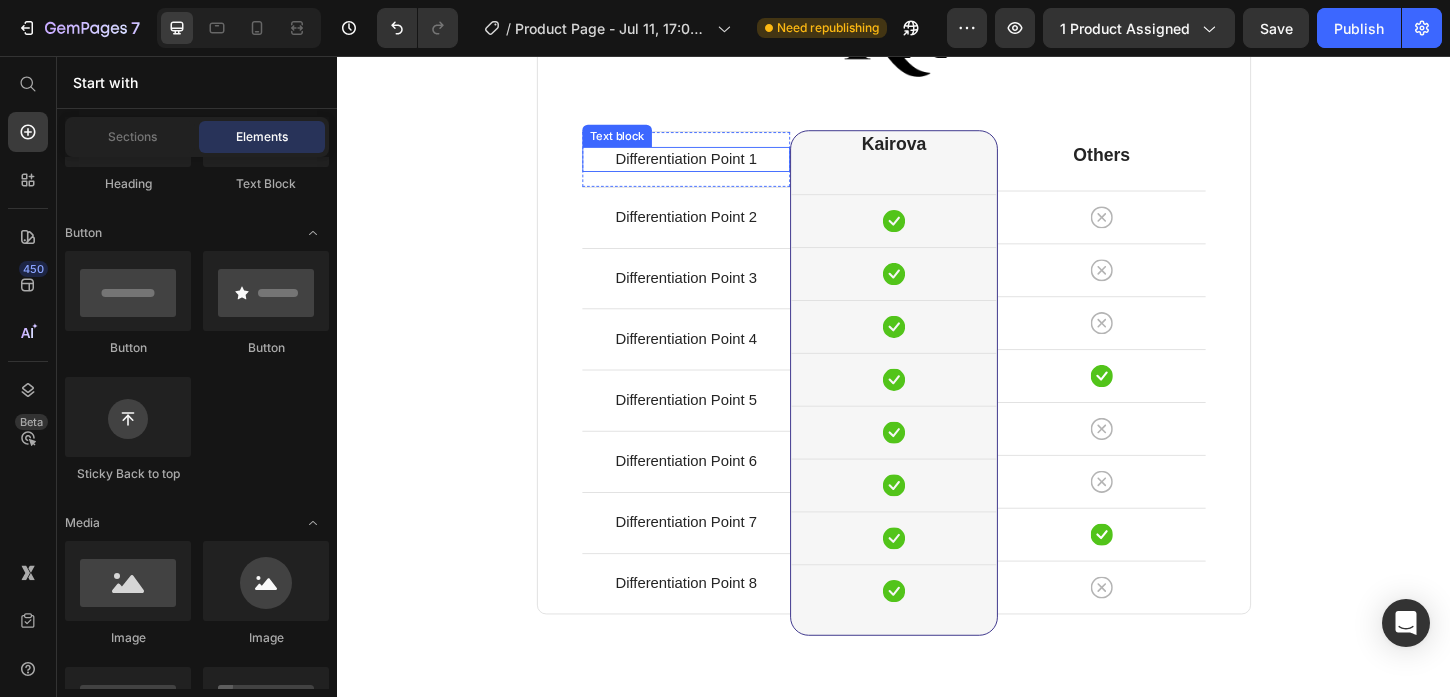 click on "Differentiation Point 1" at bounding box center [713, 167] 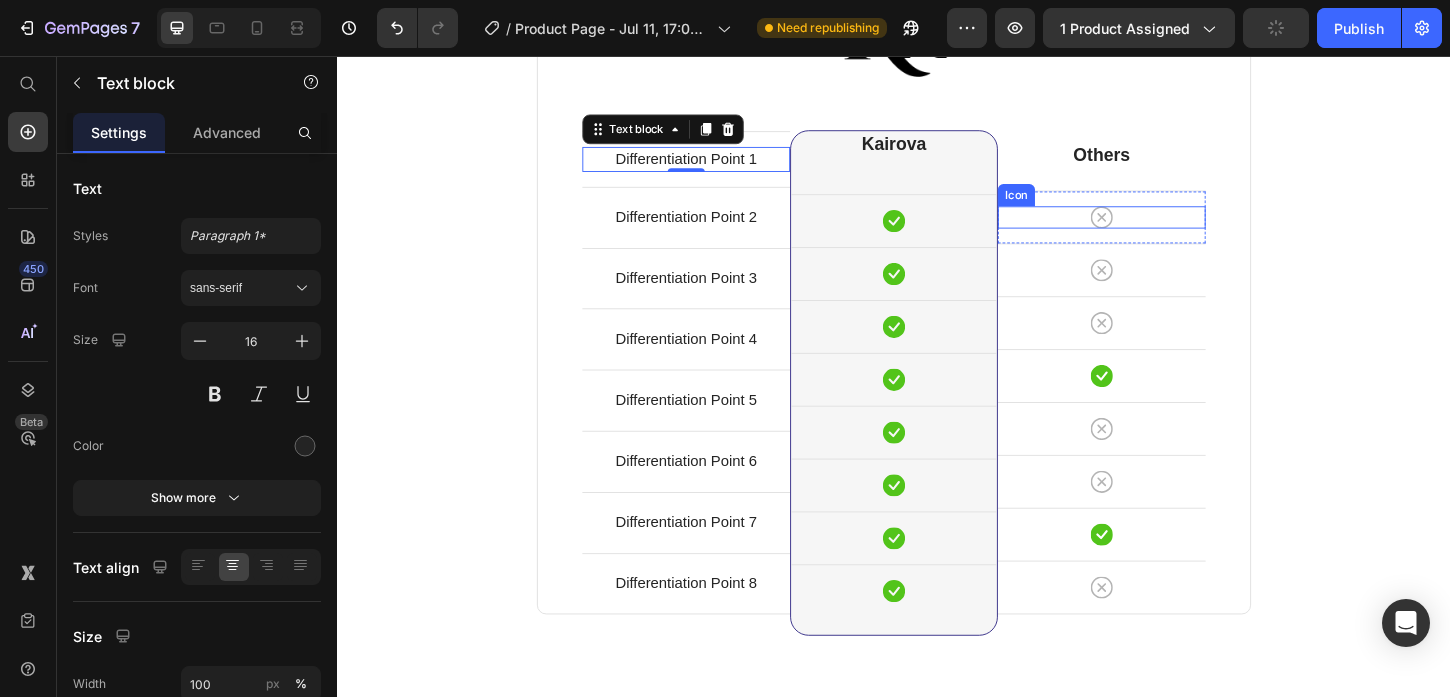 click 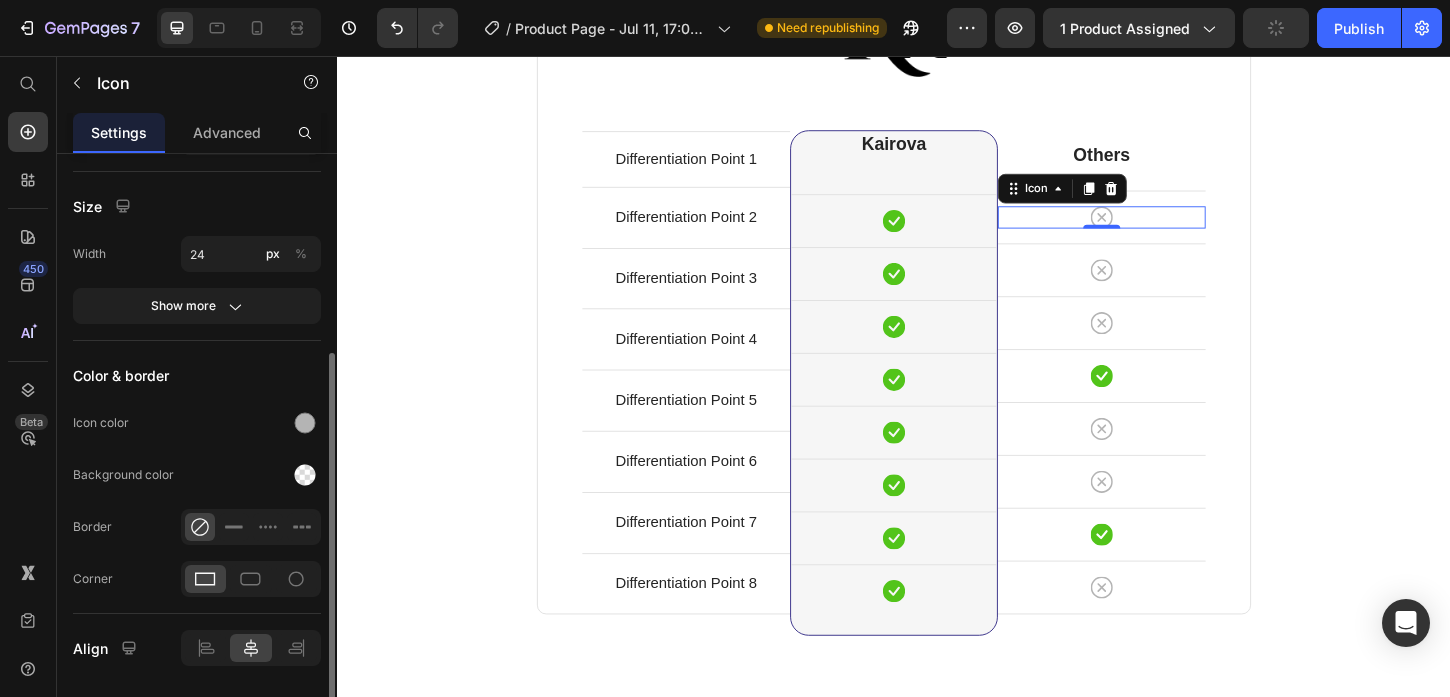 scroll, scrollTop: 320, scrollLeft: 0, axis: vertical 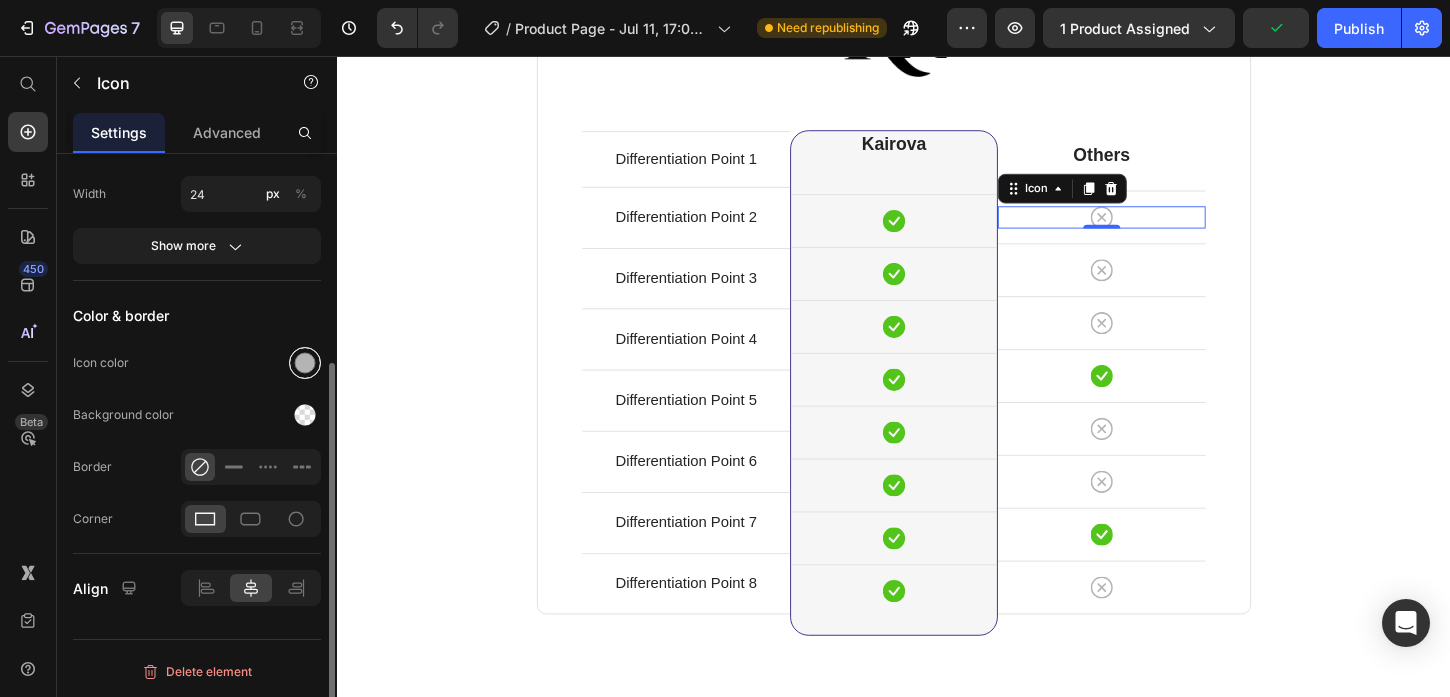 click at bounding box center (305, 363) 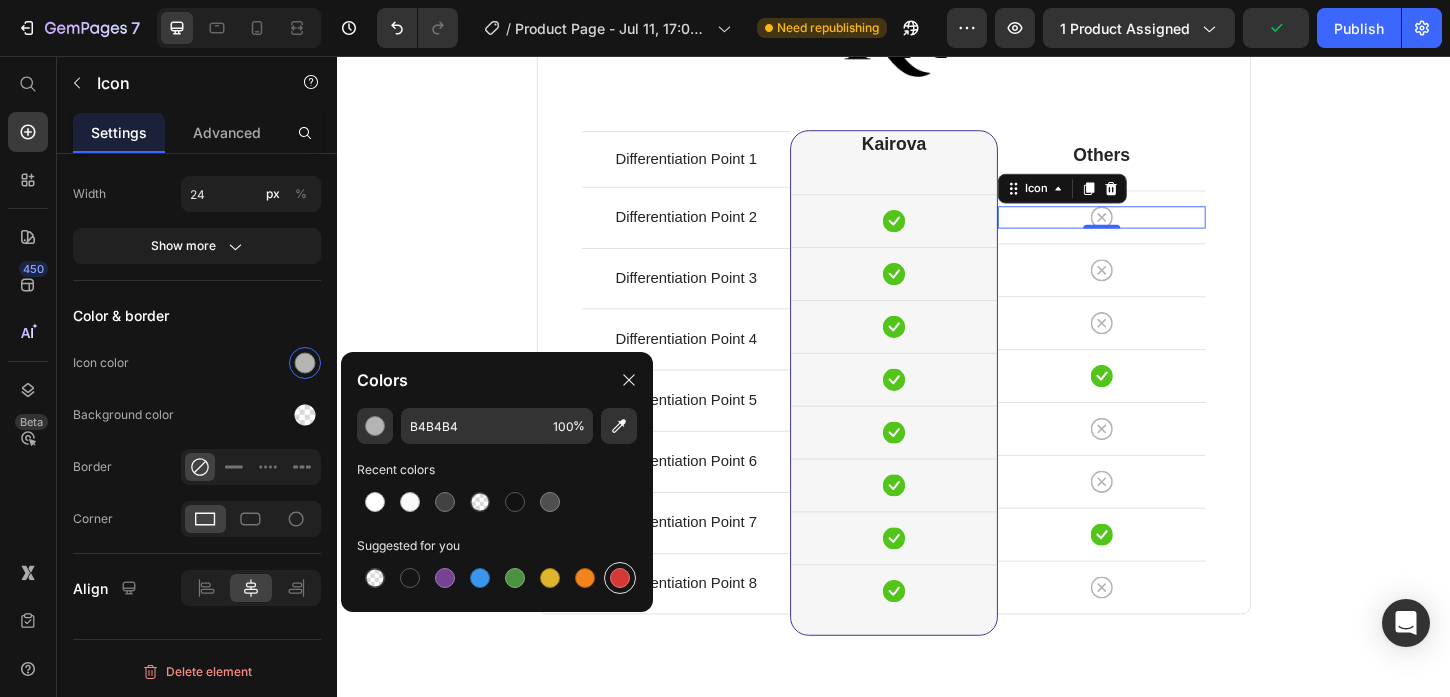 click at bounding box center [620, 578] 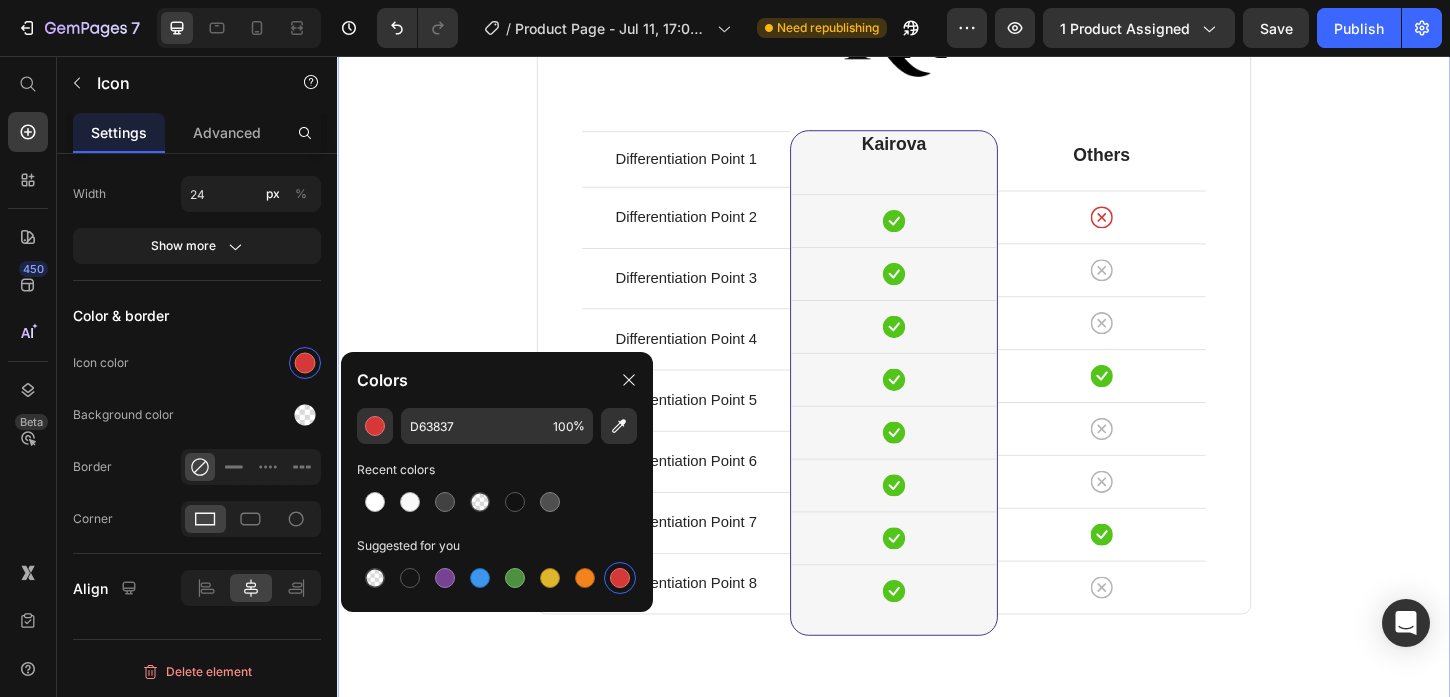 click on "Why Kairova EMS Hips Toner Beats The Competition Heading See exactly how you should buy from us. Text block Row Differentiation Point 1 Text block Row Differentiation Point 2 Text block Row Differentiation Point 3 Text block Row Differentiation Point 4 Text block Row Differentiation Point 5 Text block Row Differentiation Point 6 Text block Row Differentiation Point 7 Text block Row Differentiation Point 8 Text block Row Image Kairova Heading
Icon Row
Icon Row
Icon Row
Icon Row
Icon Row
Icon Row
Icon Row
Icon Row Row Others Heading
Icon Row
Icon Row
Icon Row
Icon Row
Icon Row
Icon Row
Icon Row
Icon Row Row Your Brand Heading Differentiation Point 1 Text block
Icon Row Differentiation Point 2 Text block
Icon Row Text block Icon" at bounding box center (937, 263) 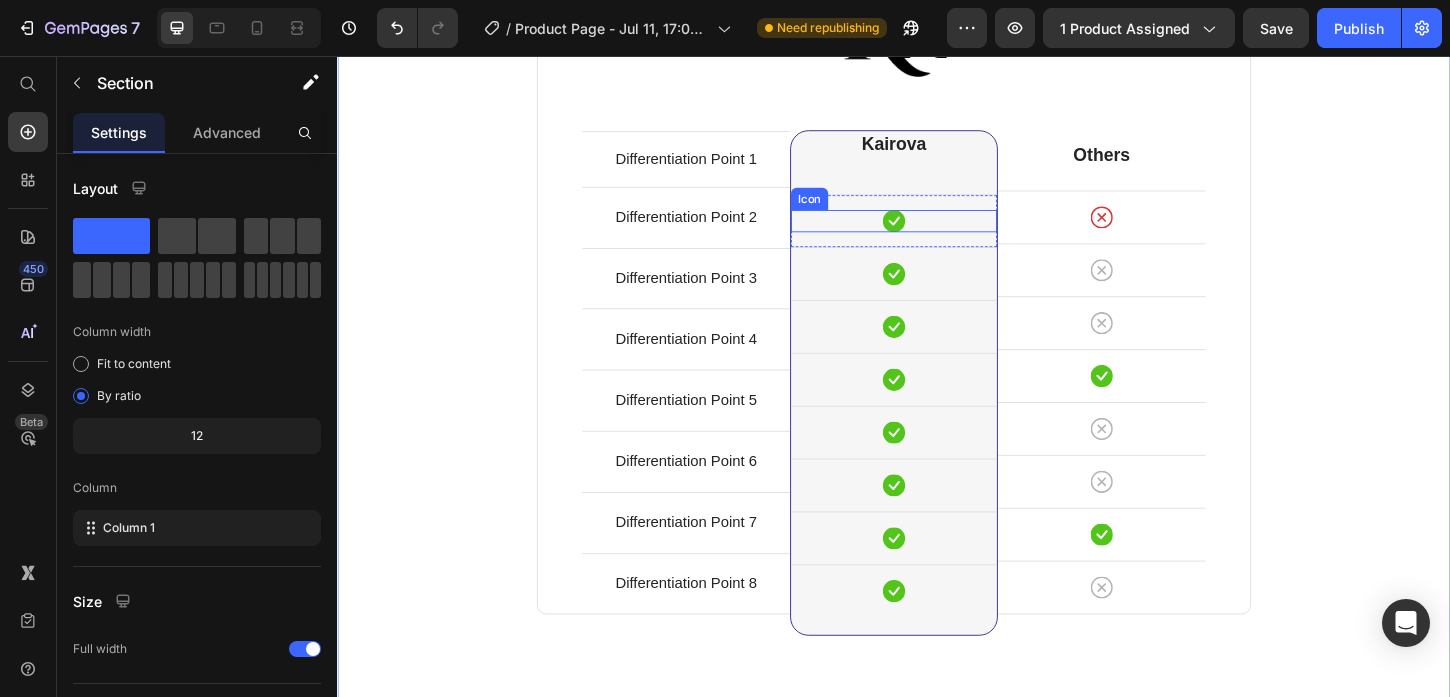 click 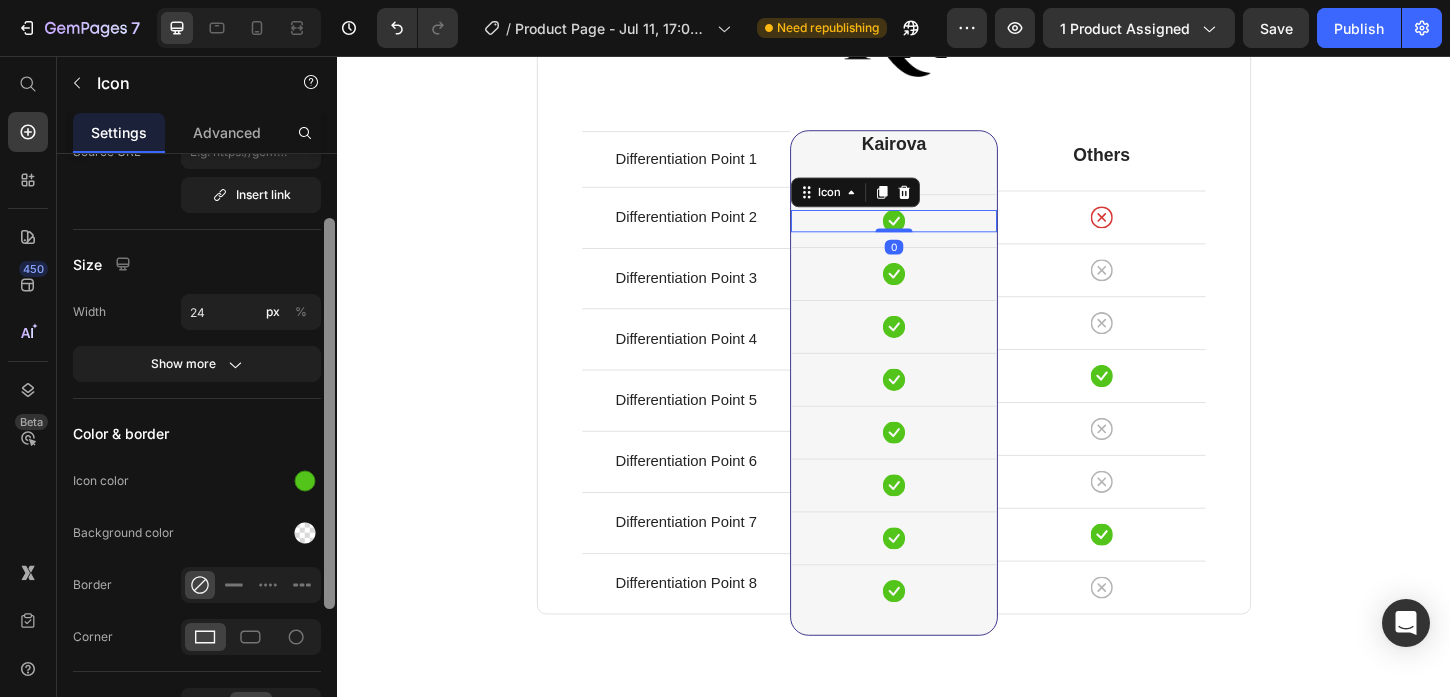 scroll, scrollTop: 216, scrollLeft: 0, axis: vertical 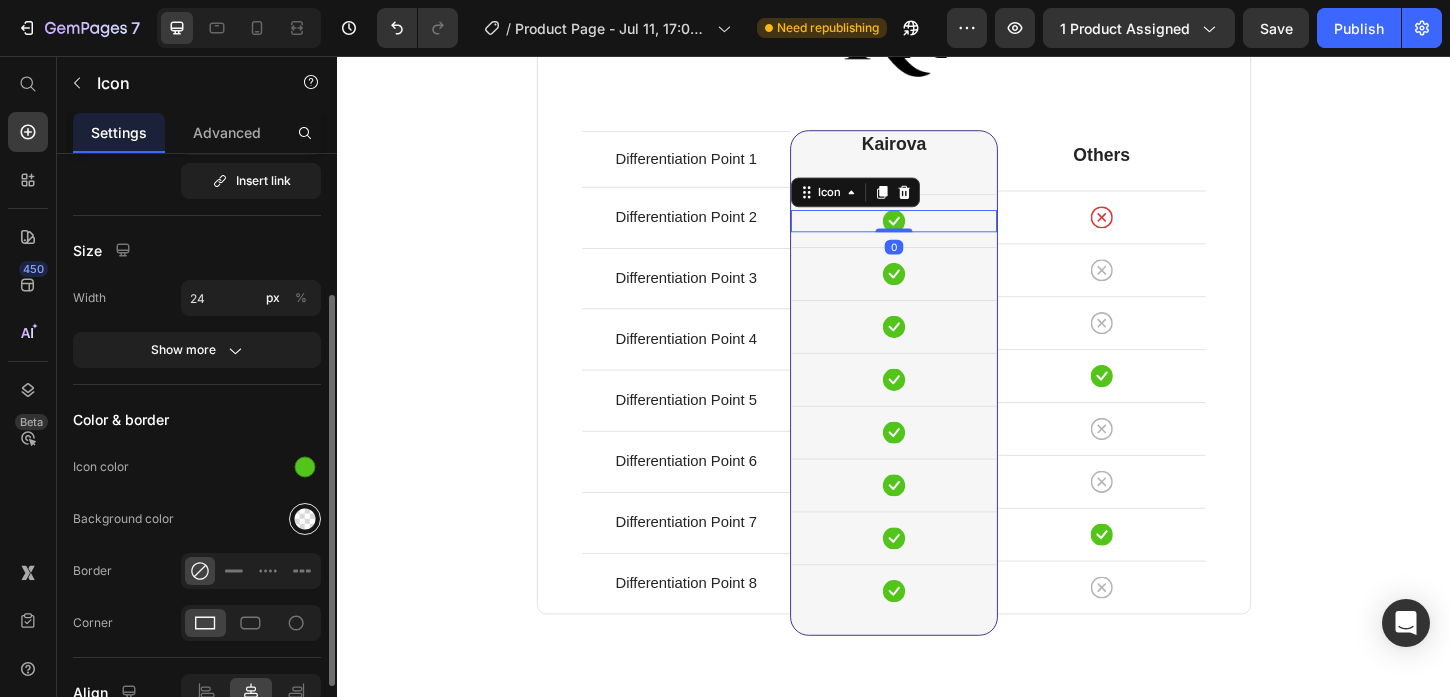 click at bounding box center (305, 519) 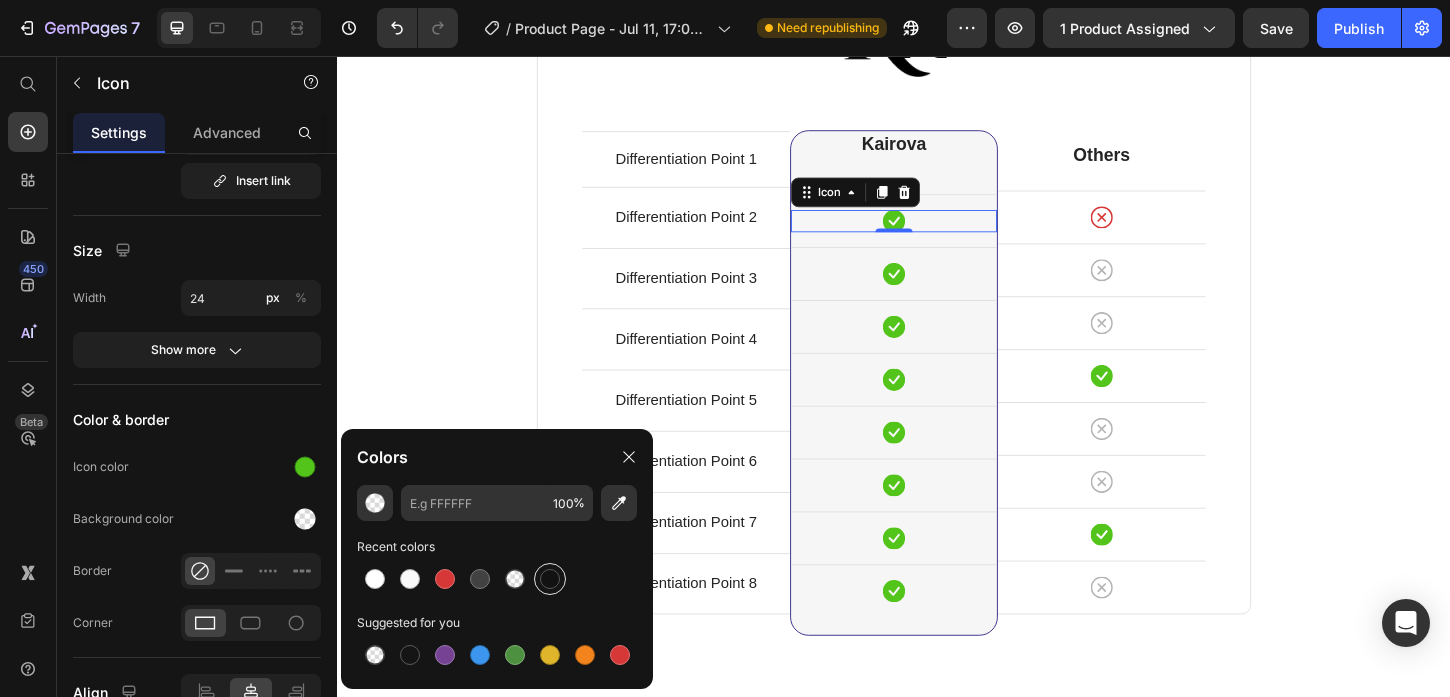click at bounding box center (550, 579) 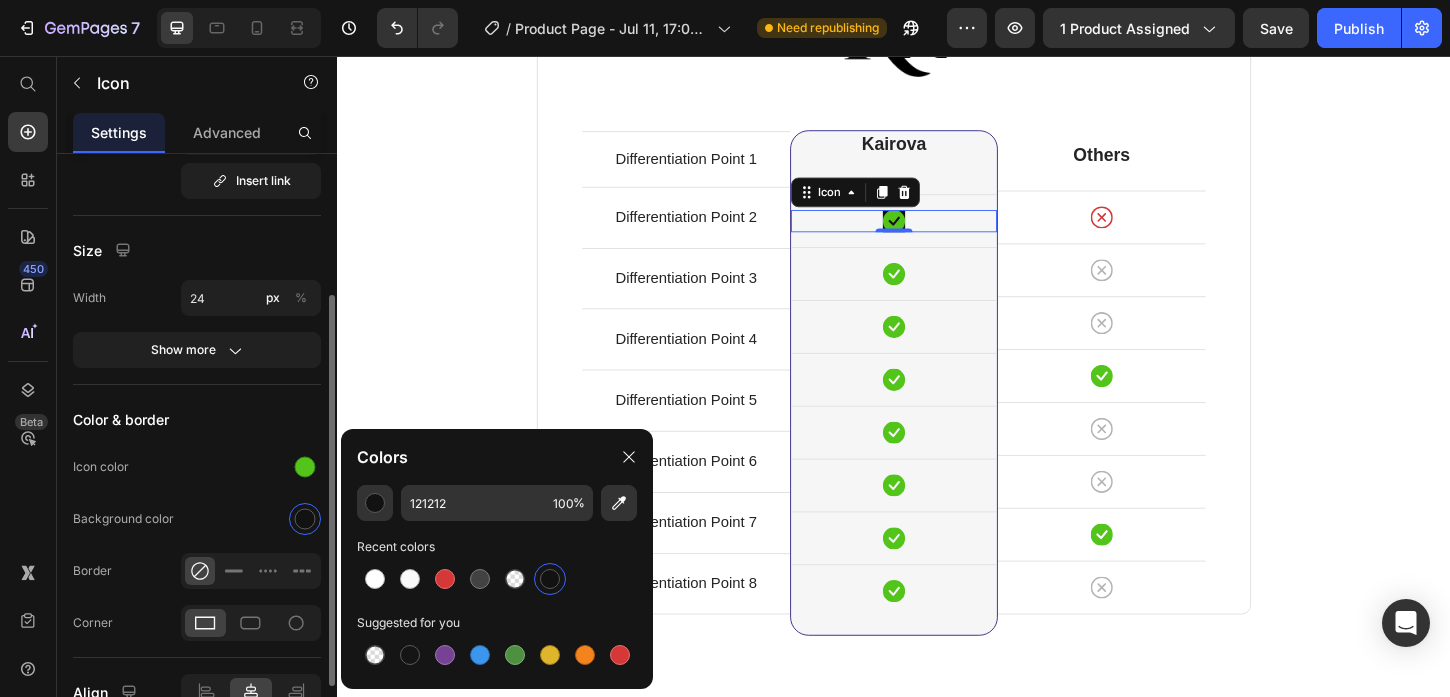 type on "000000" 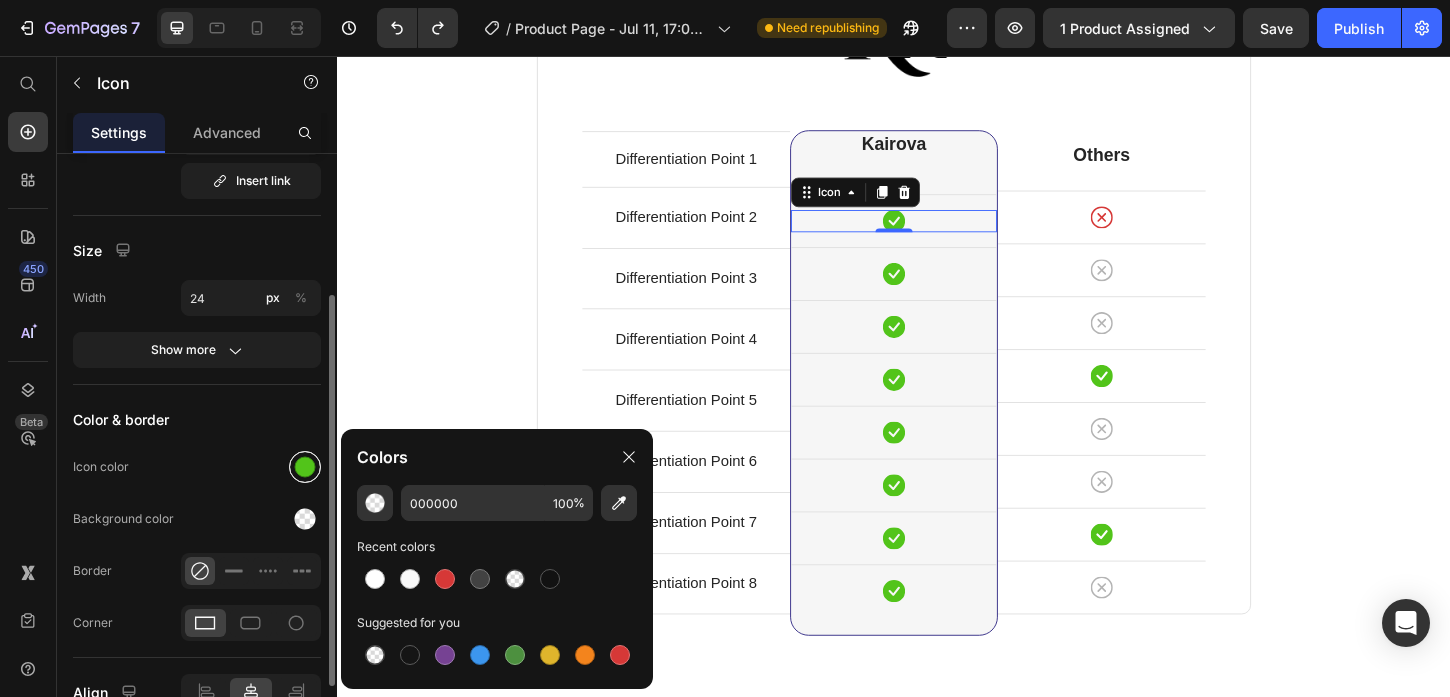 click at bounding box center (305, 467) 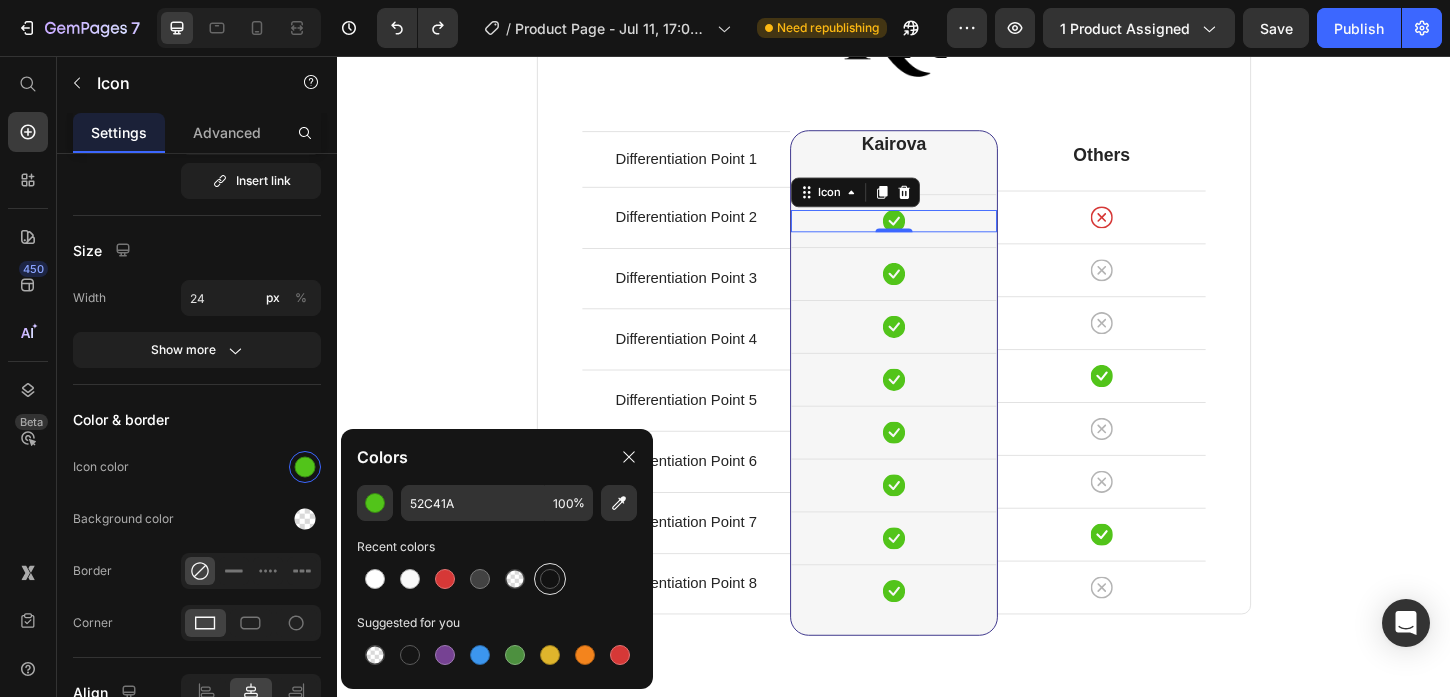 click at bounding box center (550, 579) 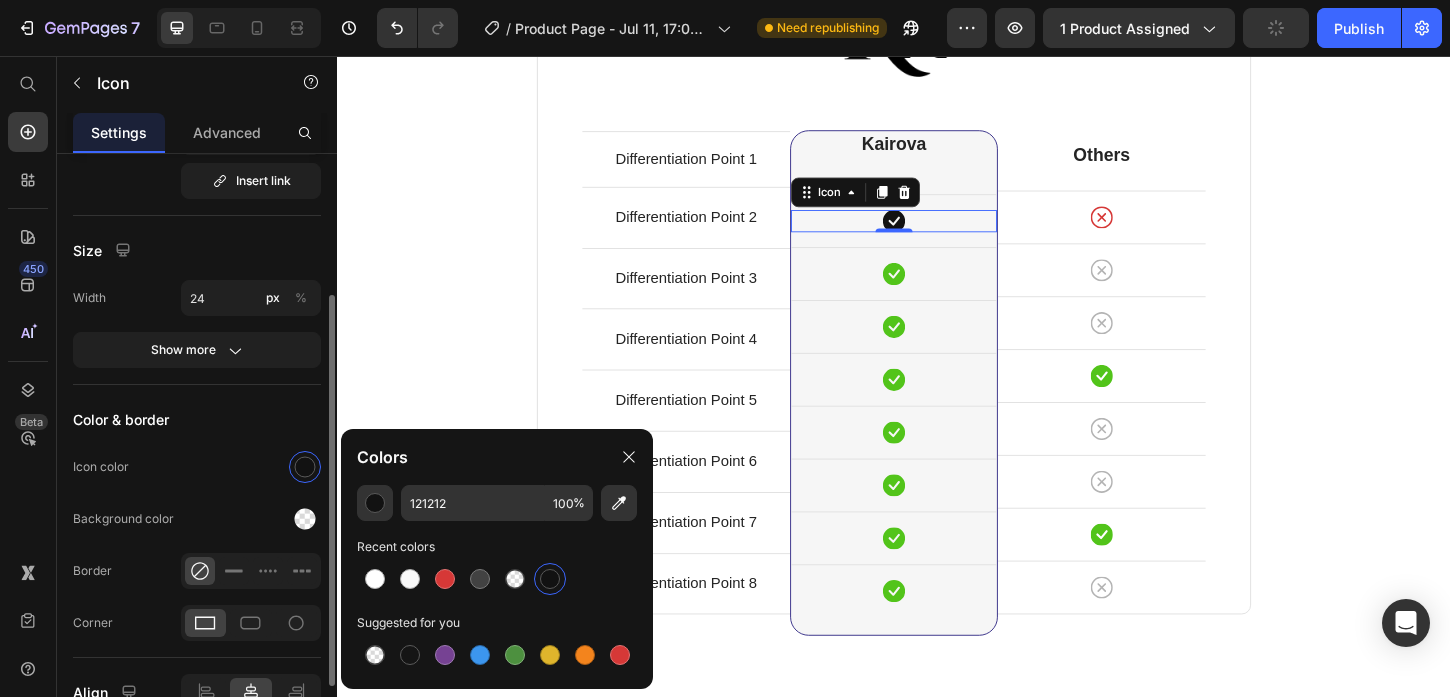 click on "Background color" 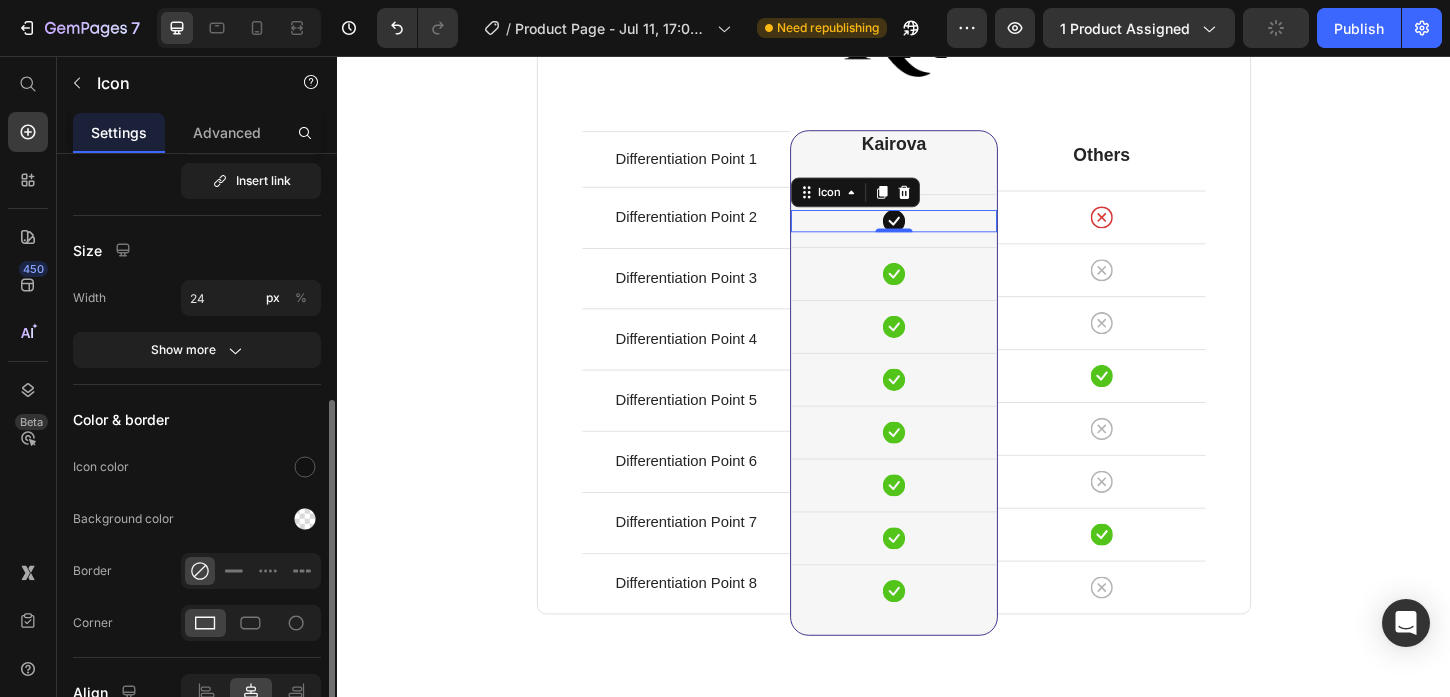 scroll, scrollTop: 320, scrollLeft: 0, axis: vertical 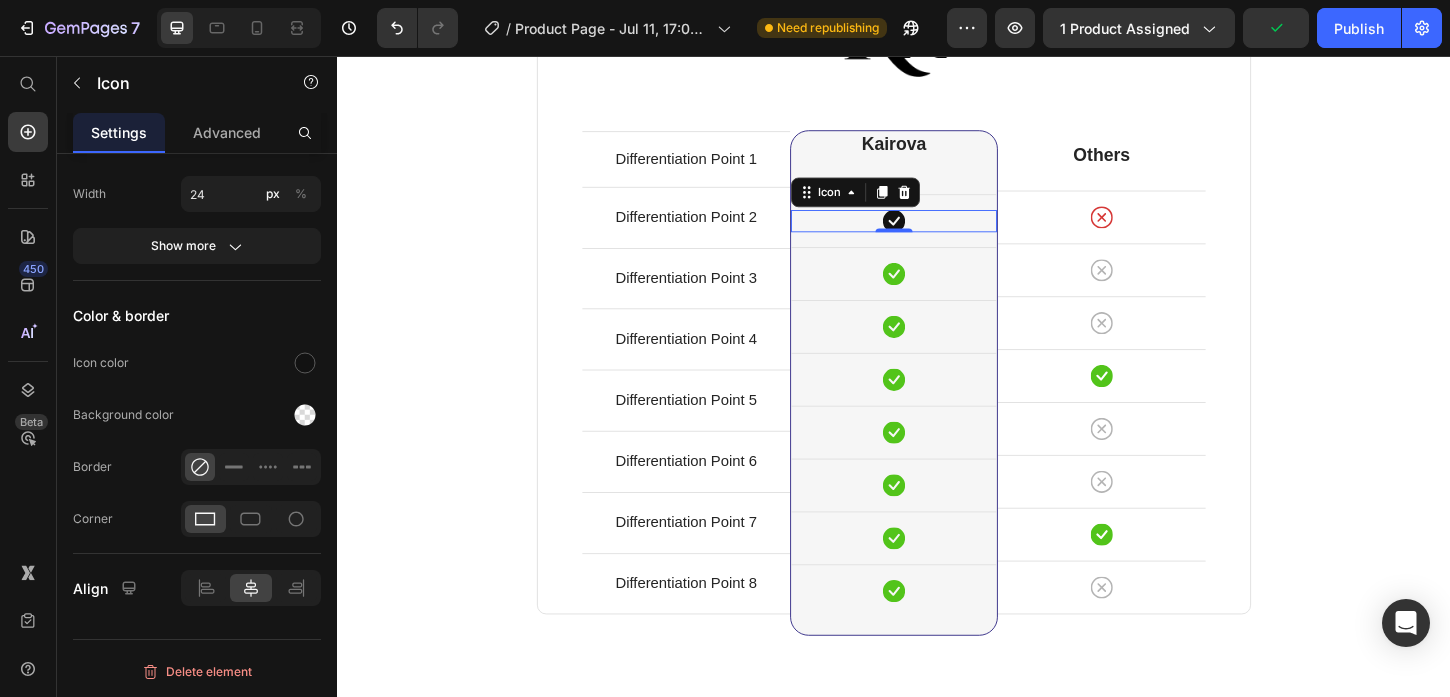 click 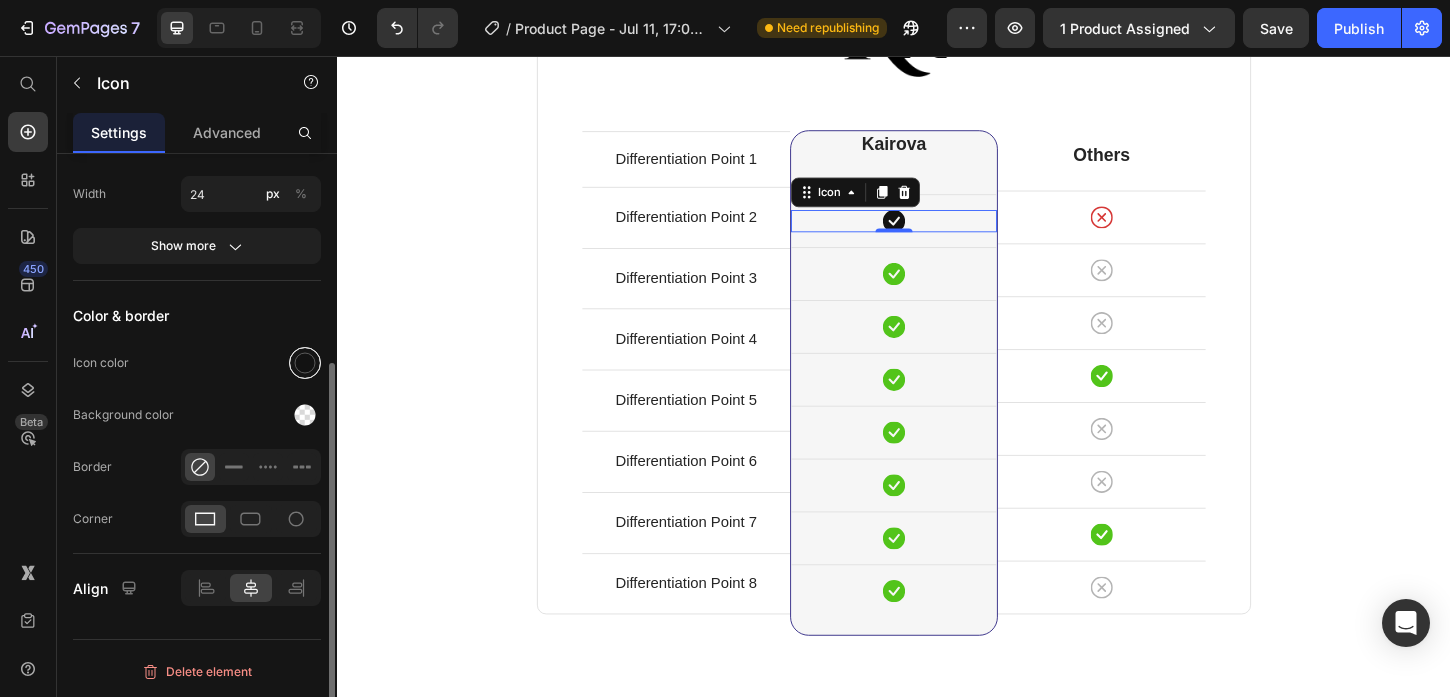click at bounding box center (305, 363) 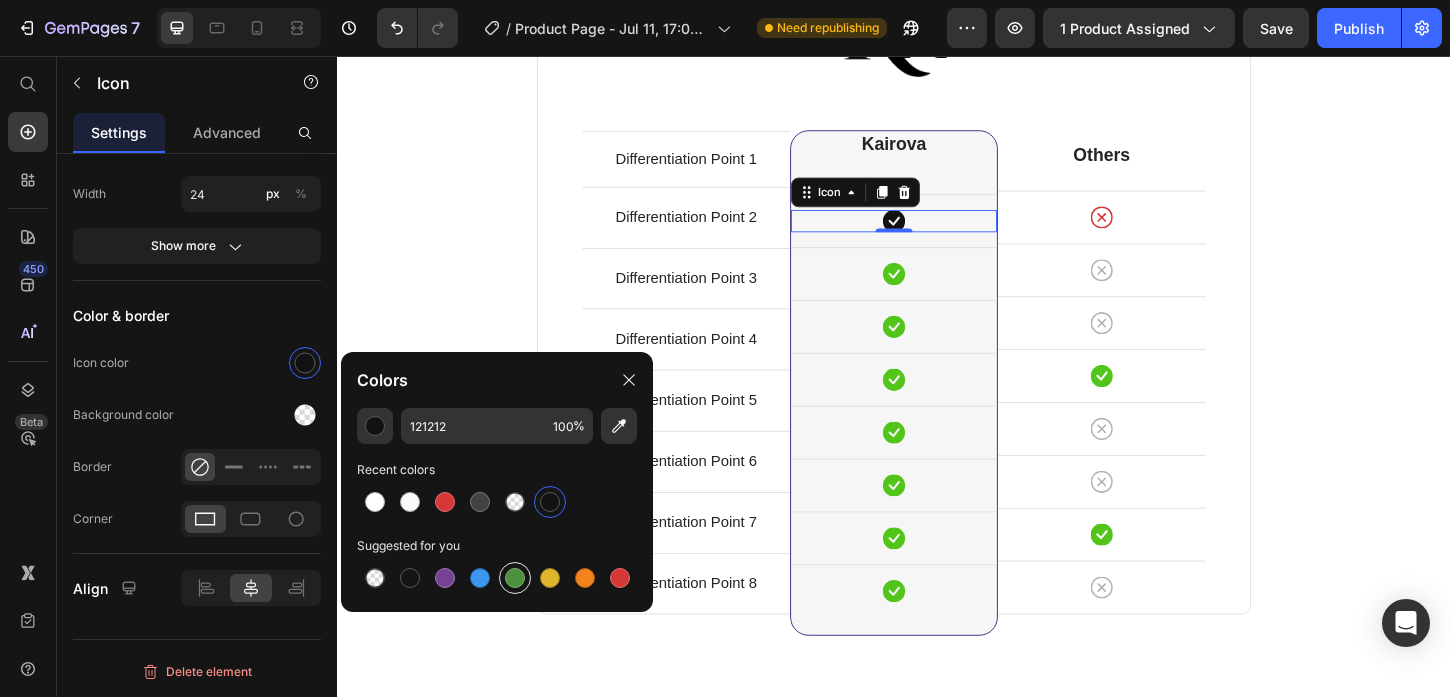 click at bounding box center (515, 578) 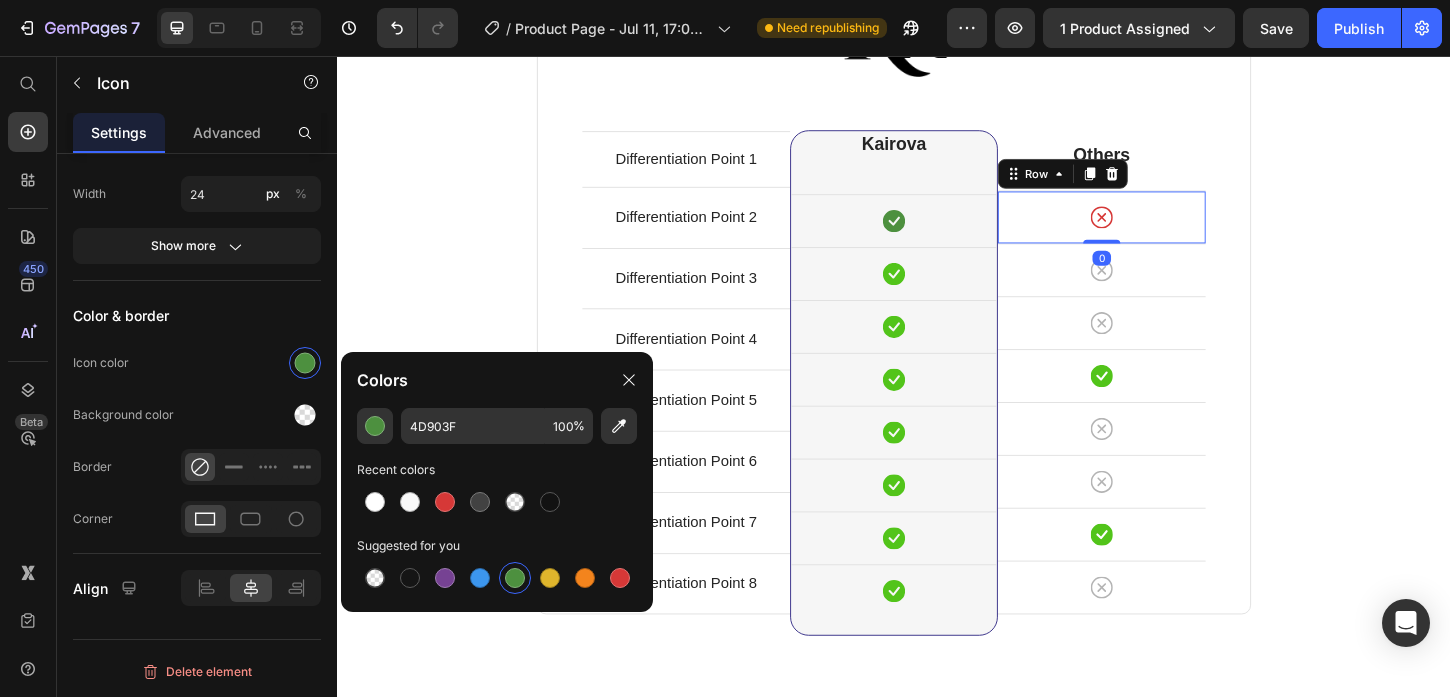 click on "Icon Row   0" at bounding box center [1161, 229] 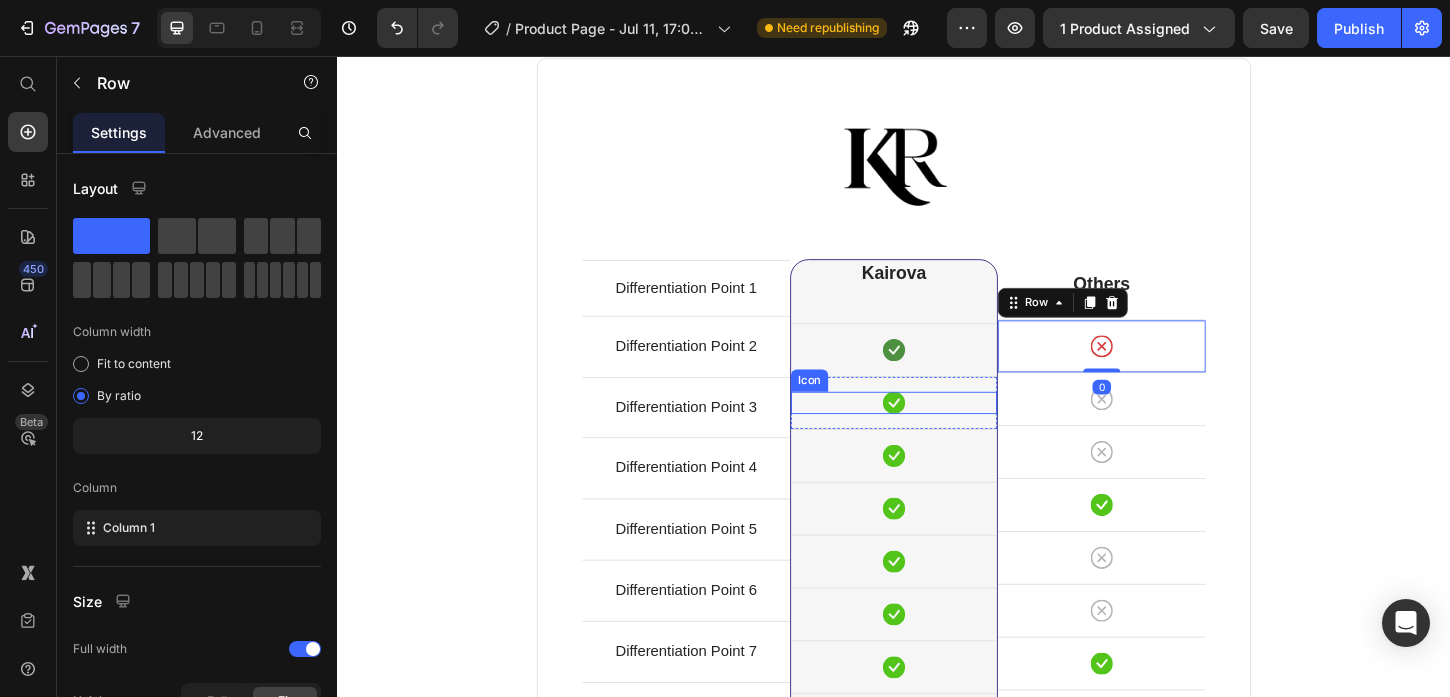 scroll, scrollTop: 3781, scrollLeft: 0, axis: vertical 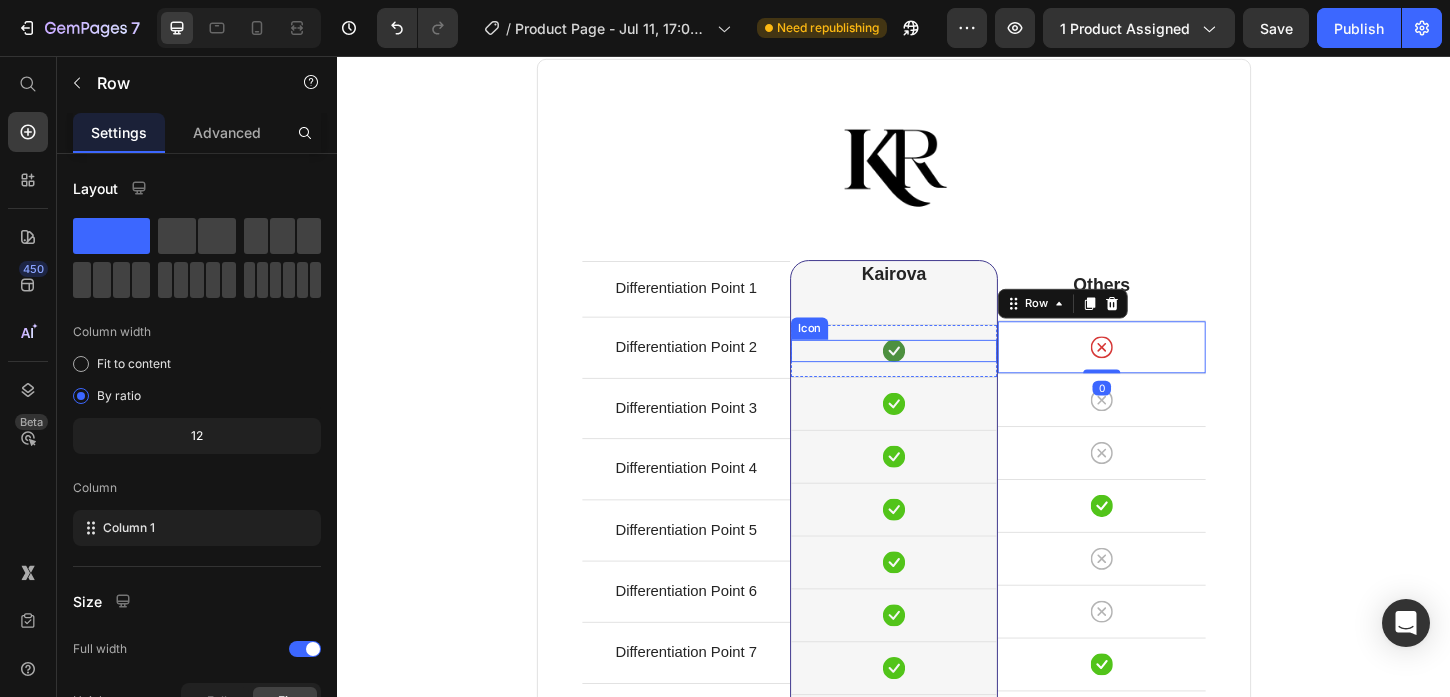 click 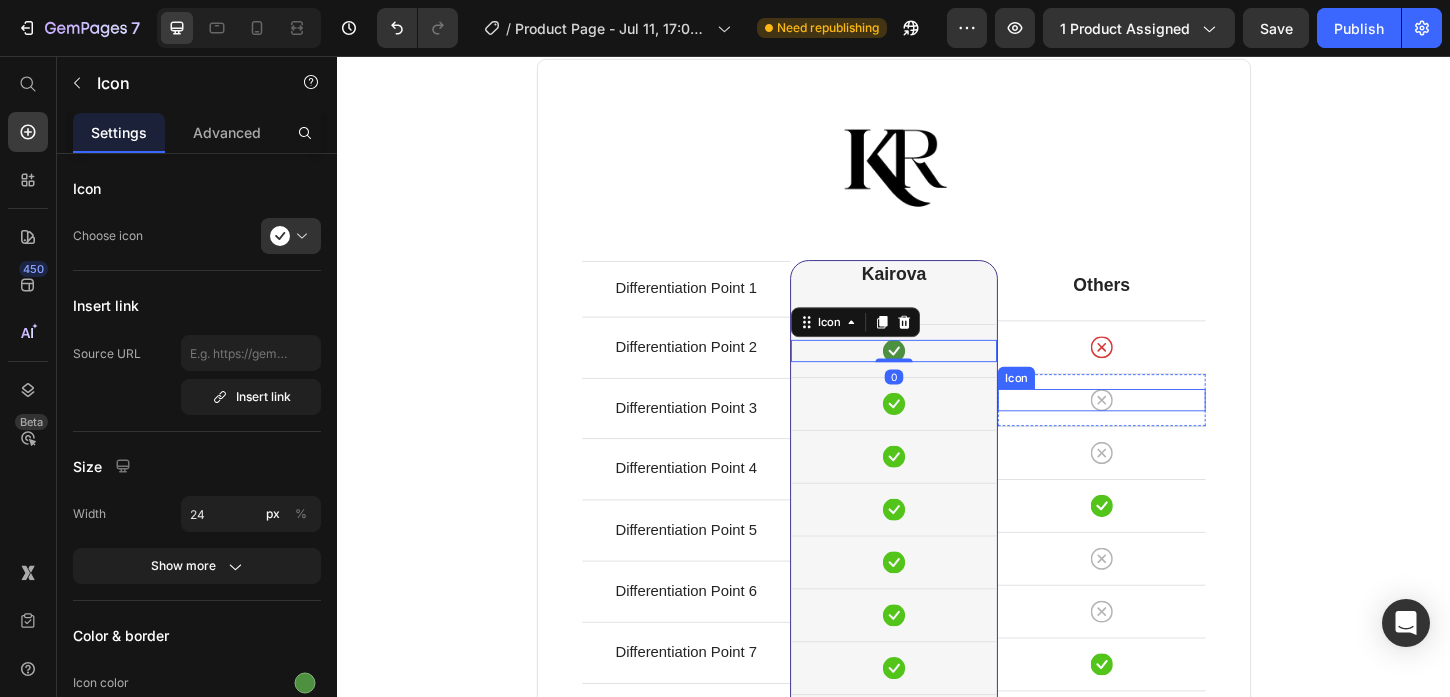 click 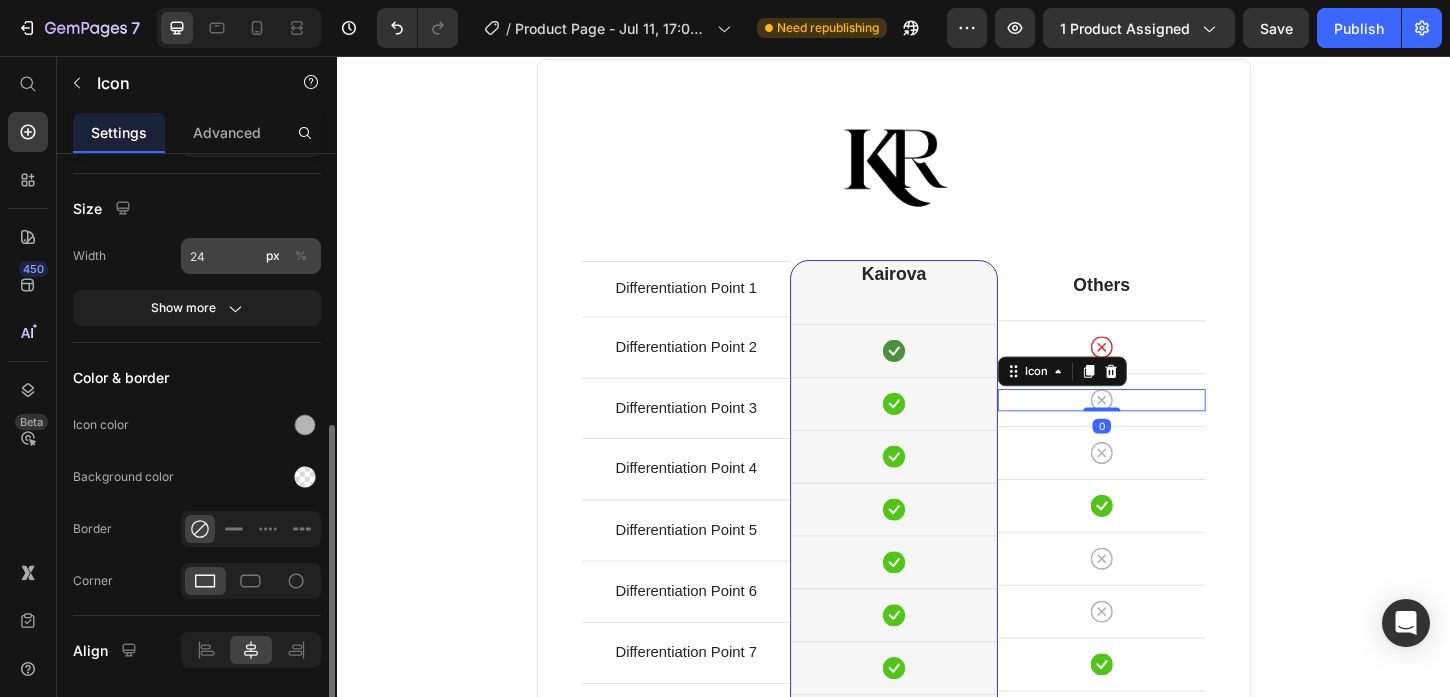 scroll, scrollTop: 320, scrollLeft: 0, axis: vertical 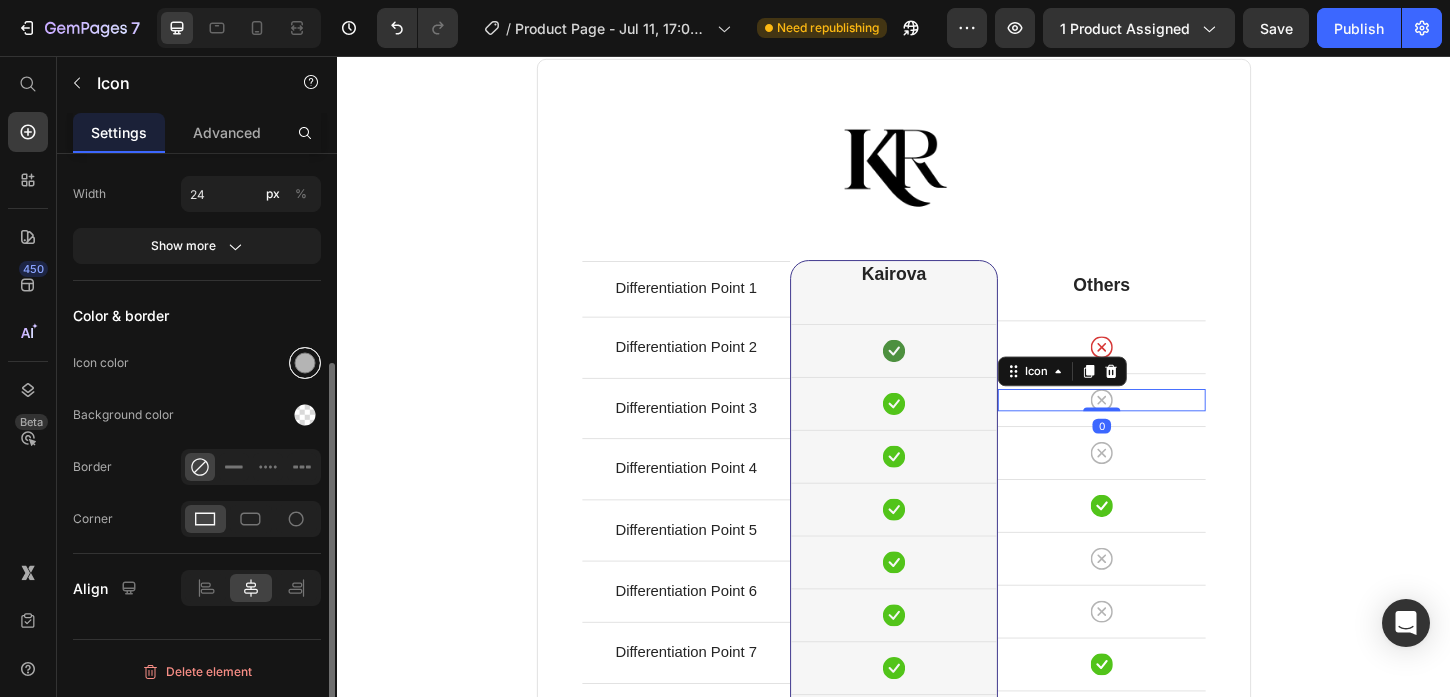 click at bounding box center (305, 363) 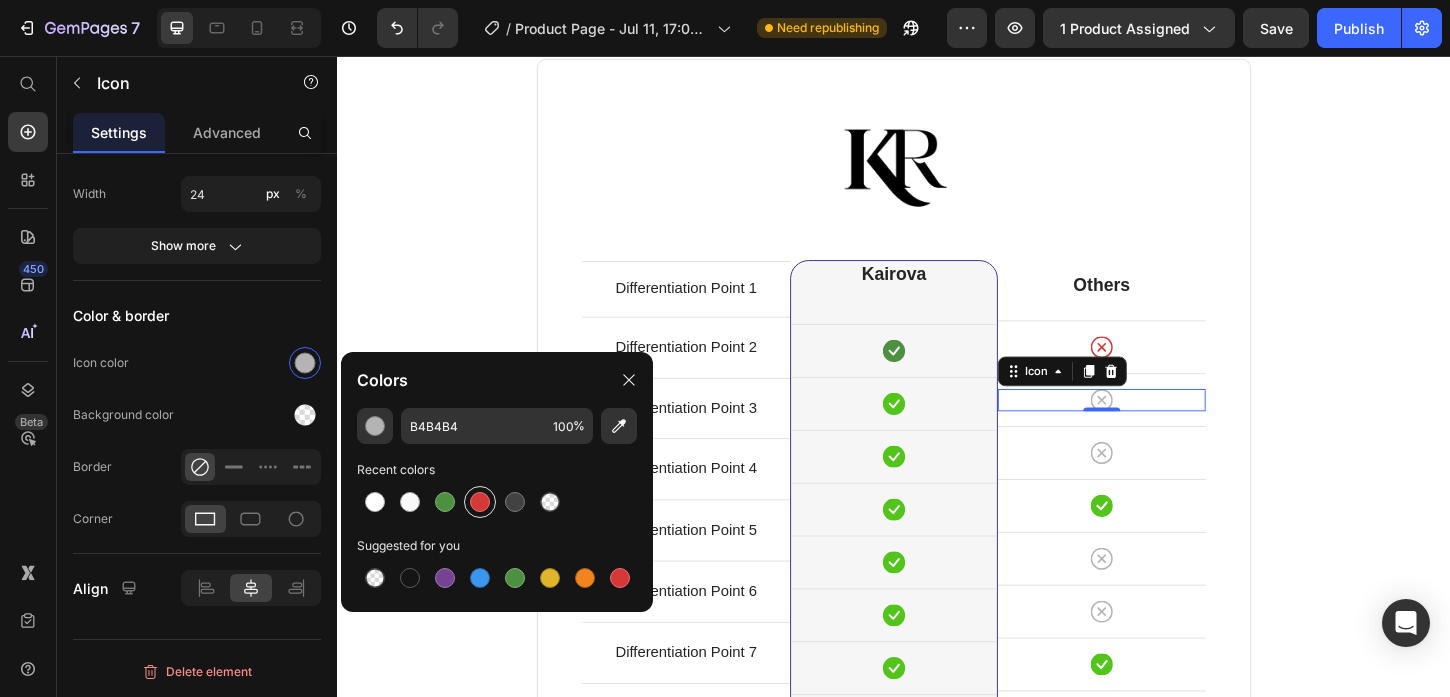 click at bounding box center [480, 502] 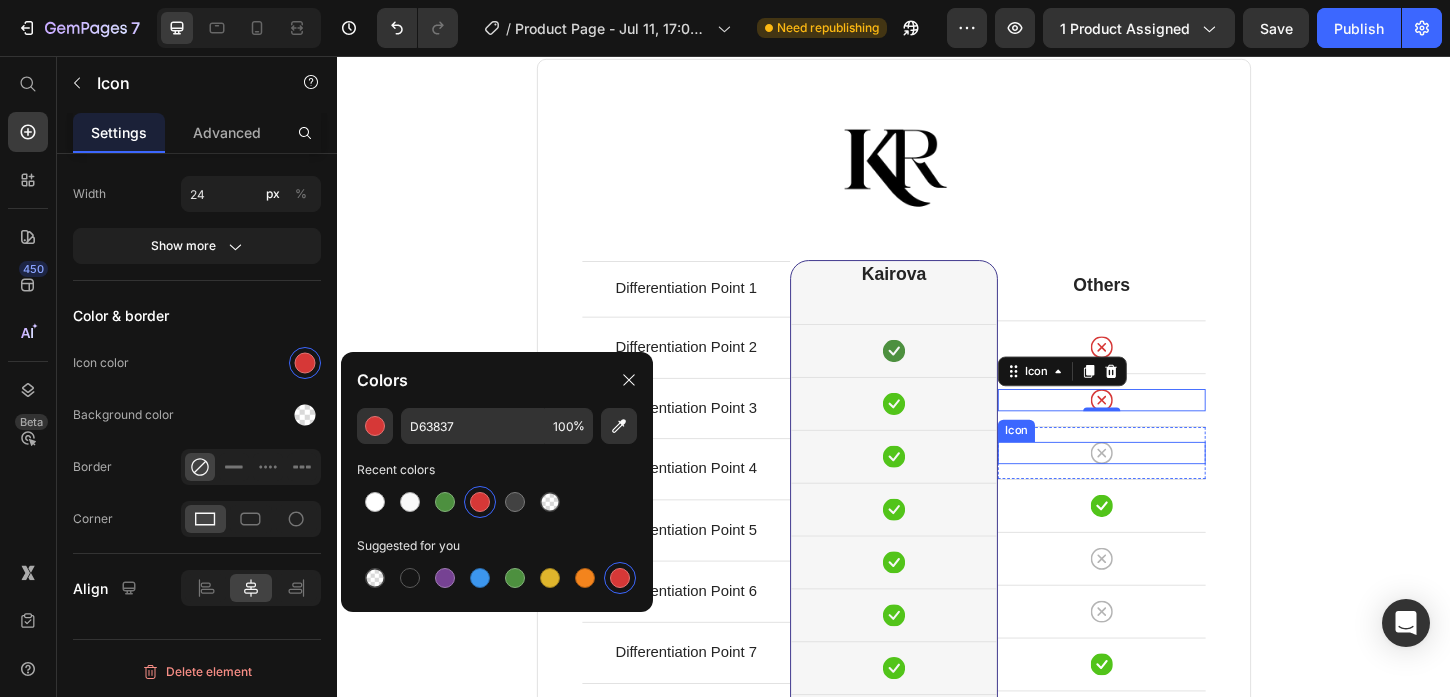 click 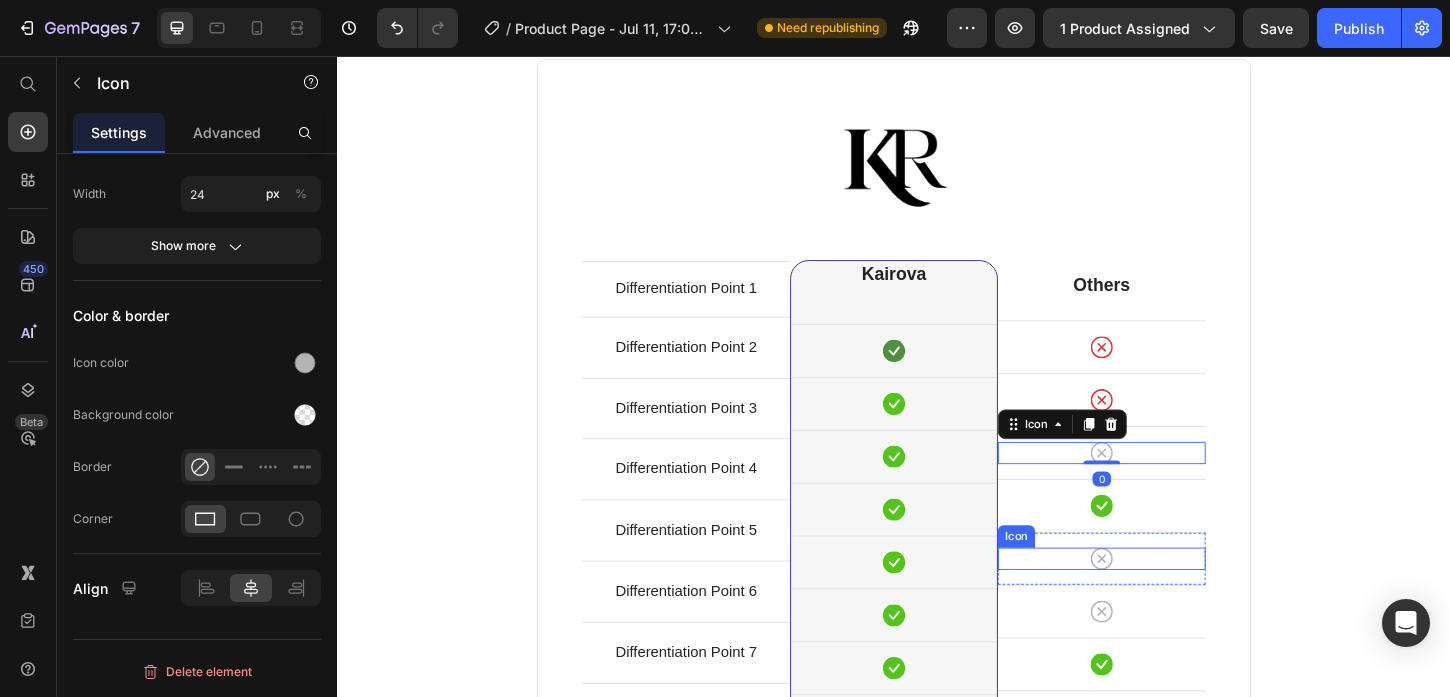 click 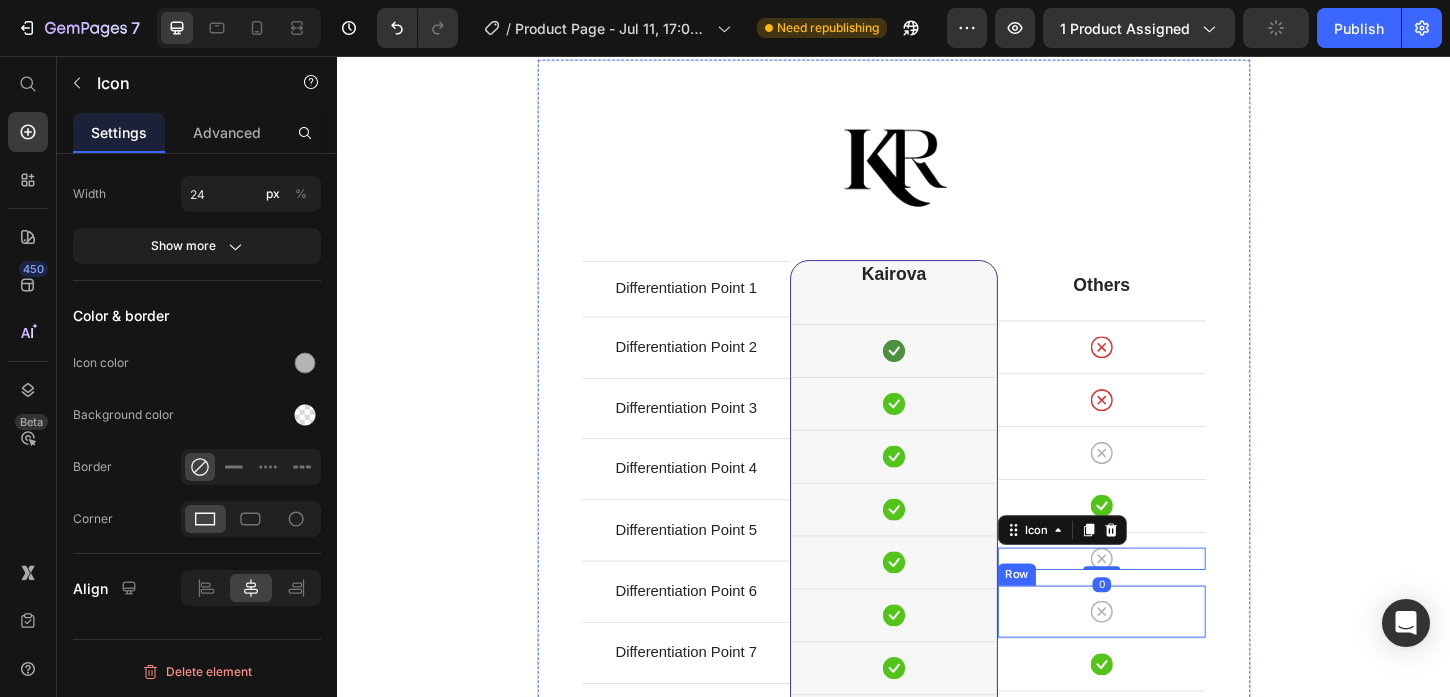 click on "Icon" at bounding box center (1161, 655) 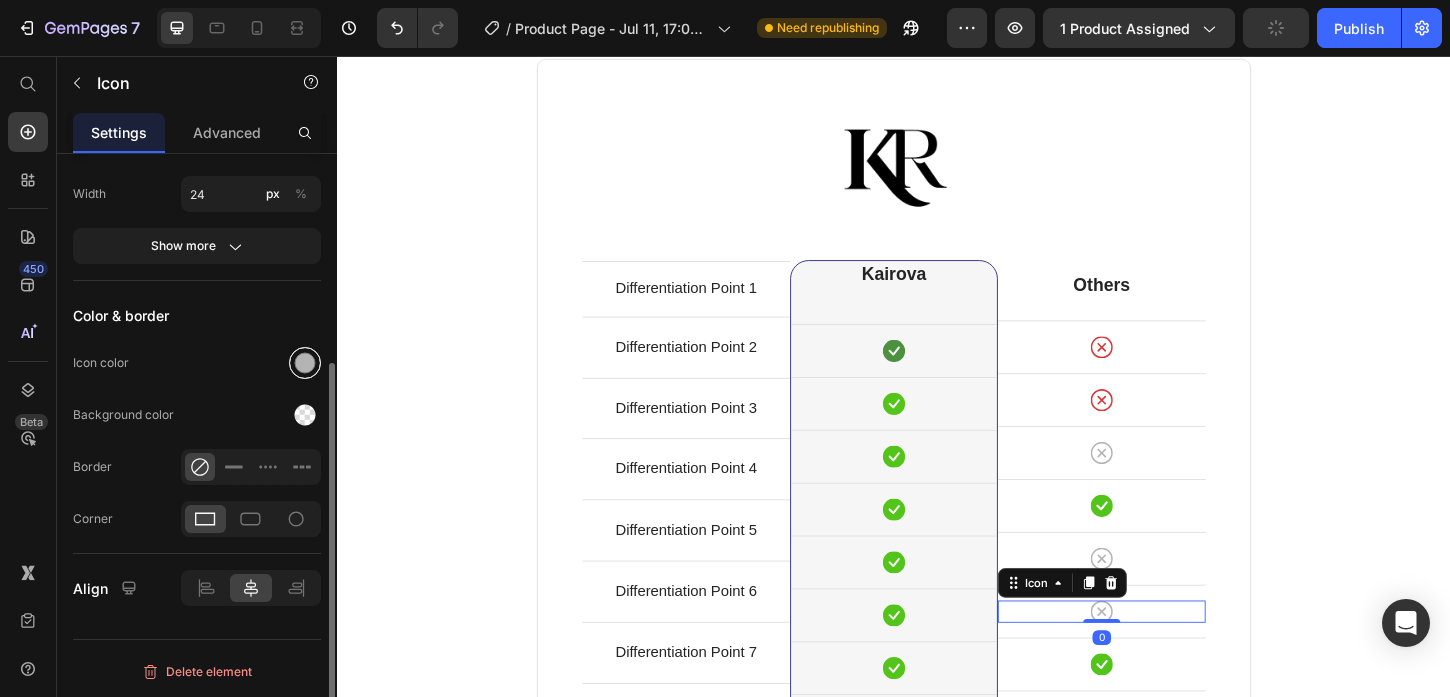 click at bounding box center [305, 363] 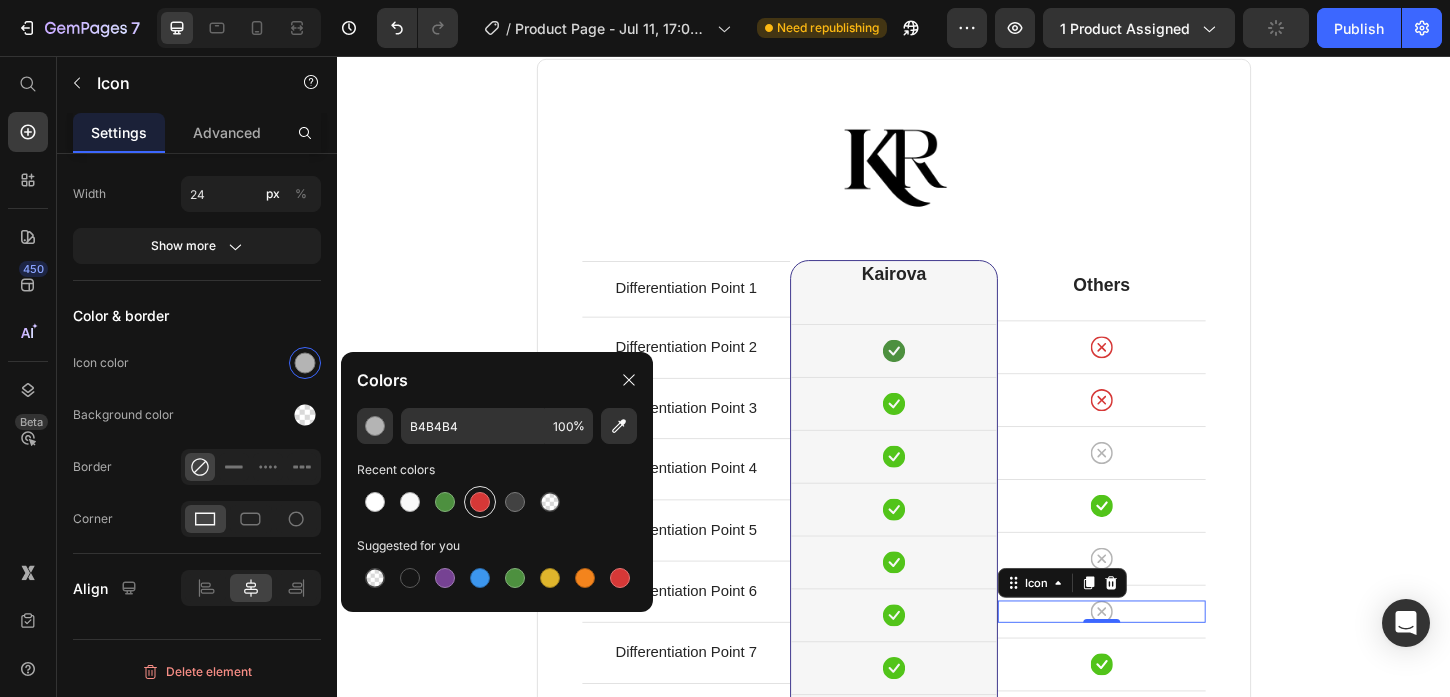 click at bounding box center (480, 502) 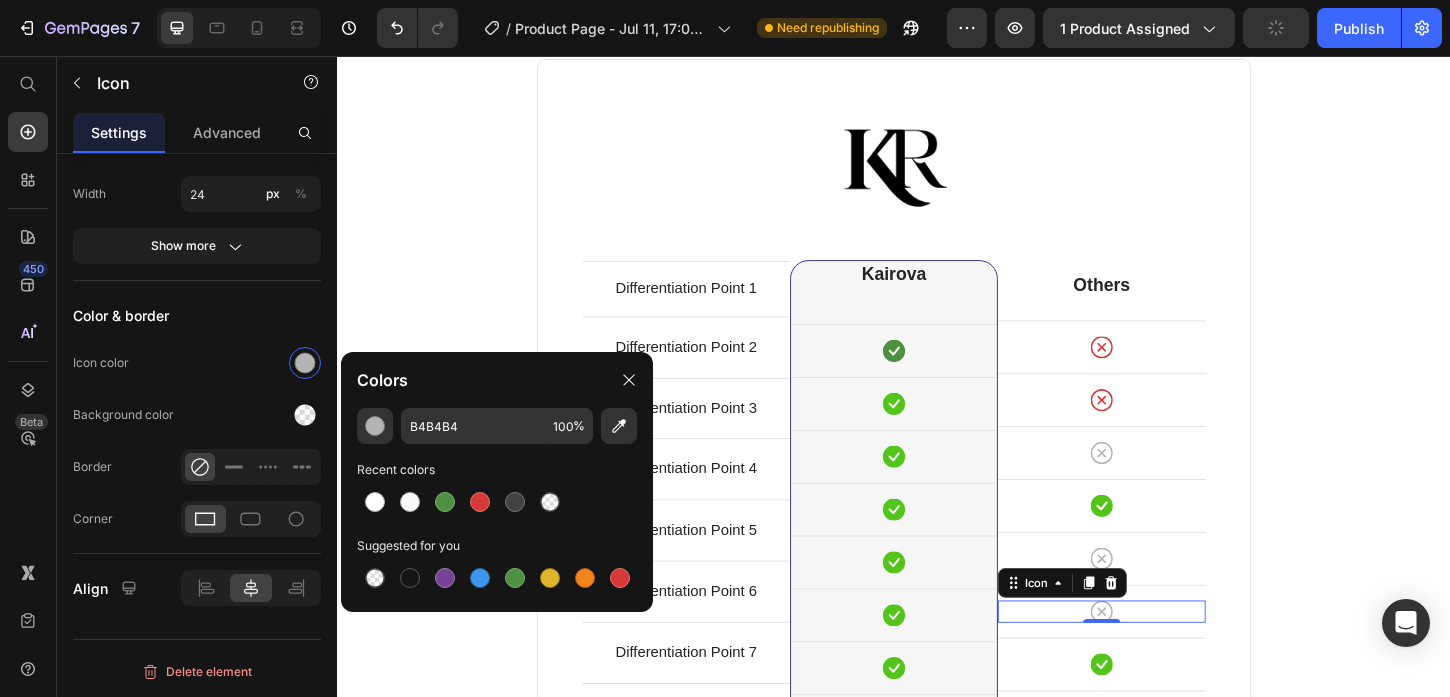 type on "D63837" 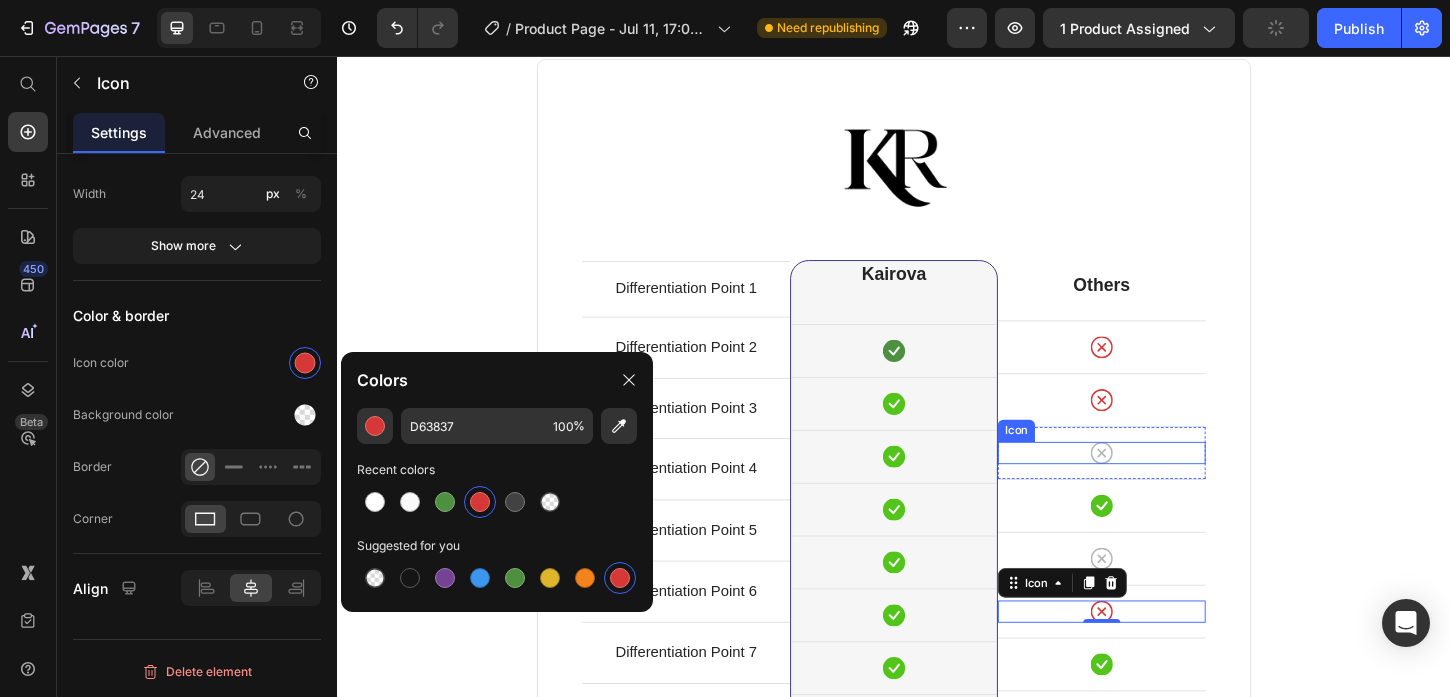 click on "Icon" at bounding box center [1161, 484] 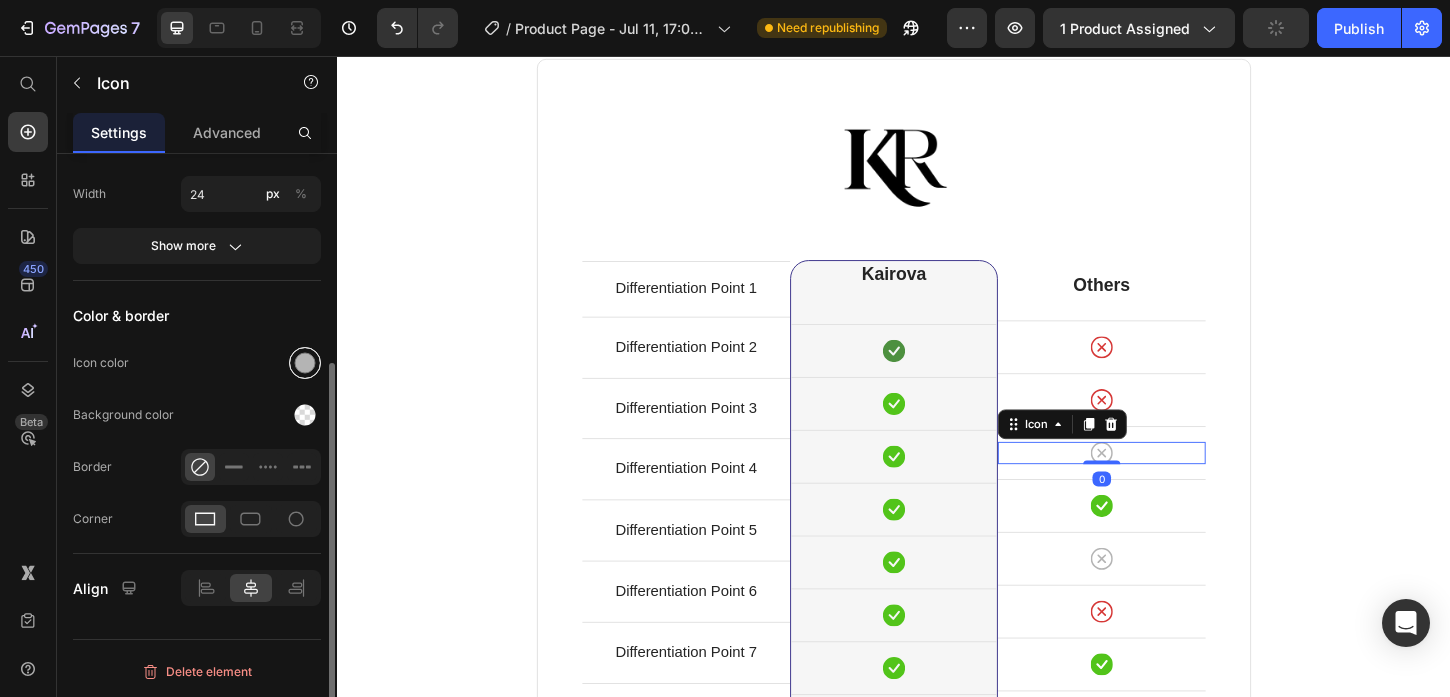 click at bounding box center [305, 363] 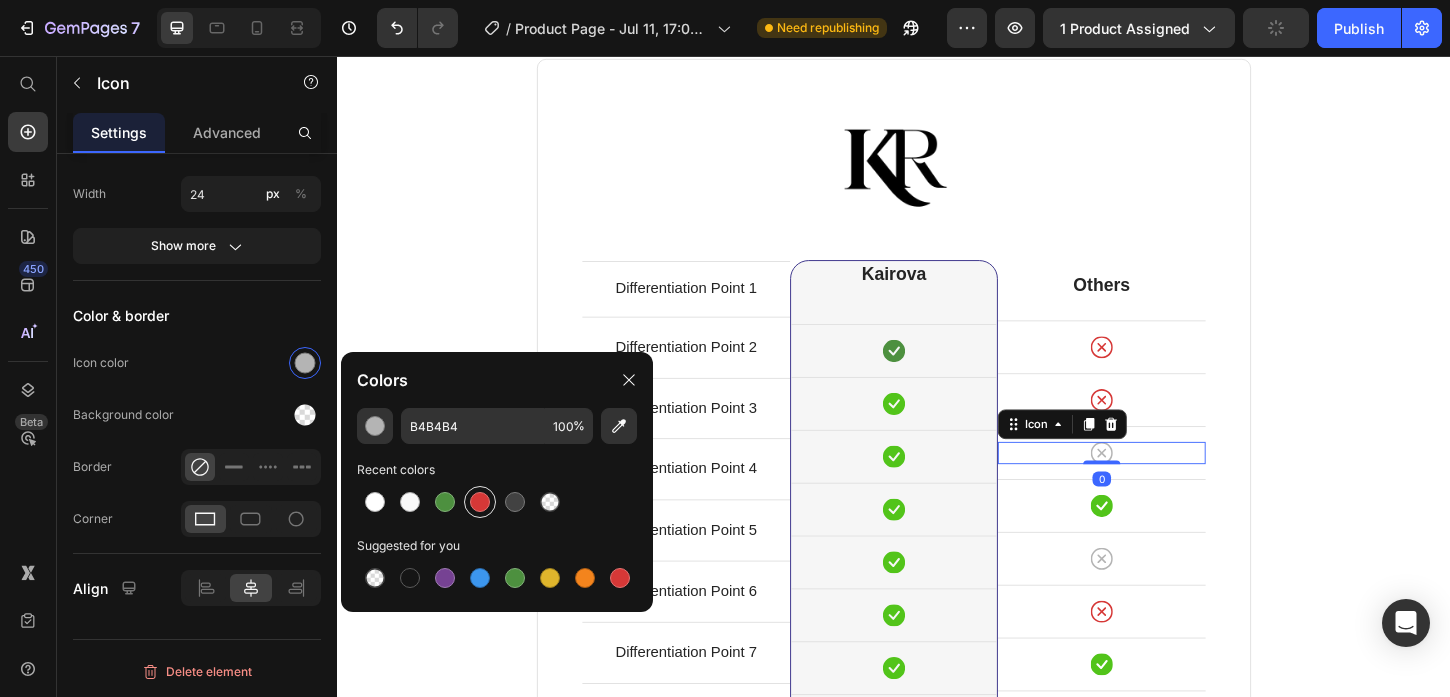 click at bounding box center (480, 502) 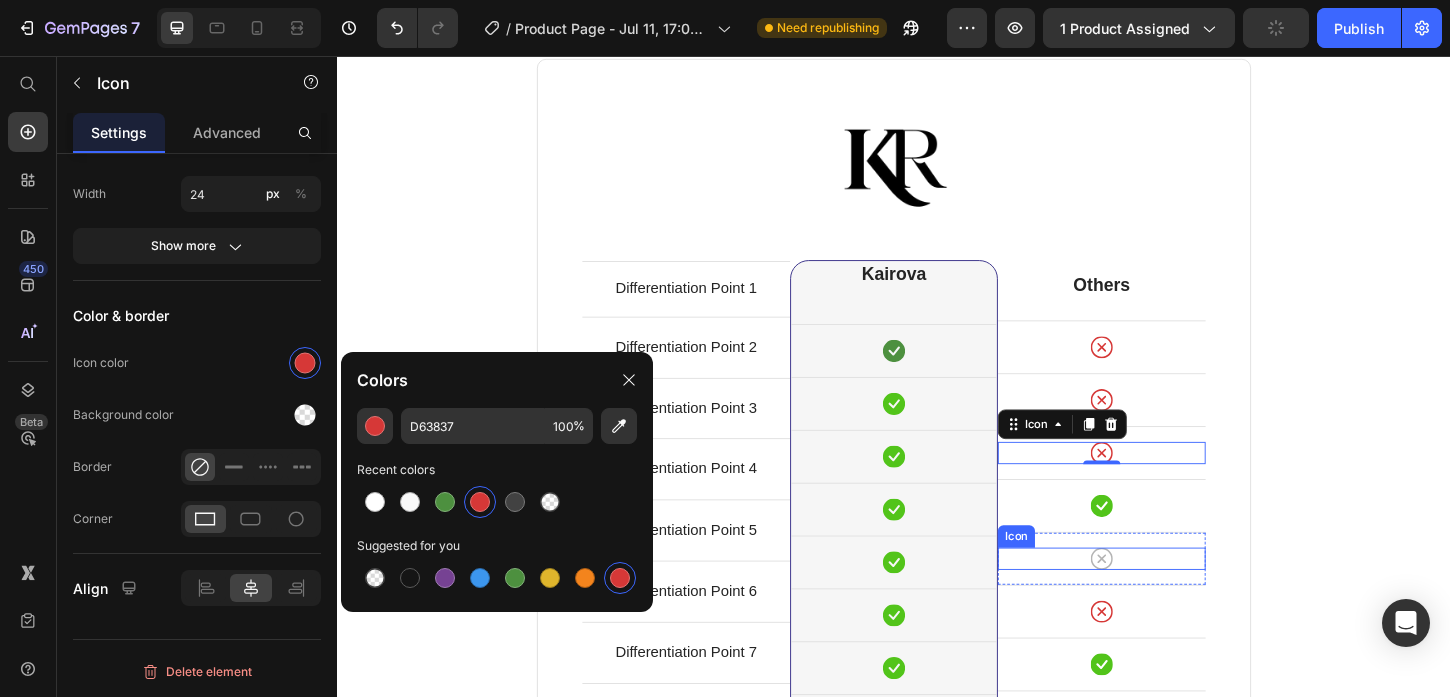 click 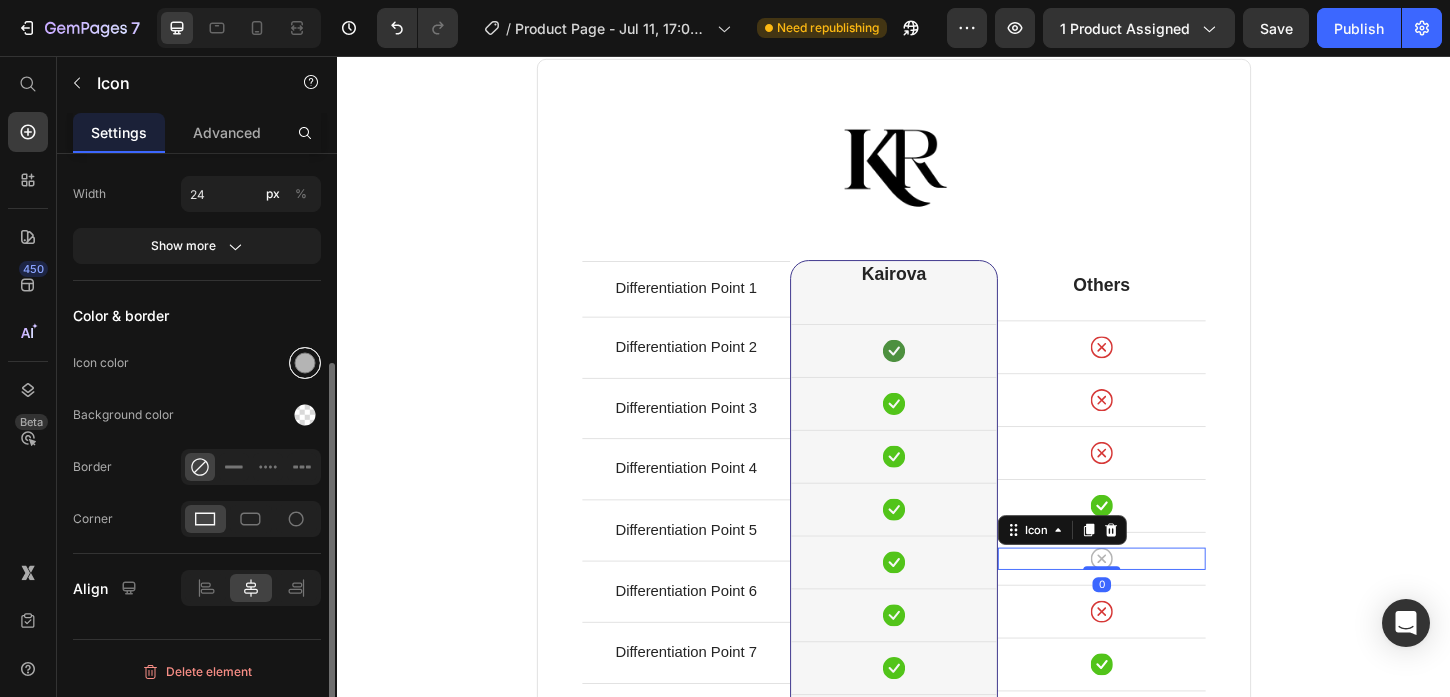 click at bounding box center [305, 363] 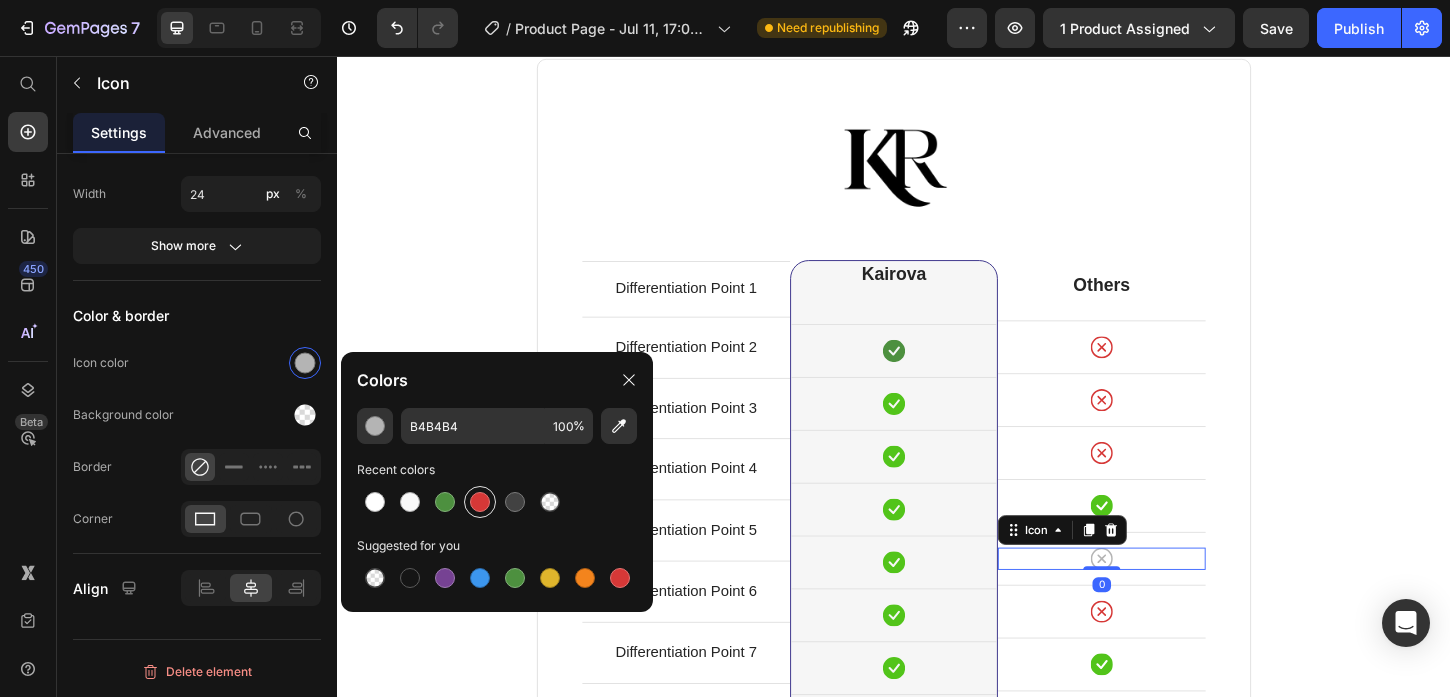 click at bounding box center [480, 502] 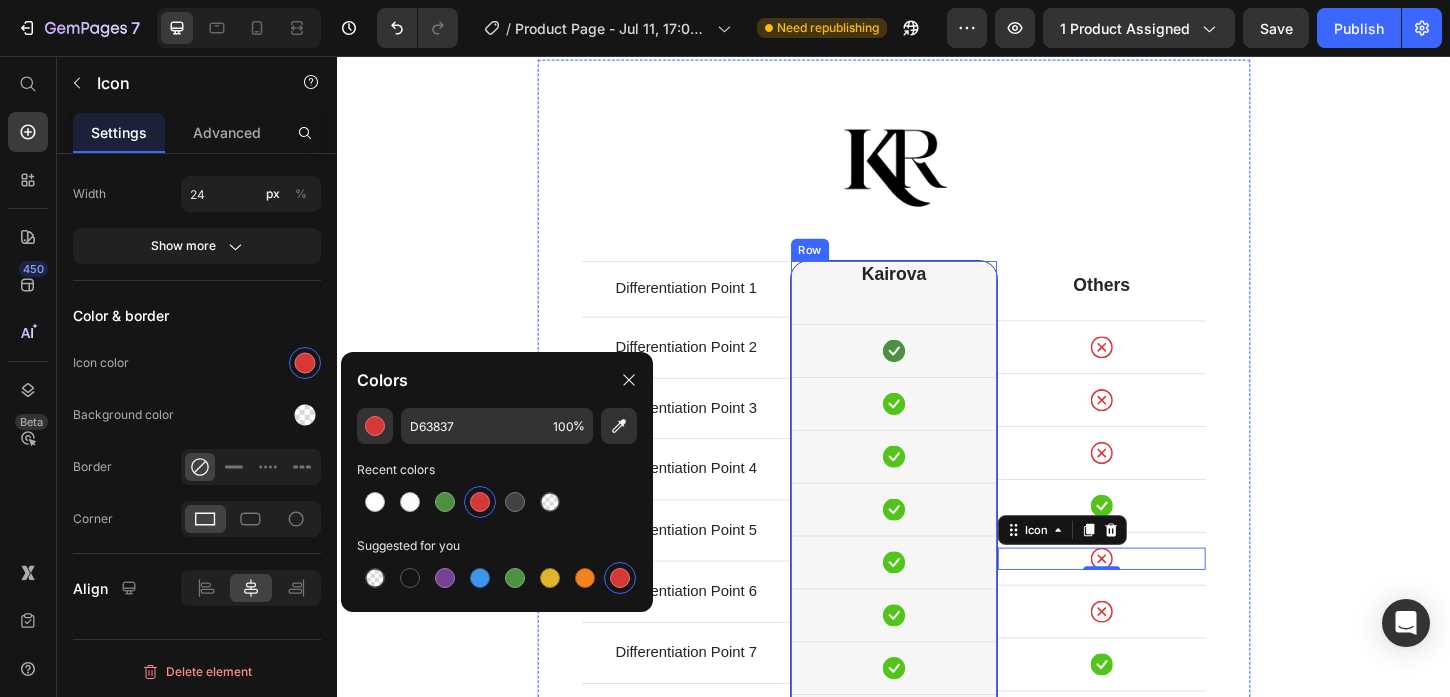 click on "Kairova Heading
Icon Row
Icon Row
Icon Row
Icon Row
Icon Row
Icon Row
Icon Row
Icon Row" at bounding box center (937, 549) 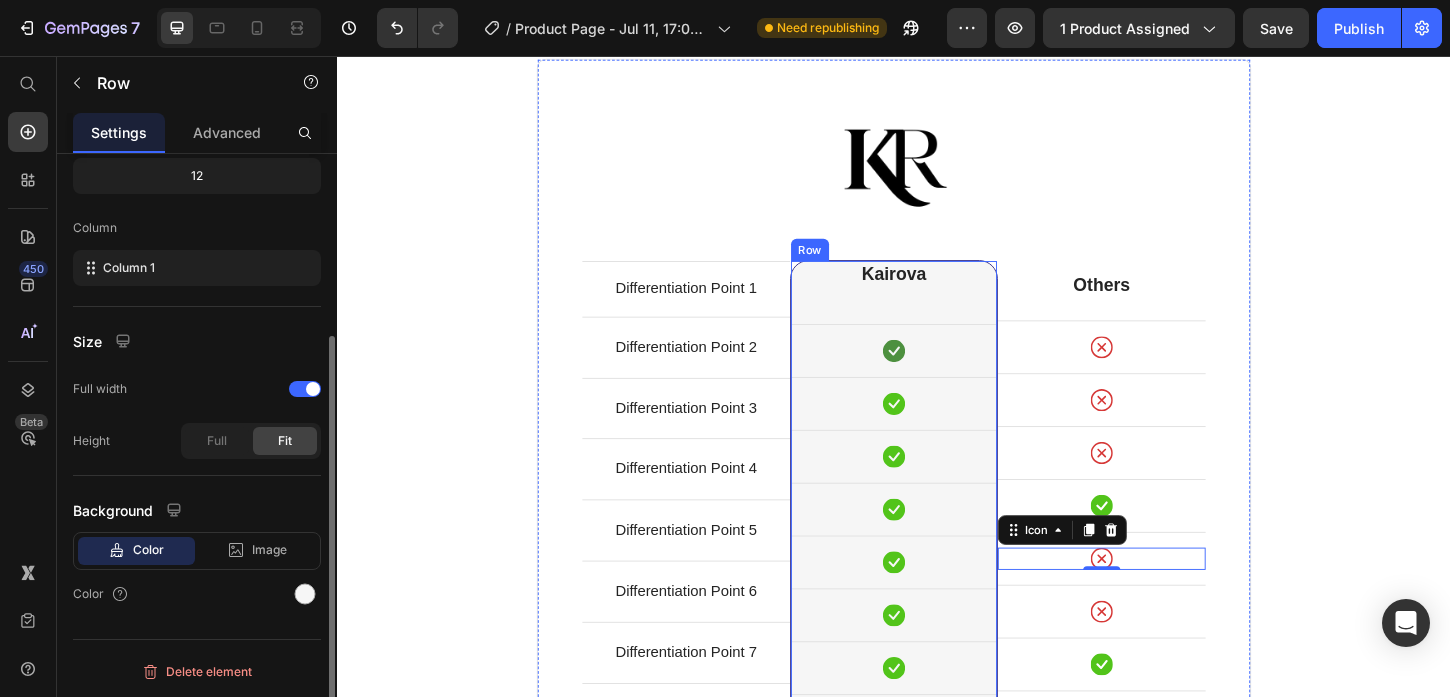 scroll, scrollTop: 0, scrollLeft: 0, axis: both 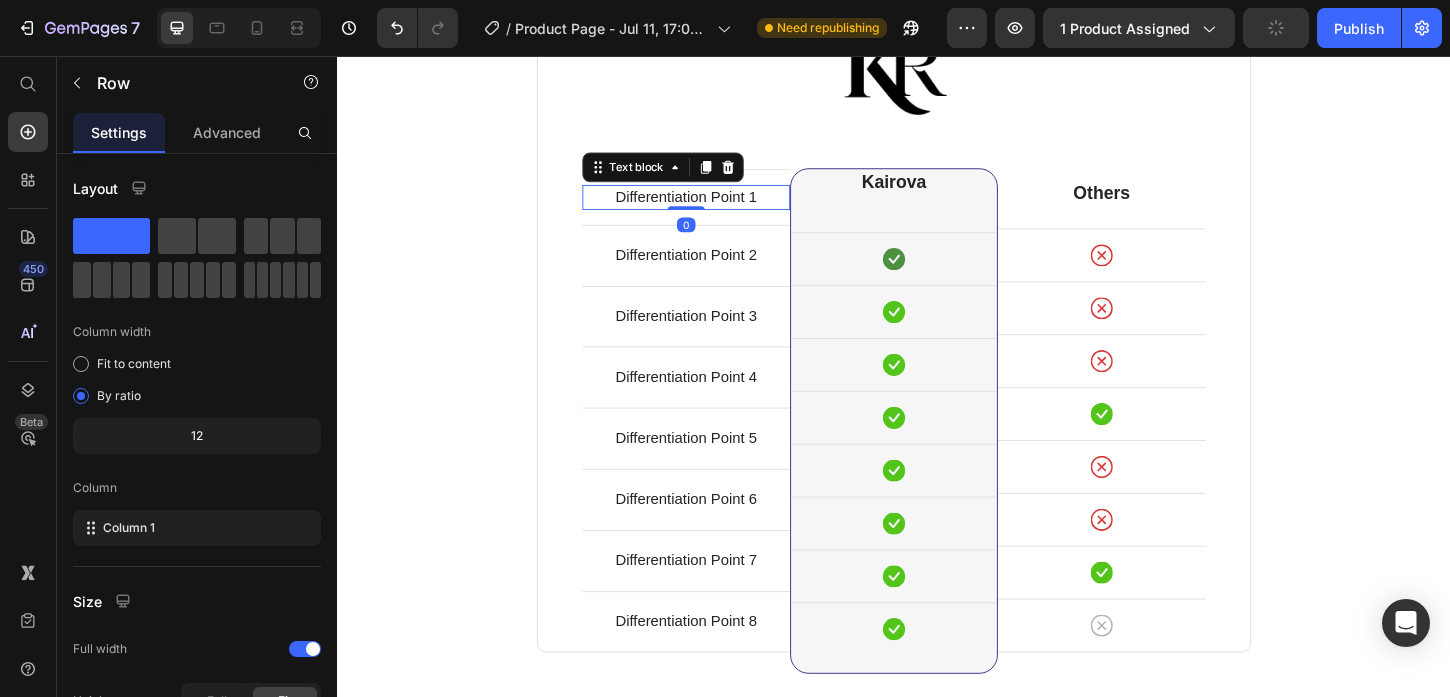click on "Differentiation Point 1" at bounding box center (713, 208) 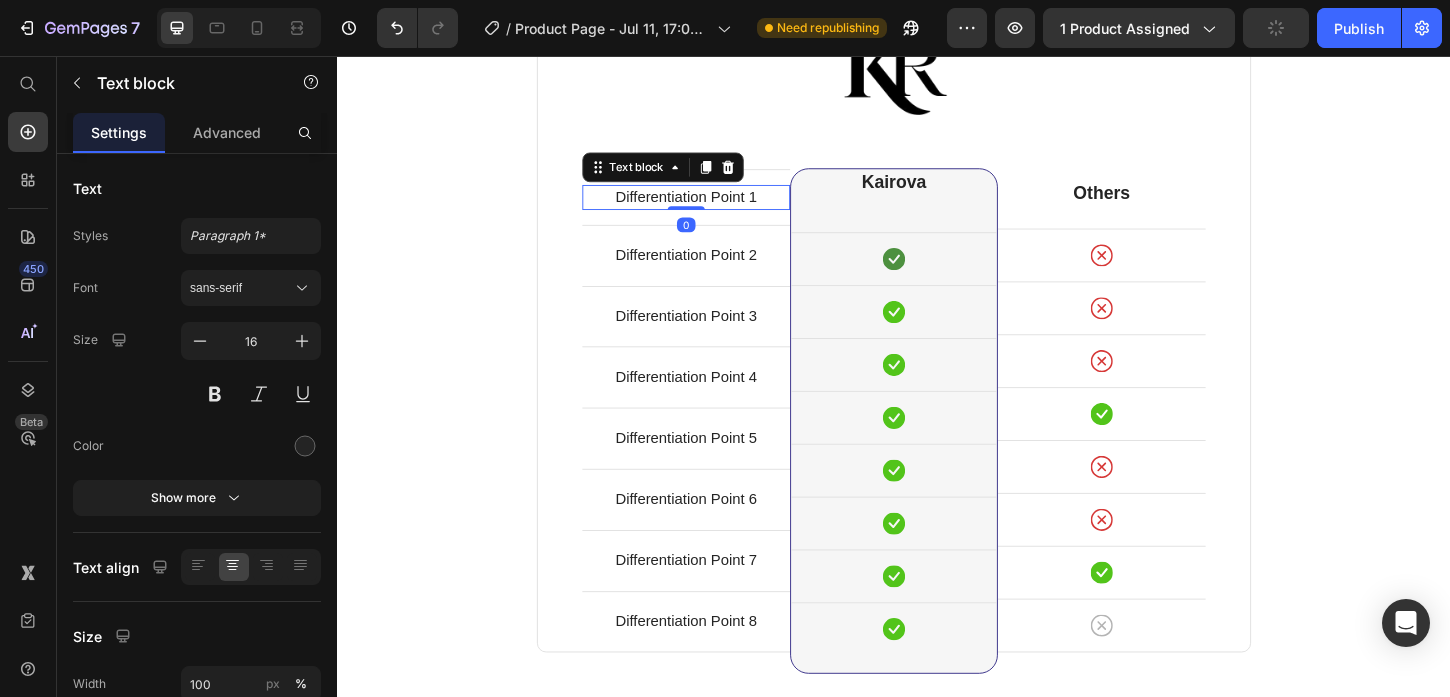 click on "Differentiation Point 1" at bounding box center [713, 208] 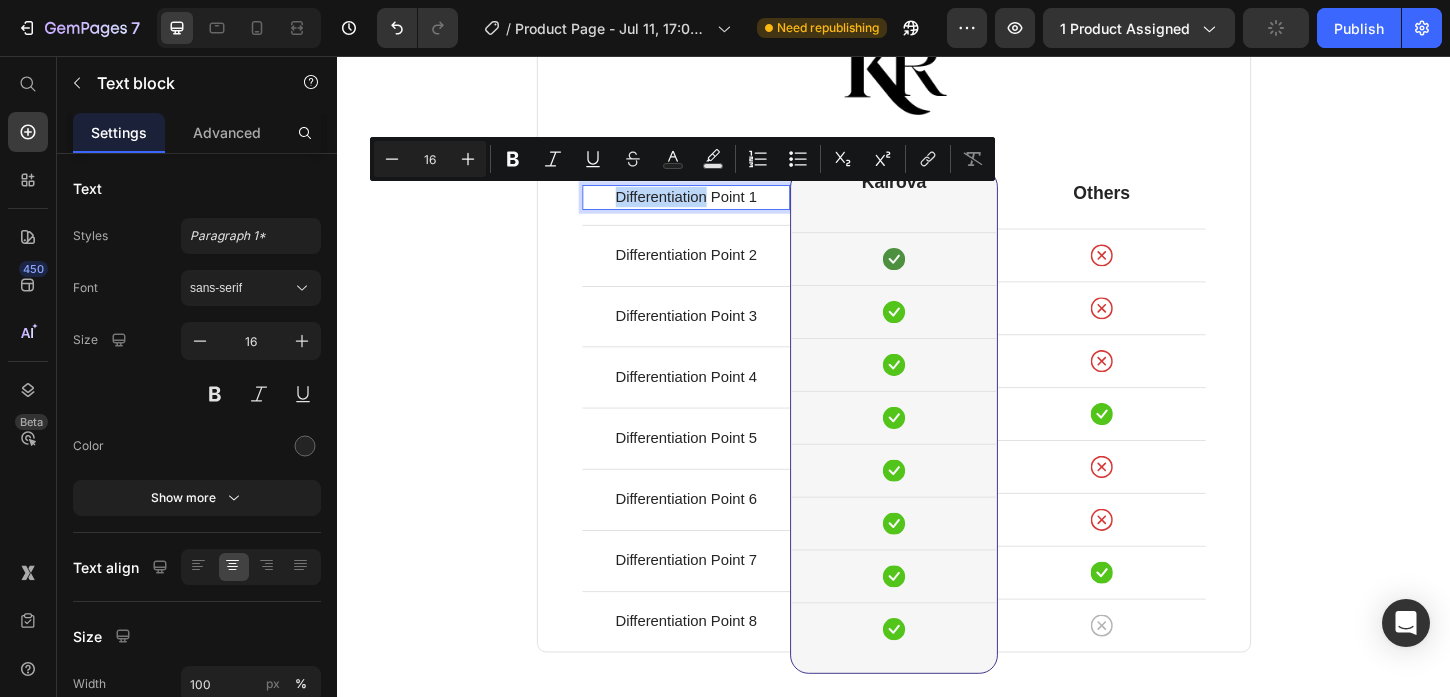 click on "Differentiation Point 1" at bounding box center (713, 208) 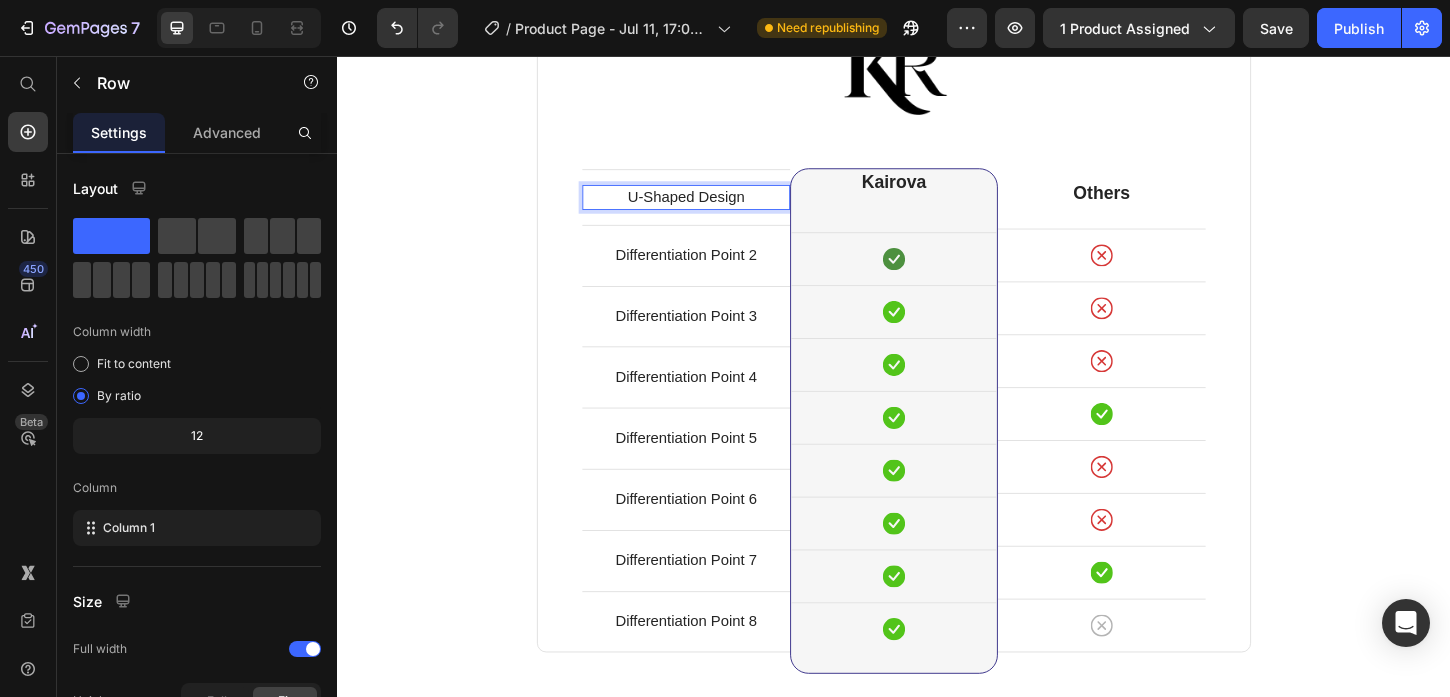 click on "Differentiation Point 2 Text block Row" at bounding box center [713, 271] 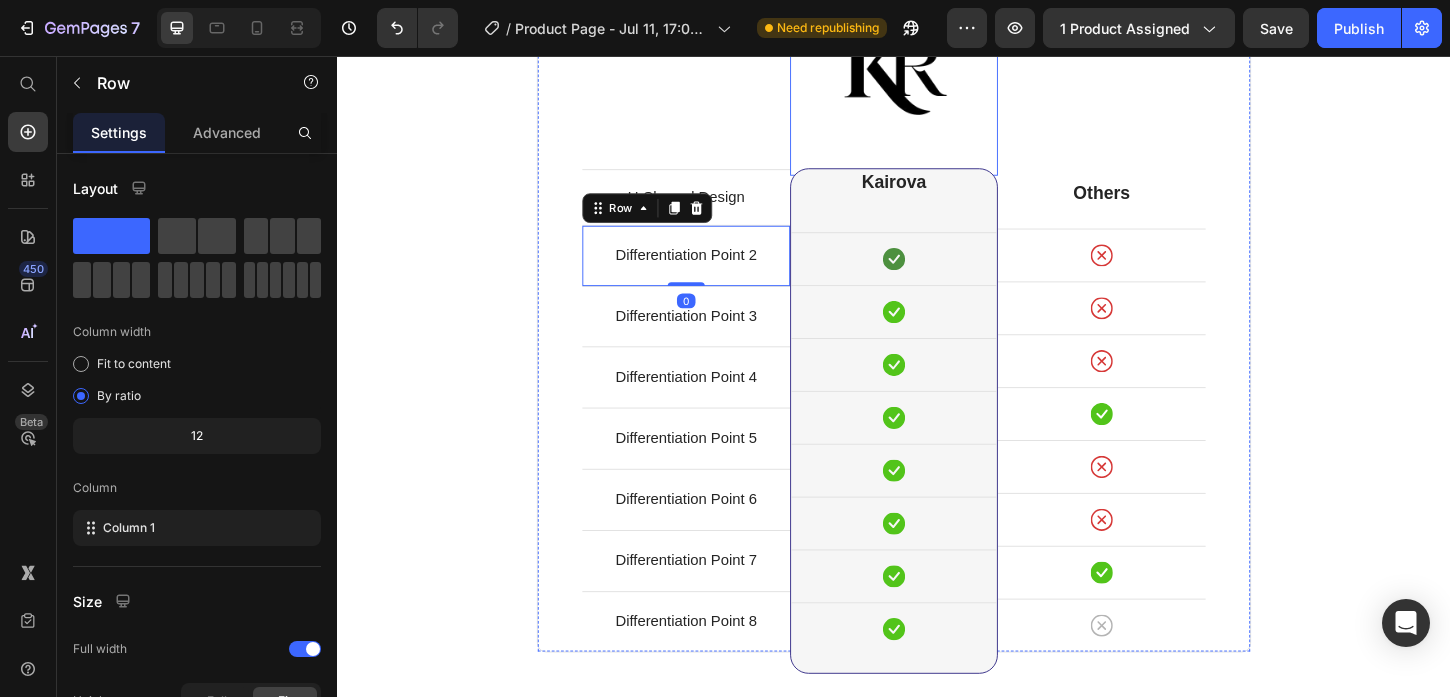 click at bounding box center [937, 73] 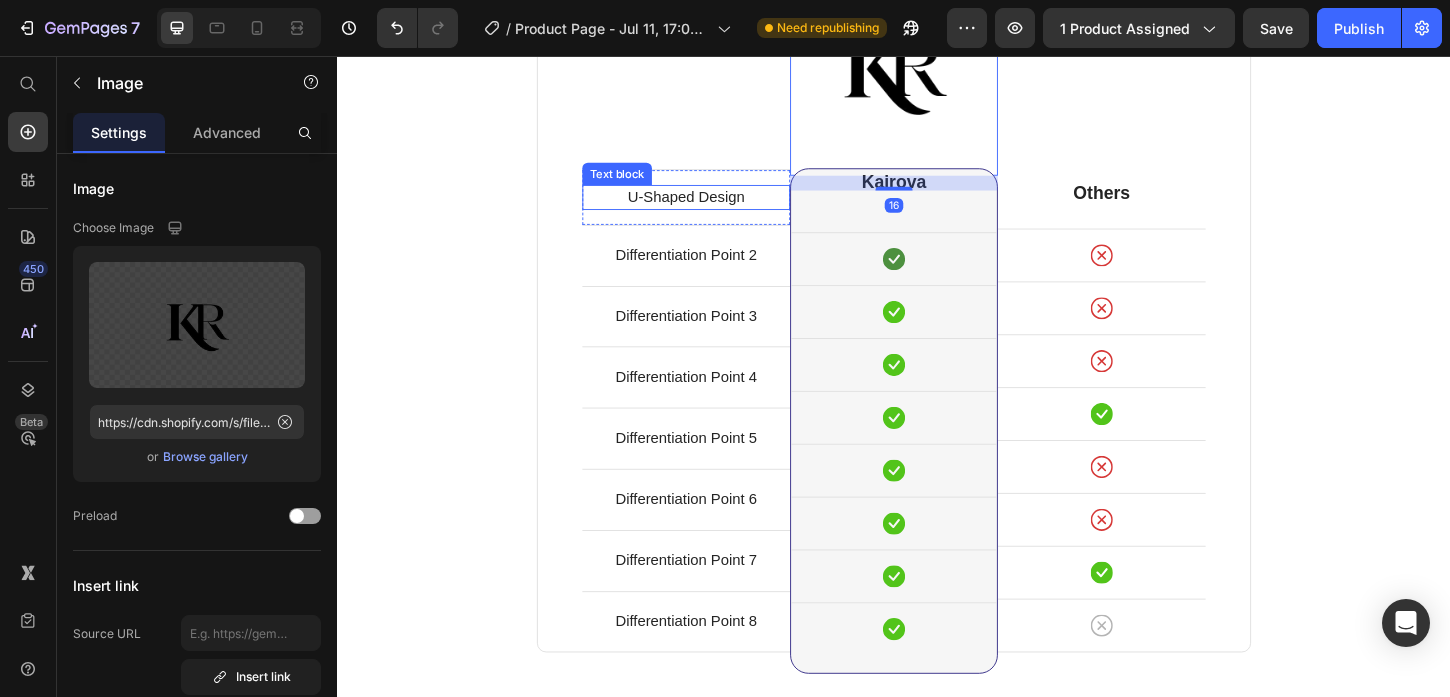 click on "U-Shaped Design" at bounding box center [713, 208] 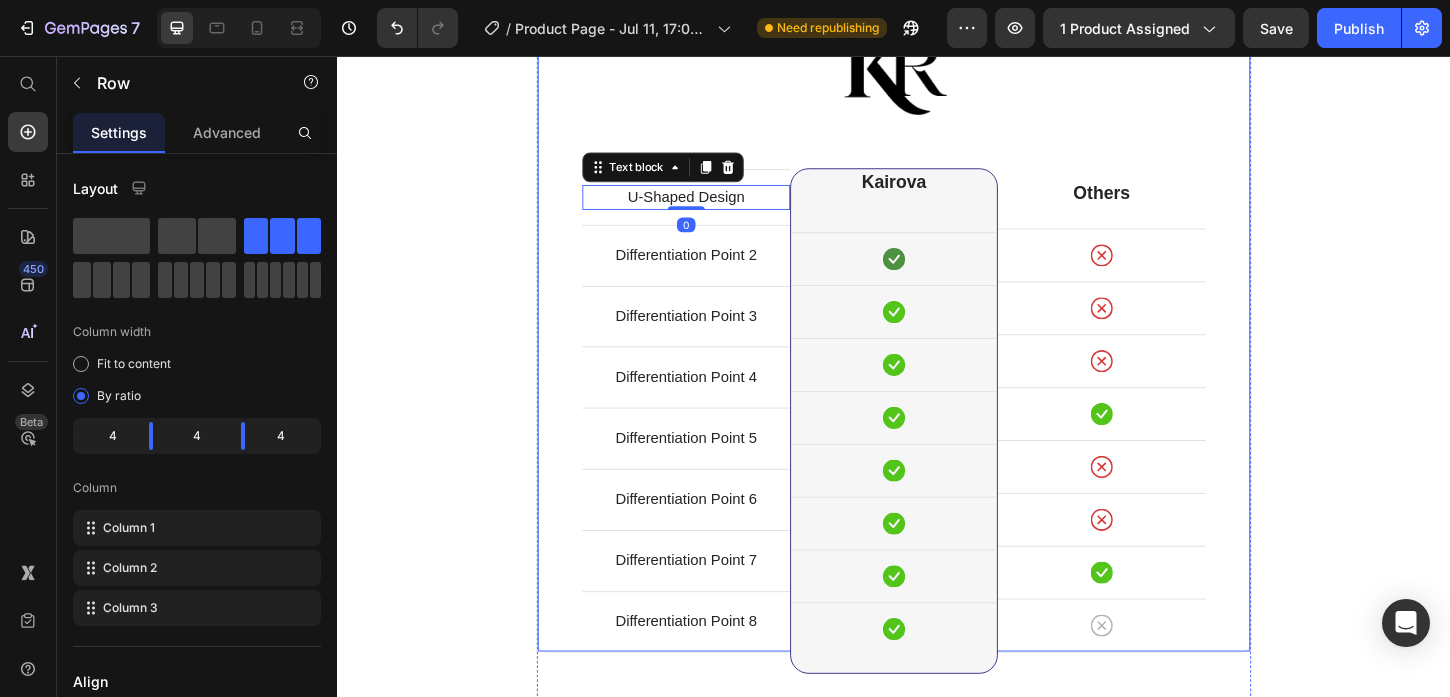 click on "U-Shaped Design Text block   0 Row Differentiation Point 2 Text block Row Differentiation Point 3 Text block Row Differentiation Point 4 Text block Row Differentiation Point 5 Text block Row Differentiation Point 6 Text block Row Differentiation Point 7 Text block Row Differentiation Point 8 Text block Row" at bounding box center [713, 330] 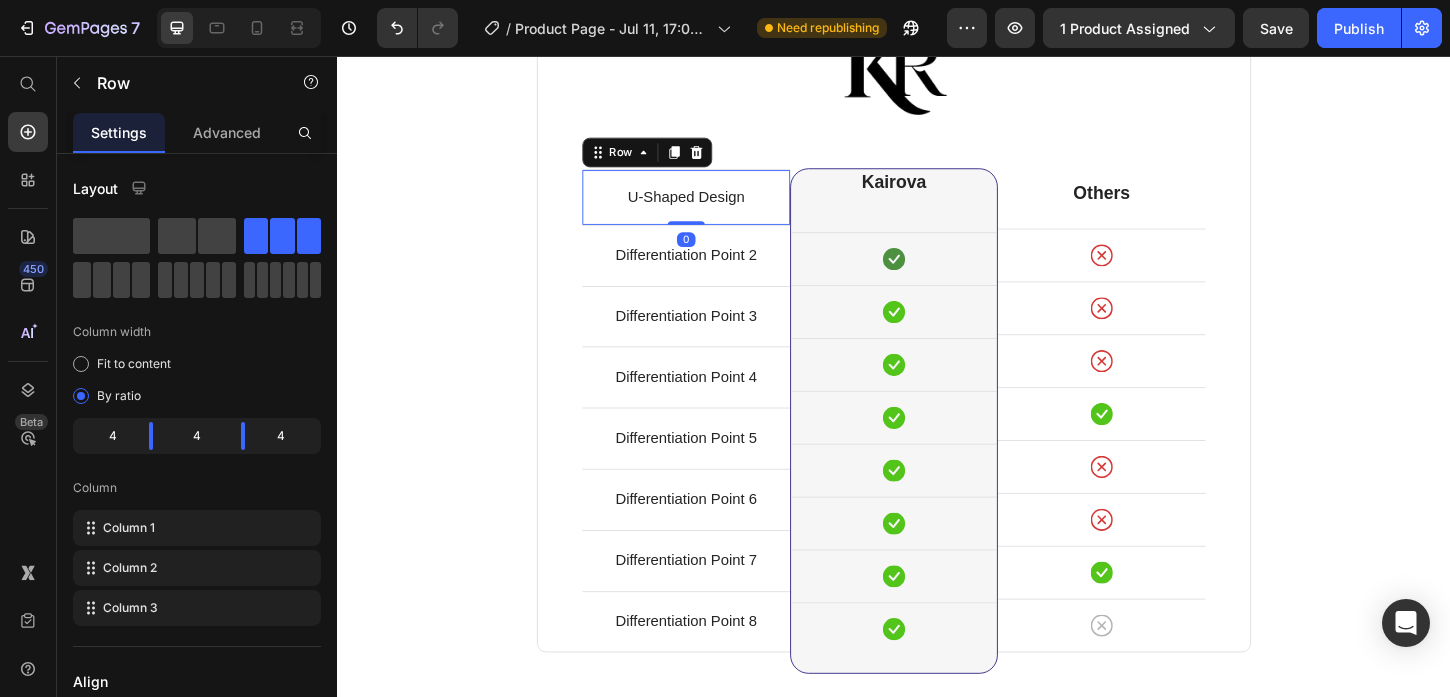 click on "U-Shaped Design Text block Row   0" at bounding box center [713, 207] 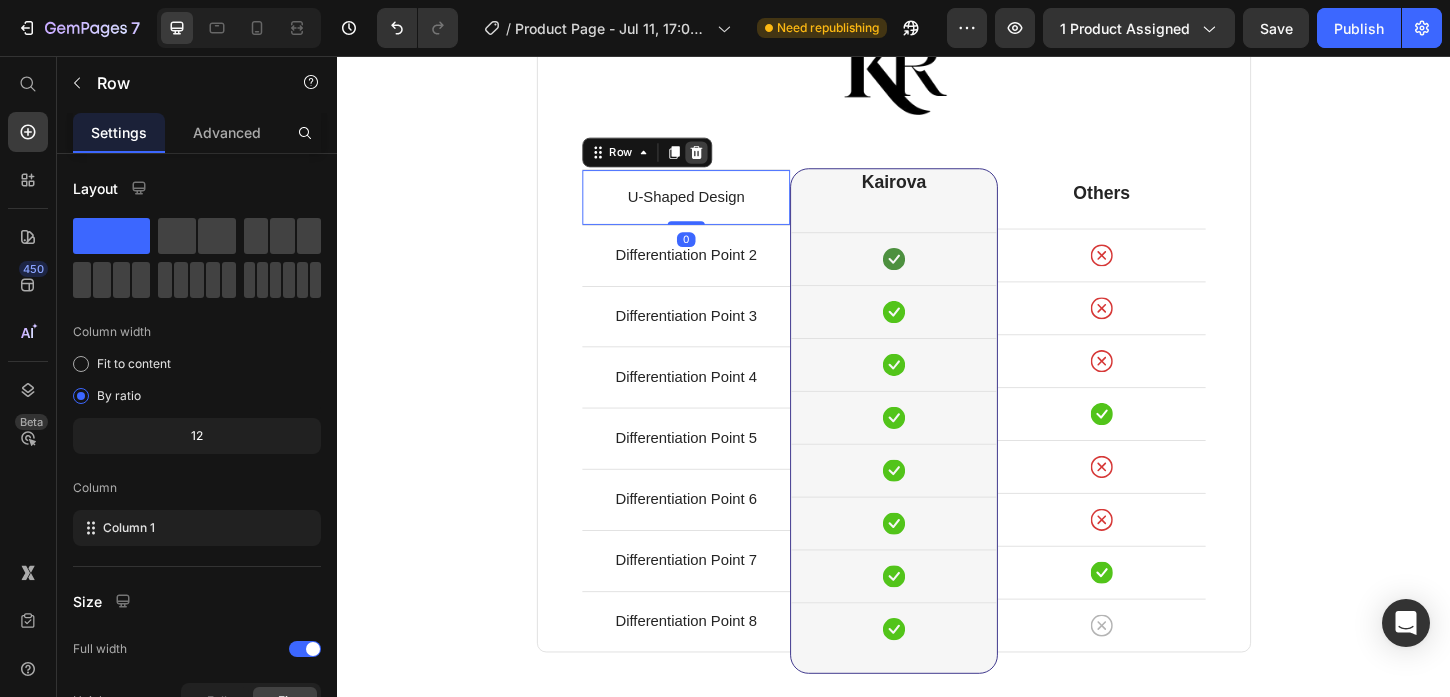 click at bounding box center (724, 160) 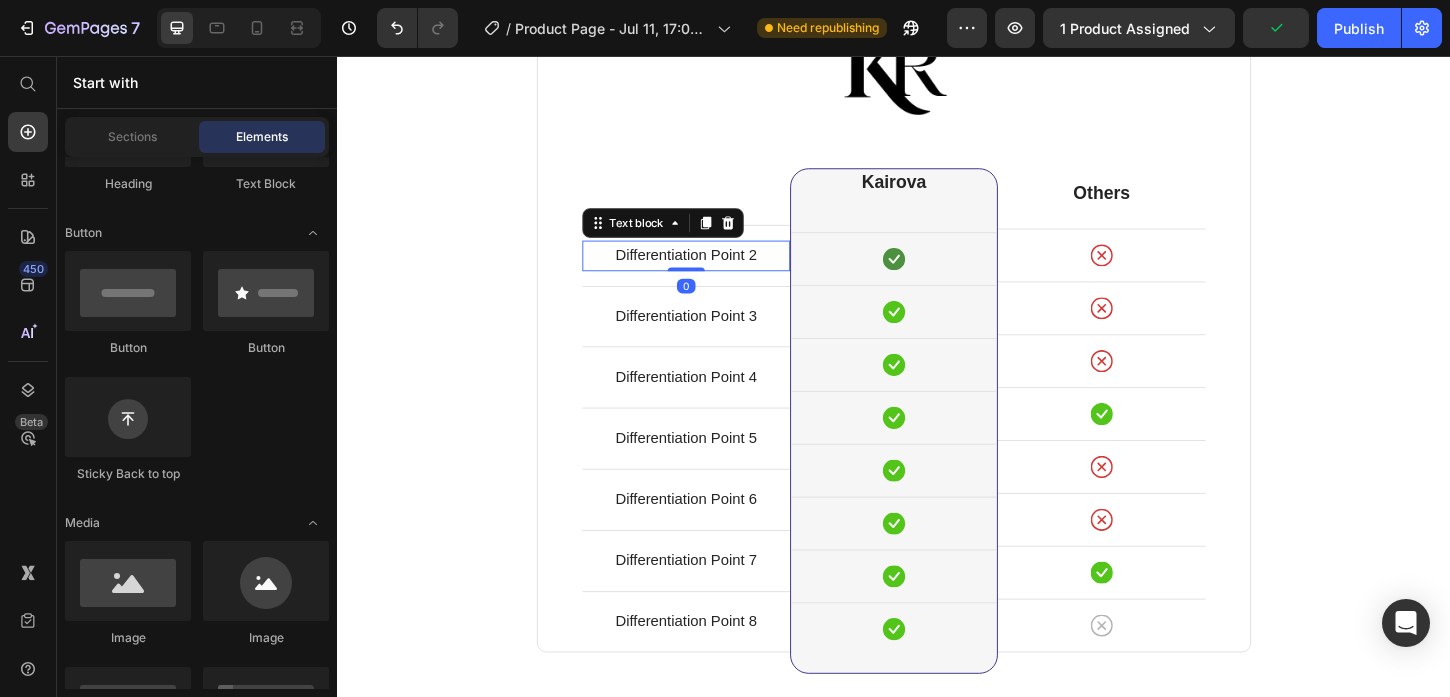 click on "Differentiation Point 2" at bounding box center (713, 271) 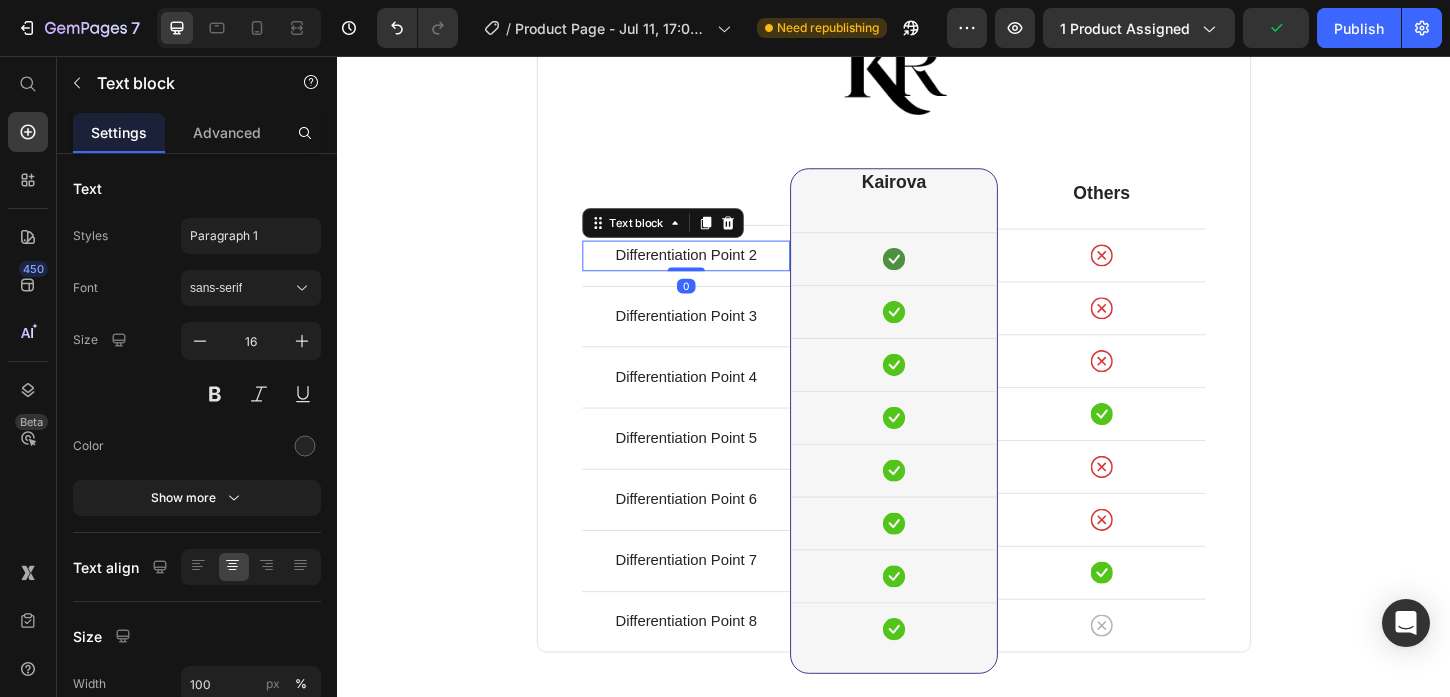 click on "Differentiation Point 2" at bounding box center (713, 271) 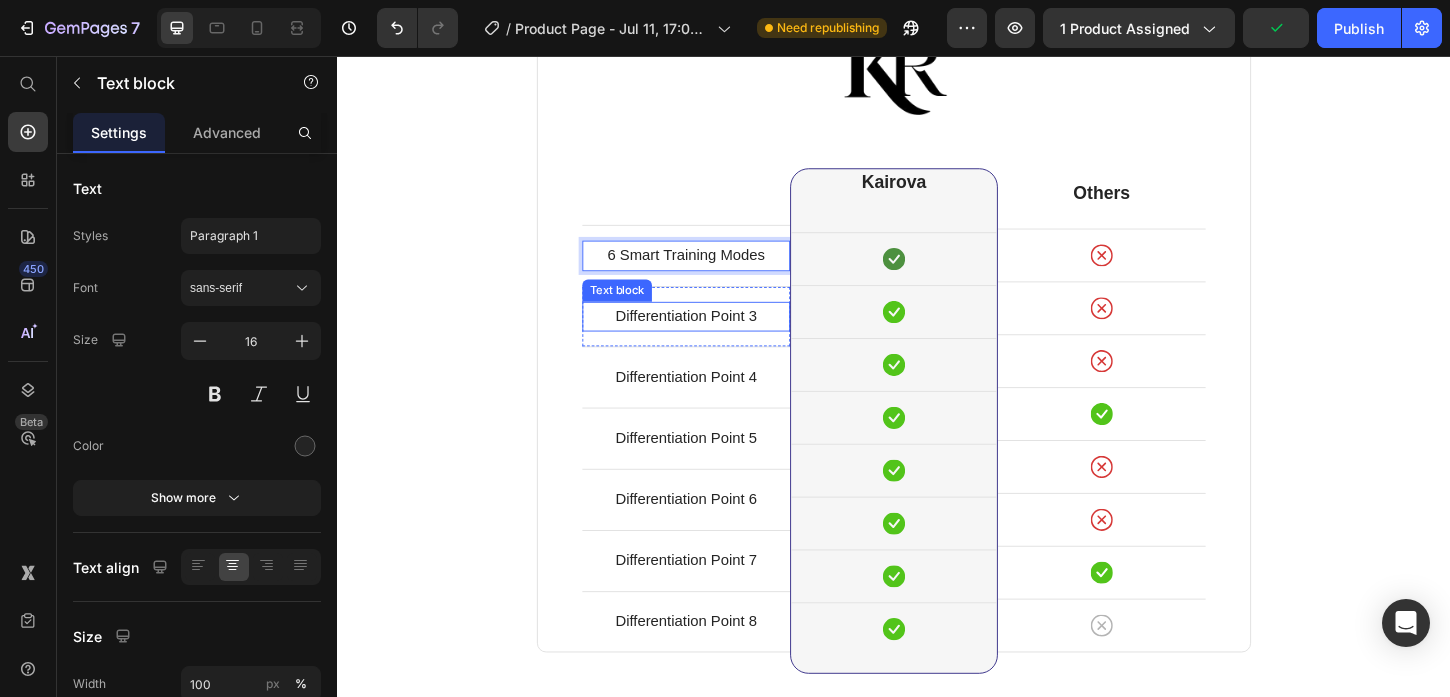 click on "Differentiation Point 3" at bounding box center [713, 337] 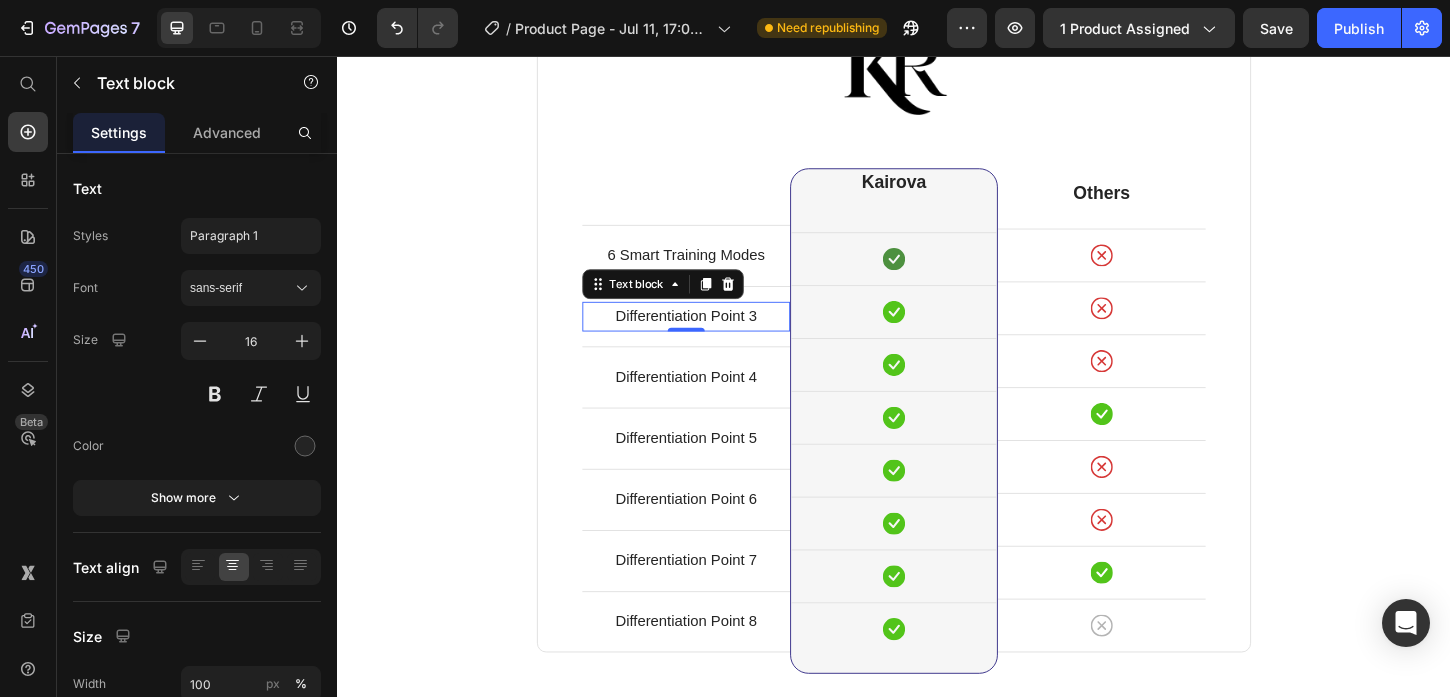 click on "Differentiation Point 3" at bounding box center (713, 337) 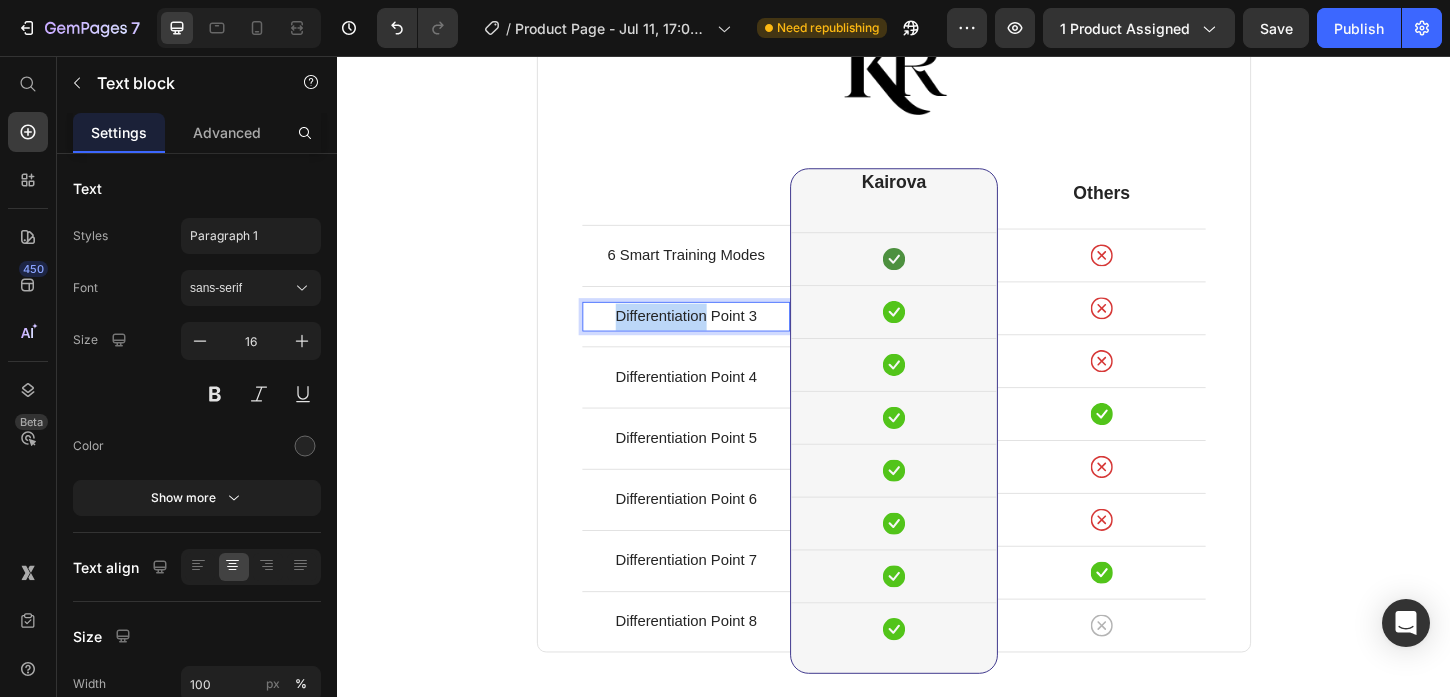click on "Differentiation Point 3" at bounding box center [713, 337] 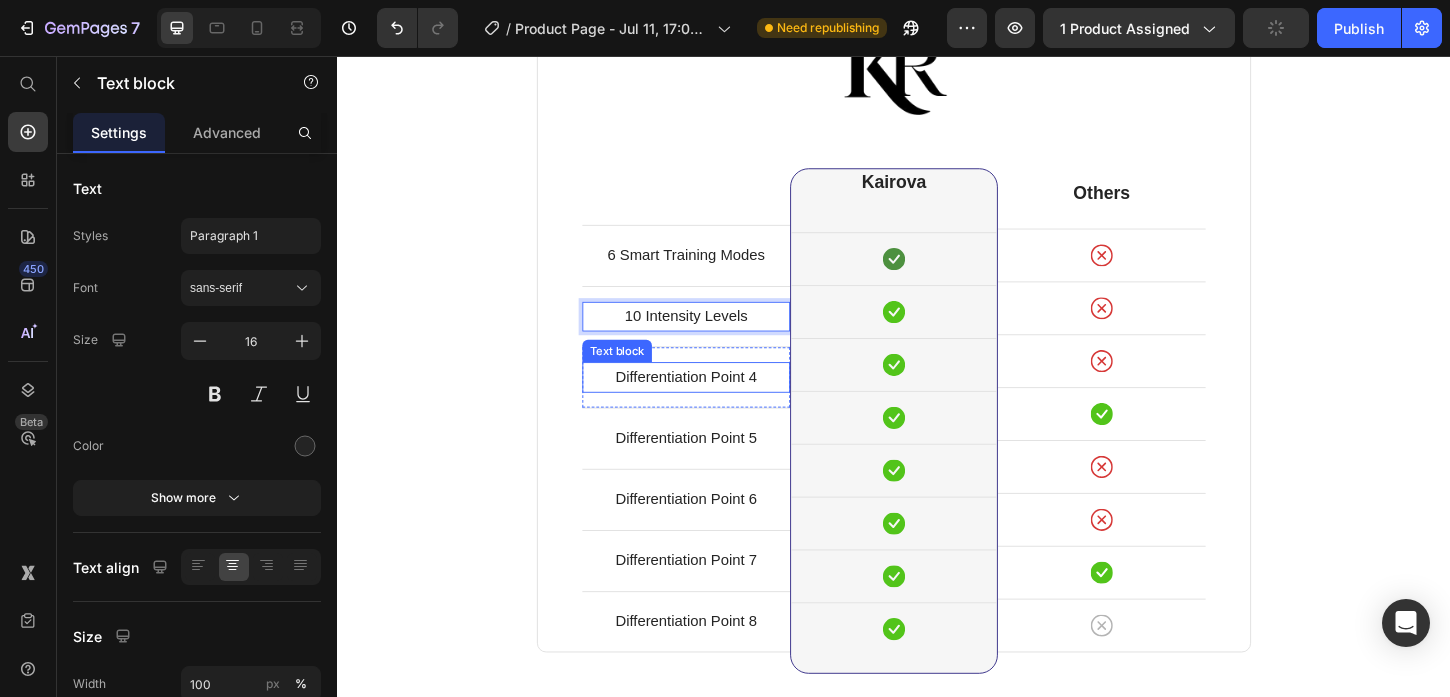click on "Differentiation Point 4" at bounding box center (713, 402) 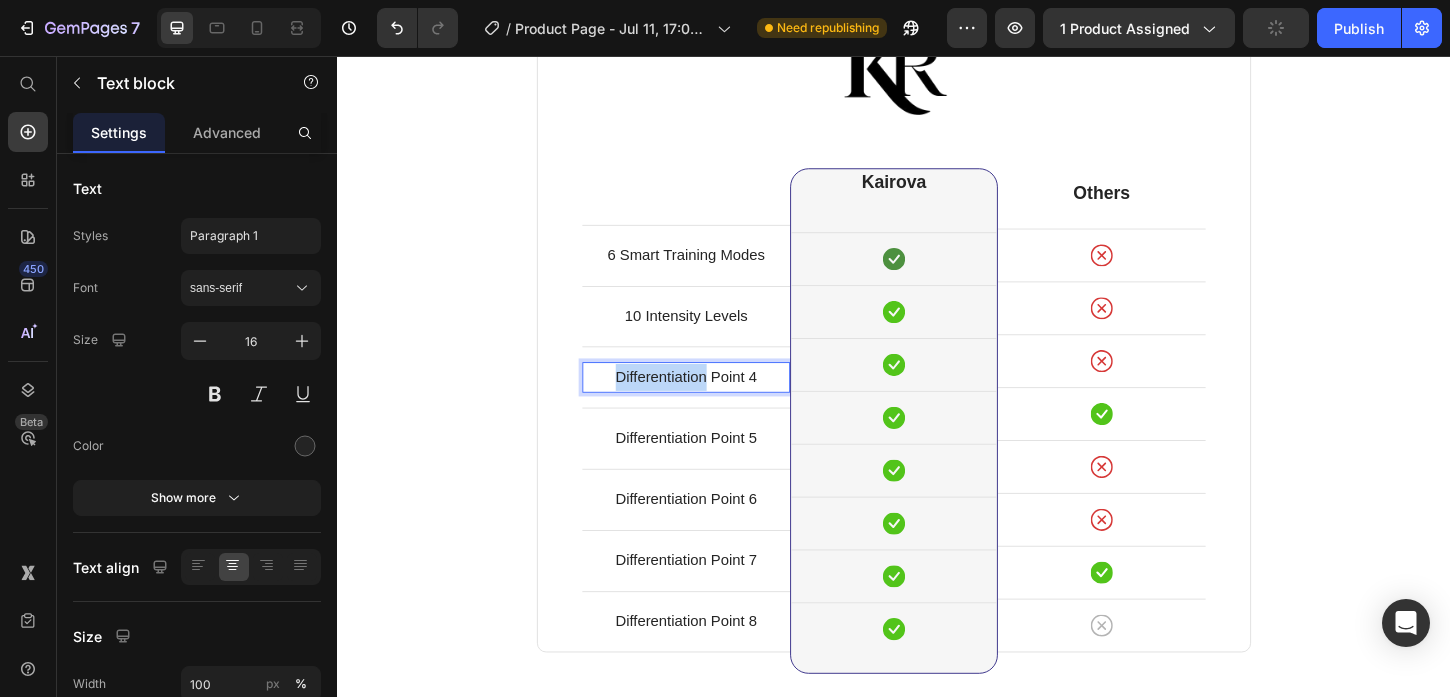 click on "Differentiation Point 4" at bounding box center (713, 402) 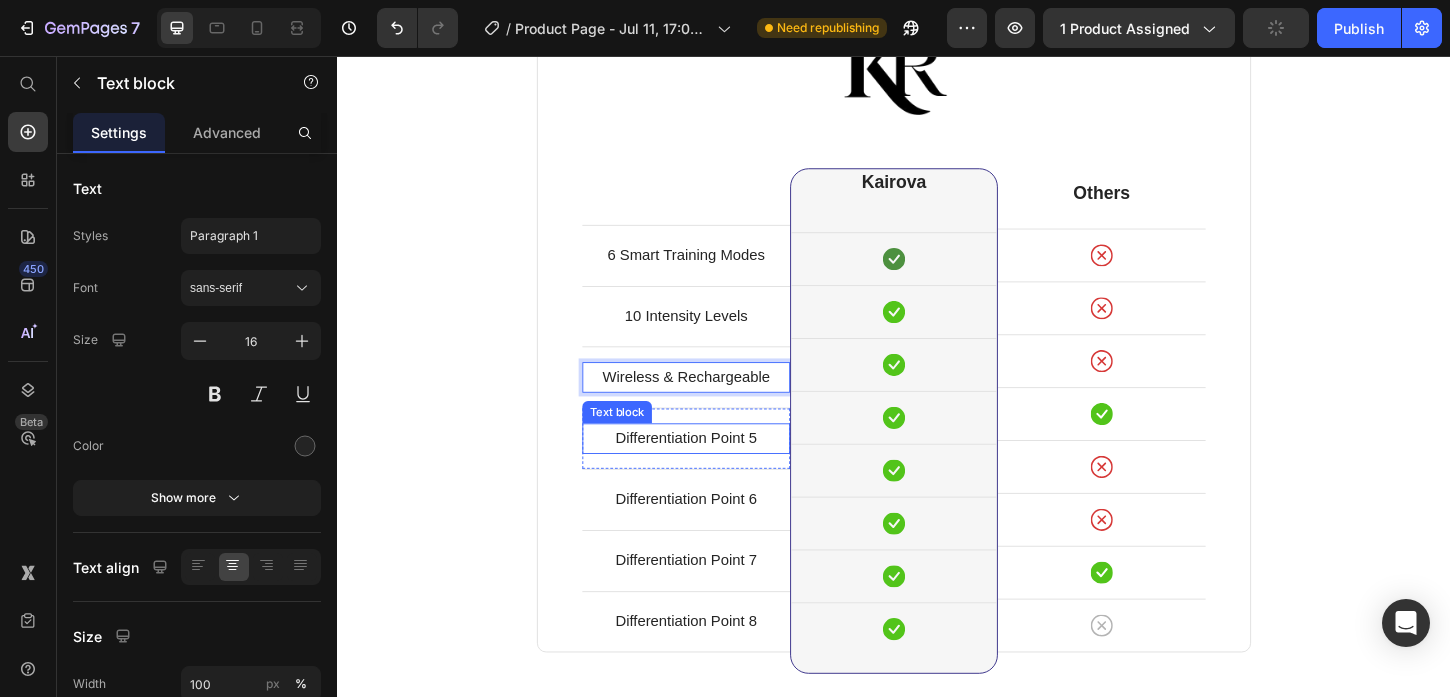 click on "Differentiation Point 5" at bounding box center (713, 468) 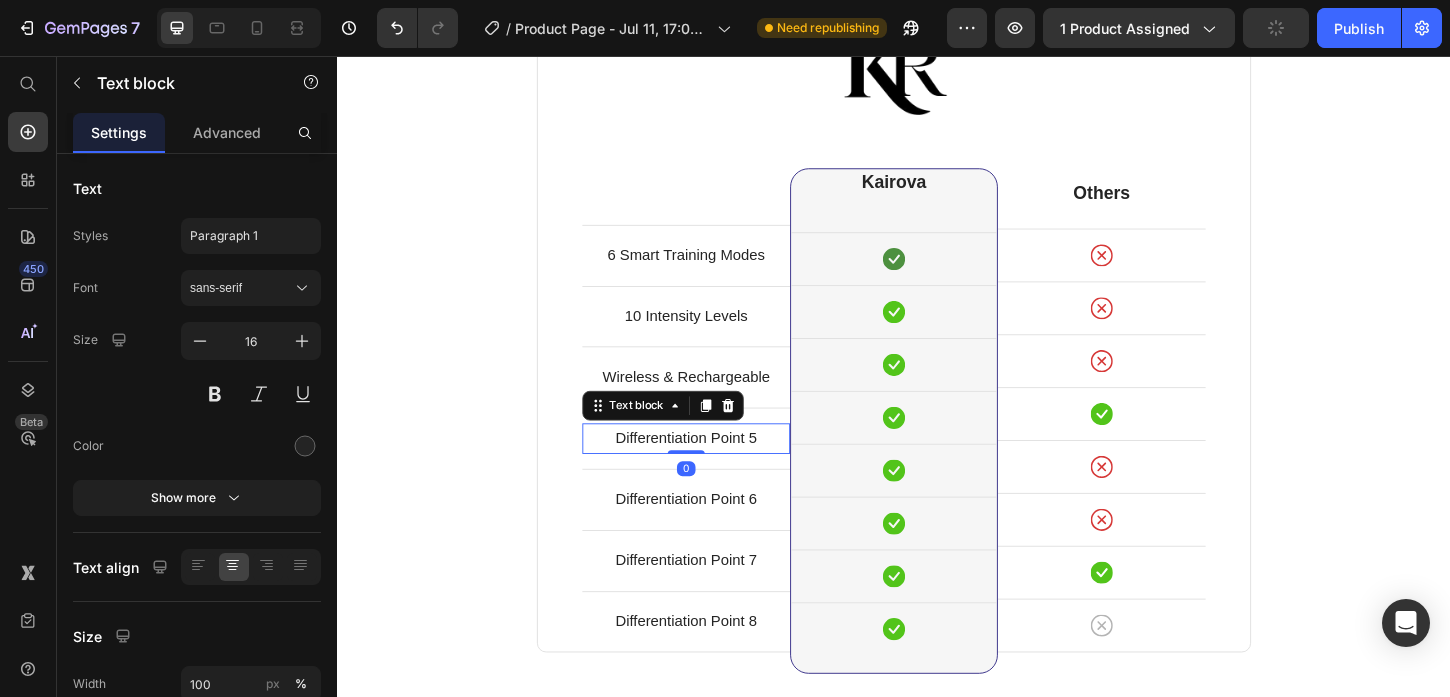 click on "Differentiation Point 5" at bounding box center [713, 468] 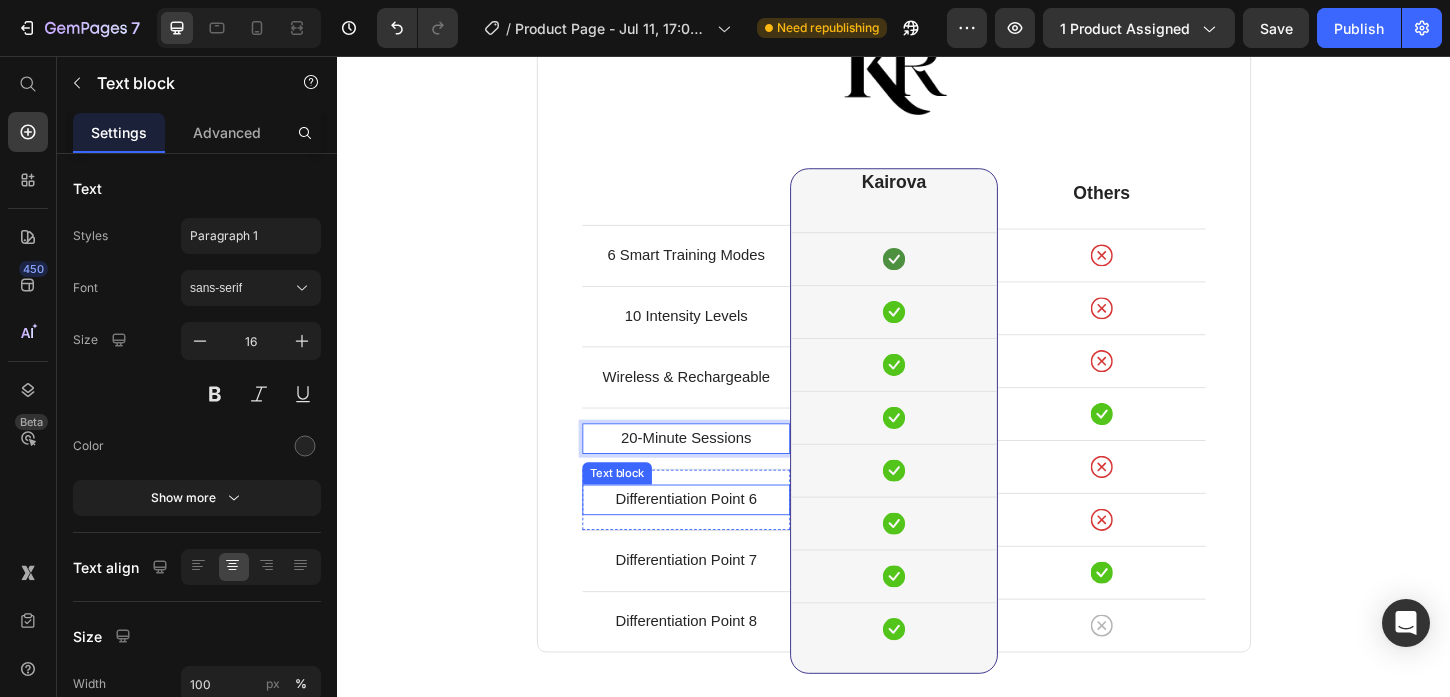 click on "Differentiation Point 6" at bounding box center (713, 534) 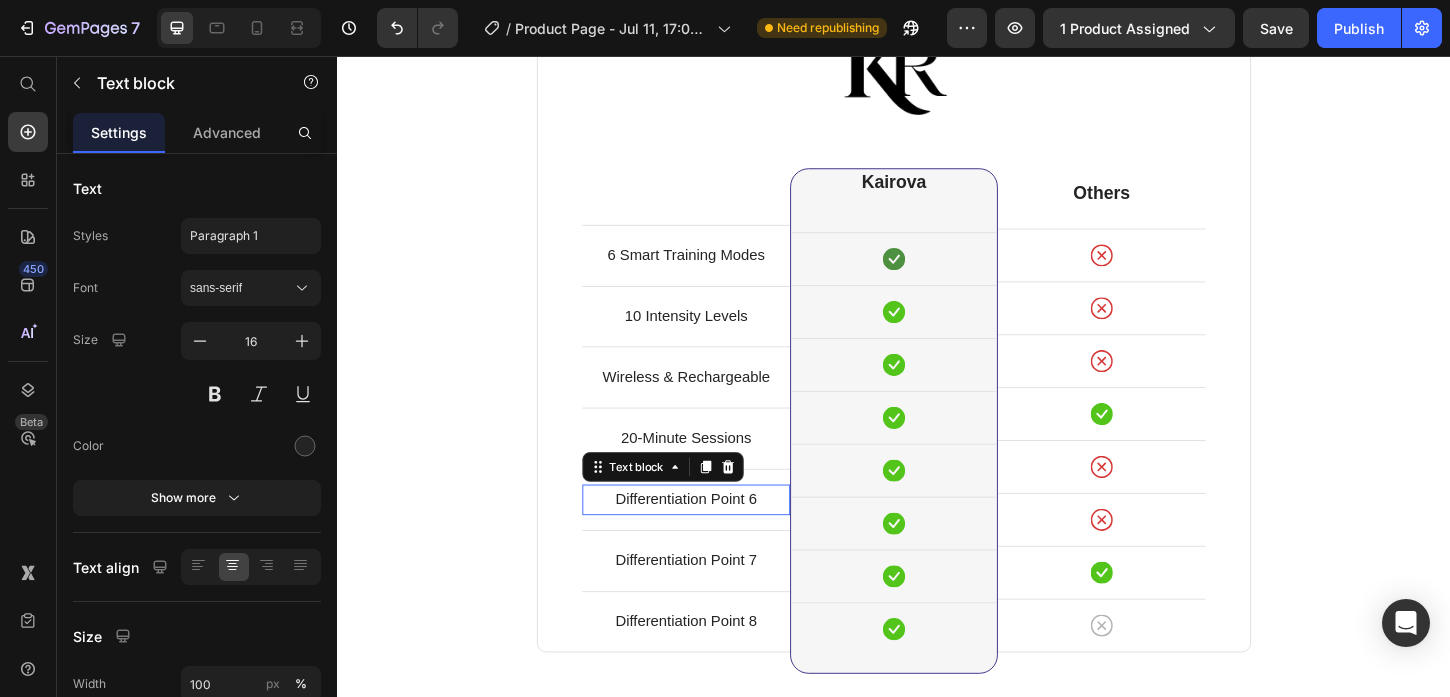 click on "Differentiation Point 6" at bounding box center [713, 534] 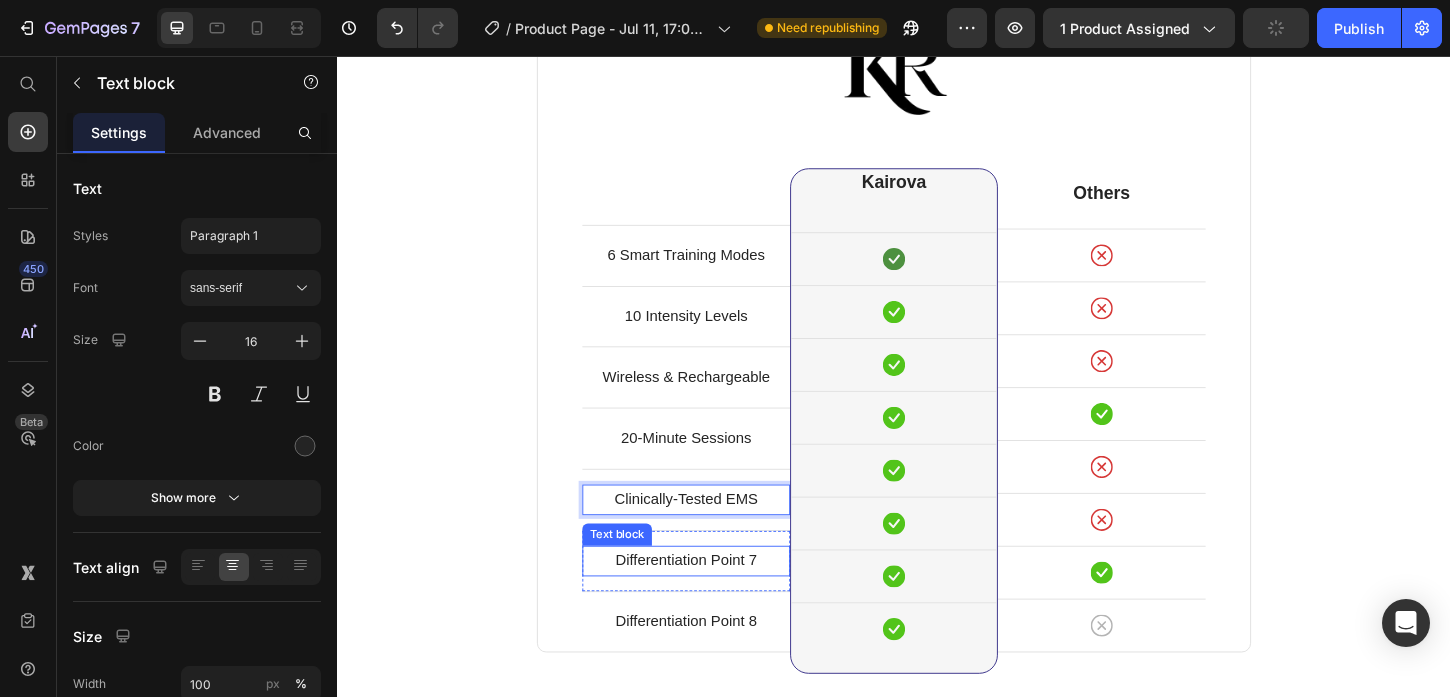 click on "Differentiation Point 7" at bounding box center (713, 600) 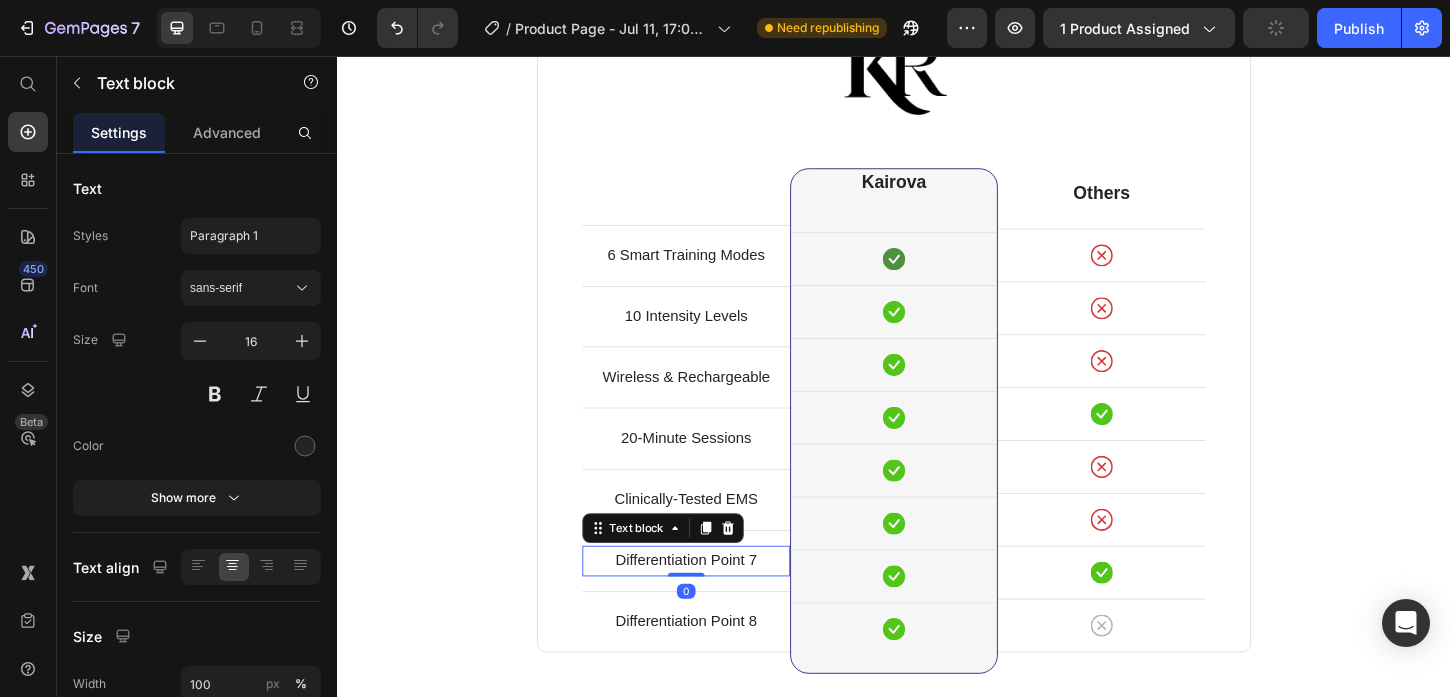 click on "Differentiation Point 7" at bounding box center [713, 600] 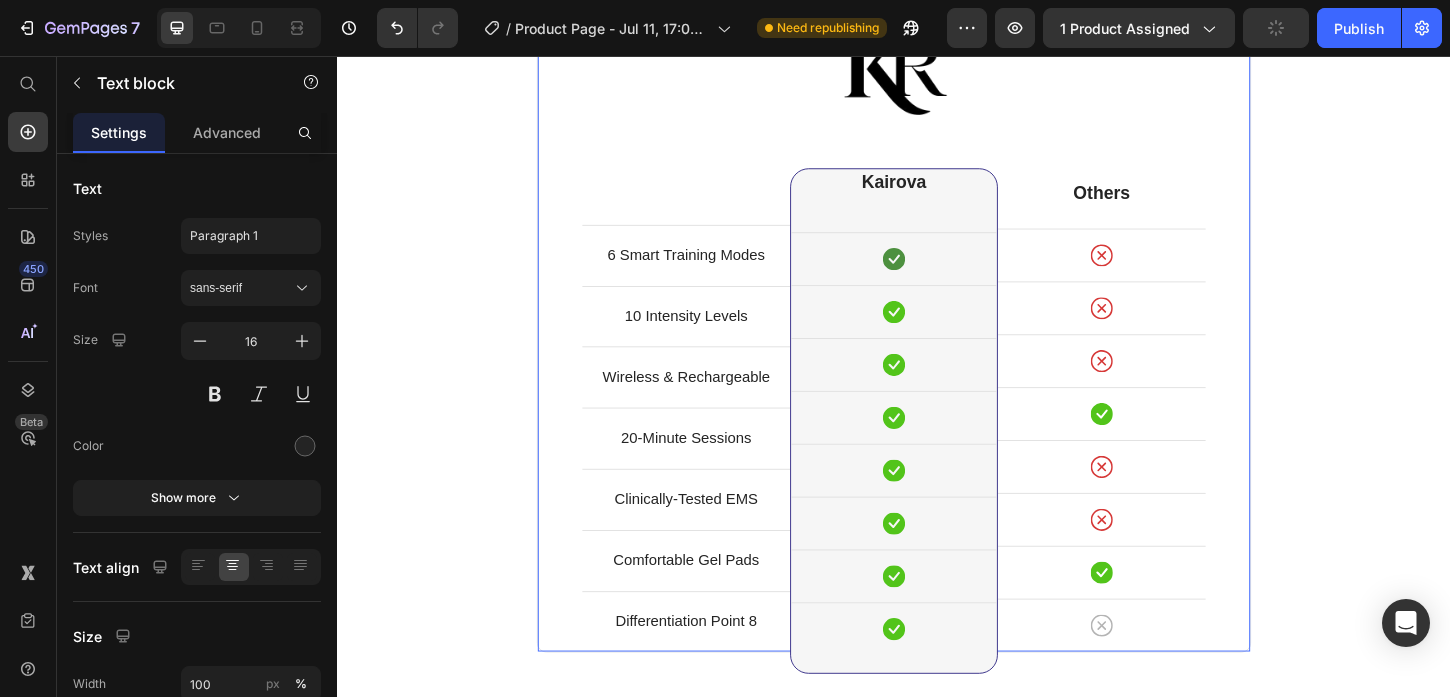 click on "6 Smart Training Modes Text block Row 10 Intensity Levels Text block Row Wireless & Rechargeable Text block Row 20-Minute Sessions Text block Row Clinically-Tested EMS Text block Row Comfortable Gel Pads Text block Row Differentiation Point 8 Text block Row Image Kairova Heading
Icon Row
Icon Row
Icon Row
Icon Row
Icon Row
Icon Row
Icon Row
Icon Row Row Others Heading
Icon Row
Icon Row
Icon Row
Icon Row
Icon Row
Icon Row
Icon Row
Icon Row Row   0" at bounding box center [937, 330] 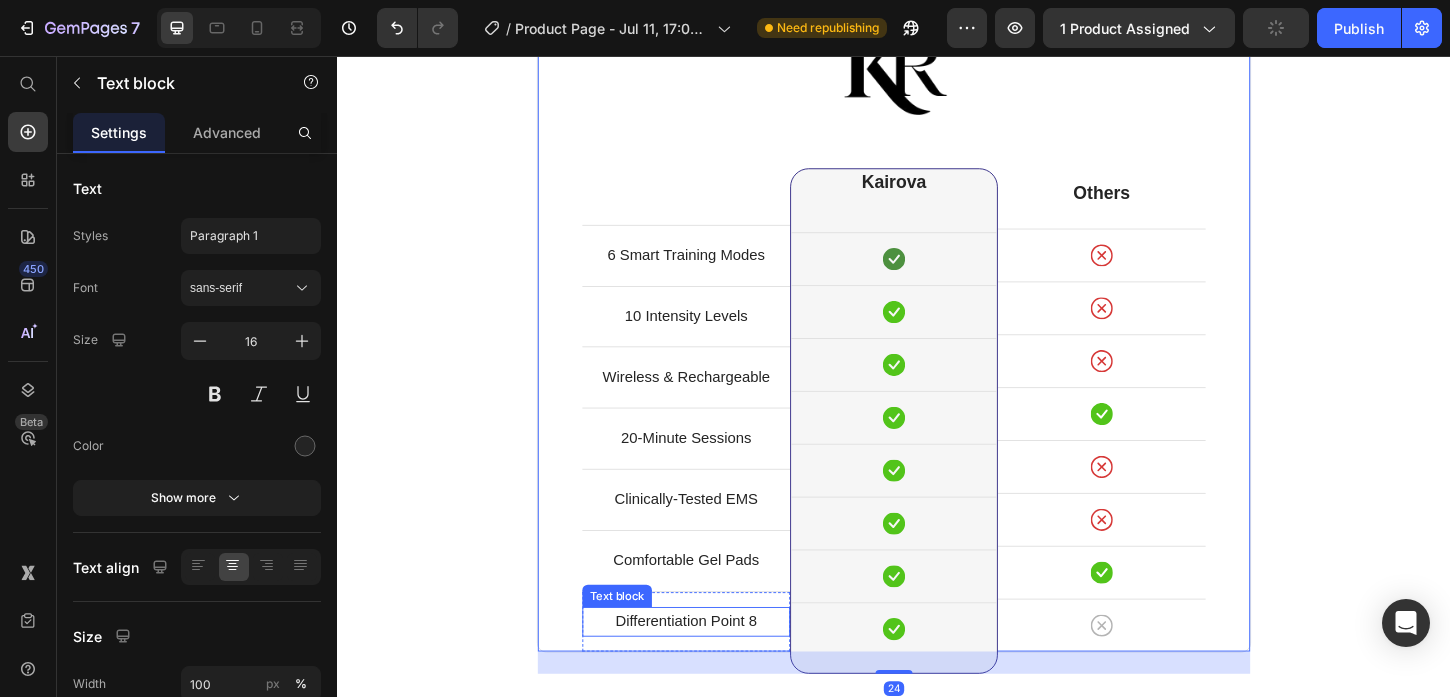 click on "Differentiation Point 8" at bounding box center [713, 666] 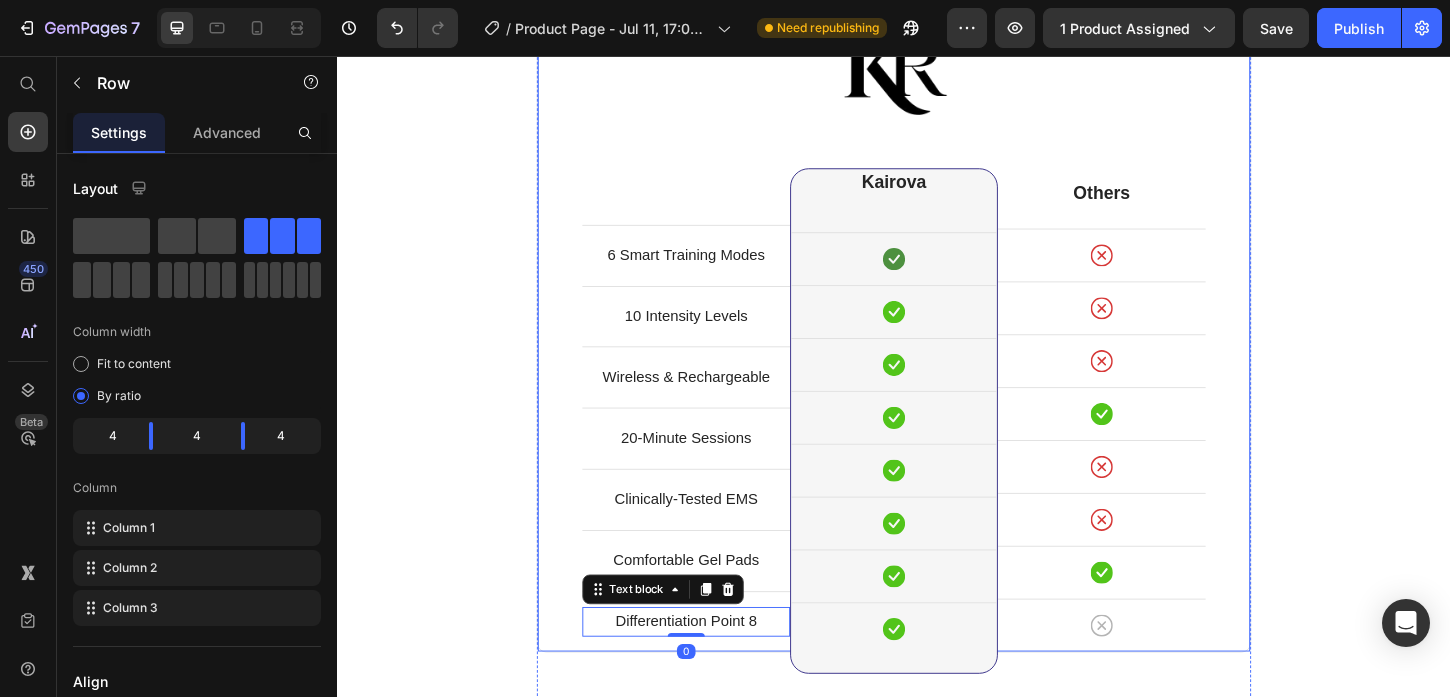 click on "6 Smart Training Modes Text block Row 10 Intensity Levels Text block Row Wireless & Rechargeable Text block Row 20-Minute Sessions Text block Row Clinically-Tested EMS Text block Row Comfortable Gel Pads Text block Row Differentiation Point 8 Text block   0 Row Image Kairova Heading
Icon Row
Icon Row
Icon Row
Icon Row
Icon Row
Icon Row
Icon Row
Icon Row Row Others Heading
Icon Row
Icon Row
Icon Row
Icon Row
Icon Row
Icon Row
Icon Row
Icon Row Row" at bounding box center (937, 330) 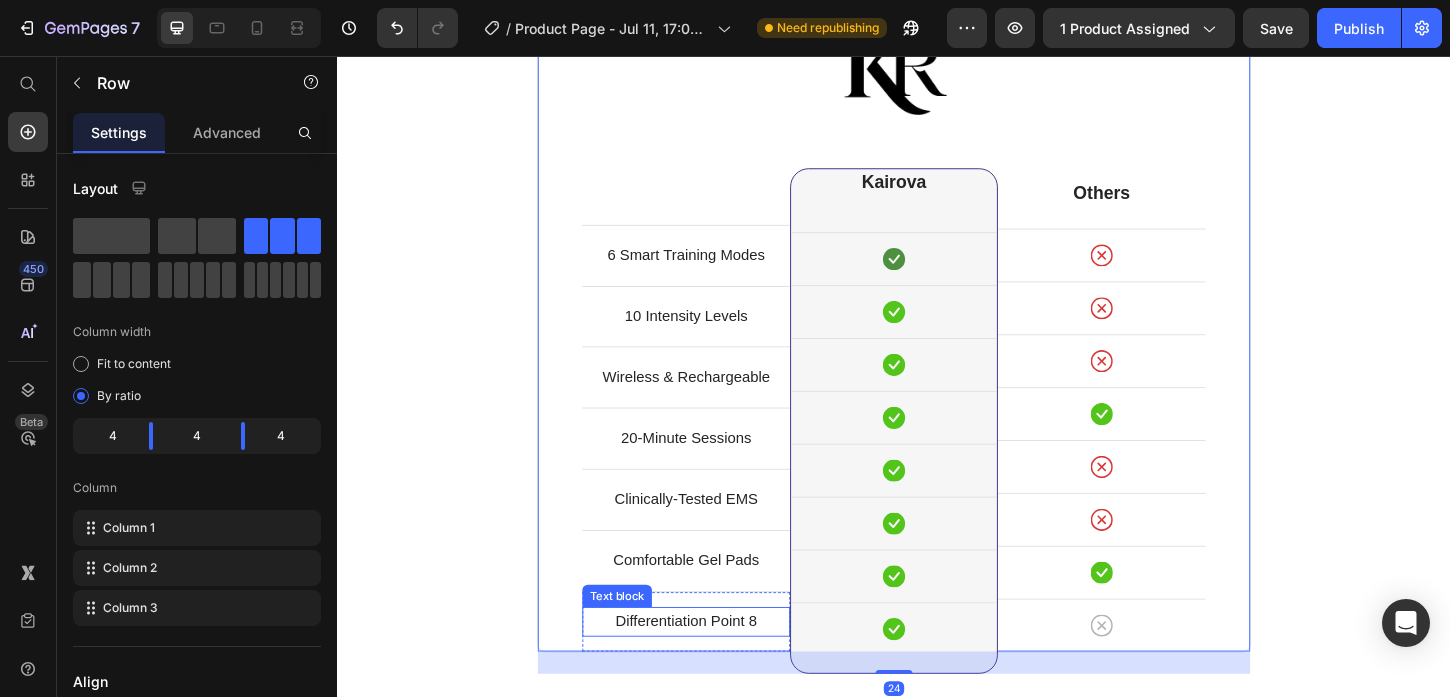 click on "Differentiation Point 8 Text block Row" at bounding box center (713, 666) 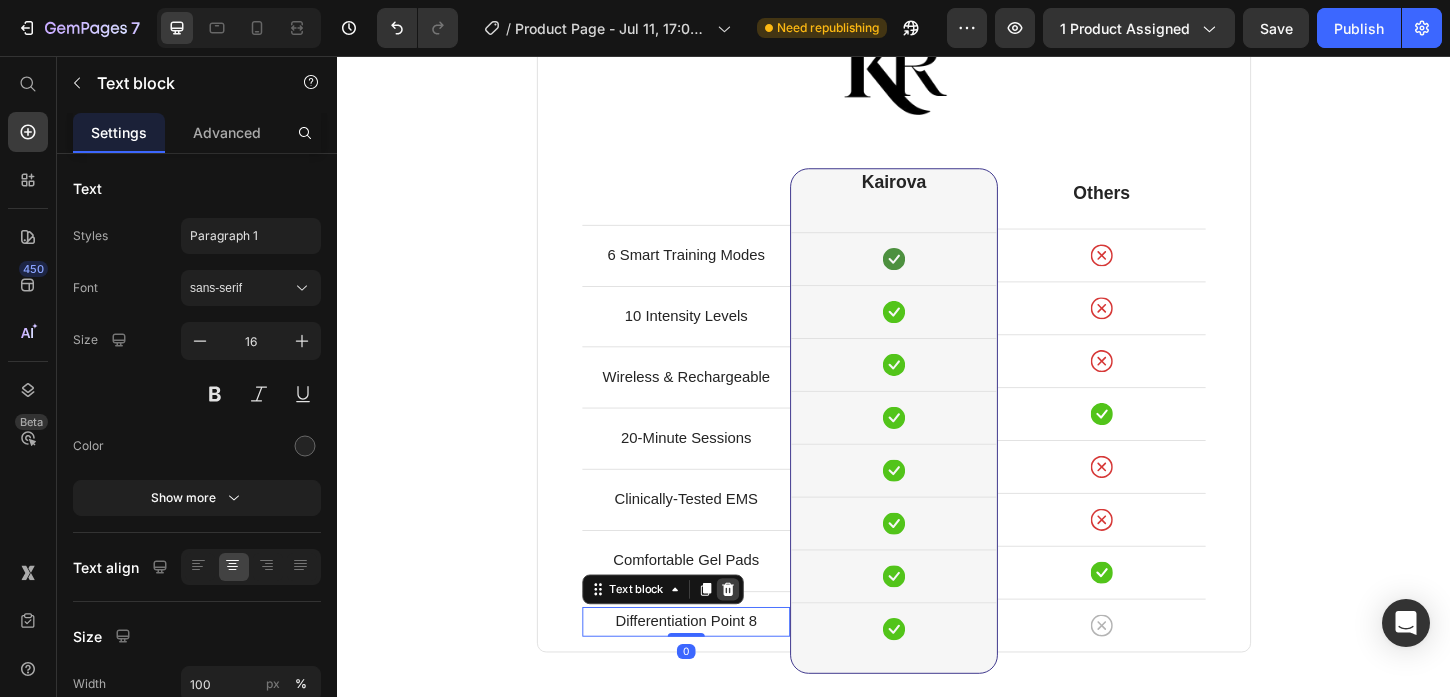click at bounding box center (758, 631) 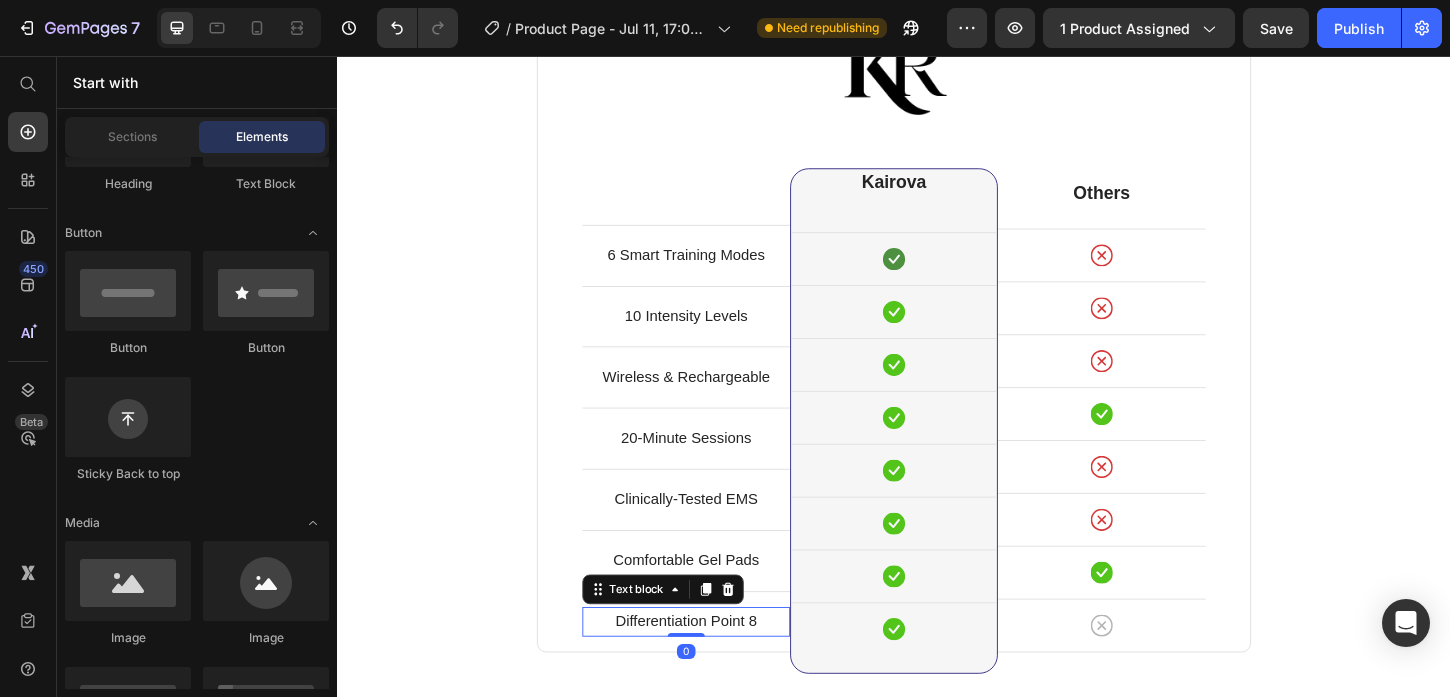 scroll, scrollTop: 3852, scrollLeft: 0, axis: vertical 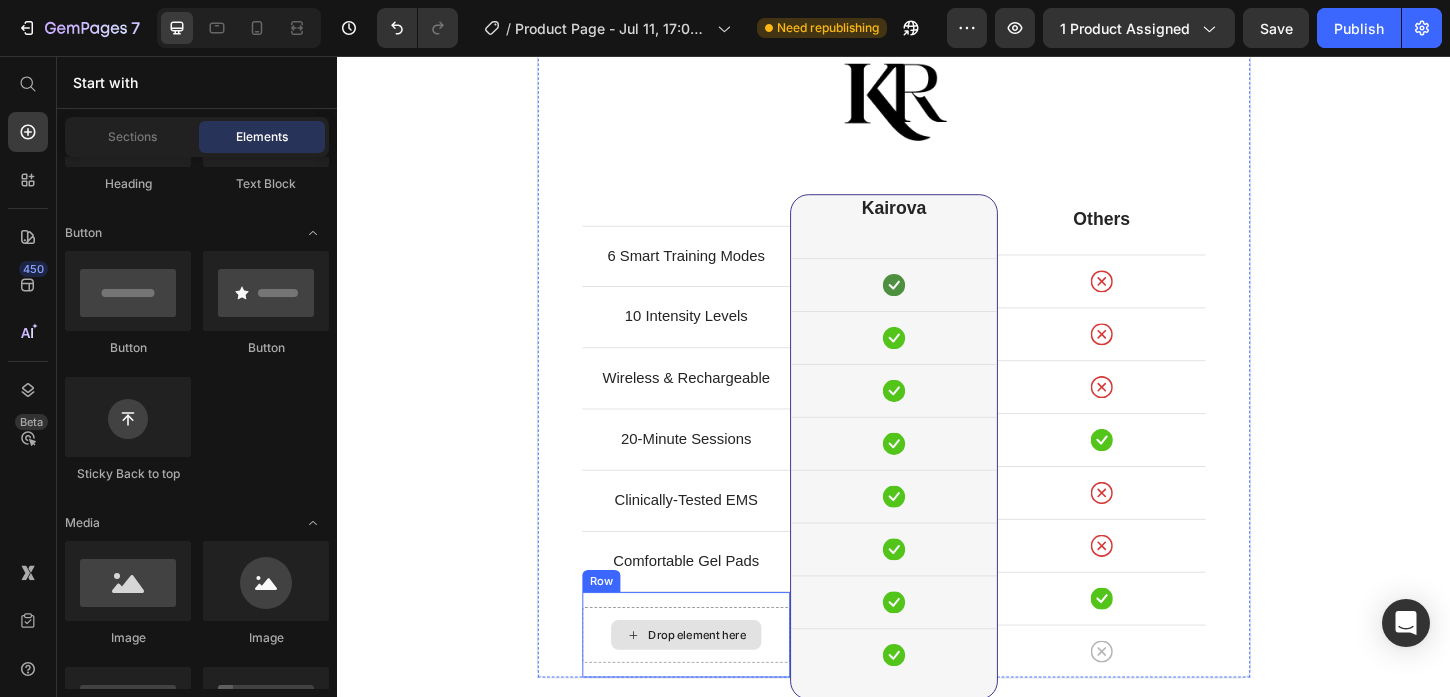 click on "Drop element here" at bounding box center (713, 680) 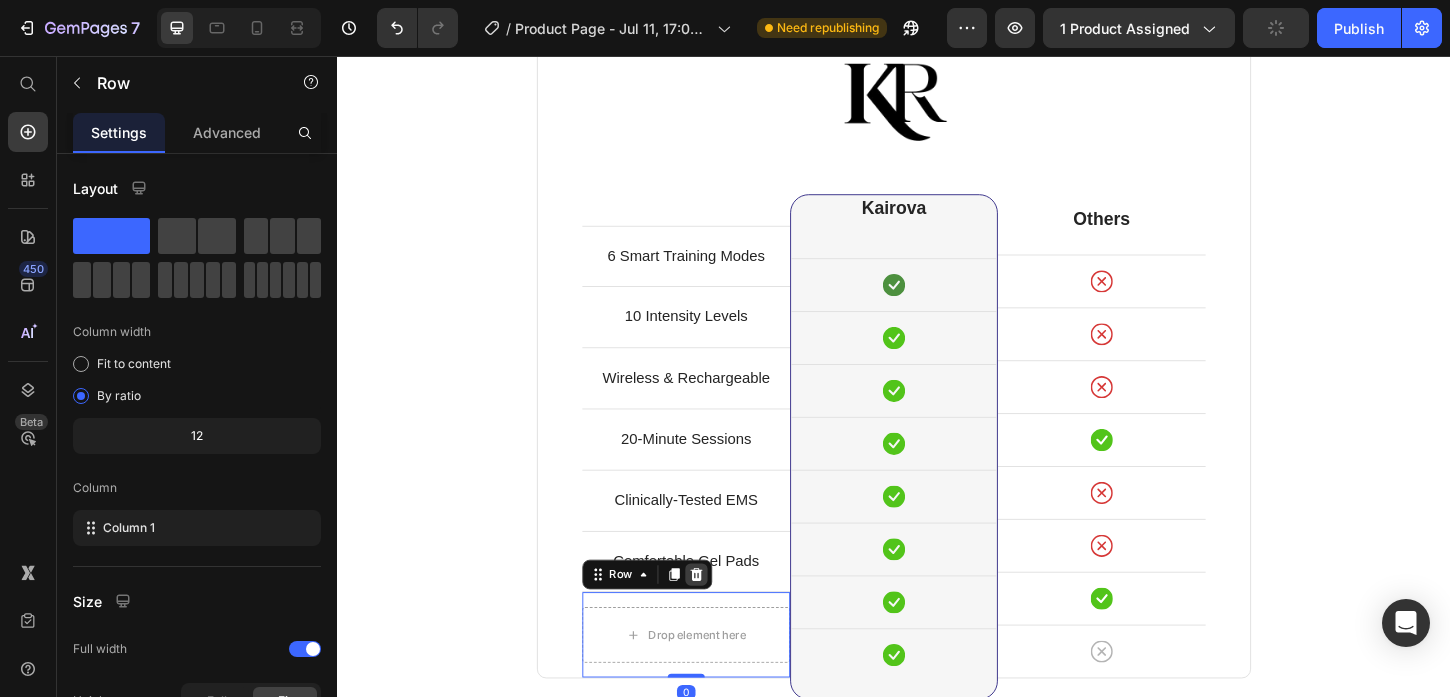 click 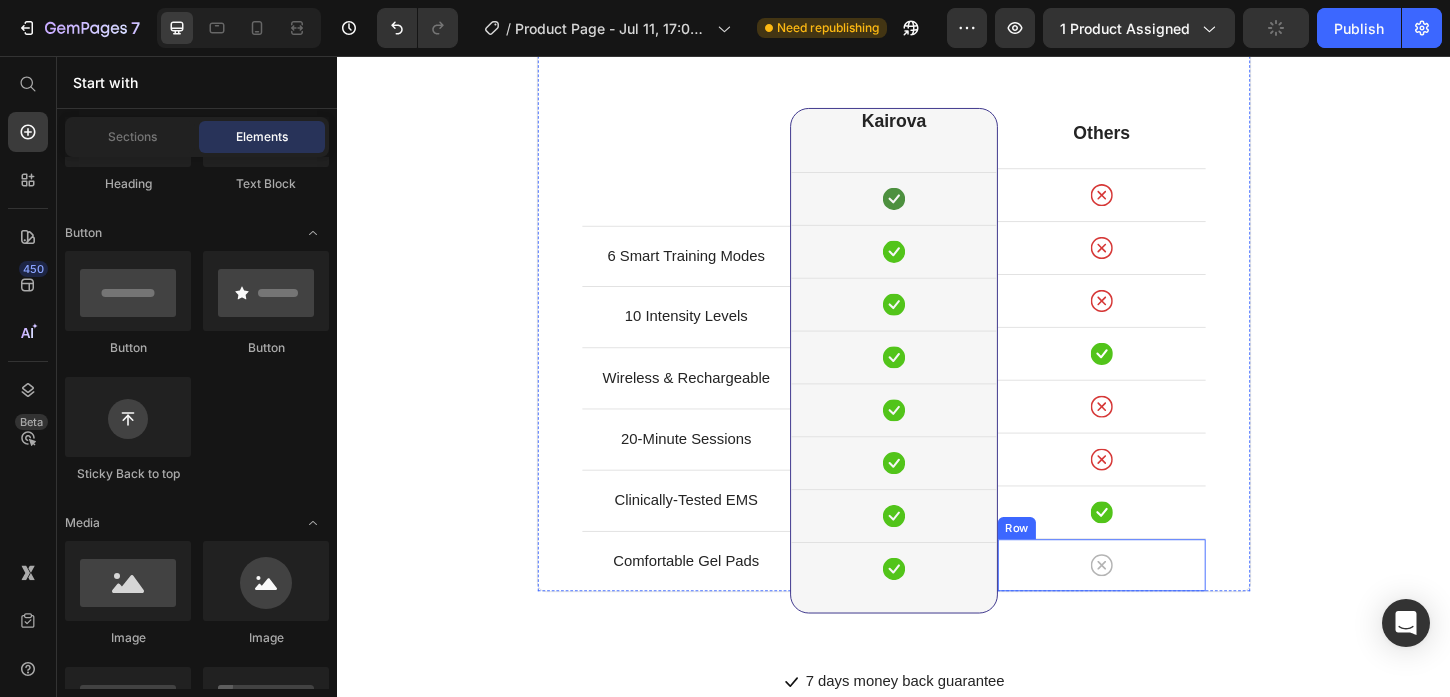click 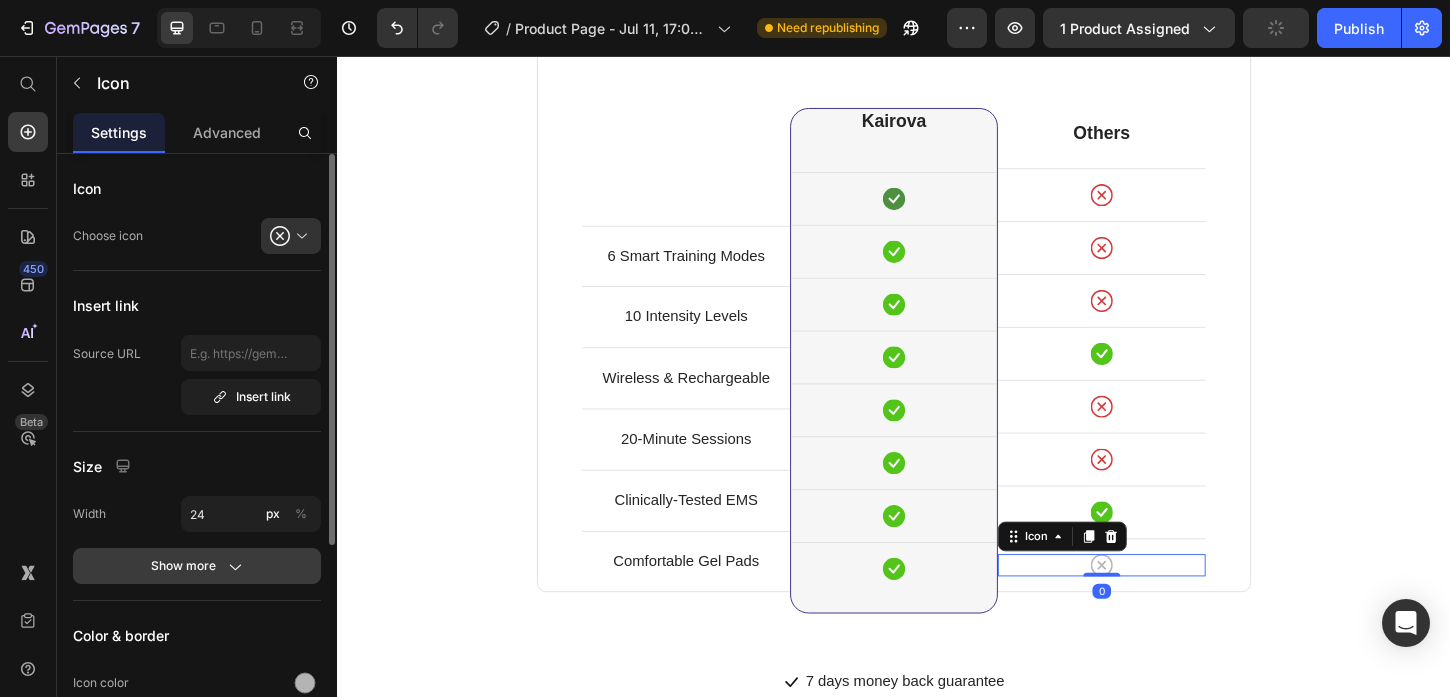 scroll, scrollTop: 118, scrollLeft: 0, axis: vertical 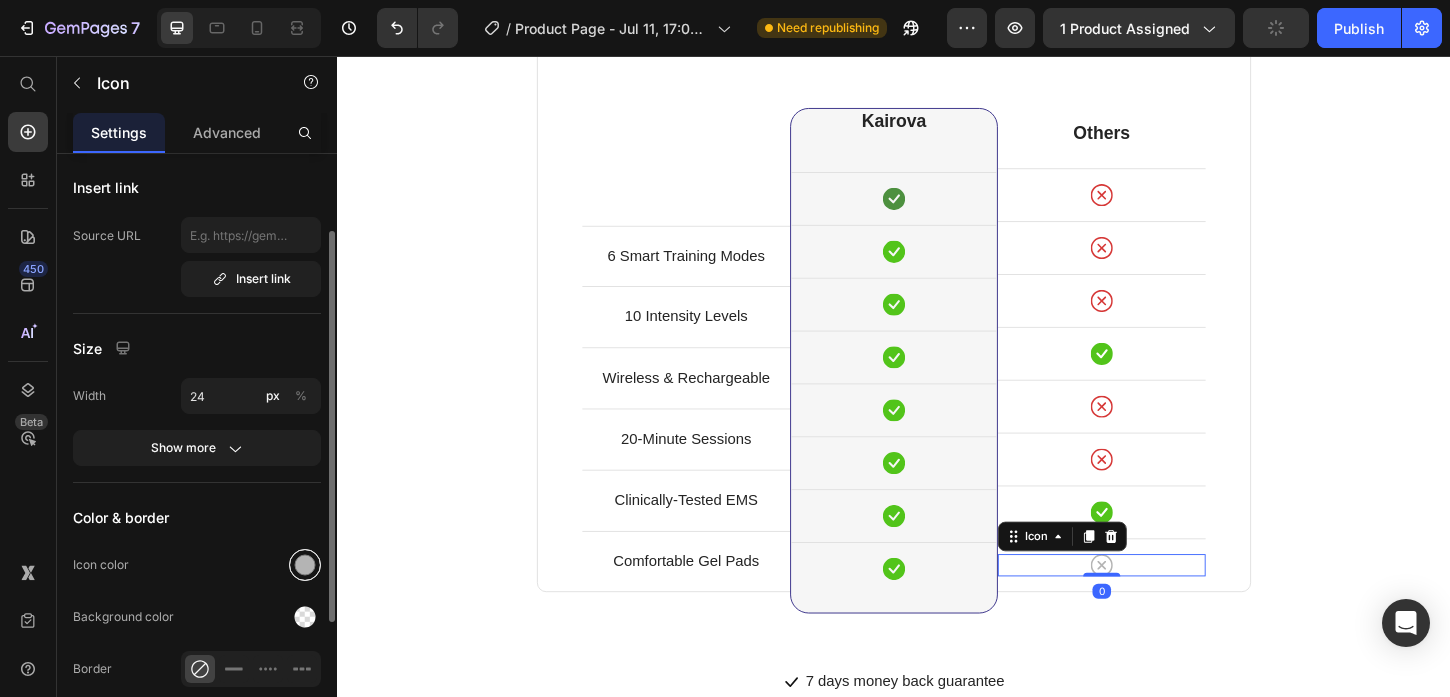 click at bounding box center (305, 565) 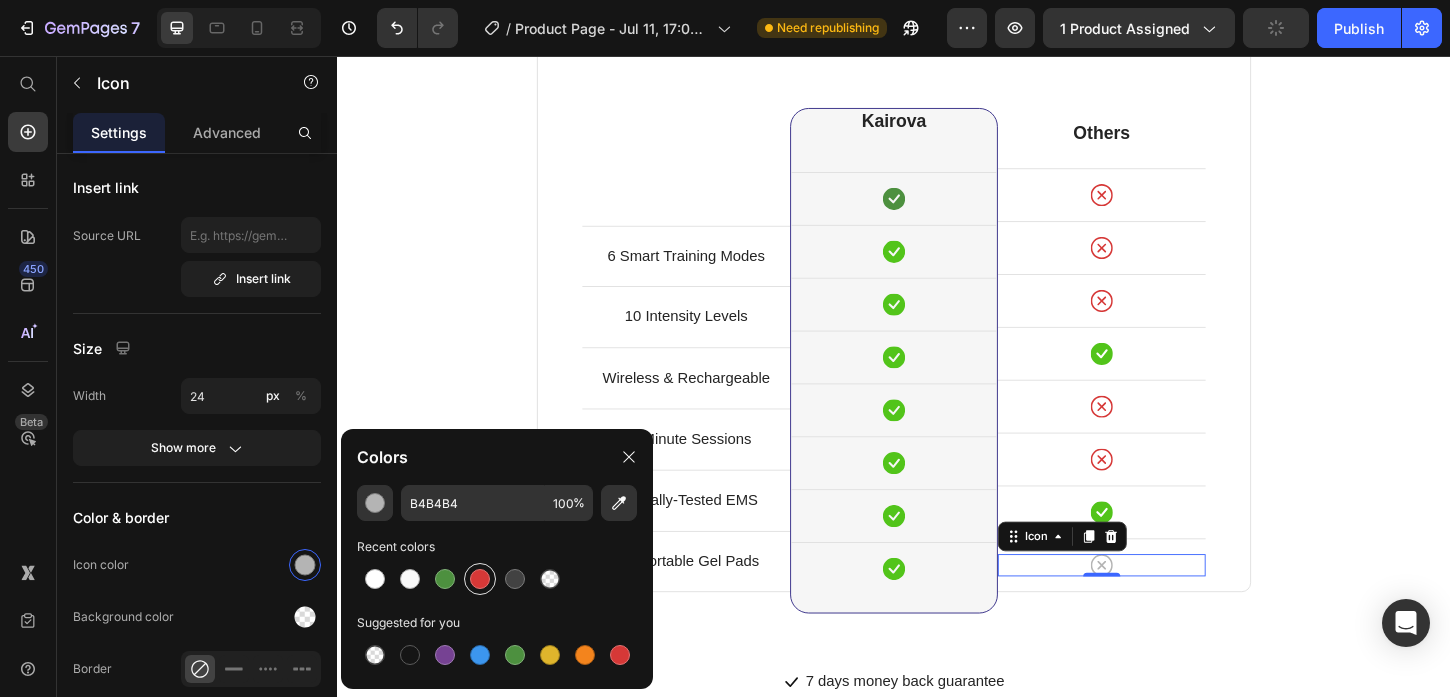 click at bounding box center (480, 579) 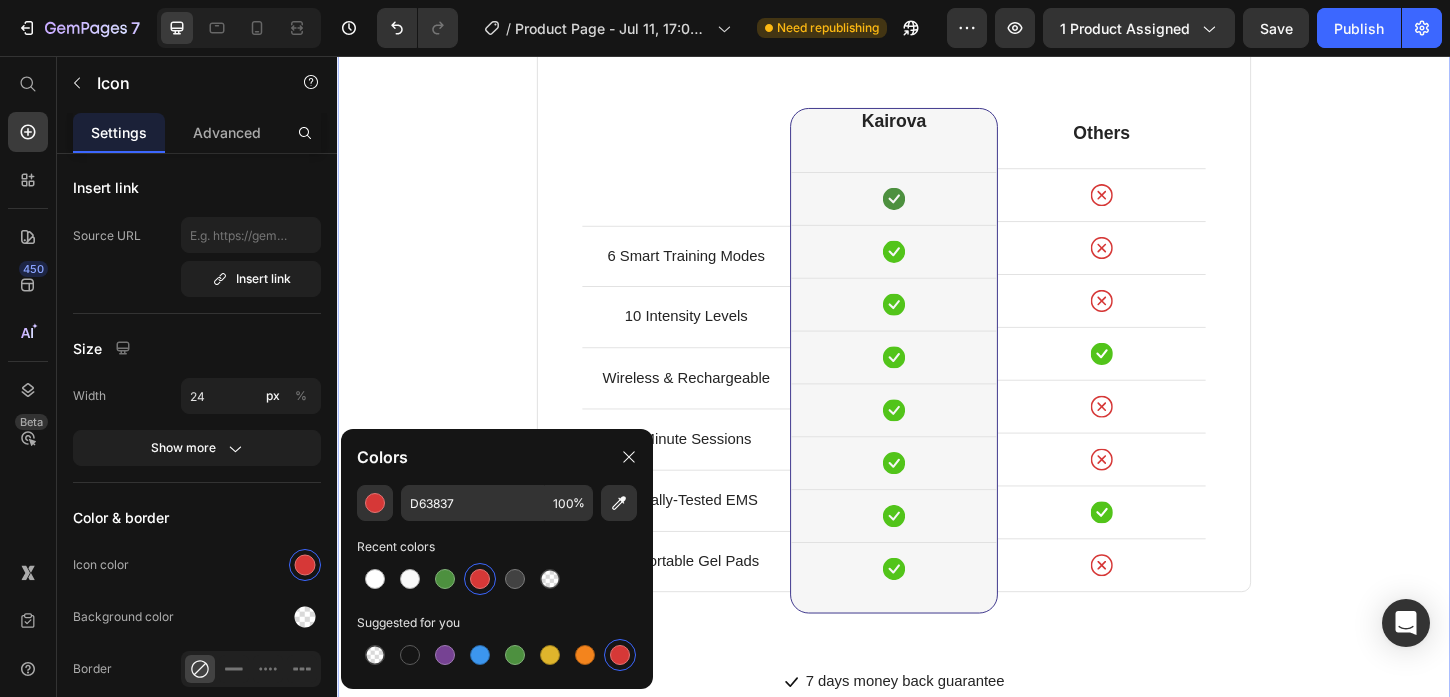 click on "Why Kairova EMS Hips Toner Beats The Competition Heading See exactly how you should buy from us. Text block Row 6 Smart Training Modes Text block Row 10 Intensity Levels Text block Row Wireless & Rechargeable Text block Row 20-Minute Sessions Text block Row Clinically-Tested EMS Text block Row Comfortable Gel Pads Text block Row Image Kairova Heading
Icon Row
Icon Row
Icon Row
Icon Row
Icon Row
Icon Row
Icon Row
Icon Row Row Others Heading
Icon Row
Icon Row
Icon Row
Icon Row
Icon Row
Icon Row
Icon Row
Icon Row Row Your Brand Heading Differentiation Point 1 Text block
Icon Row Differentiation Point 2 Text block
Icon Row Differentiation Point 3 Text block
Icon Row Differentiation Point 4 Text block Icon Row Icon" at bounding box center [937, 239] 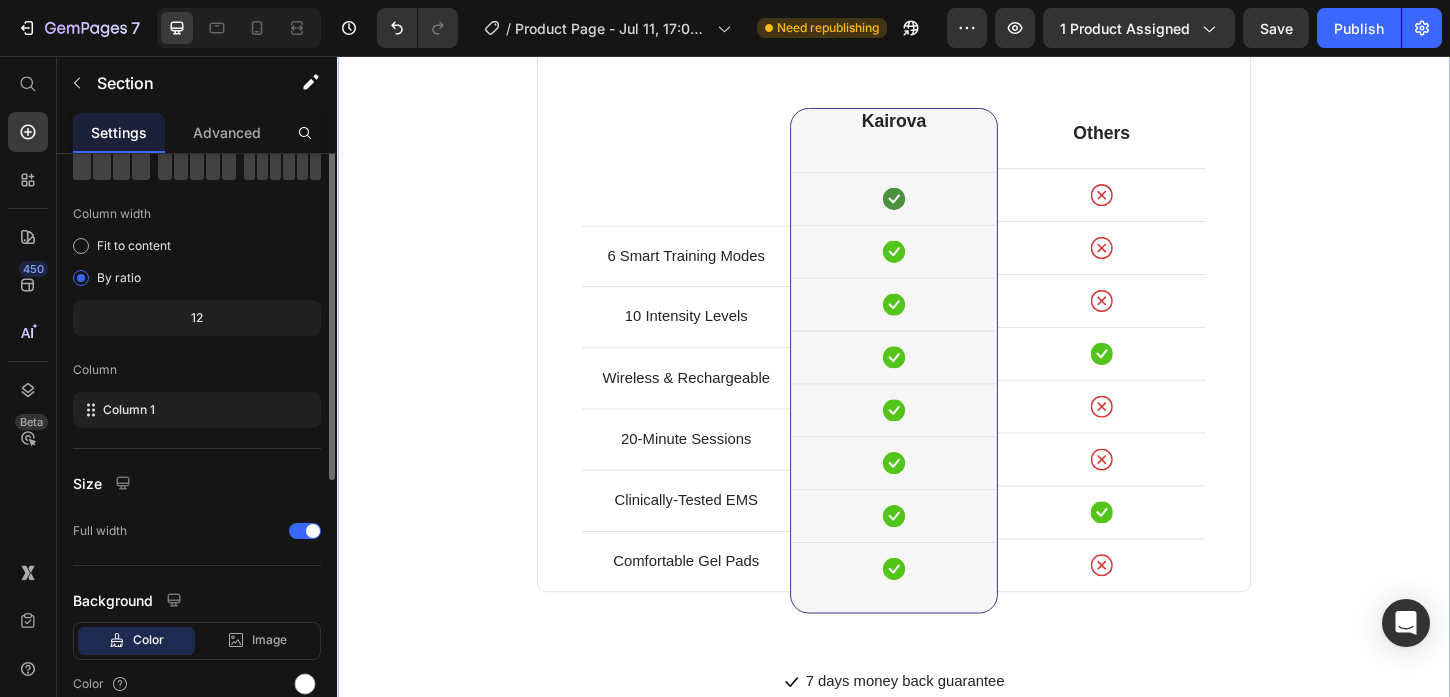 scroll, scrollTop: 0, scrollLeft: 0, axis: both 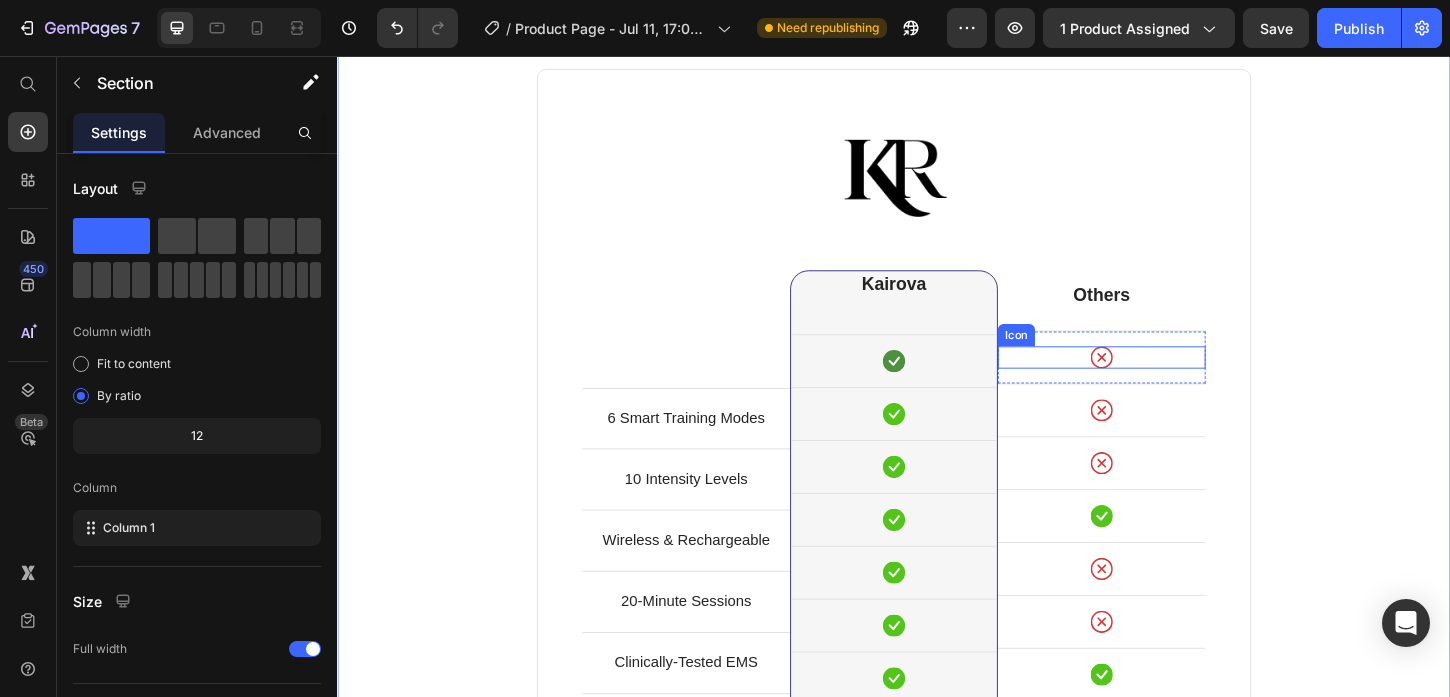 click on "Icon" at bounding box center (1161, 381) 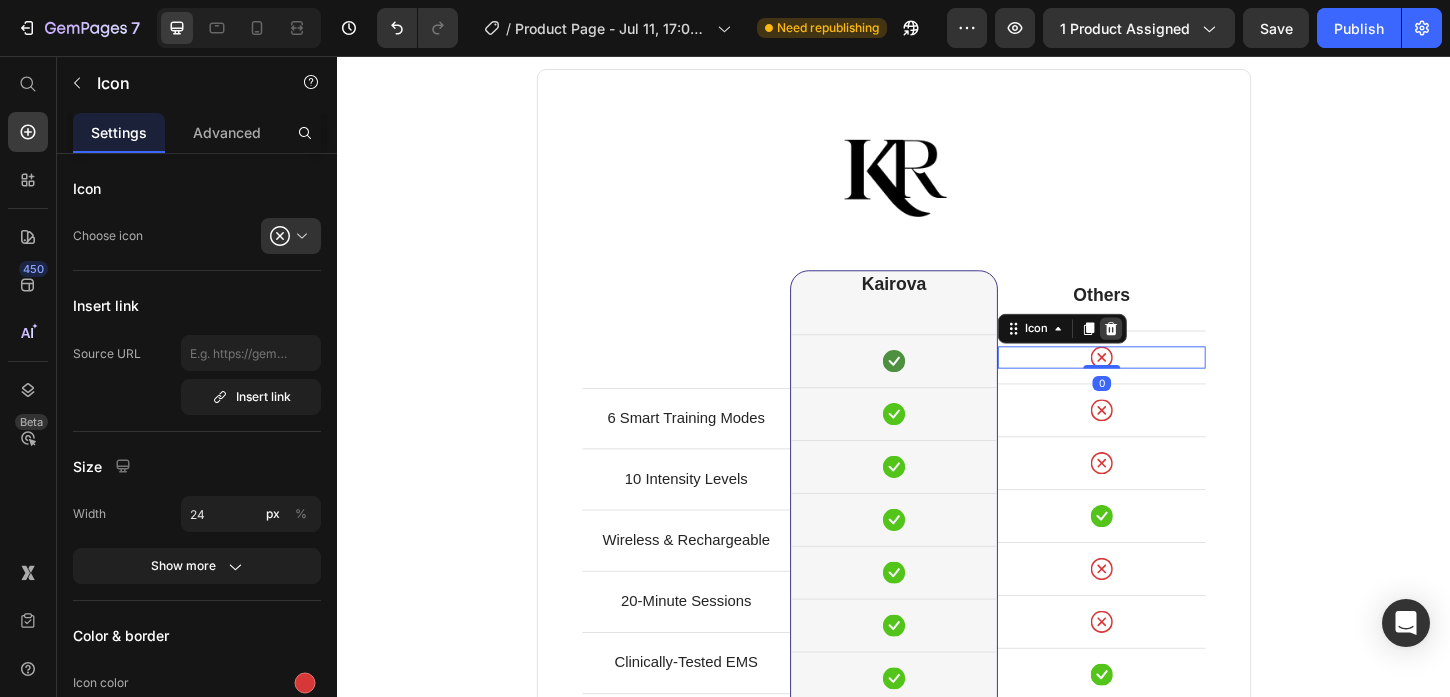 click 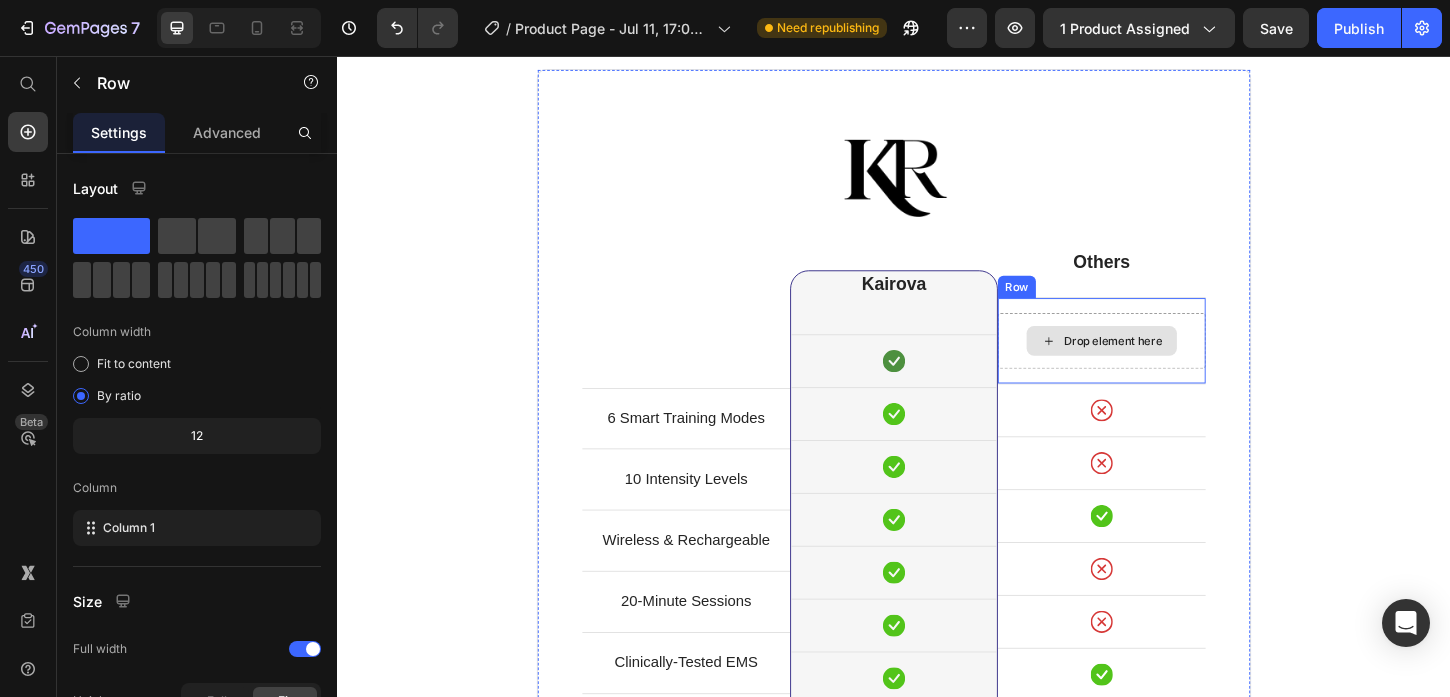 click on "Drop element here" at bounding box center (1161, 363) 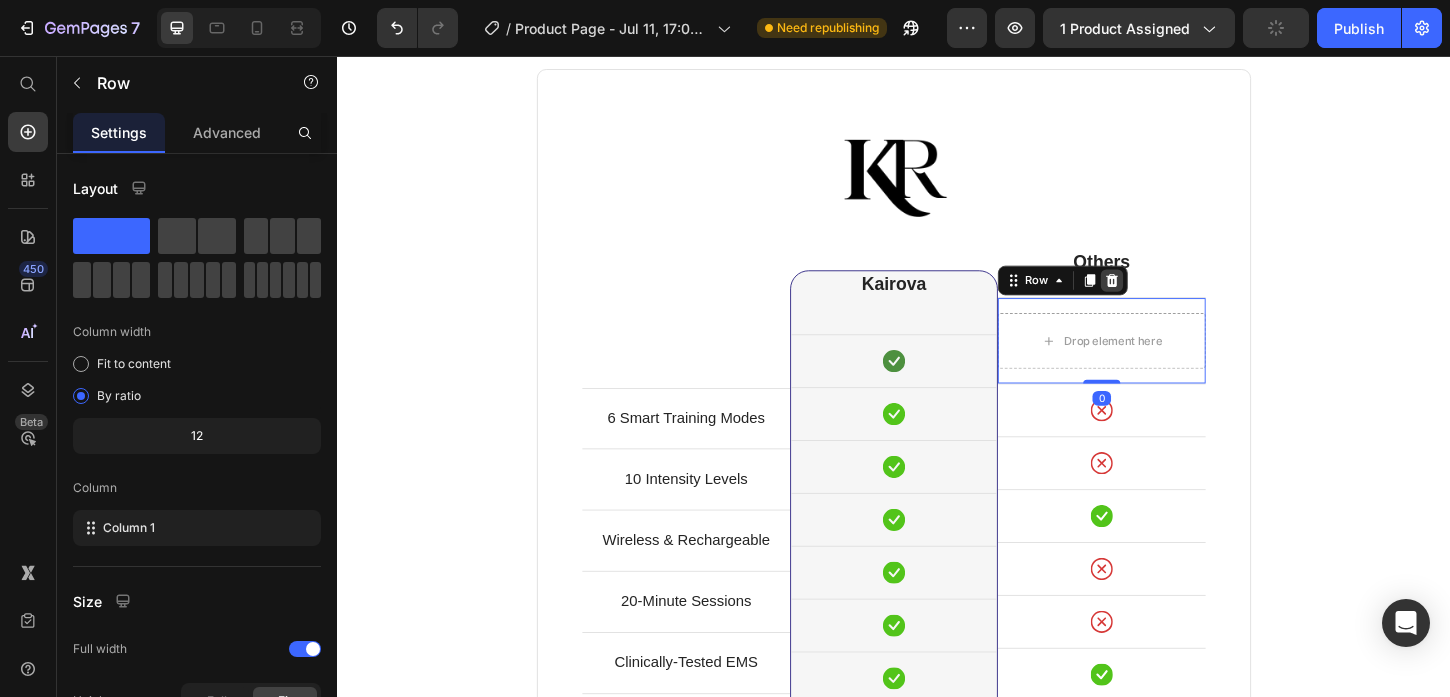click 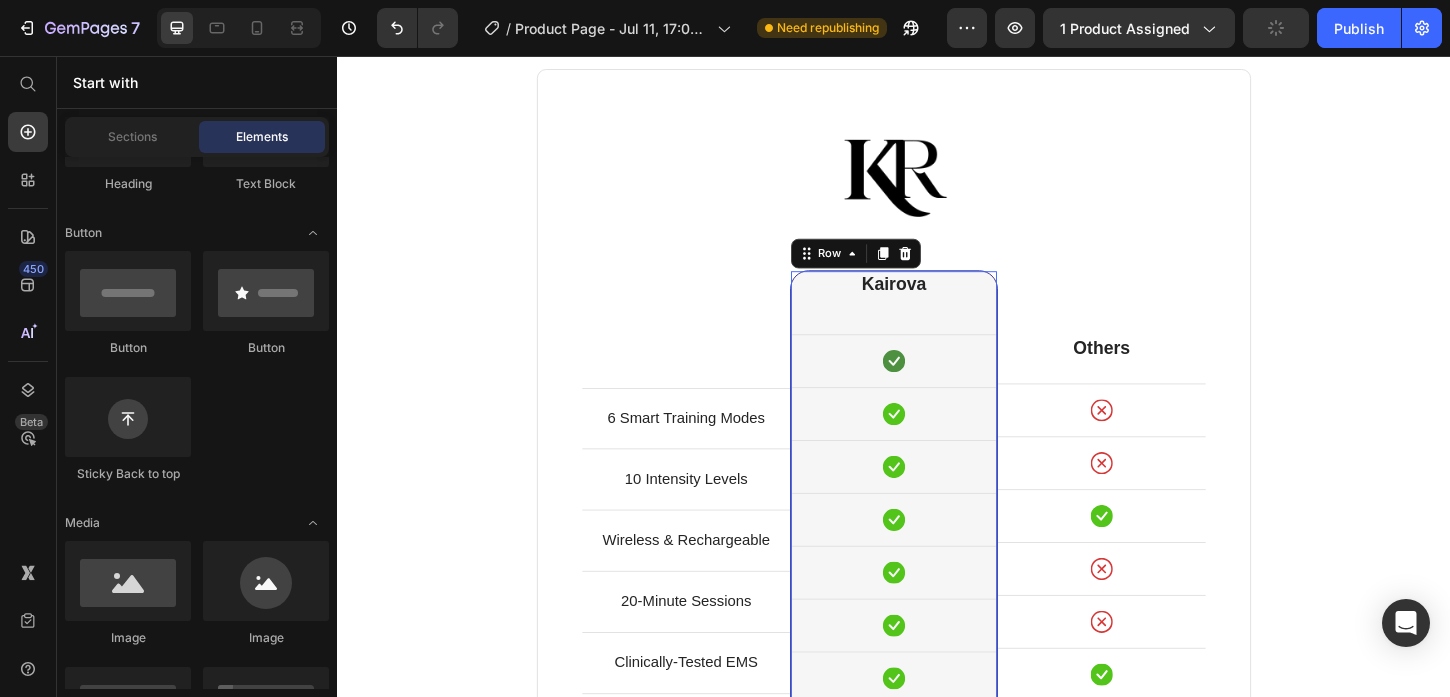 click on "Kairova Heading
Icon Row
Icon Row
Icon Row
Icon Row
Icon Row
Icon Row
Icon Row
Icon Row" at bounding box center (937, 560) 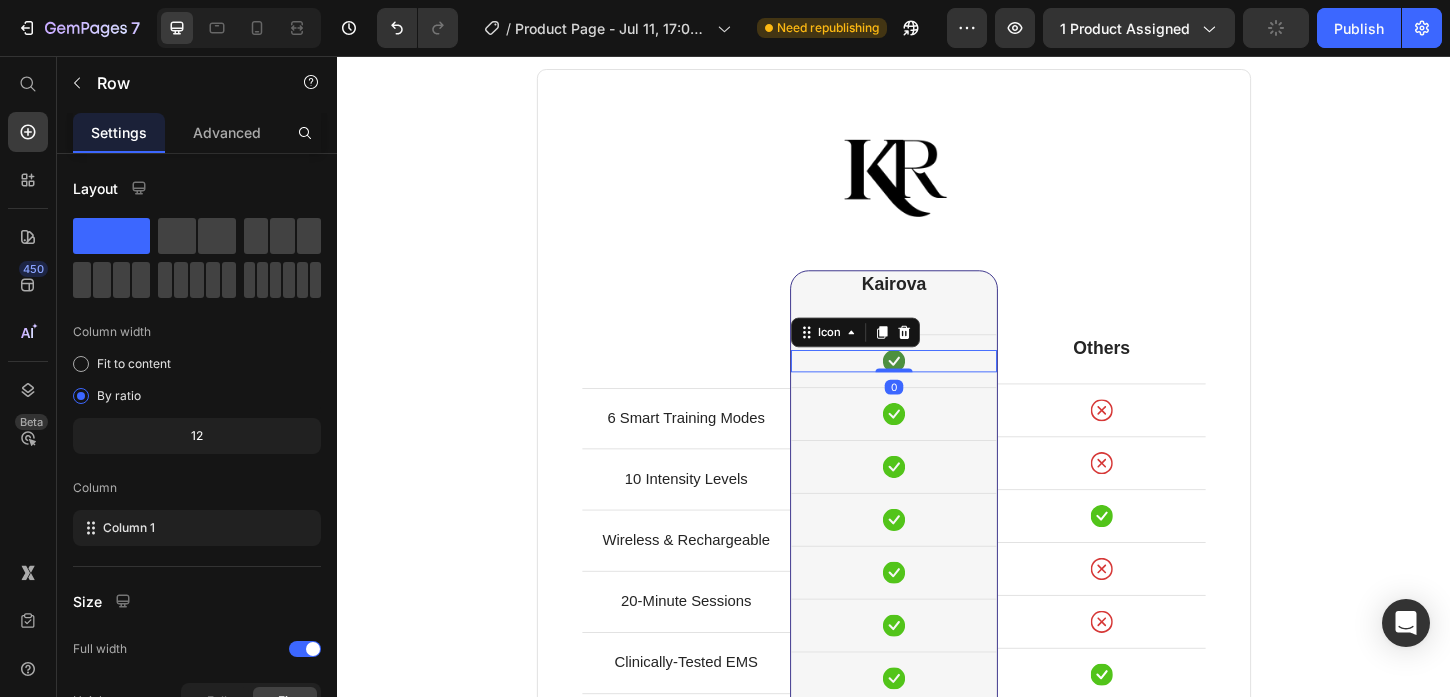 click on "Icon   0" at bounding box center (937, 385) 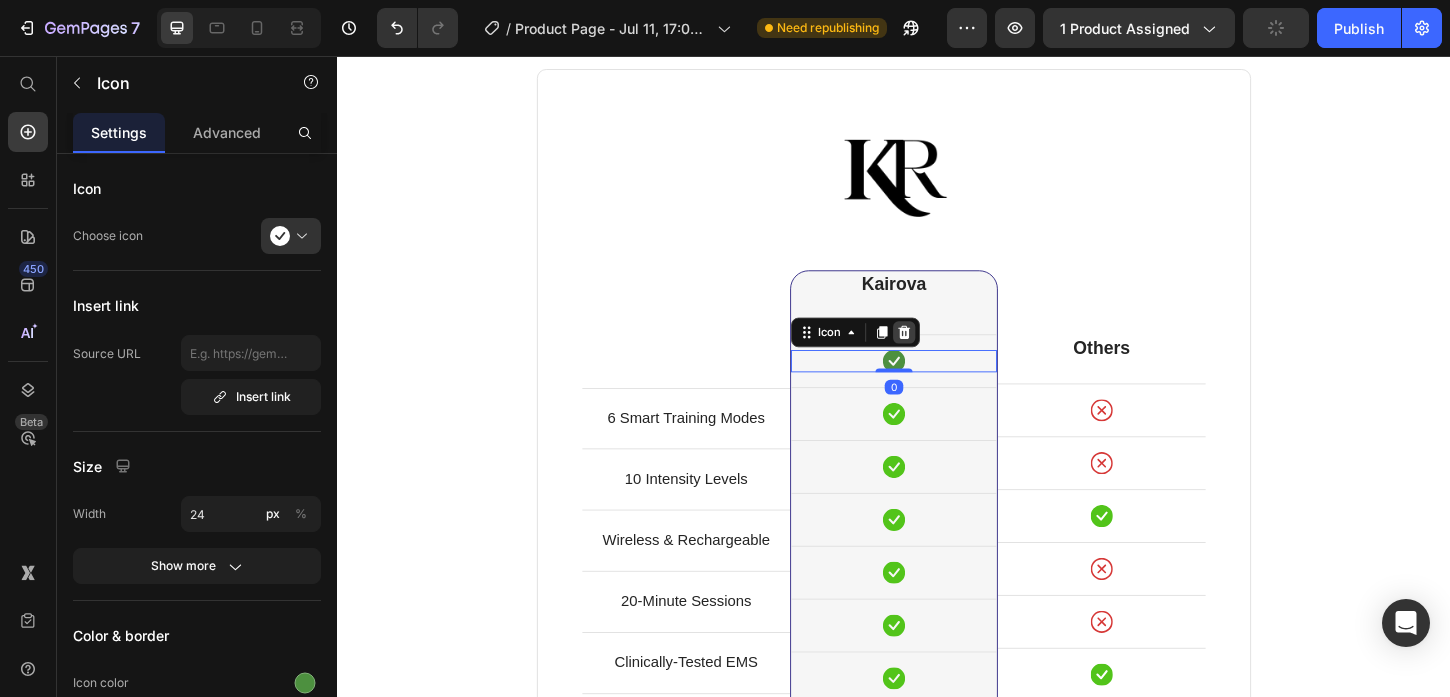 click 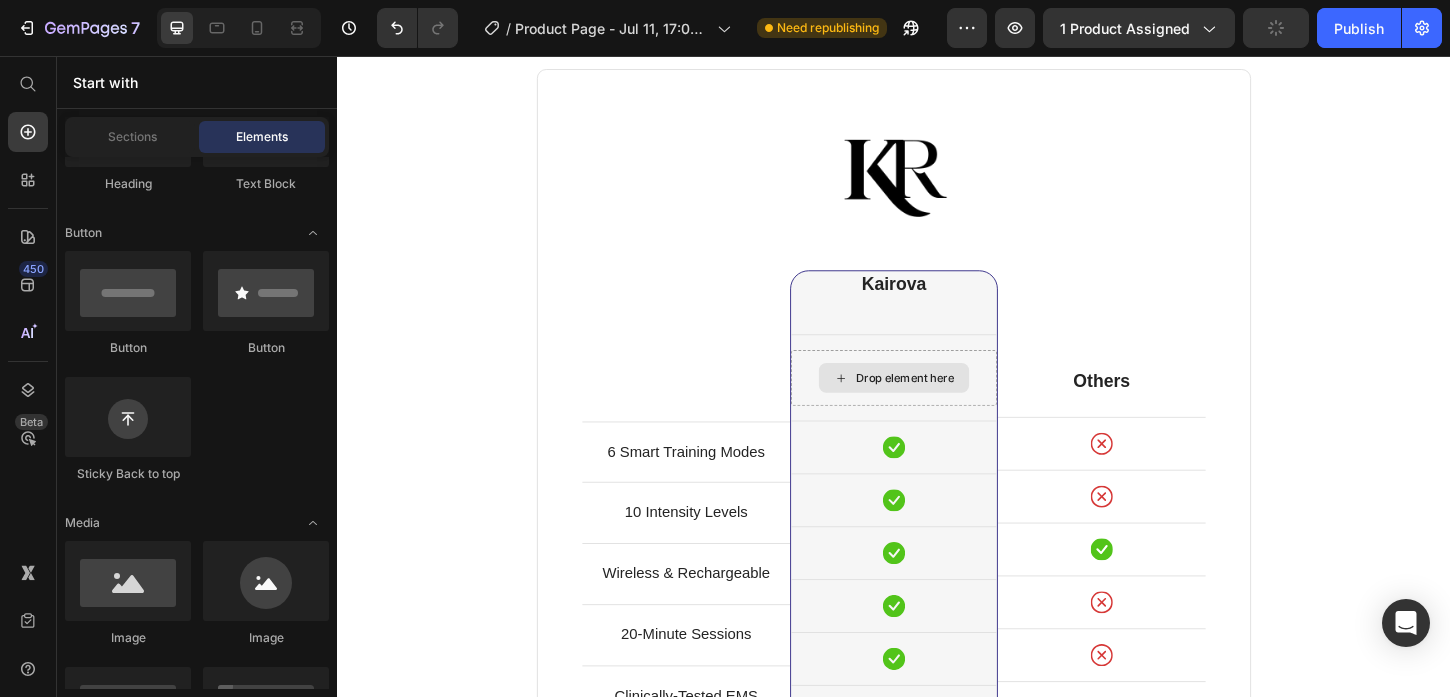 scroll, scrollTop: 3806, scrollLeft: 0, axis: vertical 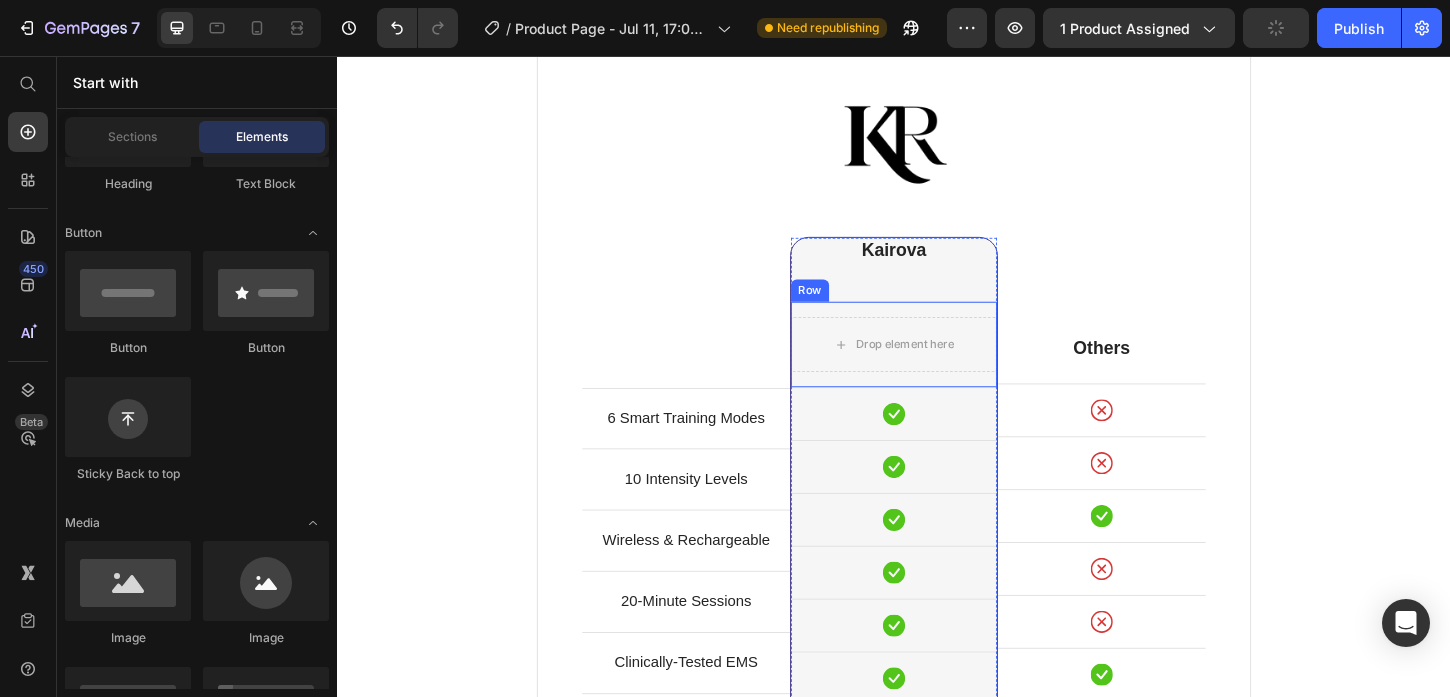 click on "Drop element here Row" at bounding box center (937, 366) 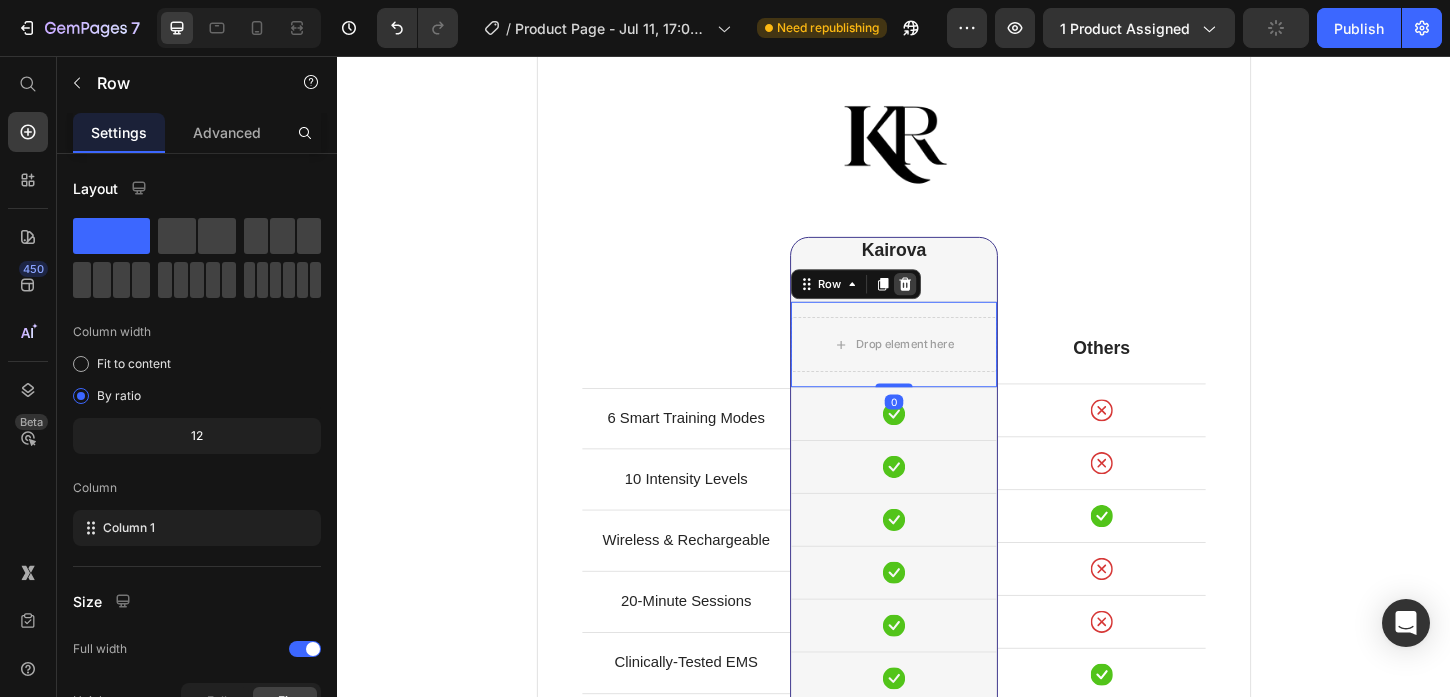 click 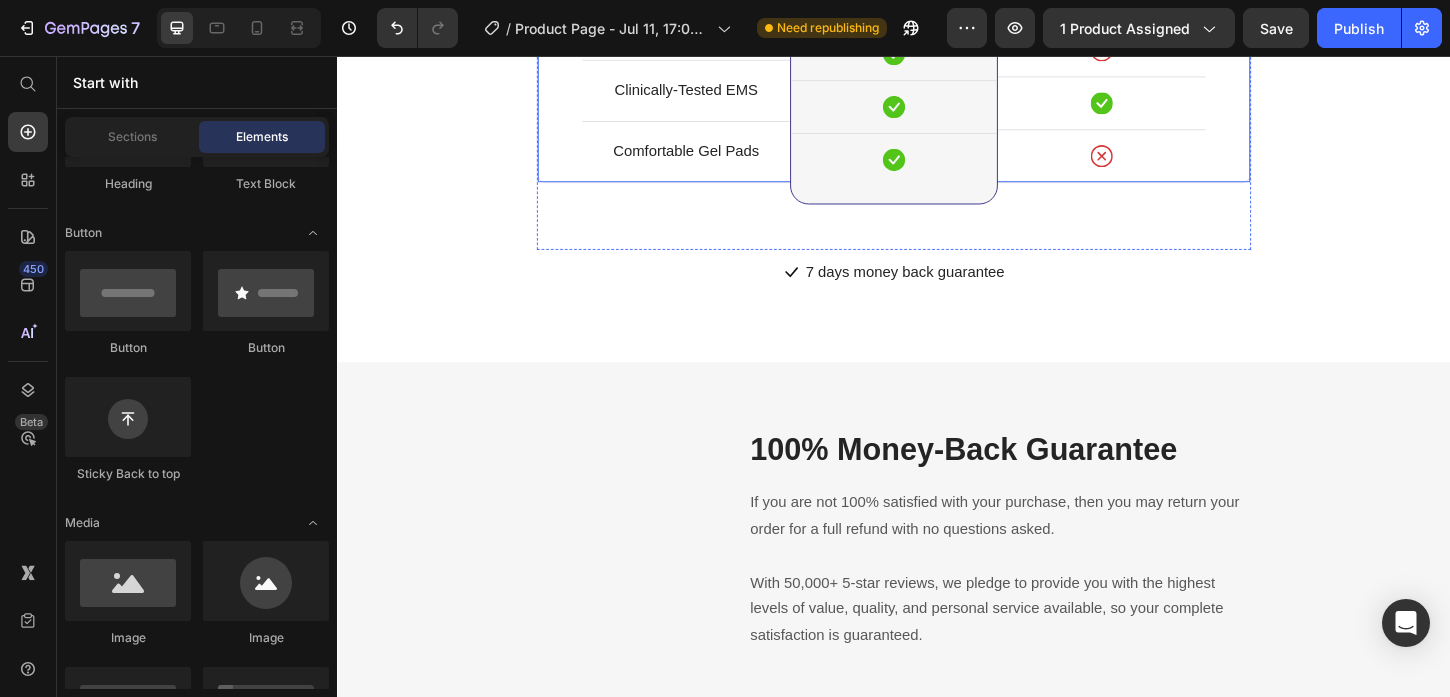 scroll, scrollTop: 4361, scrollLeft: 0, axis: vertical 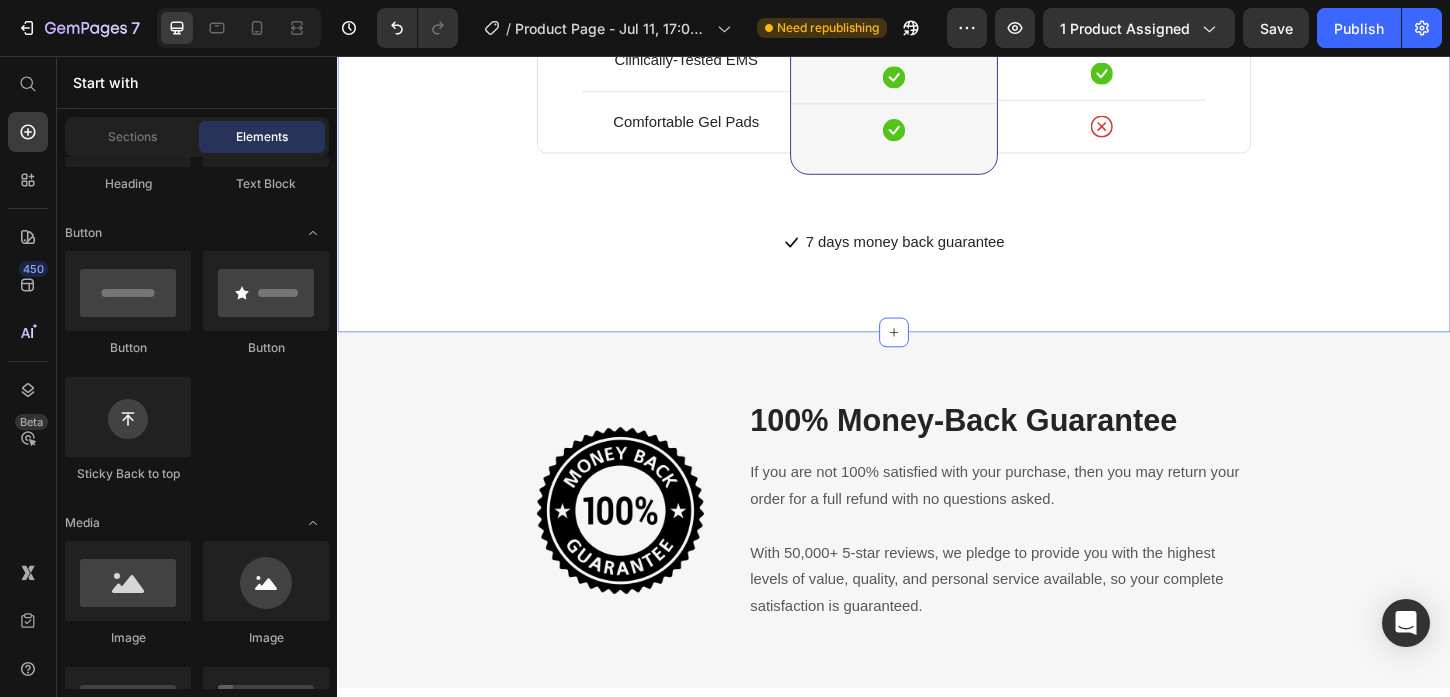 click on "7 days money back guarantee" at bounding box center [949, 257] 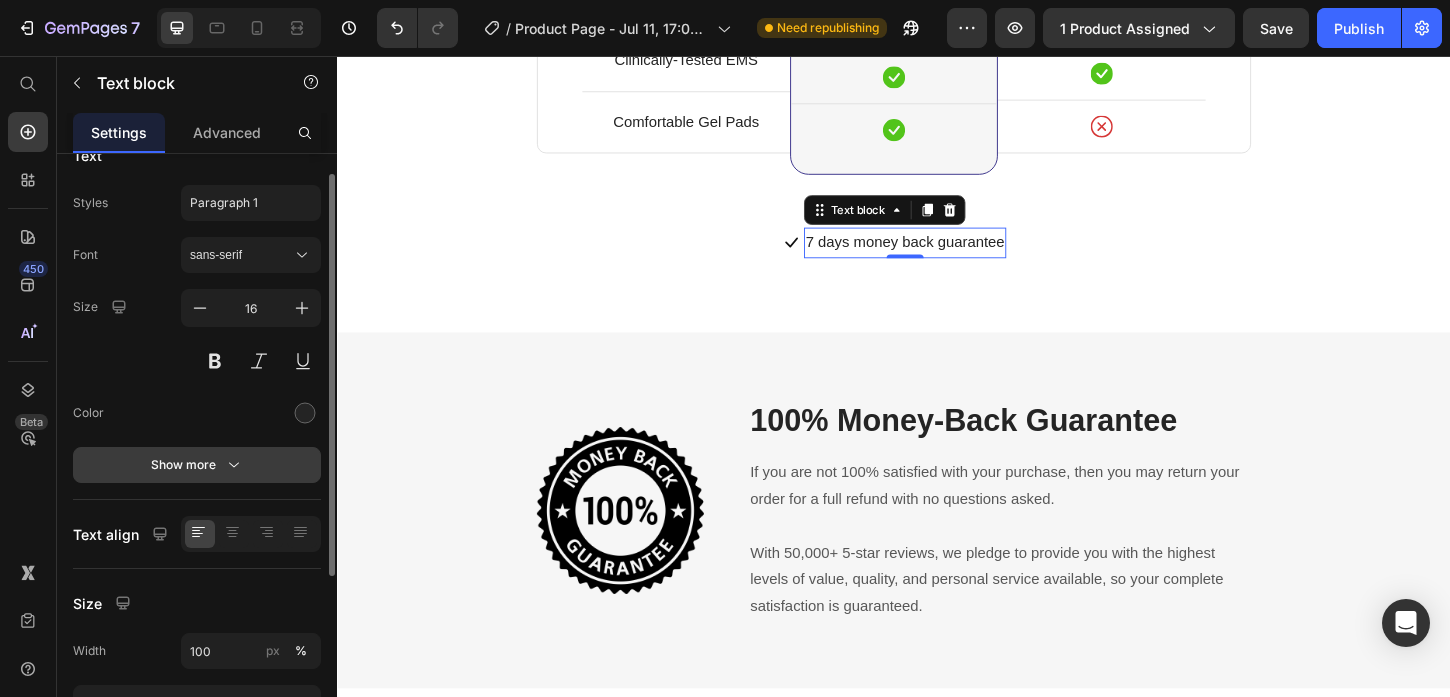scroll, scrollTop: 33, scrollLeft: 0, axis: vertical 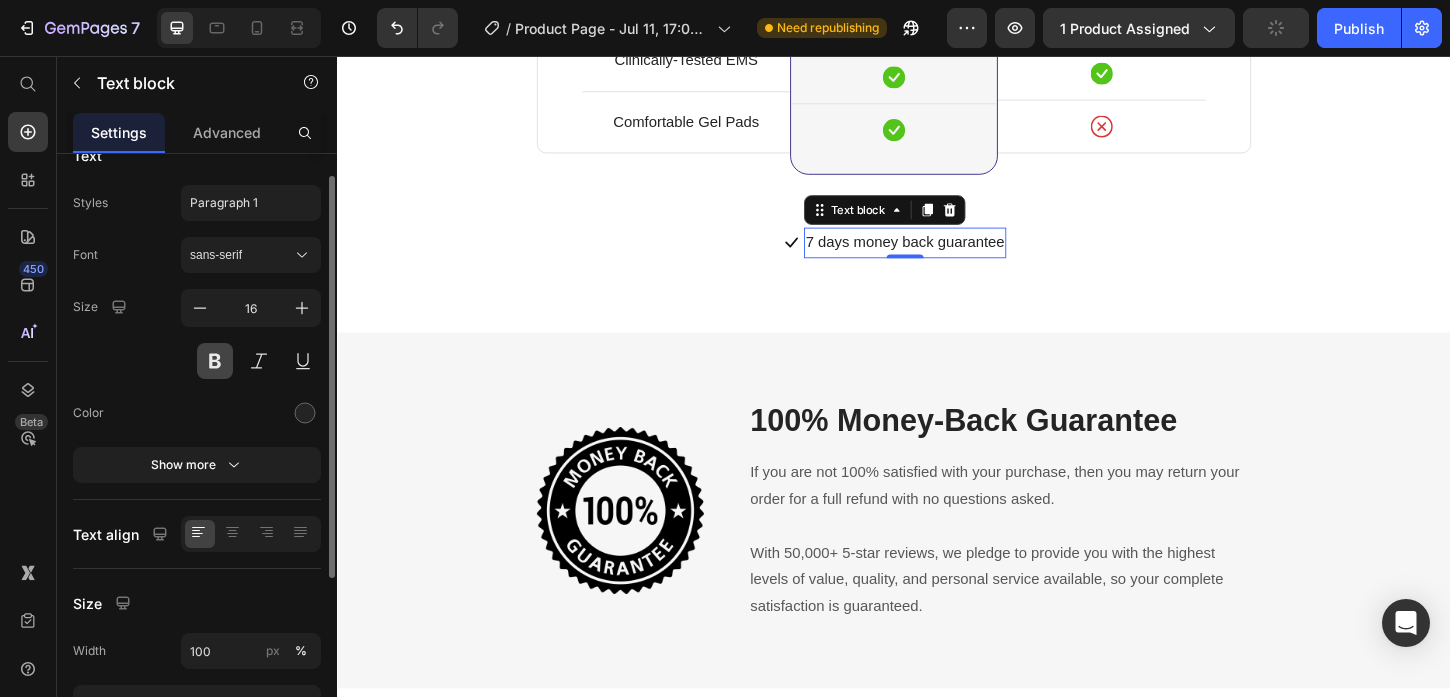 click at bounding box center [215, 361] 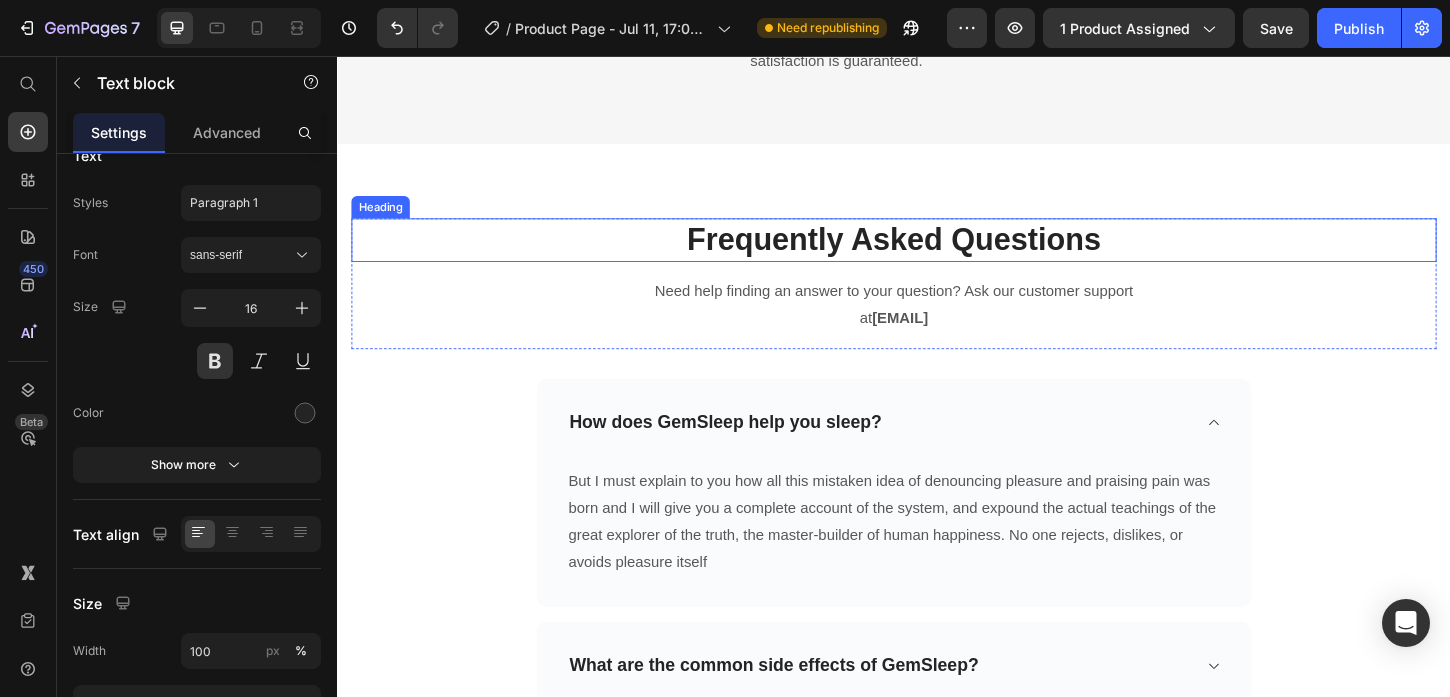 scroll, scrollTop: 4944, scrollLeft: 0, axis: vertical 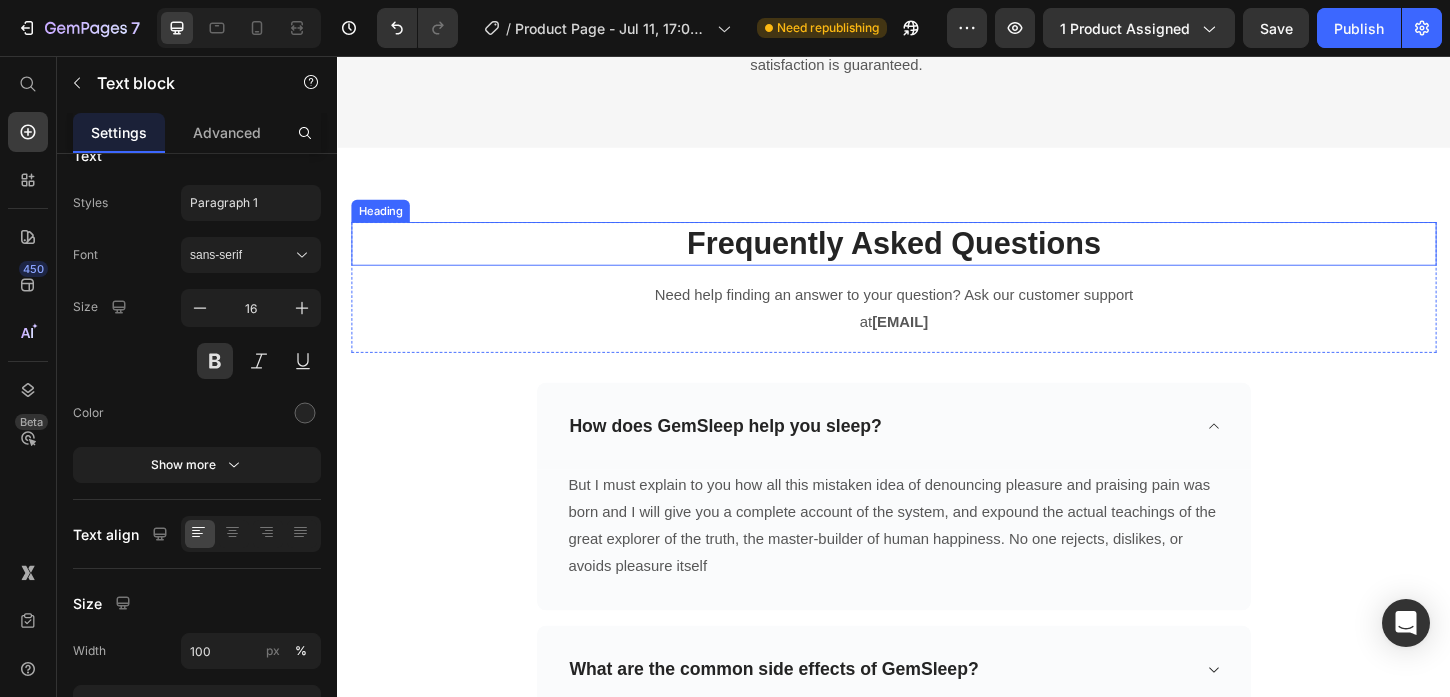click on "Frequently Asked Questions" at bounding box center [937, 258] 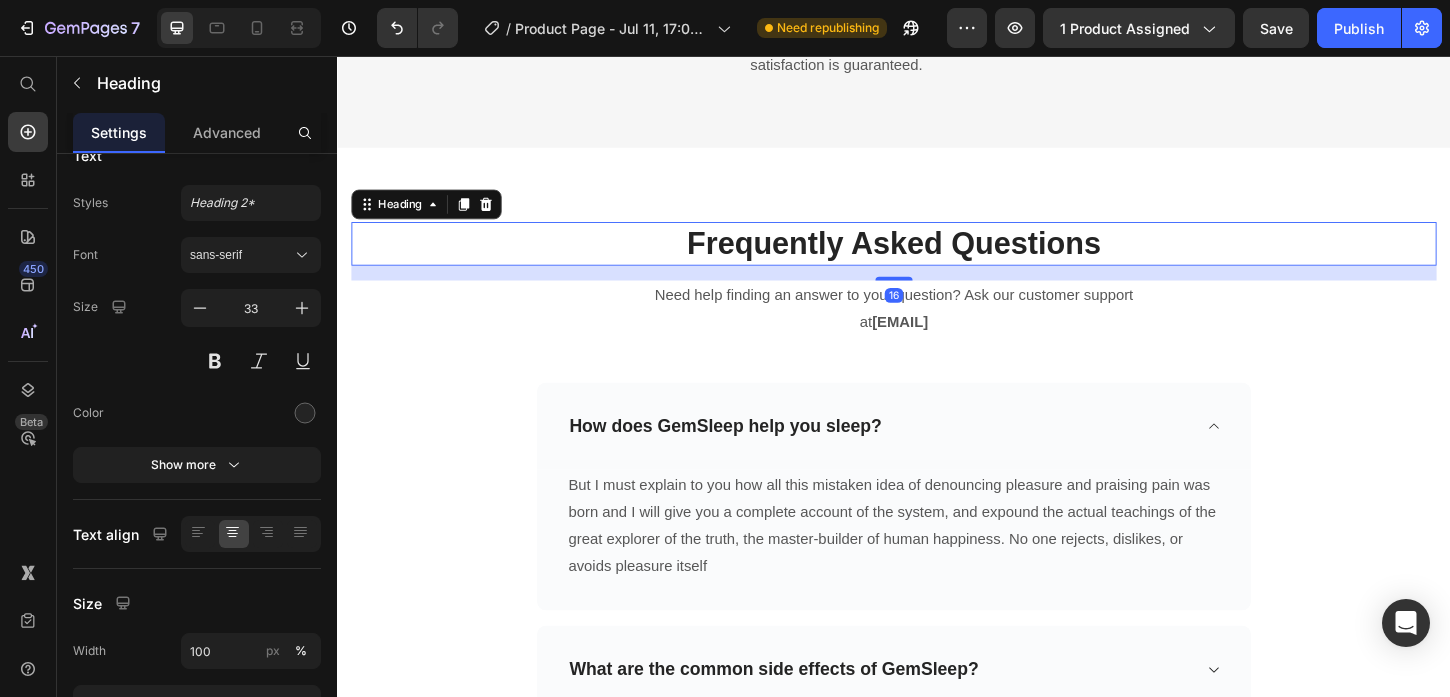 scroll, scrollTop: 0, scrollLeft: 0, axis: both 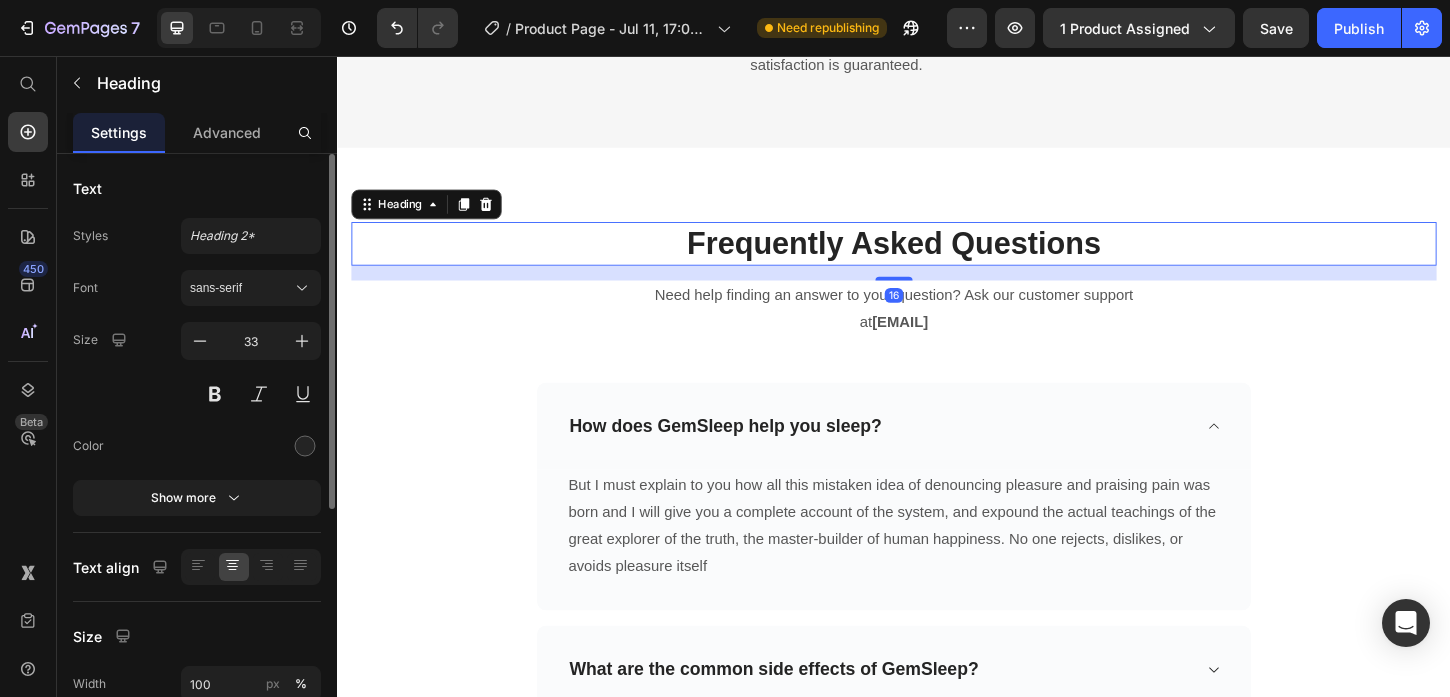 click on "Frequently Asked Questions" at bounding box center (937, 258) 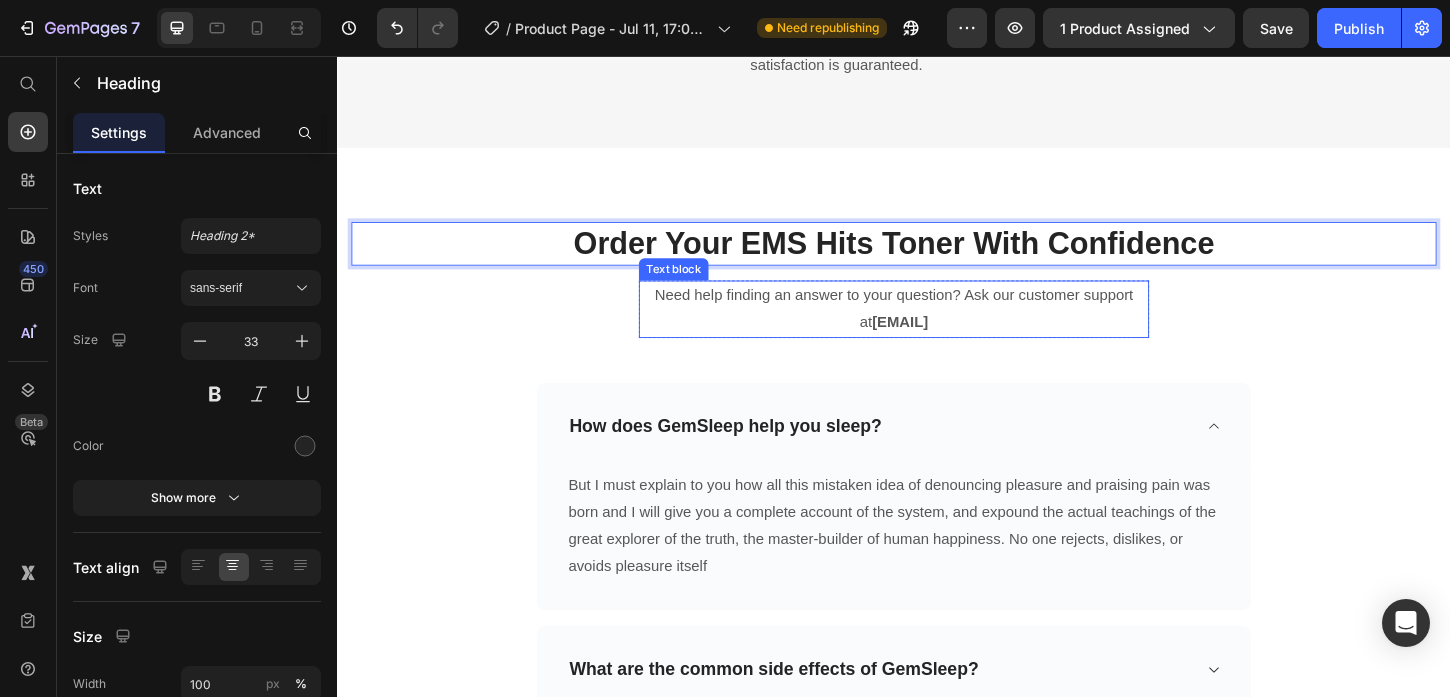 click on "Need help finding an answer to your question? Ask our customer support at  knowingglows@gmail.com" at bounding box center (937, 329) 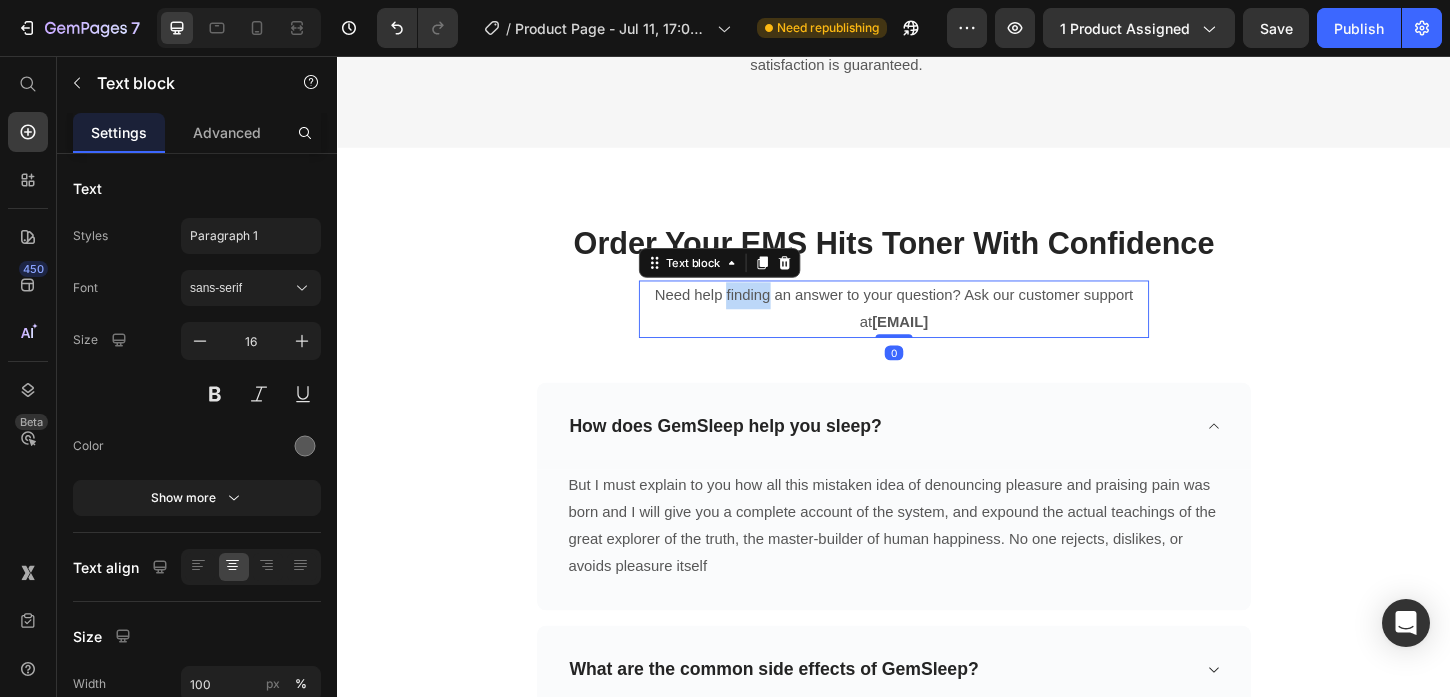 click on "Need help finding an answer to your question? Ask our customer support at  knowingglows@gmail.com" at bounding box center (937, 329) 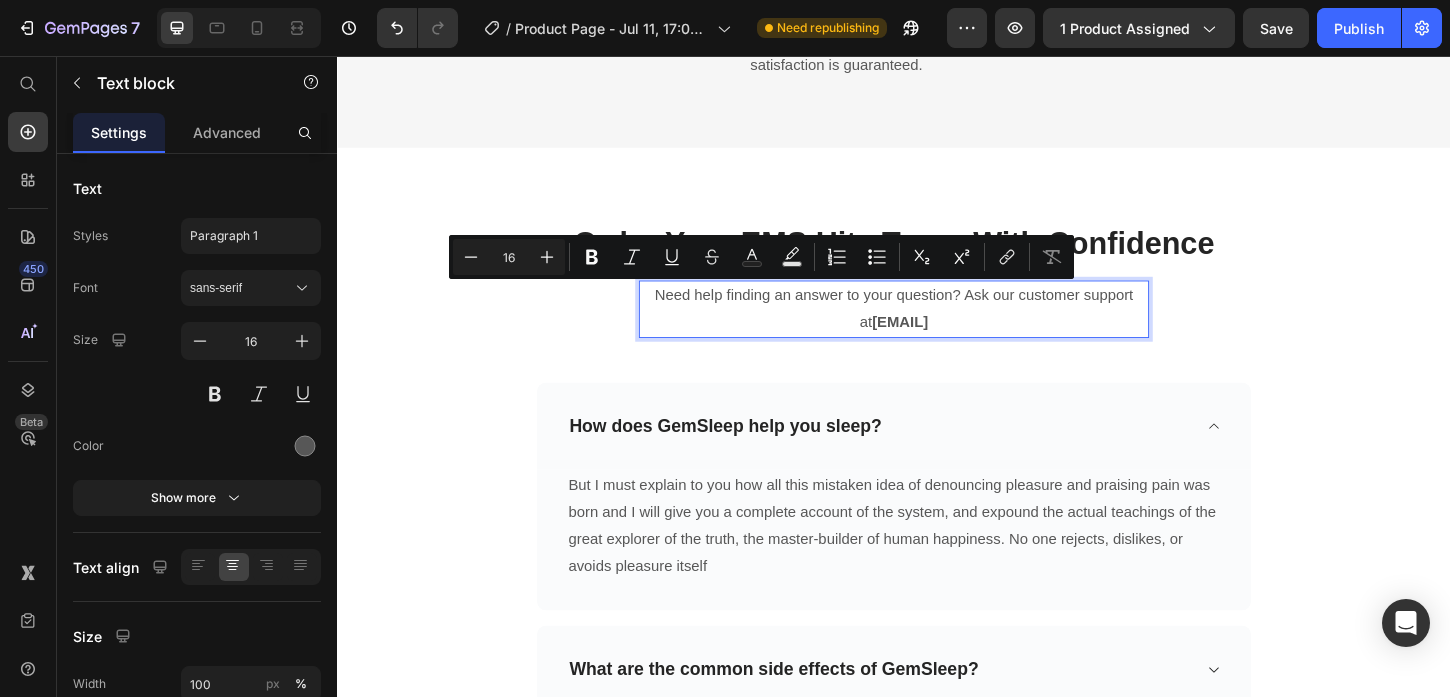 click on "Need help finding an answer to your question? Ask our customer support at  knowingglows@gmail.com" at bounding box center [937, 329] 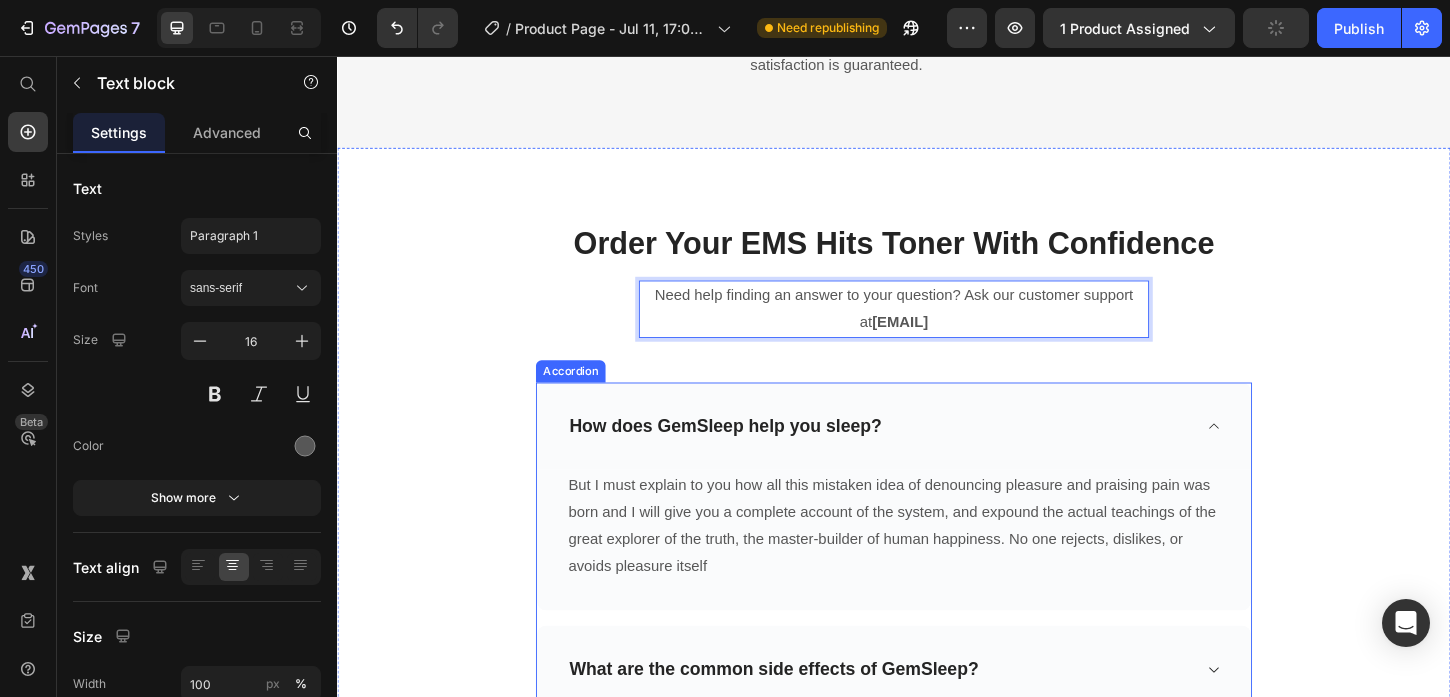 click on "How does GemSleep help you sleep?" at bounding box center [921, 455] 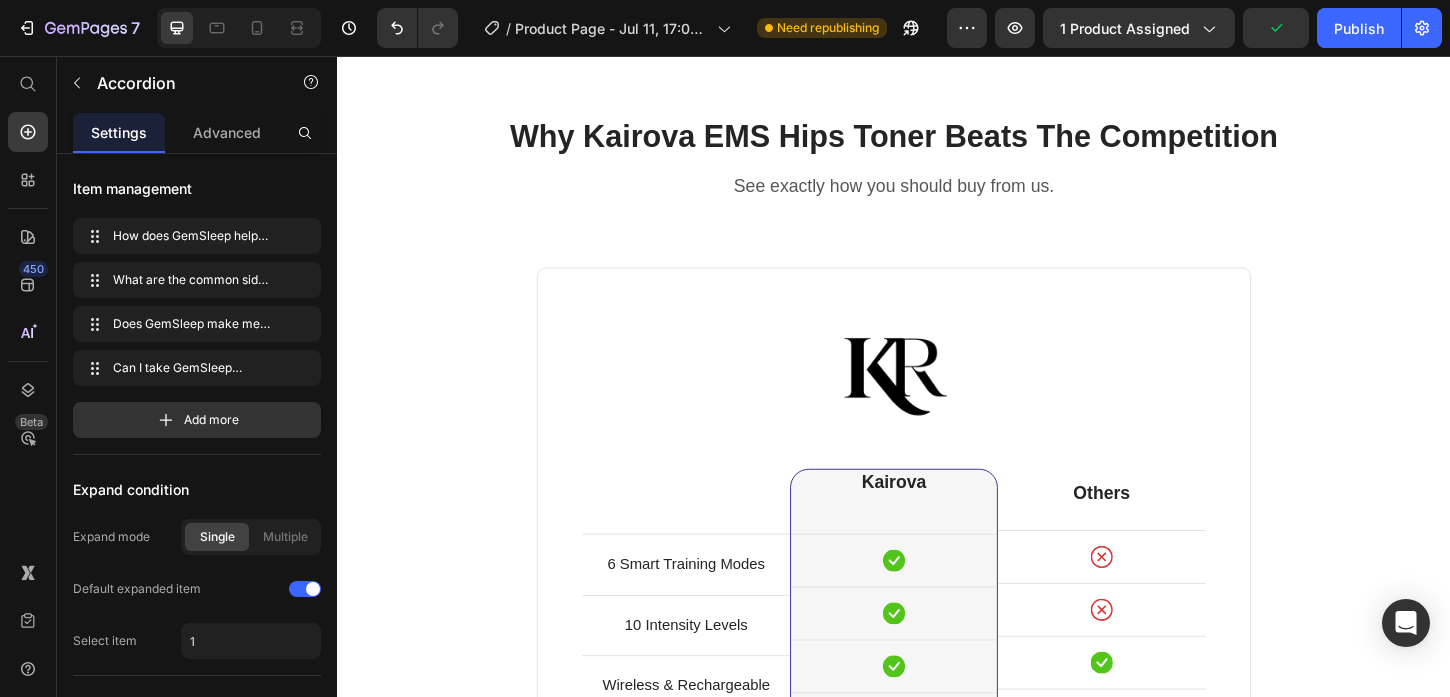 scroll, scrollTop: 3129, scrollLeft: 0, axis: vertical 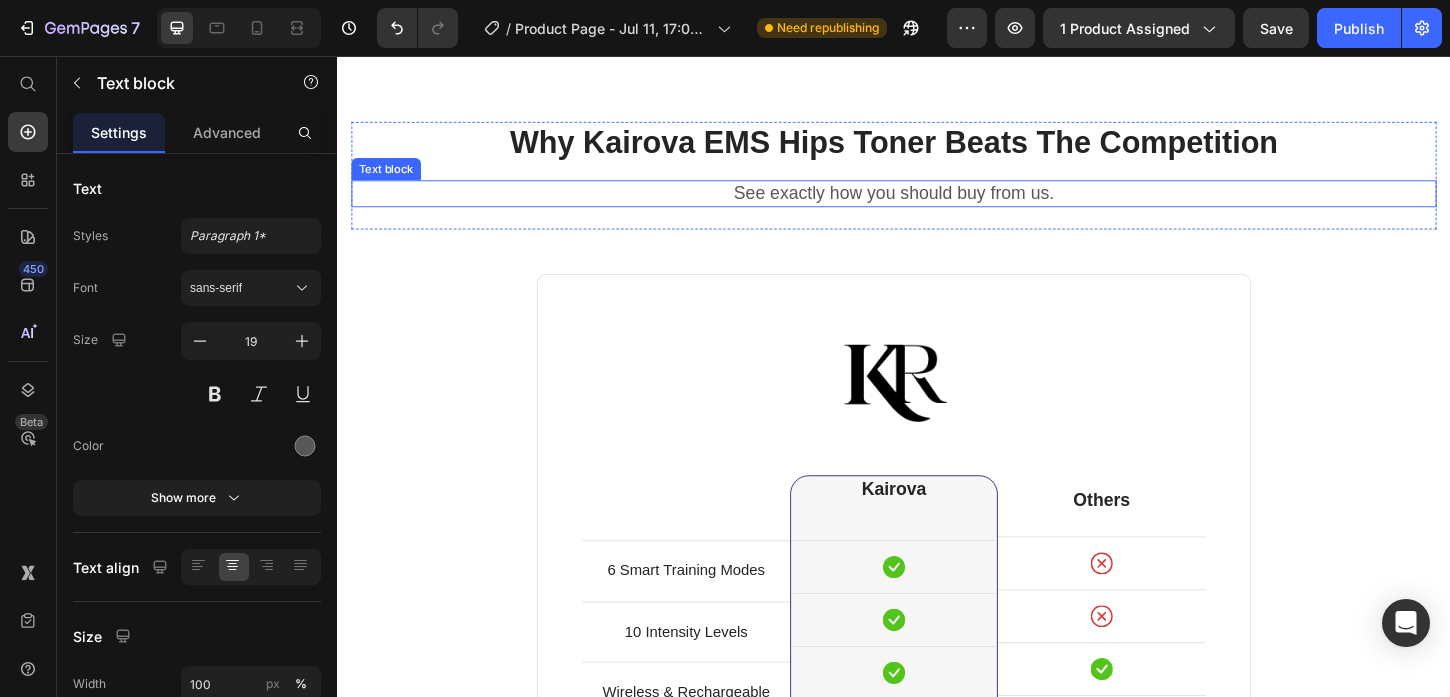 click on "See exactly how you should buy from us." at bounding box center [937, 204] 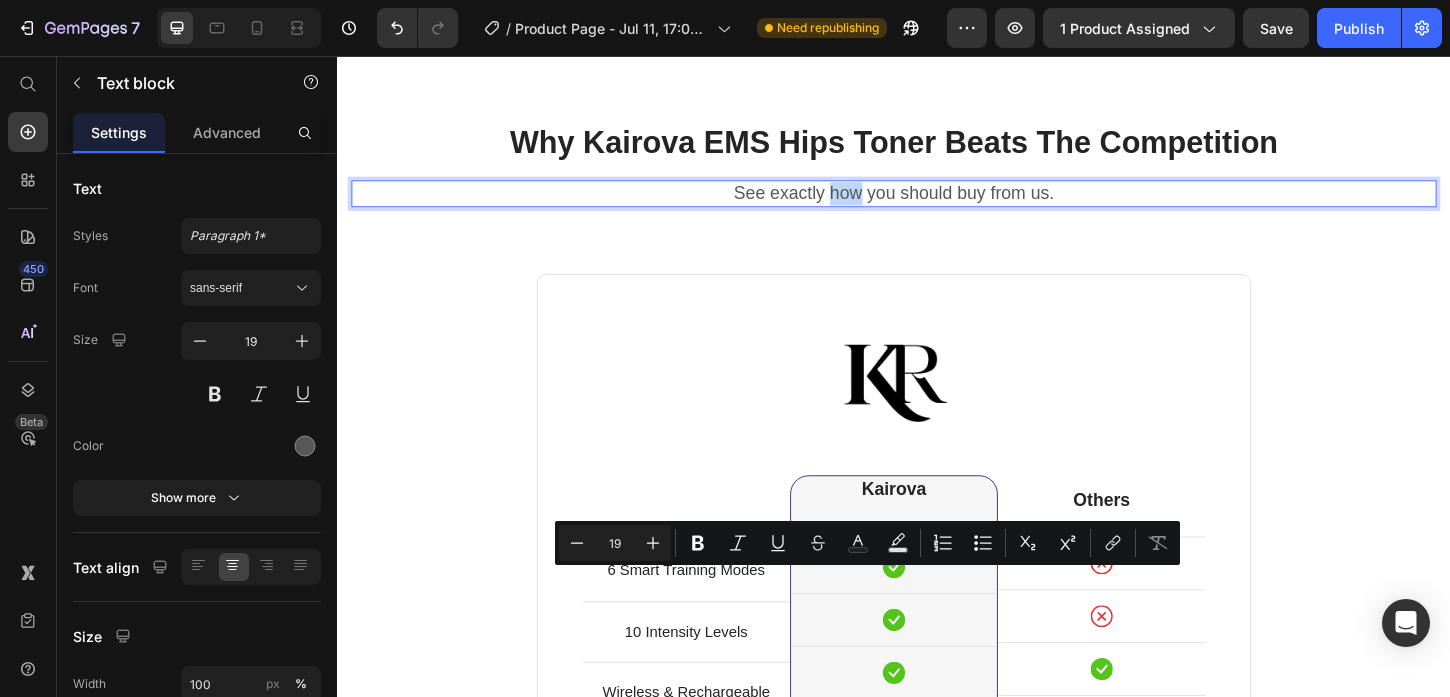 drag, startPoint x: 903, startPoint y: 624, endPoint x: 867, endPoint y: 624, distance: 36 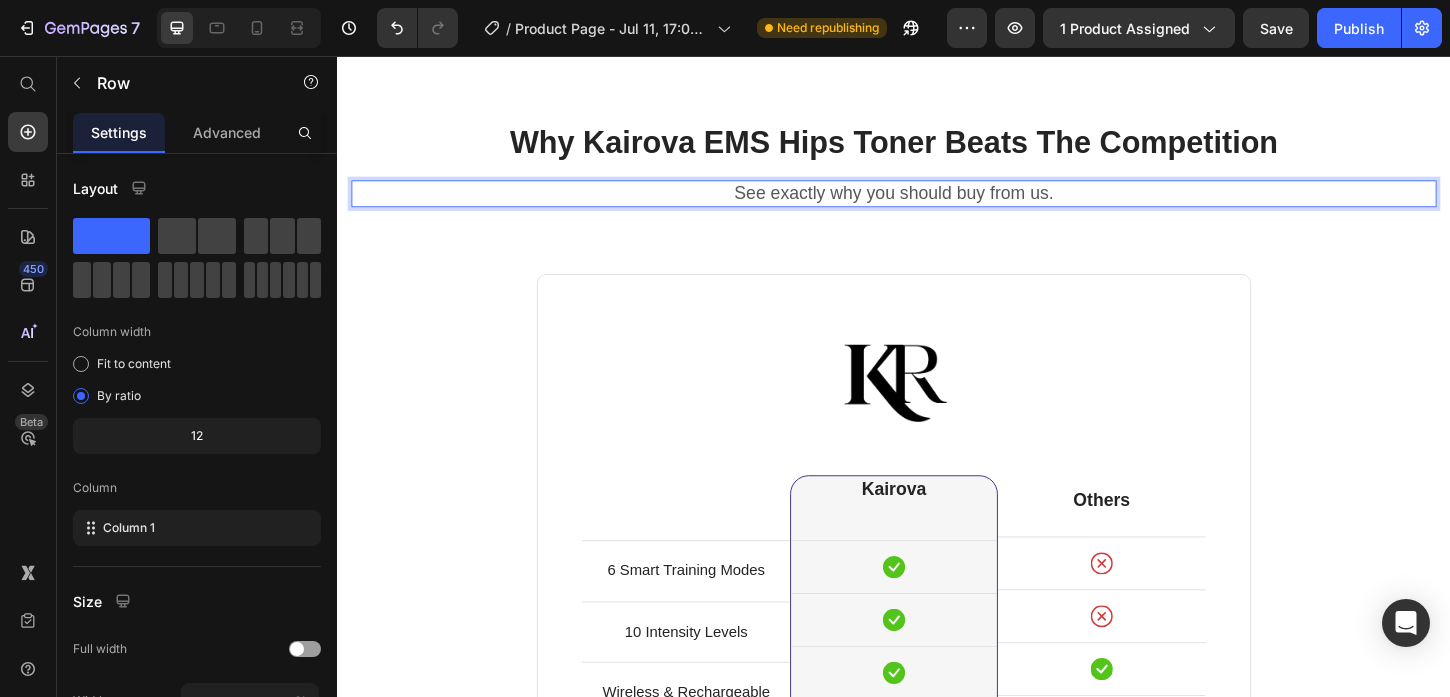 click on "Why Kairova EMS Hips Toner Beats The Competition Heading See exactly why you should buy from us. Text block   0 Row" at bounding box center [937, 185] 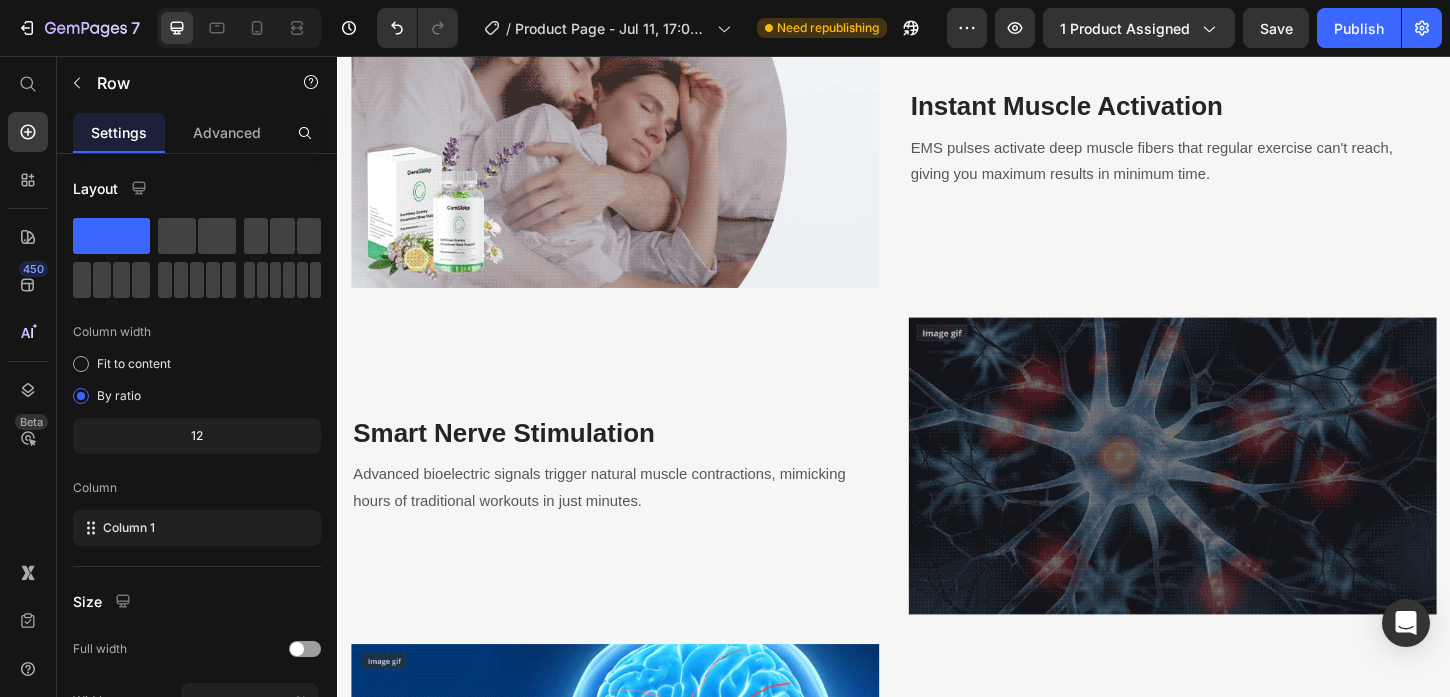 scroll, scrollTop: 1375, scrollLeft: 0, axis: vertical 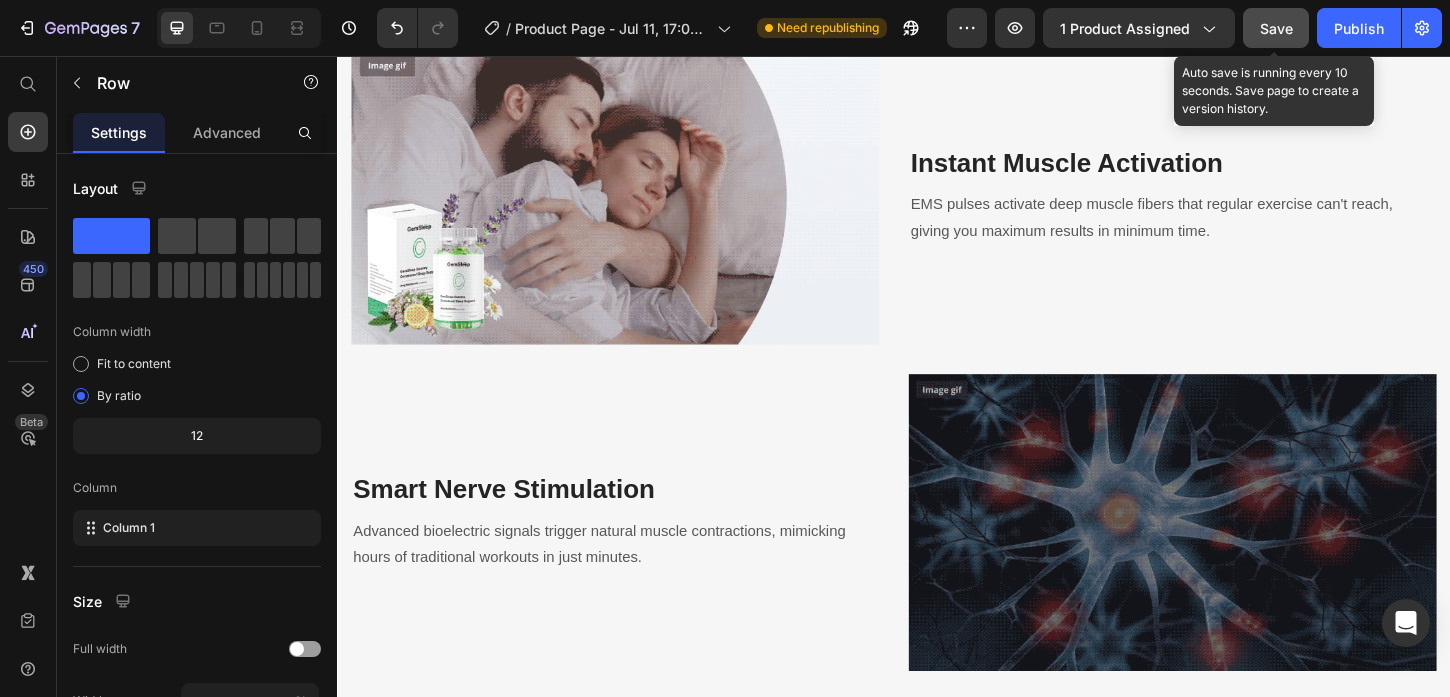 click on "Save" 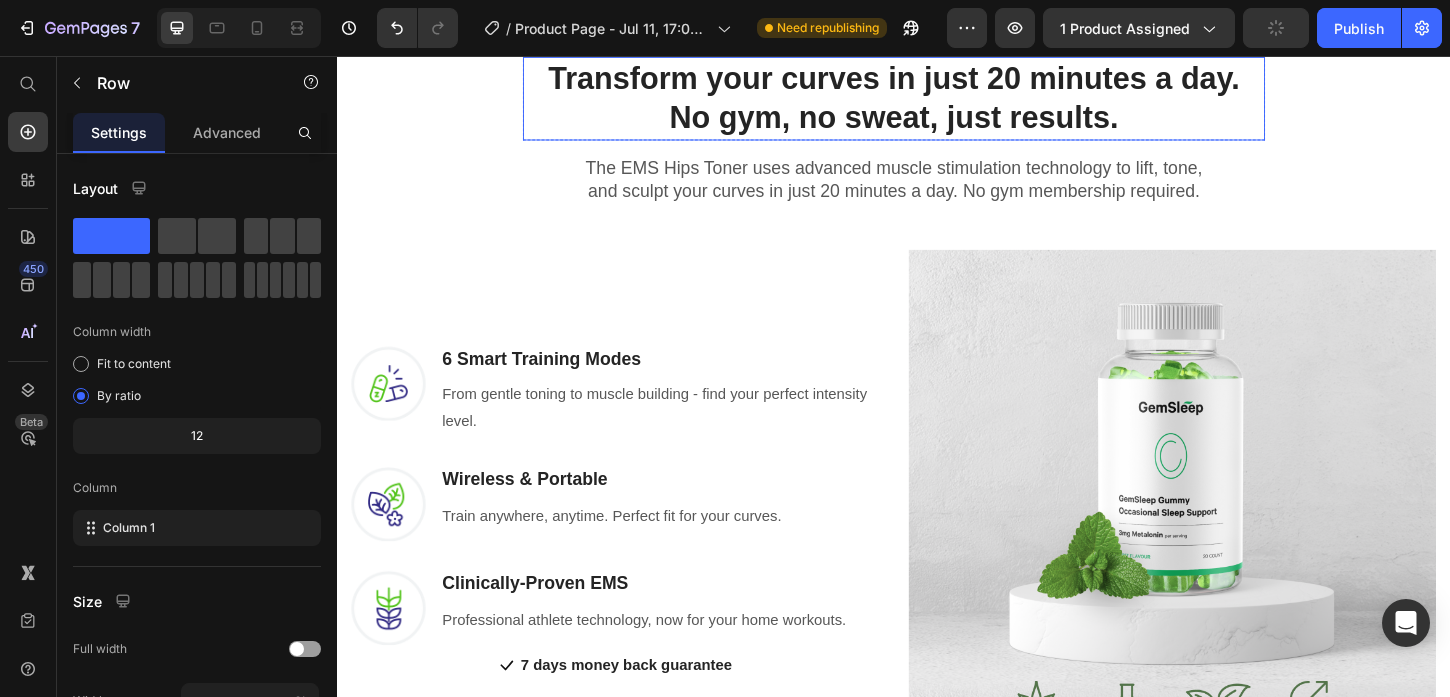 scroll, scrollTop: 272, scrollLeft: 0, axis: vertical 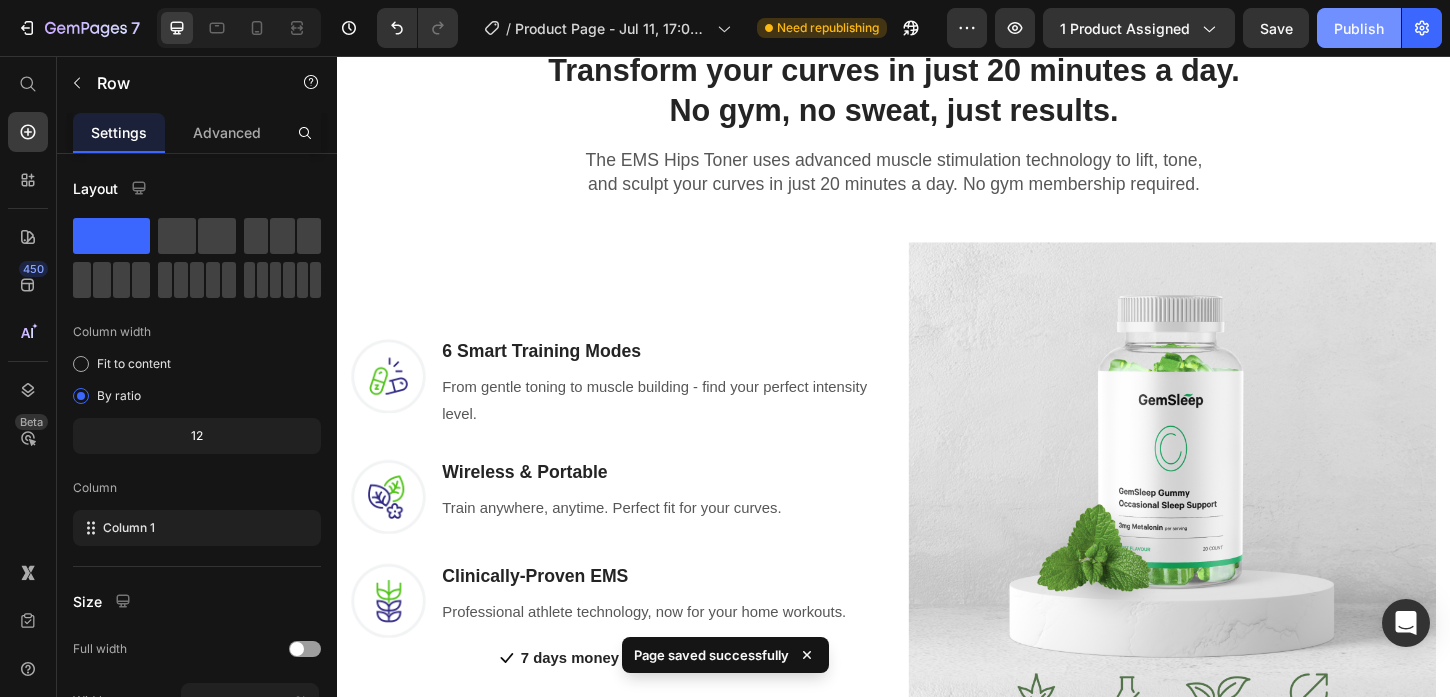 click on "Publish" at bounding box center [1359, 28] 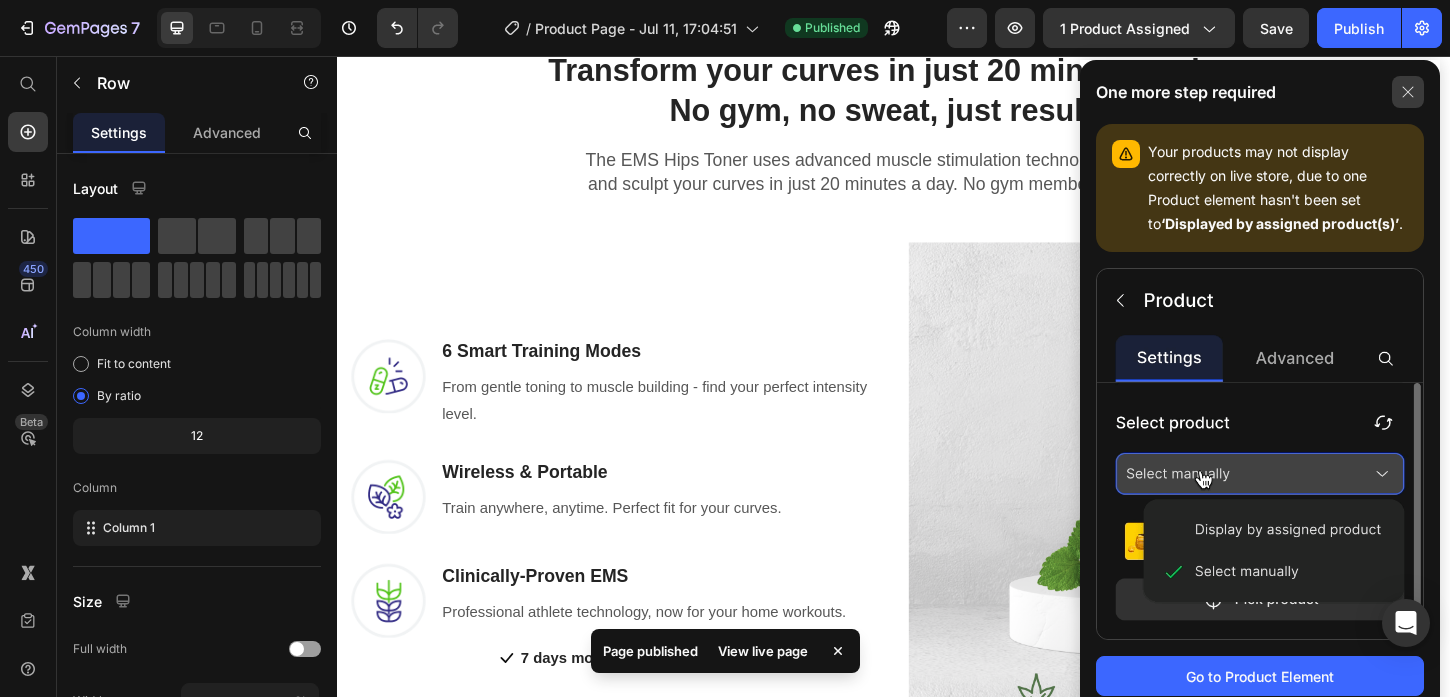click 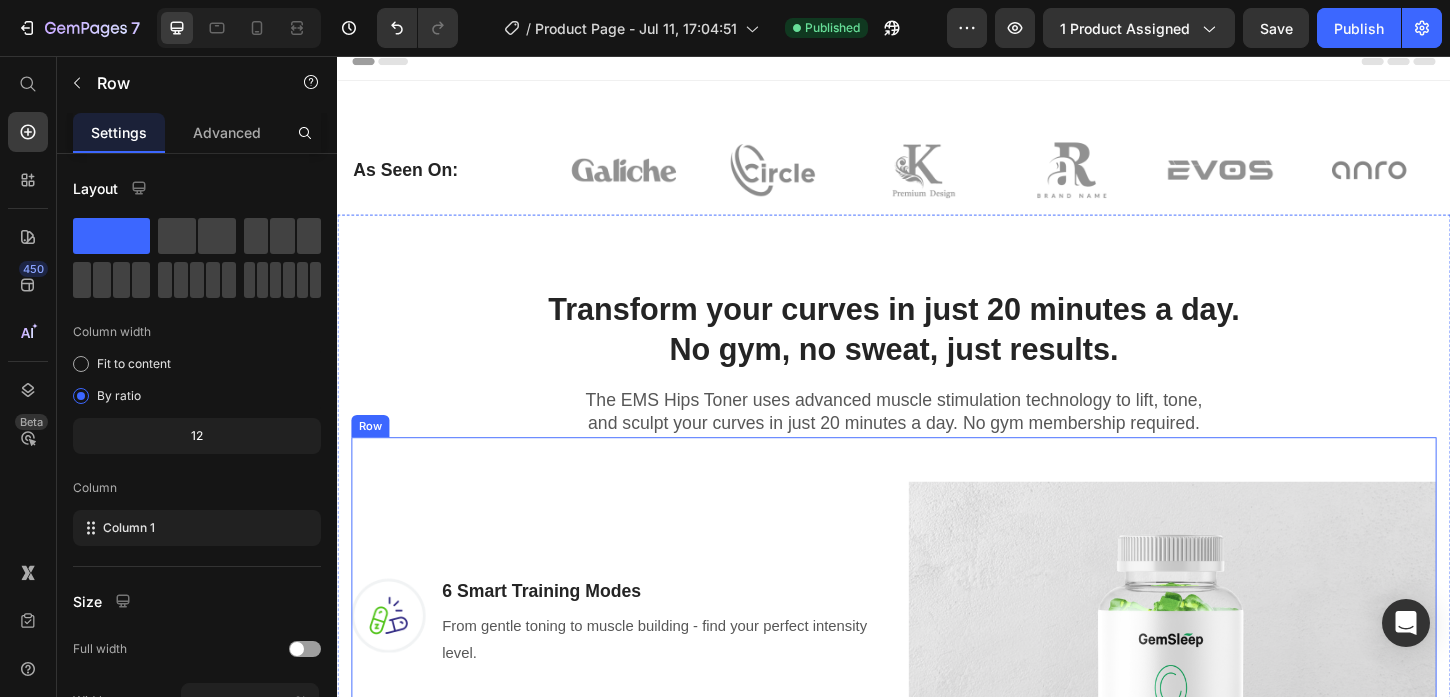 scroll, scrollTop: 0, scrollLeft: 0, axis: both 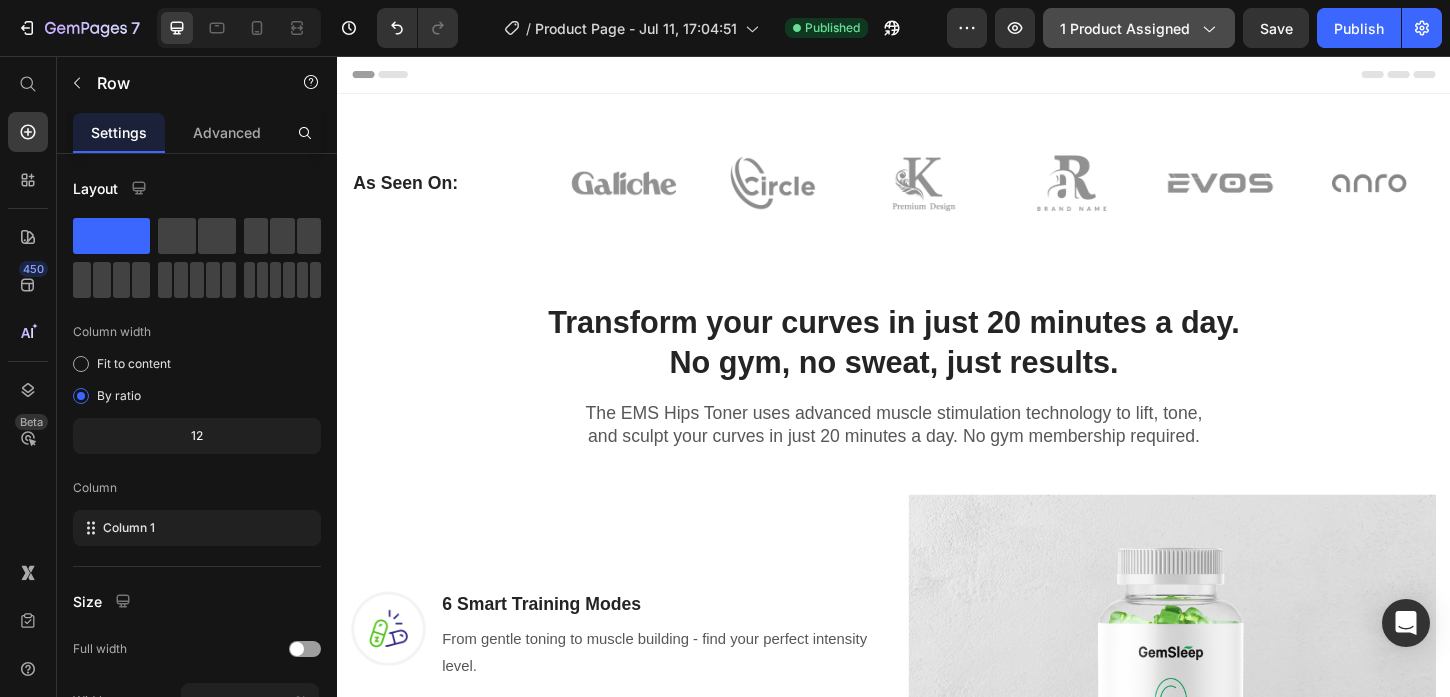 click on "1 product assigned" 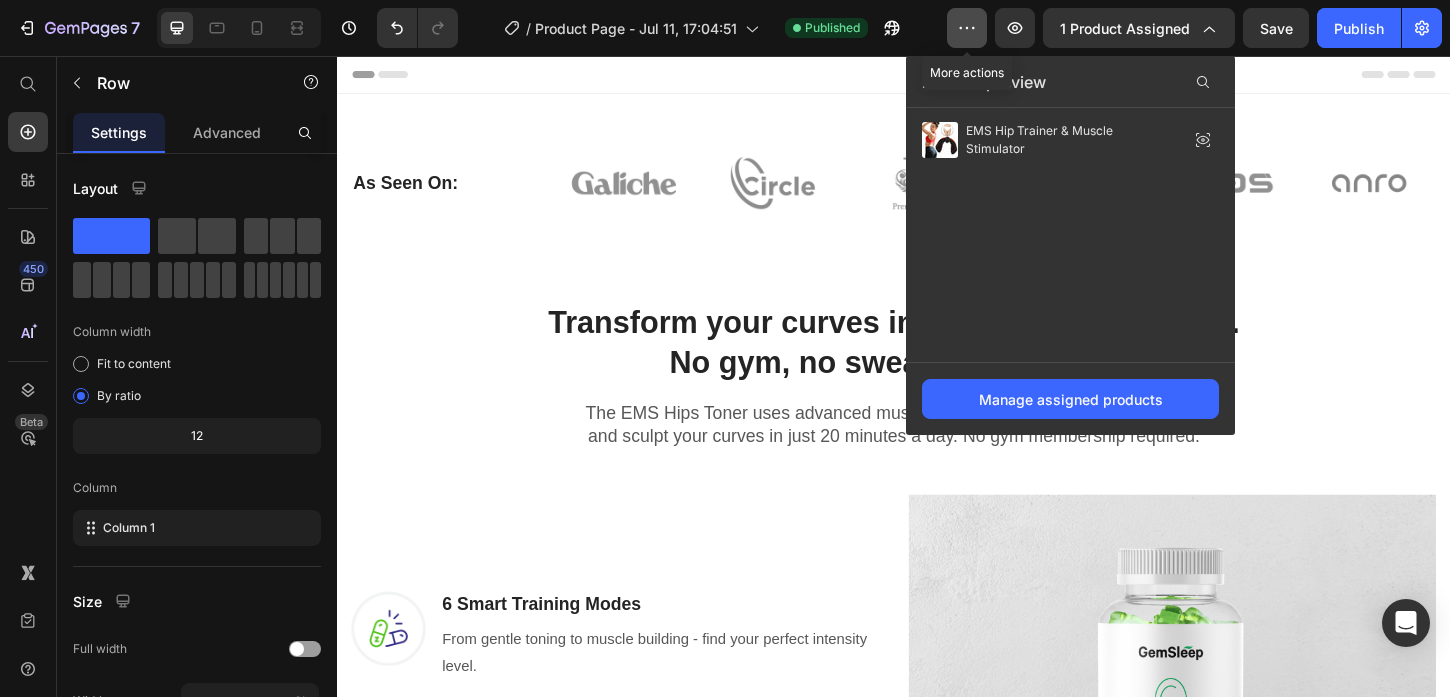 click 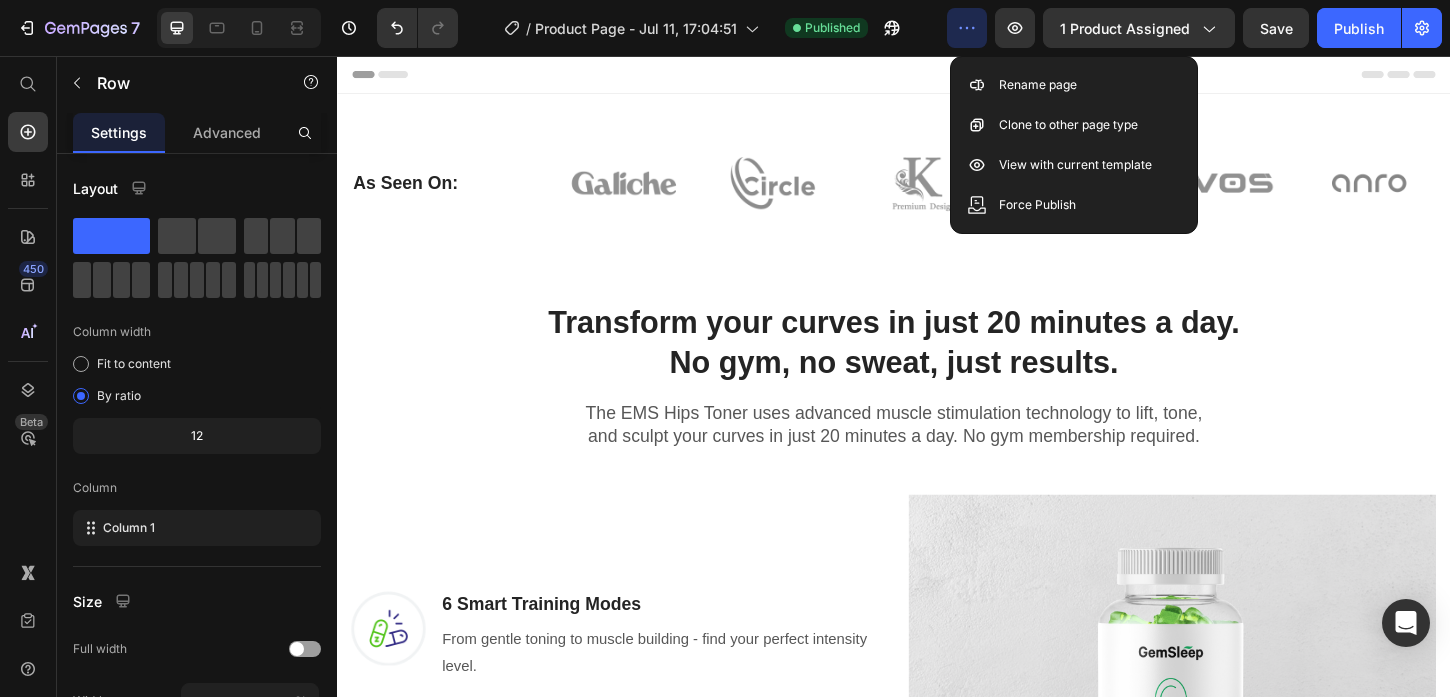 click 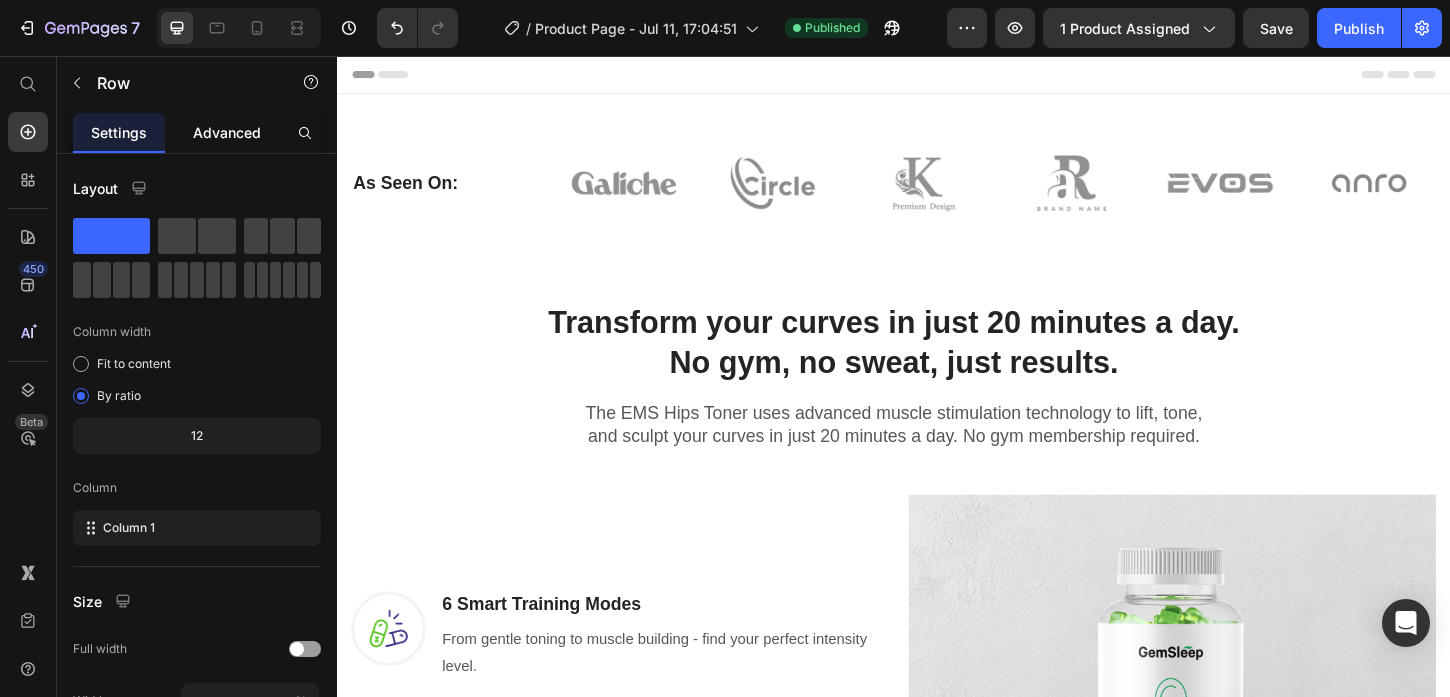 click on "Advanced" at bounding box center (227, 132) 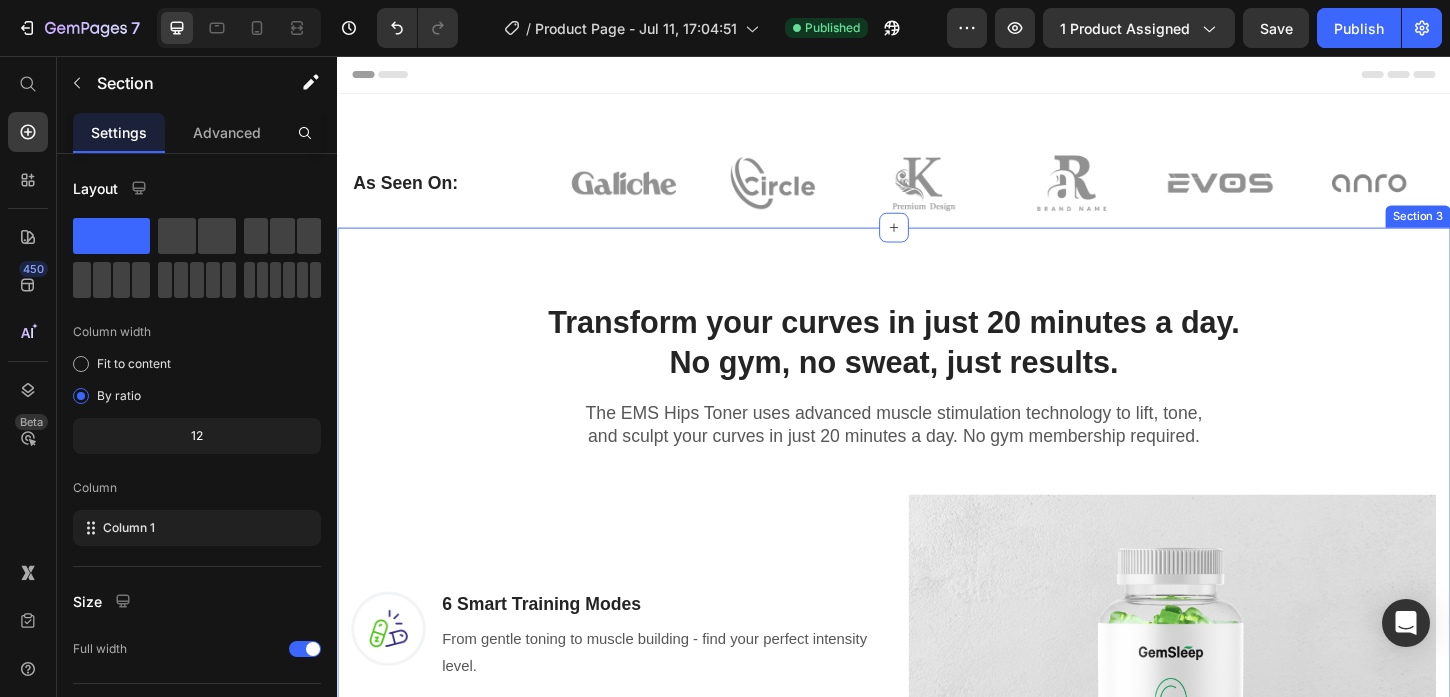 click on "Transform your curves in just 20 minutes a day. No gym, no sweat, just results. Heading Row The EMS Hips Toner uses advanced muscle stimulation technology to lift, tone, and sculpt your curves in just 20 minutes a day. No gym membership required. Text block Row Image 6 Smart Training Modes Heading From gentle toning to muscle building - find your perfect intensity level. Text block Row Image Wireless & Portable Heading Train anywhere, anytime. Perfect fit for your curves. Text block Row Image Clinically-Proven EMS Heading Professional athlete technology, now for your home workouts. Text block Row                Icon 7 days money back guarantee Text block Icon List Row Image Row" at bounding box center (937, 693) 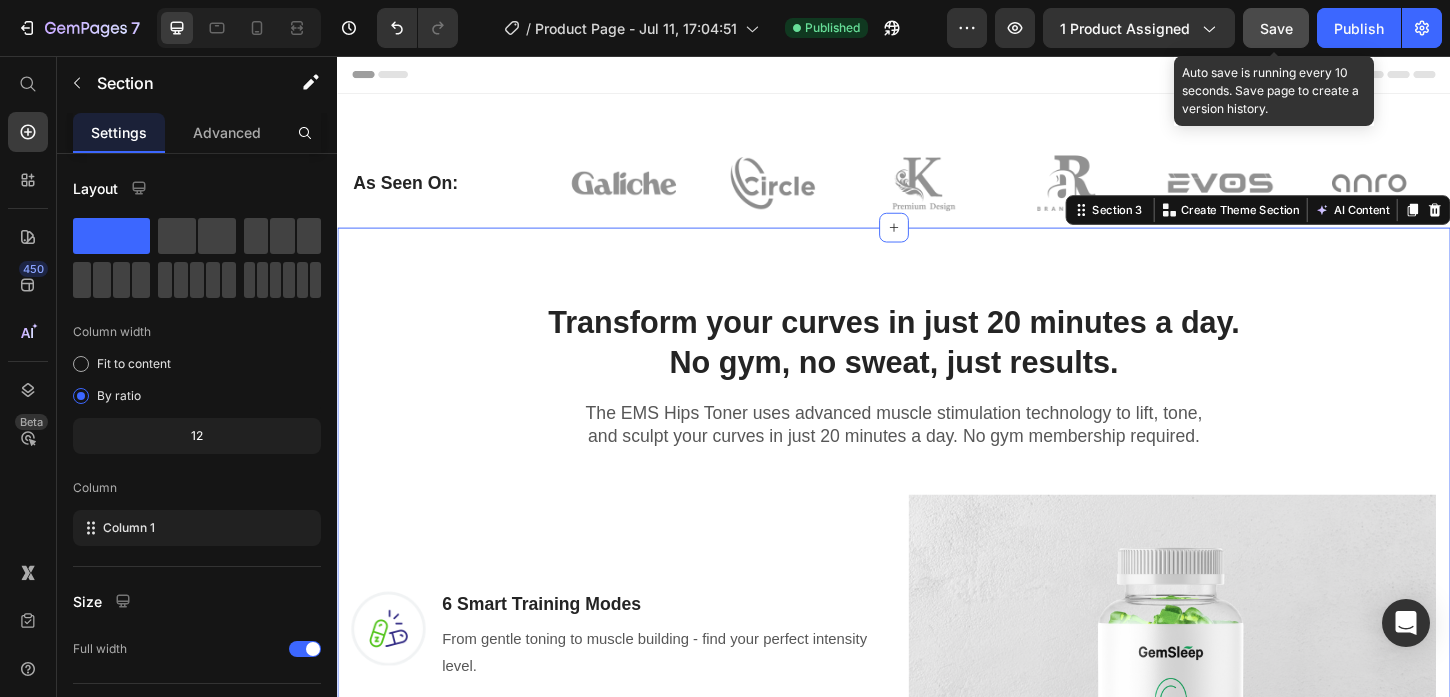 click on "Save" 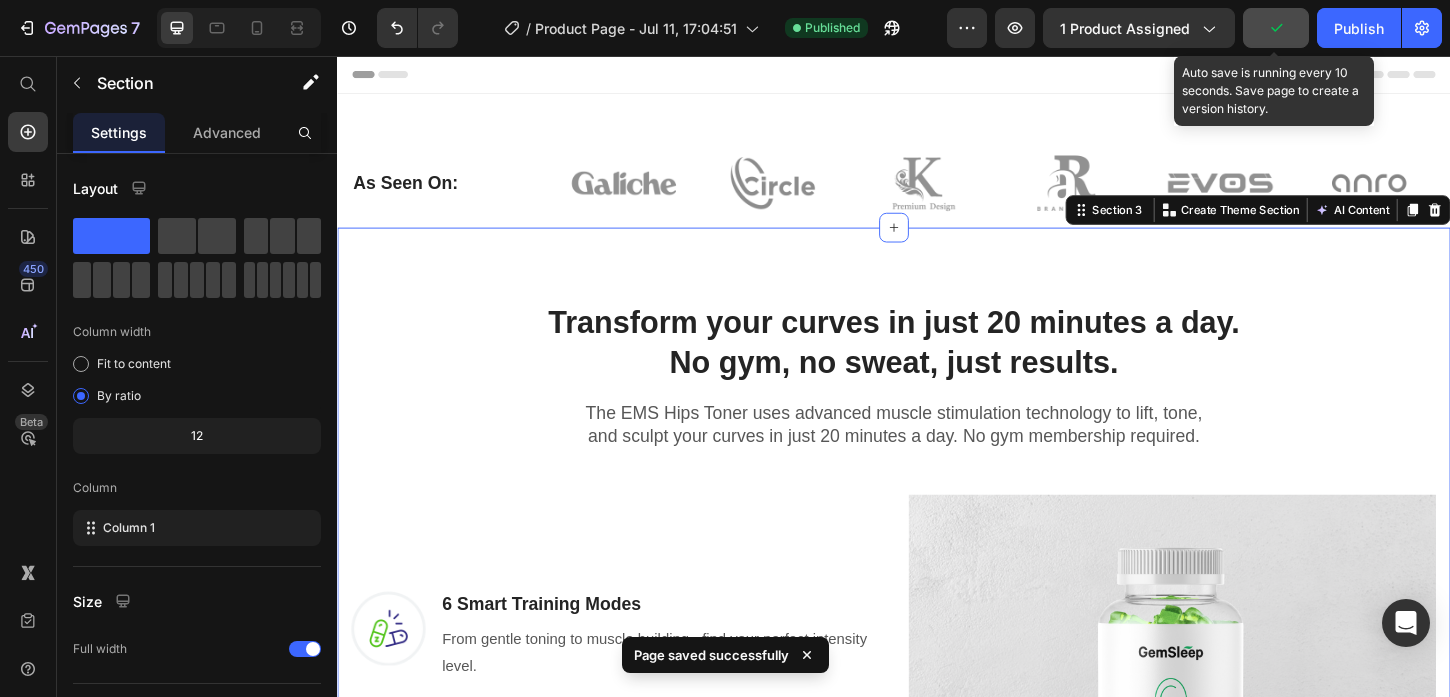 click 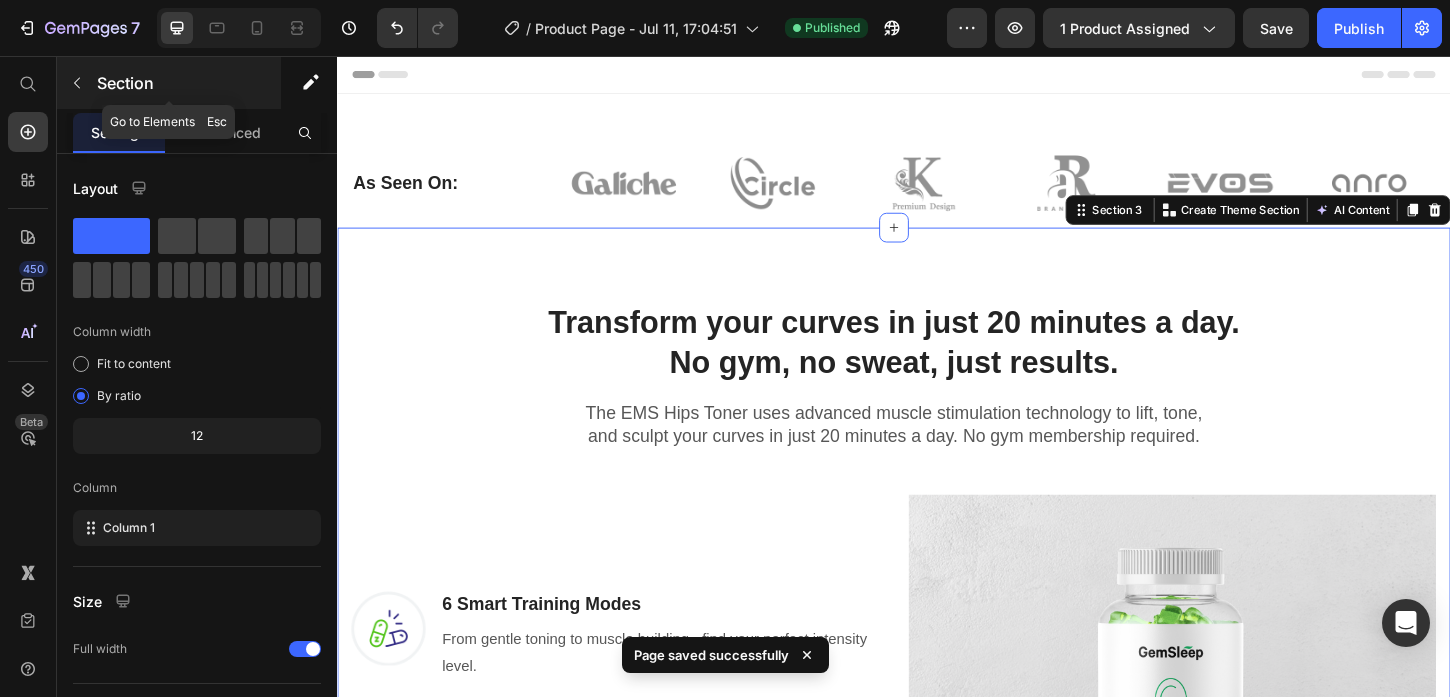 click at bounding box center [77, 83] 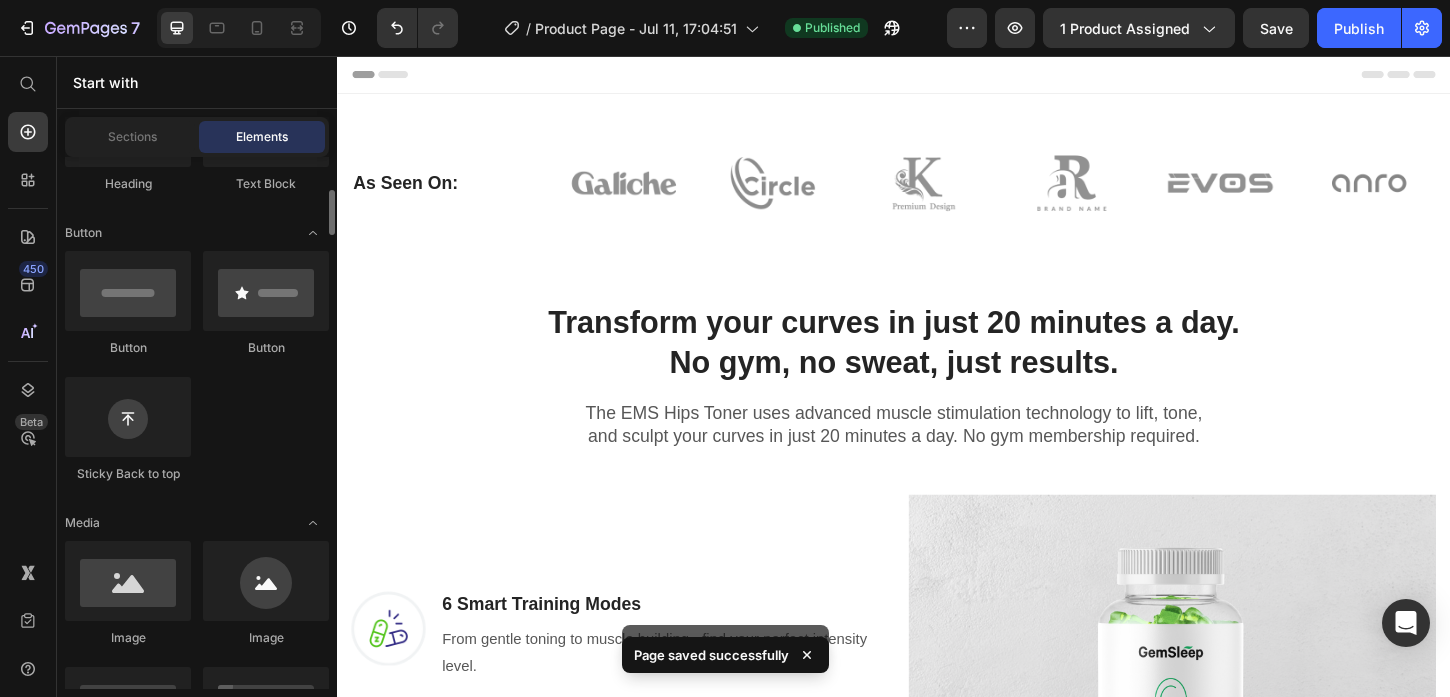 scroll, scrollTop: 67, scrollLeft: 0, axis: vertical 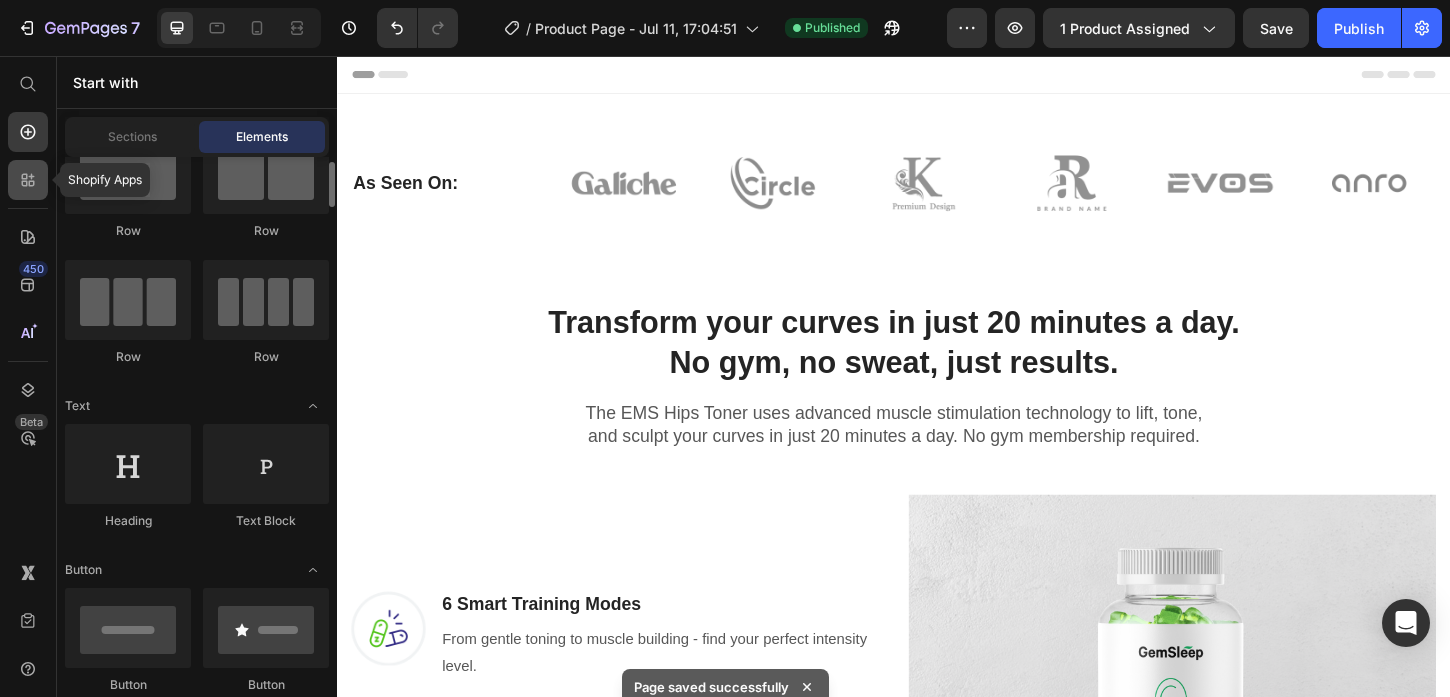click 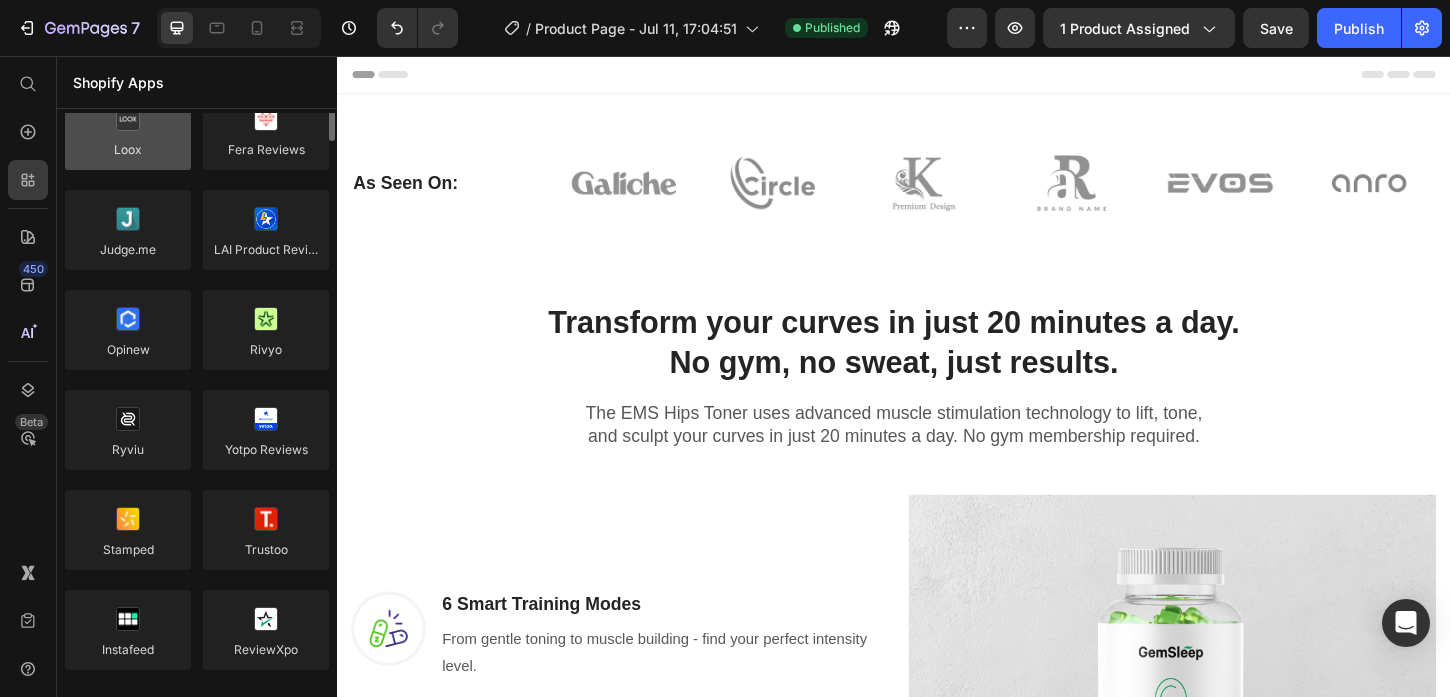 scroll, scrollTop: 0, scrollLeft: 0, axis: both 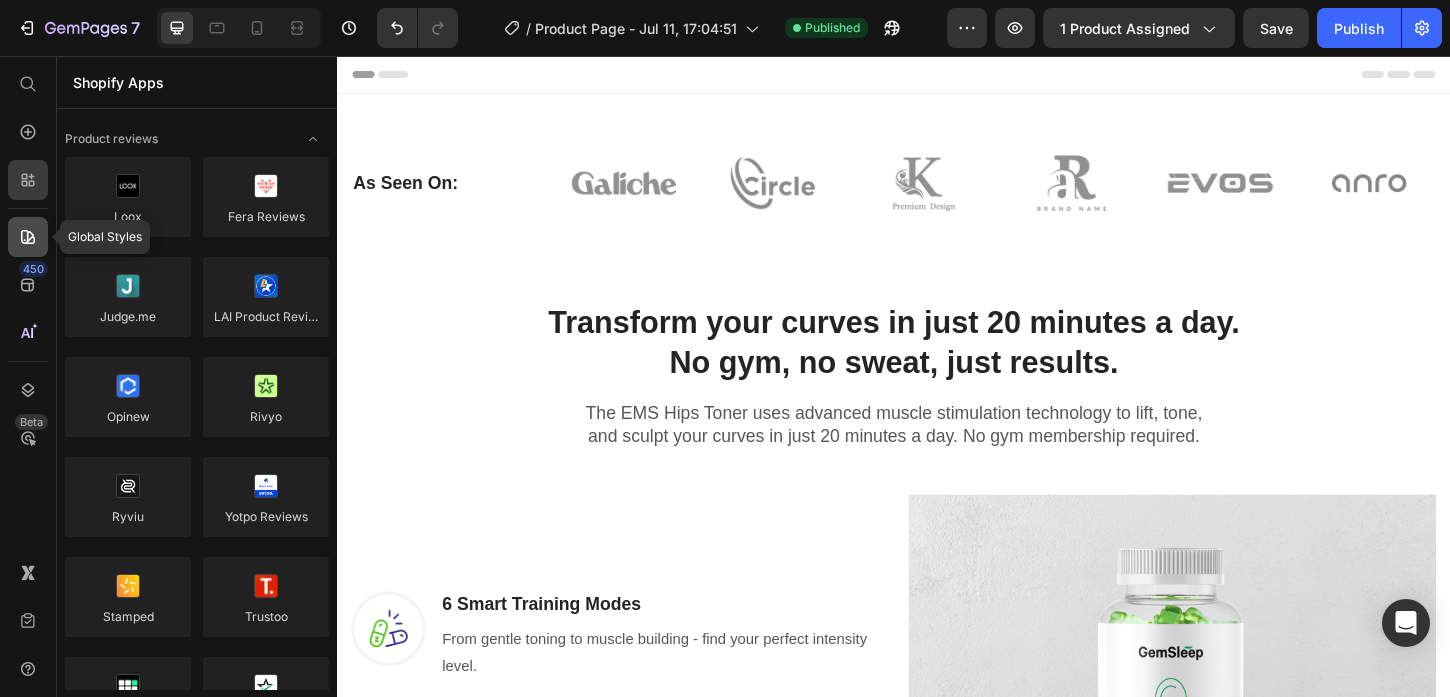click 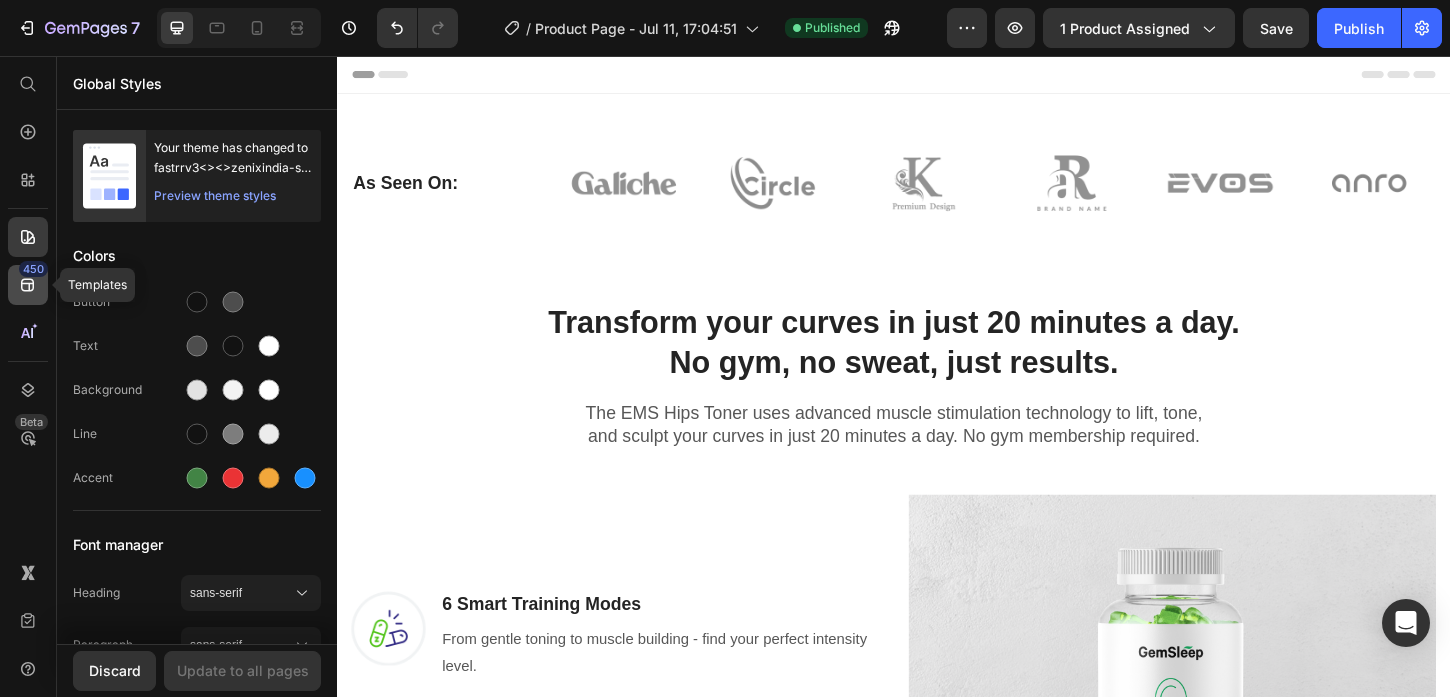 click on "450" at bounding box center [33, 269] 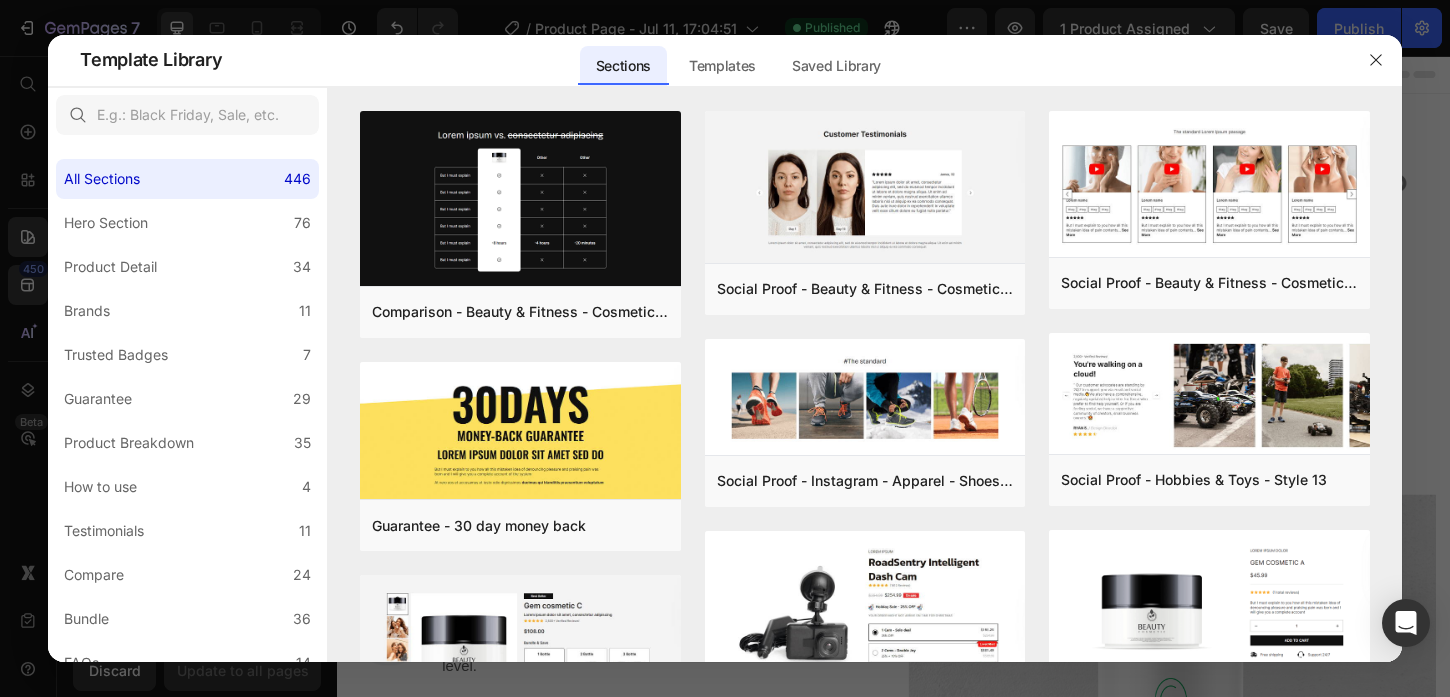 click at bounding box center [725, 348] 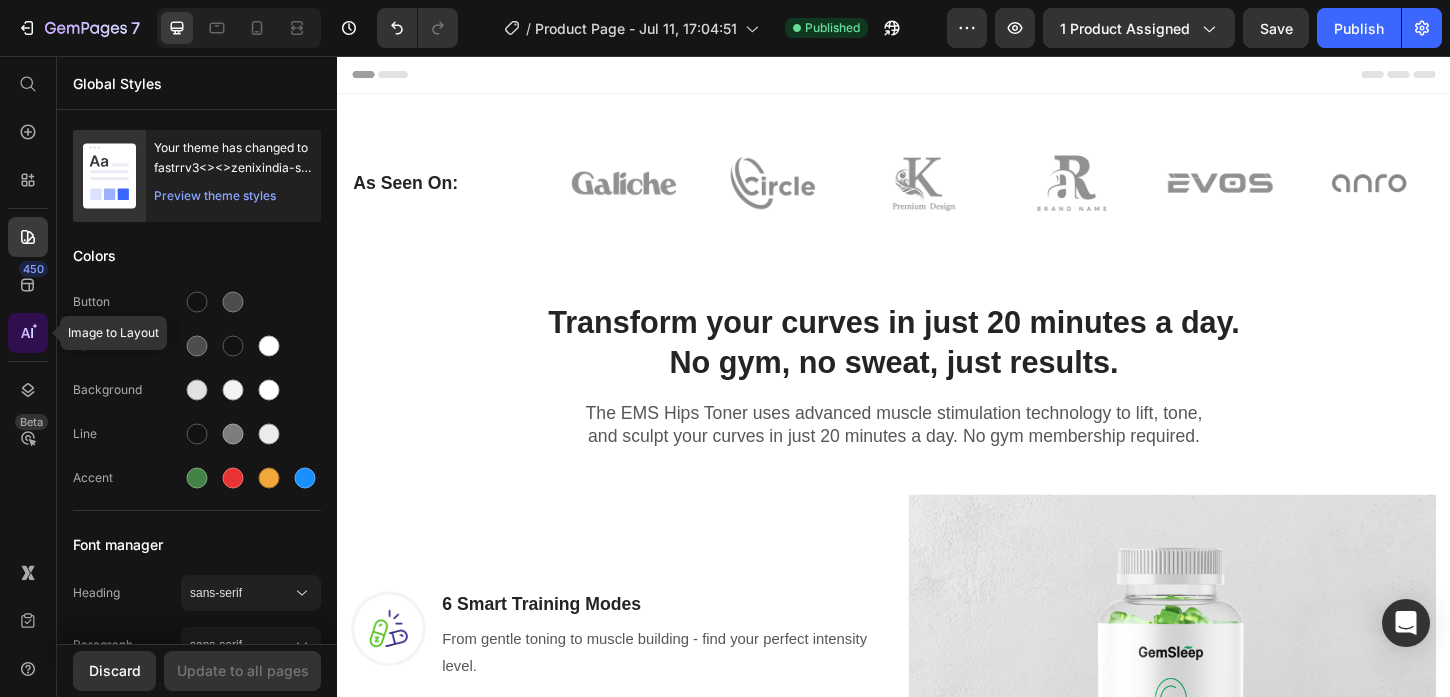 click 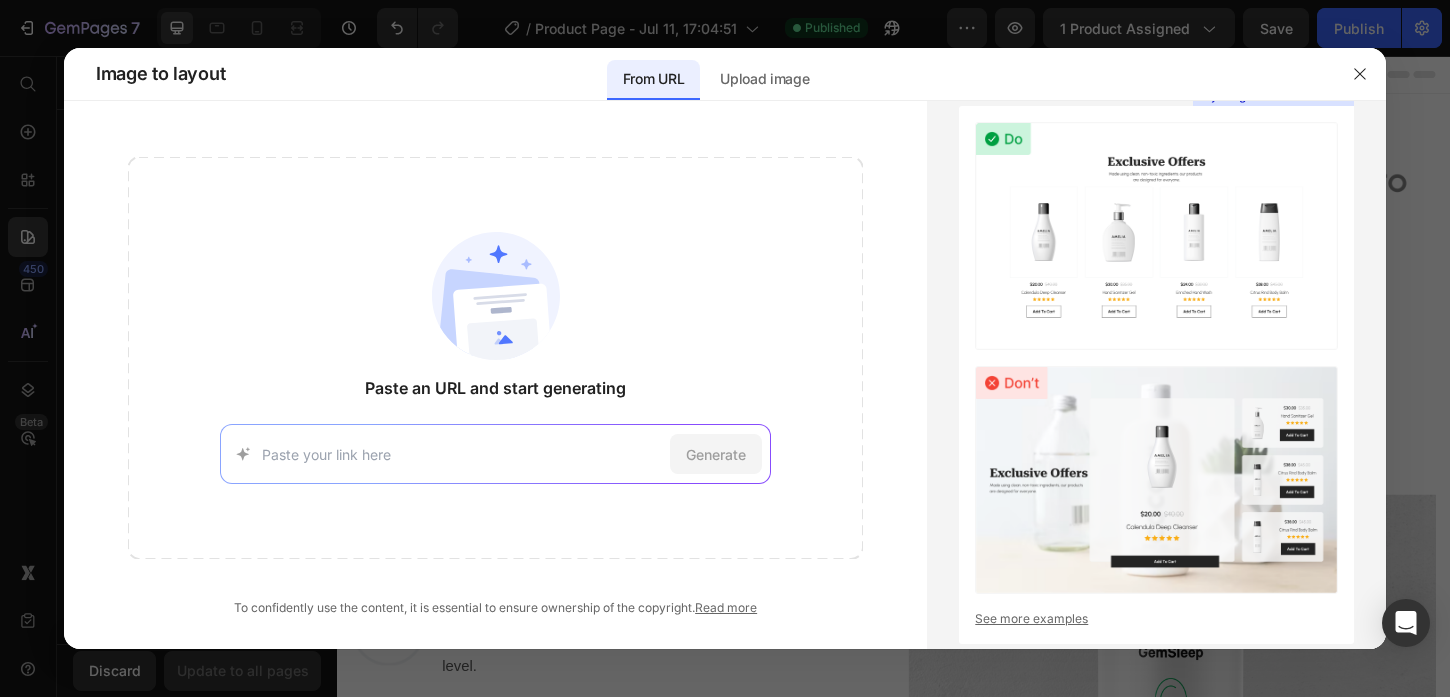 click at bounding box center [725, 348] 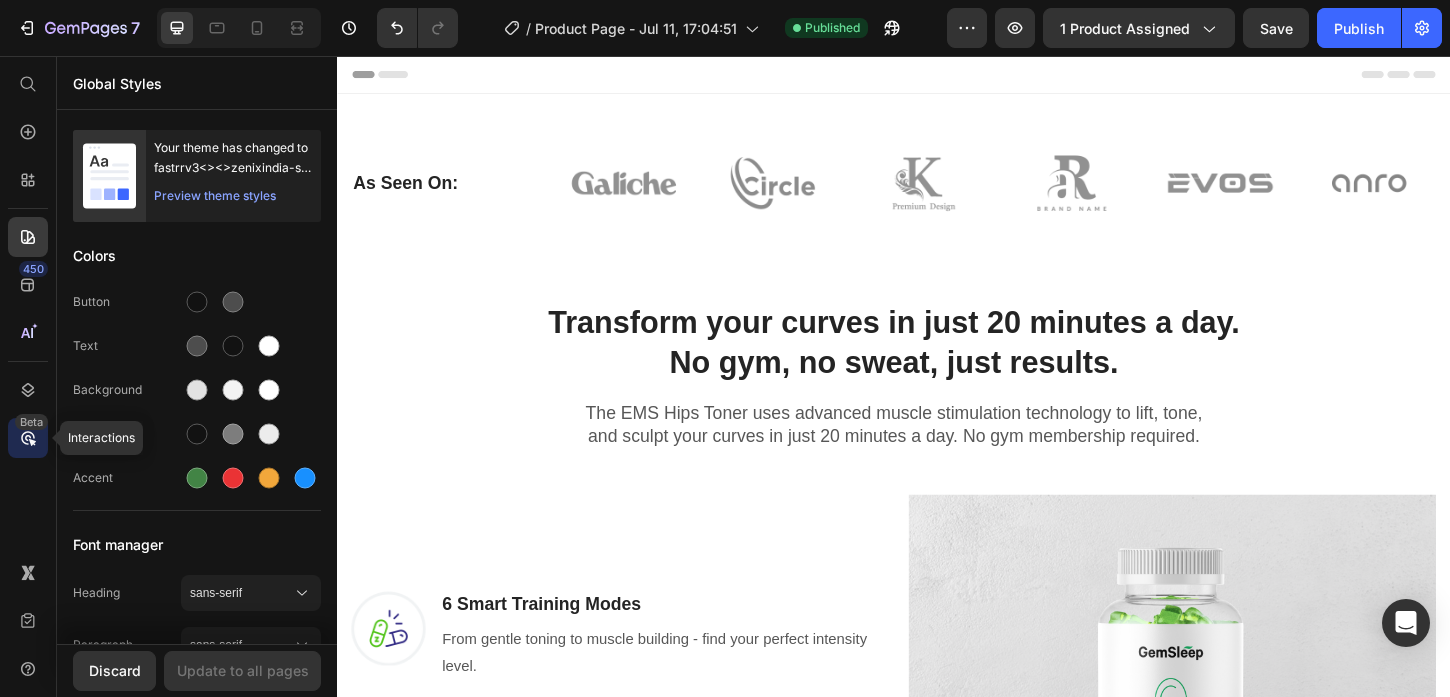 click 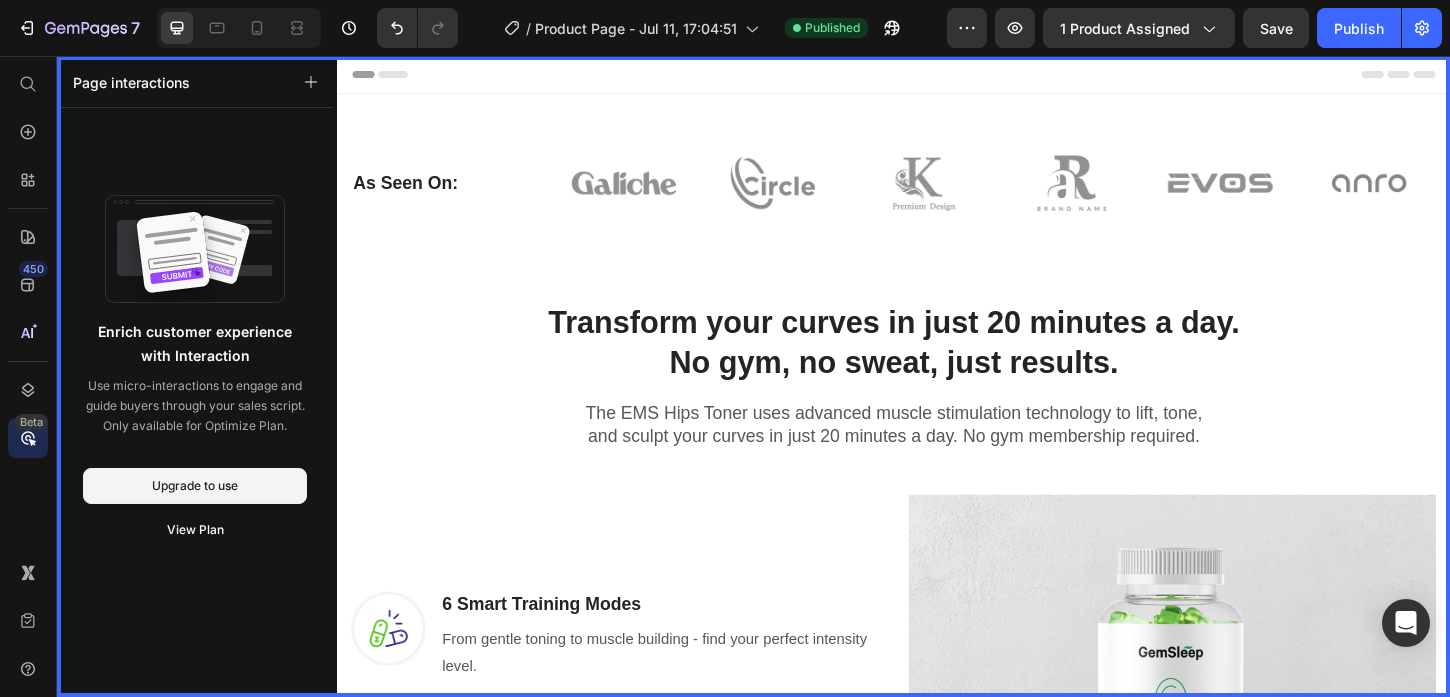 click 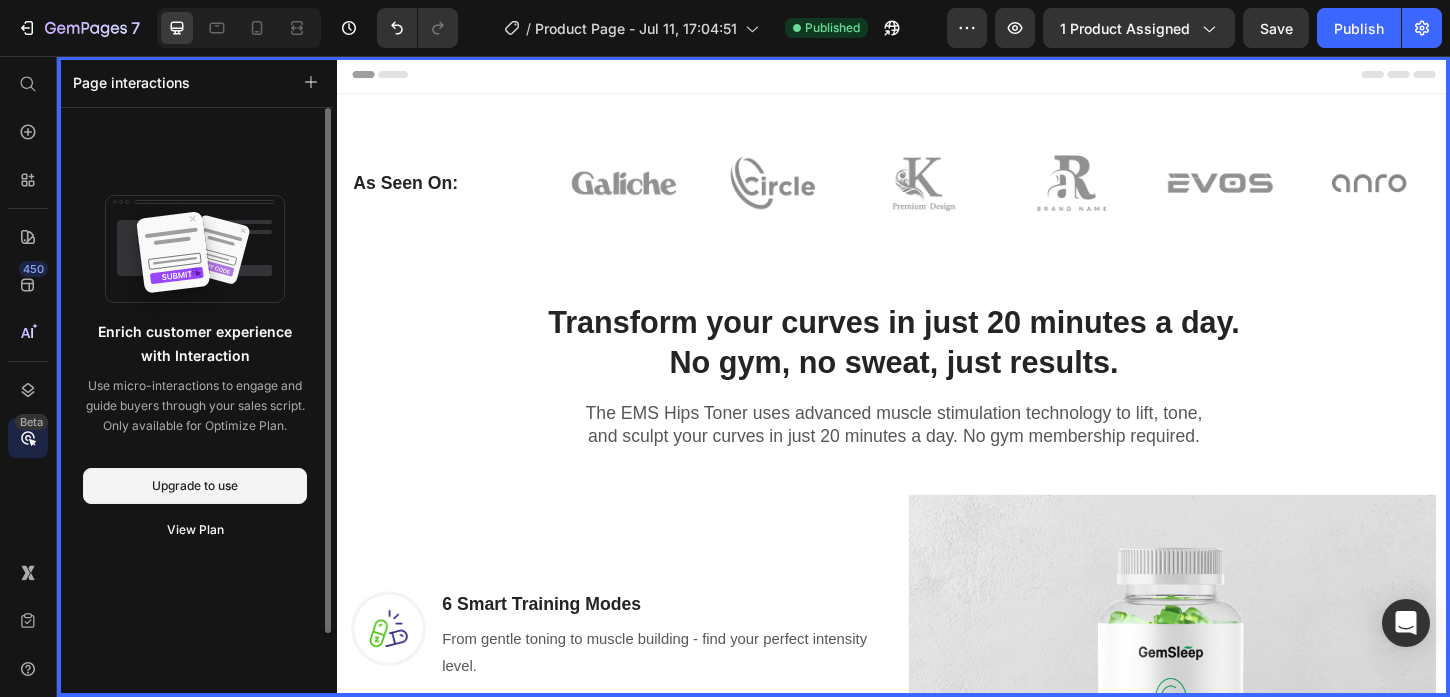 click on "Enrich customer experience with Interaction" at bounding box center (195, 344) 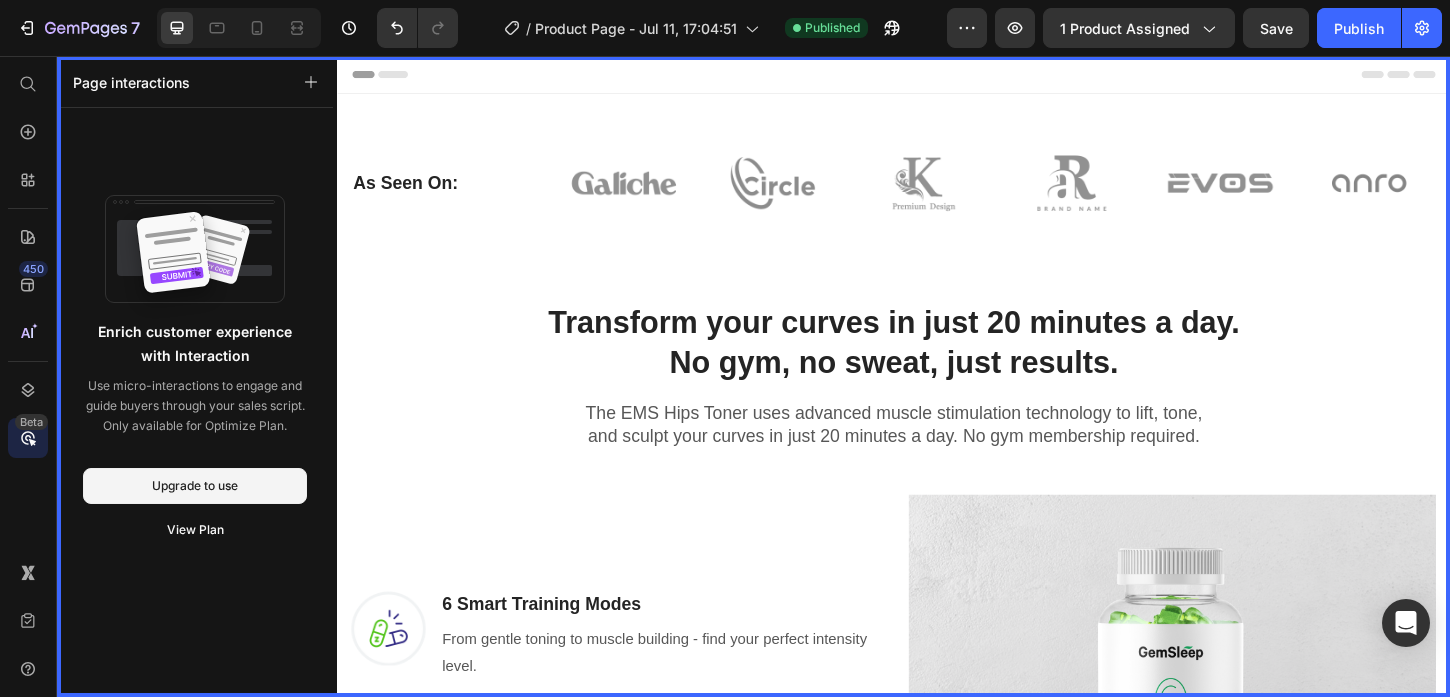 click at bounding box center (937, 401) 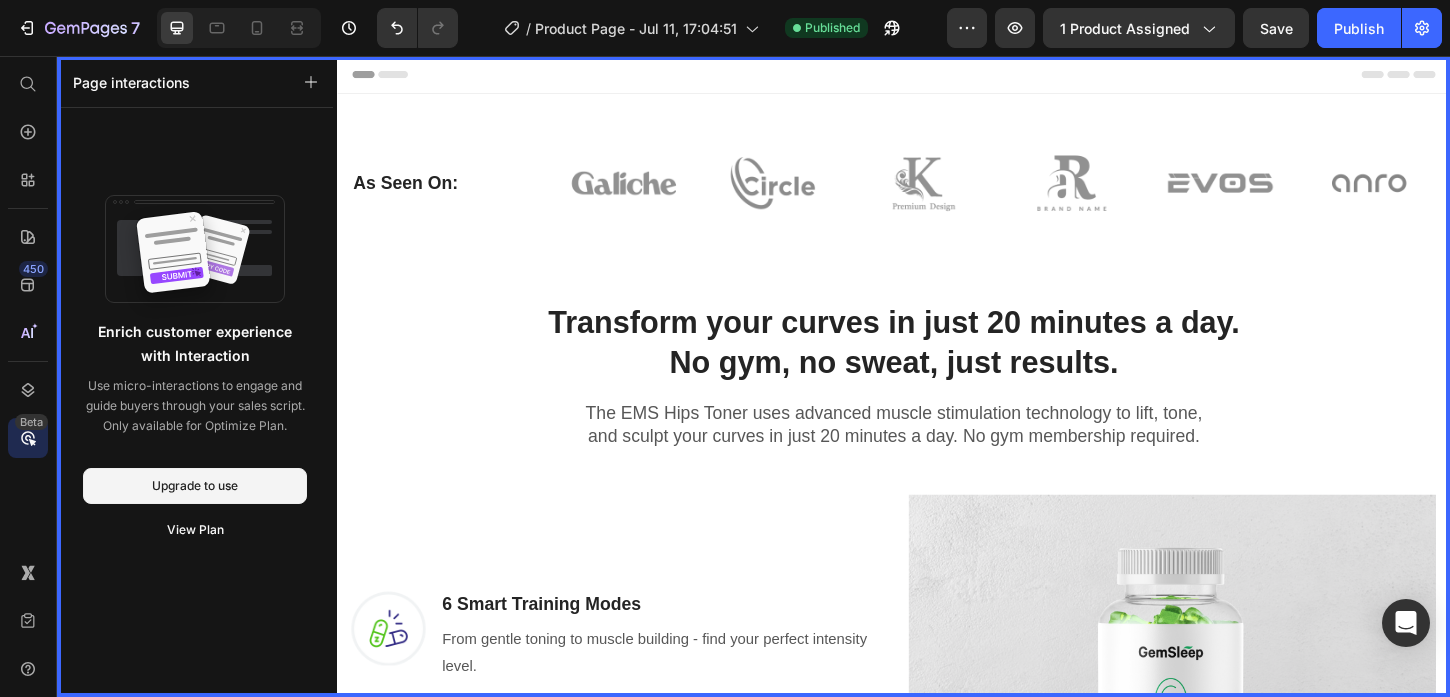 click 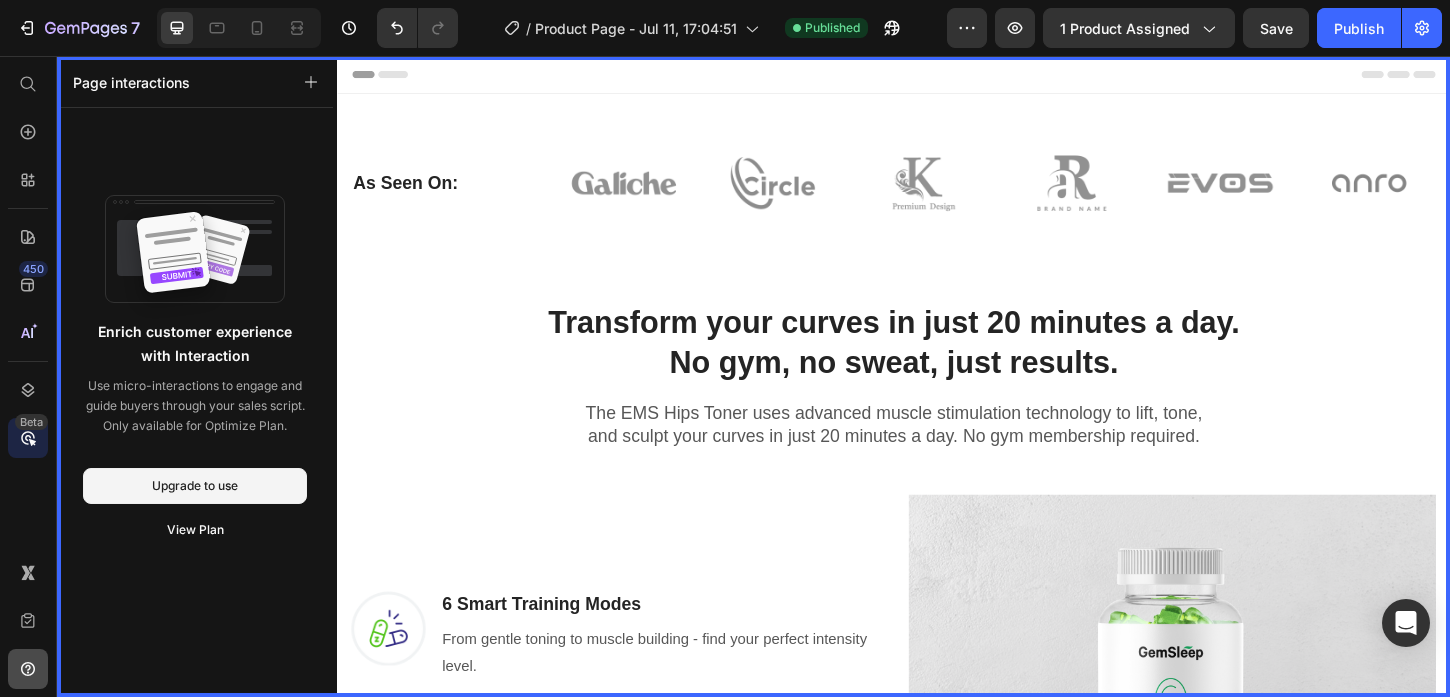 click 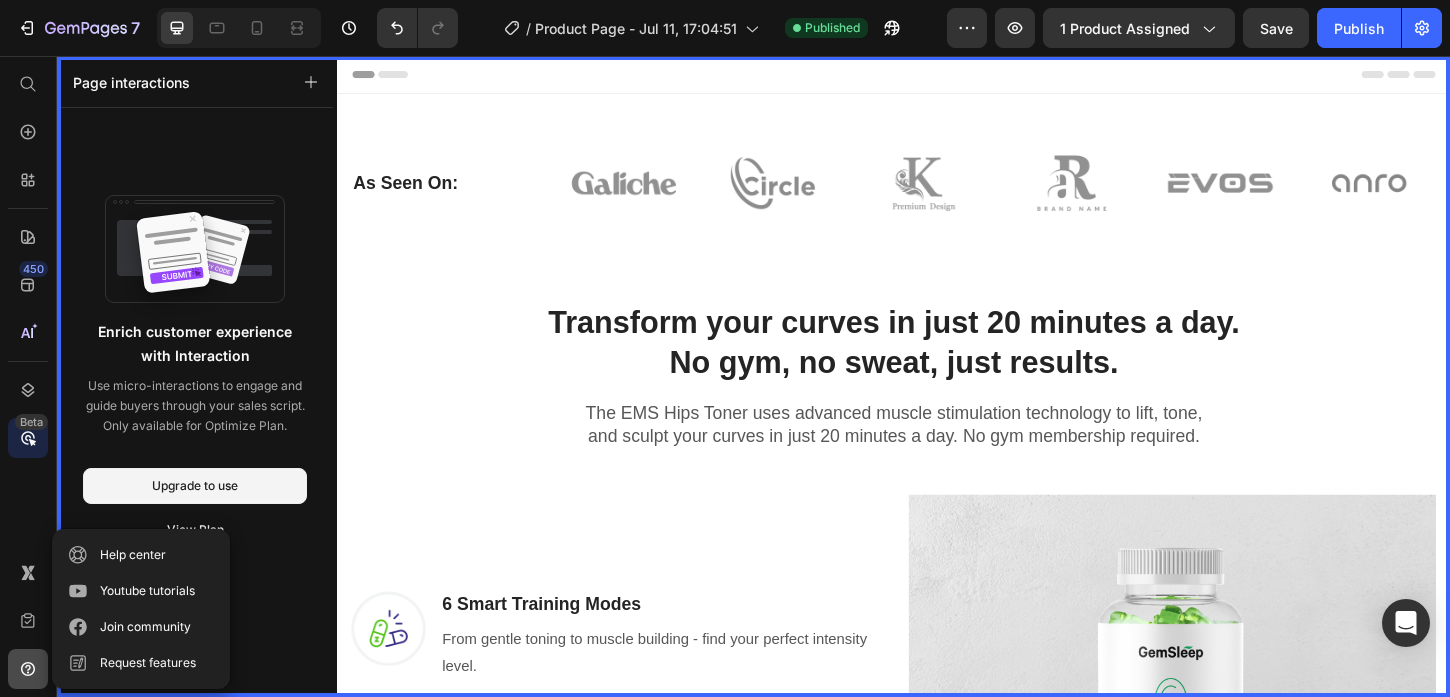 click 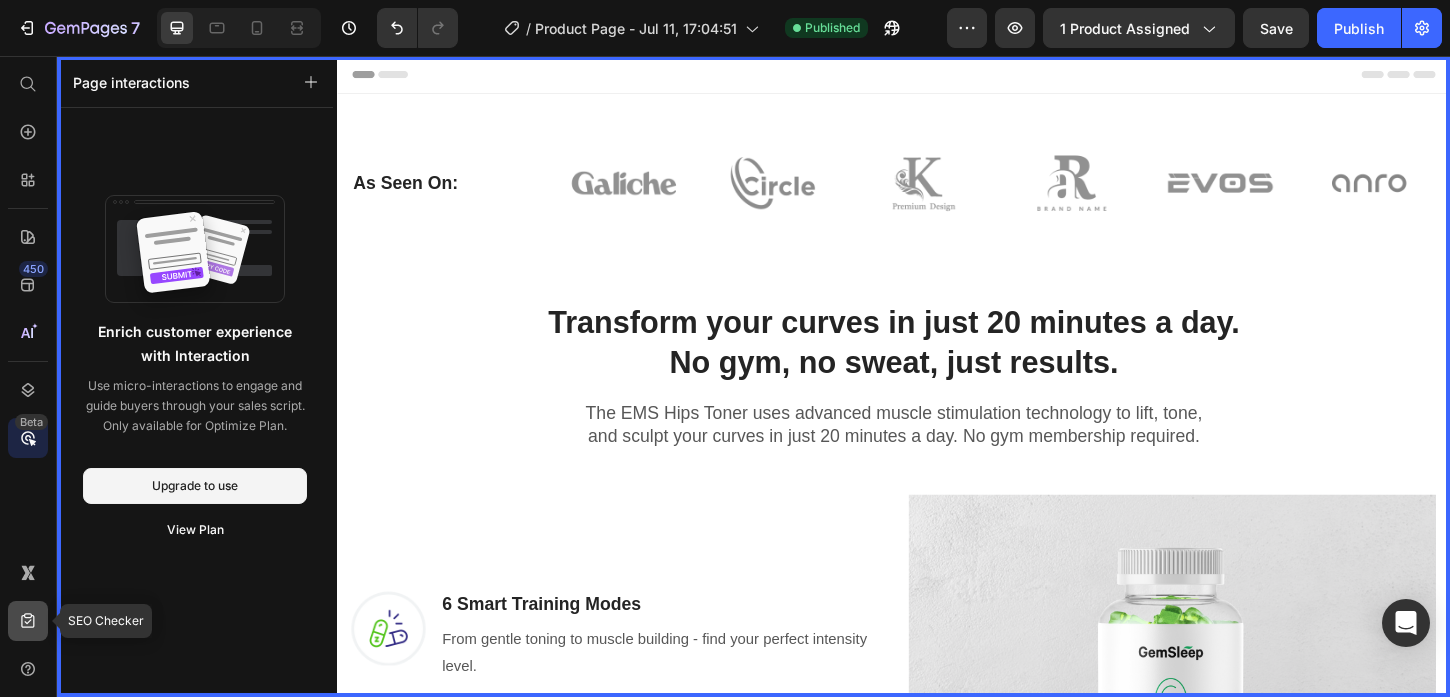 click 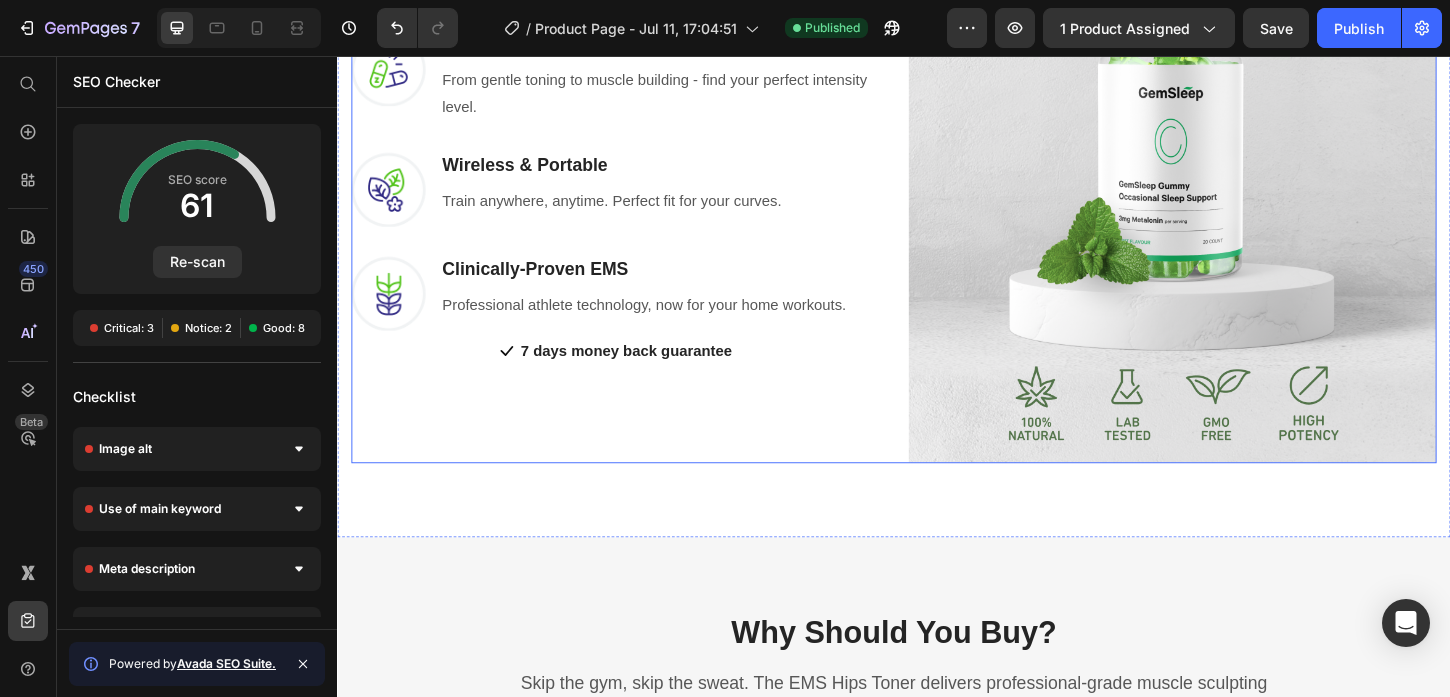 scroll, scrollTop: 913, scrollLeft: 0, axis: vertical 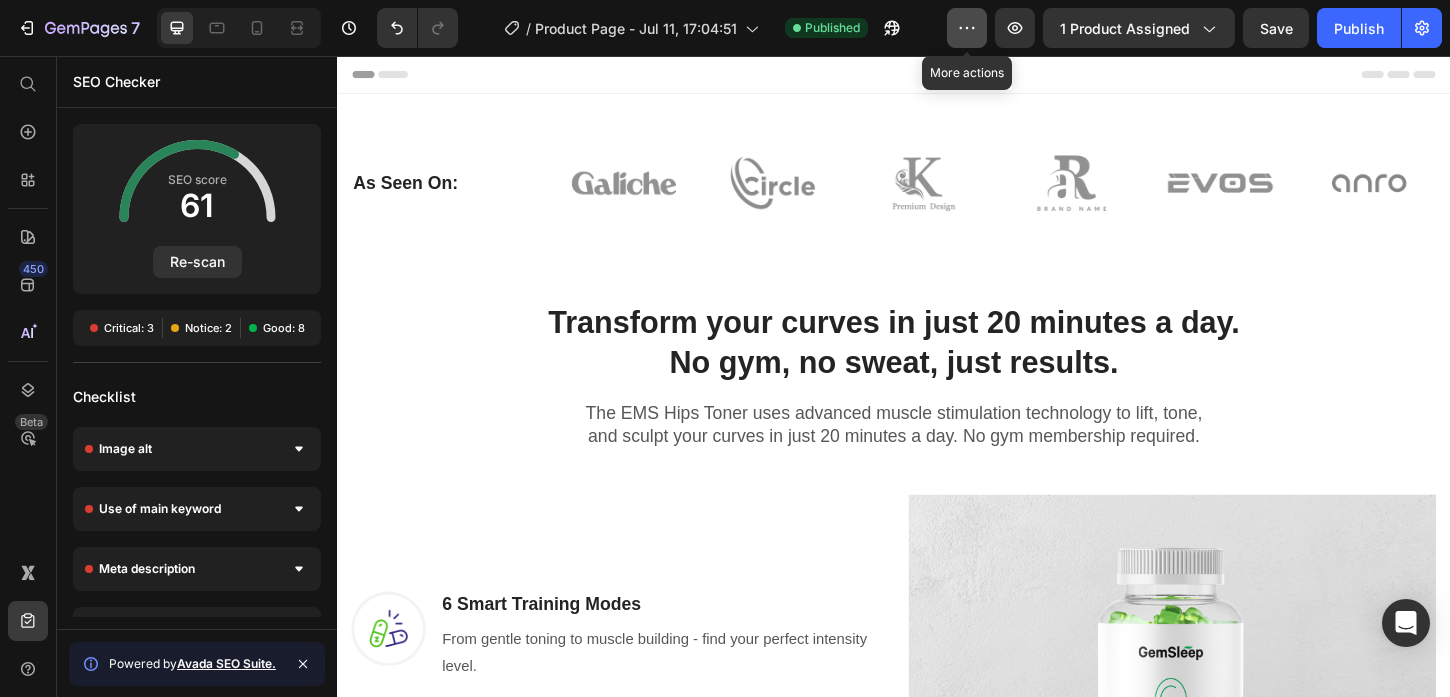 click 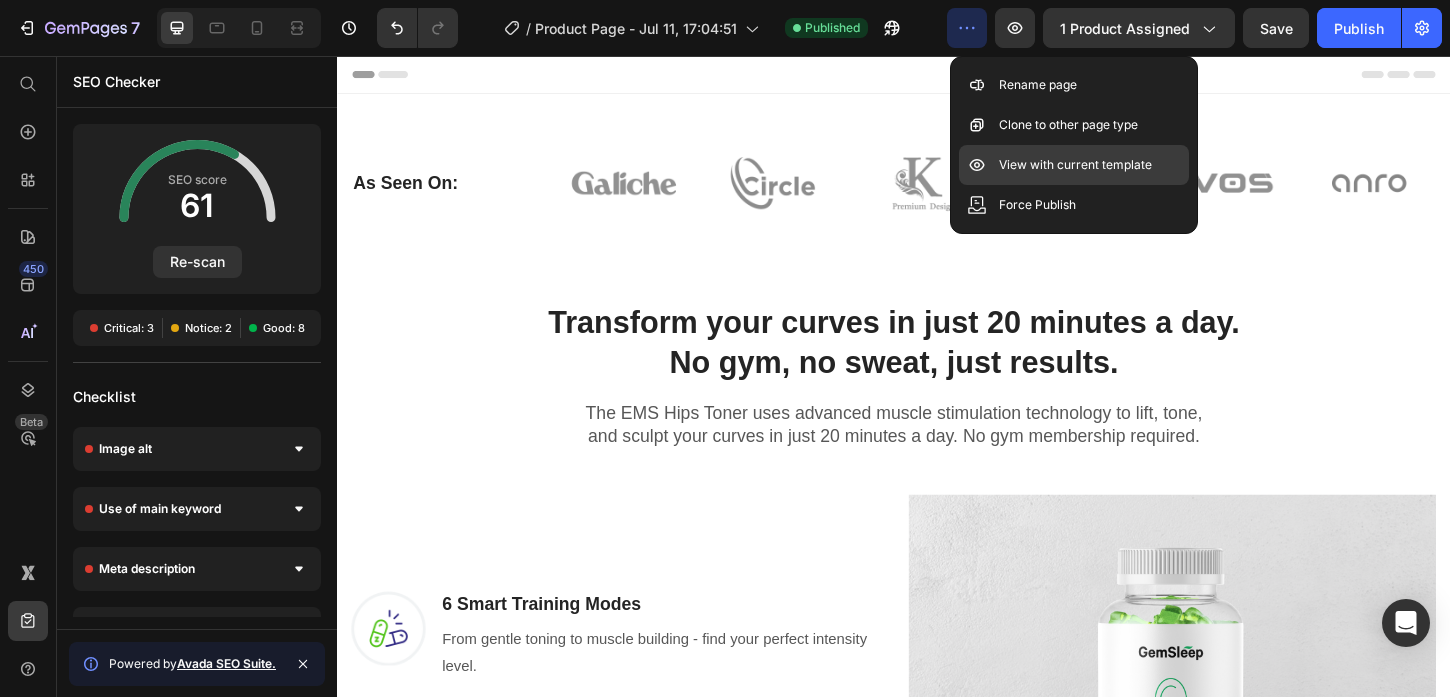 click on "View with current template" at bounding box center [1075, 165] 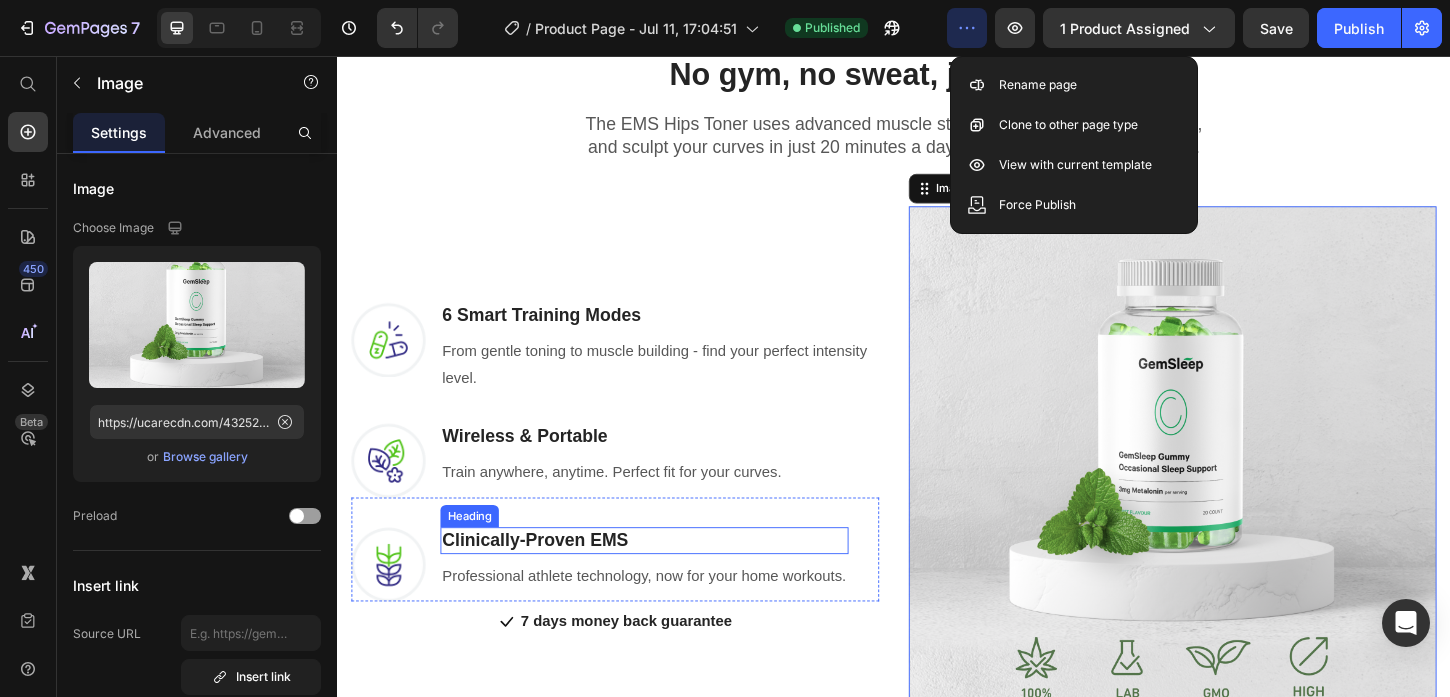 scroll, scrollTop: 333, scrollLeft: 0, axis: vertical 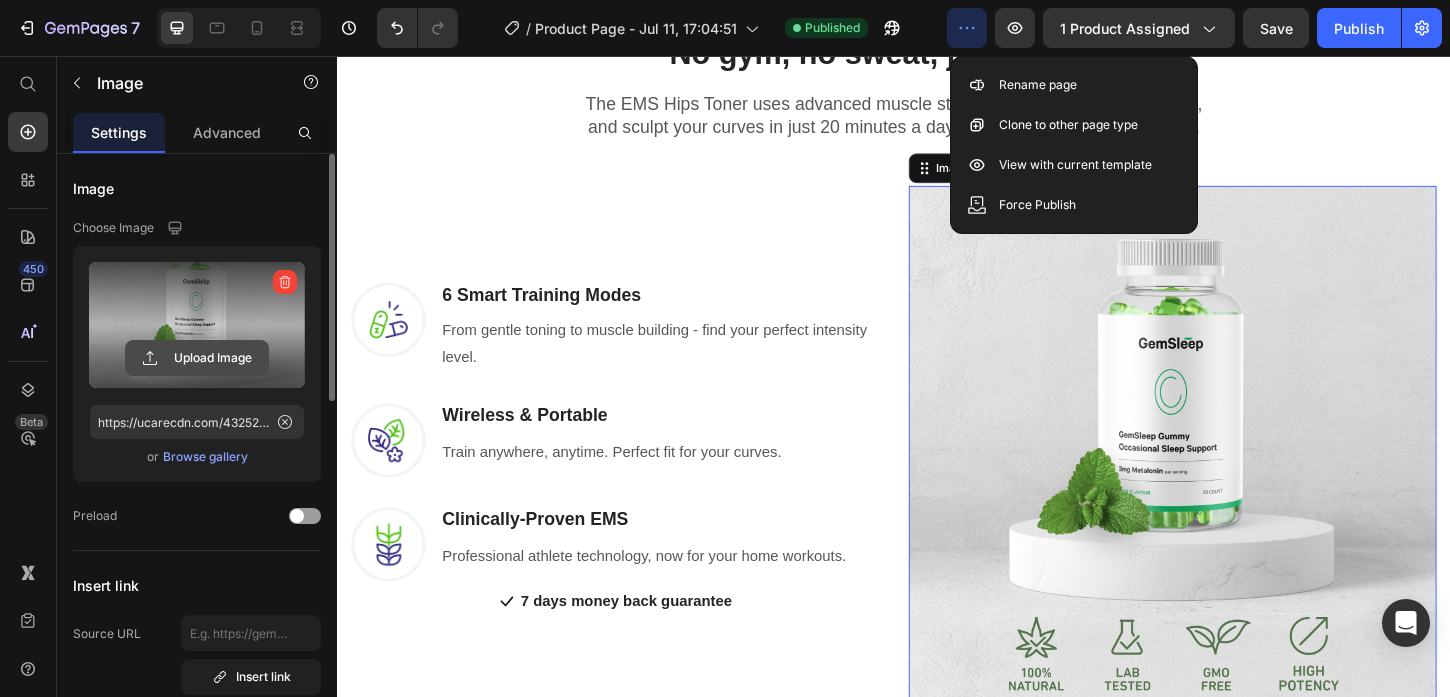 click 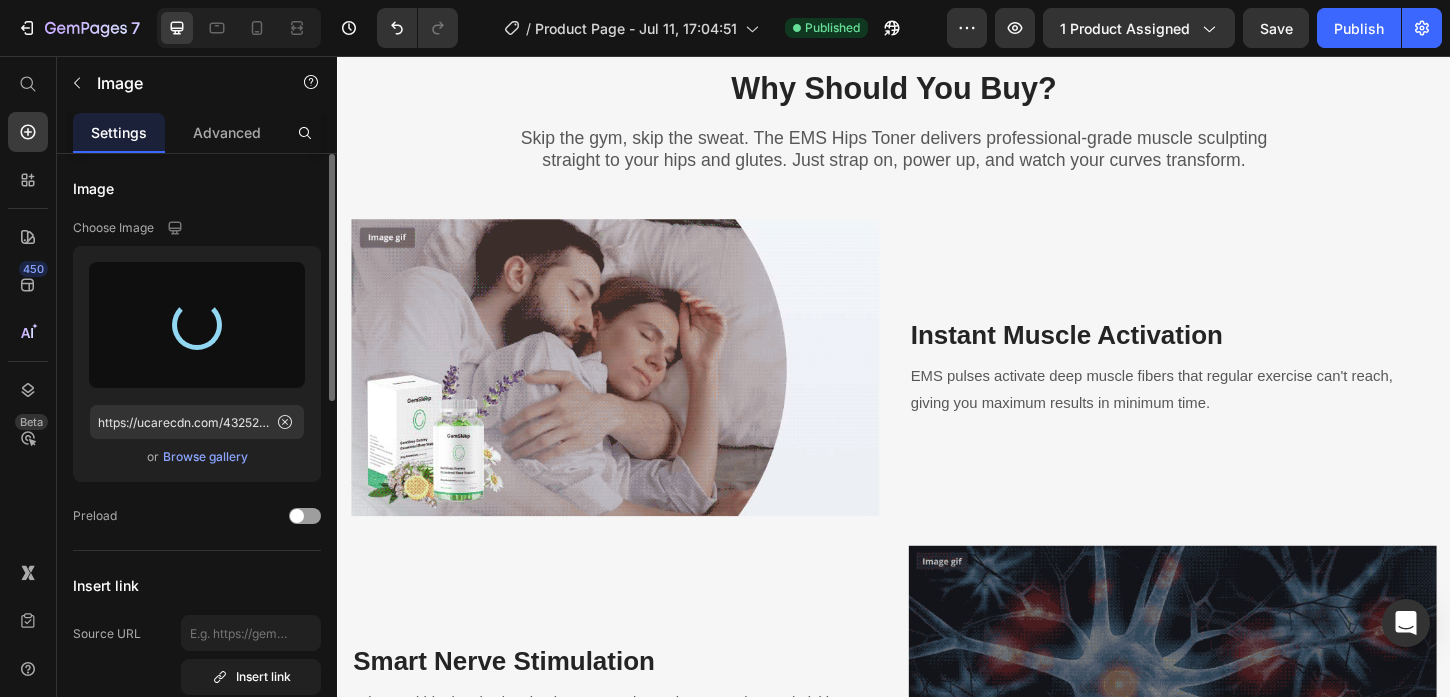 scroll, scrollTop: 1280, scrollLeft: 0, axis: vertical 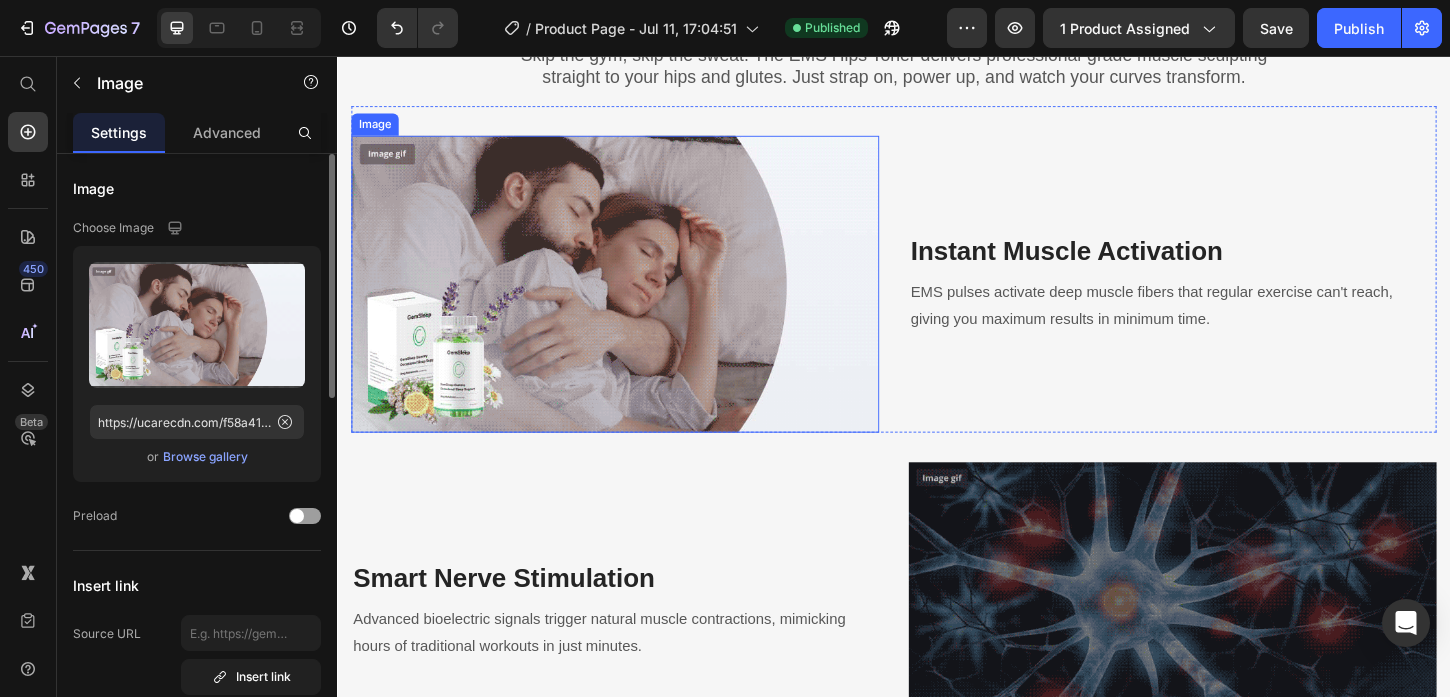 click at bounding box center [636, 302] 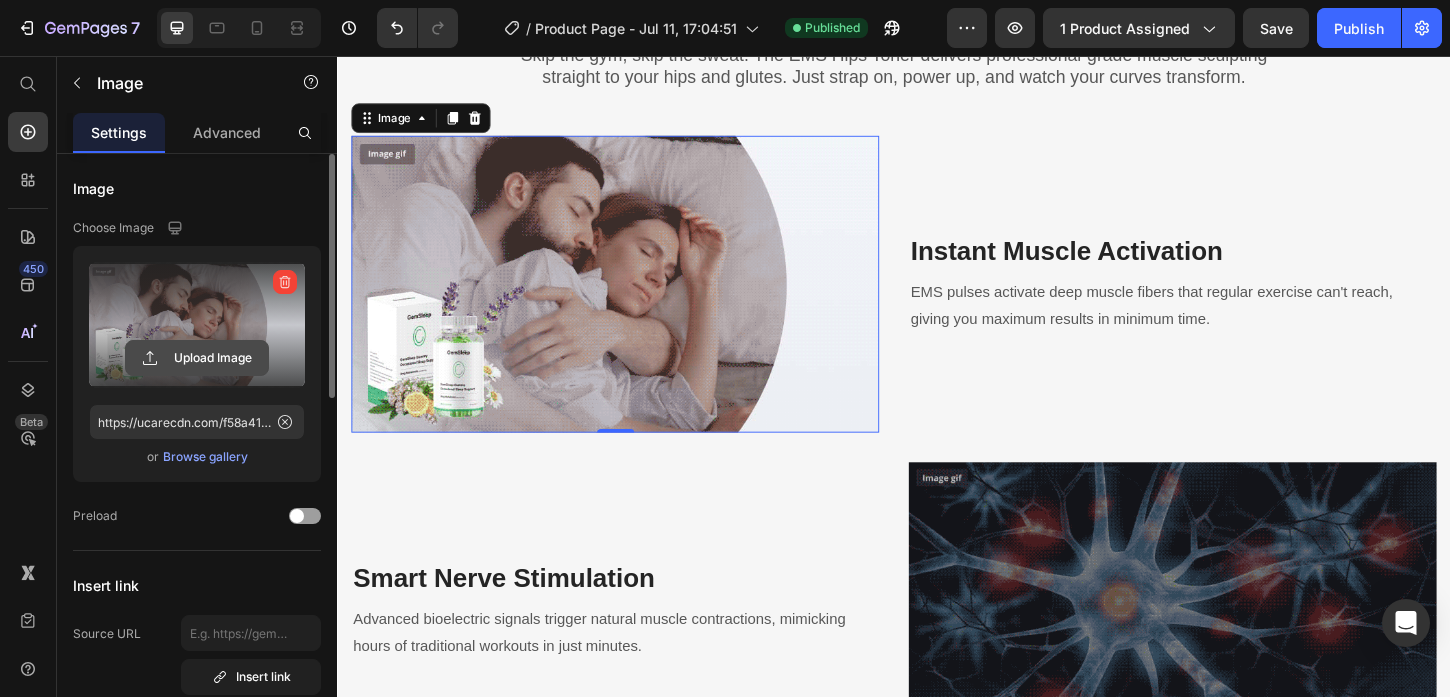 click 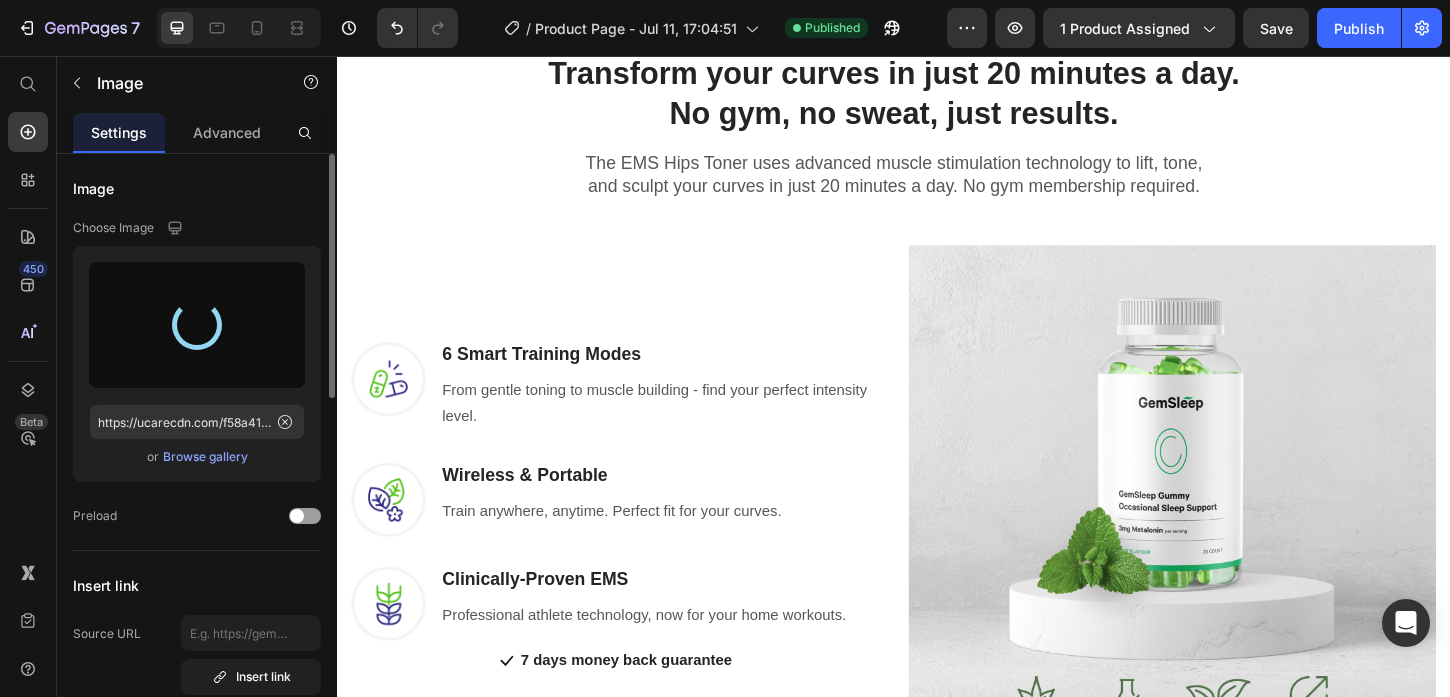 scroll, scrollTop: 293, scrollLeft: 0, axis: vertical 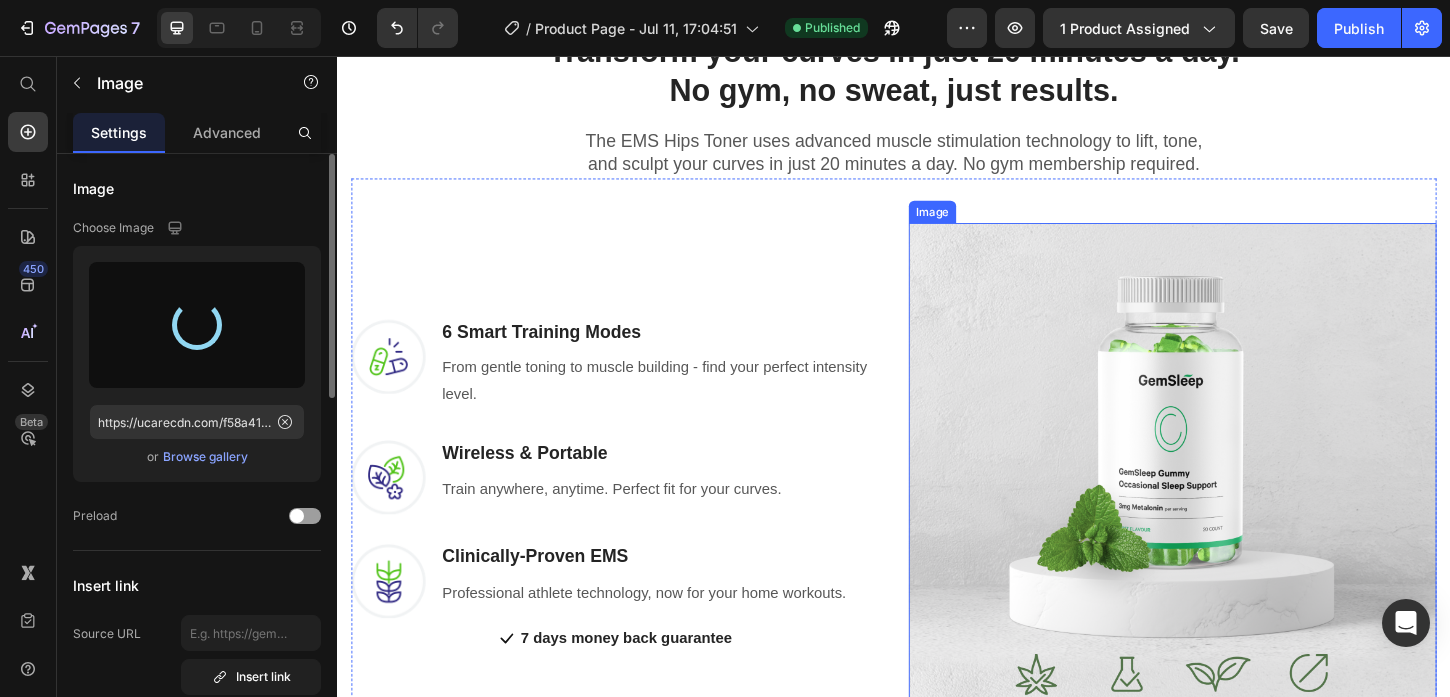 click at bounding box center [1237, 520] 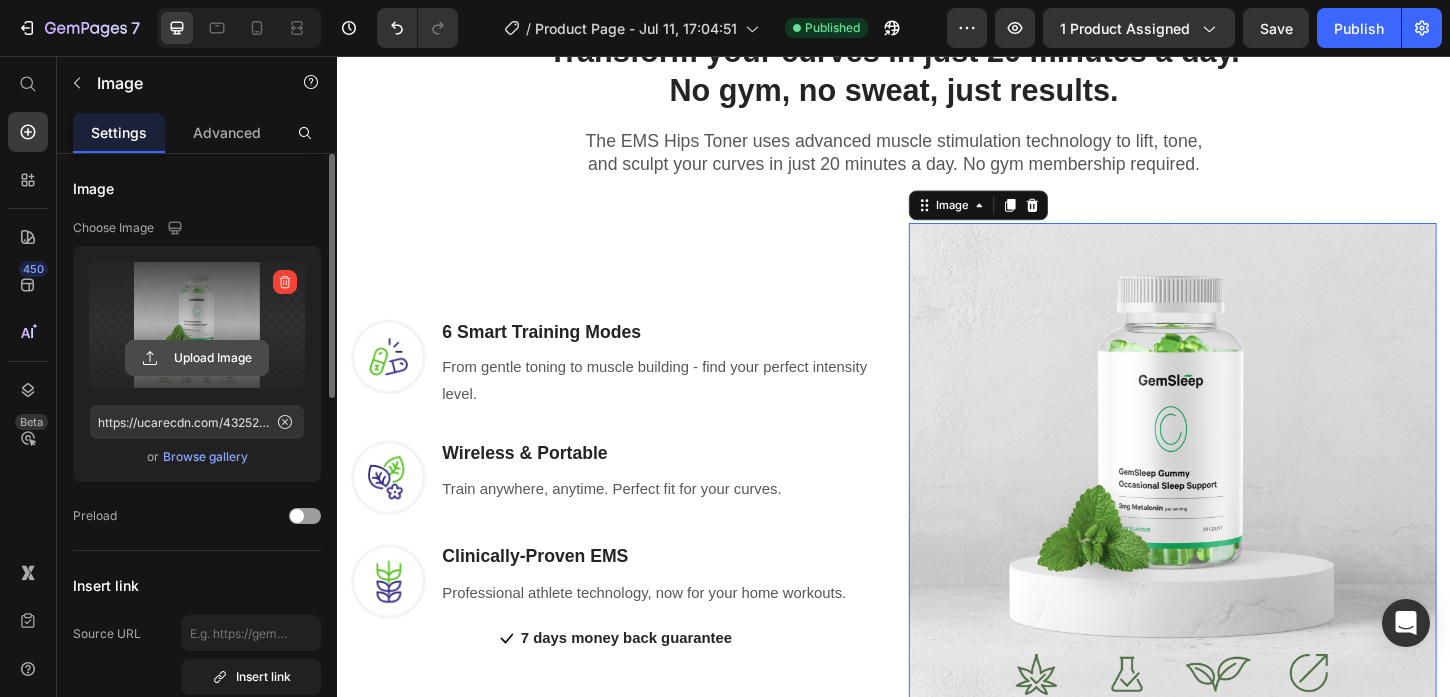 click 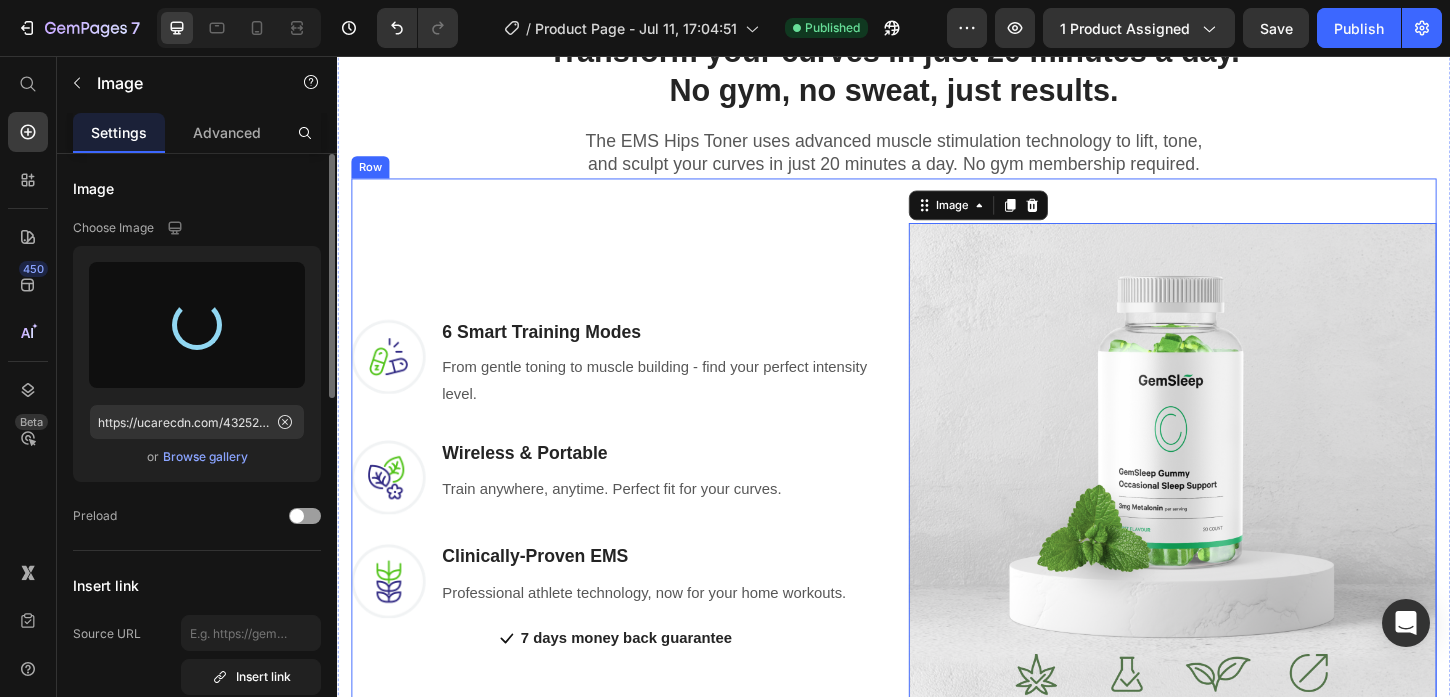 type on "https://cdn.shopify.com/s/files/1/0742/8109/1305/files/gempages_572483732913521816-97af549f-0eab-41a2-9019-4a1765689e54.jpg" 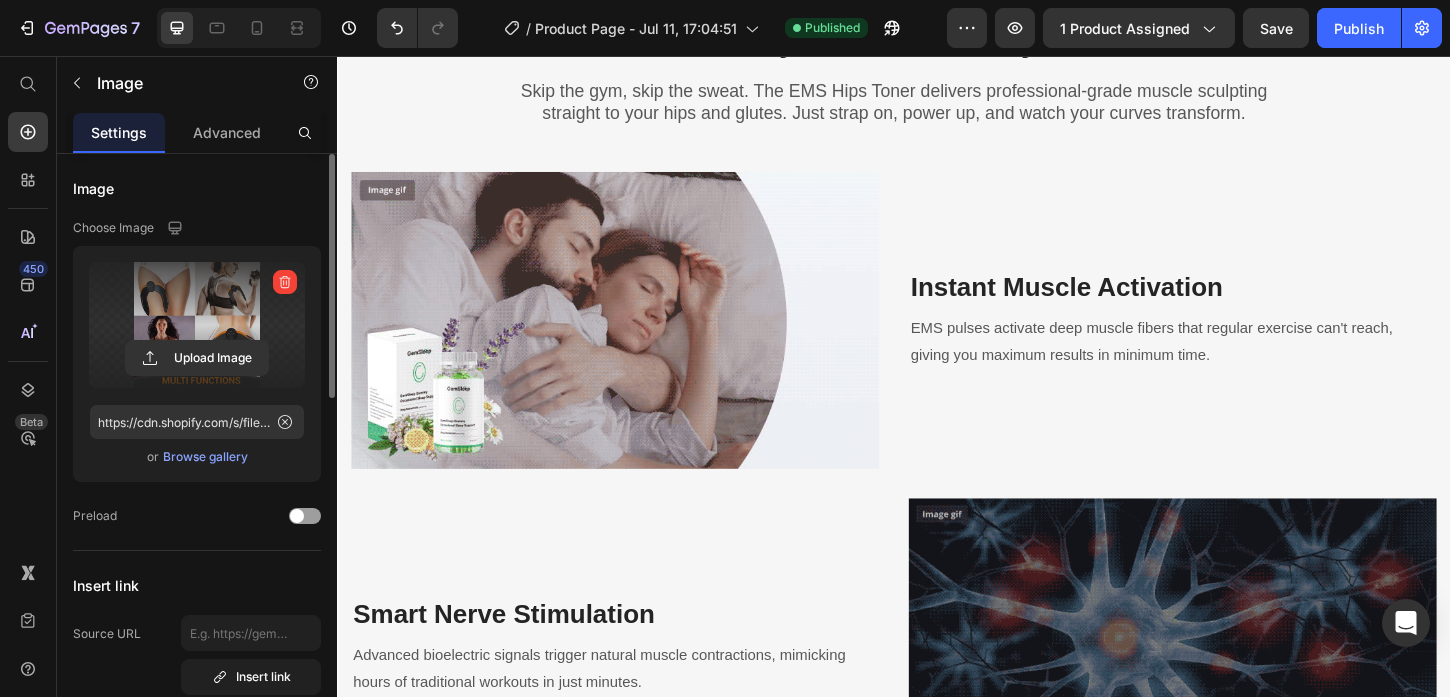 scroll, scrollTop: 1242, scrollLeft: 0, axis: vertical 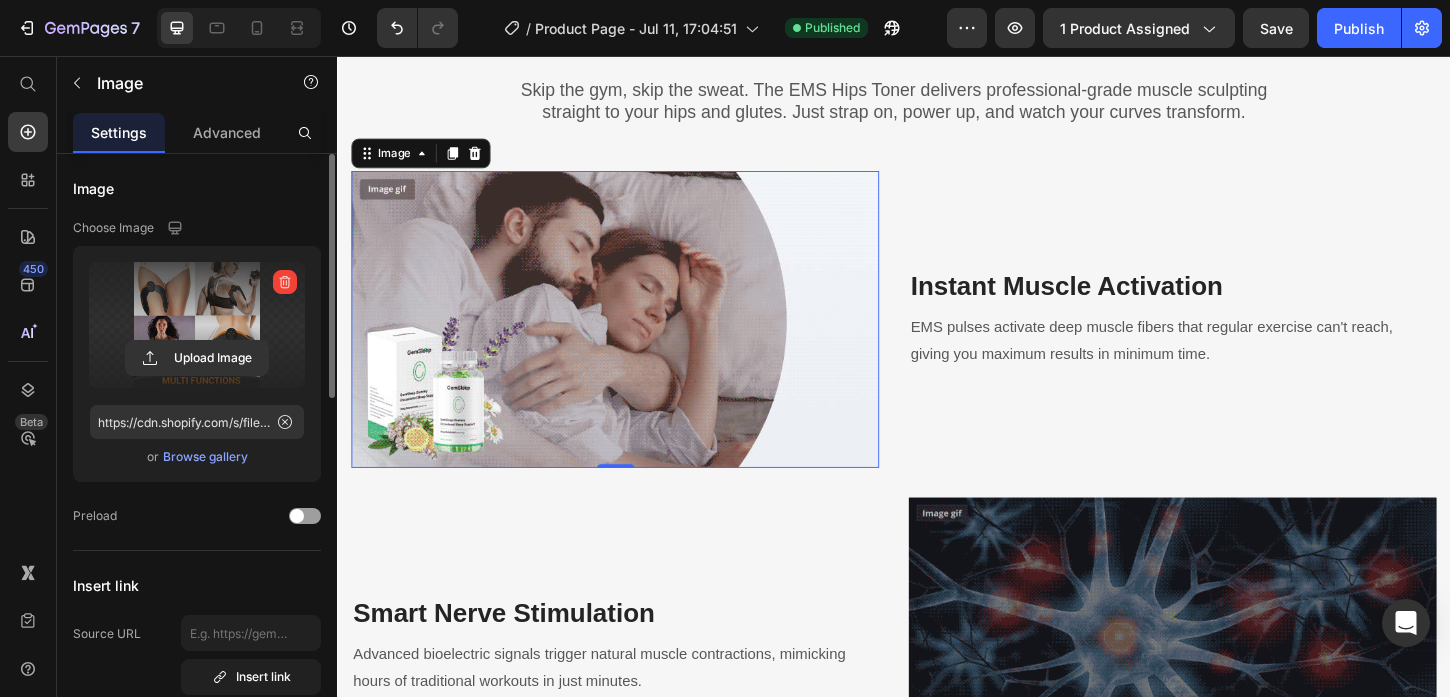 click at bounding box center (636, 340) 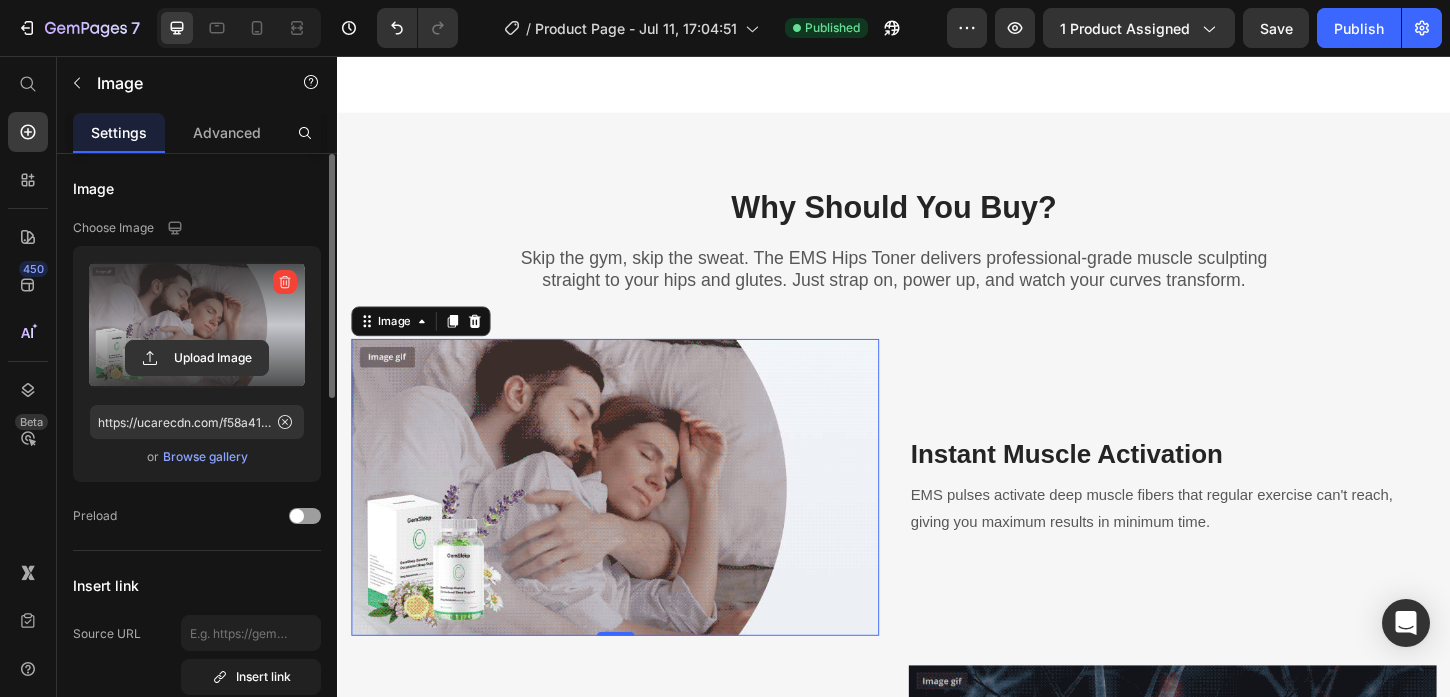 scroll, scrollTop: 1070, scrollLeft: 0, axis: vertical 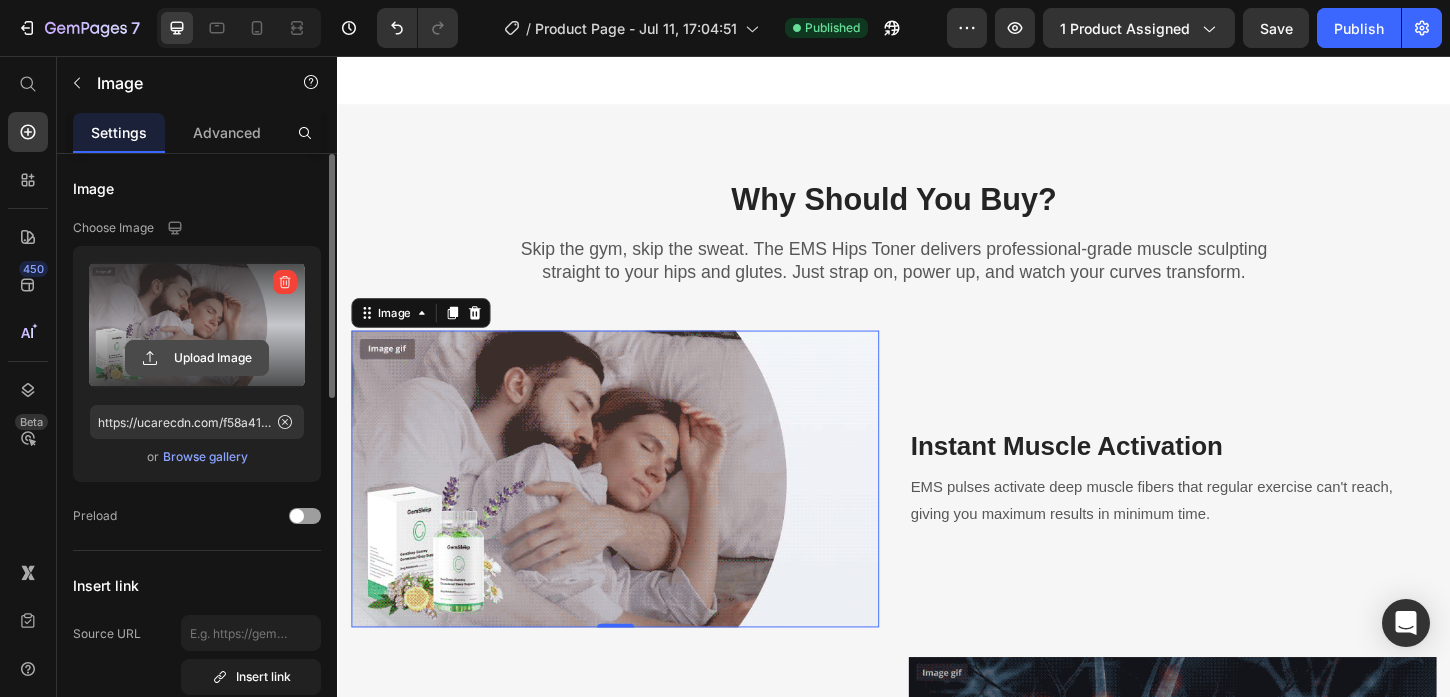 click 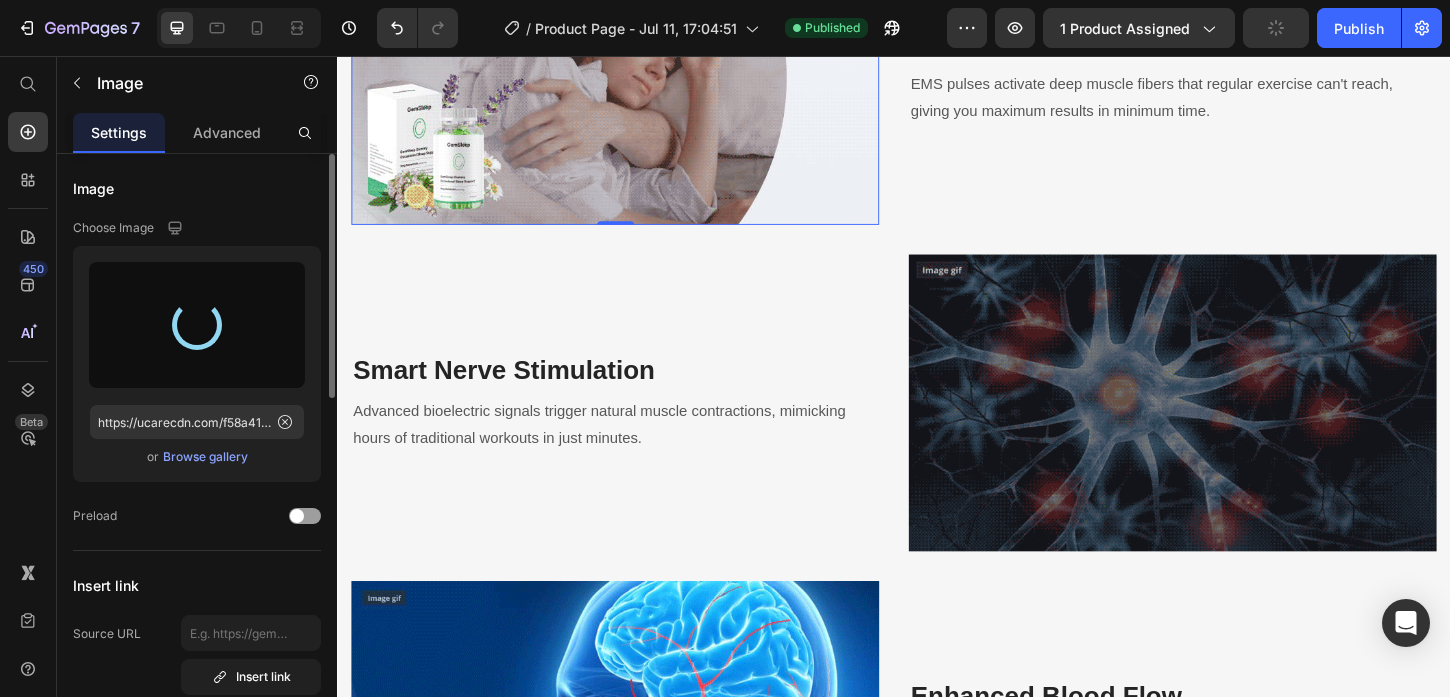 scroll, scrollTop: 1488, scrollLeft: 0, axis: vertical 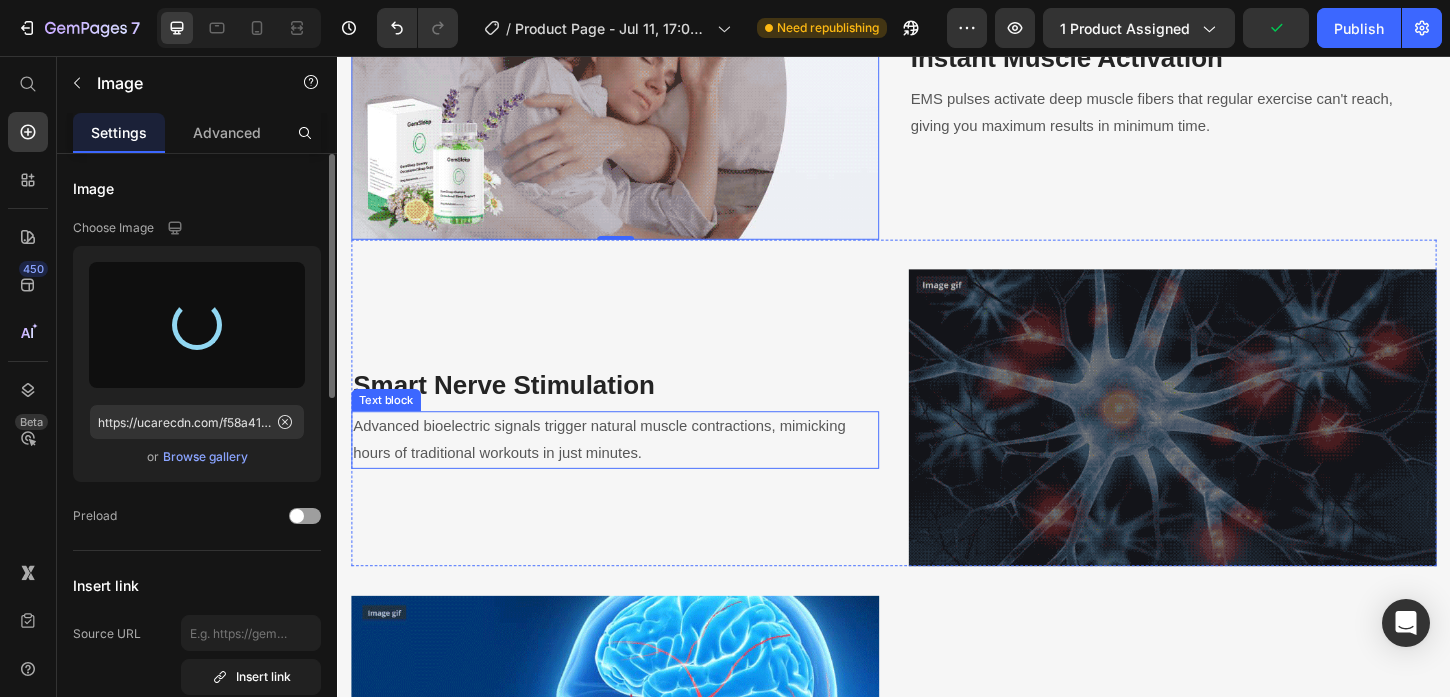type on "https://cdn.shopify.com/s/files/1/0742/8109/1305/files/gempages_572483732913521816-e3c9a48f-5356-4fb4-8f8d-99cf6e412fde.jpg" 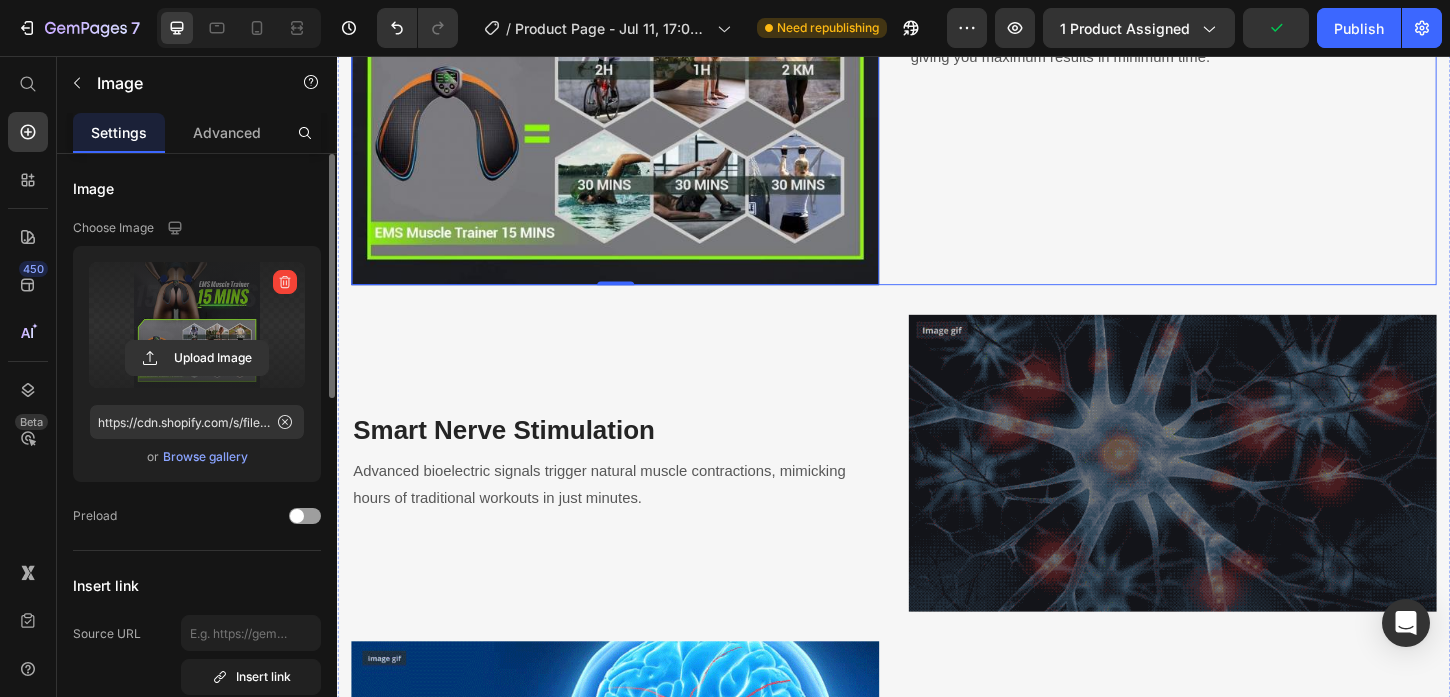 scroll, scrollTop: 1752, scrollLeft: 0, axis: vertical 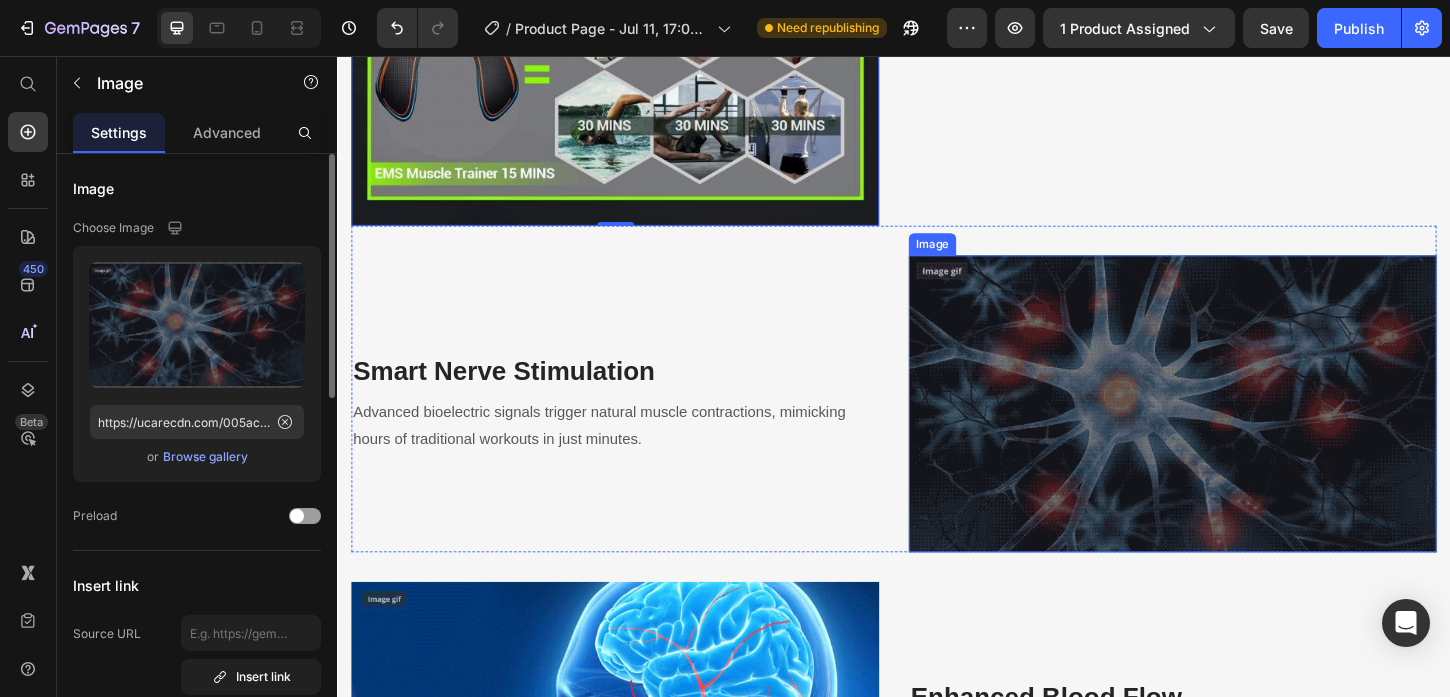 click at bounding box center [1237, 431] 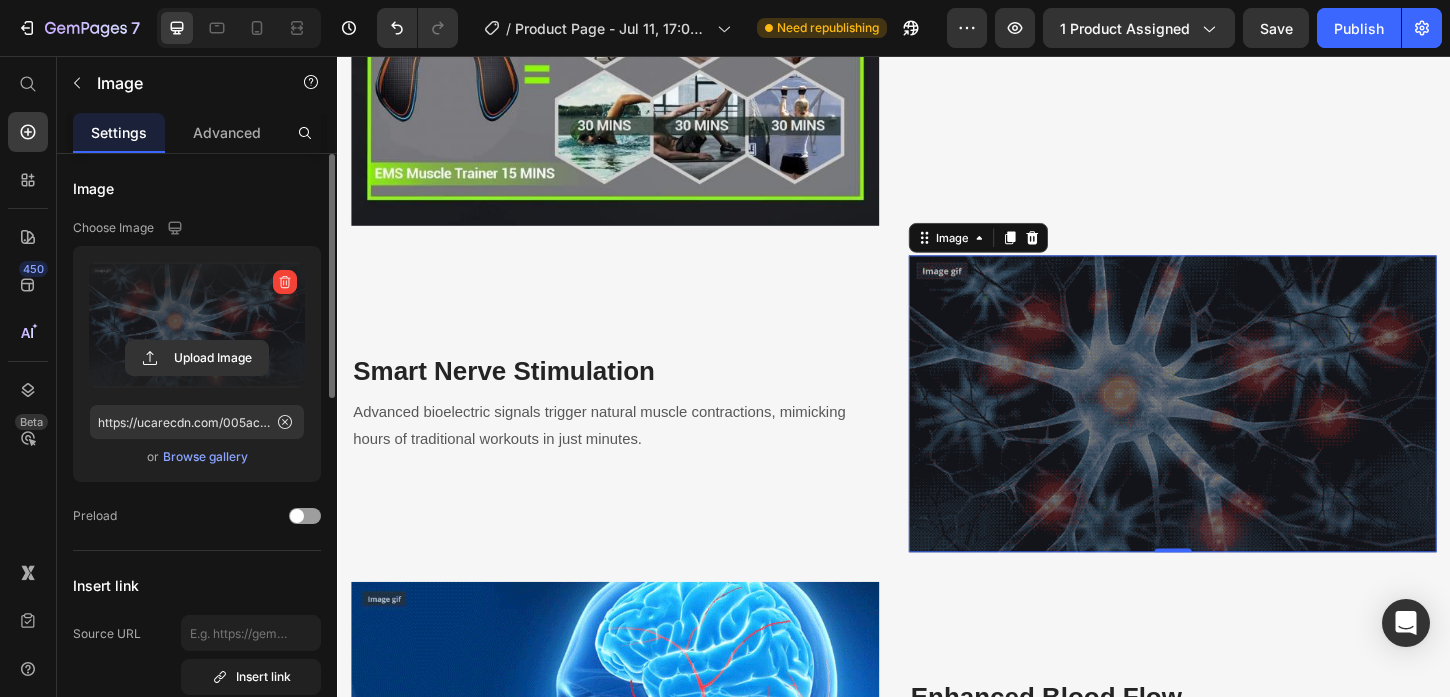 click at bounding box center [197, 325] 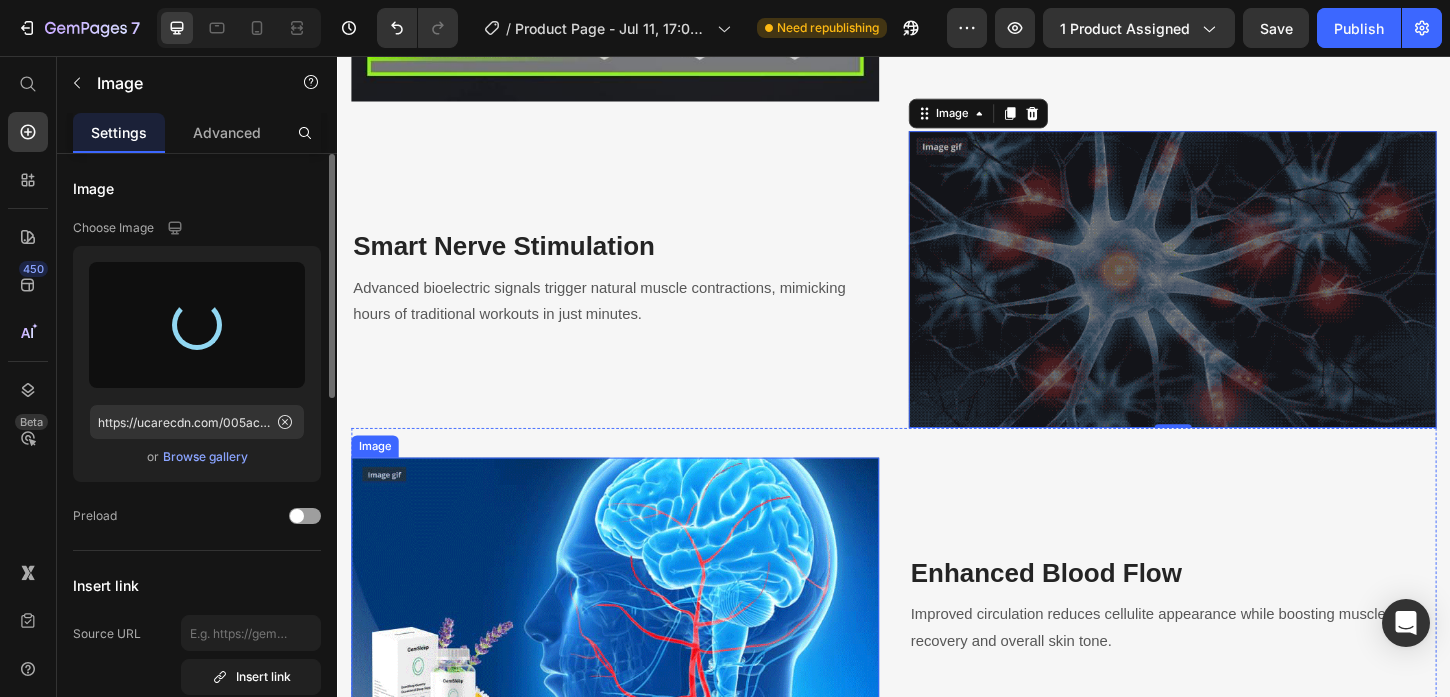 scroll, scrollTop: 1885, scrollLeft: 0, axis: vertical 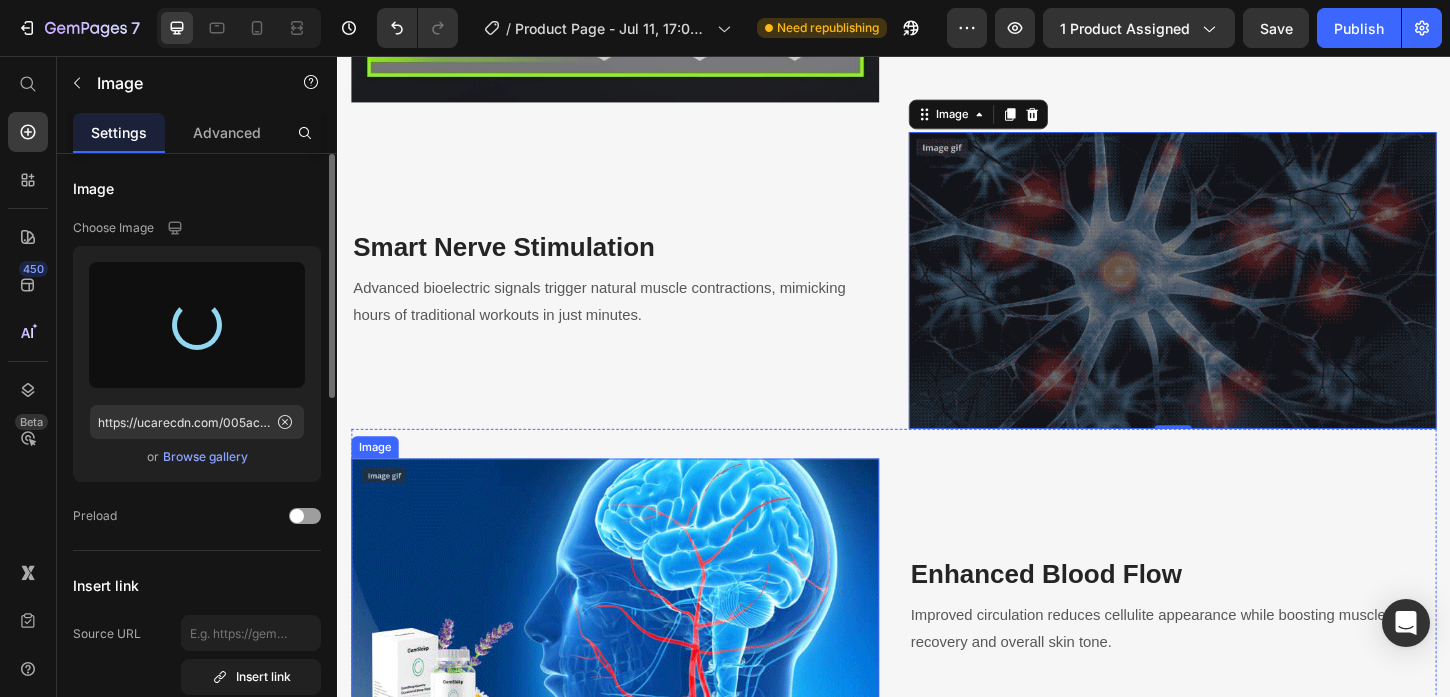 type on "https://cdn.shopify.com/s/files/1/0742/8109/1305/files/gempages_572483732913521816-c43a0bee-b987-4c9d-945c-b3ba667203e3.jpg" 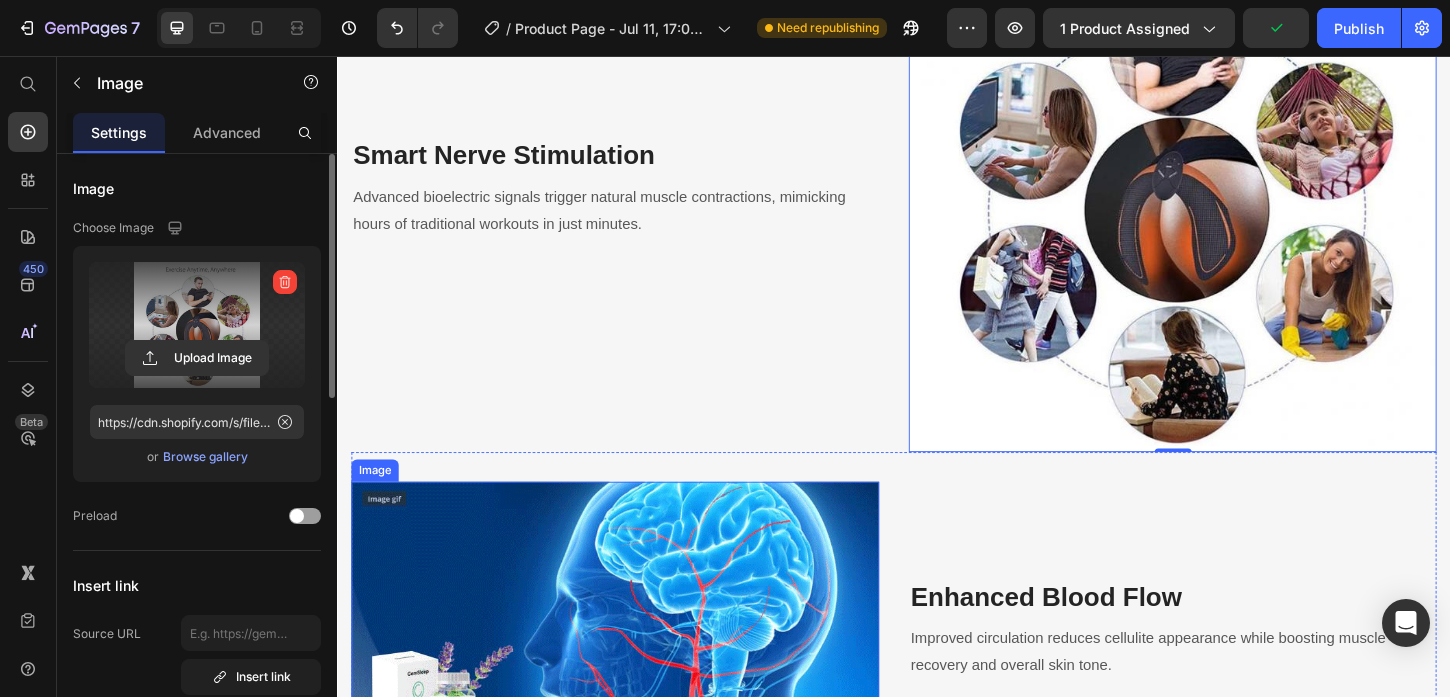 scroll, scrollTop: 2270, scrollLeft: 0, axis: vertical 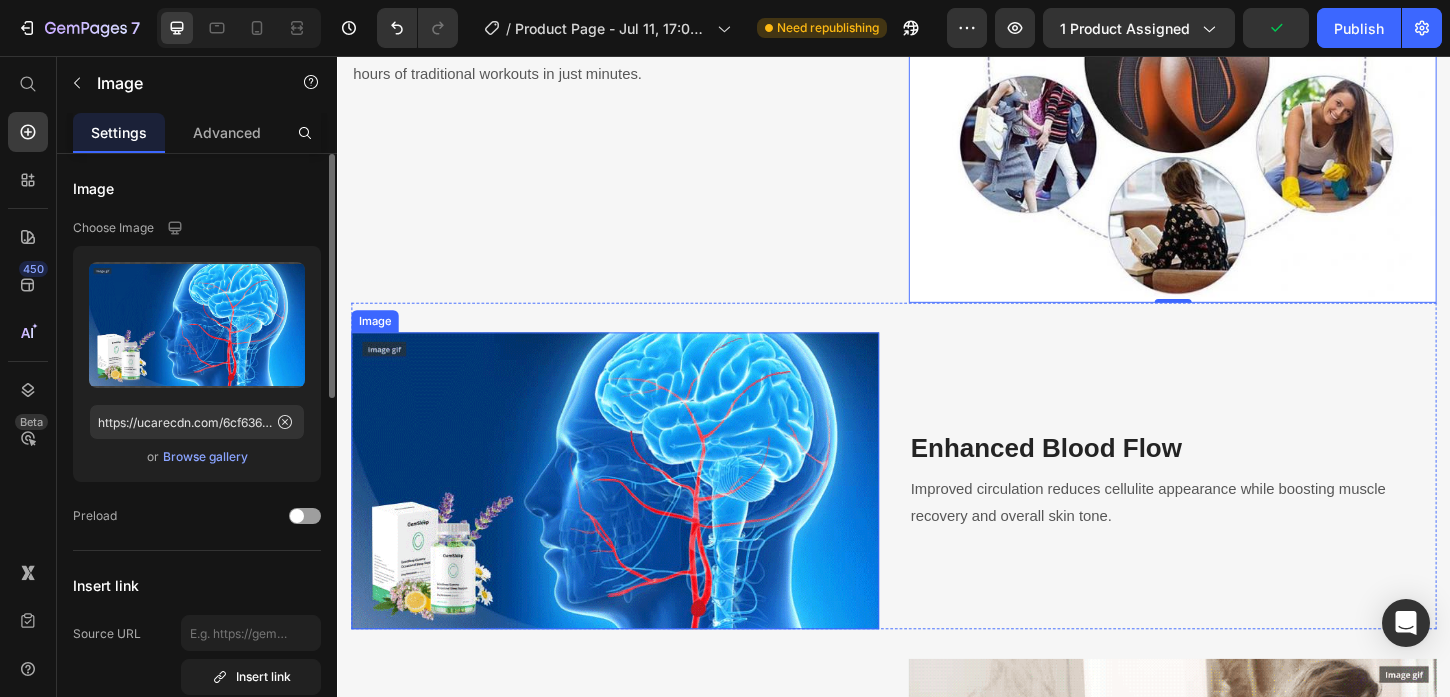 click at bounding box center [636, 514] 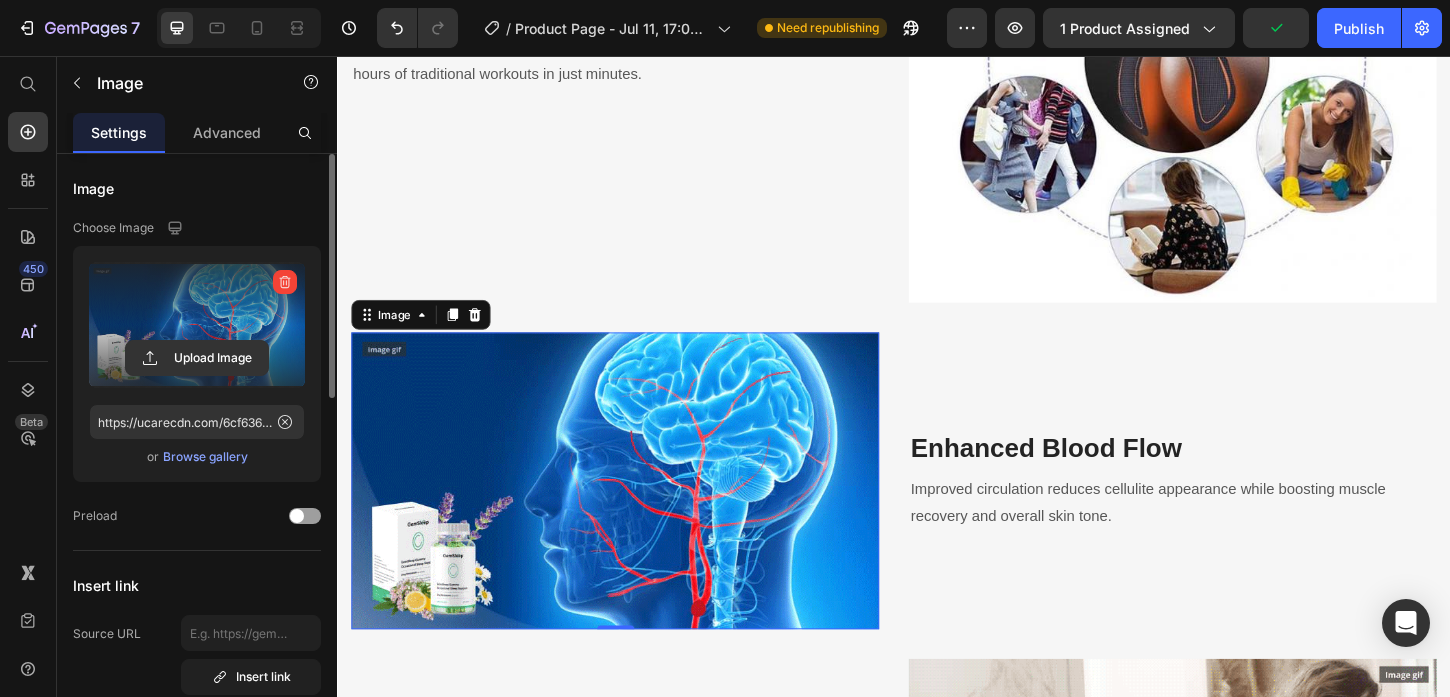 click at bounding box center (197, 325) 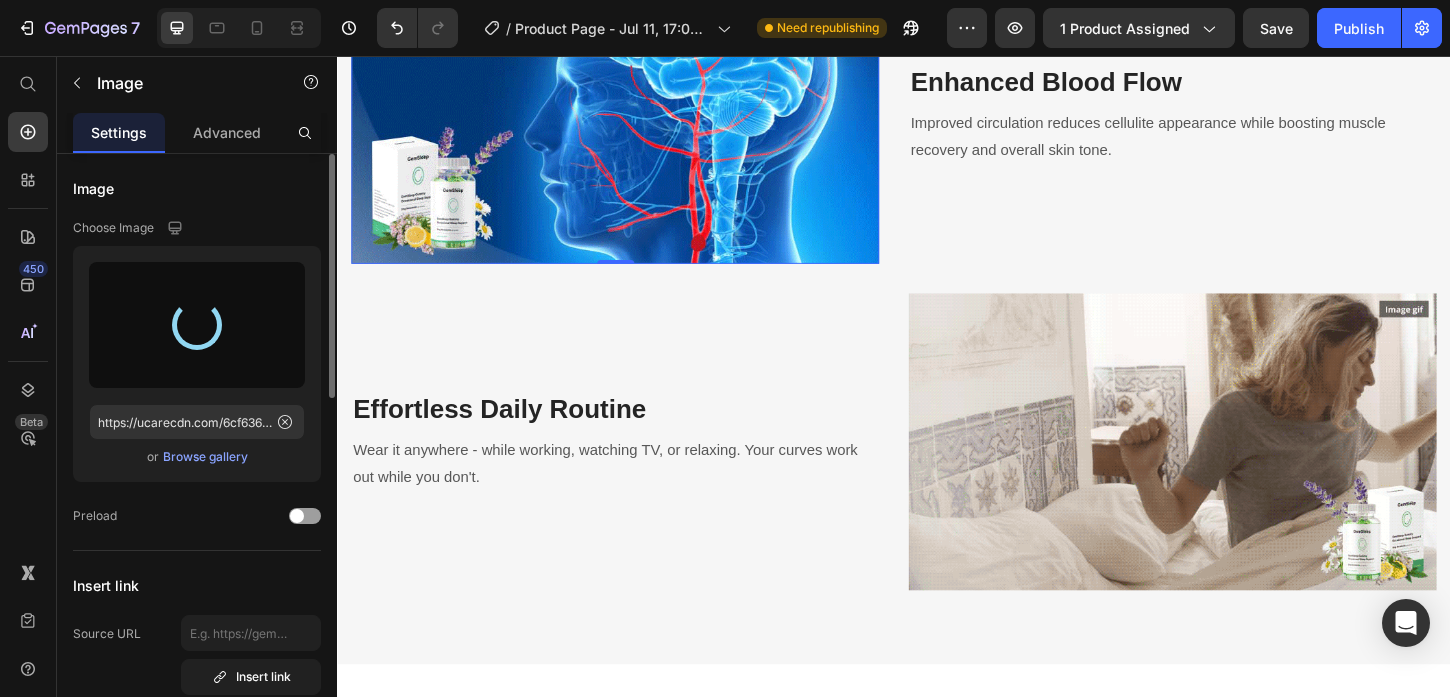 scroll, scrollTop: 2743, scrollLeft: 0, axis: vertical 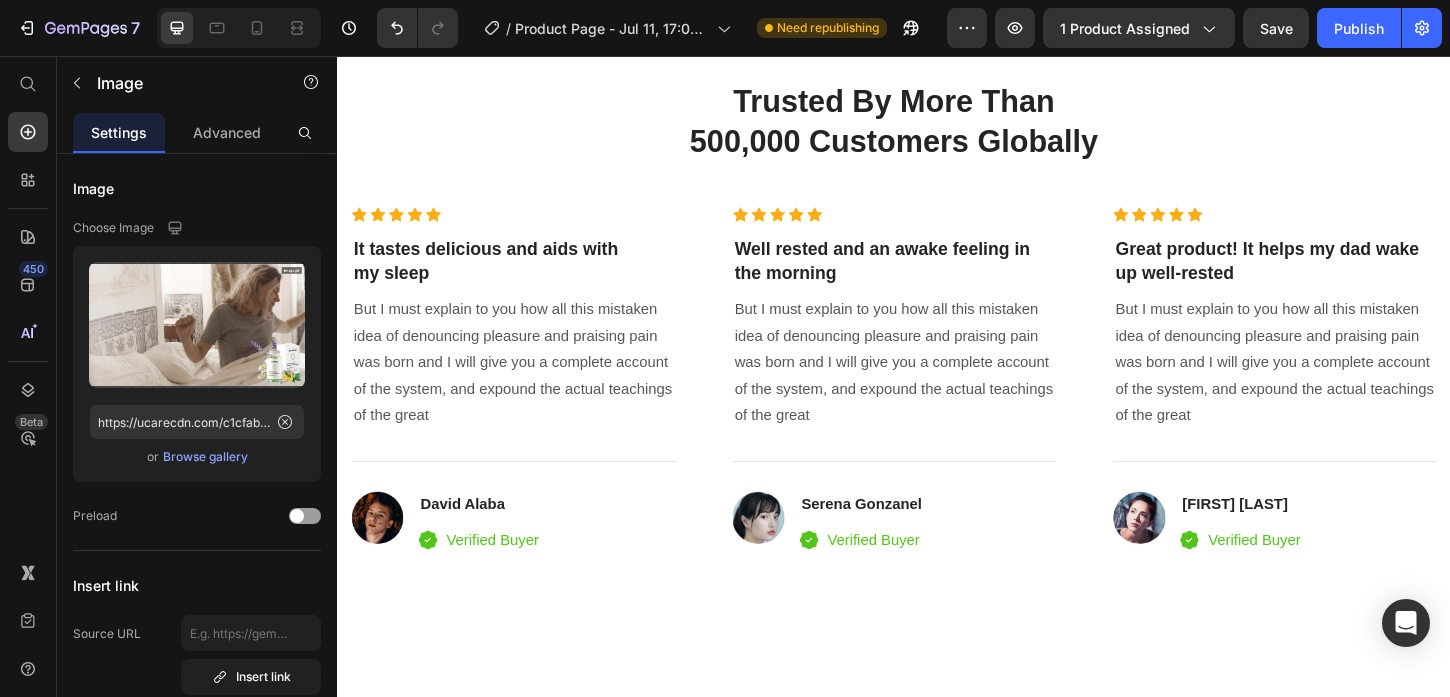 click at bounding box center (636, -530) 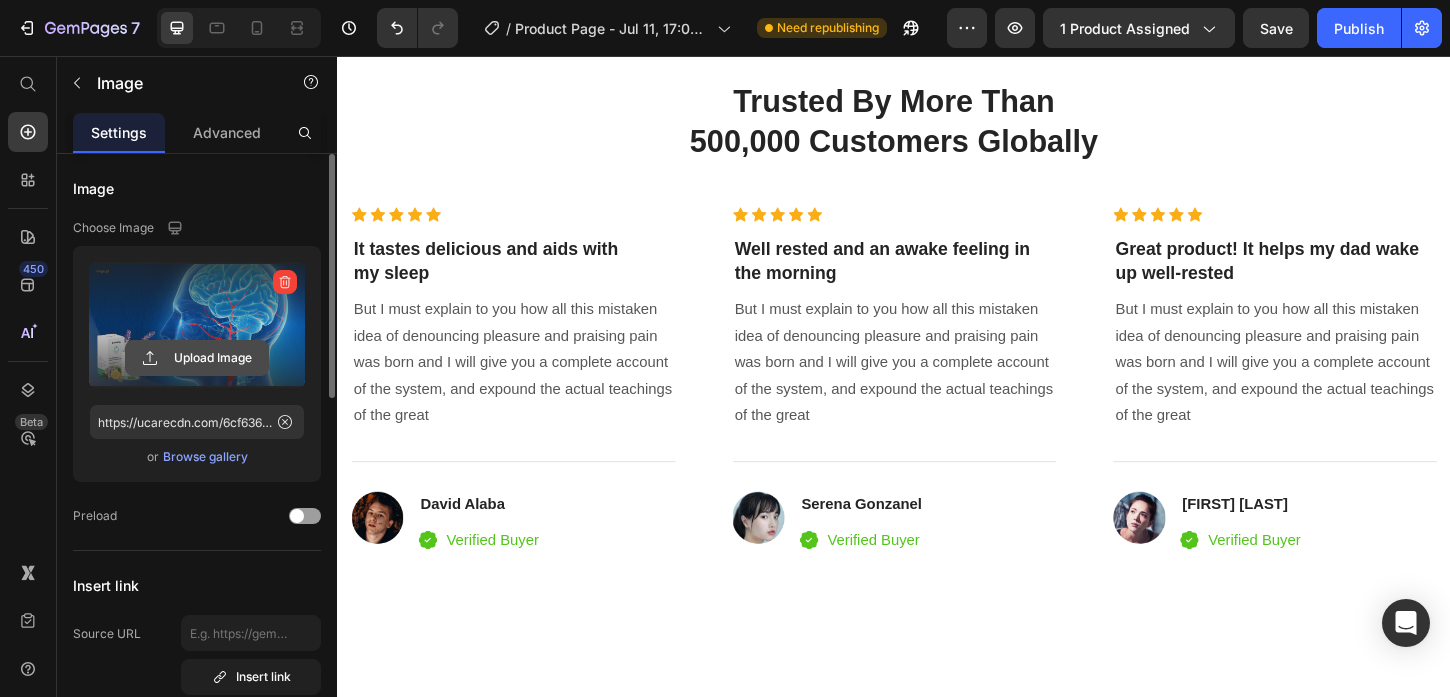 click 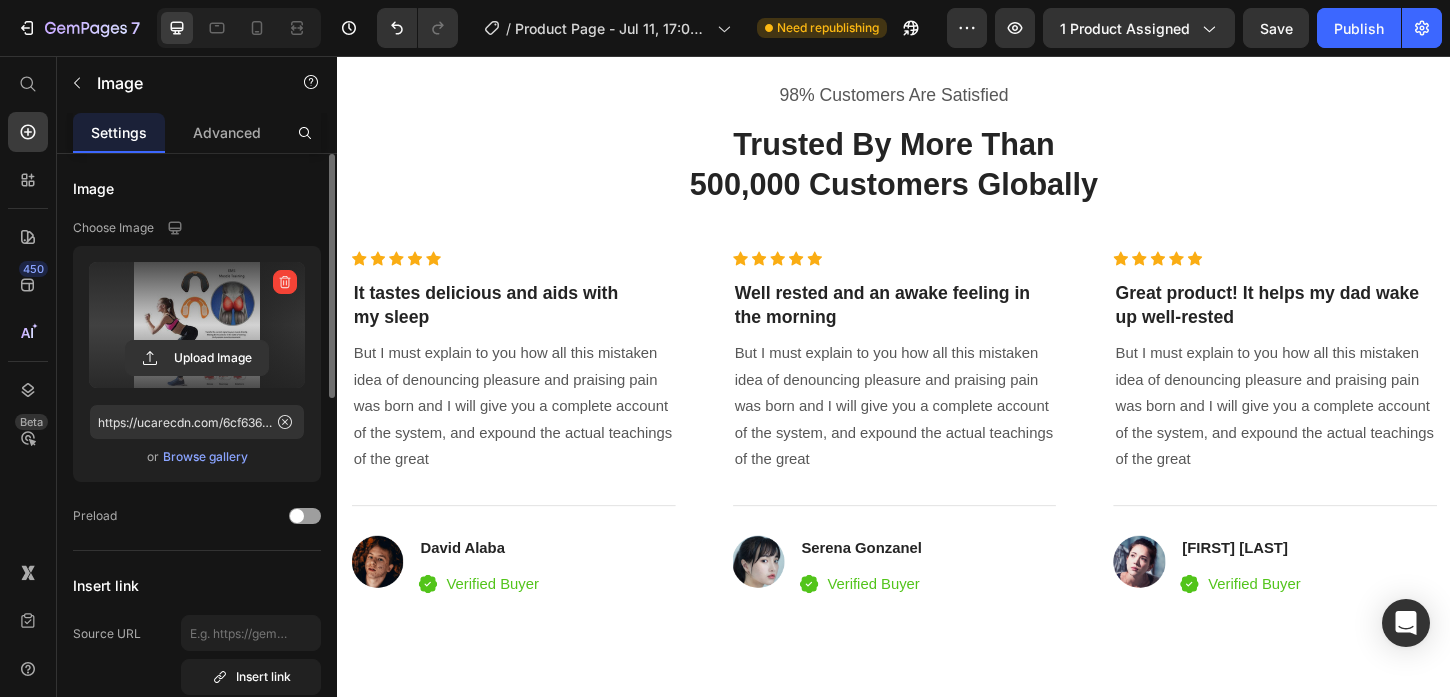 type on "https://cdn.shopify.com/s/files/1/0742/8109/1305/files/gempages_572483732913521816-bed38dc4-d6bf-439a-9bb4-6d5efa36e823.jpg" 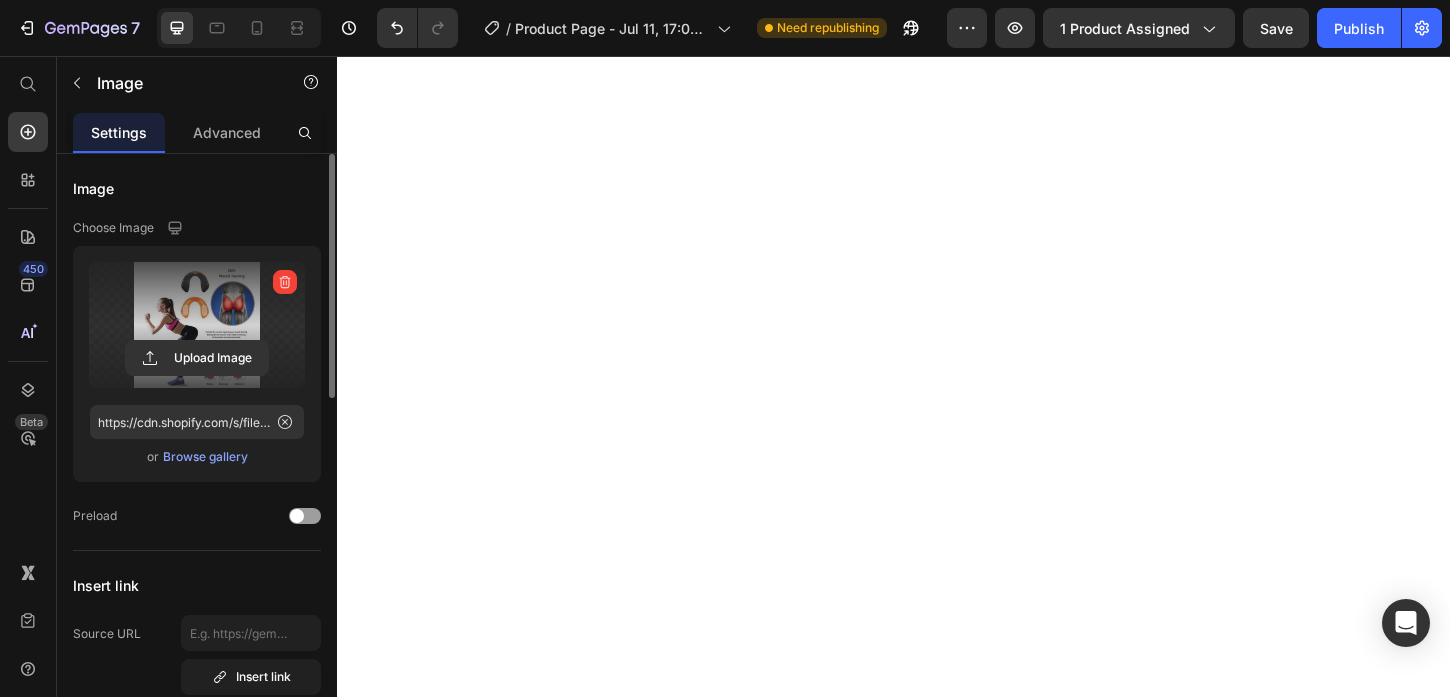 scroll, scrollTop: 2960, scrollLeft: 0, axis: vertical 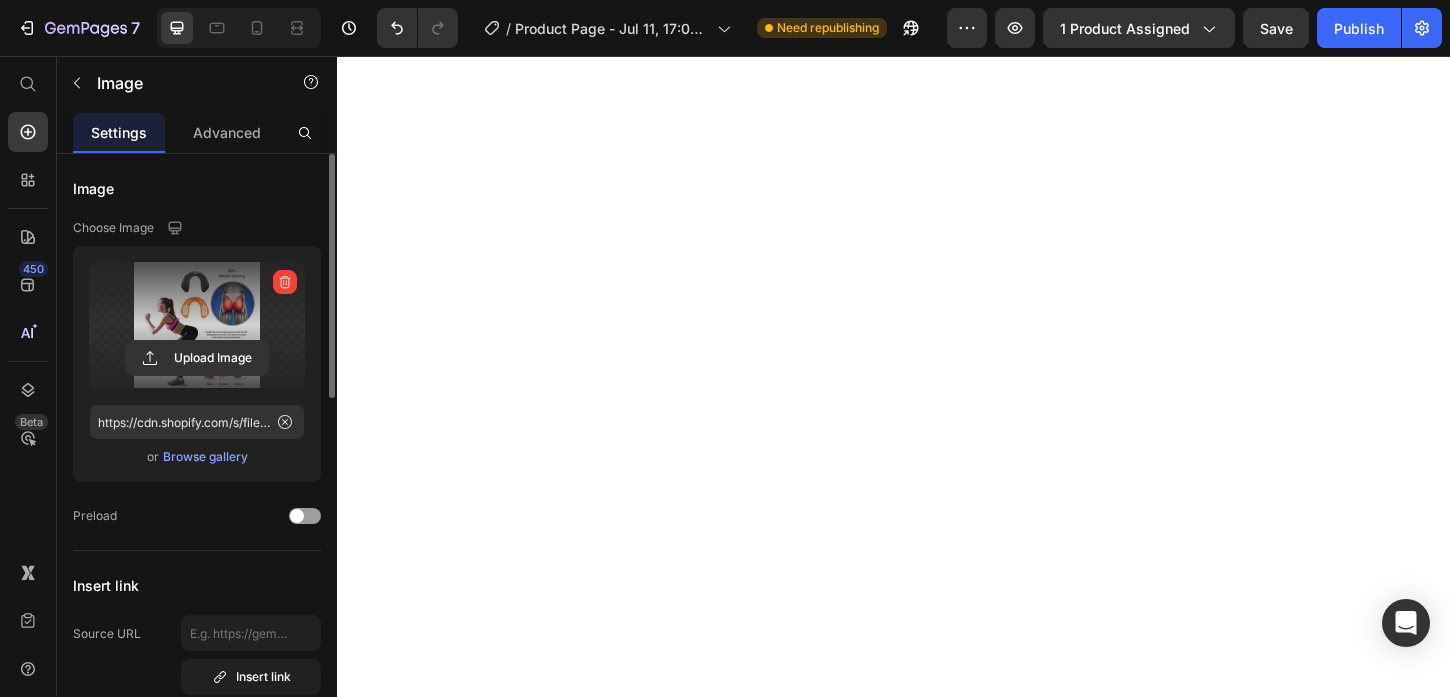 click at bounding box center [1237, -952] 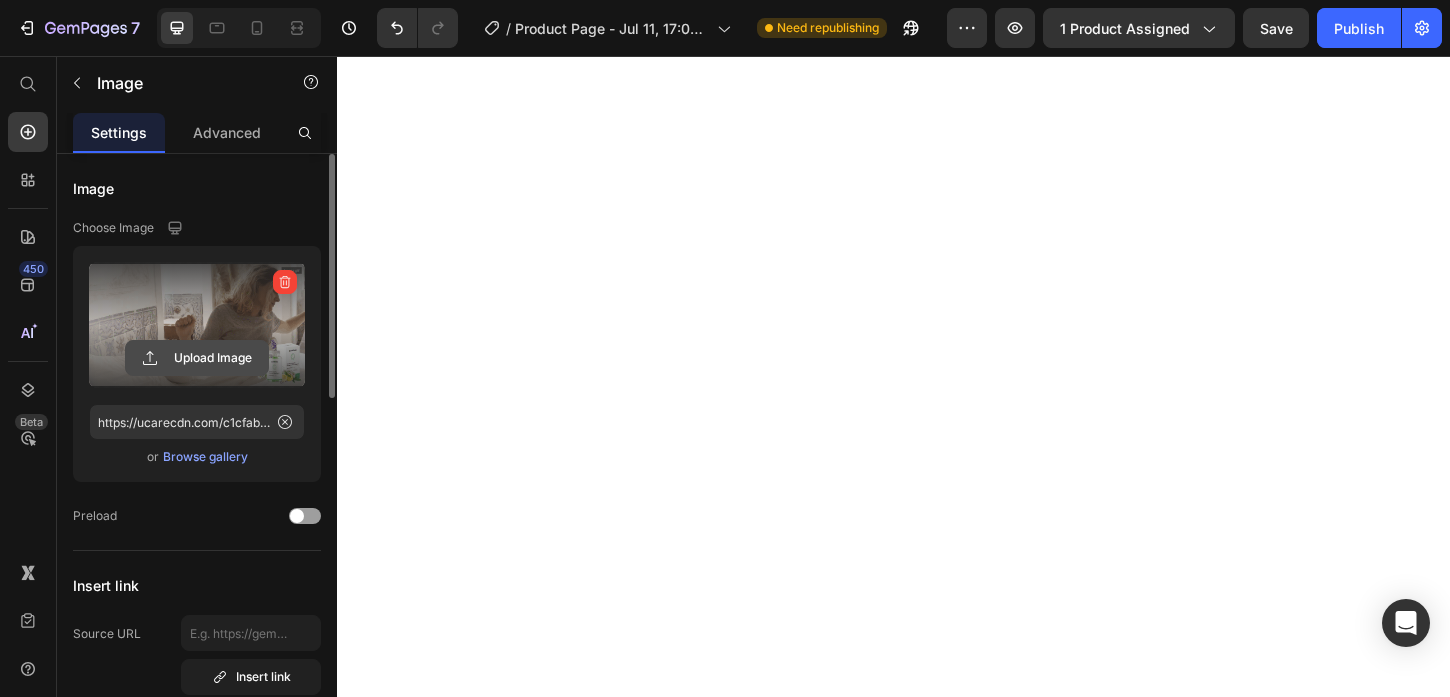 click 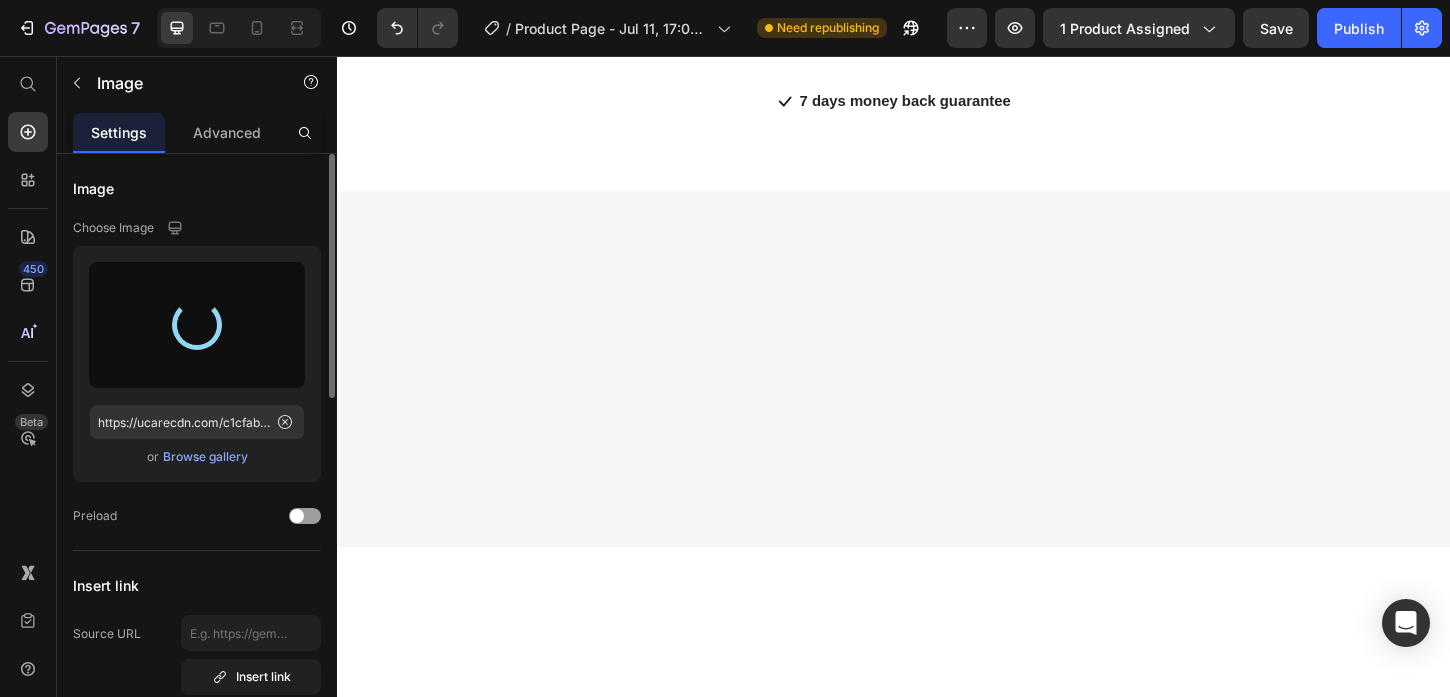 scroll, scrollTop: 3662, scrollLeft: 0, axis: vertical 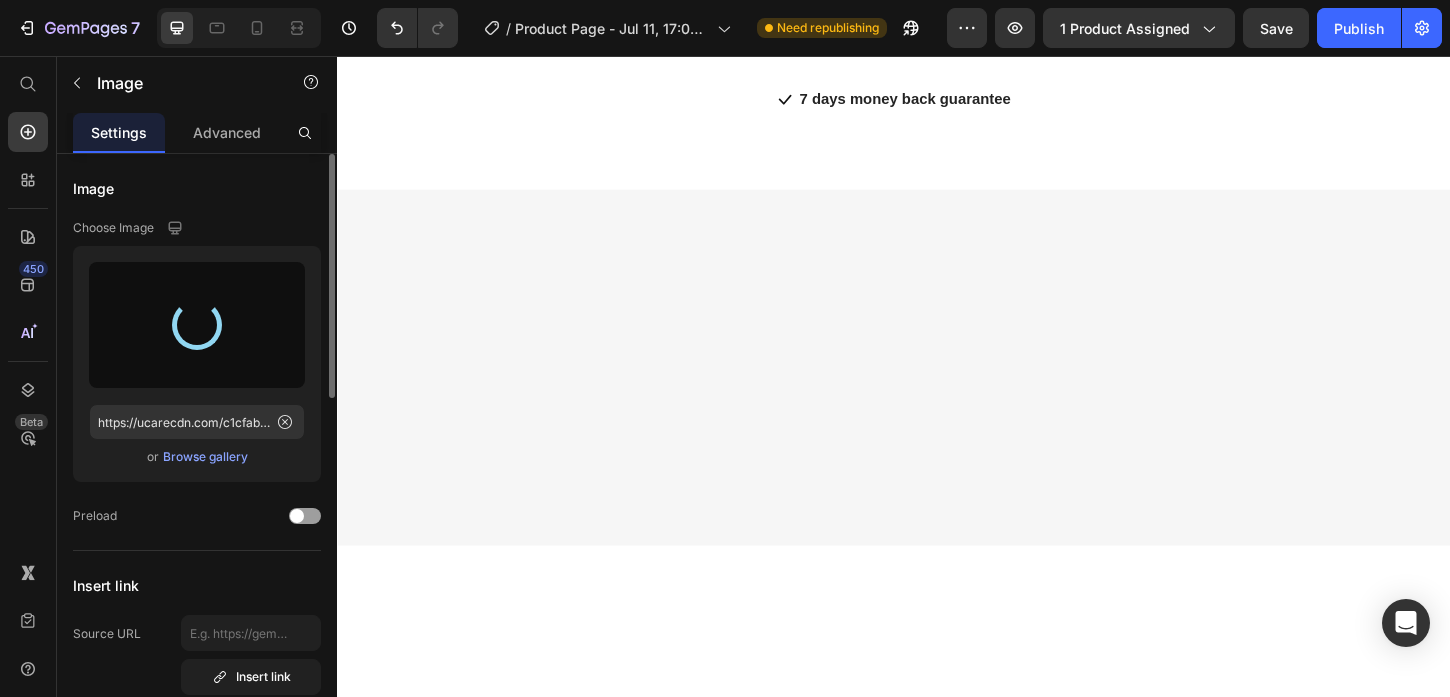 type on "https://cdn.shopify.com/s/files/1/0742/8109/1305/files/gempages_572483732913521816-cd9523f9-908a-4baa-bdbd-3df2549b00bf.webp" 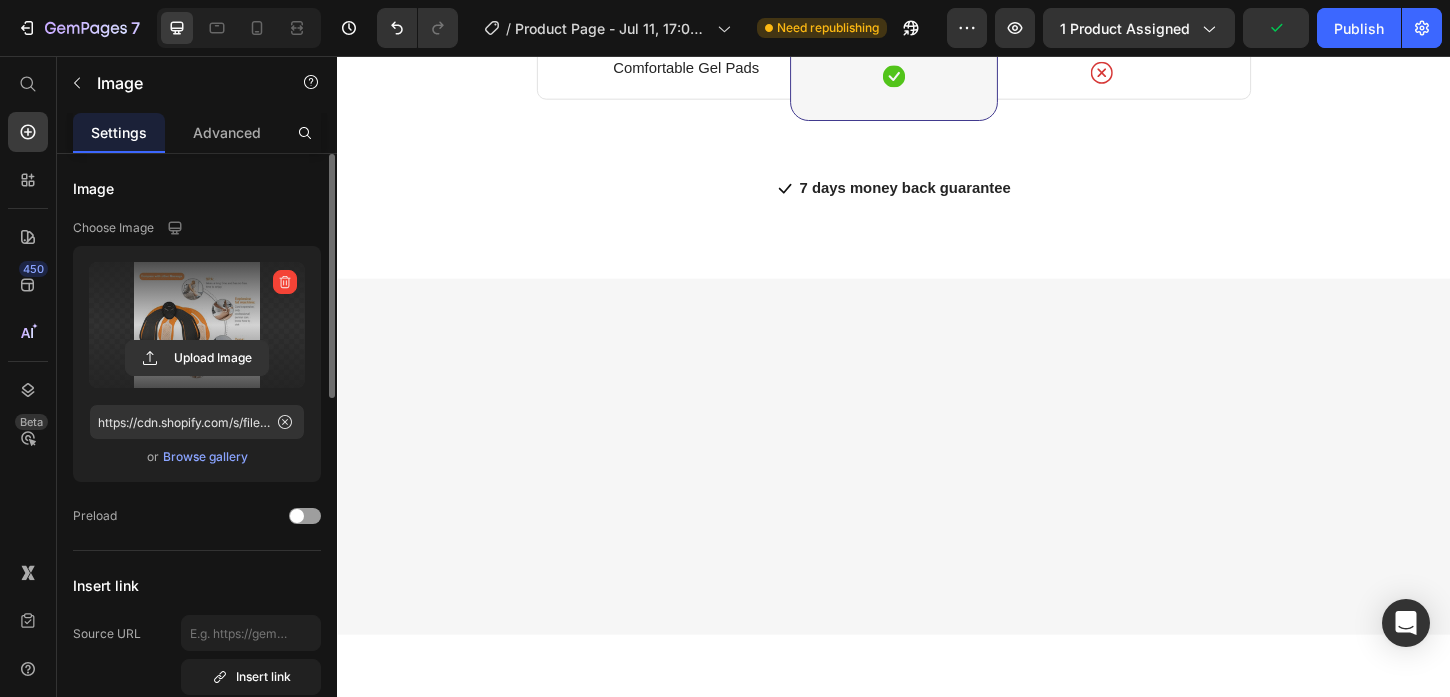 scroll, scrollTop: 3835, scrollLeft: 0, axis: vertical 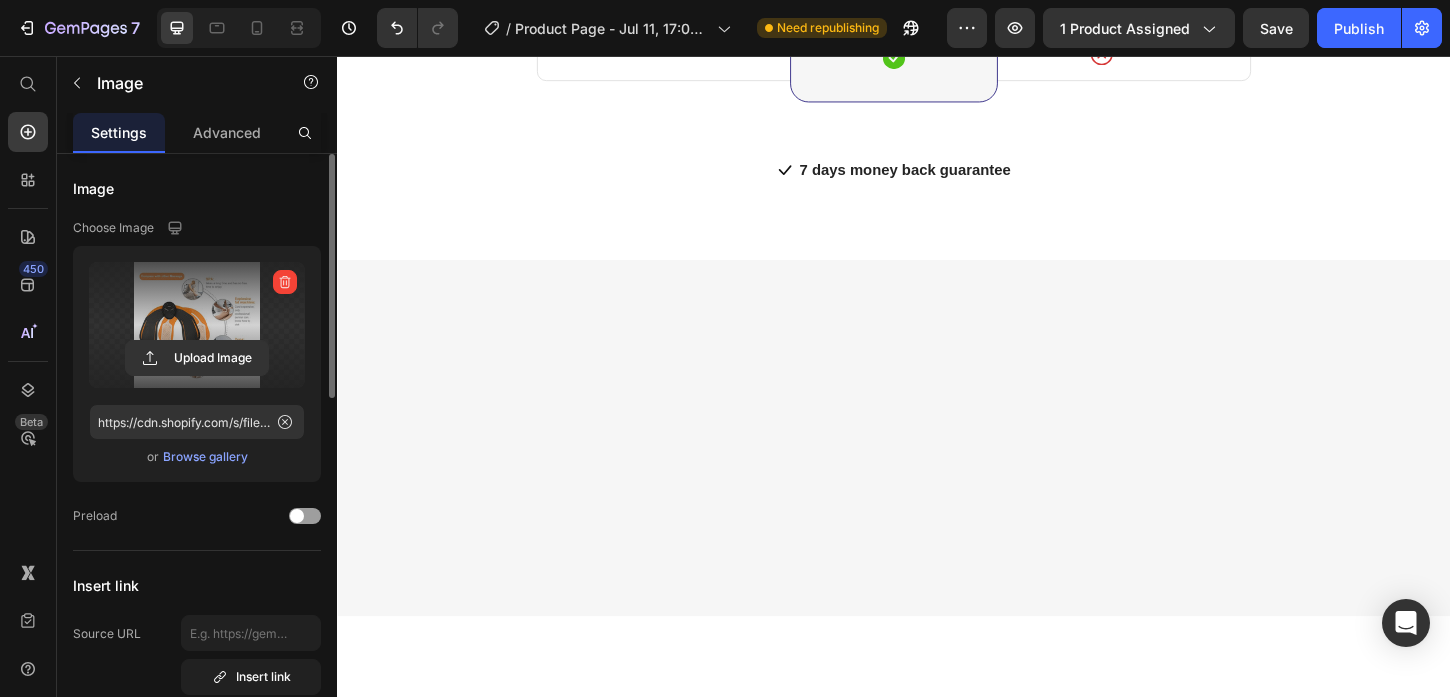 click on "But I must explain to you how all this mistaken idea of denouncing pleasure and praising pain was born and I will give you a complete account of the system, and expound the actual teachings of the great" at bounding box center (526, -908) 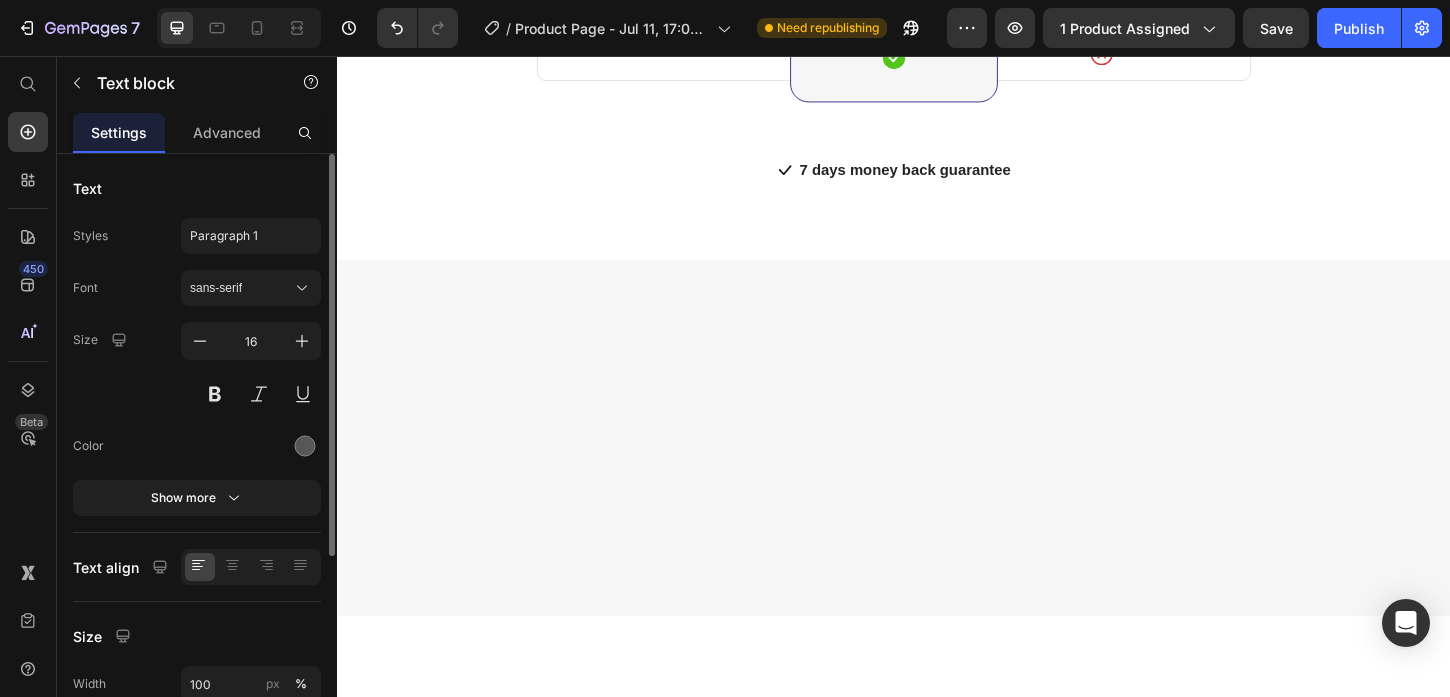 click on "But I must explain to you how all this mistaken idea of denouncing pleasure and praising pain was born and I will give you a complete account of the system, and expound the actual teachings of the great" at bounding box center (526, -908) 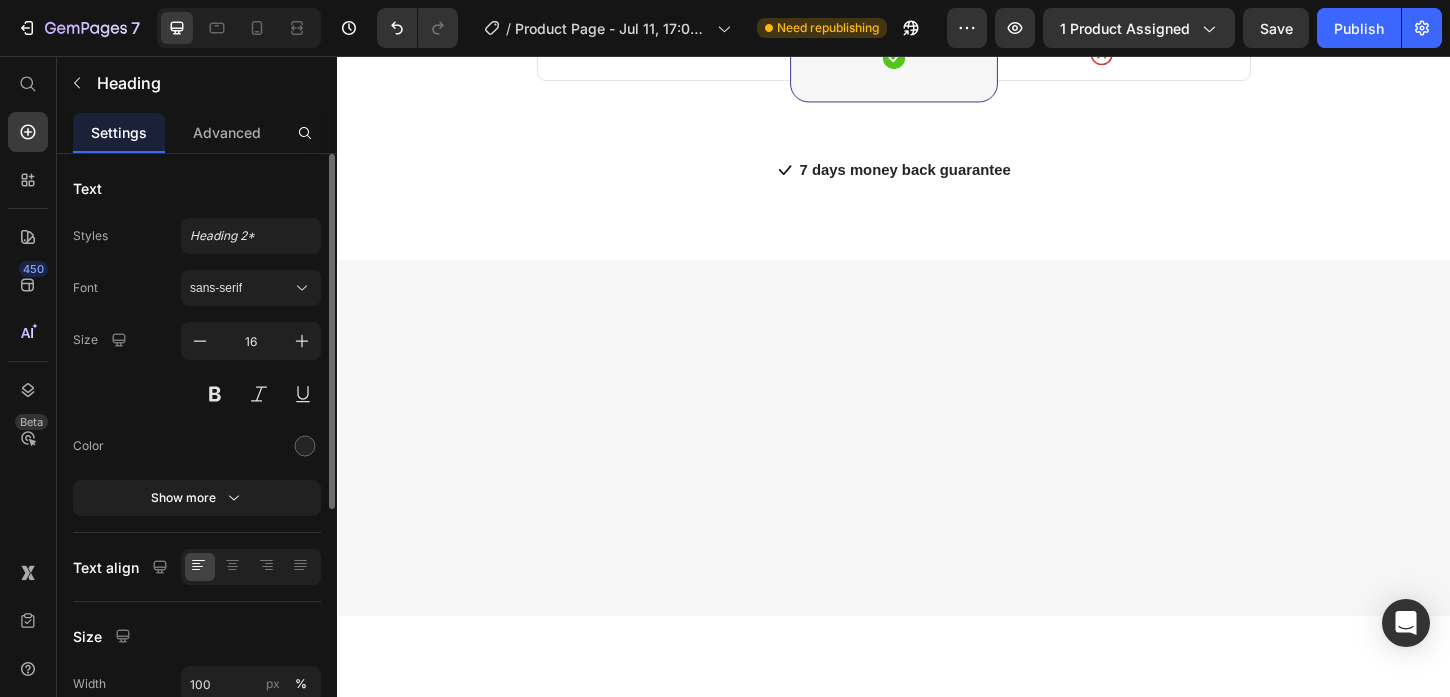 click on "David Alaba" at bounding box center [490, -755] 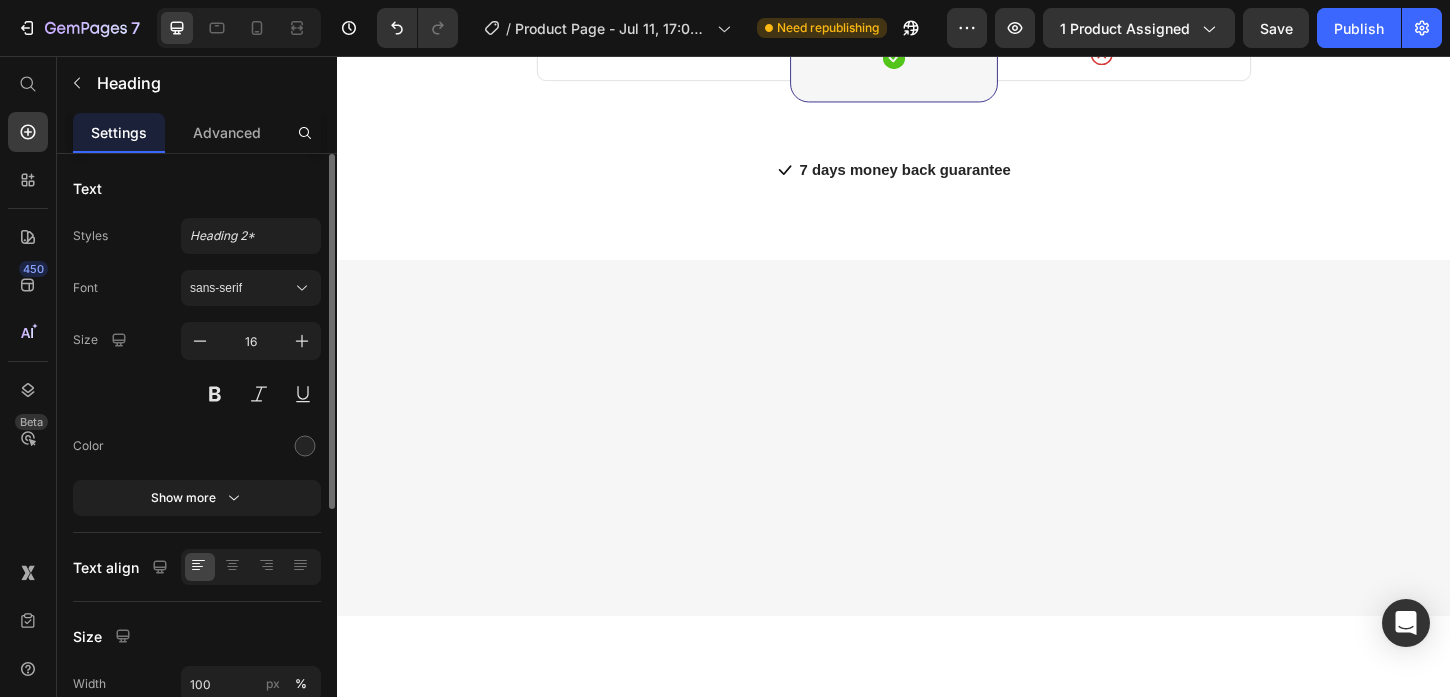 click at bounding box center [380, -741] 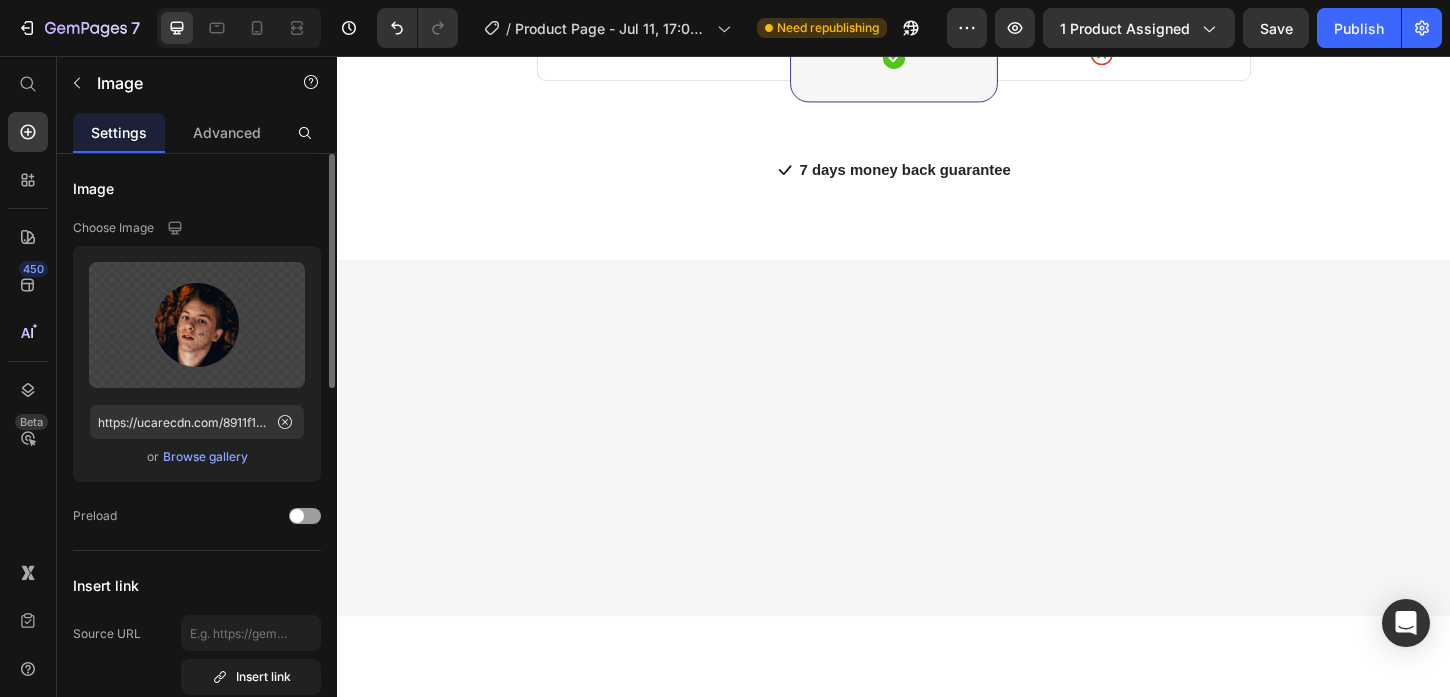 click 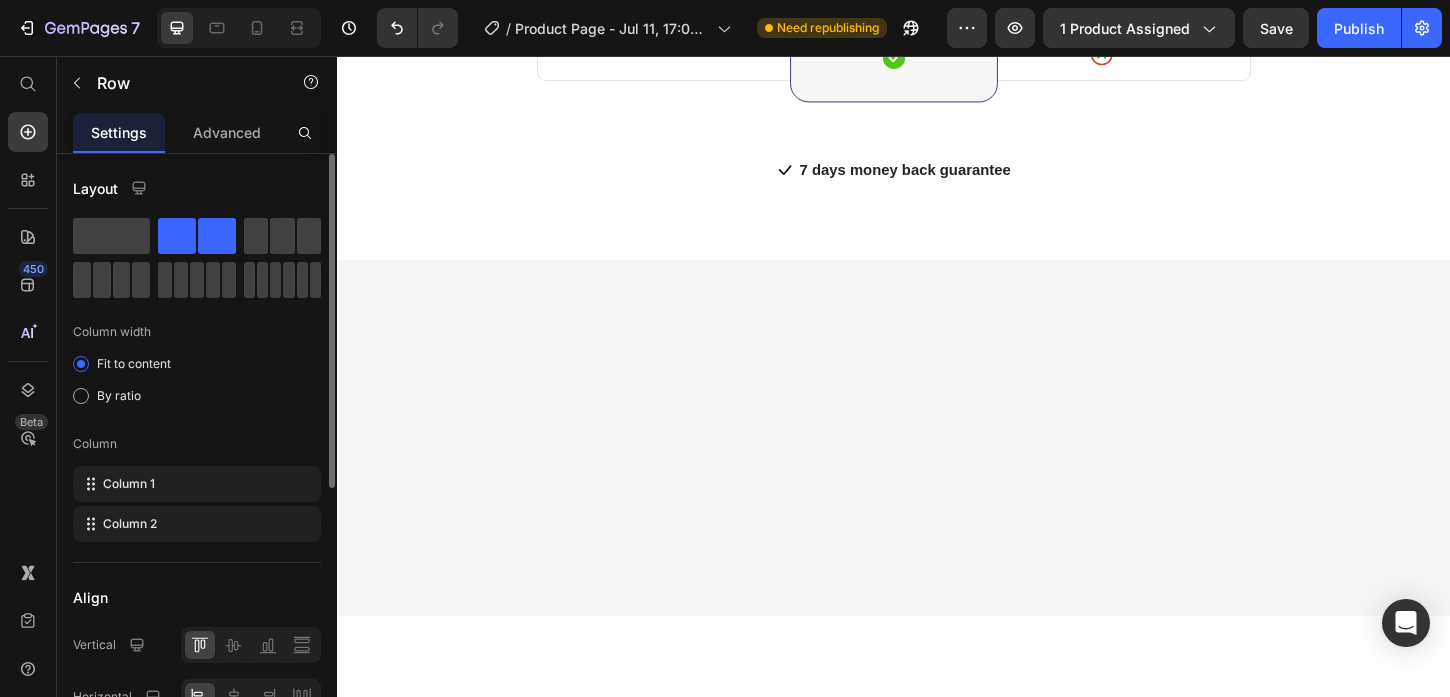 click on "Drop element here" at bounding box center [434, -735] 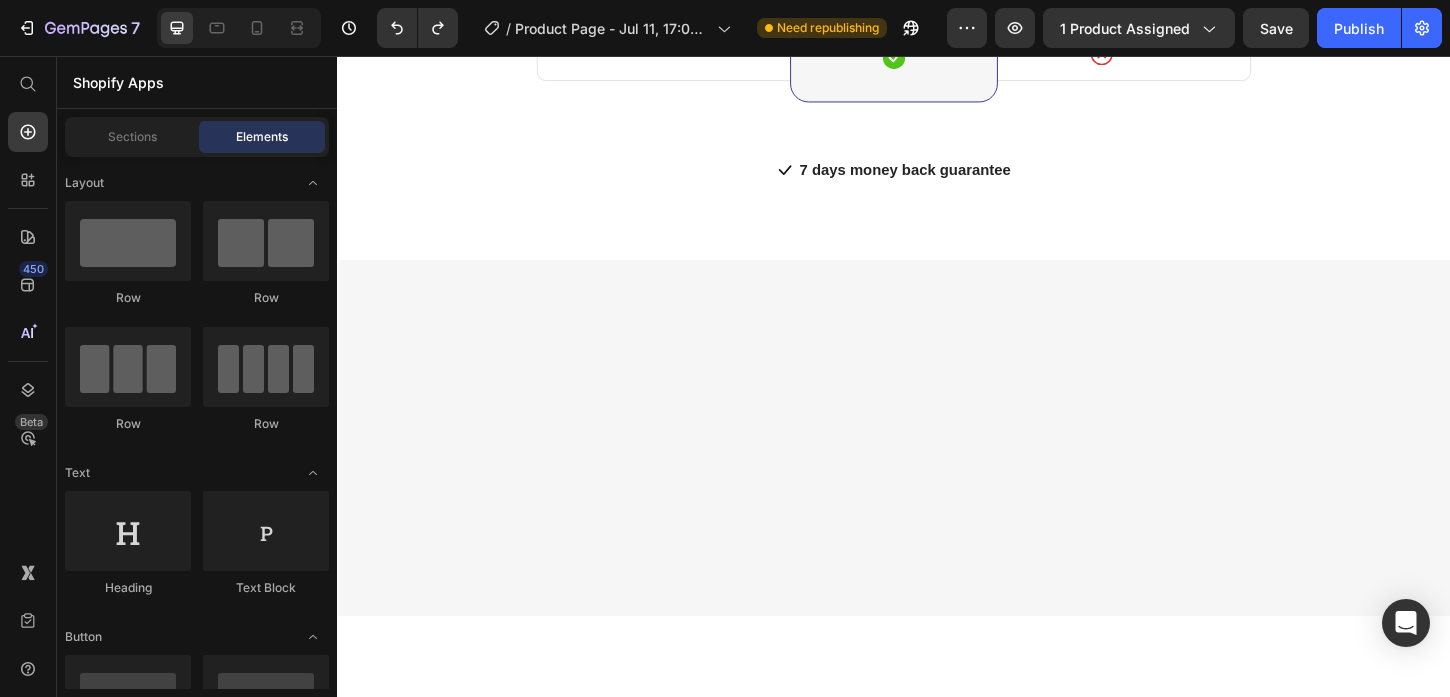 click on "Drop element here" at bounding box center (446, -734) 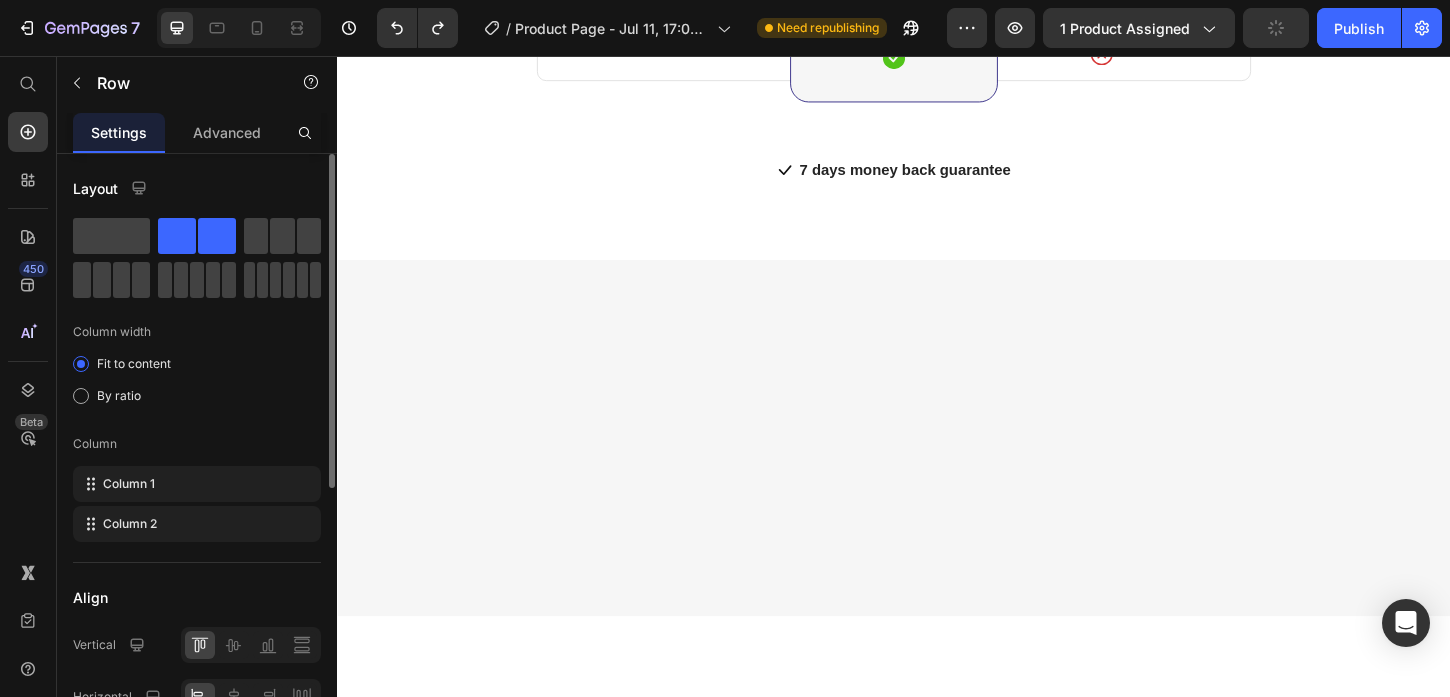 click 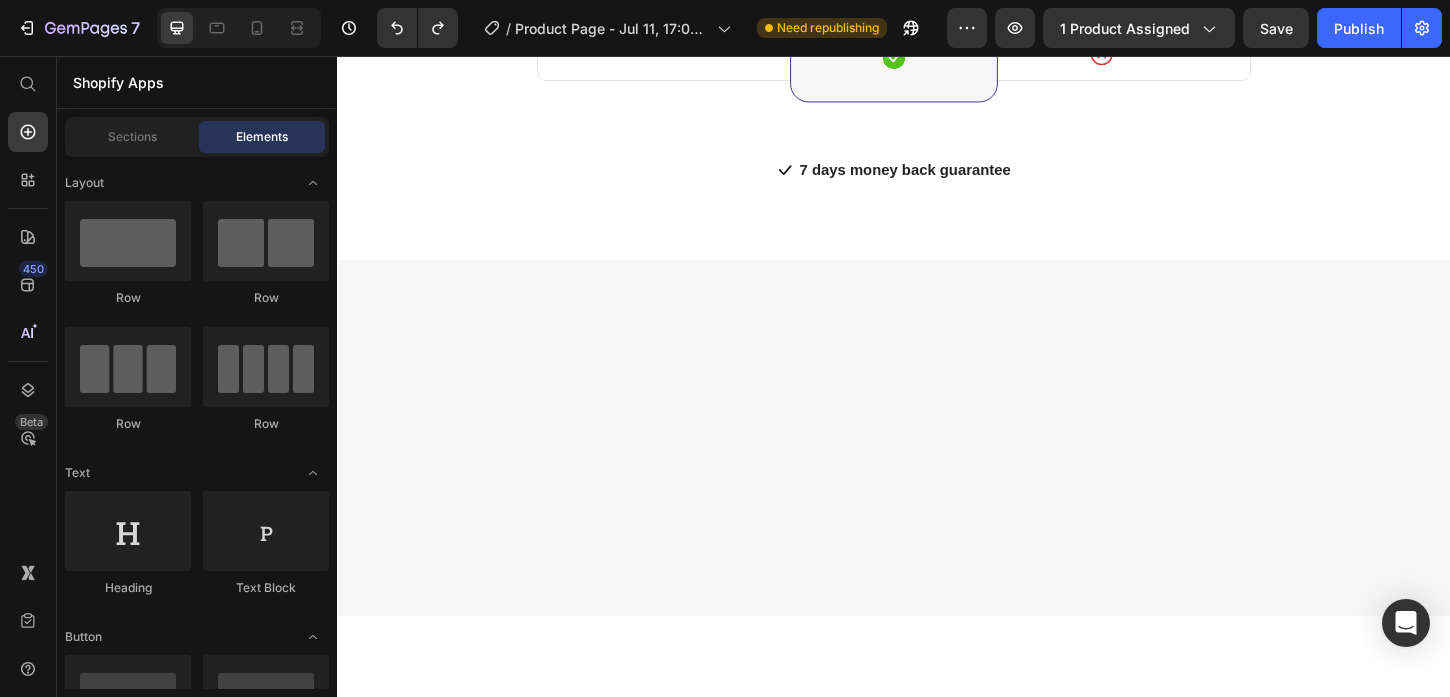 click on "Drop element here" at bounding box center [446, -734] 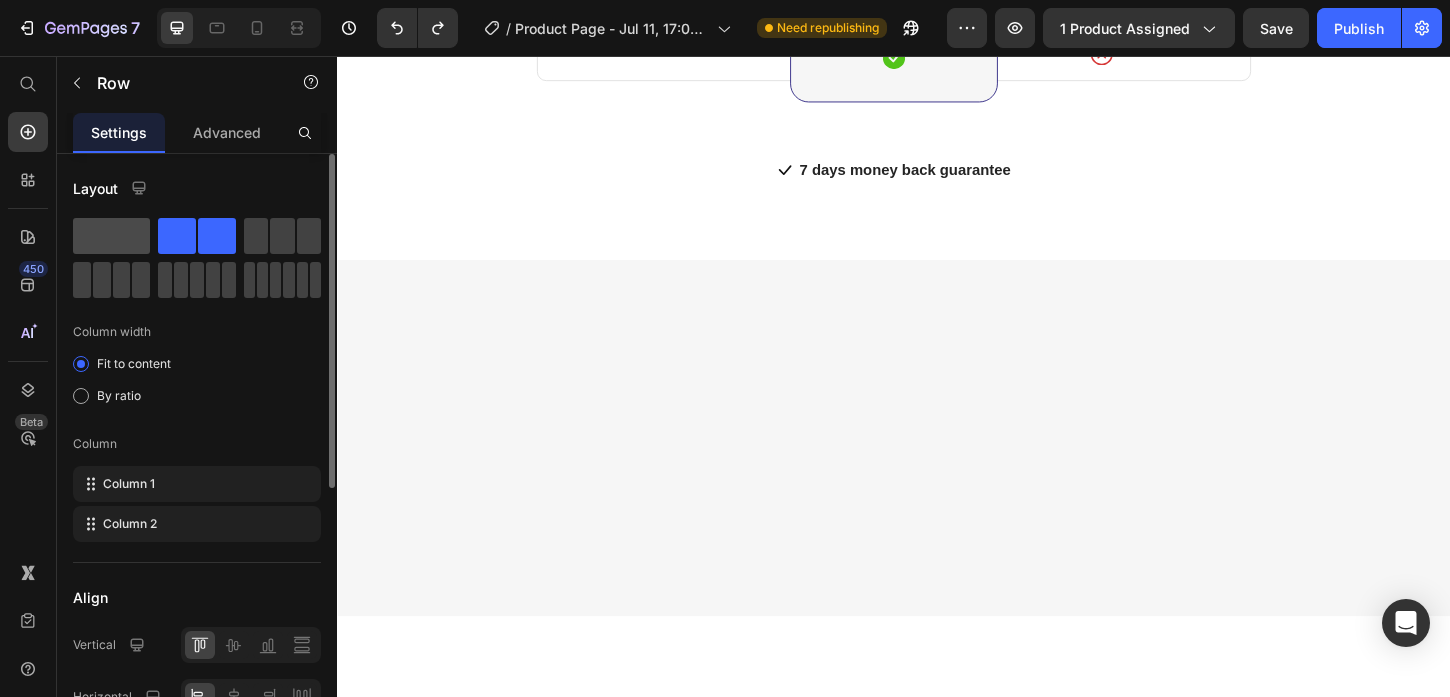 click 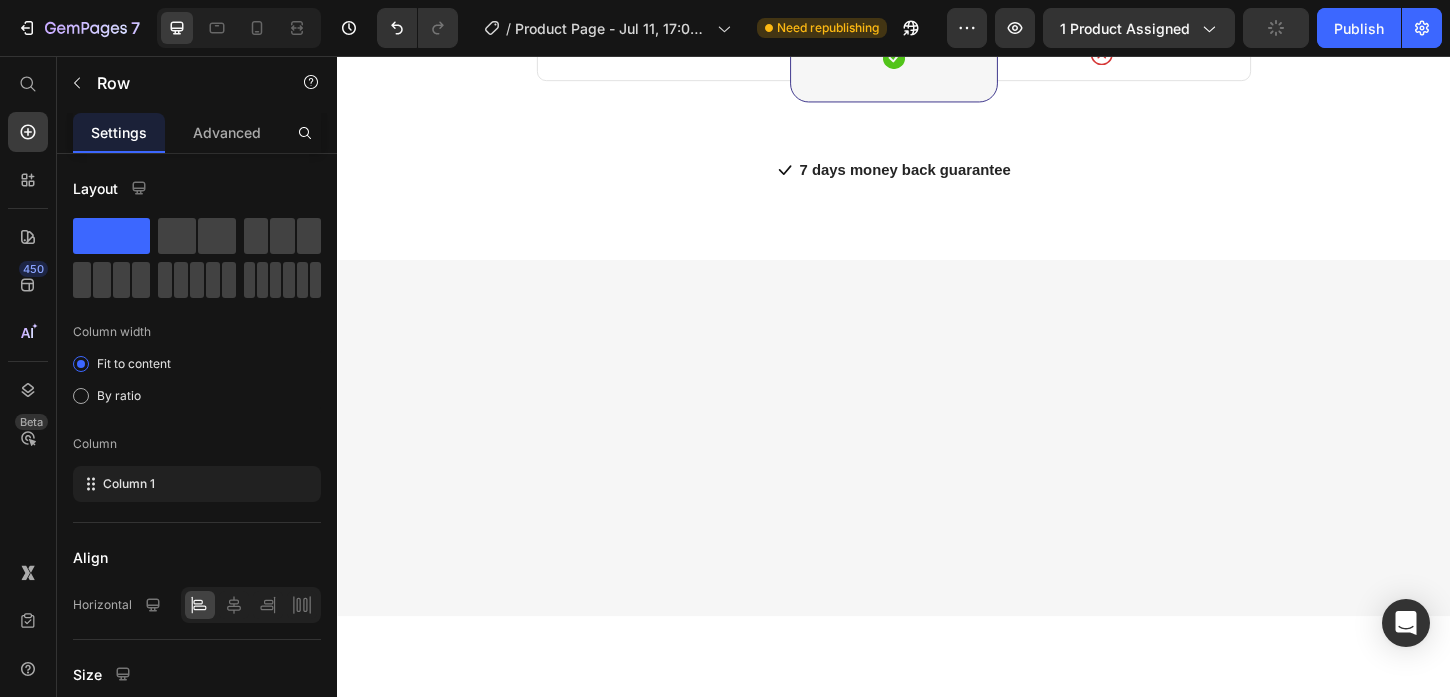 click on "It tastes delicious and aids with  my sleep" at bounding box center (526, -1017) 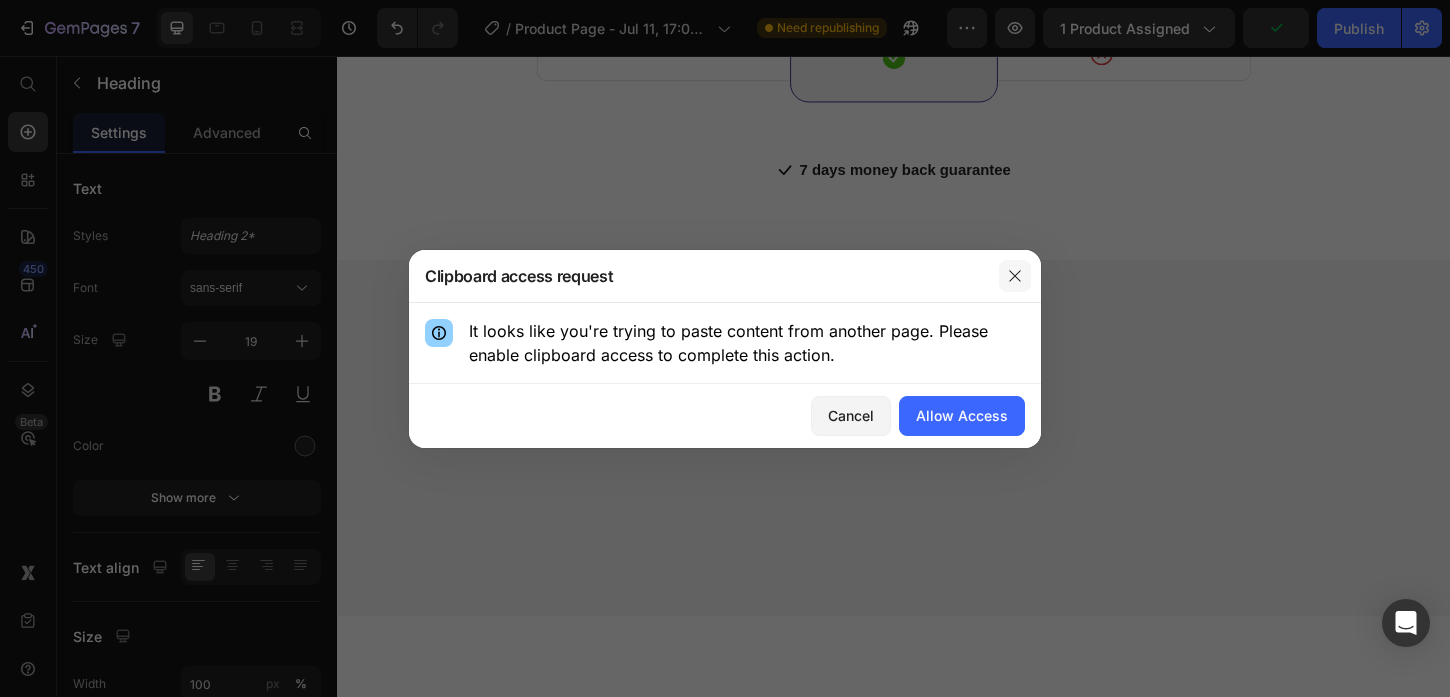 click at bounding box center (1015, 276) 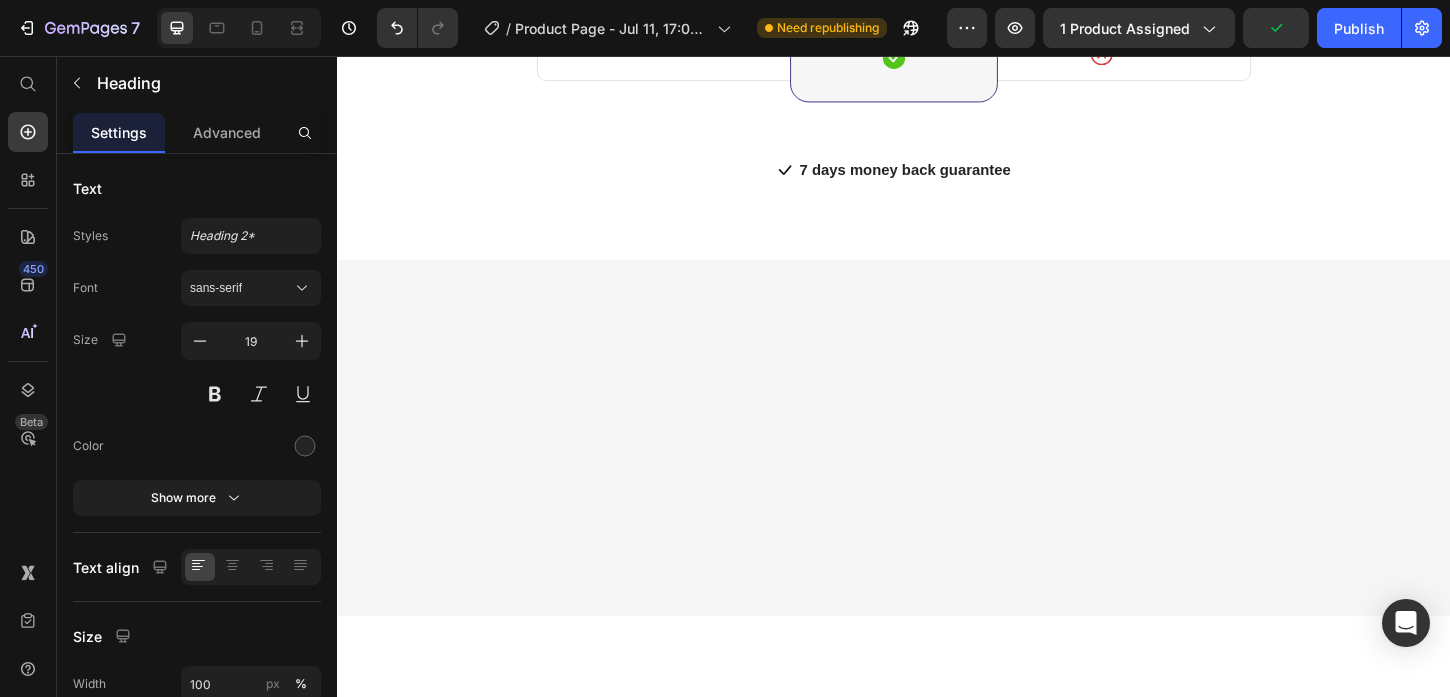 click on "It tastes delicious and aids with  my sleep" at bounding box center [526, -1017] 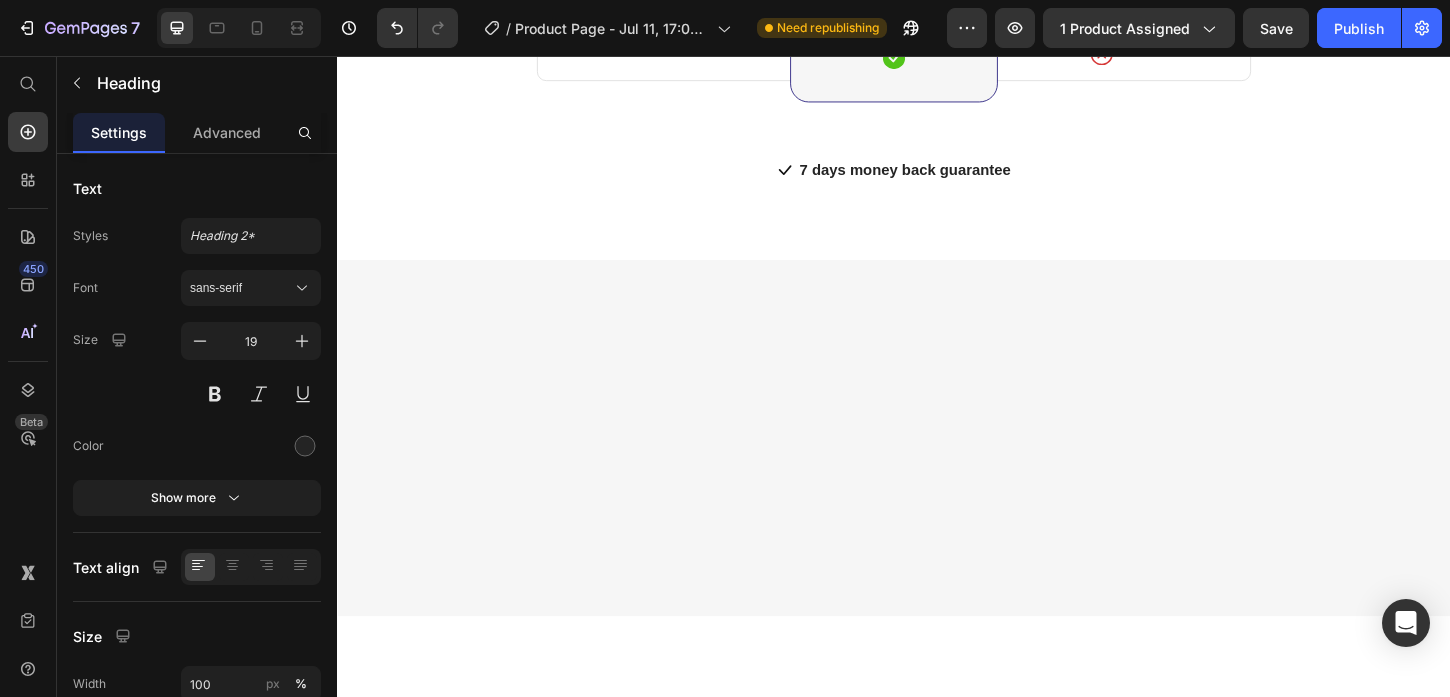 click on "I was skeptical at first but after 3 weeks of using the EMS Hips Toner, I can see a noticeable lift in my hips! It's so convenient - I use it while working from home. My confidence has really improved and my jeans fit better now." at bounding box center (526, -933) 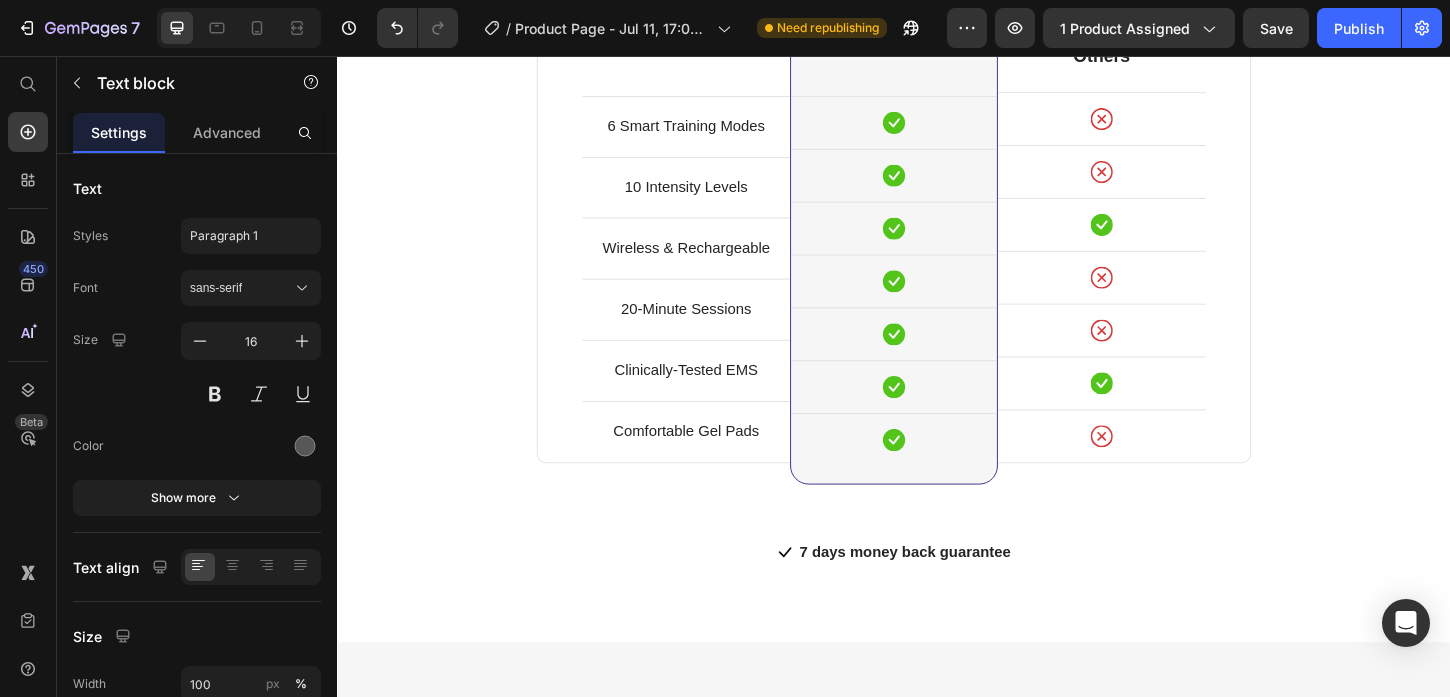 scroll, scrollTop: 3430, scrollLeft: 0, axis: vertical 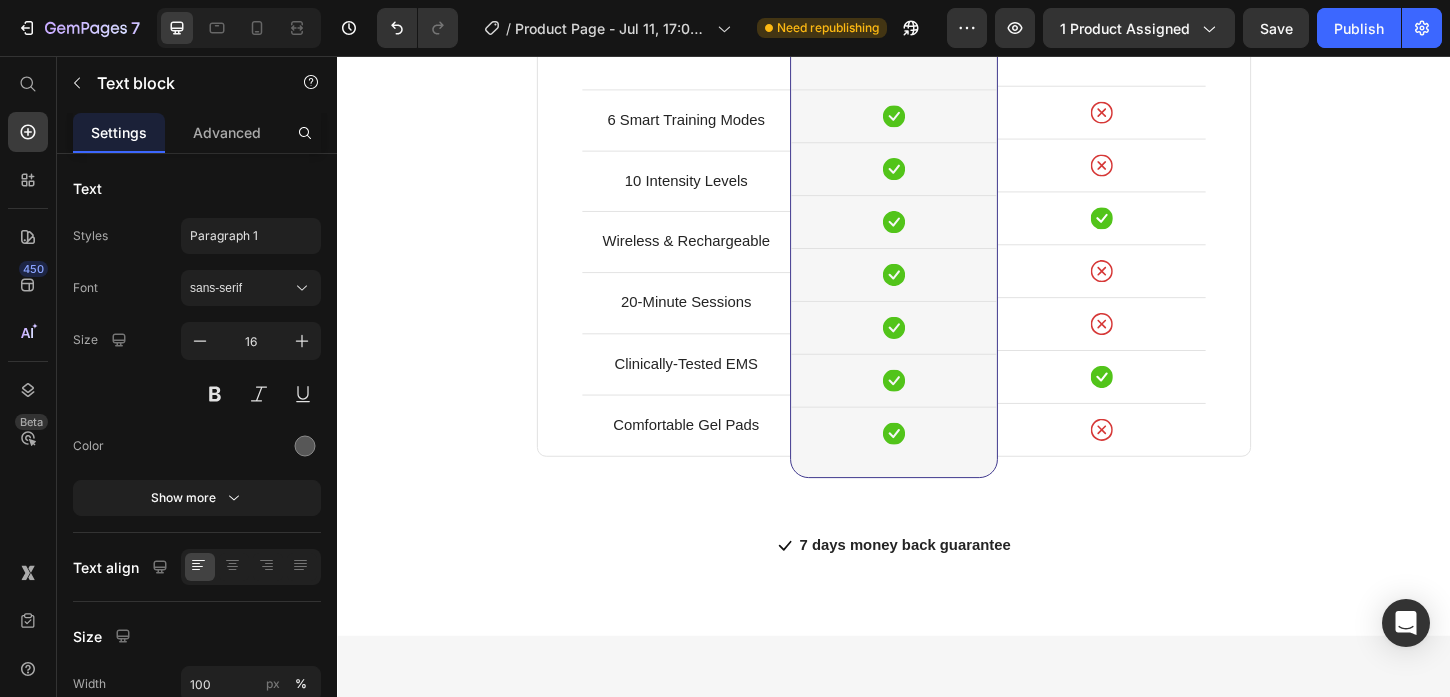 click on "Trusted By More Than  500,000 Customers Globally" at bounding box center (937, -763) 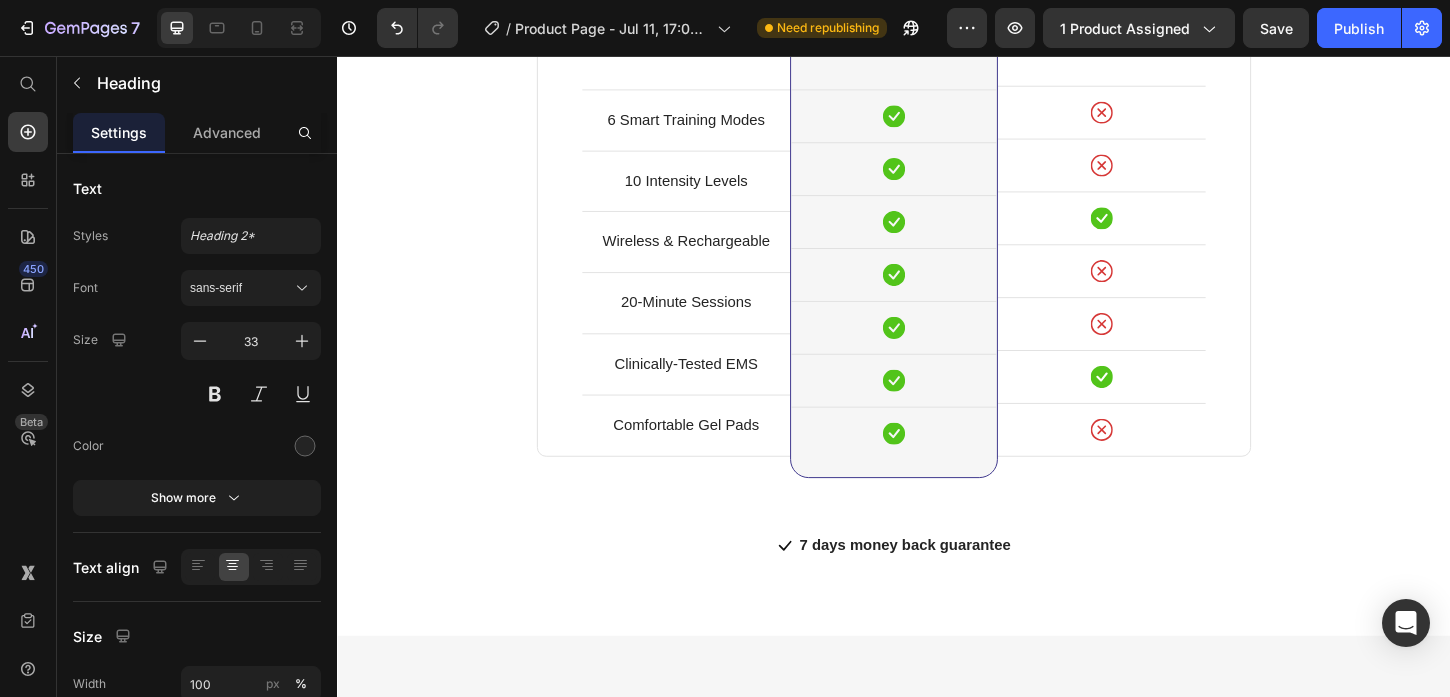 click on "Trusted By More Than  500,000 Customers Globally" at bounding box center (937, -763) 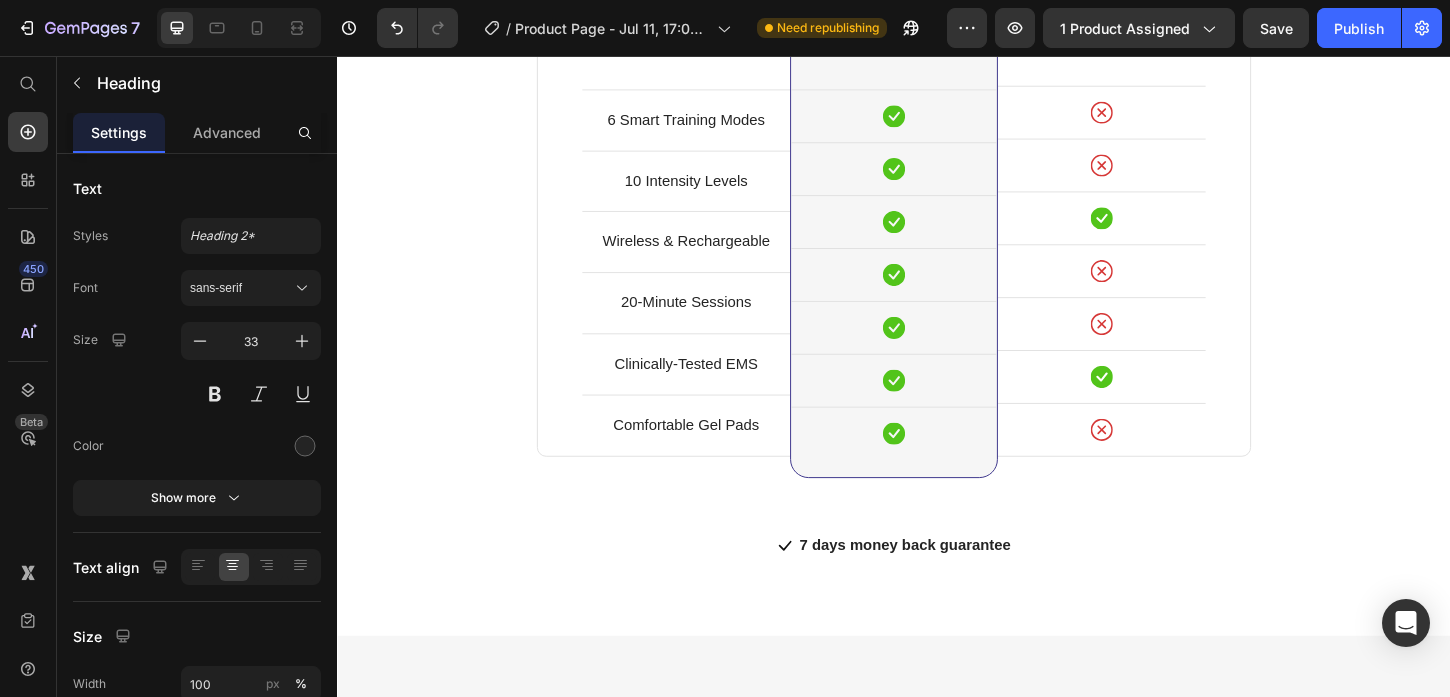 click on "Trusted By More Than  500,000 Customers Globally" at bounding box center (937, -763) 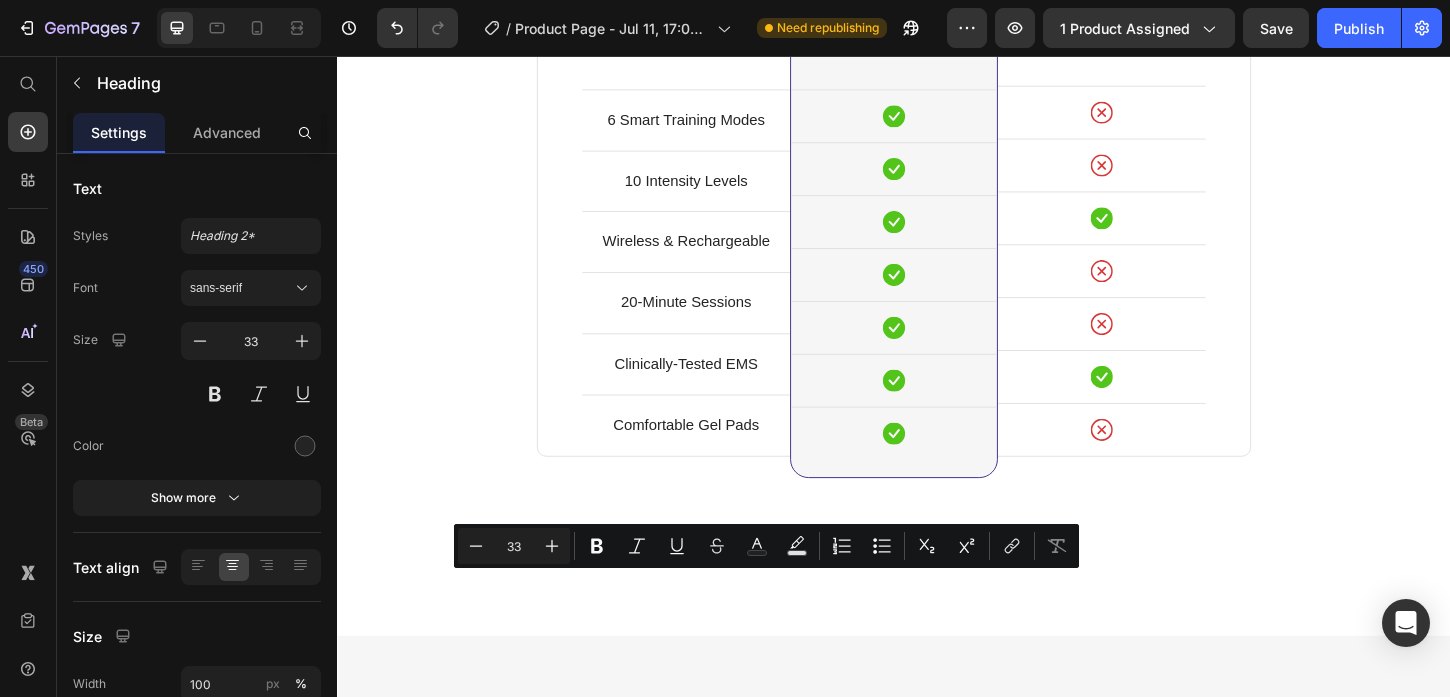 click on "Trusted By More Than  500,000 Customers Globally" at bounding box center [937, -763] 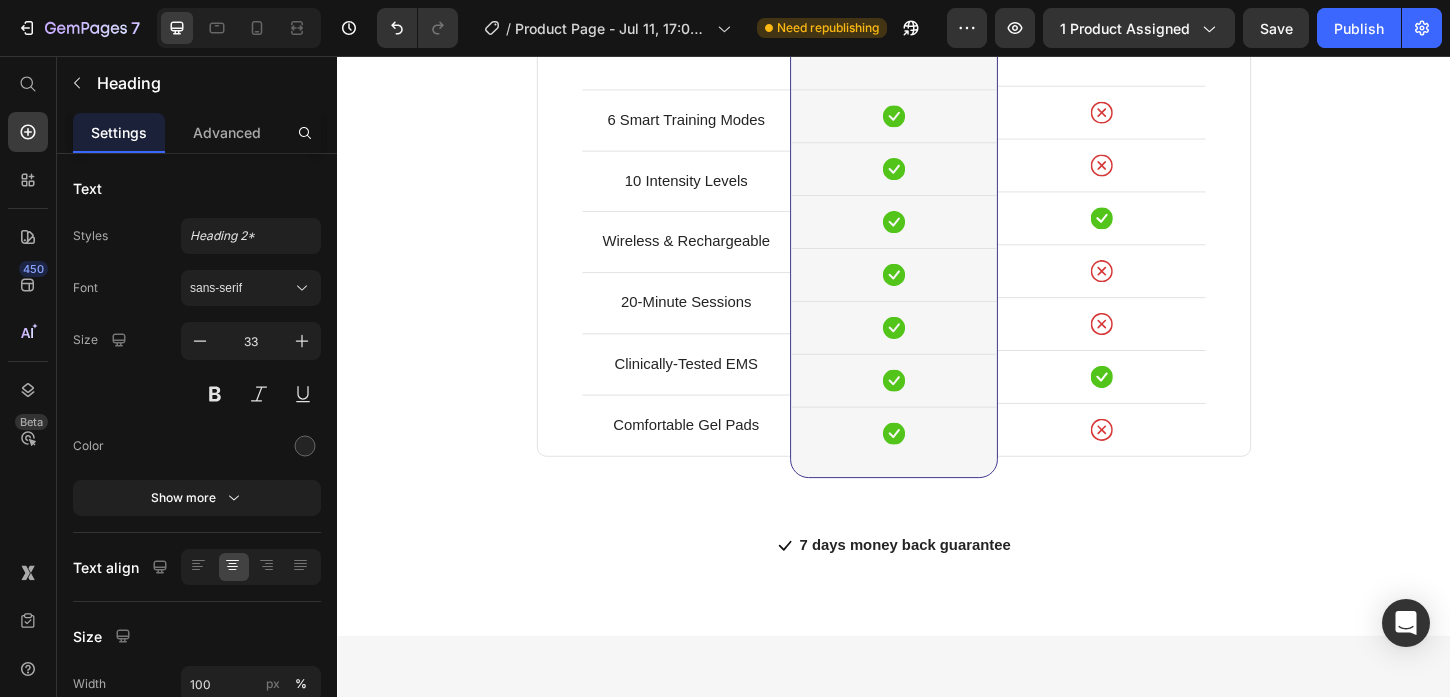 click on "Trusted By More Than  500,000 Customers Globally" at bounding box center (937, -763) 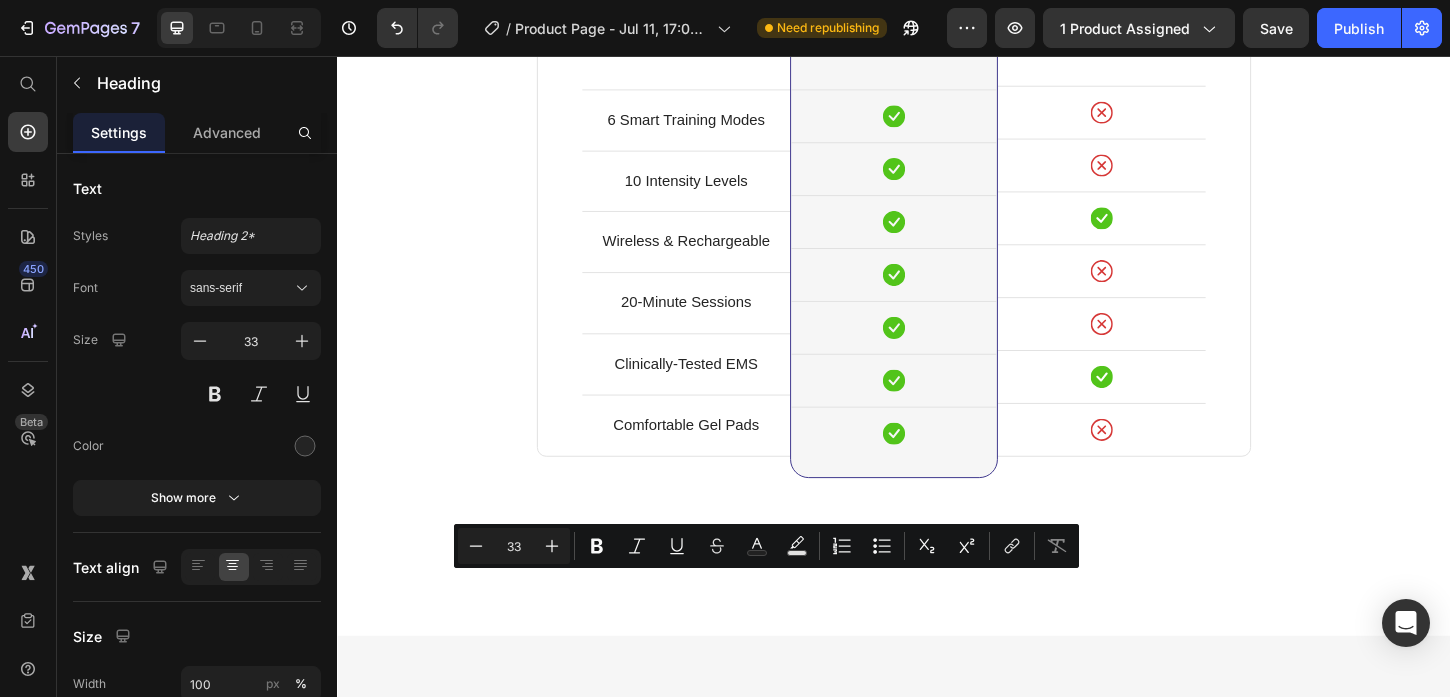 click on "Trusted By More Than  500,000 Customers Globally" at bounding box center [937, -763] 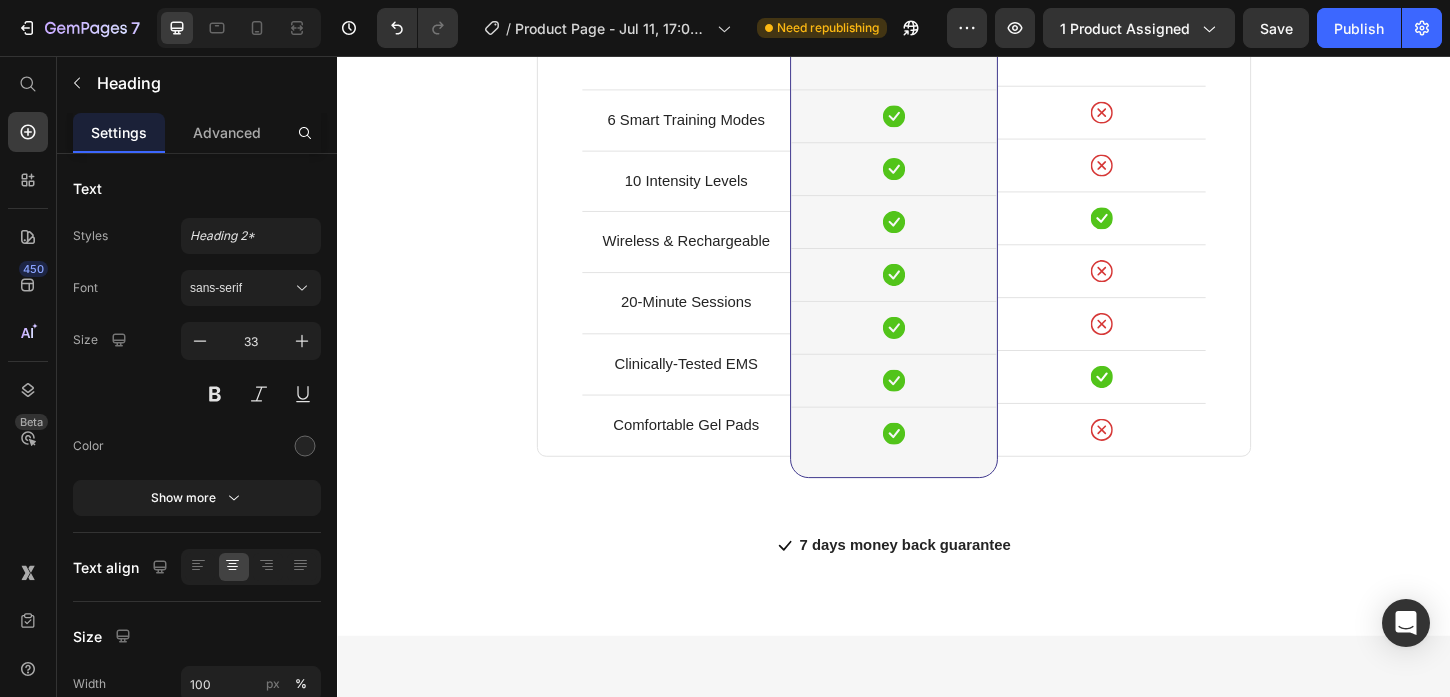 click on "Trusted By More Than  500,000 Customers Globally" at bounding box center (937, -763) 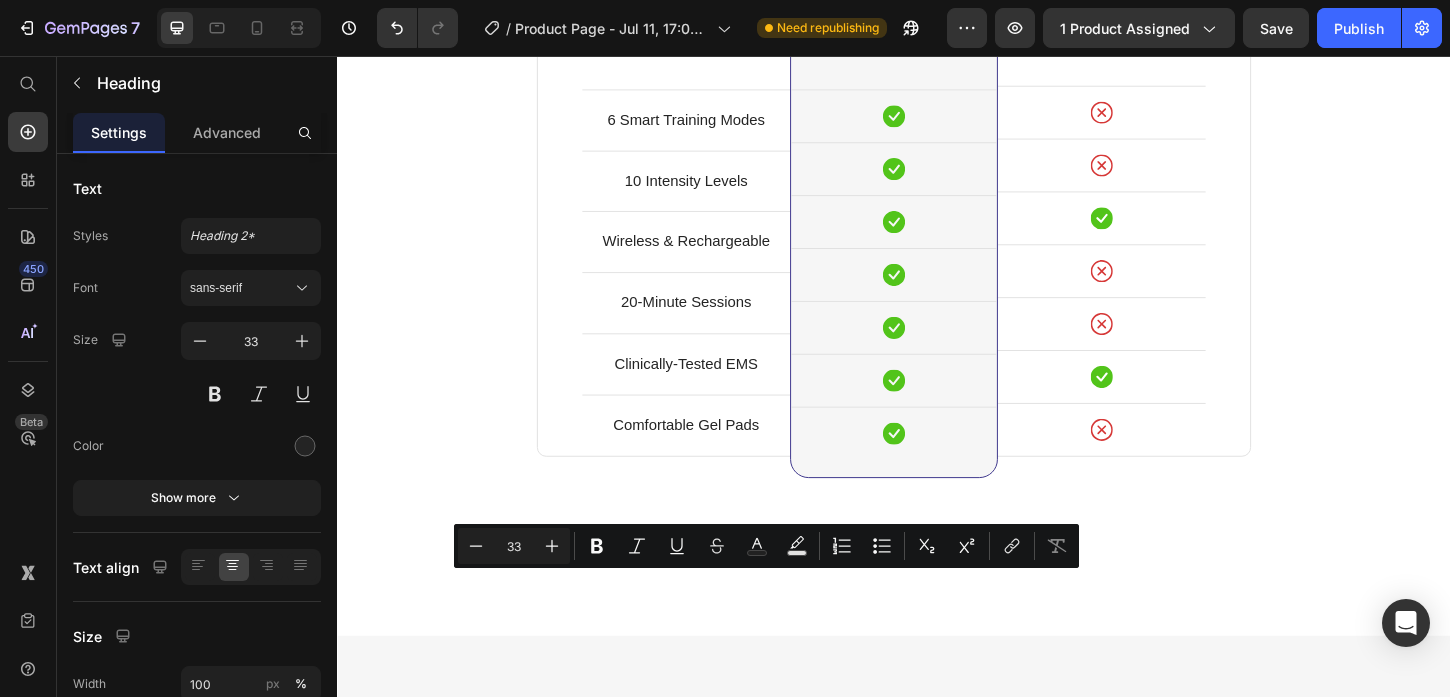 click on "Trusted By More Than  500,000 Customers Globally" at bounding box center (937, -763) 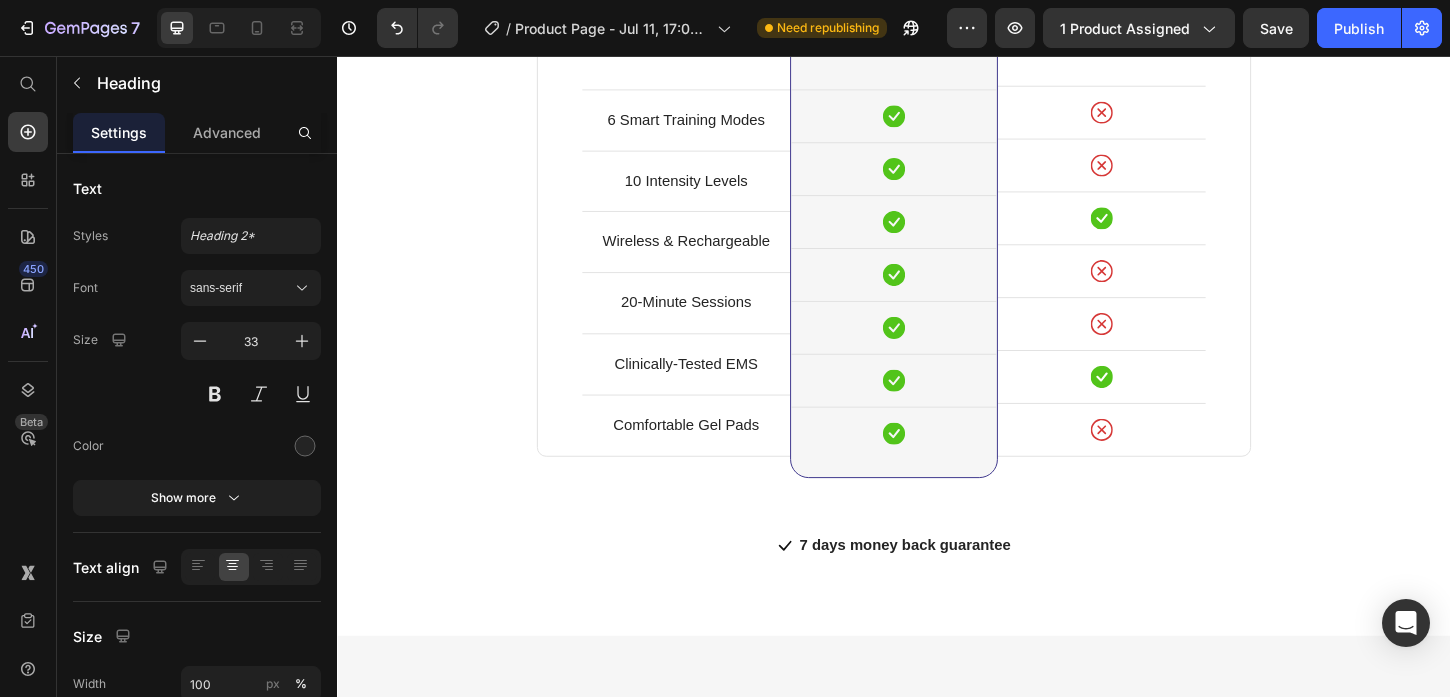 click on "Trusted By More Than  50,000 Customers Globally" at bounding box center [937, -763] 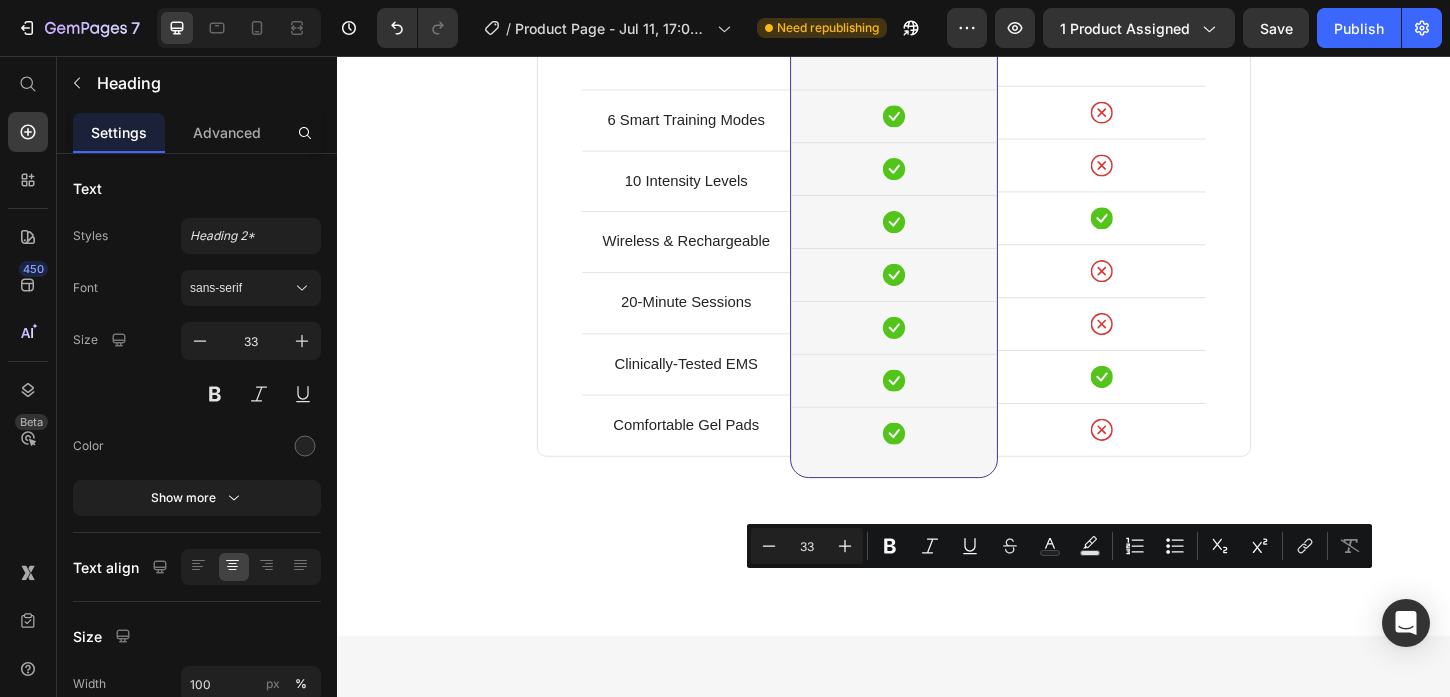 drag, startPoint x: 1166, startPoint y: 628, endPoint x: 1035, endPoint y: 628, distance: 131 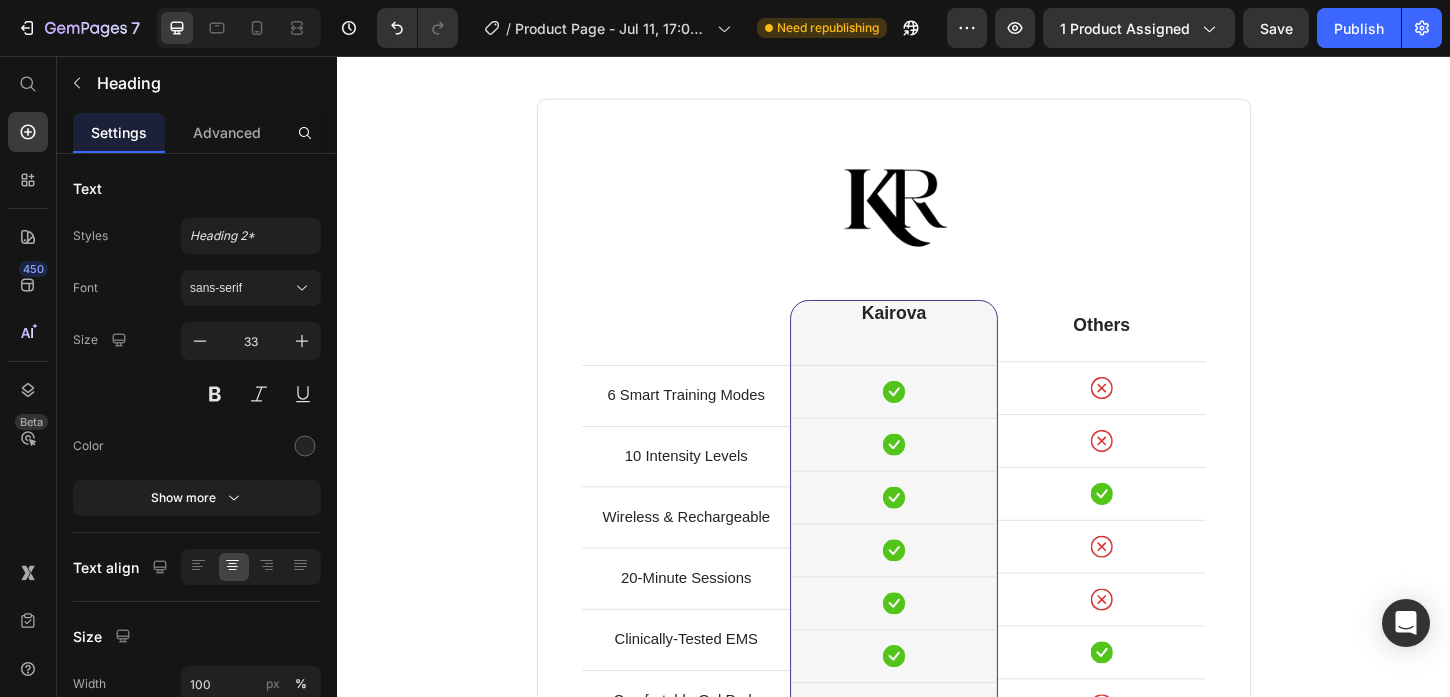 scroll, scrollTop: 4761, scrollLeft: 0, axis: vertical 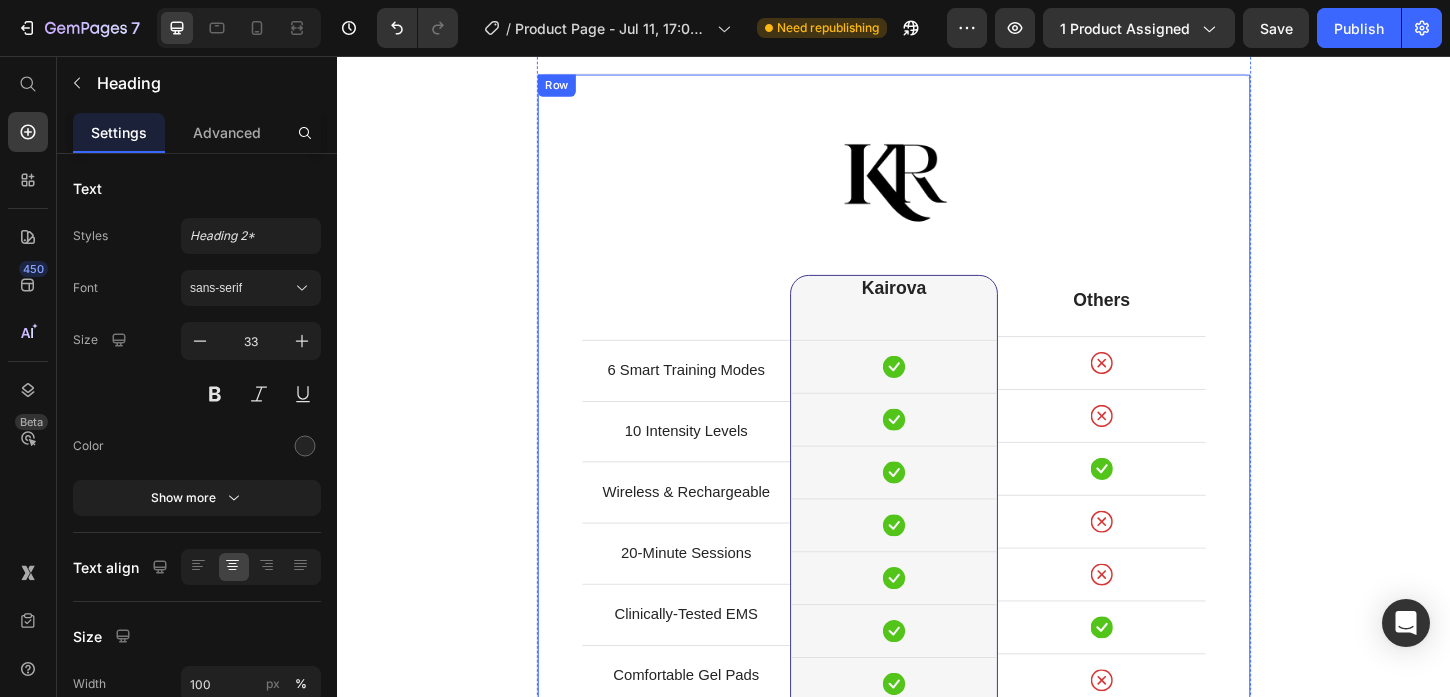 click on "Why Kairova EMS Hips Toner Beats The Competition Heading See exactly why you should buy from us. Text block Row 6 Smart Training Modes Text block Row 10 Intensity Levels Text block Row Wireless & Rechargeable Text block Row 20-Minute Sessions Text block Row Clinically-Tested EMS Text block Row Comfortable Gel Pads Text block Row Image Kairova Heading
Icon Row
Icon Row
Icon Row
Icon Row
Icon Row
Icon Row
Icon Row Row Others Heading
Icon Row
Icon Row
Icon Row
Icon Row
Icon Row
Icon Row
Icon Row Row Your Brand Heading Differentiation Point 1 Text block
Icon Row Differentiation Point 2 Text block
Icon Row Differentiation Point 3 Text block
Icon Row Differentiation Point 4 Text block
Icon Row Differentiation Point 5 Text block Icon" at bounding box center (937, 391) 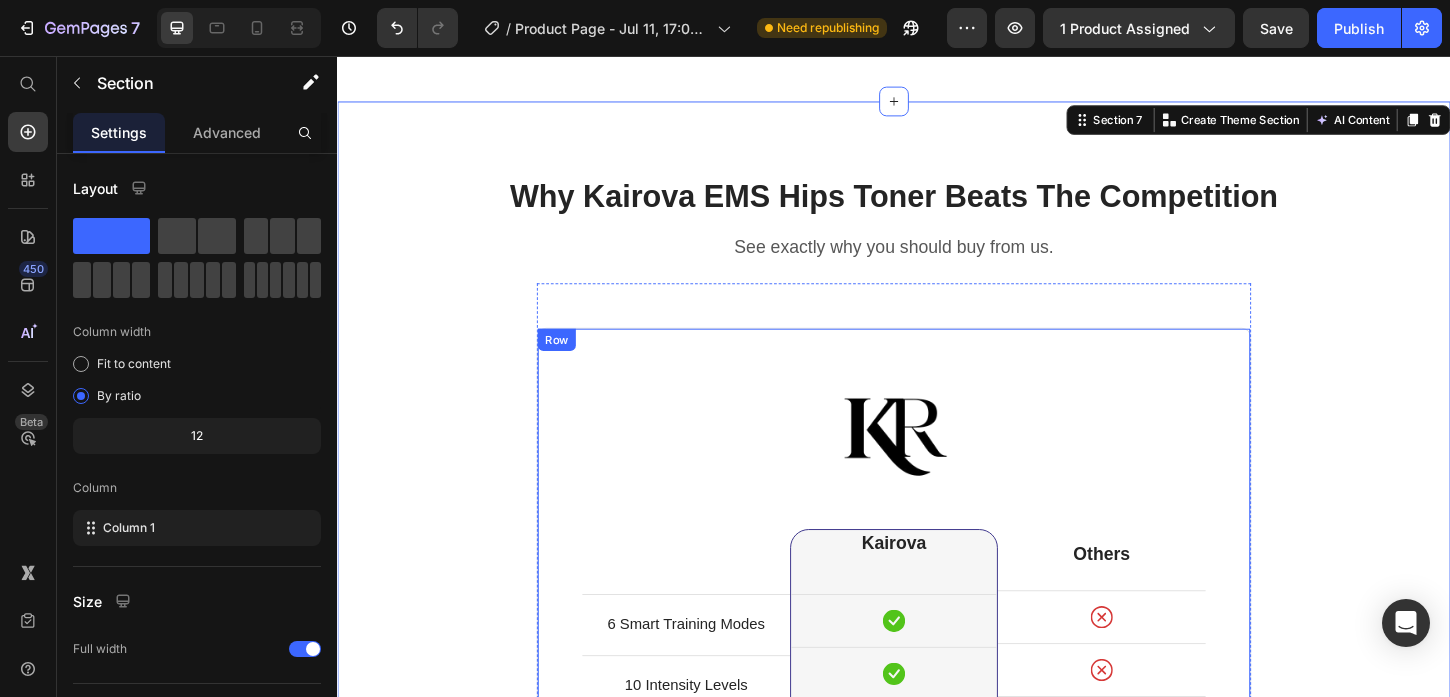 scroll, scrollTop: 4486, scrollLeft: 0, axis: vertical 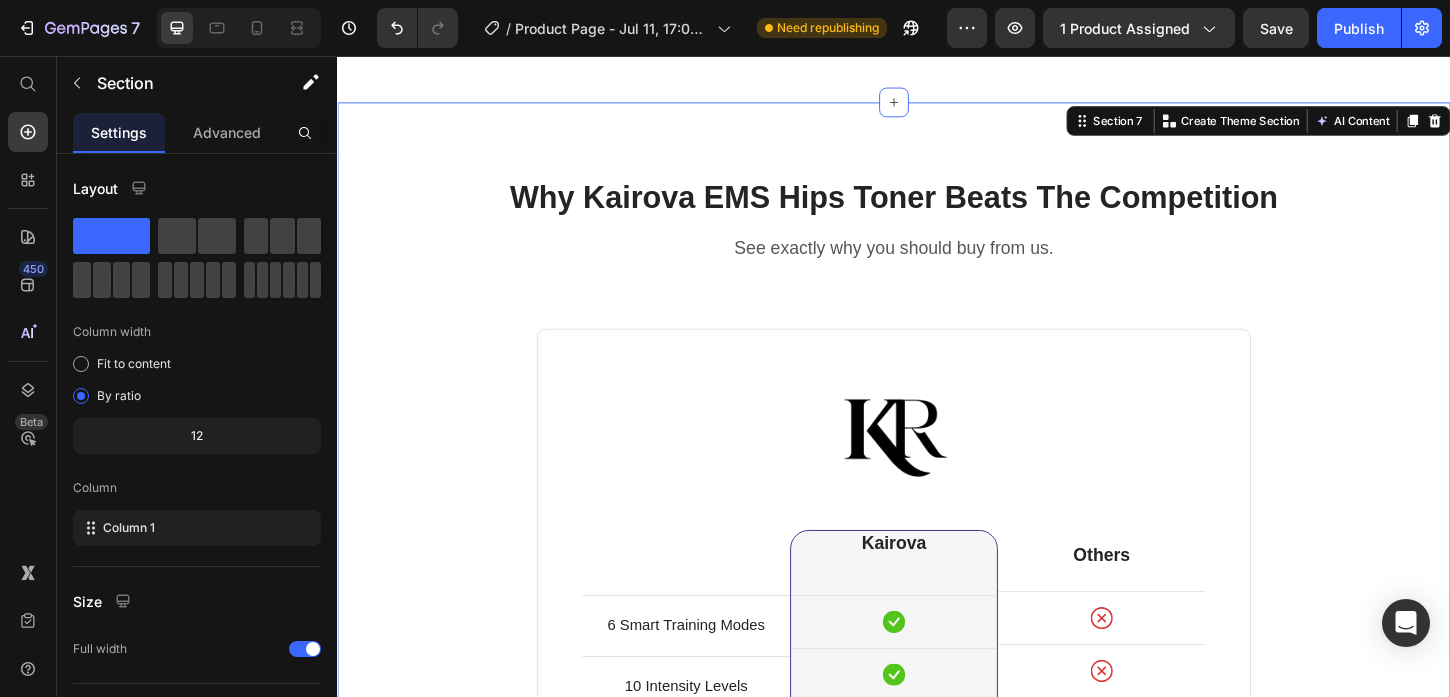 click on "Why Kairova EMS Hips Toner Beats The Competition Heading See exactly why you should buy from us. Text block Row 6 Smart Training Modes Text block Row 10 Intensity Levels Text block Row Wireless & Rechargeable Text block Row 20-Minute Sessions Text block Row Clinically-Tested EMS Text block Row Comfortable Gel Pads Text block Row Image Kairova Heading
Icon Row
Icon Row
Icon Row
Icon Row
Icon Row
Icon Row
Icon Row Row Others Heading
Icon Row
Icon Row
Icon Row
Icon Row
Icon Row
Icon Row
Icon Row Row Your Brand Heading Differentiation Point 1 Text block
Icon Row Differentiation Point 2 Text block
Icon Row Differentiation Point 3 Text block
Icon Row Differentiation Point 4 Text block
Icon Row Differentiation Point 5 Text block Icon" at bounding box center (937, 666) 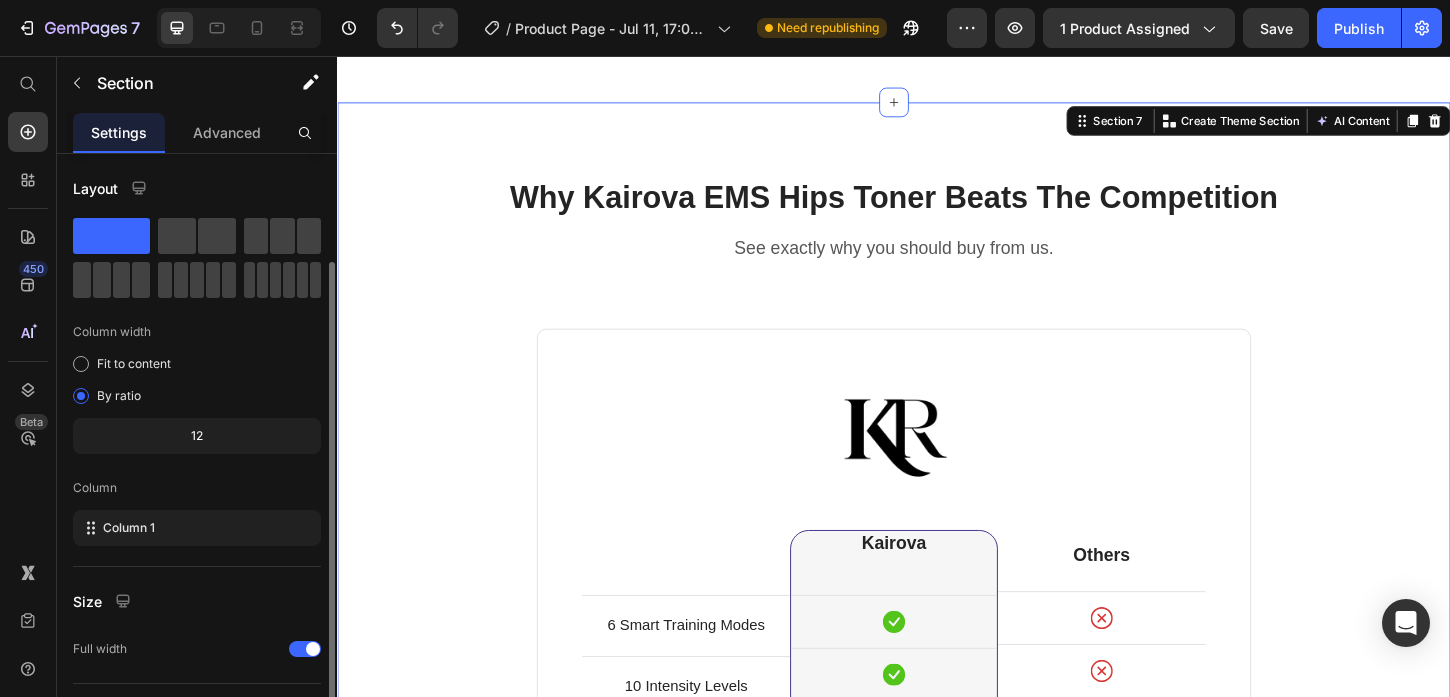 scroll, scrollTop: 208, scrollLeft: 0, axis: vertical 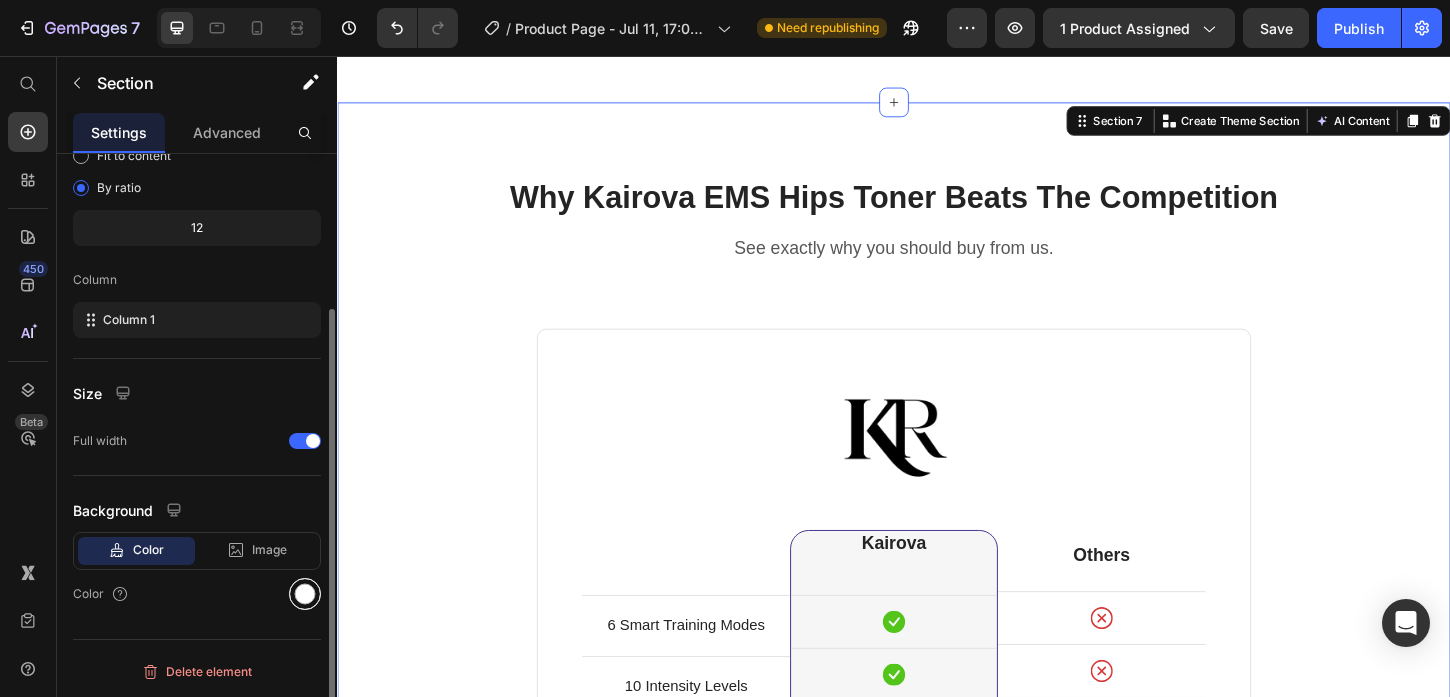 click at bounding box center (305, 594) 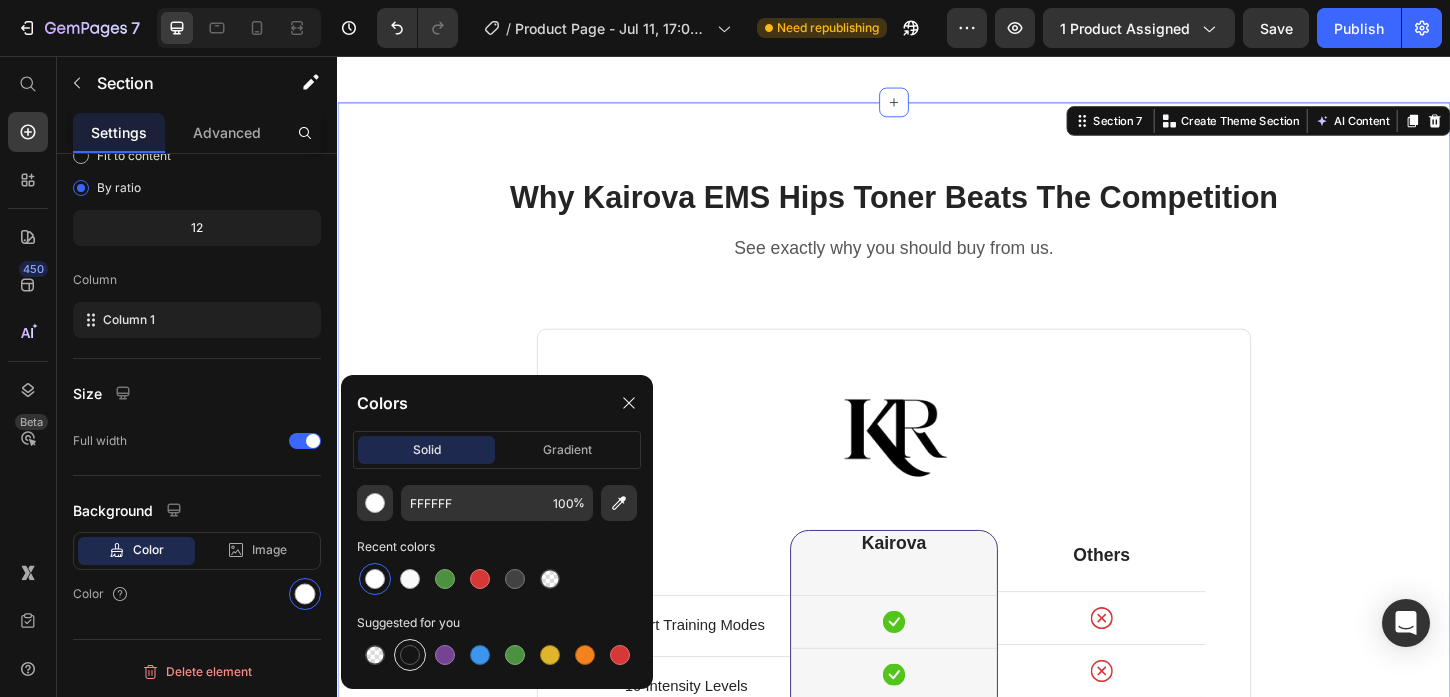 click at bounding box center [410, 655] 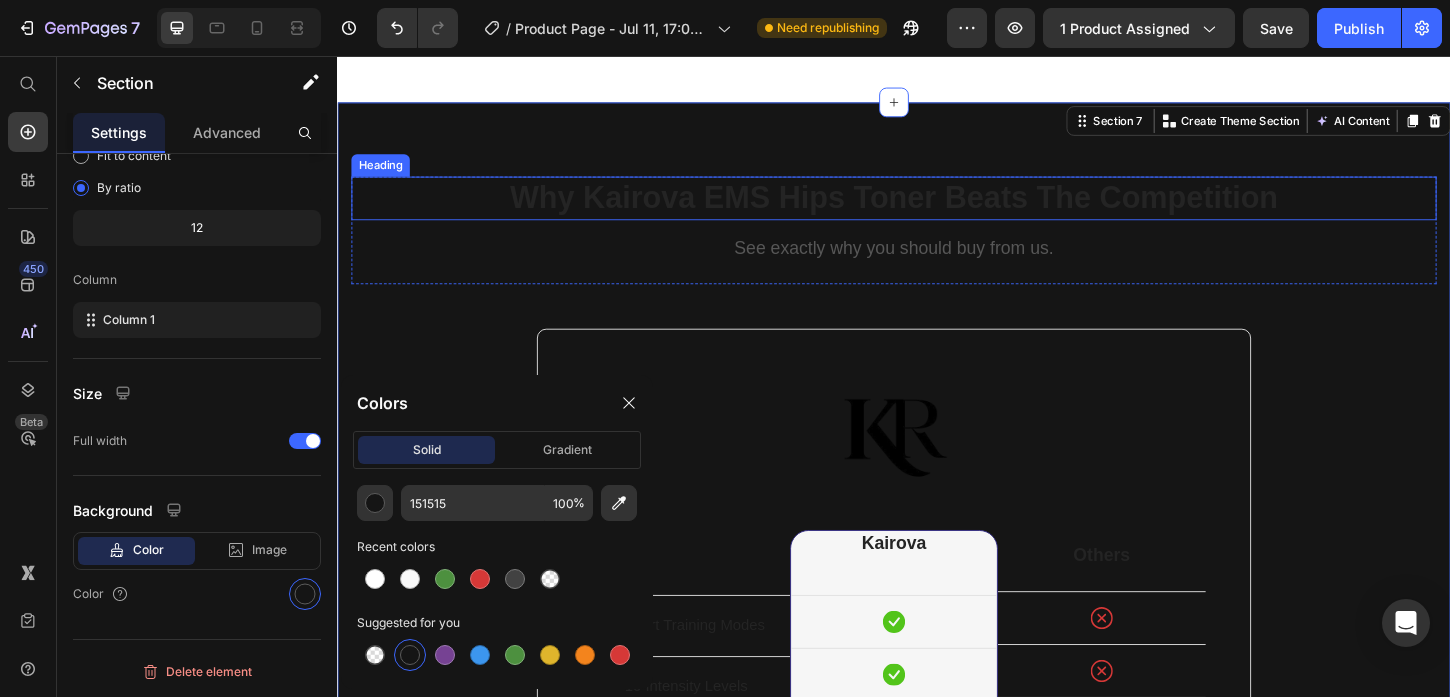 click on "Why Kairova EMS Hips Toner Beats The Competition Heading See exactly why you should buy from us. Text block Row 6 Smart Training Modes Text block Row 10 Intensity Levels Text block Row Wireless & Rechargeable Text block Row 20-Minute Sessions Text block Row Clinically-Tested EMS Text block Row Comfortable Gel Pads Text block Row Image Kairova Heading
Icon Row
Icon Row
Icon Row
Icon Row
Icon Row
Icon Row
Icon Row Row Others Heading
Icon Row
Icon Row
Icon Row
Icon Row
Icon Row
Icon Row
Icon Row Row Your Brand Heading Differentiation Point 1 Text block
Icon Row Differentiation Point 2 Text block
Icon Row Differentiation Point 3 Text block
Icon Row Differentiation Point 4 Text block
Icon Row Differentiation Point 5 Text block Icon" at bounding box center (937, 666) 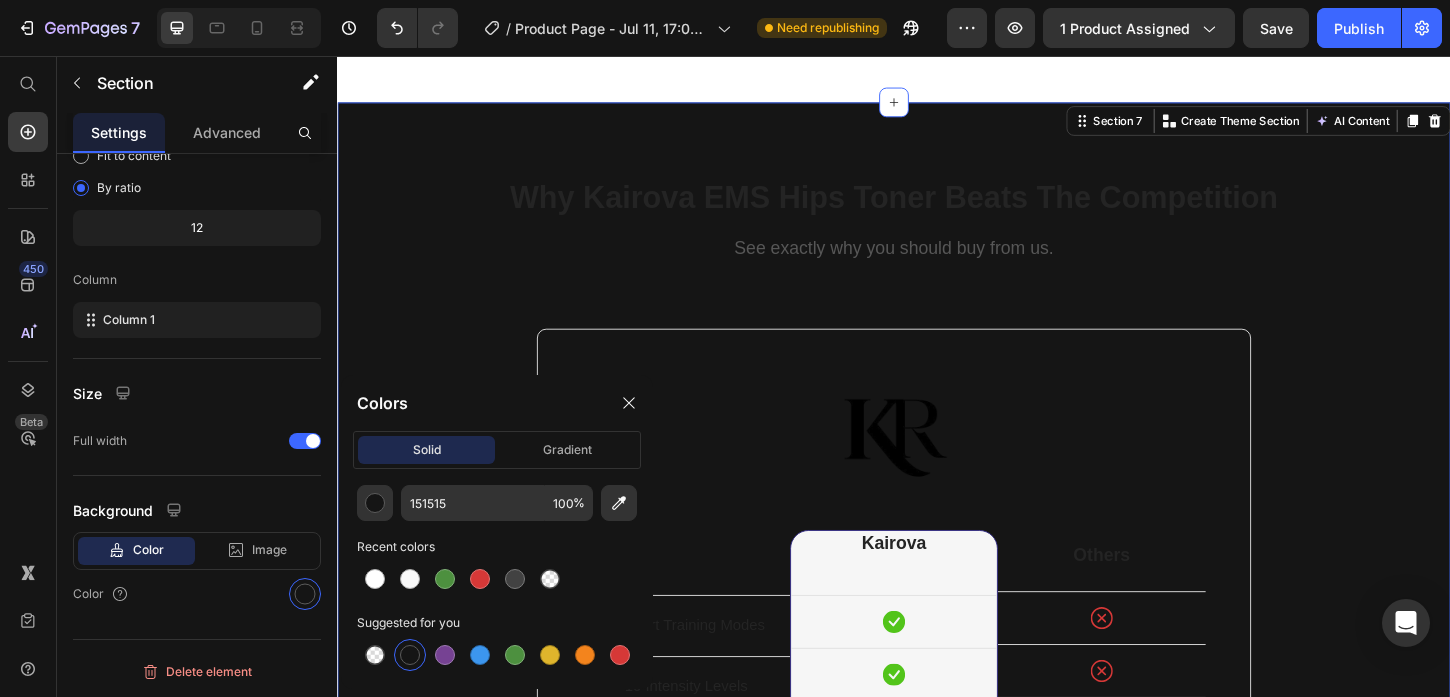 click on "Why Kairova EMS Hips Toner Beats The Competition" at bounding box center (937, 209) 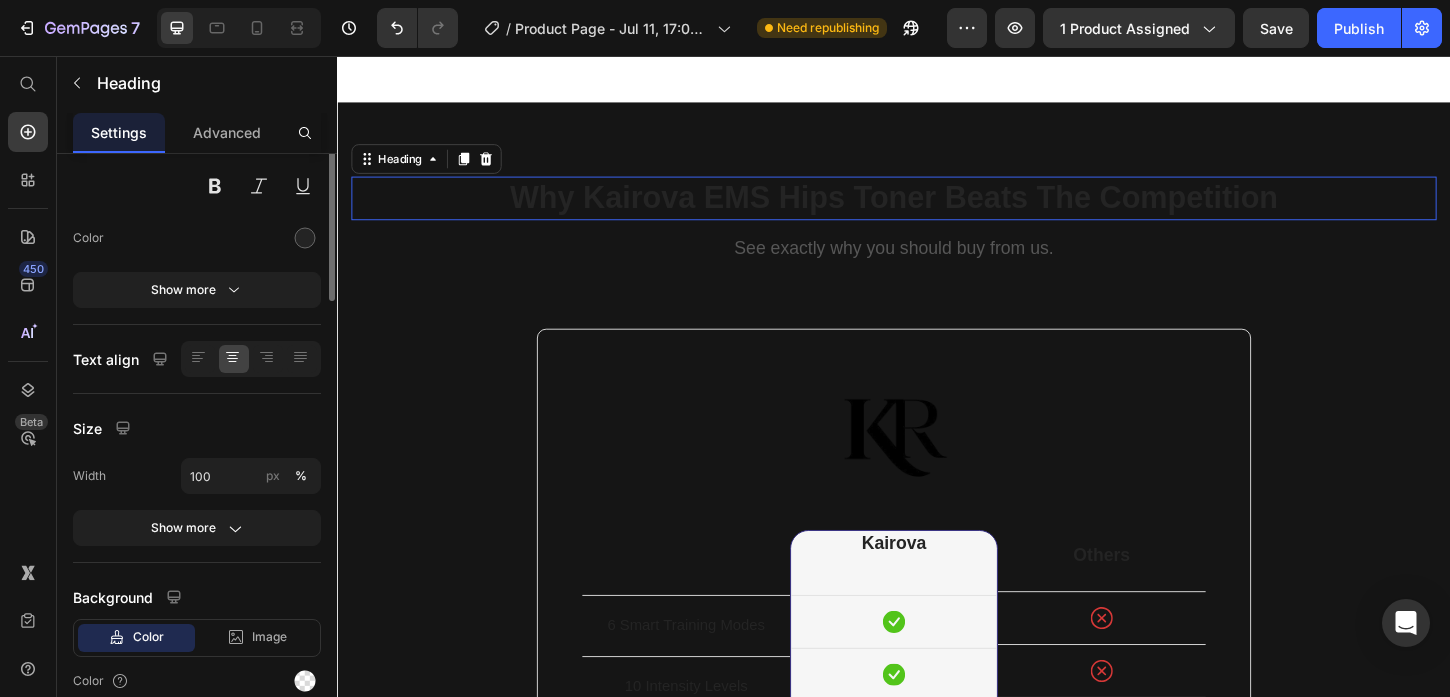 scroll, scrollTop: 0, scrollLeft: 0, axis: both 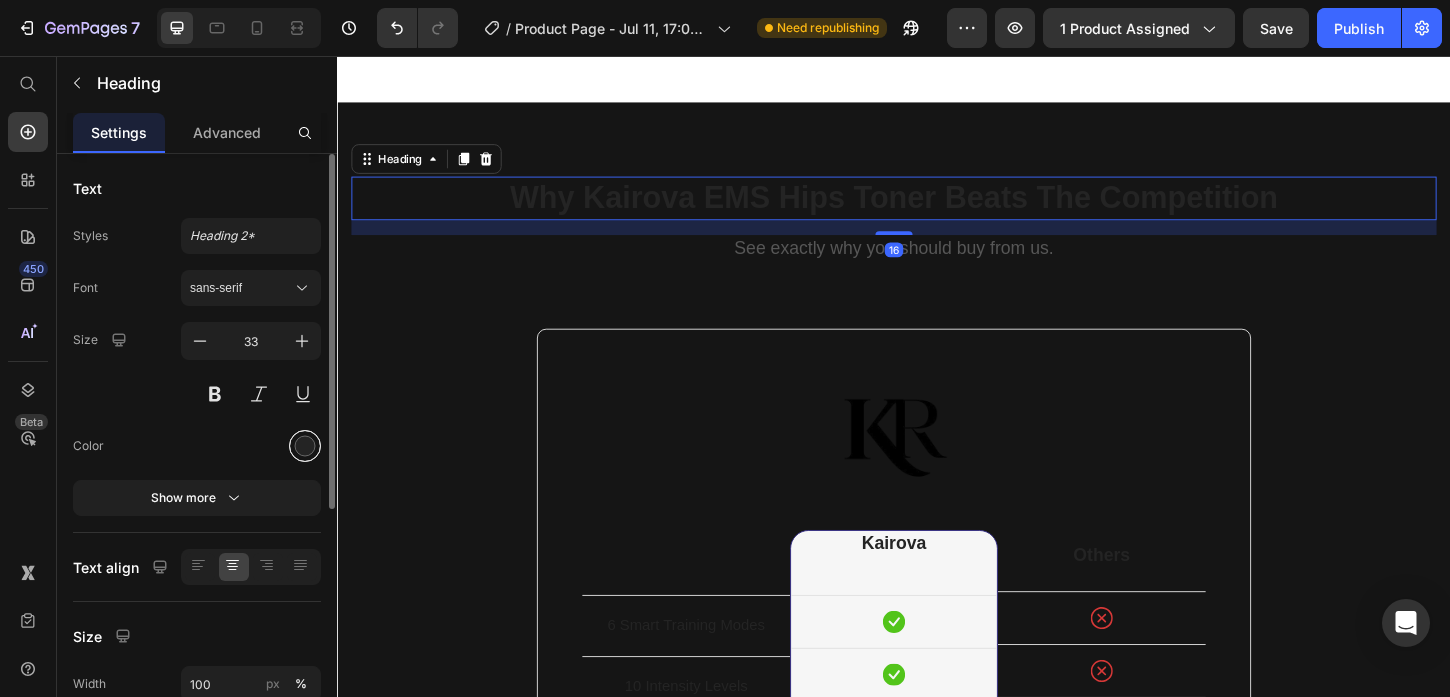 click at bounding box center (305, 446) 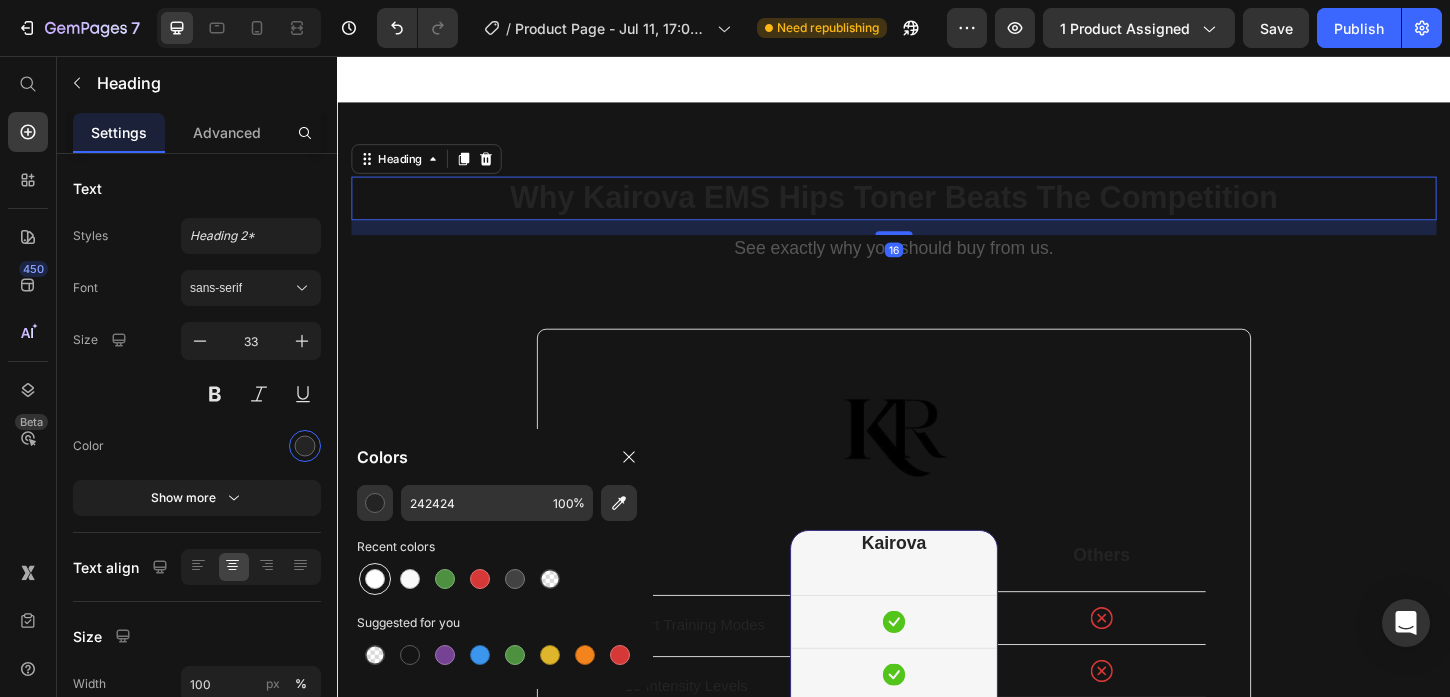 click at bounding box center (375, 579) 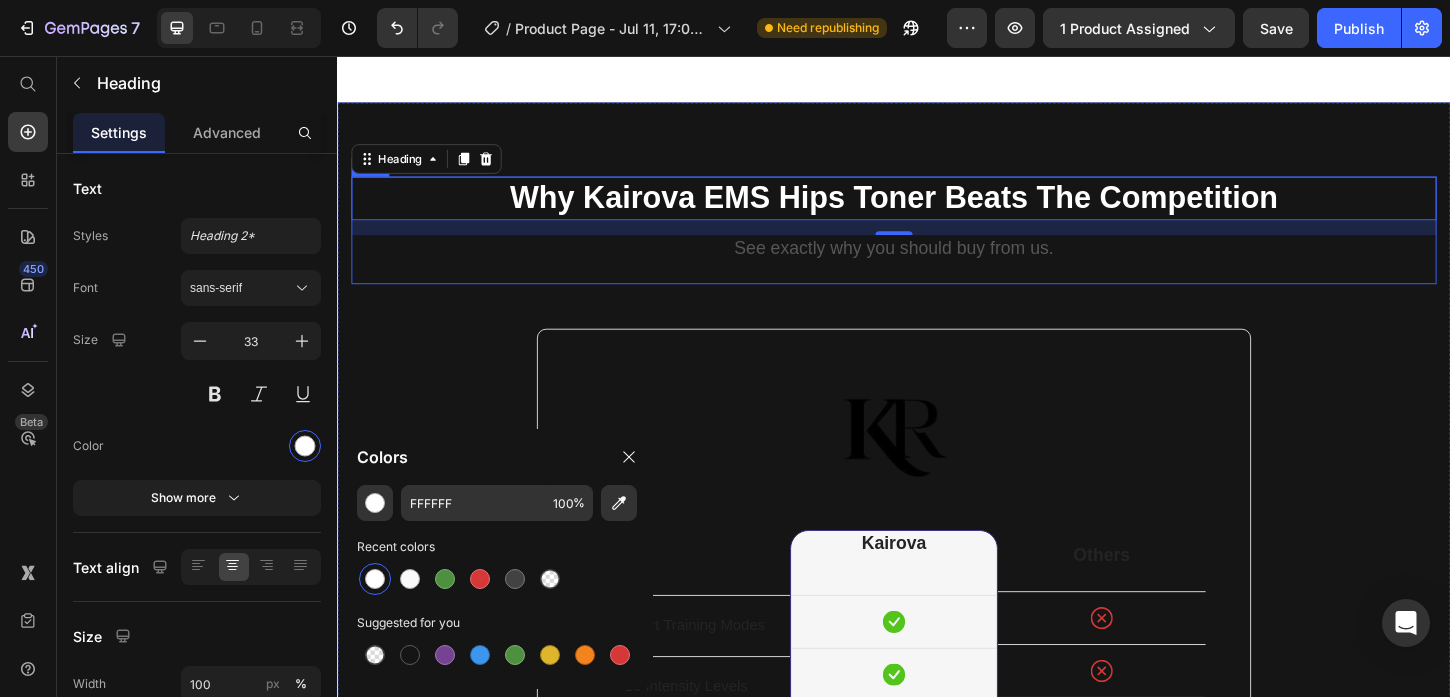click on "See exactly why you should buy from us." at bounding box center (937, 263) 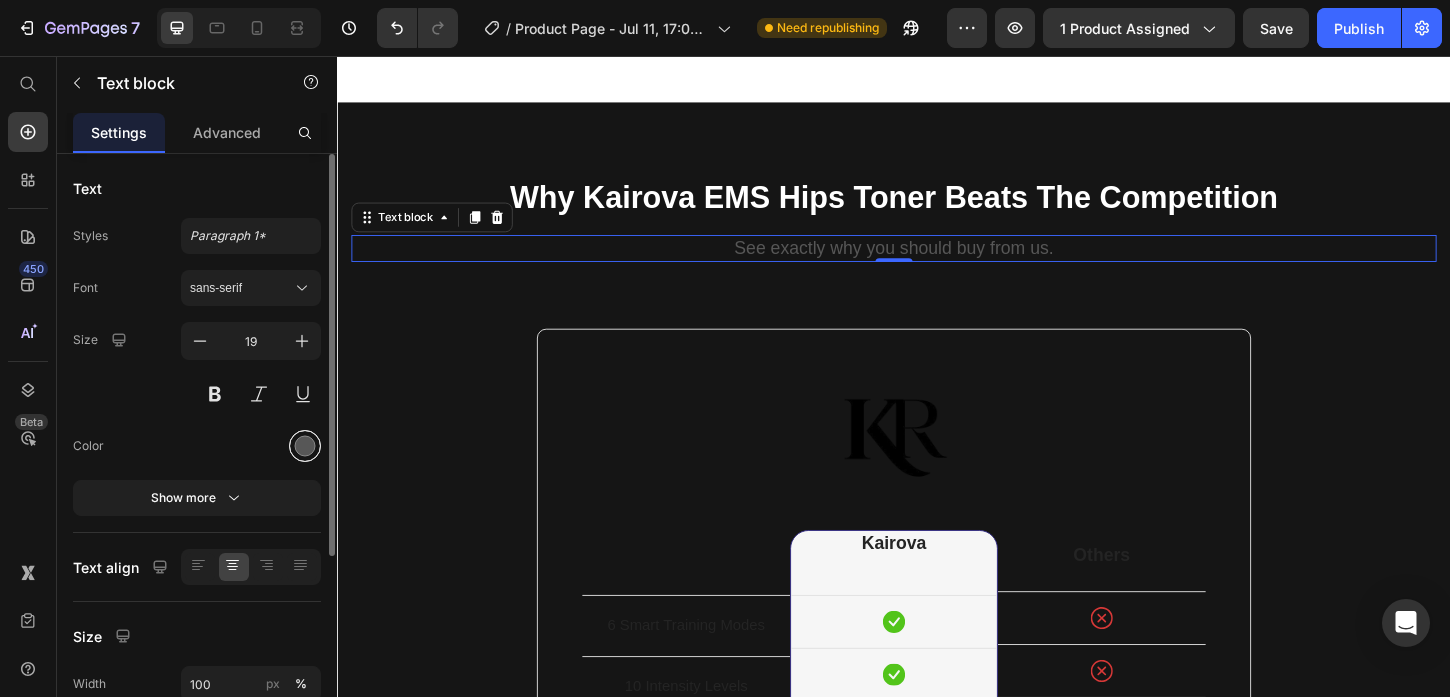 click at bounding box center [305, 446] 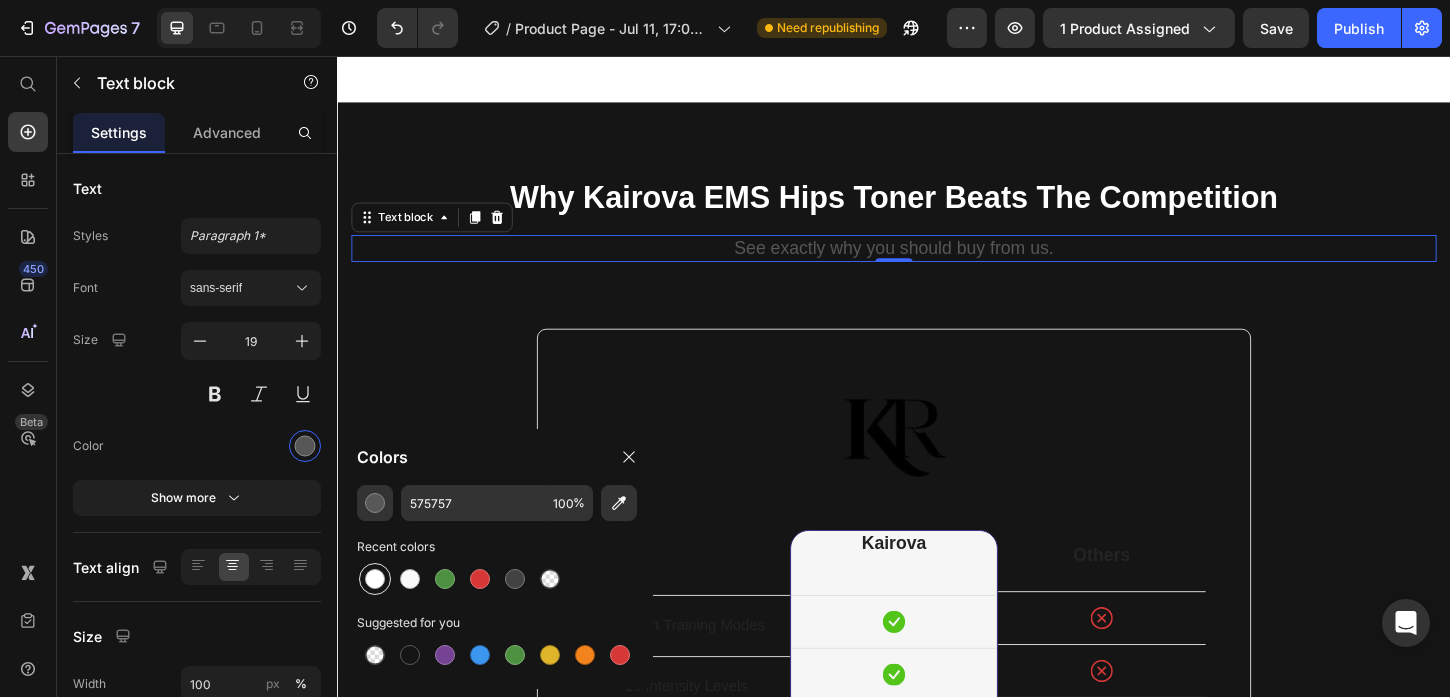 click at bounding box center [375, 579] 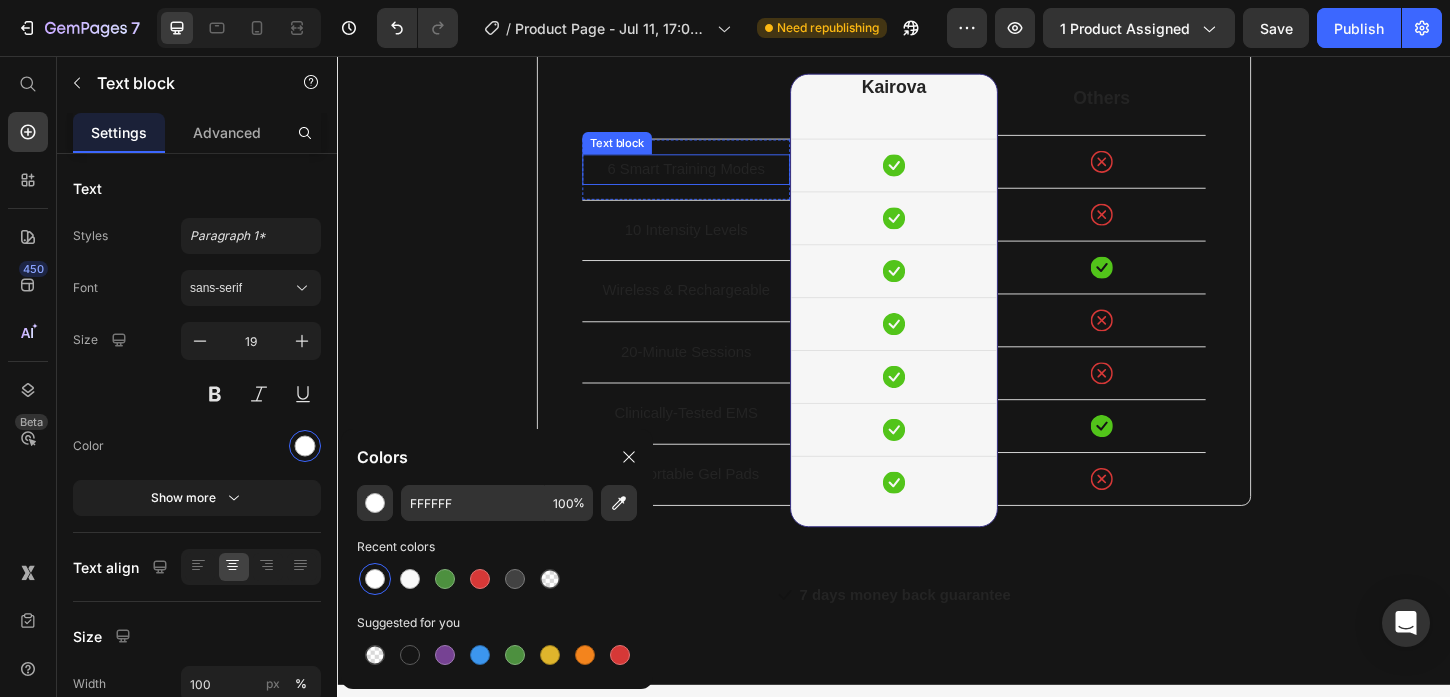 scroll, scrollTop: 4941, scrollLeft: 0, axis: vertical 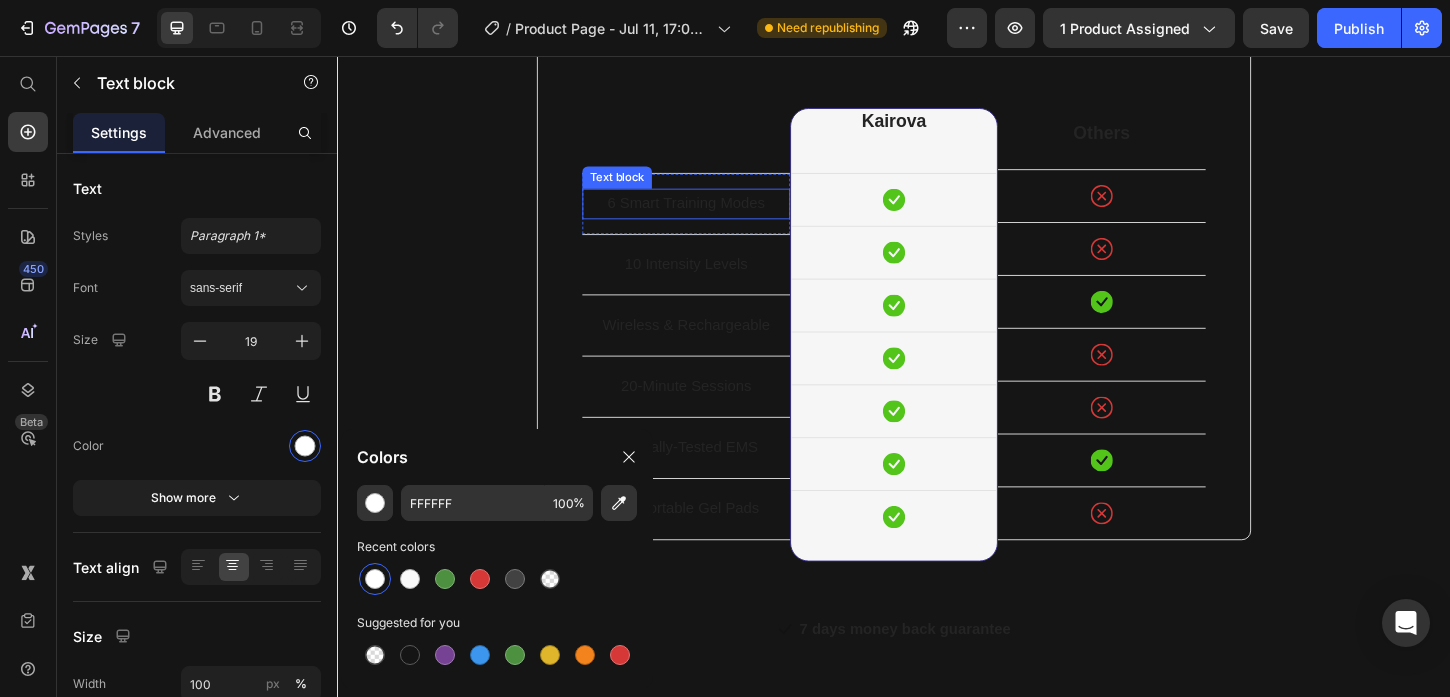 click on "6 Smart Training Modes" at bounding box center [713, 215] 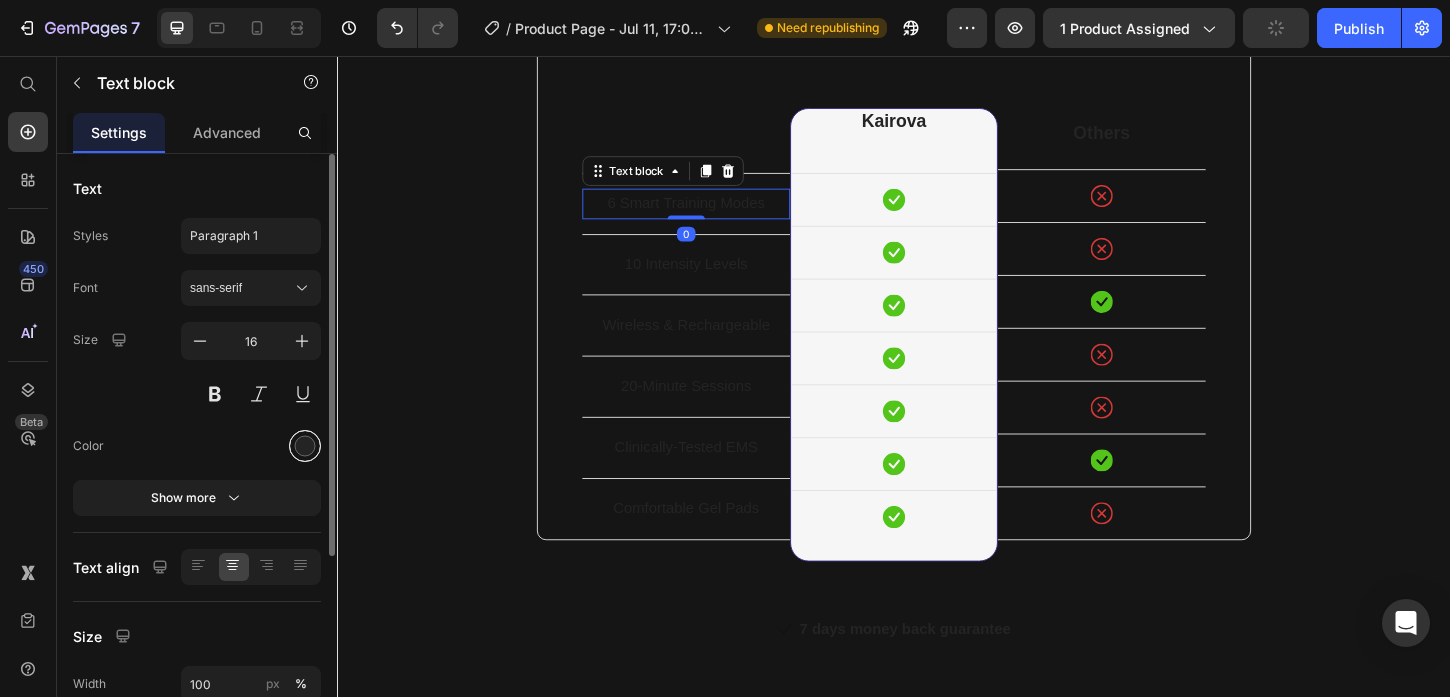 click at bounding box center [305, 446] 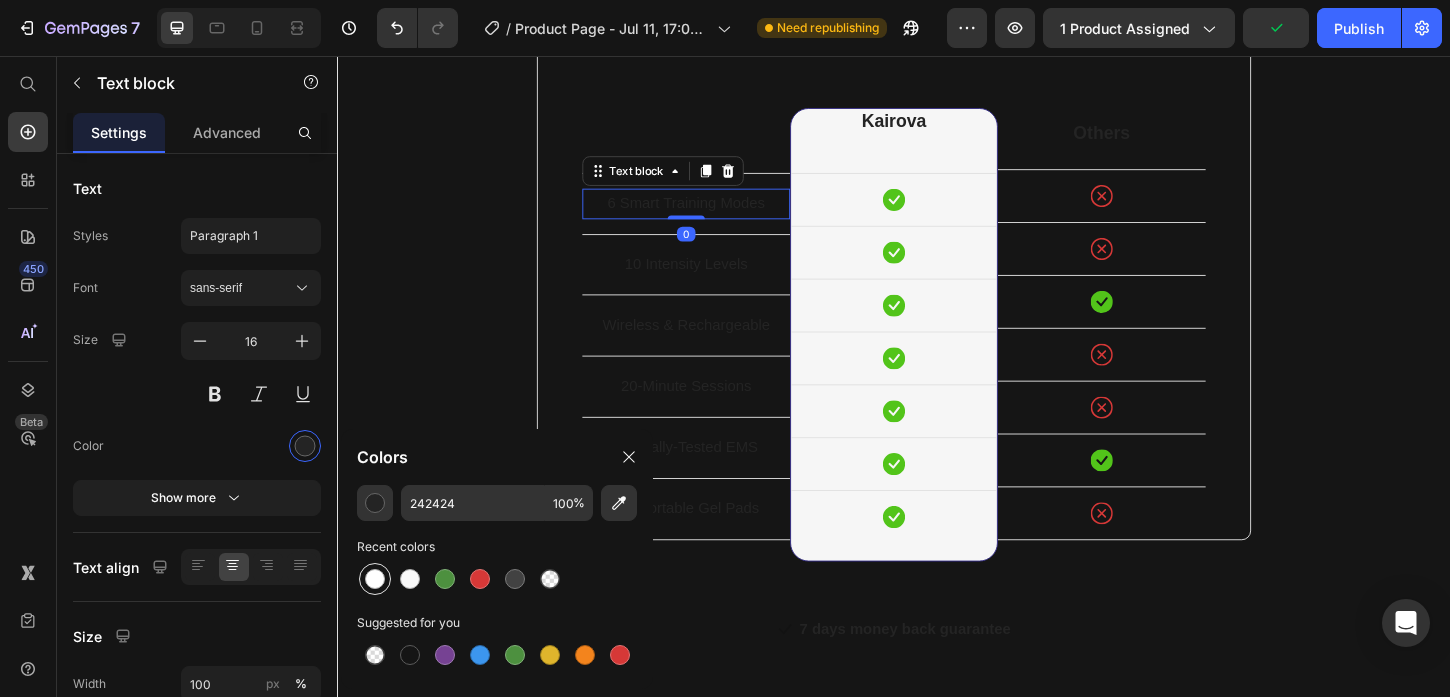 click at bounding box center [375, 579] 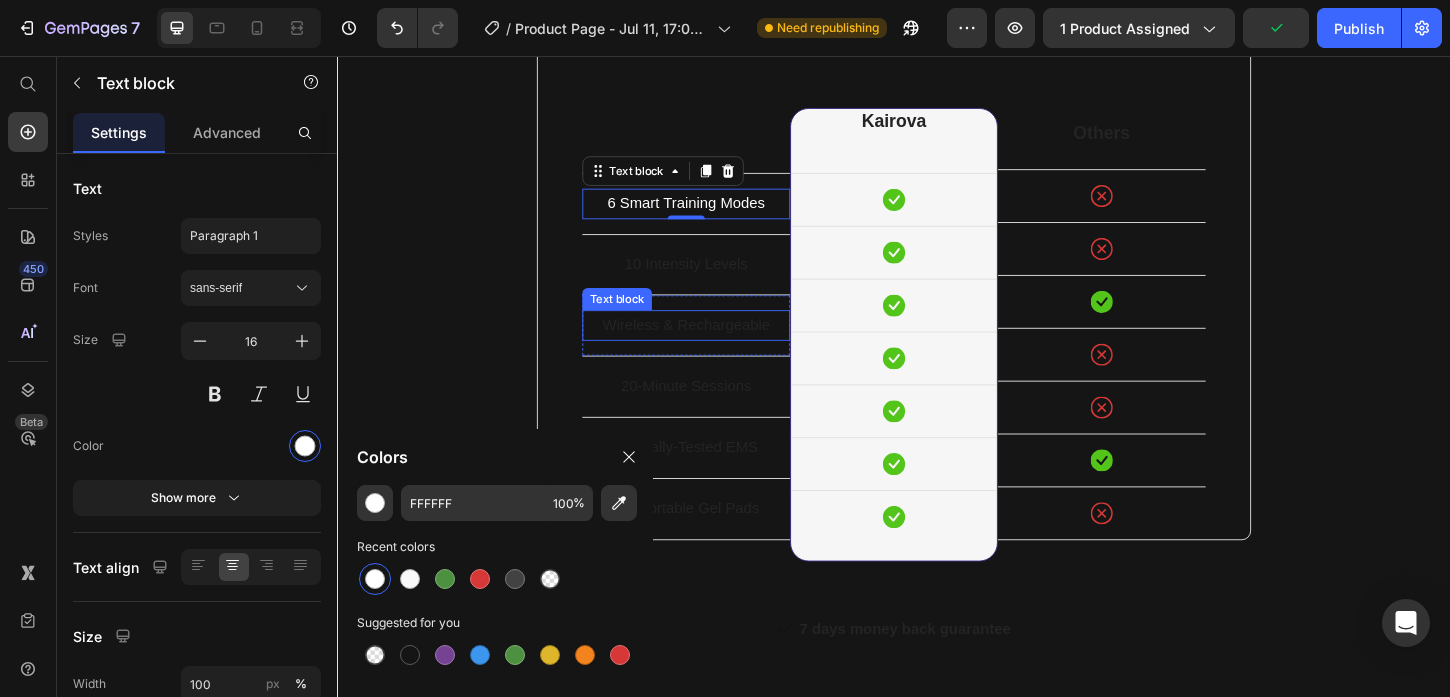 click on "10 Intensity Levels" at bounding box center (713, 281) 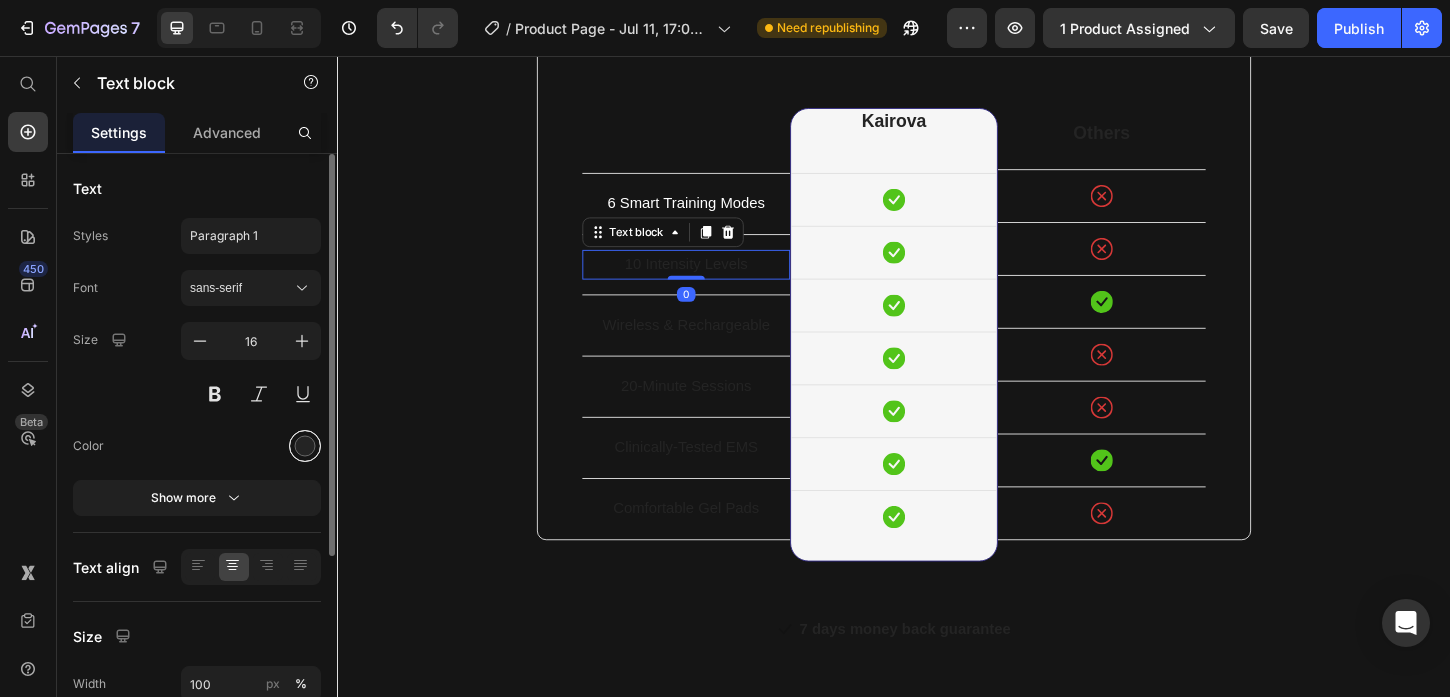 click at bounding box center (305, 446) 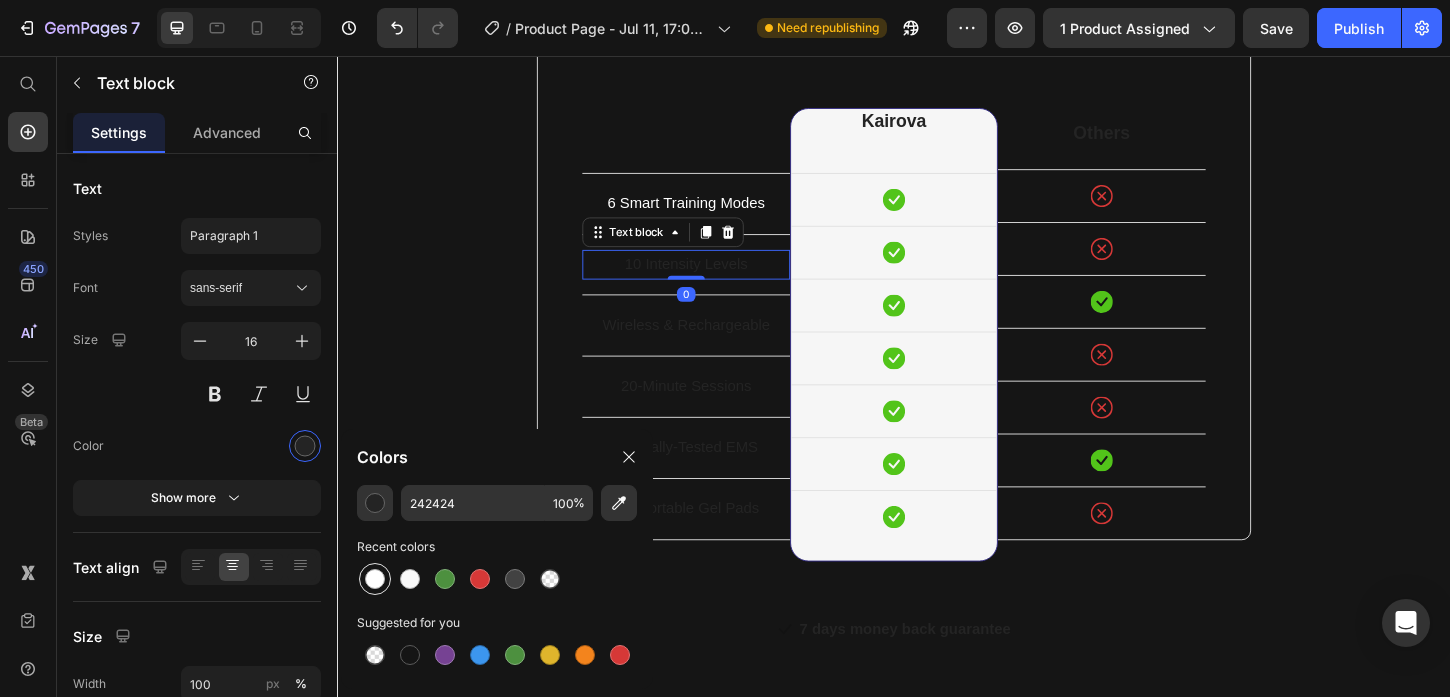 click at bounding box center [375, 579] 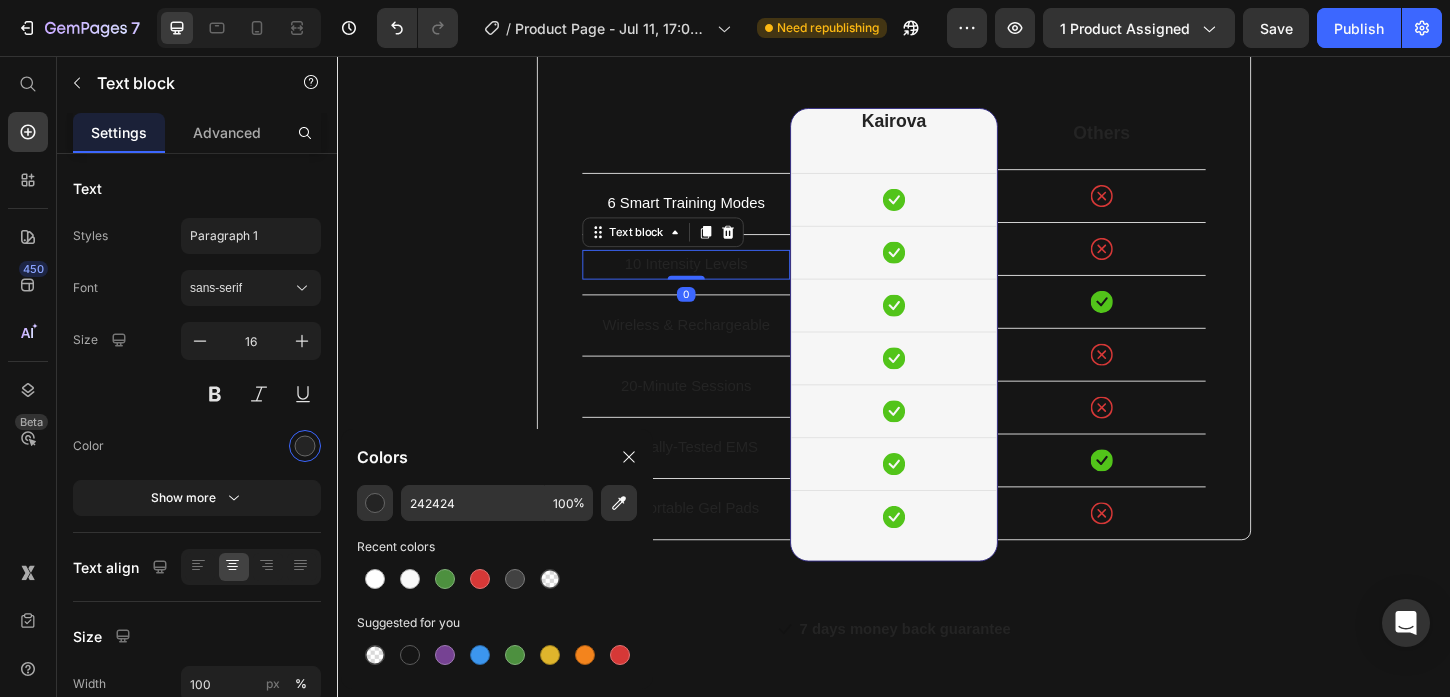 type on "FFFFFF" 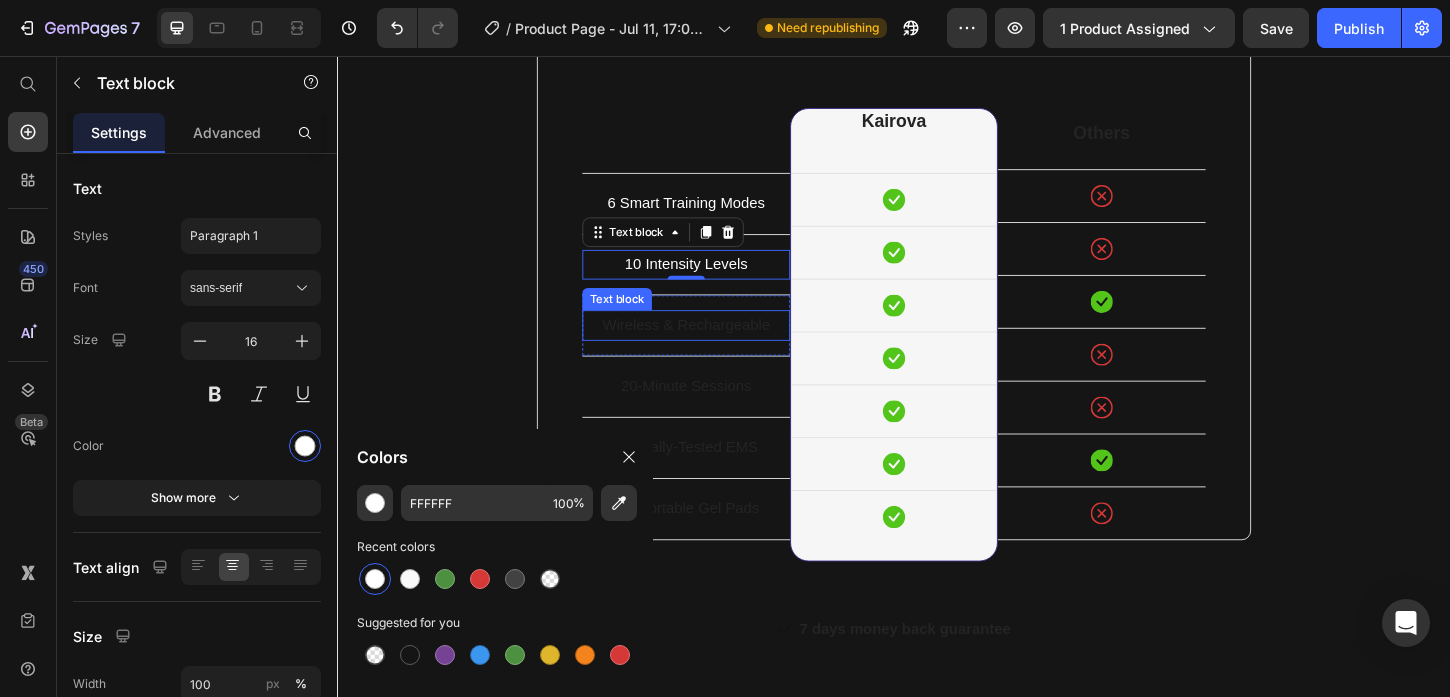 click on "Wireless & Rechargeable" at bounding box center (713, 346) 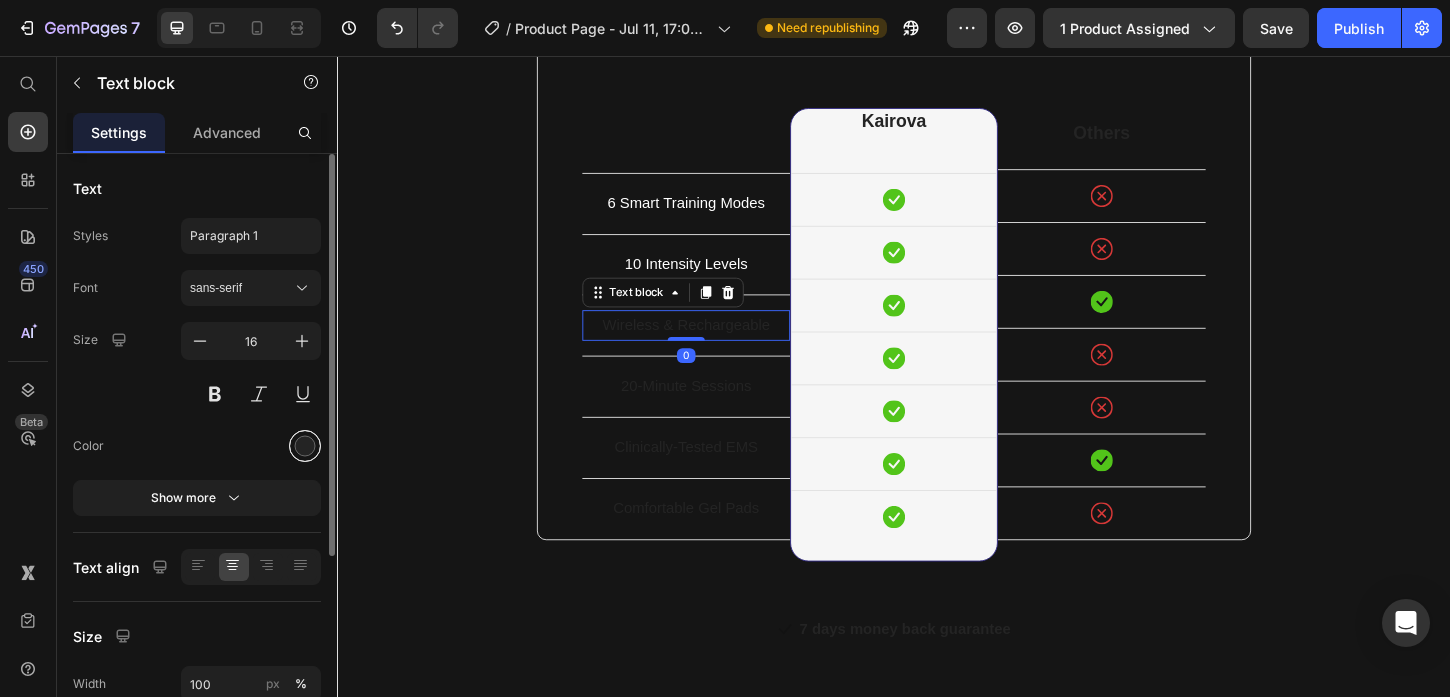 click at bounding box center [305, 446] 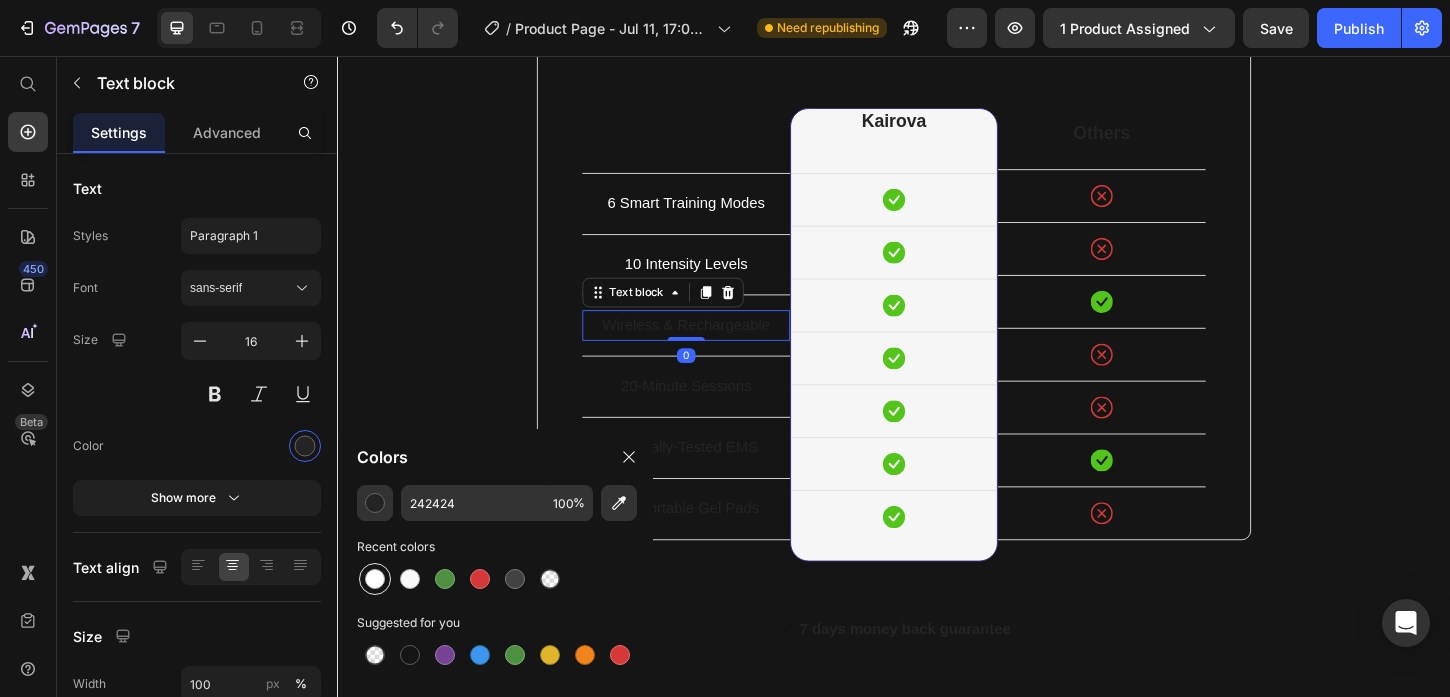 click at bounding box center (375, 579) 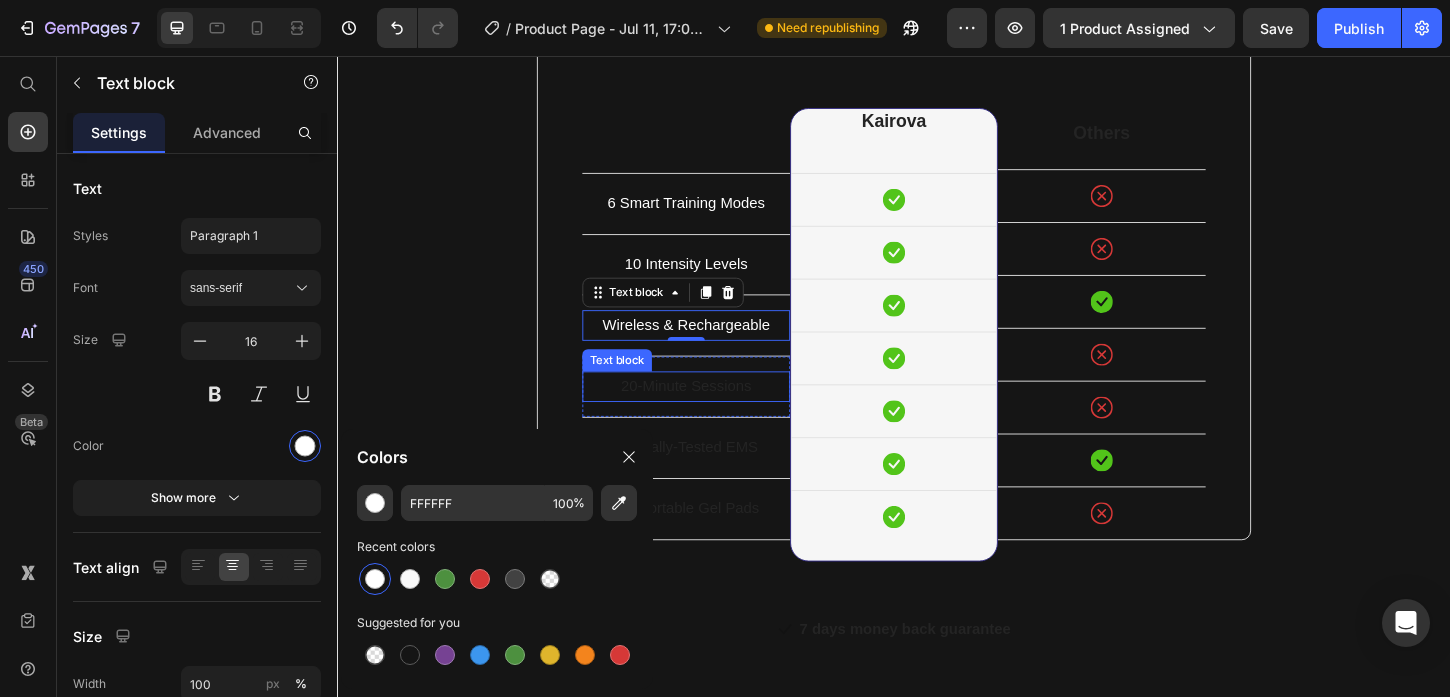 click on "20-Minute Sessions" at bounding box center (713, 412) 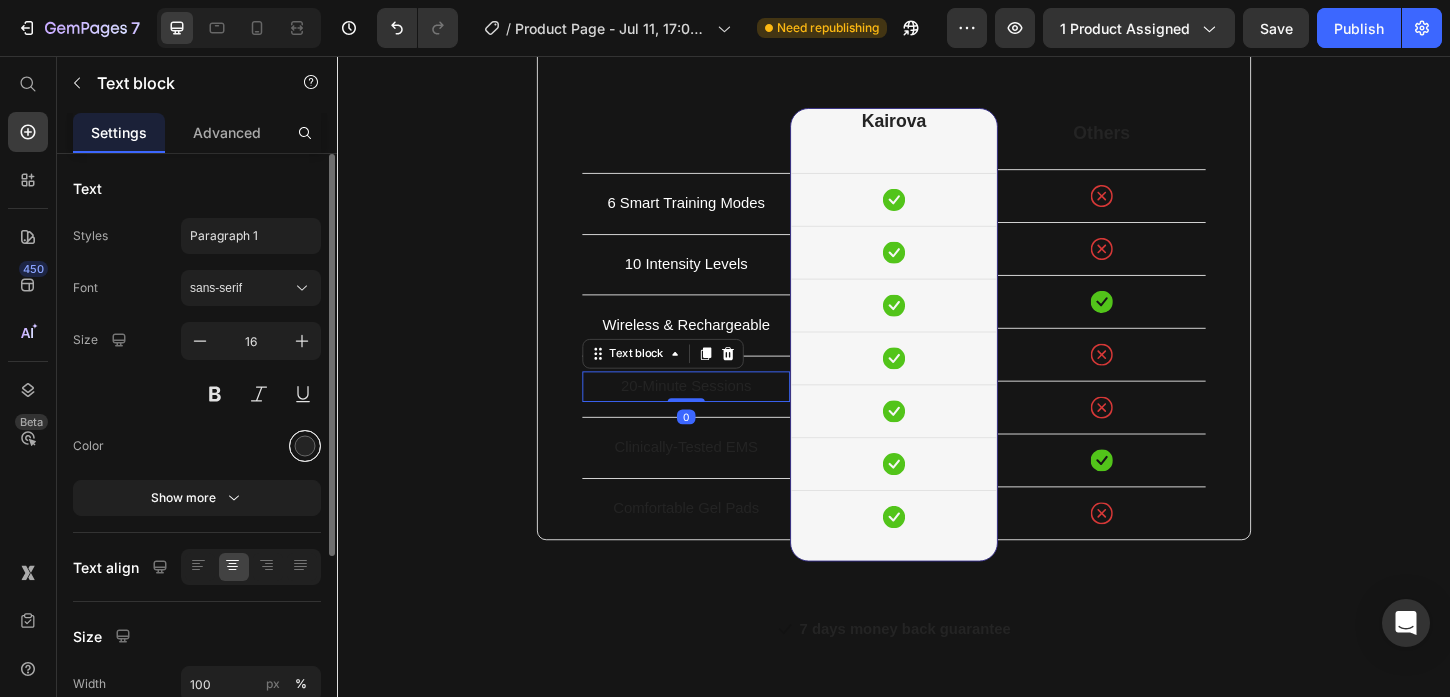 click at bounding box center [305, 446] 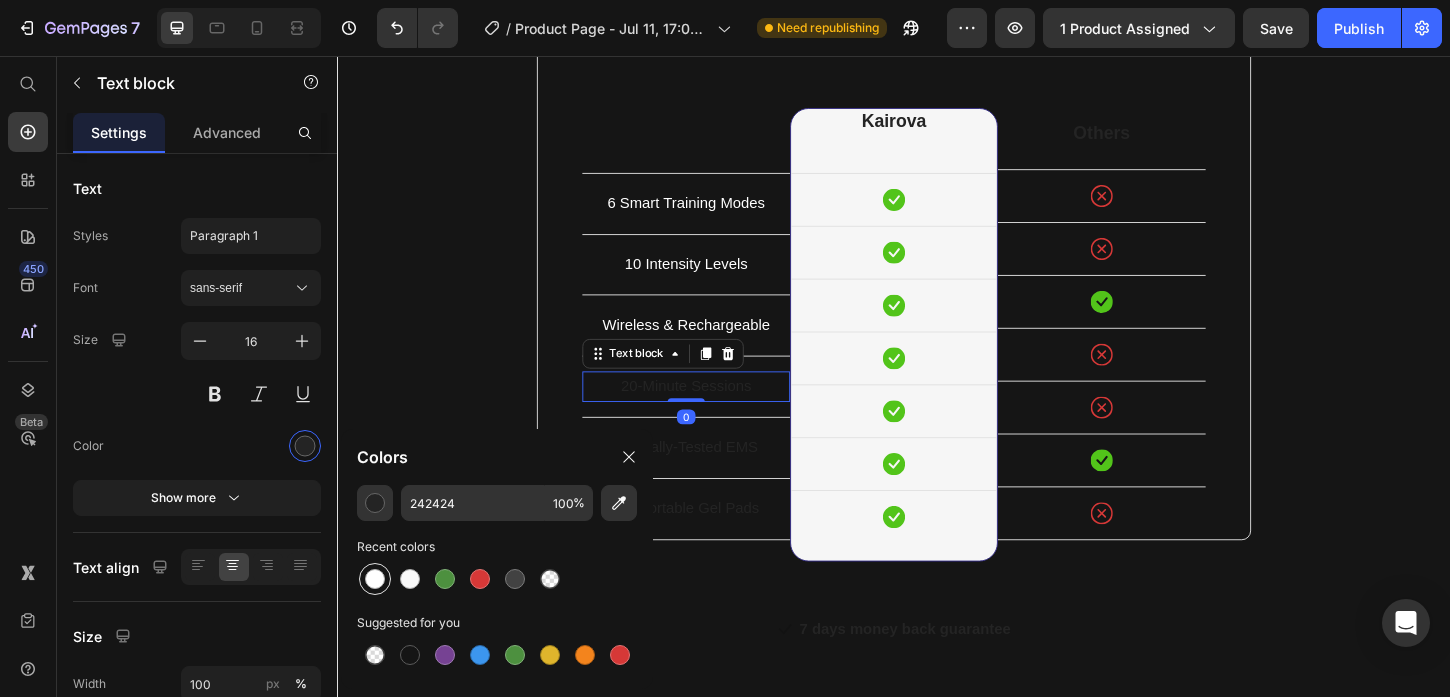 click at bounding box center [375, 579] 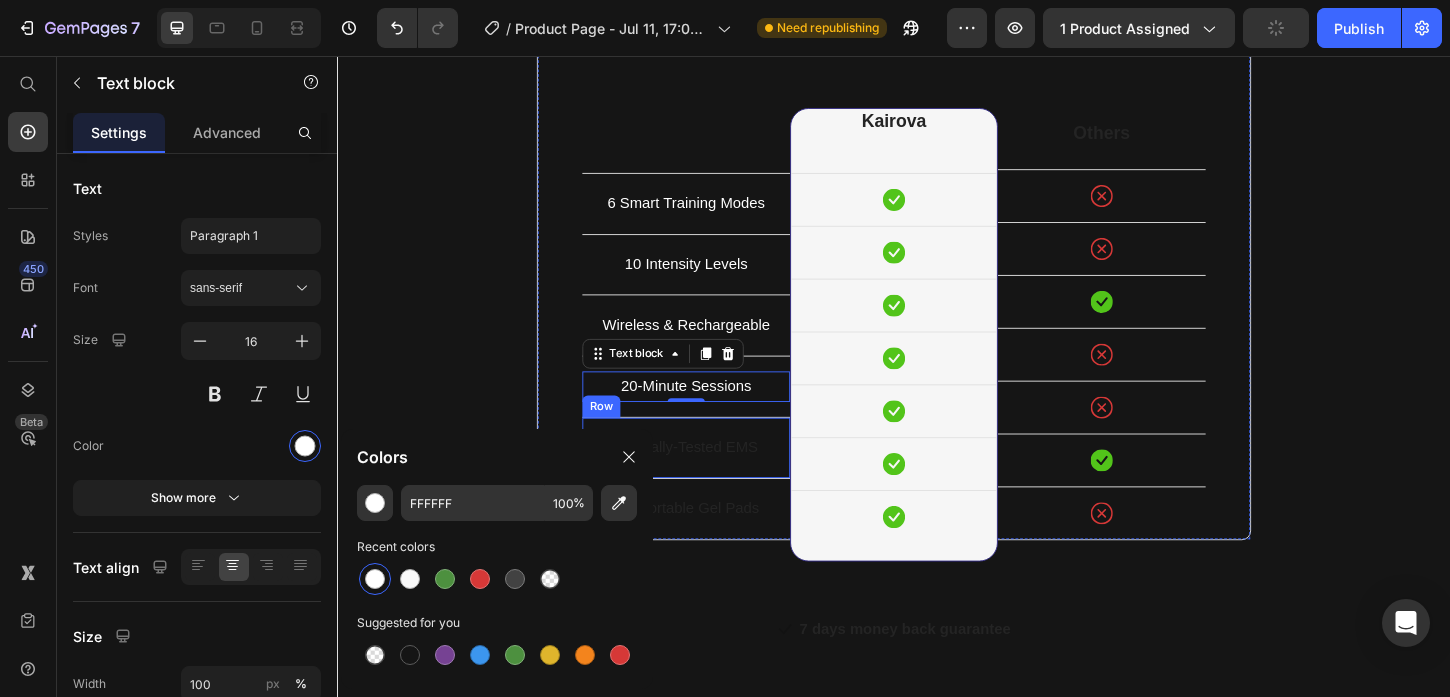 click on "Clinically-Tested EMS Text block Row" at bounding box center [713, 478] 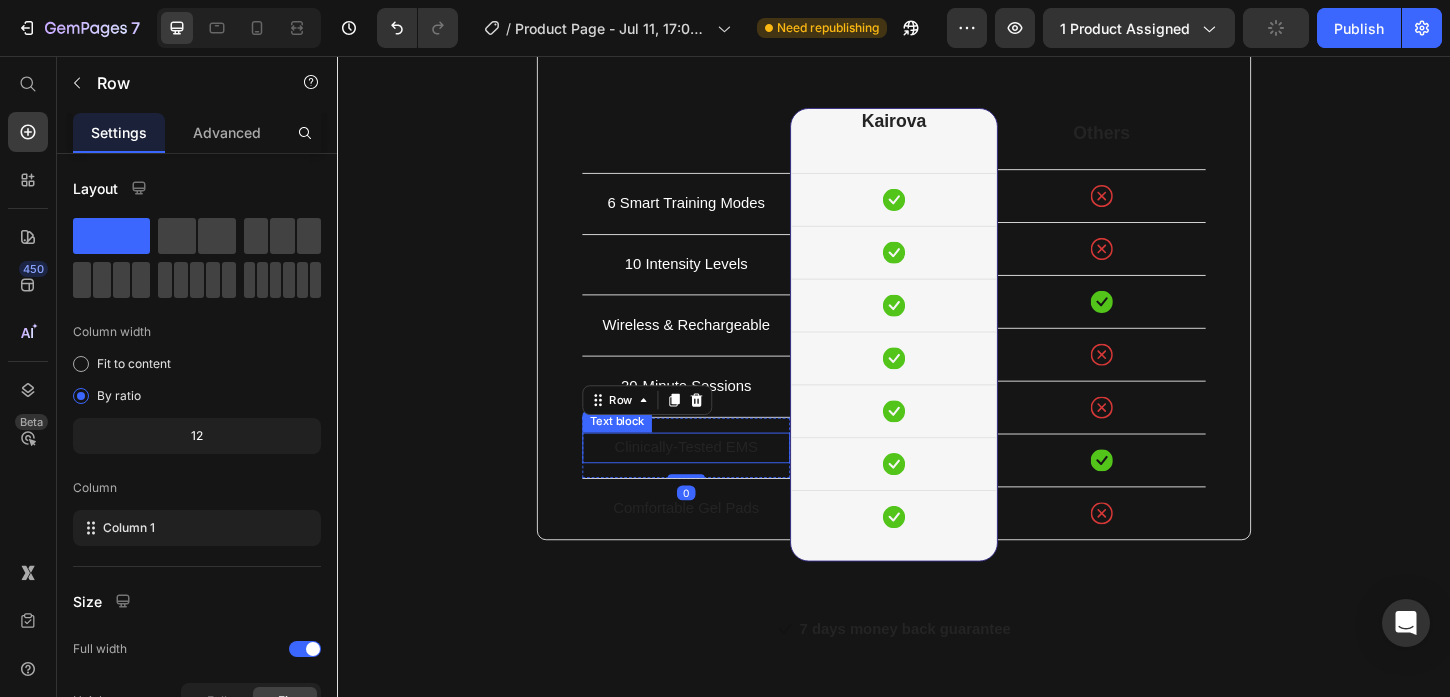 click on "Clinically-Tested EMS" at bounding box center (713, 478) 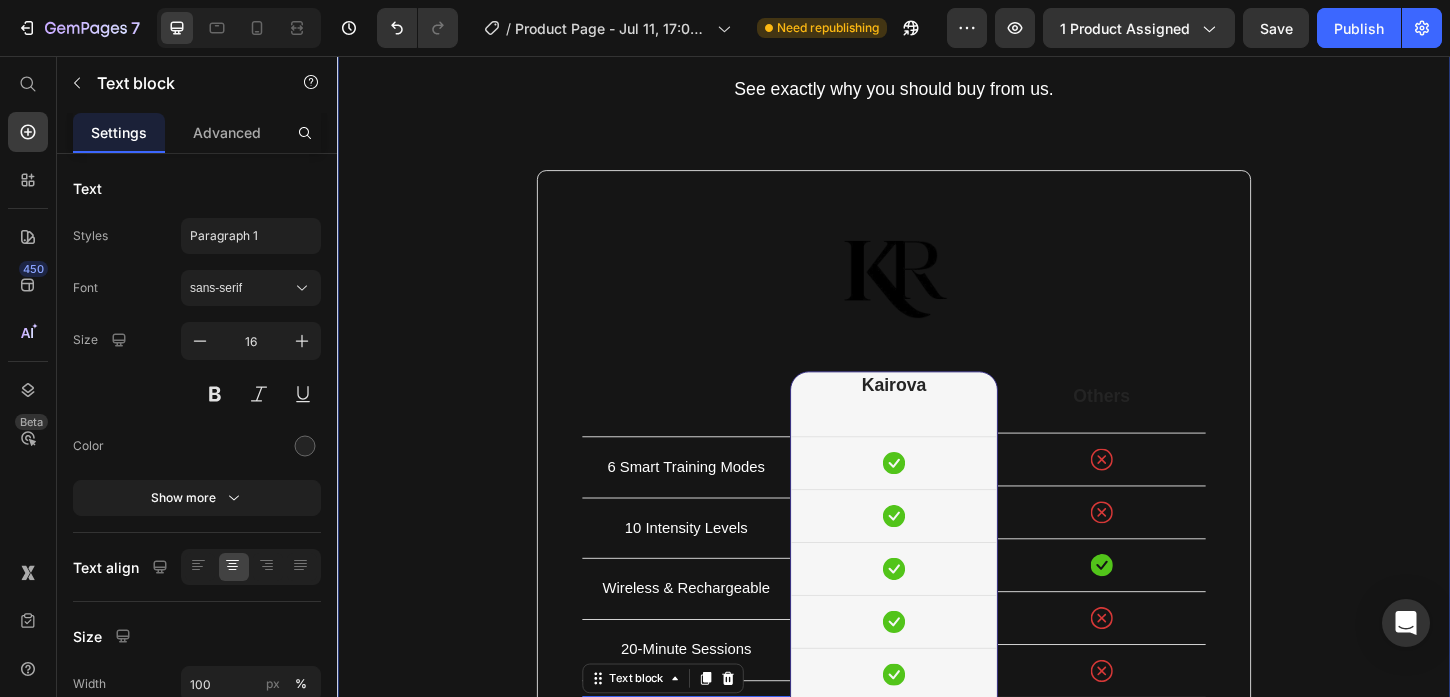 scroll, scrollTop: 4599, scrollLeft: 0, axis: vertical 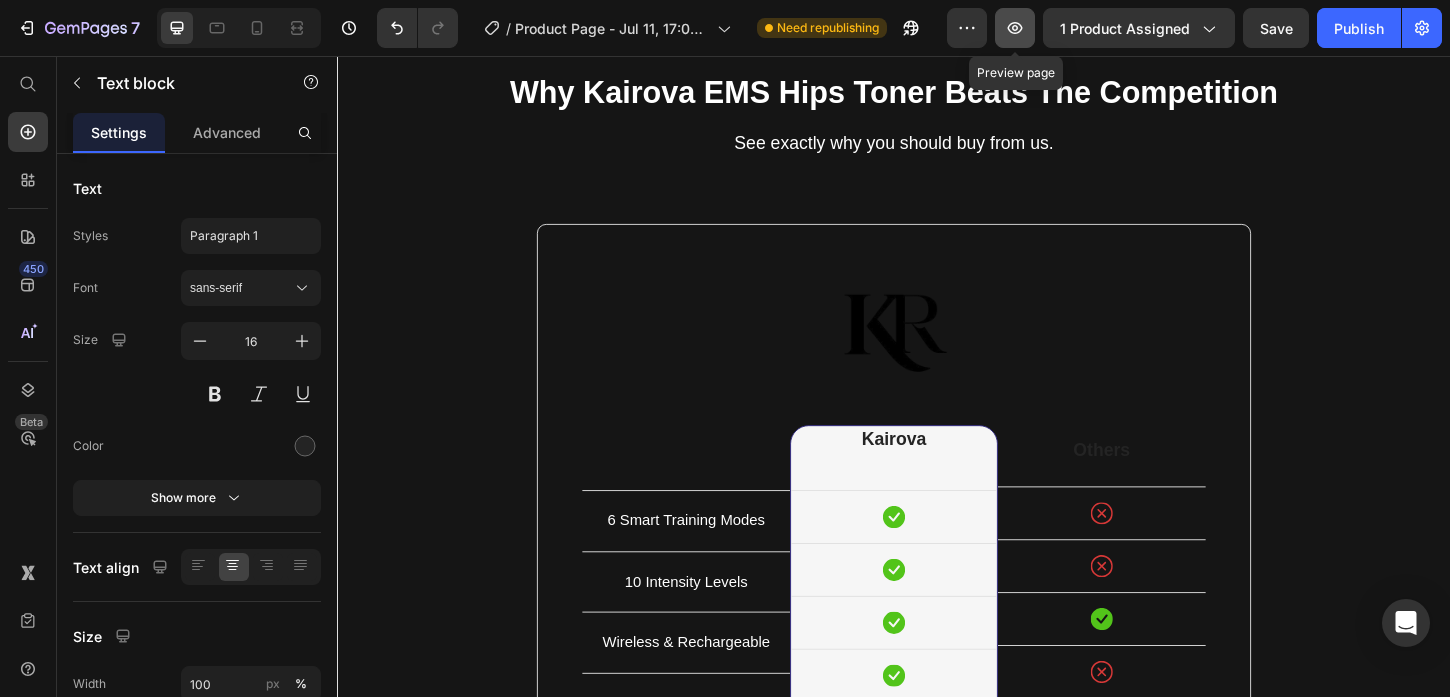 click 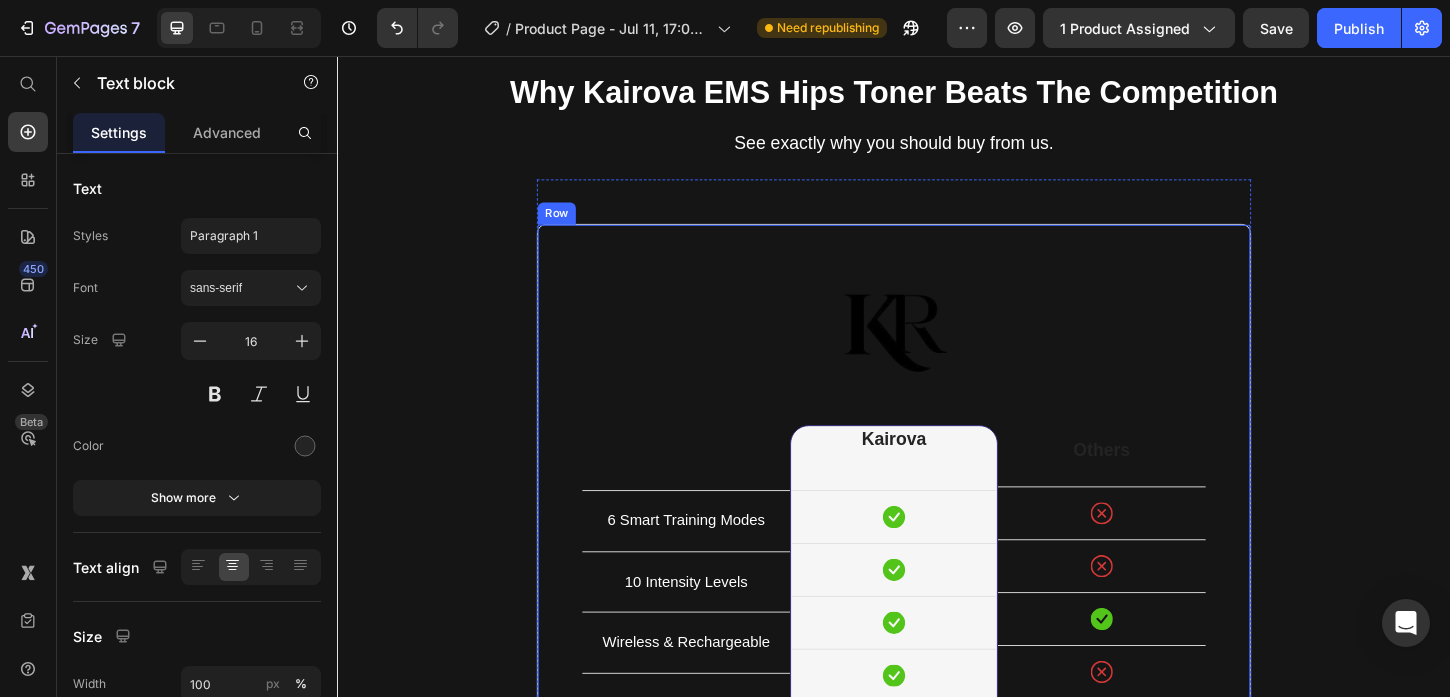 type 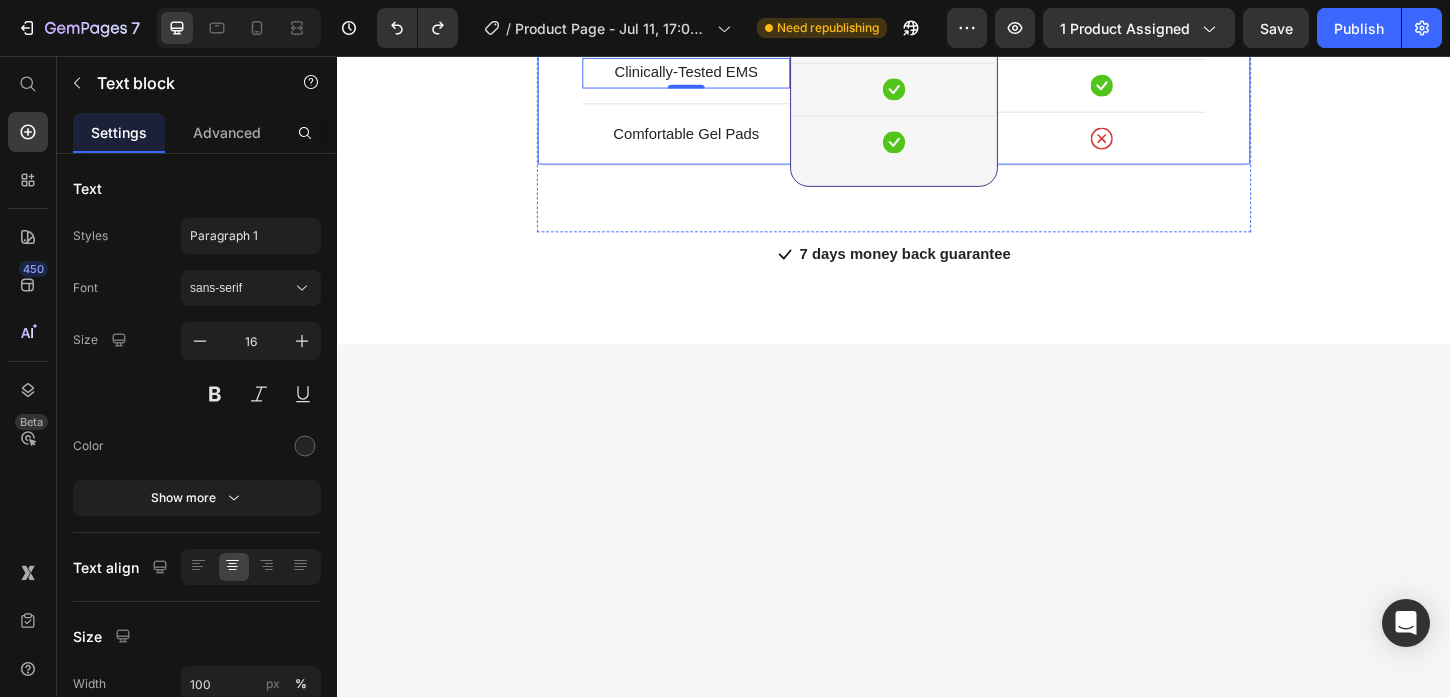 scroll, scrollTop: 3900, scrollLeft: 0, axis: vertical 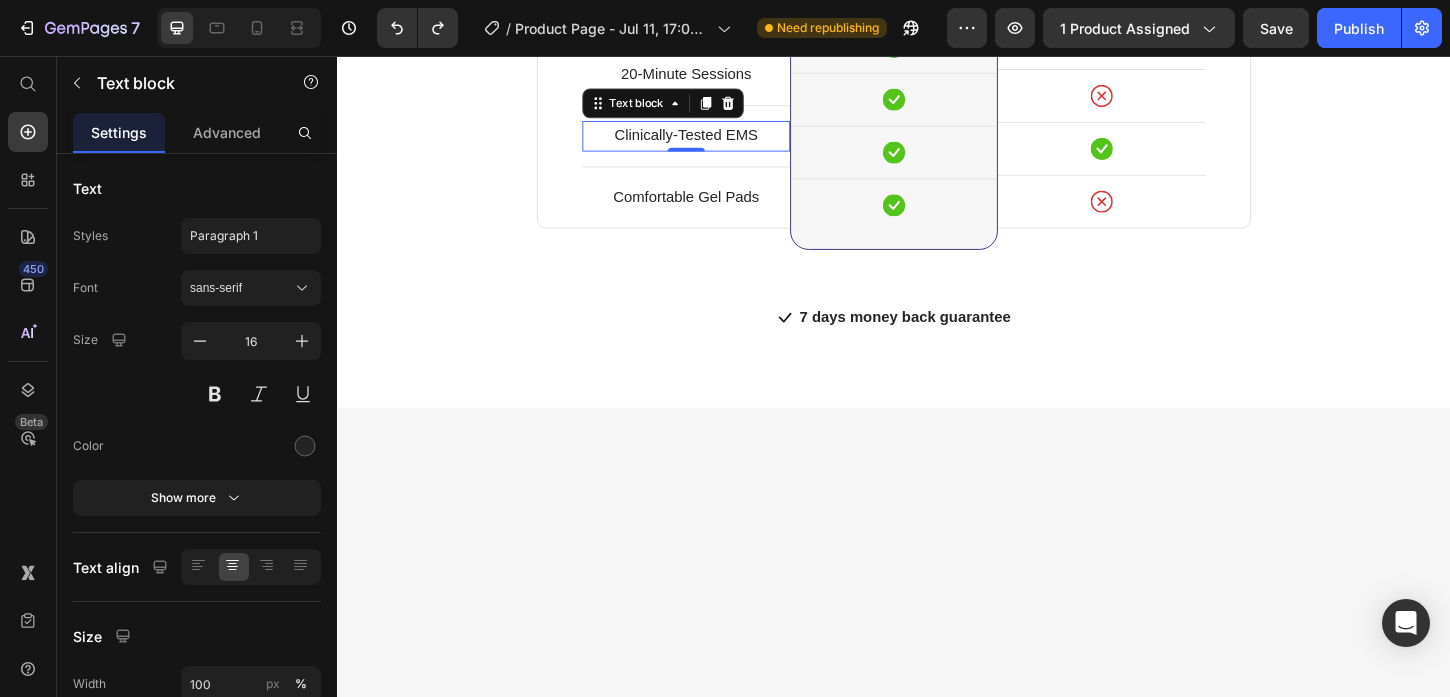 click on "But I must explain to you how all this mistaken idea of denouncing pleasure and praising pain was born and I will give you a complete account of the system, and expound the actual teachings of the great" at bounding box center [937, -973] 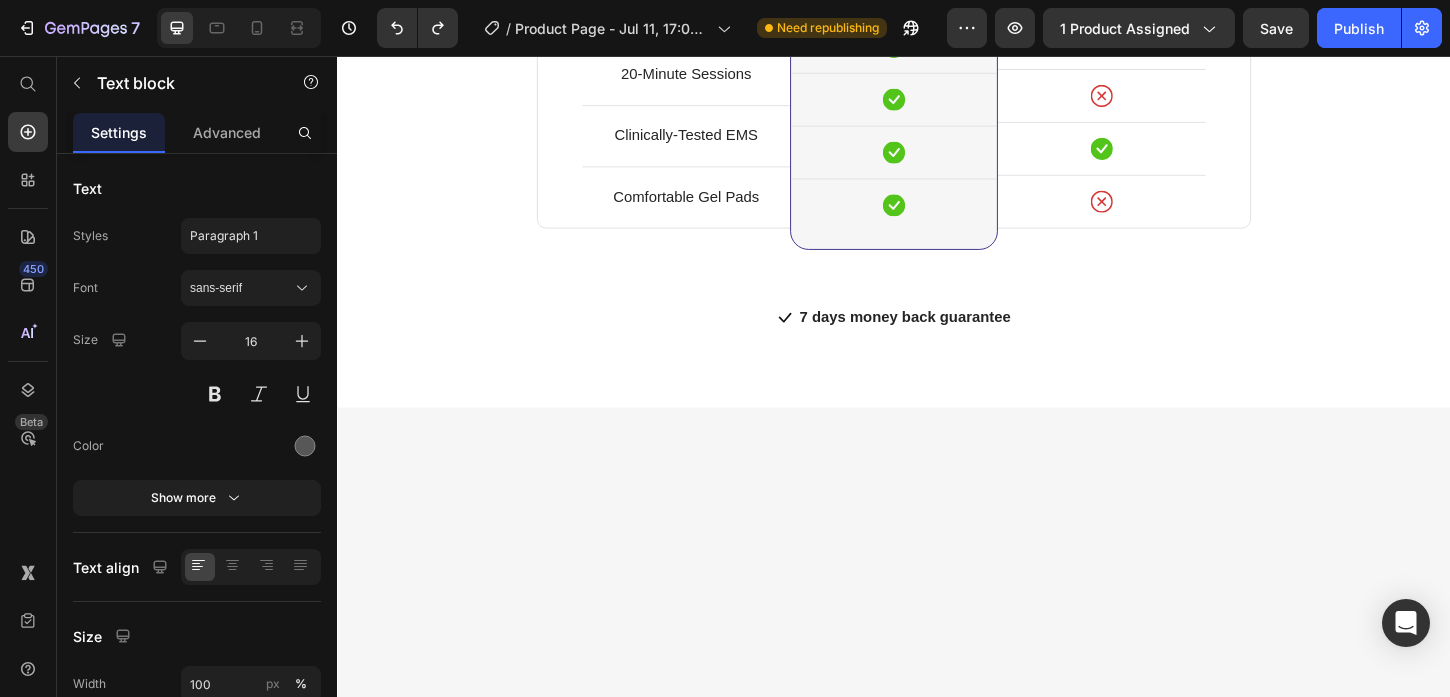 click on "But I must explain to you how all this mistaken idea of denouncing pleasure and praising pain was born and I will give you a complete account of the system, and expound the actual teachings of the great" at bounding box center [937, -973] 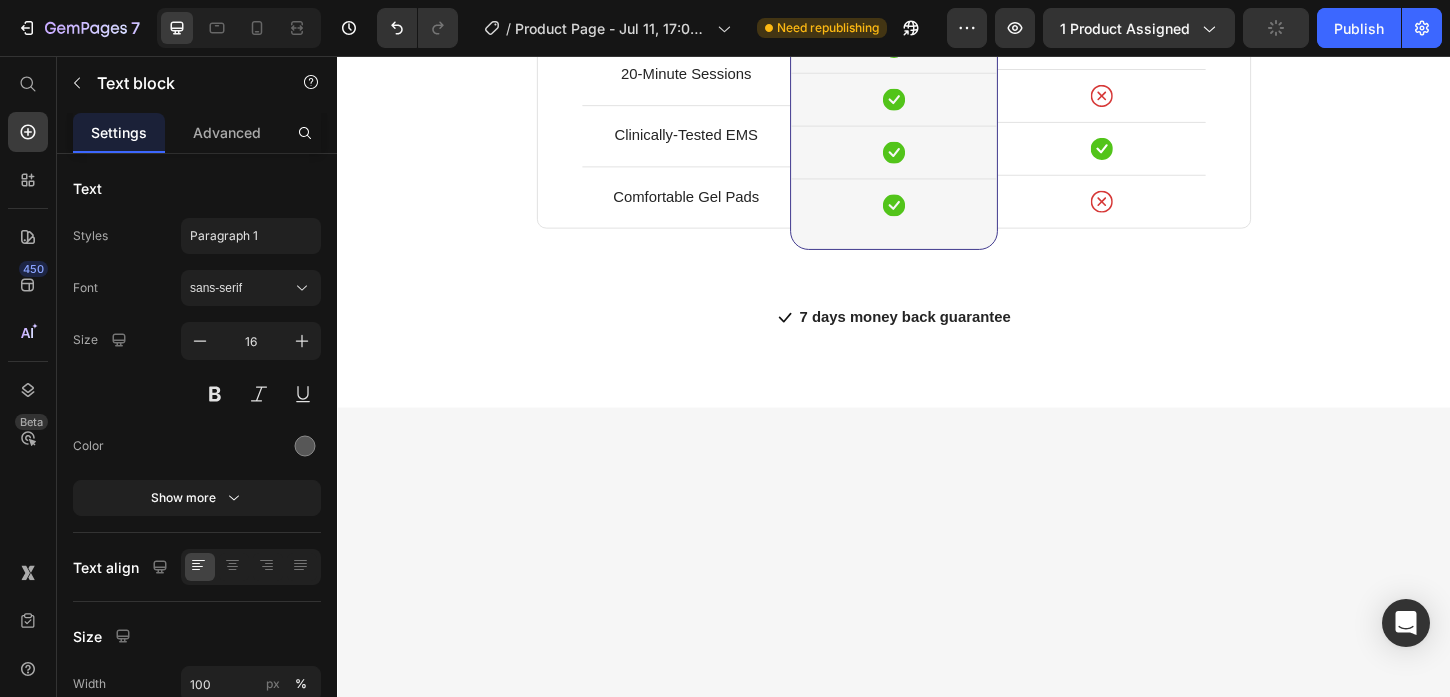 click on "Well rested and an awake feeling in the morning" at bounding box center [937, -1082] 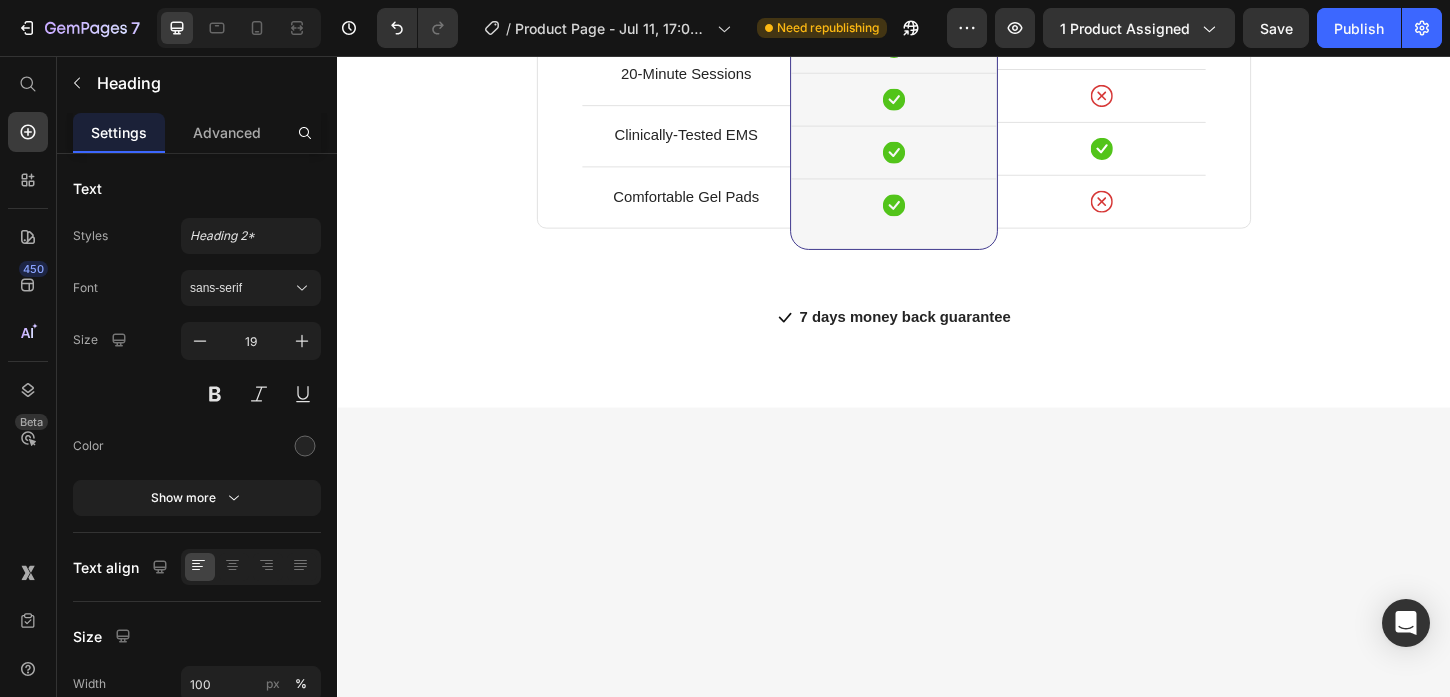 click on "Well rested and an awake feeling in the morning" at bounding box center (937, -1082) 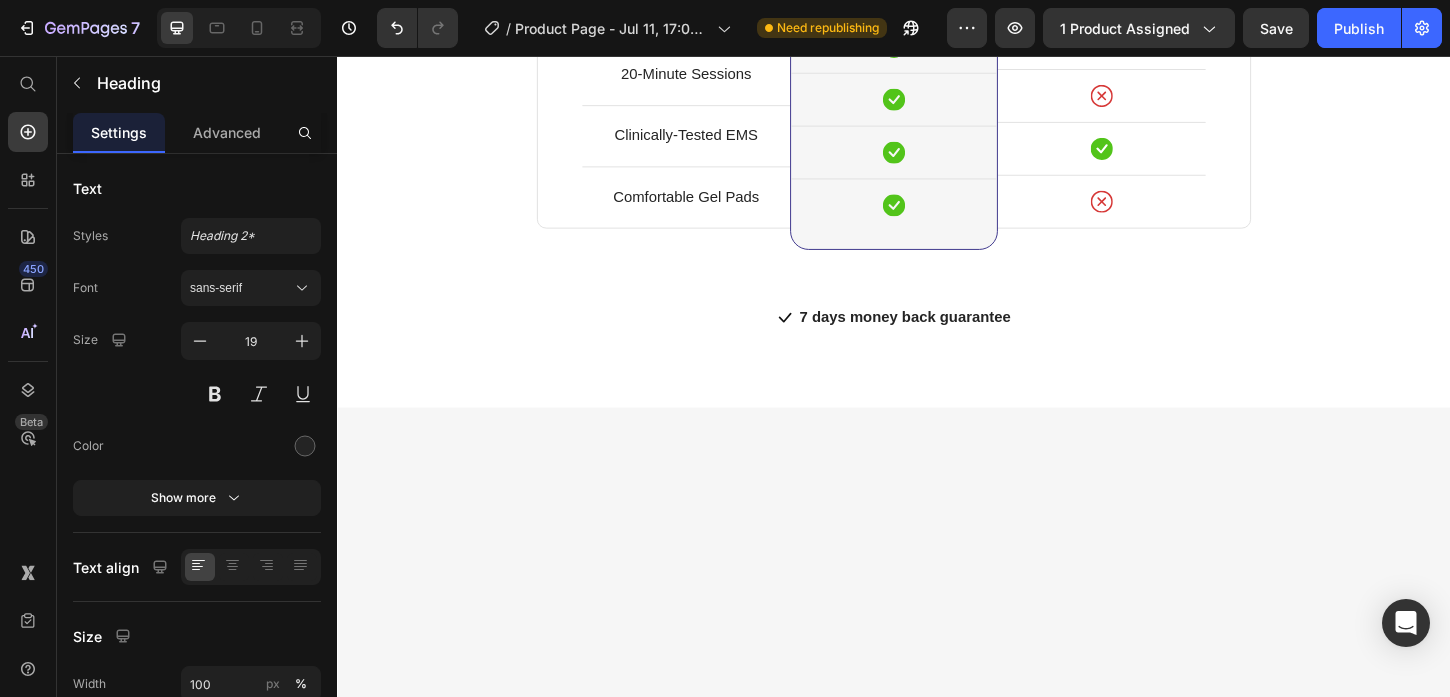 click at bounding box center [791, -831] 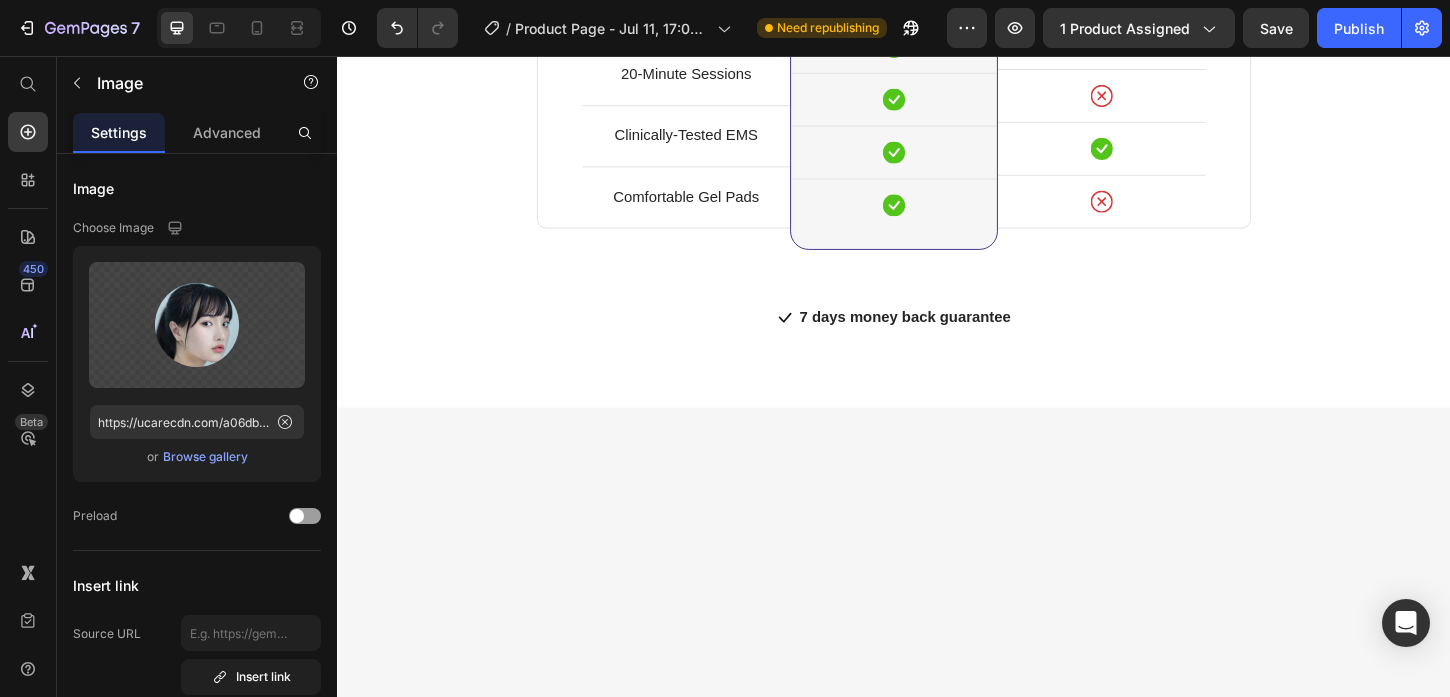 click 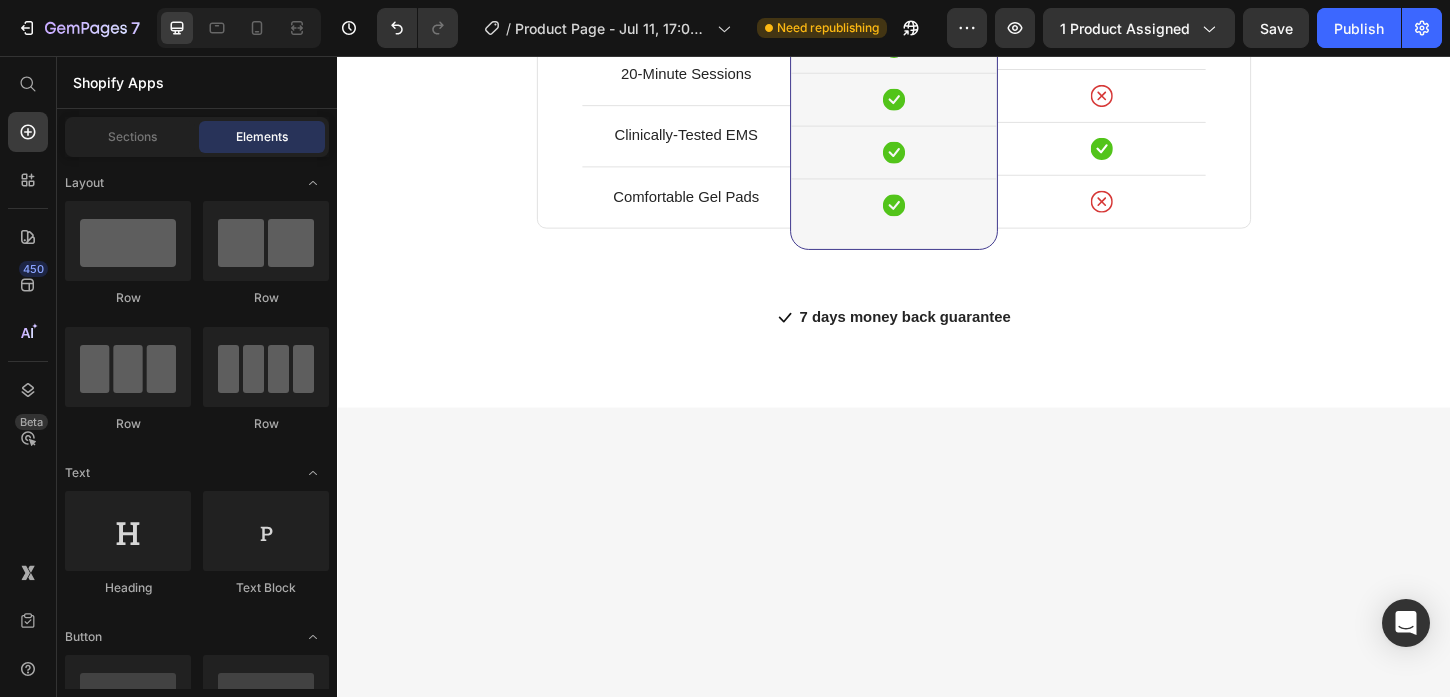 click on "Drop element here [FIRST] [LAST] Heading
Icon Verified Buyer Text block Row Icon List Row" at bounding box center [937, -825] 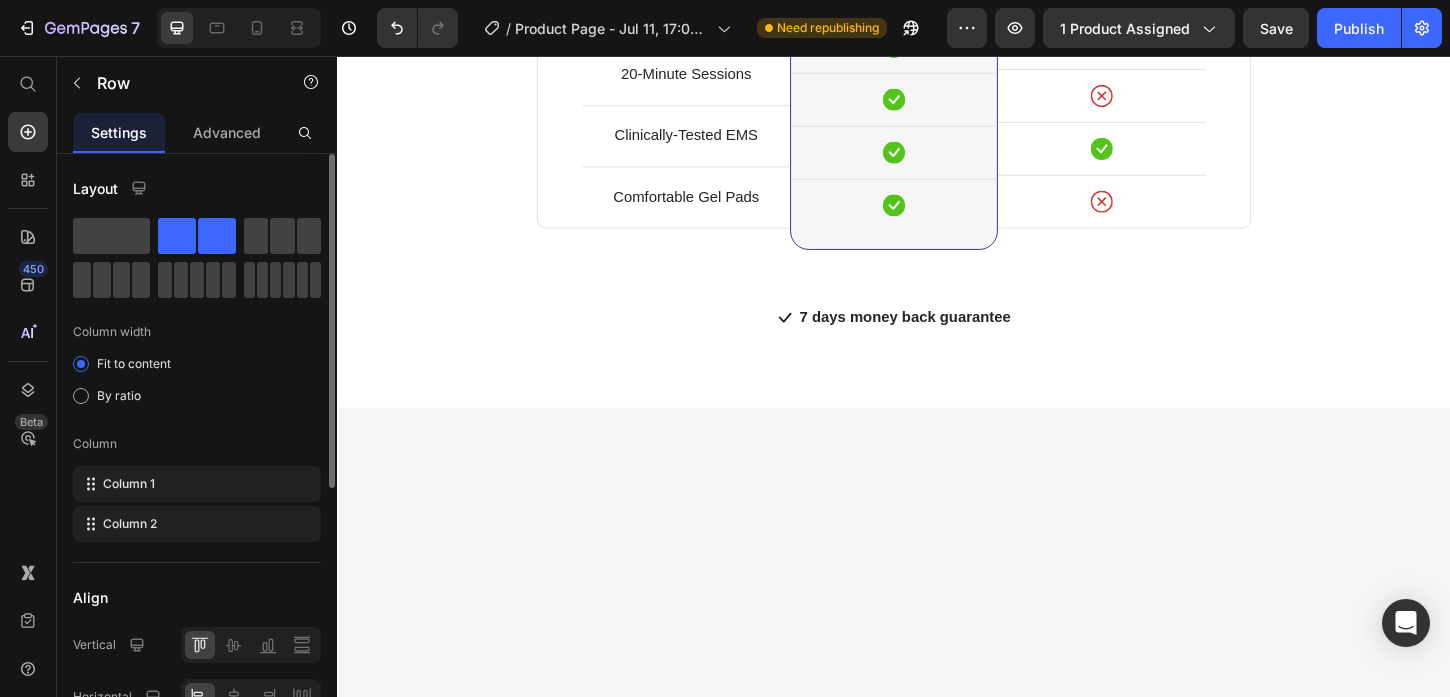click on "Layout Column width Fit to content By ratio Column Column 1 Column 2" 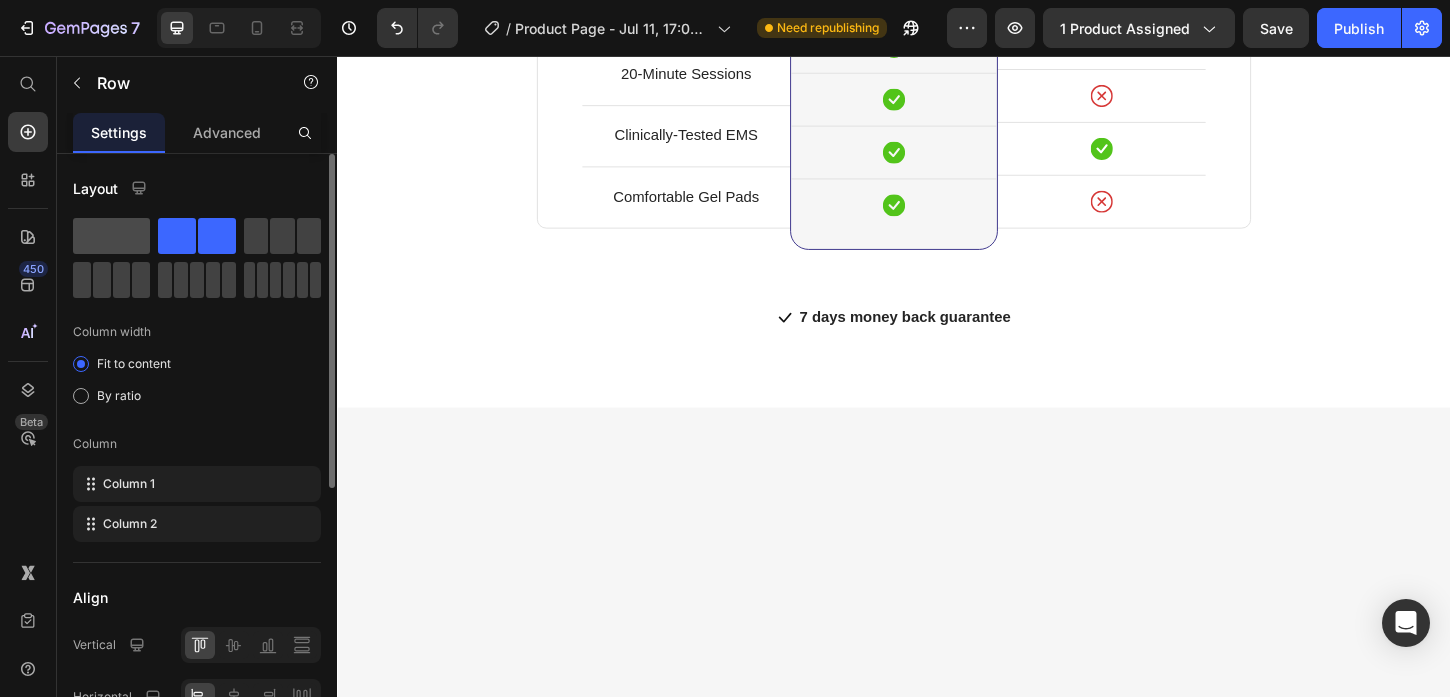 click 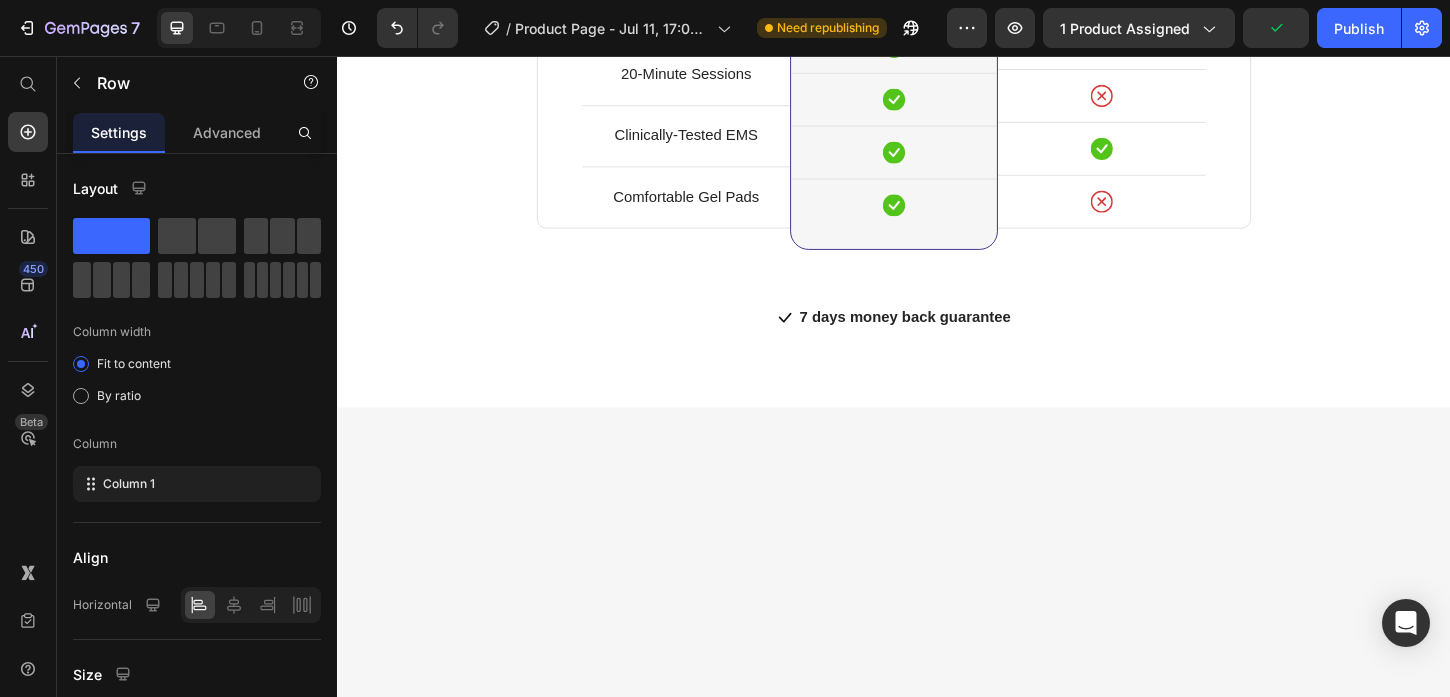 click on "Serena Gonzanel" at bounding box center (937, -845) 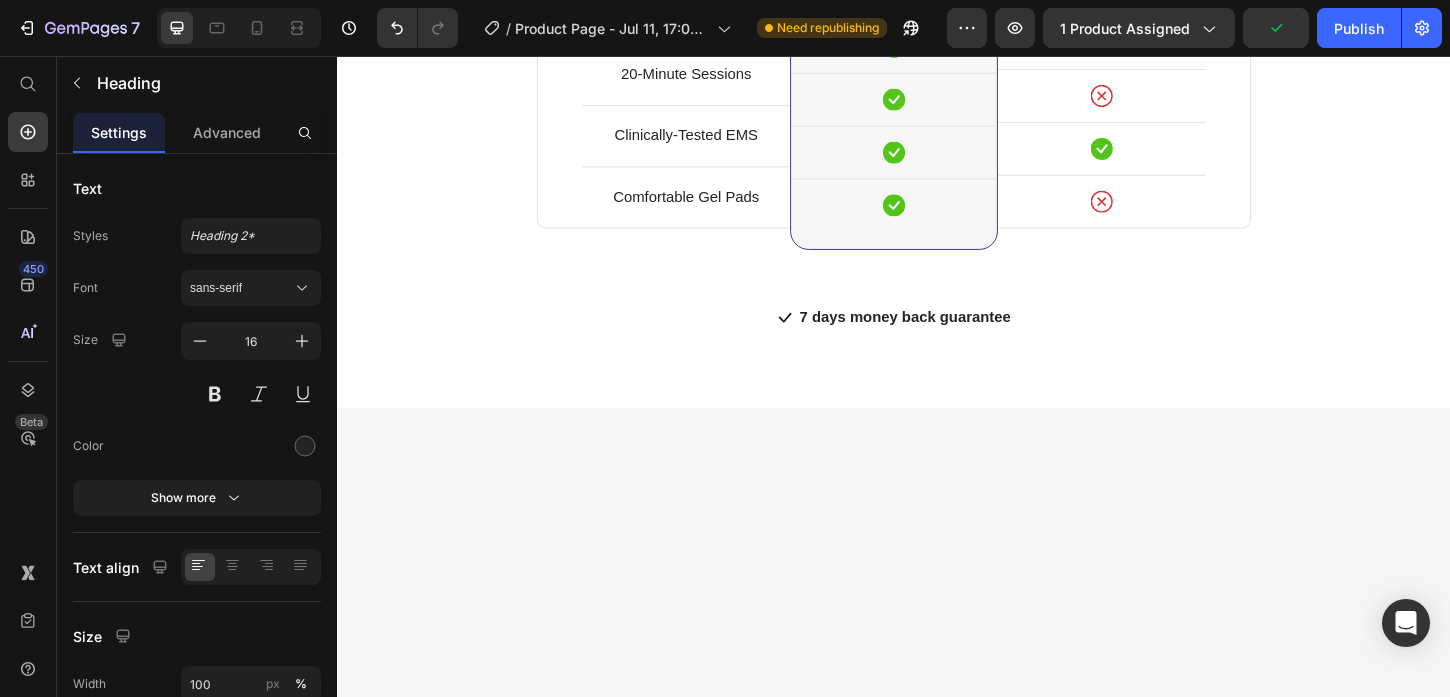 click on "Serena Gonzanel" at bounding box center [937, -845] 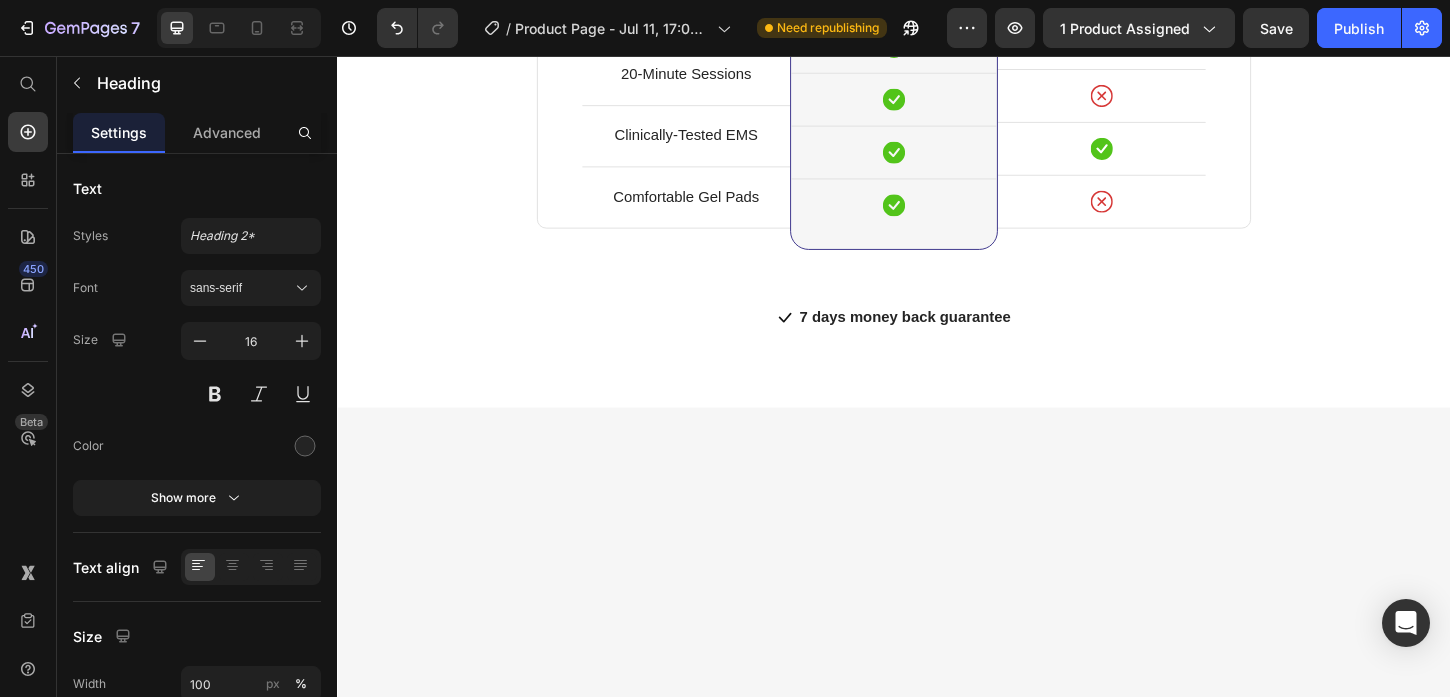 click on "Great product! It helps my dad wake up well-rested" at bounding box center [1347, -1082] 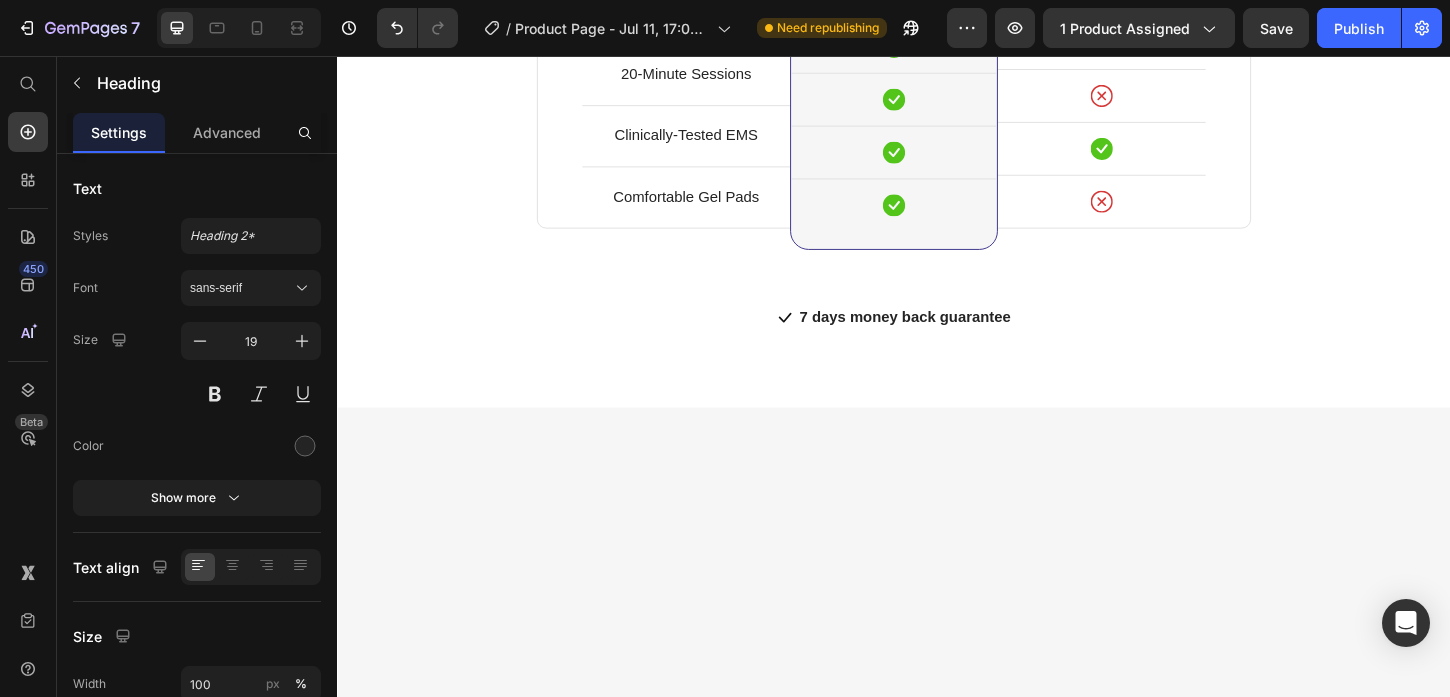 click on "But I must explain to you how all this mistaken idea of denouncing pleasure and praising pain was born and I will give you a complete account of the system, and expound the actual teachings of the great" at bounding box center (1347, -973) 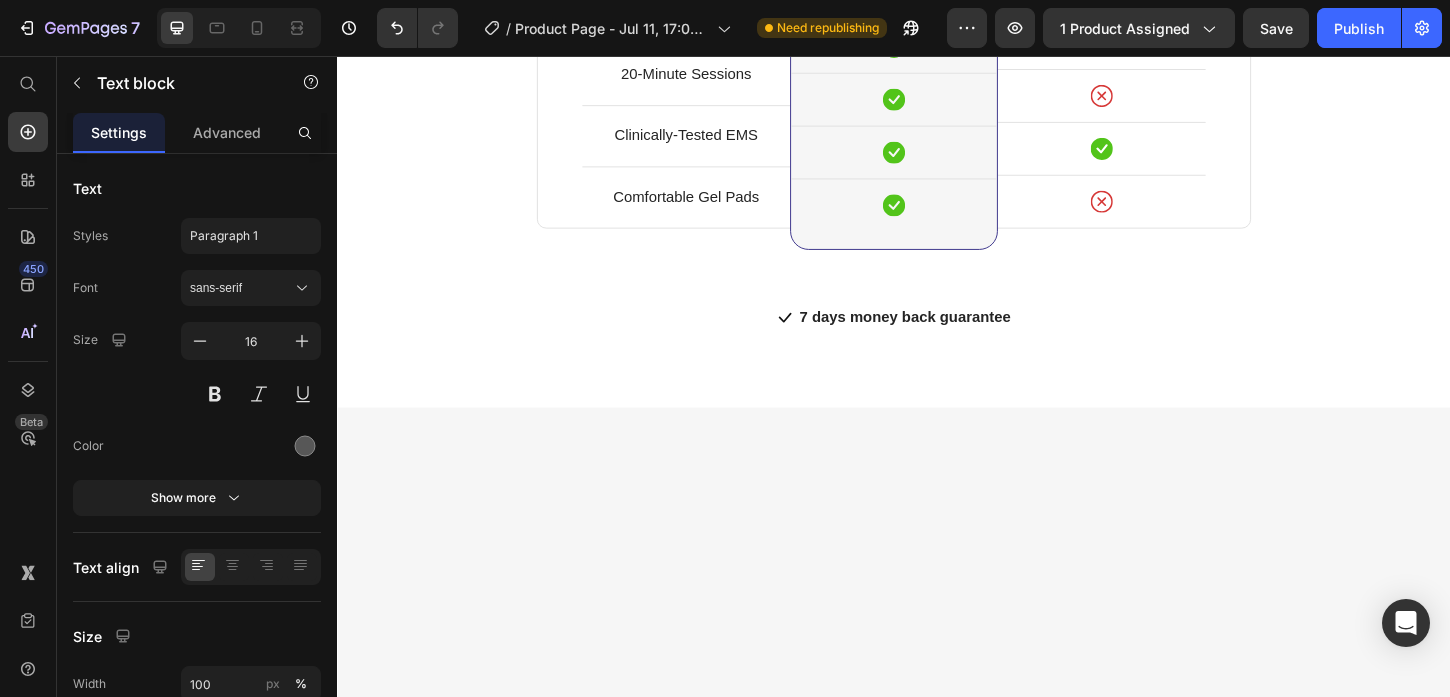 click on "But I must explain to you how all this mistaken idea of denouncing pleasure and praising pain was born and I will give you a complete account of the system, and expound the actual teachings of the great" at bounding box center [1347, -973] 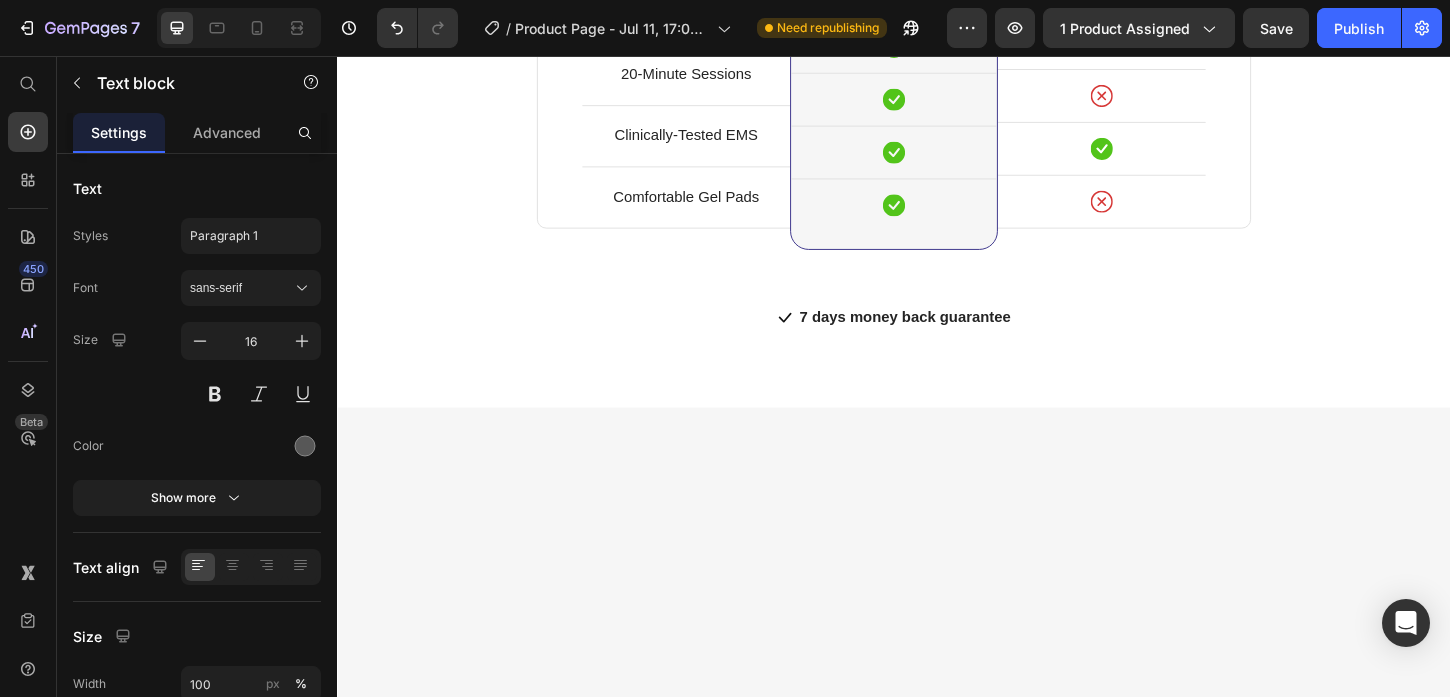 click on "[FIRST] [LAST]" at bounding box center (1311, -820) 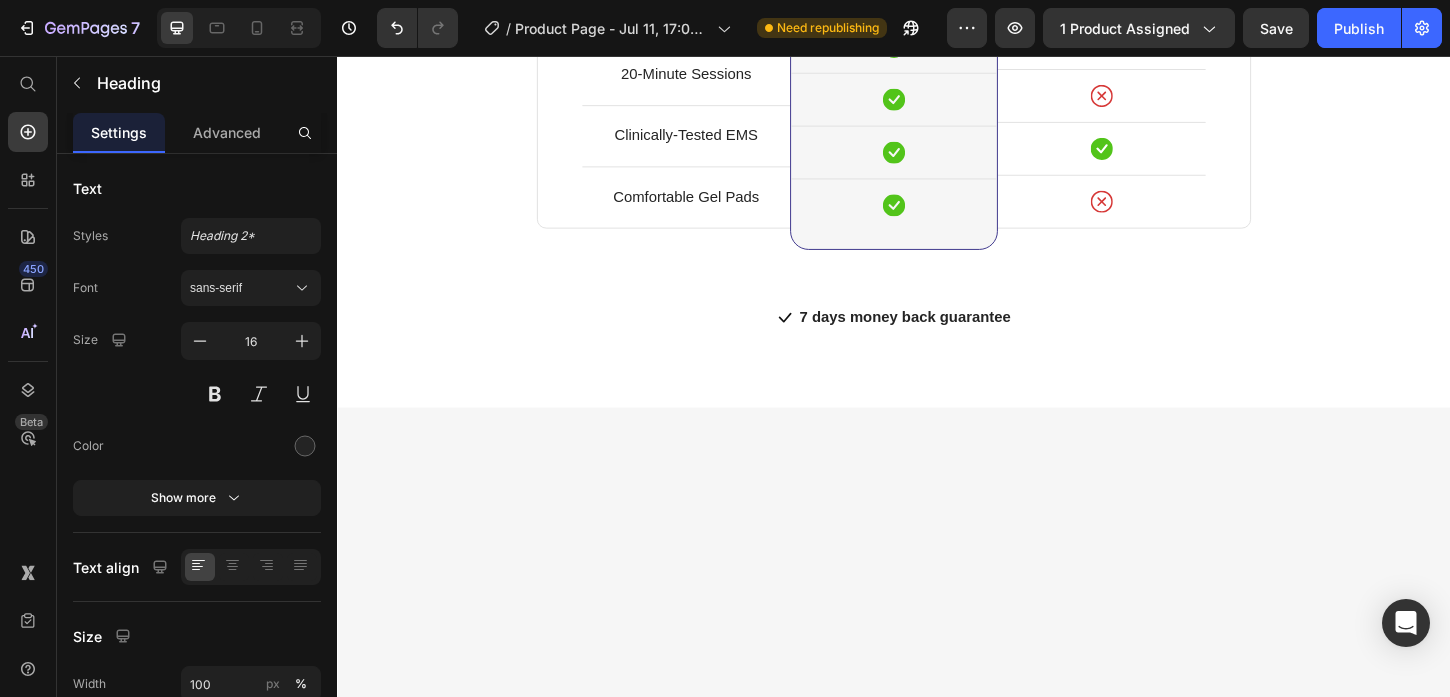 click on "[FIRST] [LAST]" at bounding box center [1311, -820] 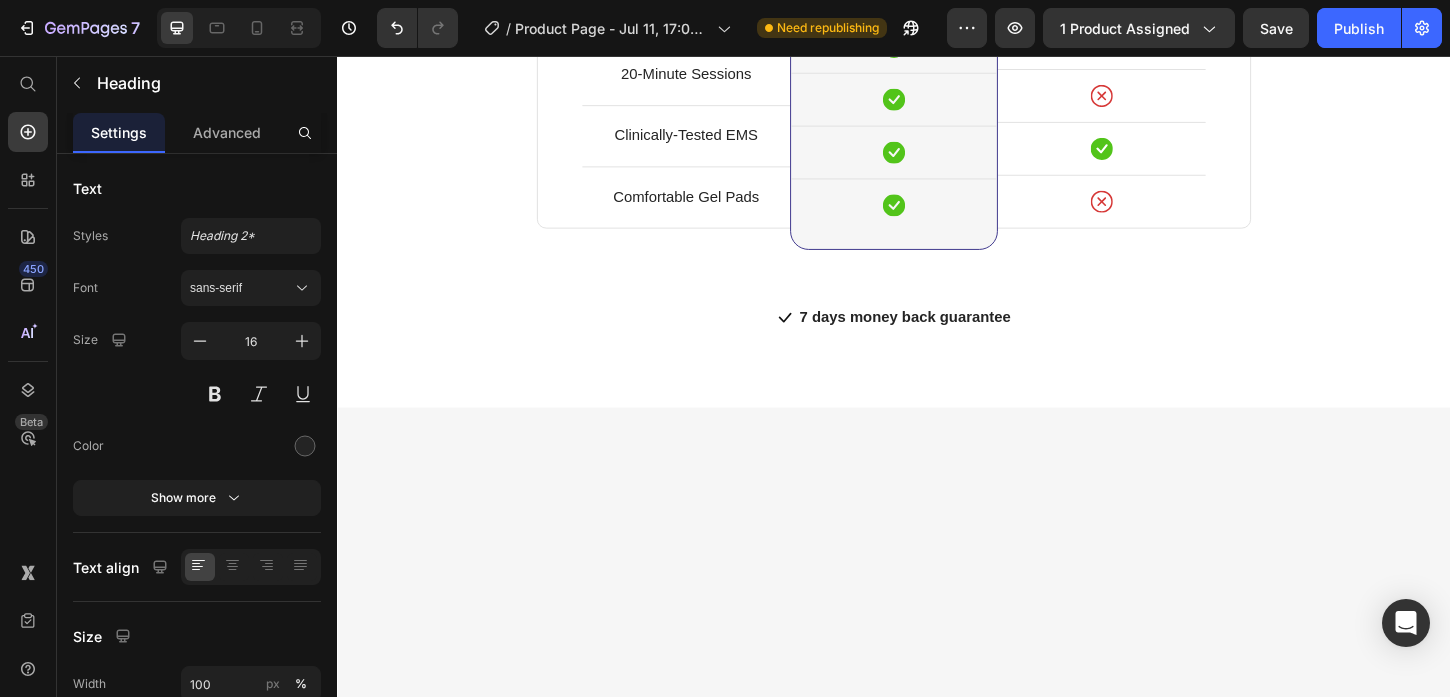 click at bounding box center (1201, -806) 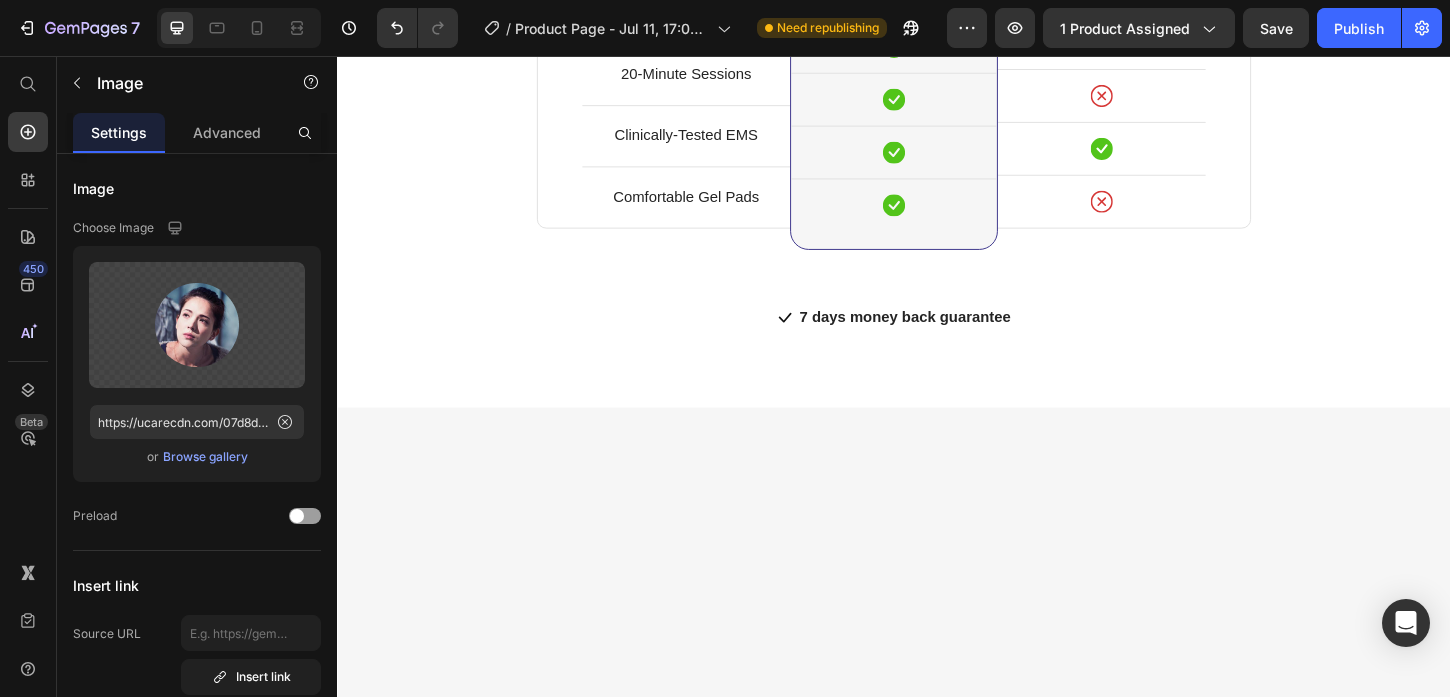 click at bounding box center (1306, -853) 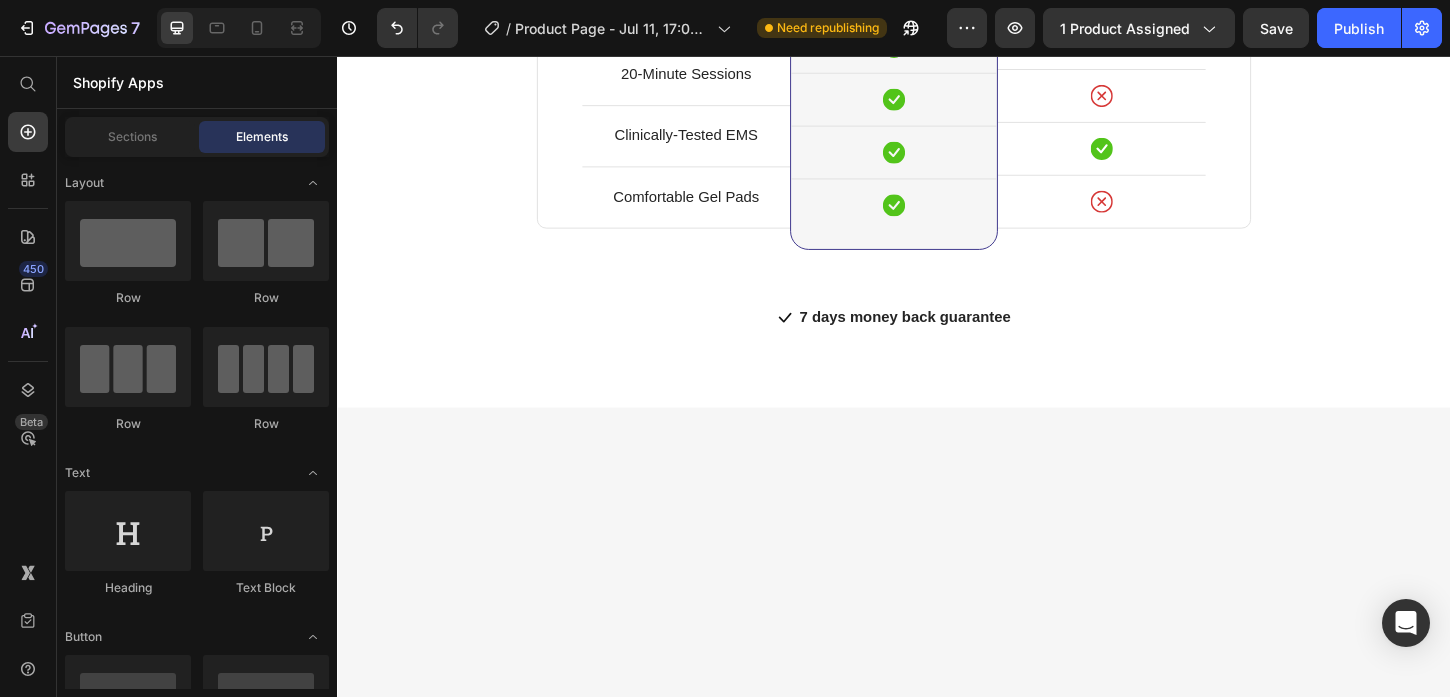 click on "Icon                Icon                Icon                Icon                Icon Icon List Hoz Great product! It helps my dad wake up well-rested Heading I've tried so many fitness gadgets before but this one actually delivers! The different intensity levels are perfect and I love that it's wireless. My glutes feel stronger and more toned. Highly recommend! Text block                Title Line
Drop element here [FIRST] [LAST] Heading
Icon Verified Buyer Text block Icon List Row" at bounding box center (1347, -952) 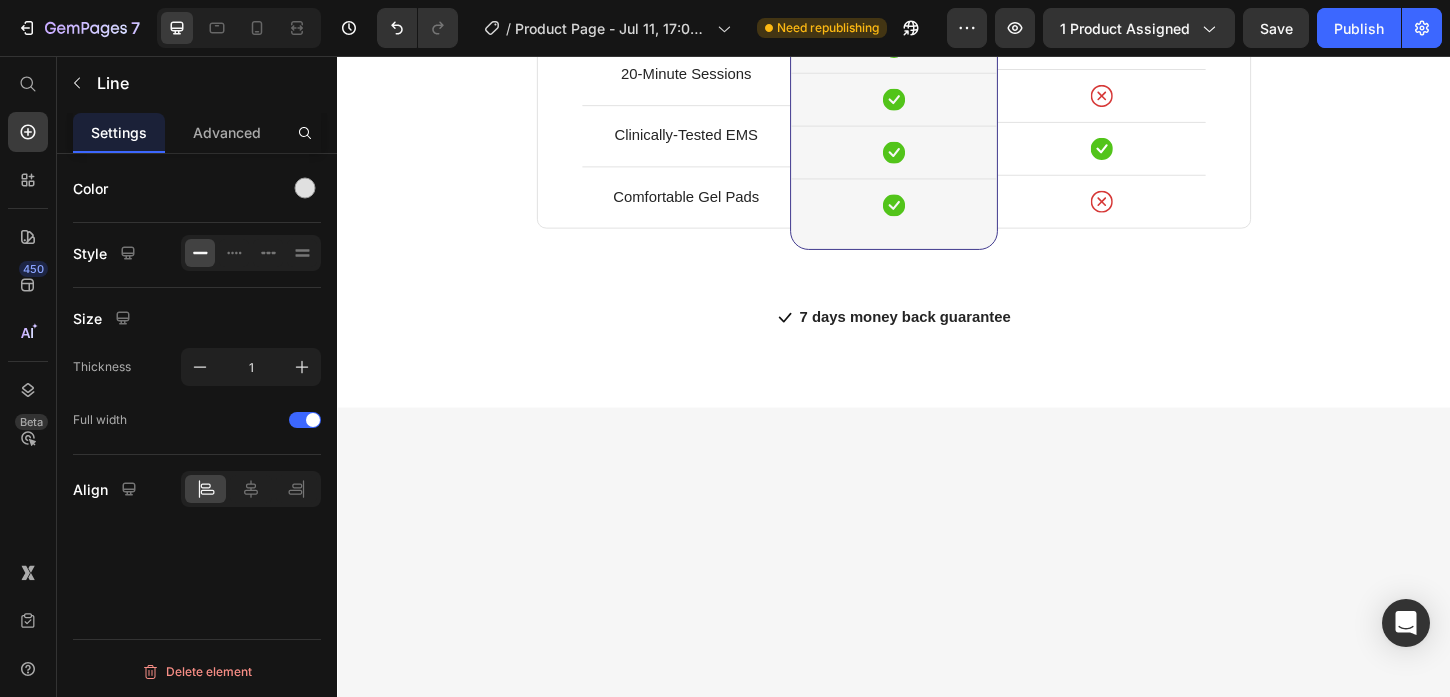 click on "Title Line" at bounding box center (1347, -867) 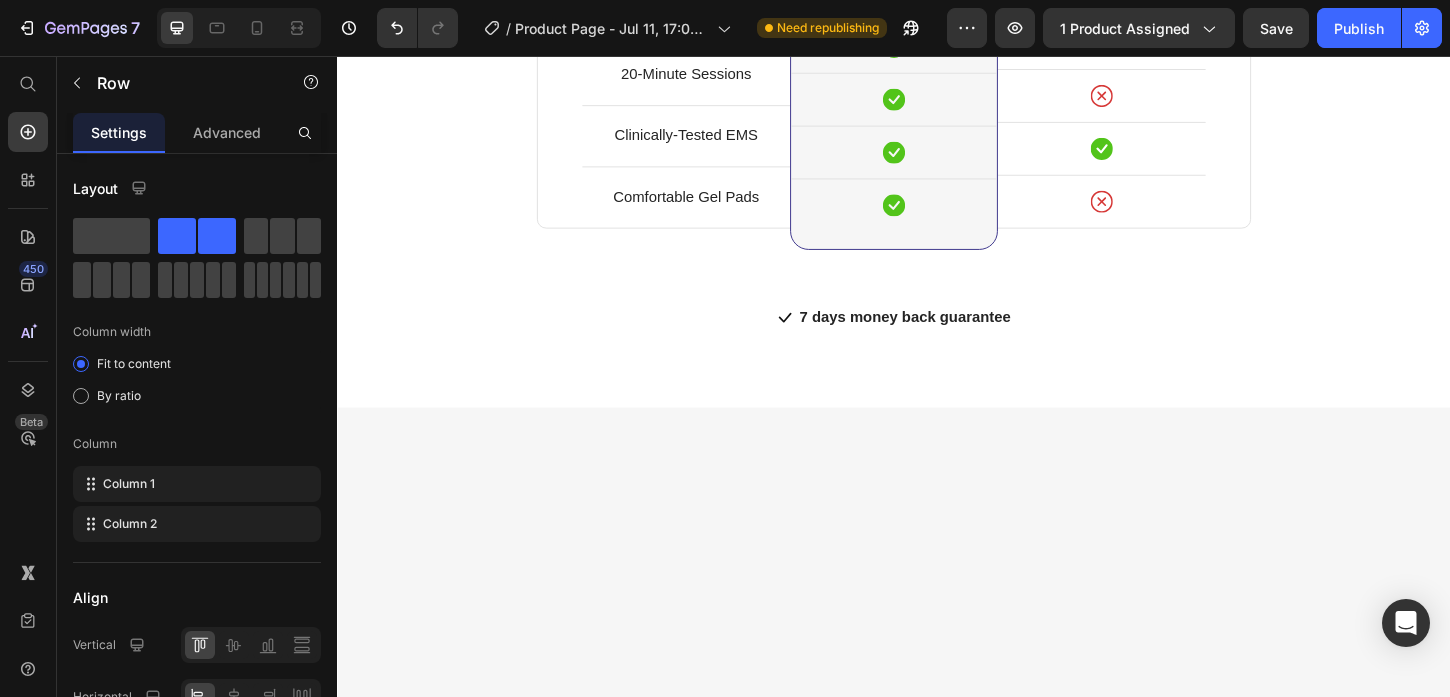 click on "Drop element here" at bounding box center [1255, -800] 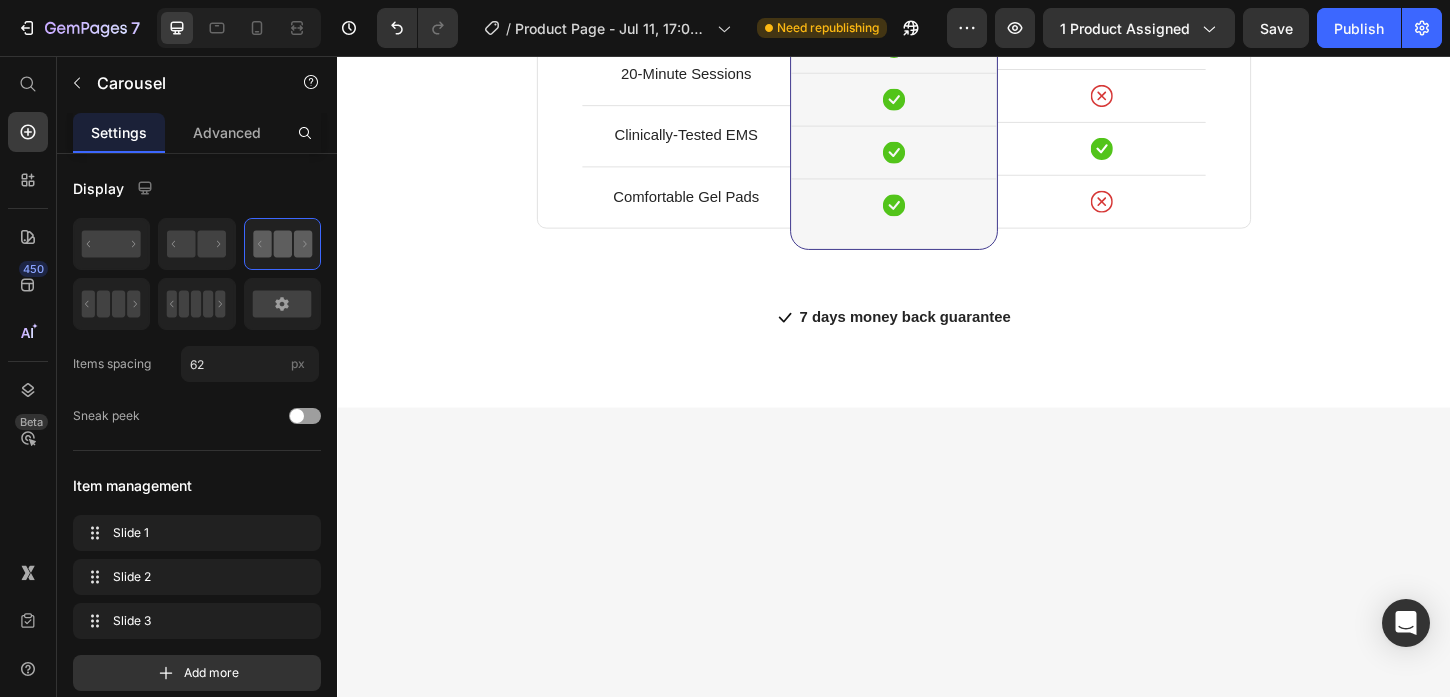 click on "Drop element here" at bounding box center [1267, -799] 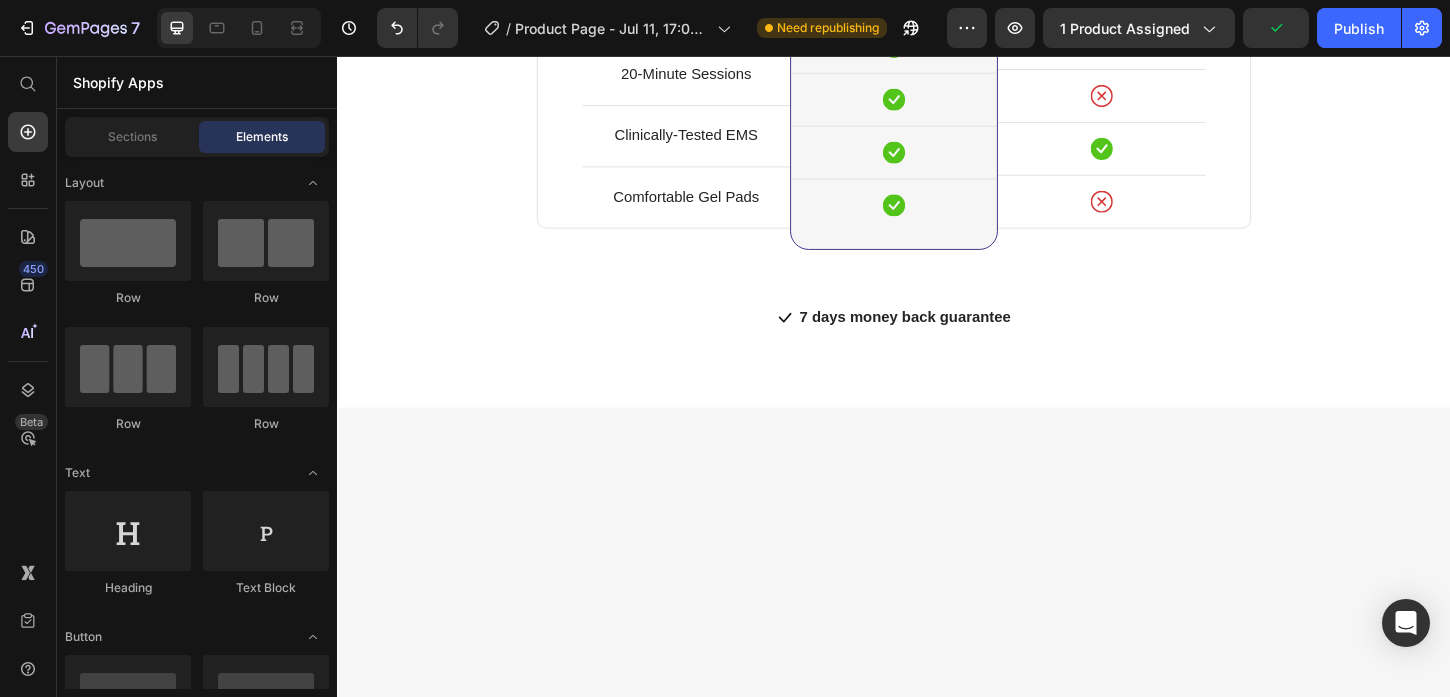 click on "Drop element here" at bounding box center [1255, -800] 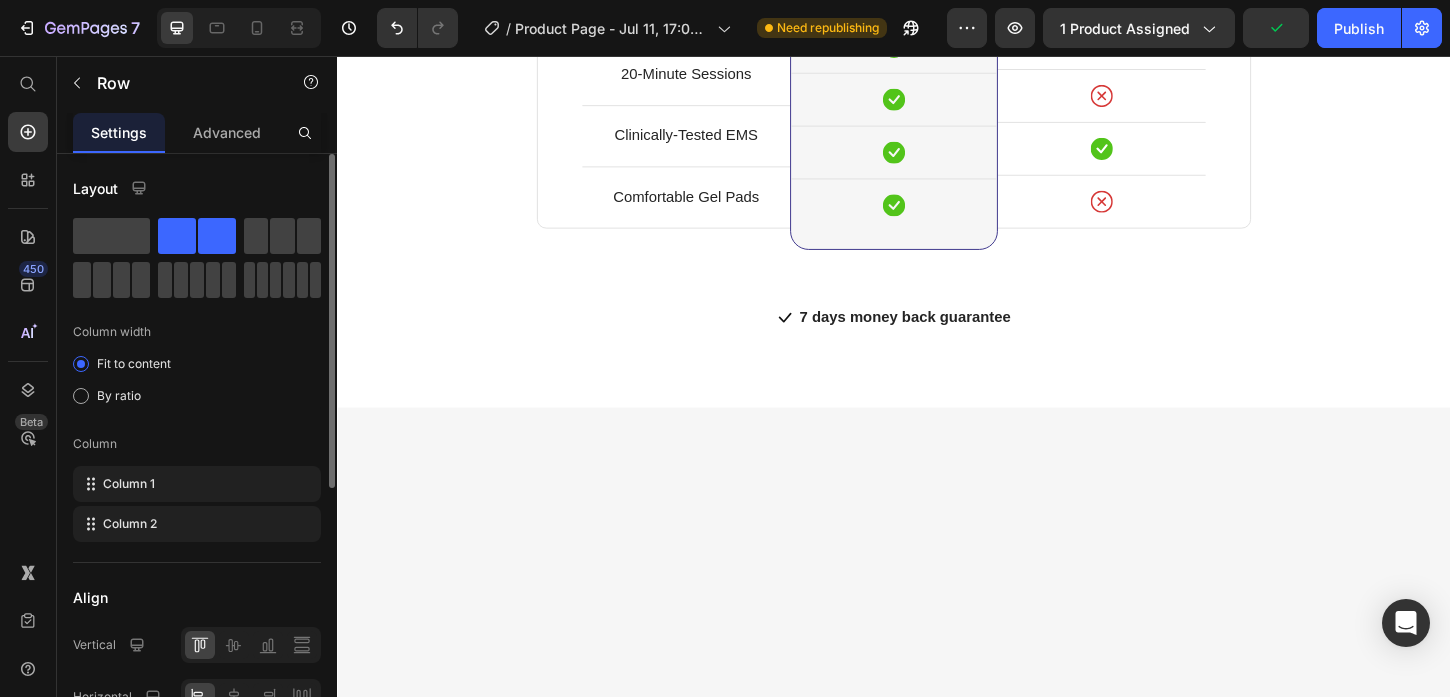 click on "Layout Column width Fit to content By ratio Column Column 1 Column 2" 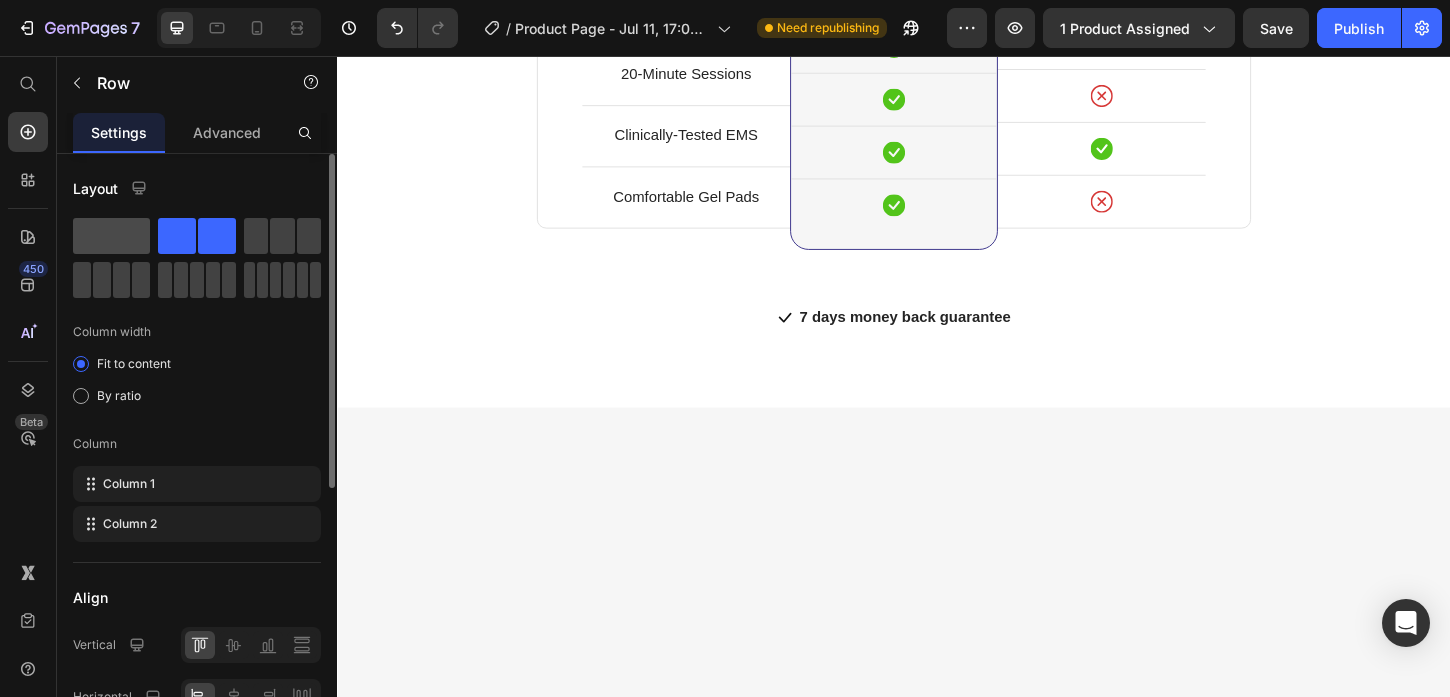 click 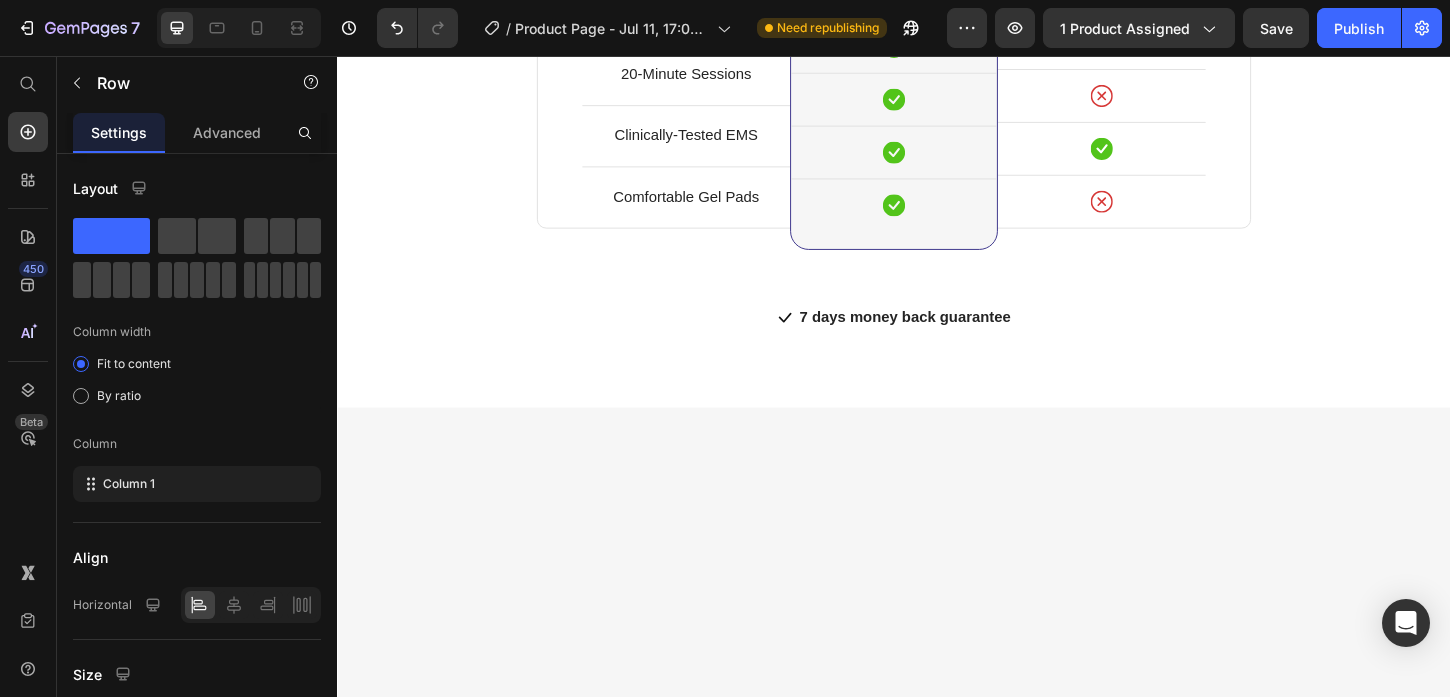 click on "Icon                Icon                Icon                Icon                Icon Icon List Hoz Great product! It helps my dad wake up well-rested Heading I've tried so many fitness gadgets before but this one actually delivers! The different intensity levels are perfect and I love that it's wireless. My glutes feel stronger and more toned. Highly recommend! Text block                Title Line [FIRST] [LAST] Heading
Icon Verified Buyer Text block Icon List Row   0" at bounding box center (1347, -952) 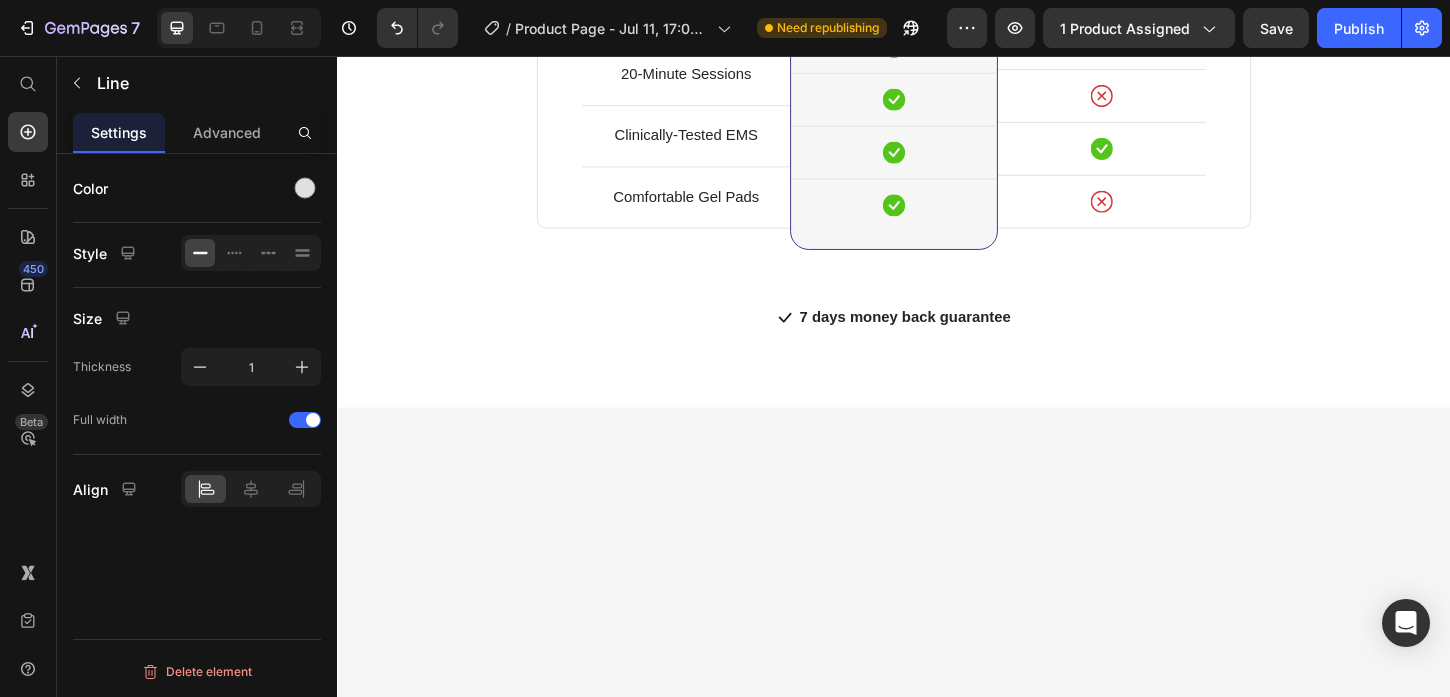 click on "Title Line   0" at bounding box center [1347, -867] 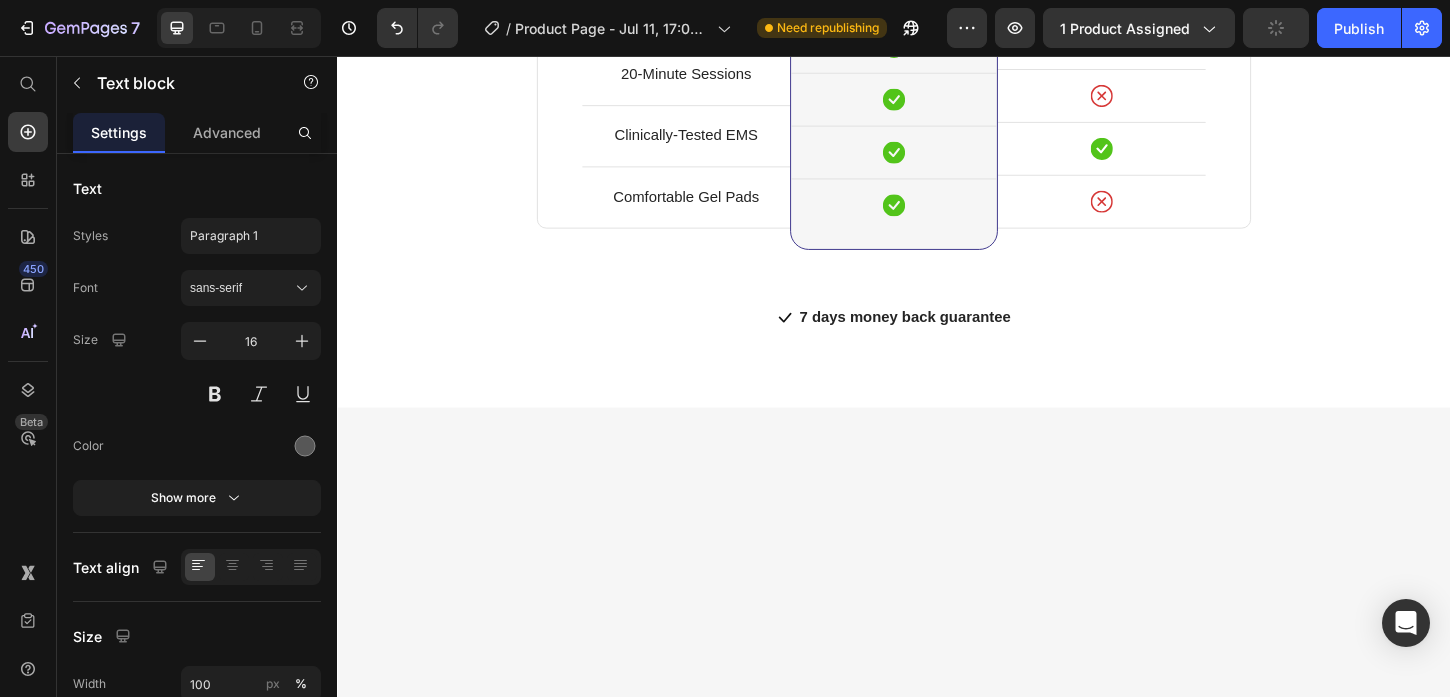 click on "I've tried so many fitness gadgets before but this one actually delivers! The different intensity levels are perfect and I love that it's wireless. My glutes feel stronger and more toned. Highly recommend!" at bounding box center (1347, -973) 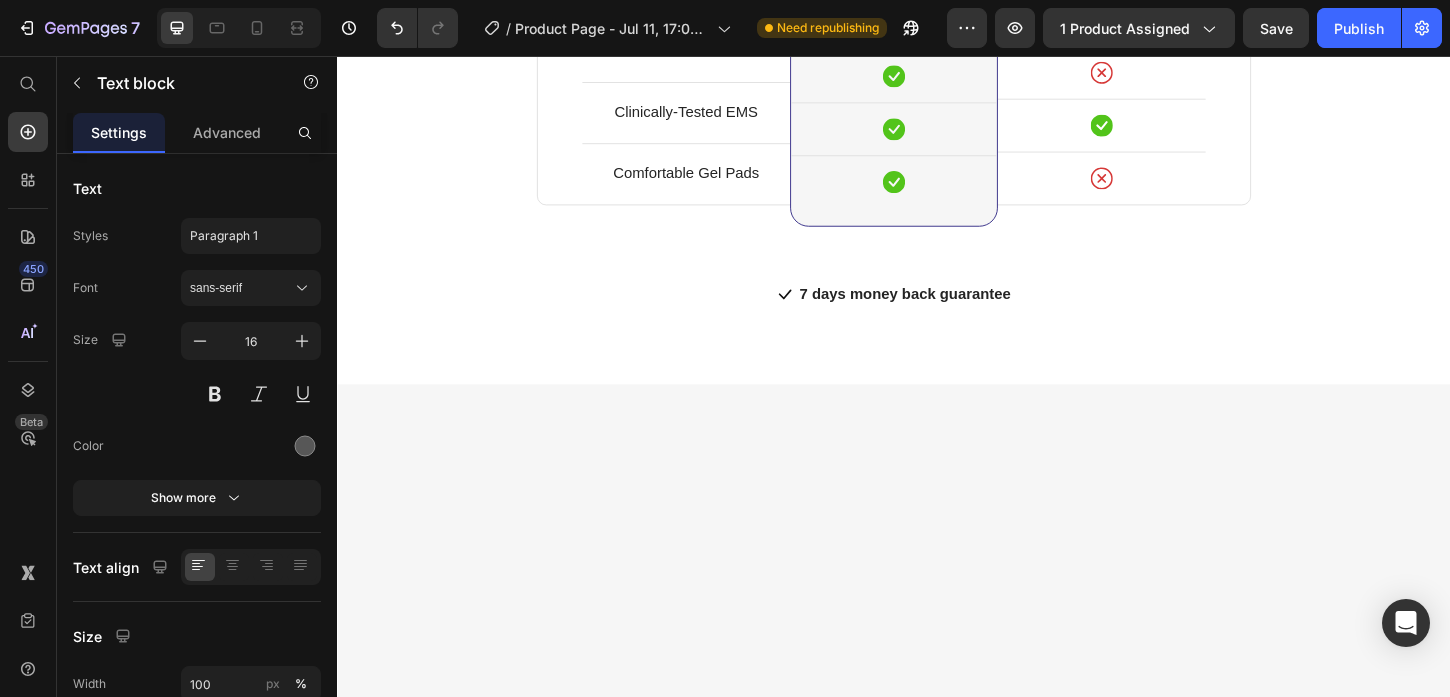 click on "[FIRST] [LAST]" at bounding box center (937, -845) 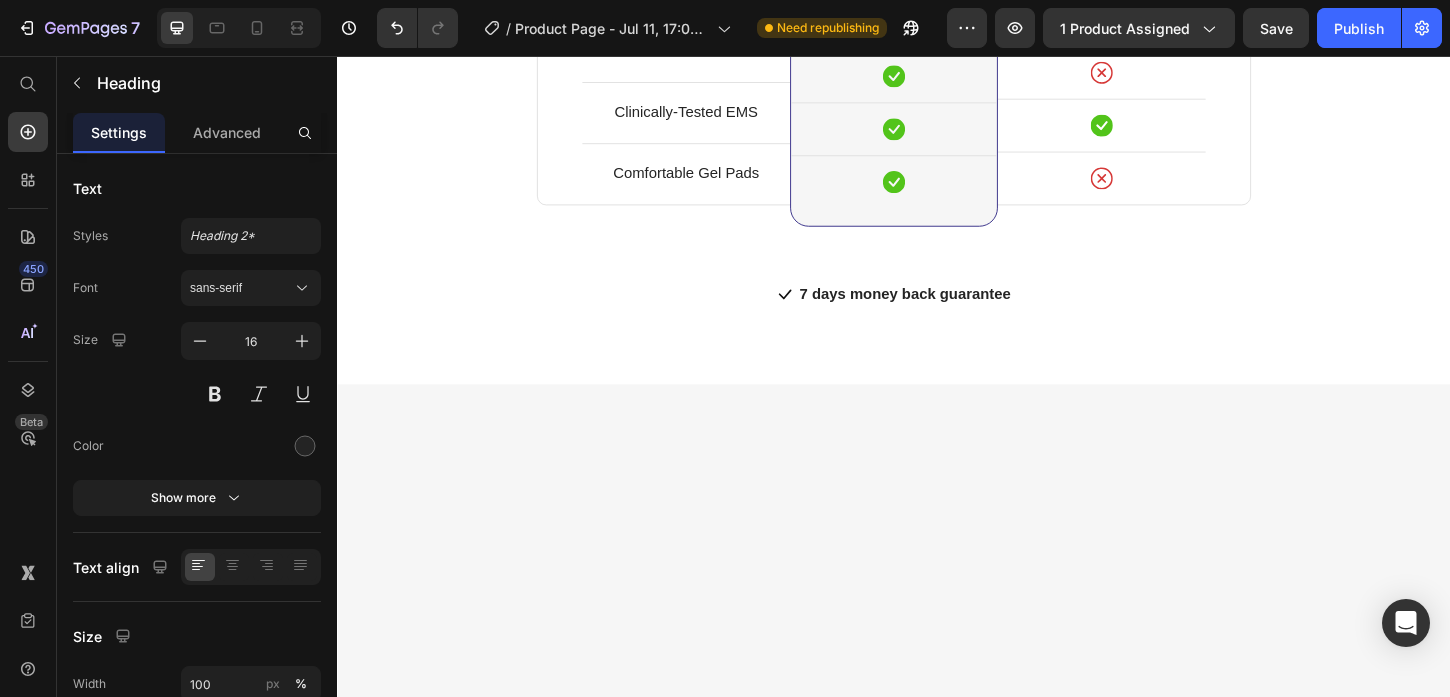 click on "Great product! It helps my dad wake up well-rested" at bounding box center (1347, -1082) 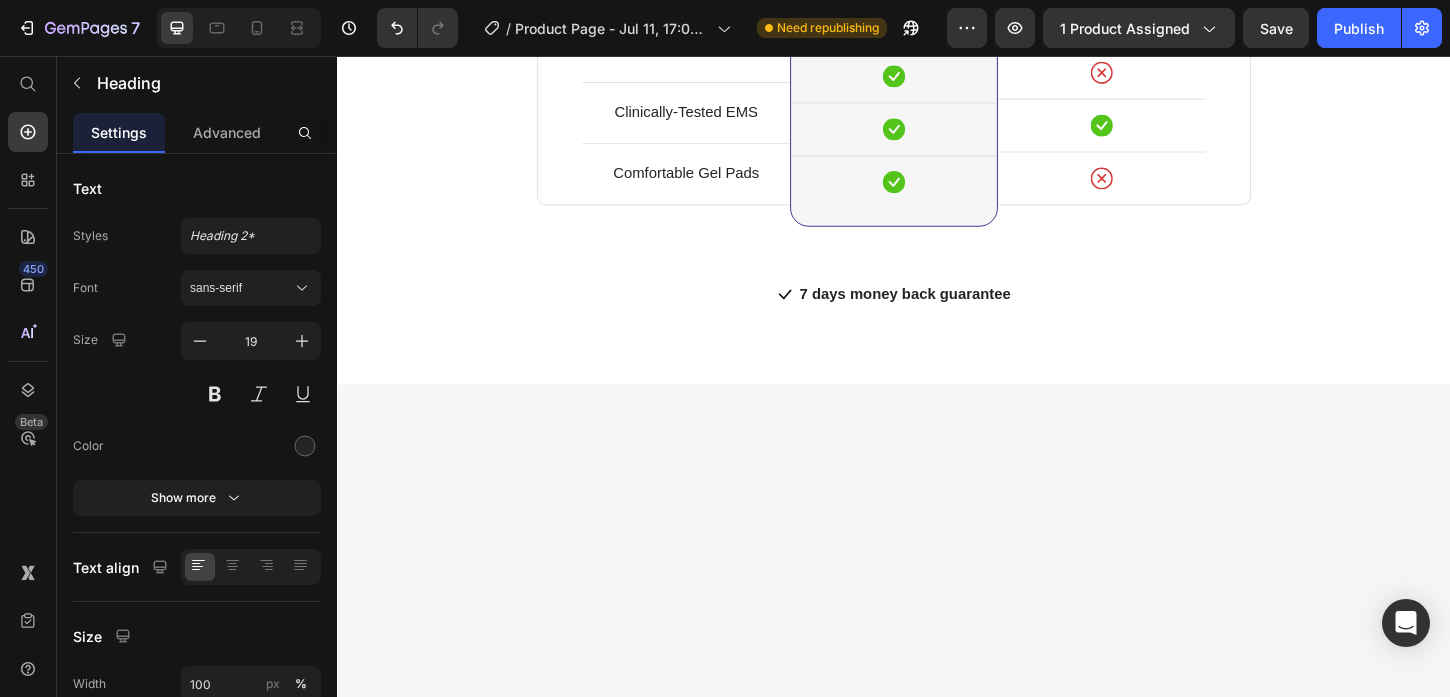 click on "Great product! It helps my dad wake up well-rested" at bounding box center (1347, -1082) 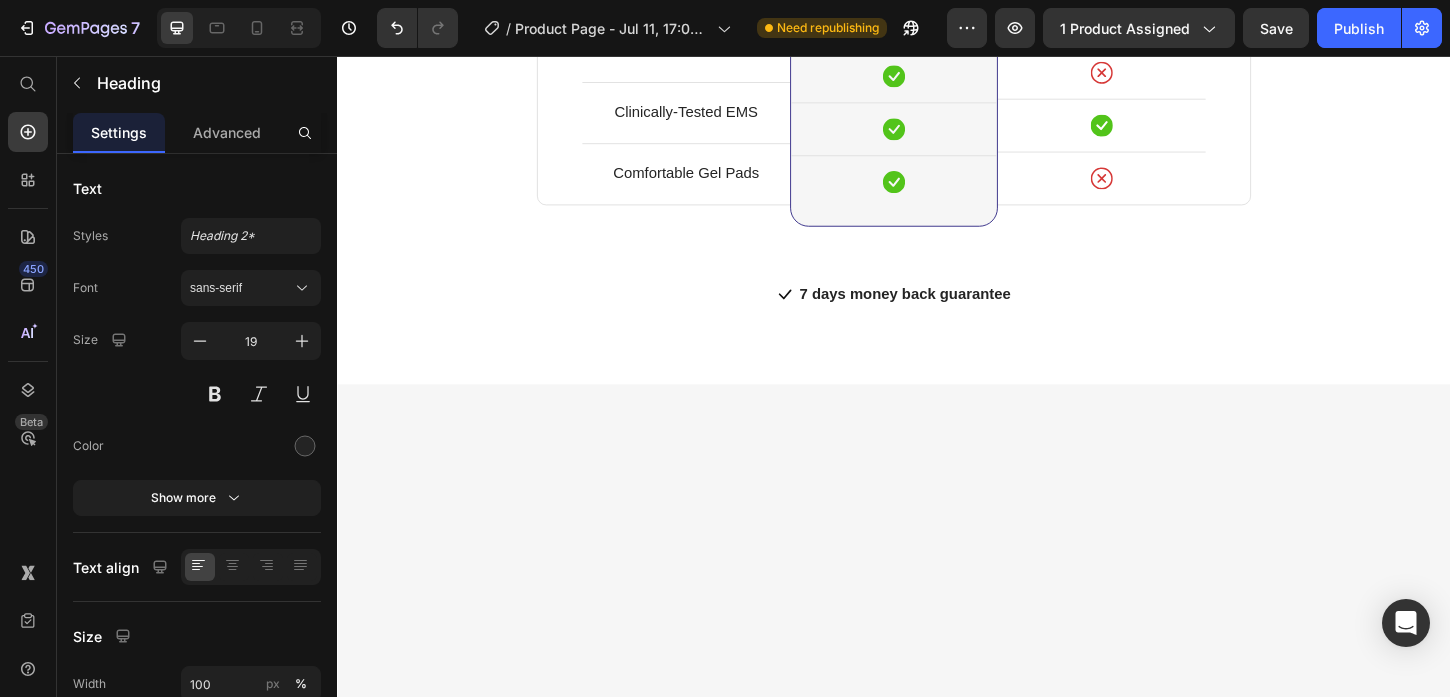 click on "Verified Buyer" at bounding box center (965, -807) 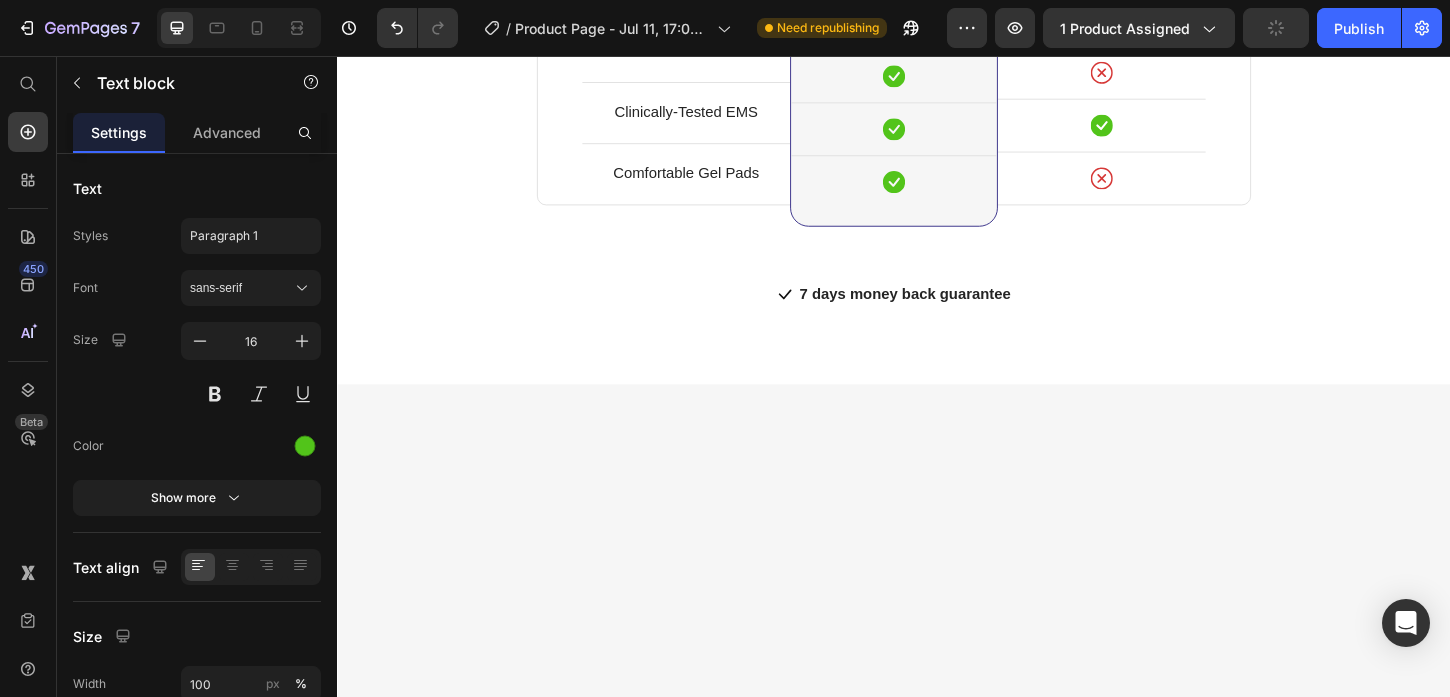 click on "I've tried so many fitness gadgets before but this one actually delivers! The different intensity levels are perfect and I love that it's wireless. My glutes feel stronger and more toned." at bounding box center (1347, -1013) 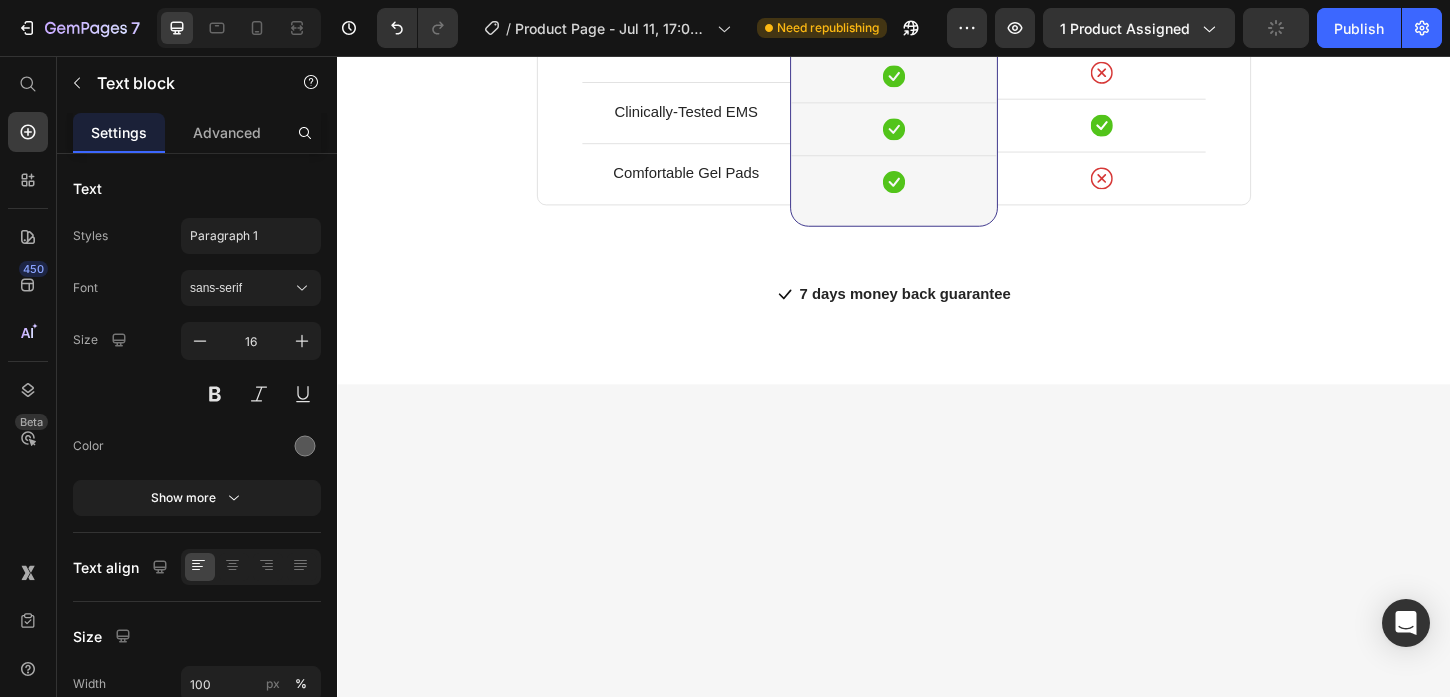 click on "I've tried so many fitness gadgets before but this one actually delivers! The different intensity levels are perfect and I love that it's wireless. My glutes feel stronger and more toned." at bounding box center [1347, -1013] 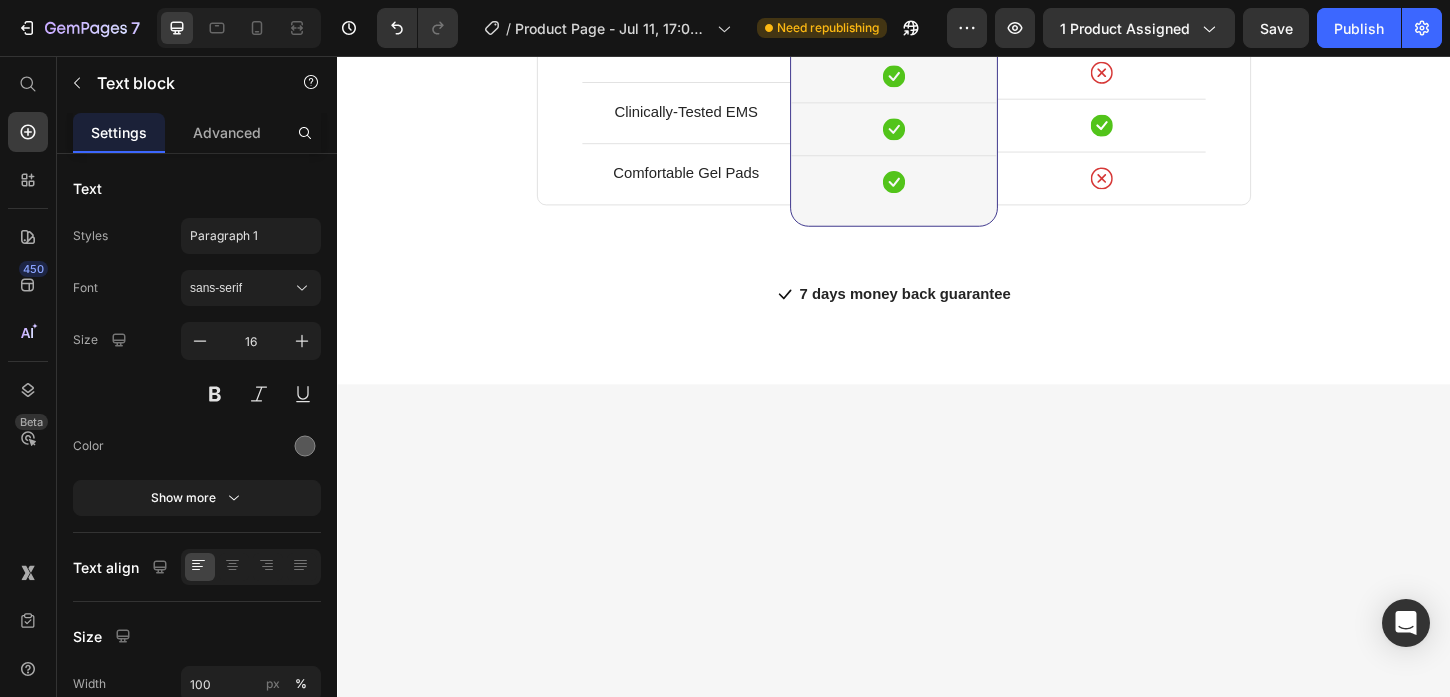 click on "Verified Buyer" at bounding box center (965, -807) 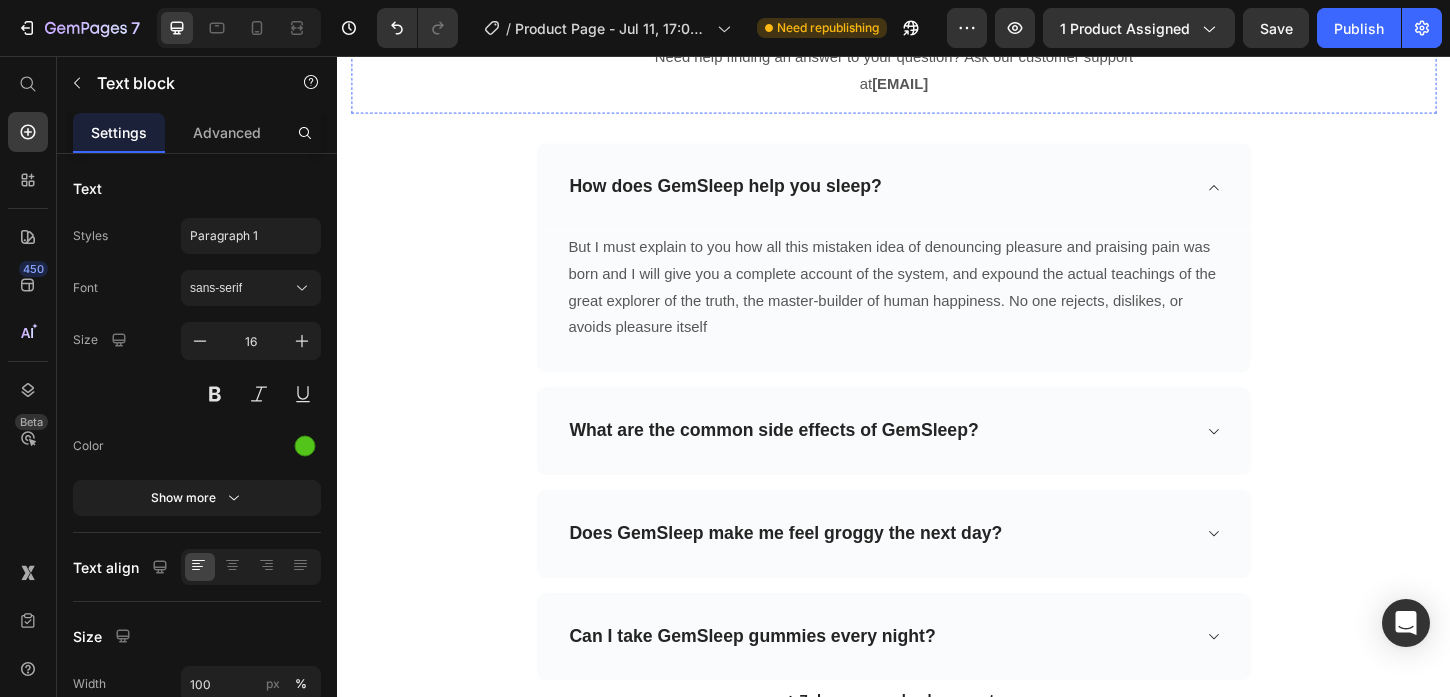 scroll, scrollTop: 6173, scrollLeft: 0, axis: vertical 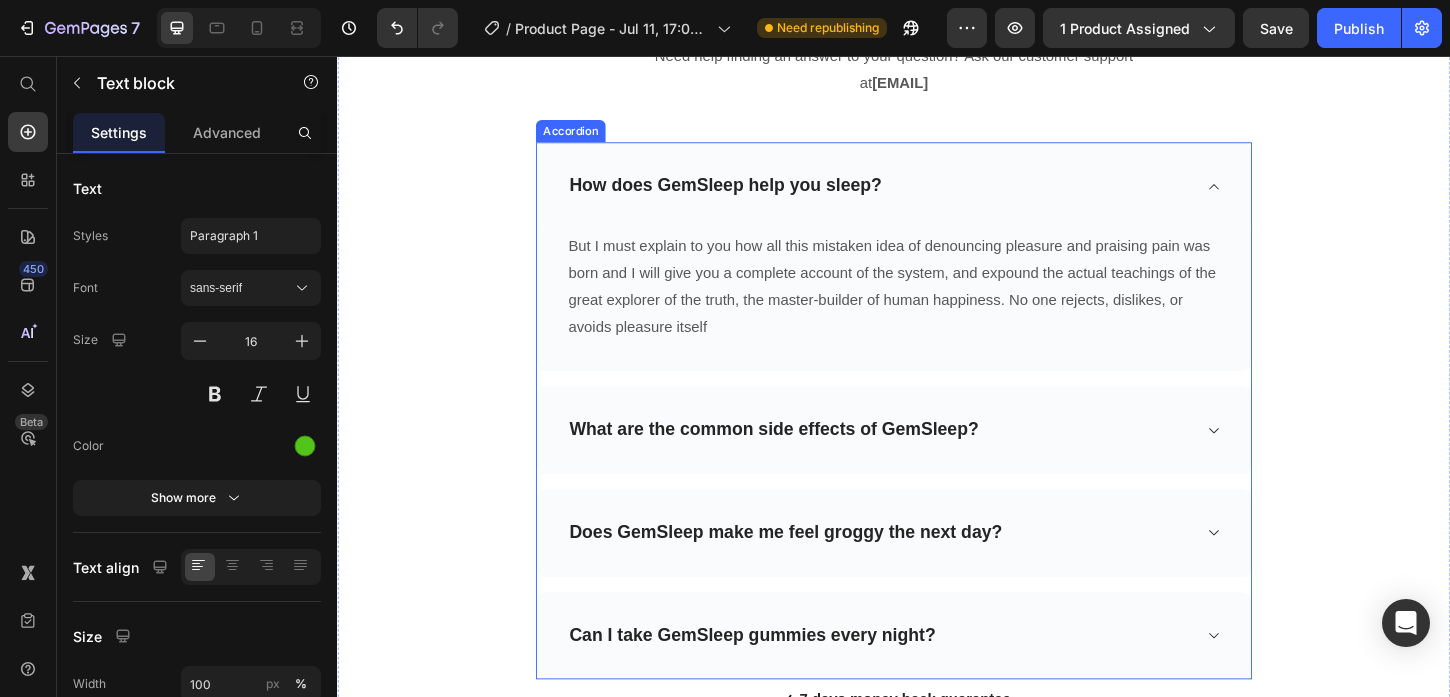 click on "How does GemSleep help you sleep?" at bounding box center [937, 196] 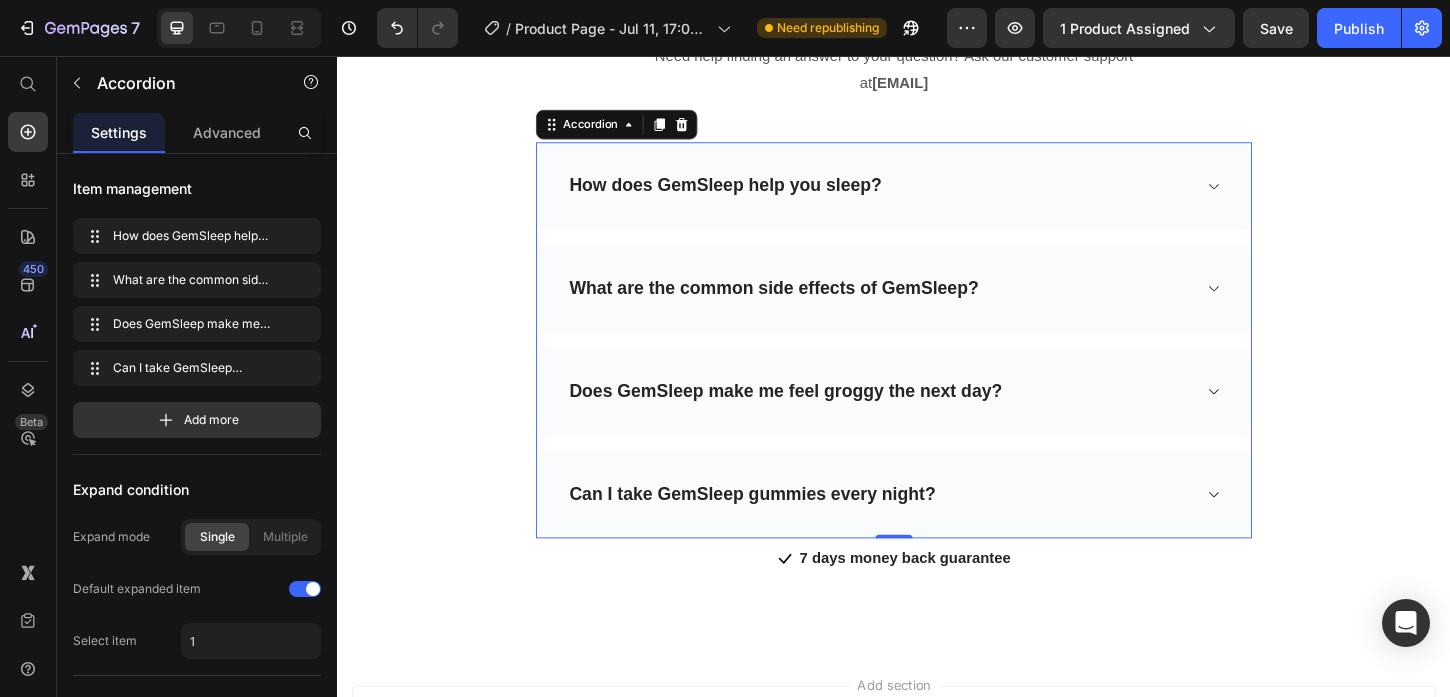 click on "How does GemSleep help you sleep?" at bounding box center (755, 196) 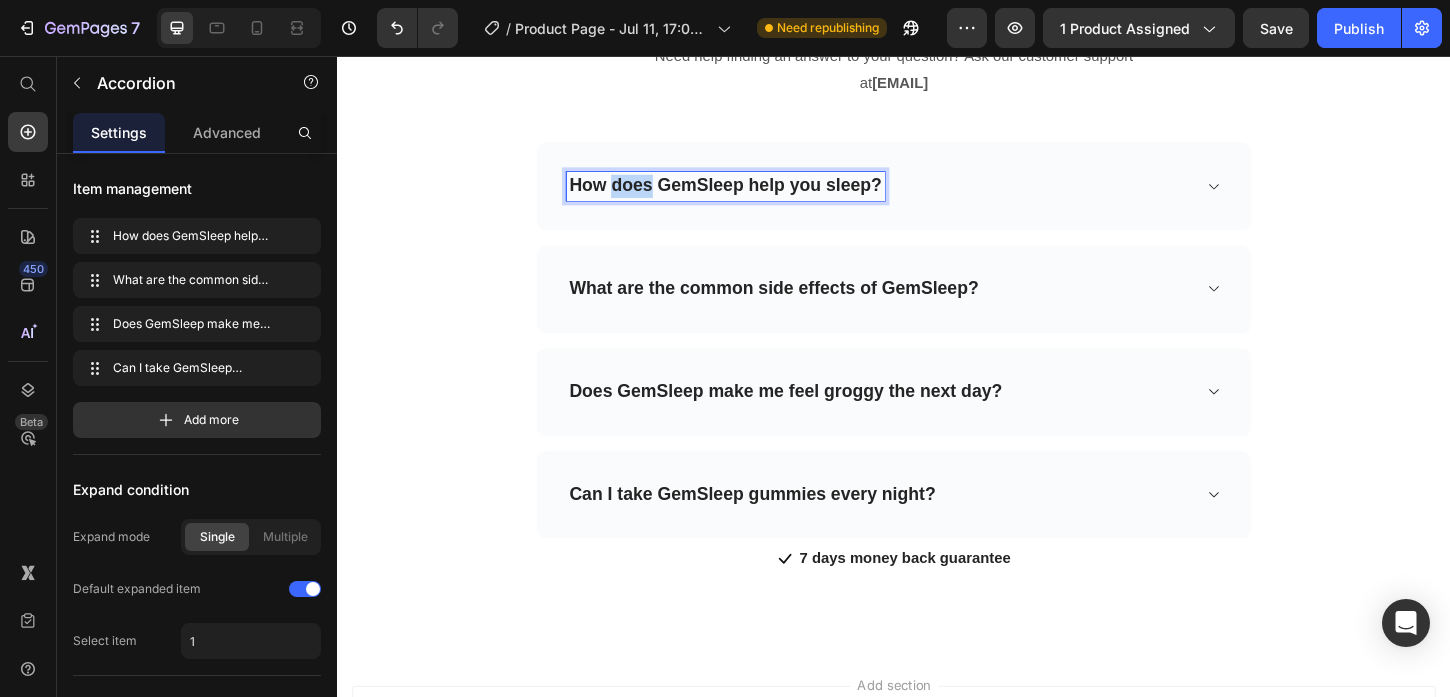 click on "How does GemSleep help you sleep?" at bounding box center (755, 196) 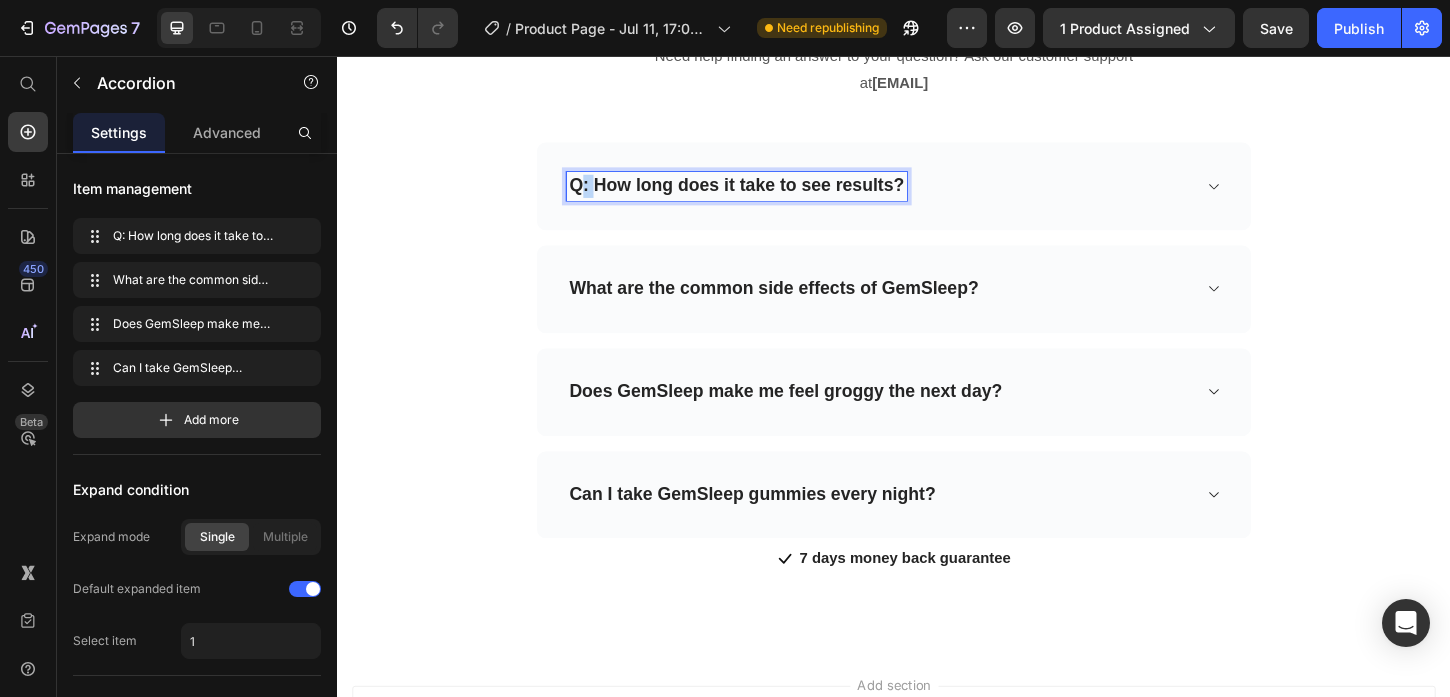 drag, startPoint x: 611, startPoint y: 196, endPoint x: 569, endPoint y: 196, distance: 42 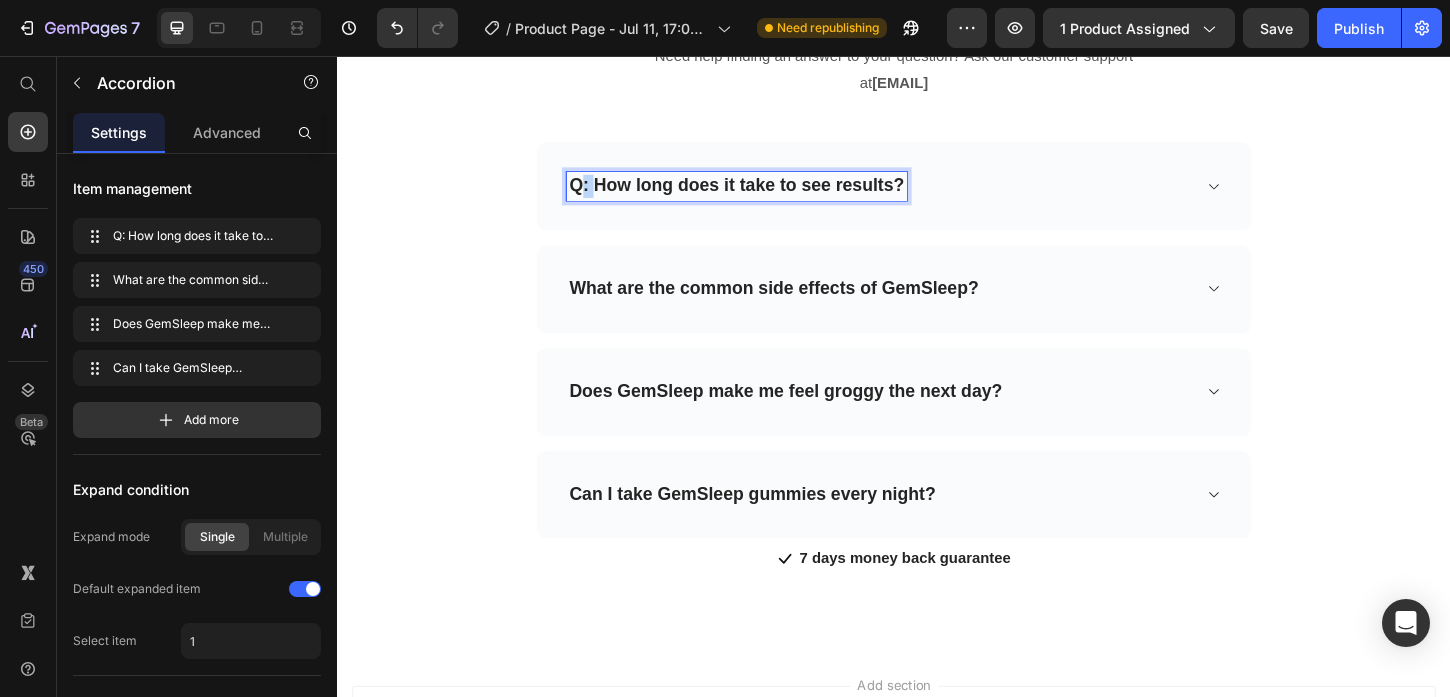 click on "Q: How long does it take to see results?" at bounding box center (937, 196) 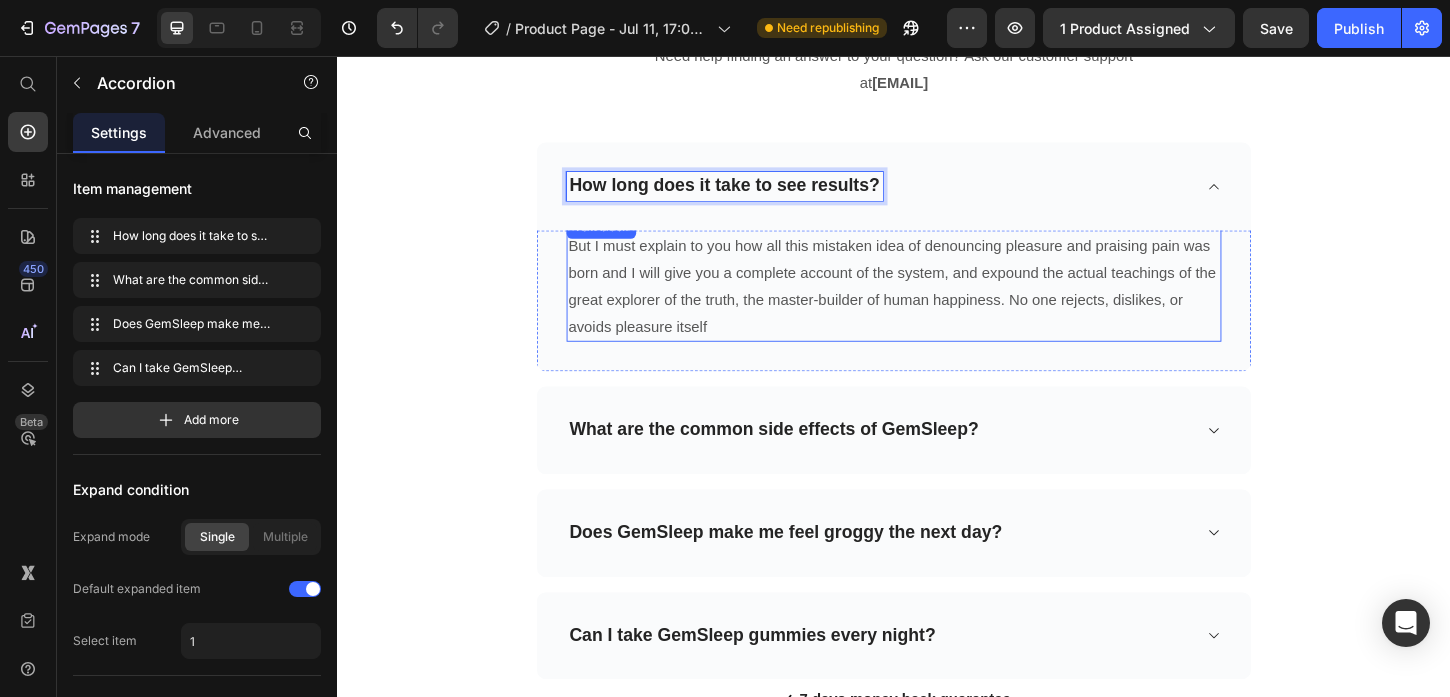 click on "But I must explain to you how all this mistaken idea of denouncing pleasure and praising pain was born and I will give you a complete account of the system, and expound the actual teachings of the great explorer of the truth, the master-builder of human happiness. No one rejects, dislikes, or avoids pleasure itself" at bounding box center (937, 304) 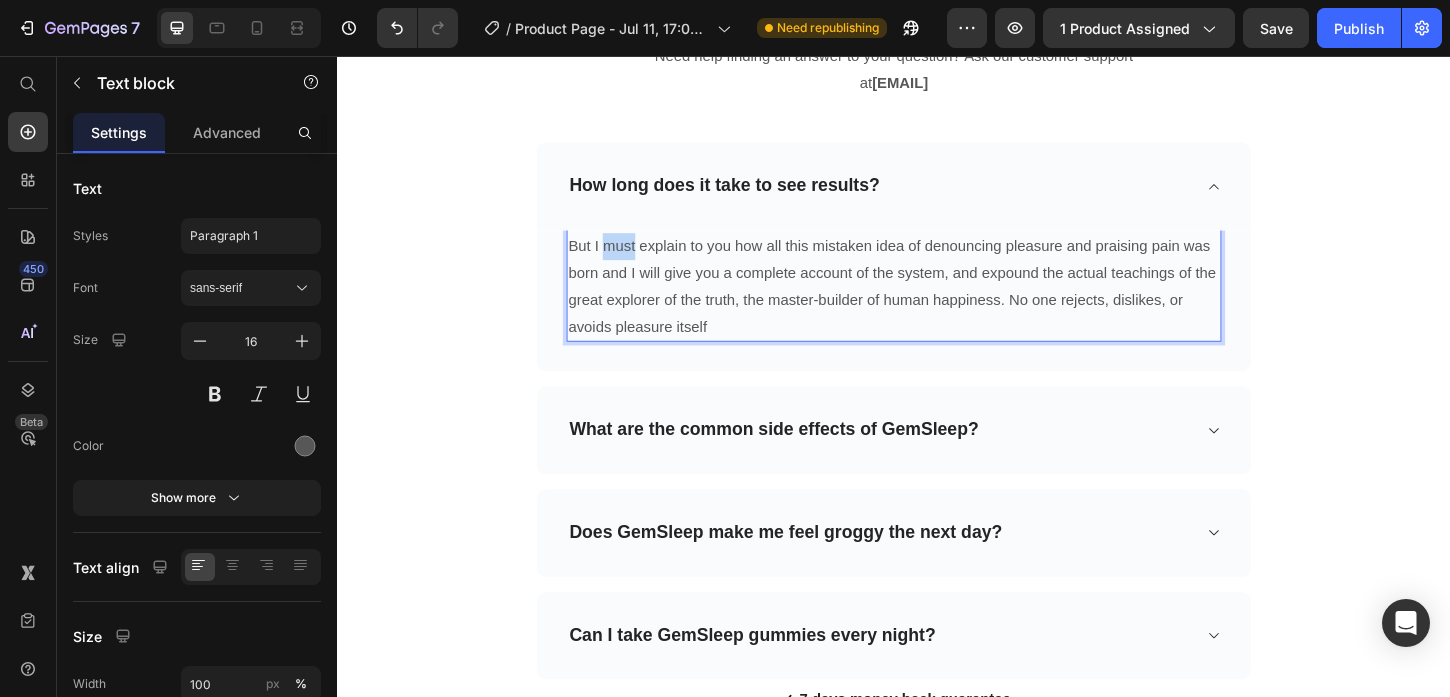 click on "But I must explain to you how all this mistaken idea of denouncing pleasure and praising pain was born and I will give you a complete account of the system, and expound the actual teachings of the great explorer of the truth, the master-builder of human happiness. No one rejects, dislikes, or avoids pleasure itself" at bounding box center [937, 304] 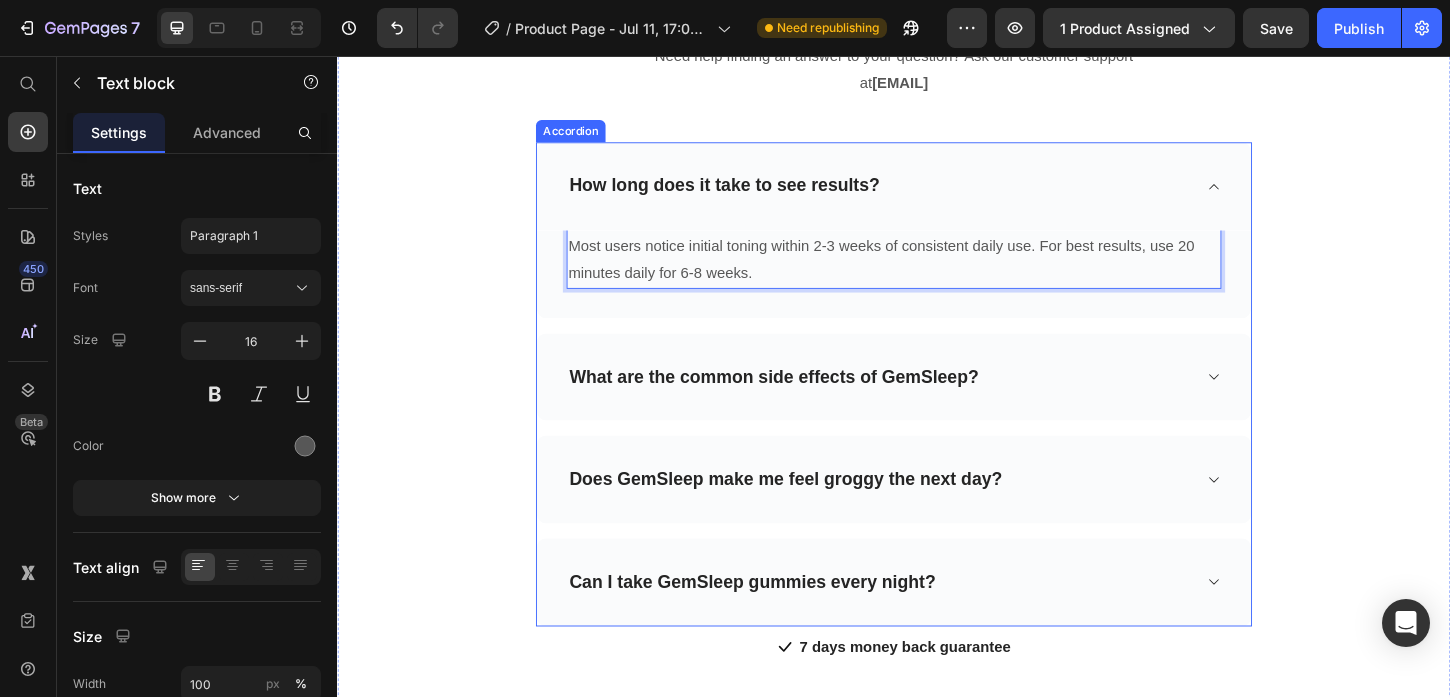scroll, scrollTop: 6181, scrollLeft: 0, axis: vertical 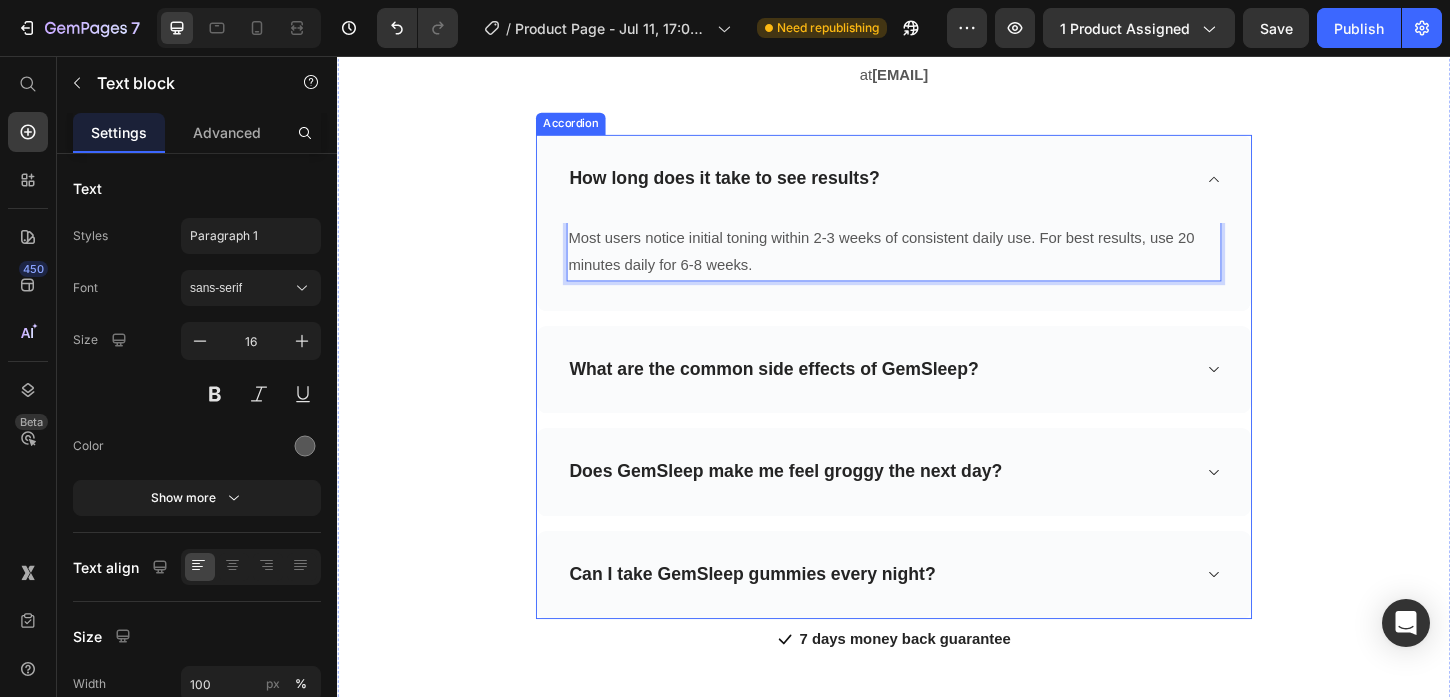 click on "Most users notice initial toning within 2-3 weeks of consistent daily use. For best results, use 20 minutes daily for 6-8 weeks. Text block   0 Row" at bounding box center (937, 283) 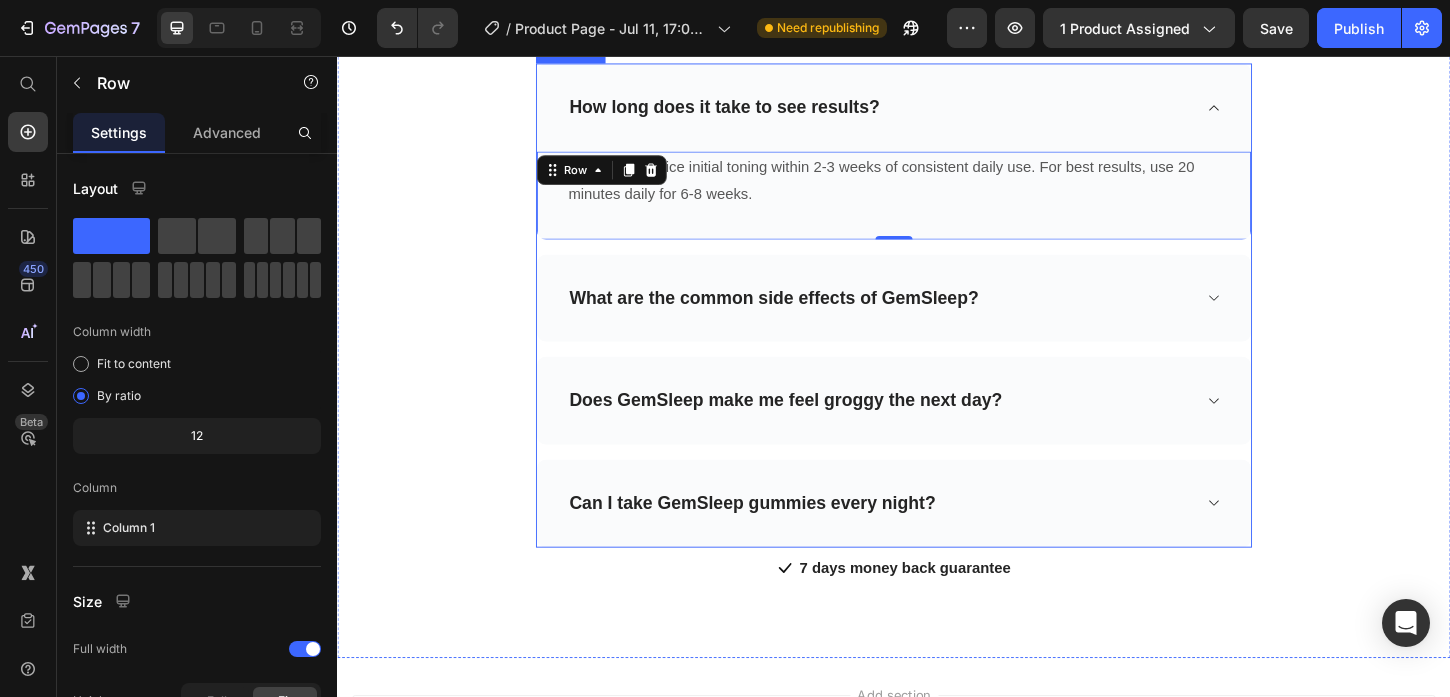 scroll, scrollTop: 6261, scrollLeft: 0, axis: vertical 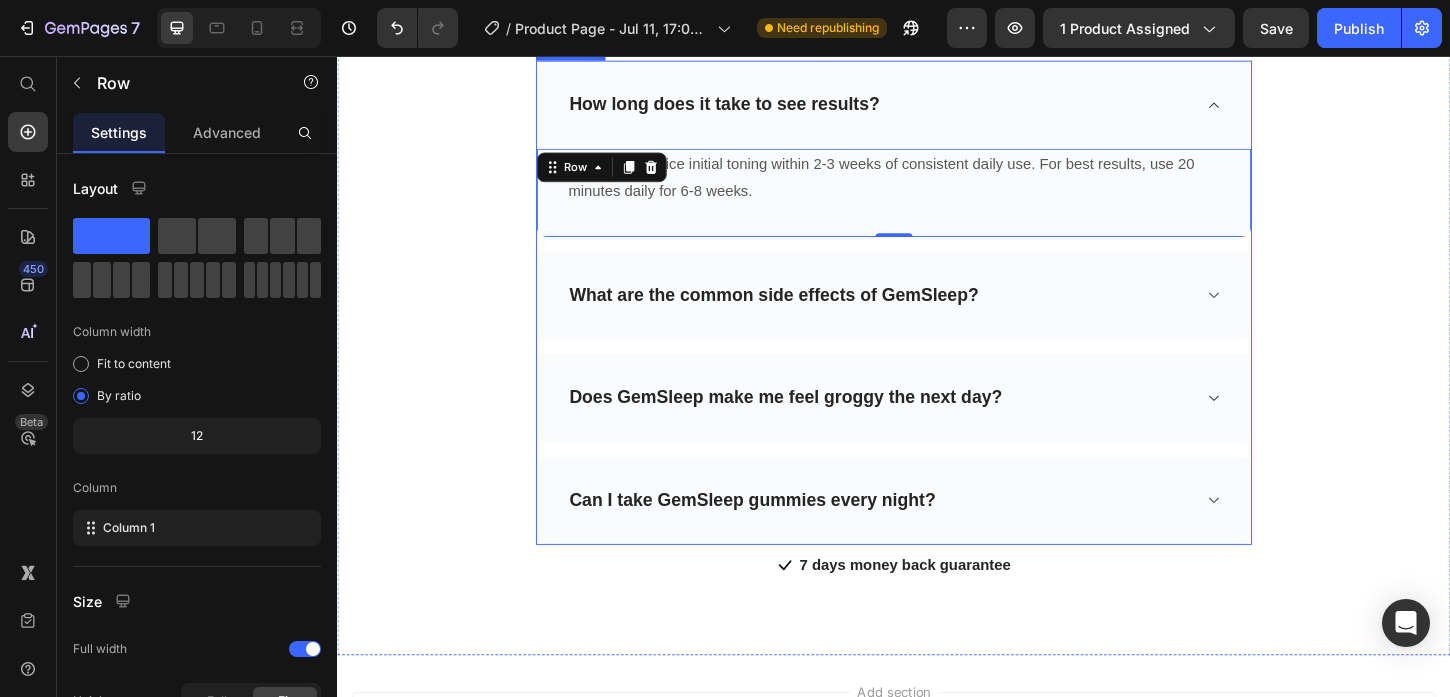click on "What are the common side effects of GemSleep?" at bounding box center (807, 314) 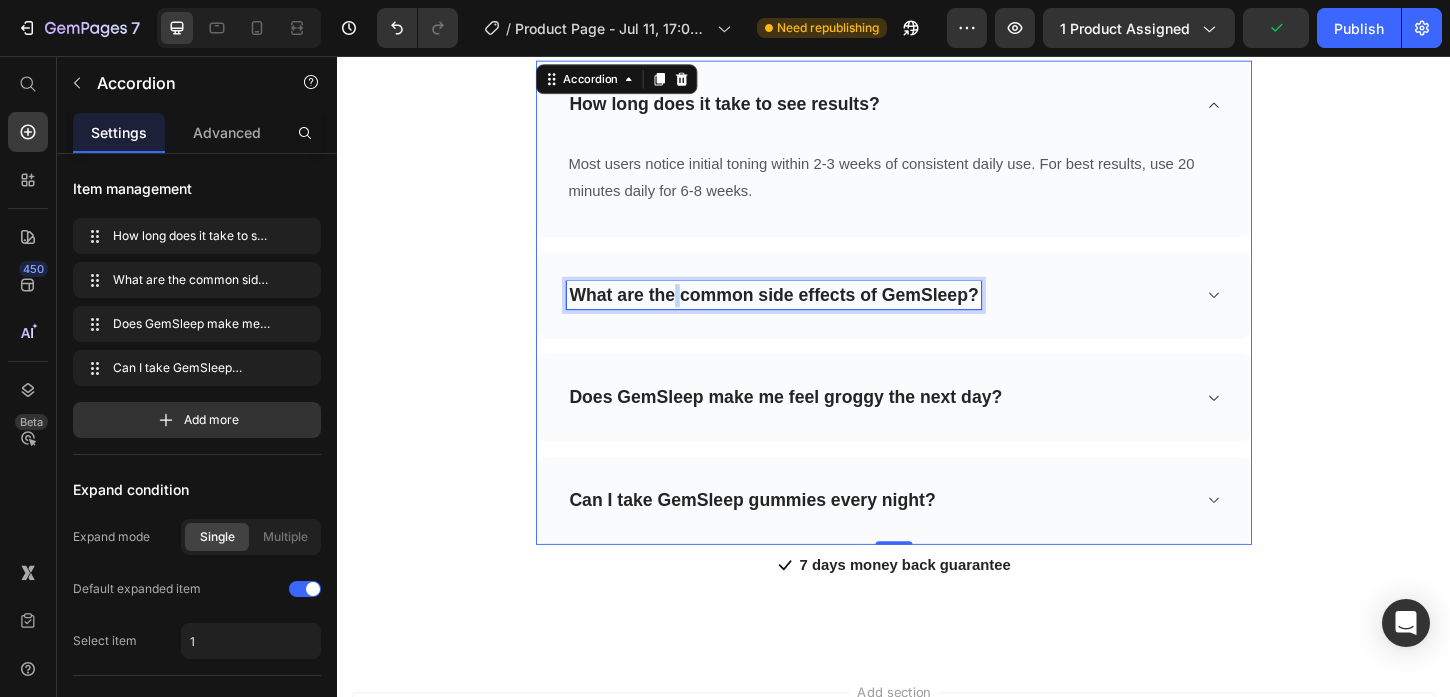 click on "What are the common side effects of GemSleep?" at bounding box center [807, 314] 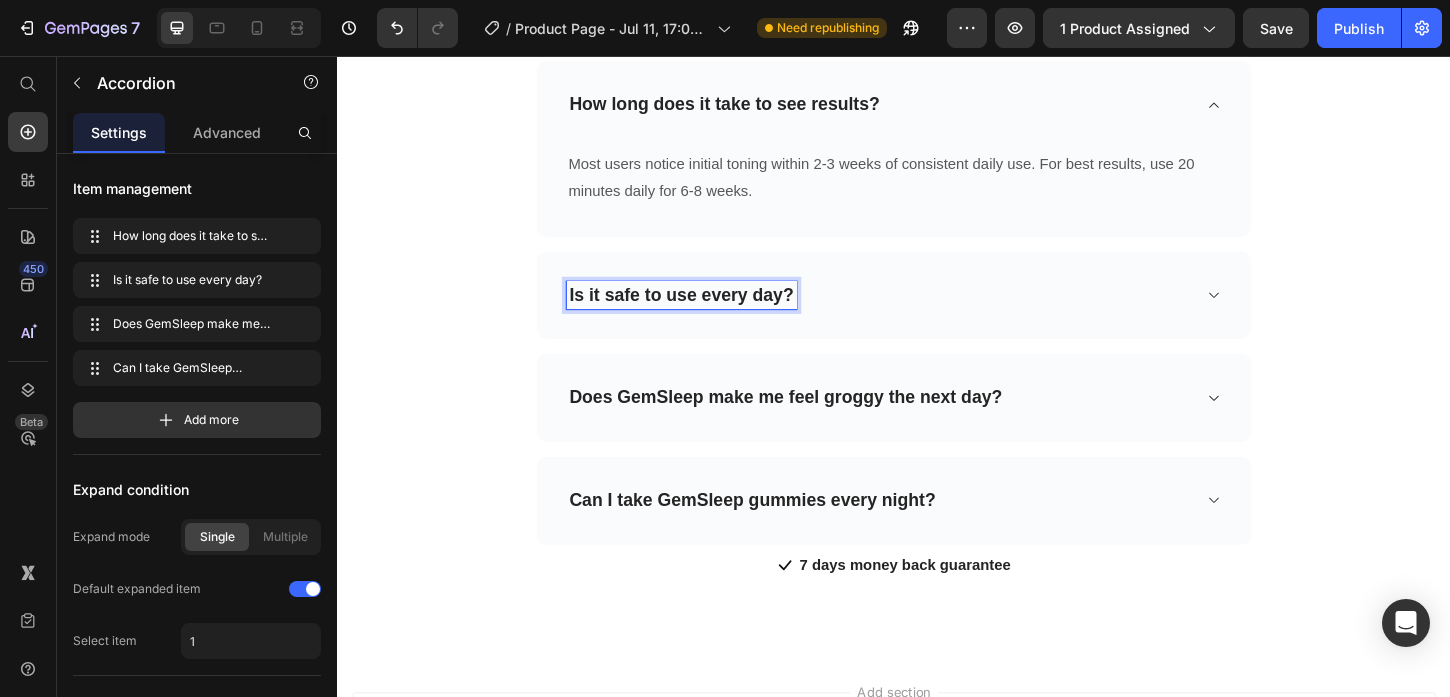 click on "Is it safe to use every day?" at bounding box center [921, 314] 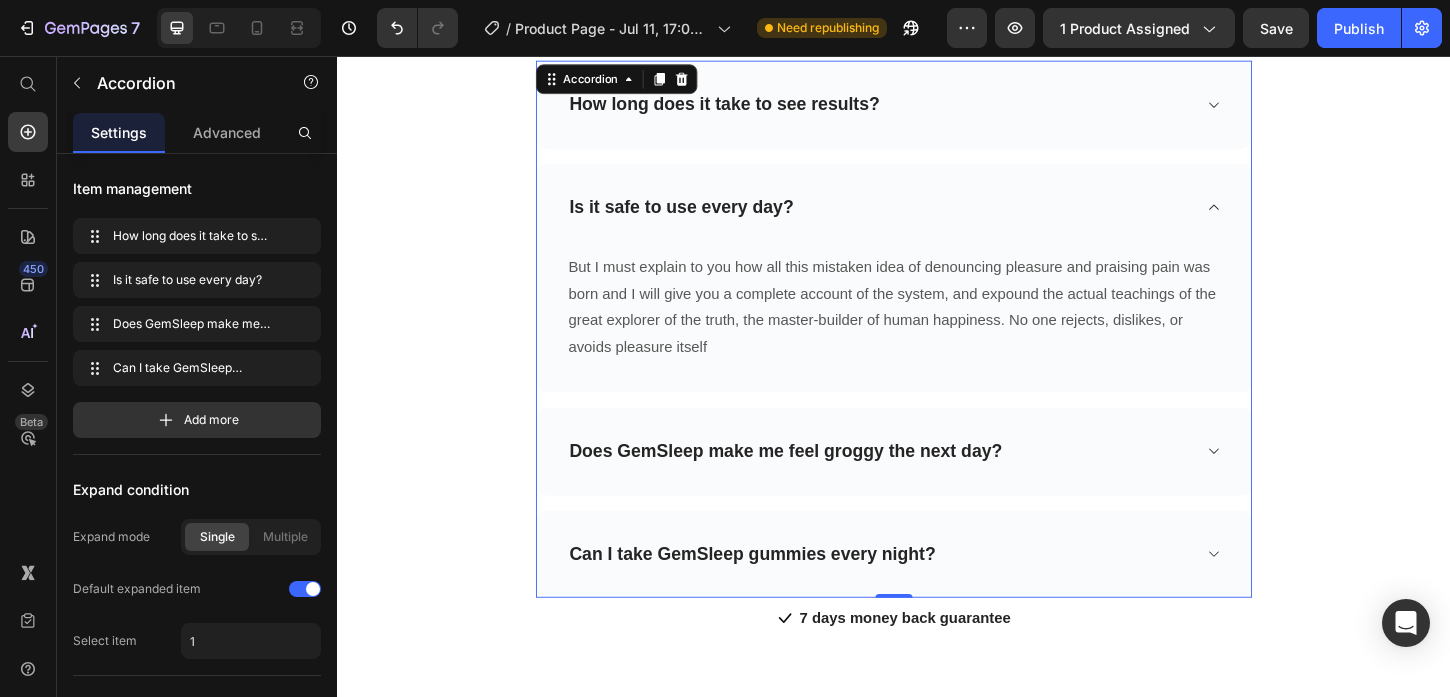 click on "But I must explain to you how all this mistaken idea of denouncing pleasure and praising pain was born and I will give you a complete account of the system, and expound the actual teachings of the great explorer of the truth, the master-builder of human happiness. No one rejects, dislikes, or avoids pleasure itself" at bounding box center [937, 327] 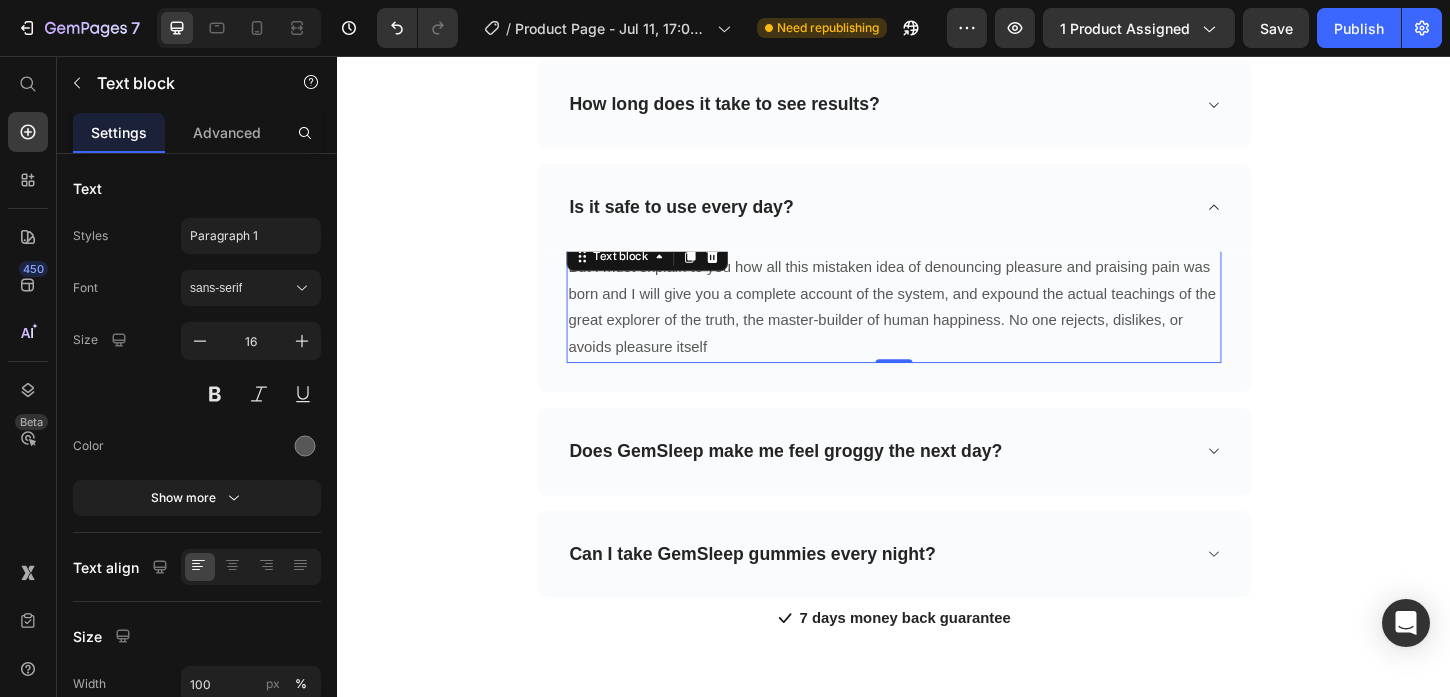click on "But I must explain to you how all this mistaken idea of denouncing pleasure and praising pain was born and I will give you a complete account of the system, and expound the actual teachings of the great explorer of the truth, the master-builder of human happiness. No one rejects, dislikes, or avoids pleasure itself" at bounding box center (937, 327) 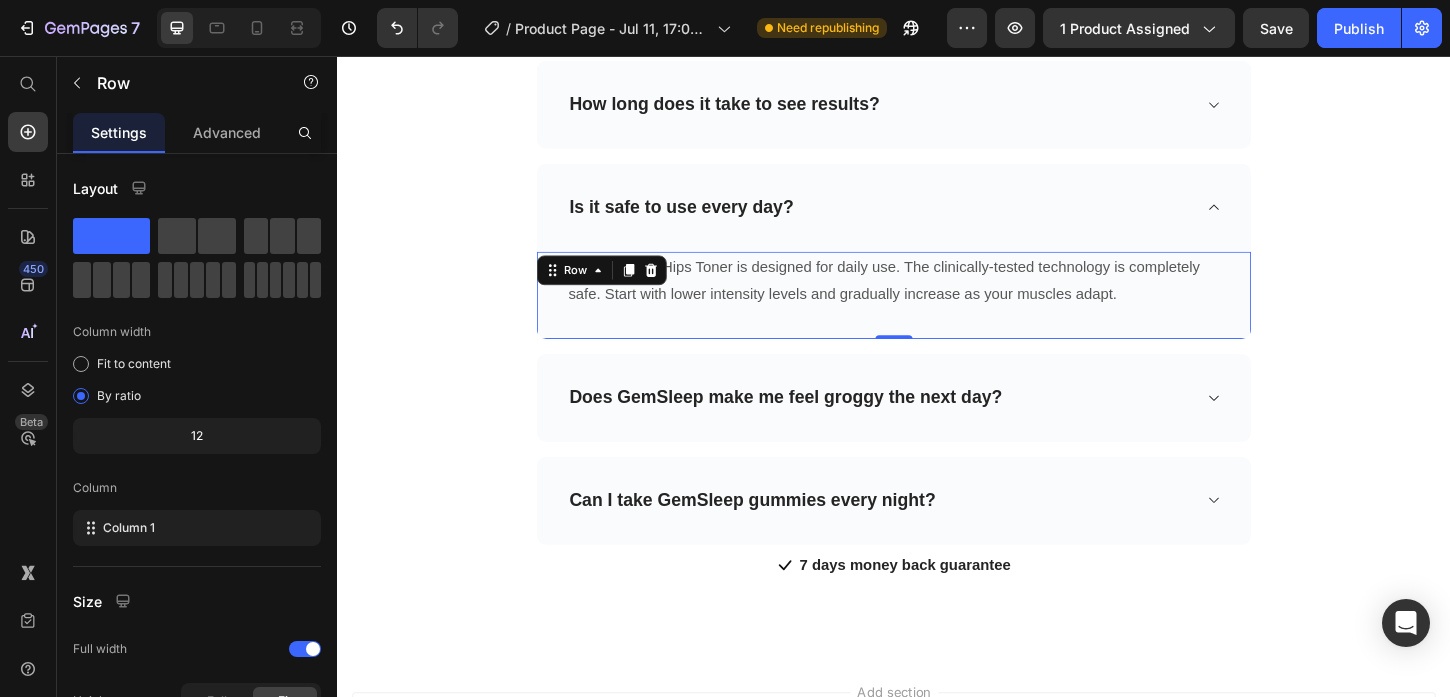 click on "Yes, the EMS Hips Toner is designed for daily use. The clinically-tested technology is completely safe. Start with lower intensity levels and gradually increase as your muscles adapt. Text block Row   0" at bounding box center (937, 314) 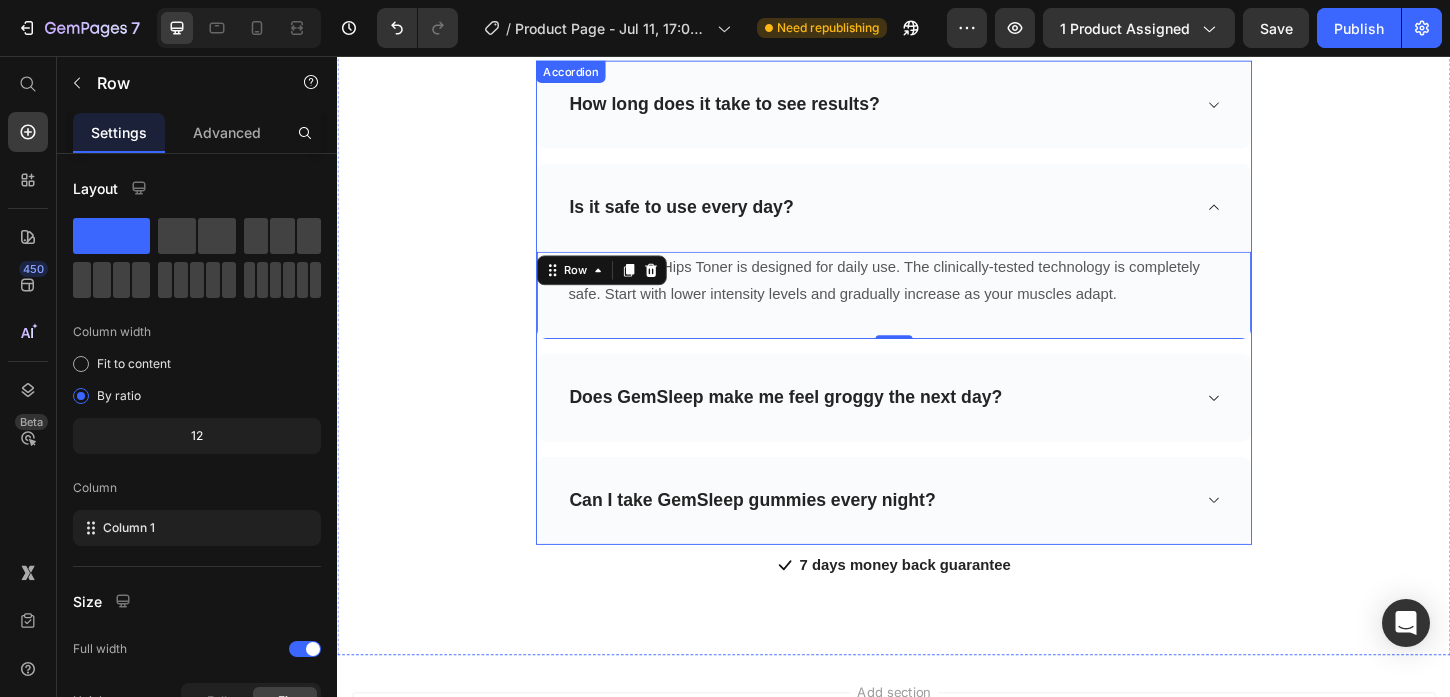 click on "Does GemSleep make me feel groggy the next day?" at bounding box center [820, 424] 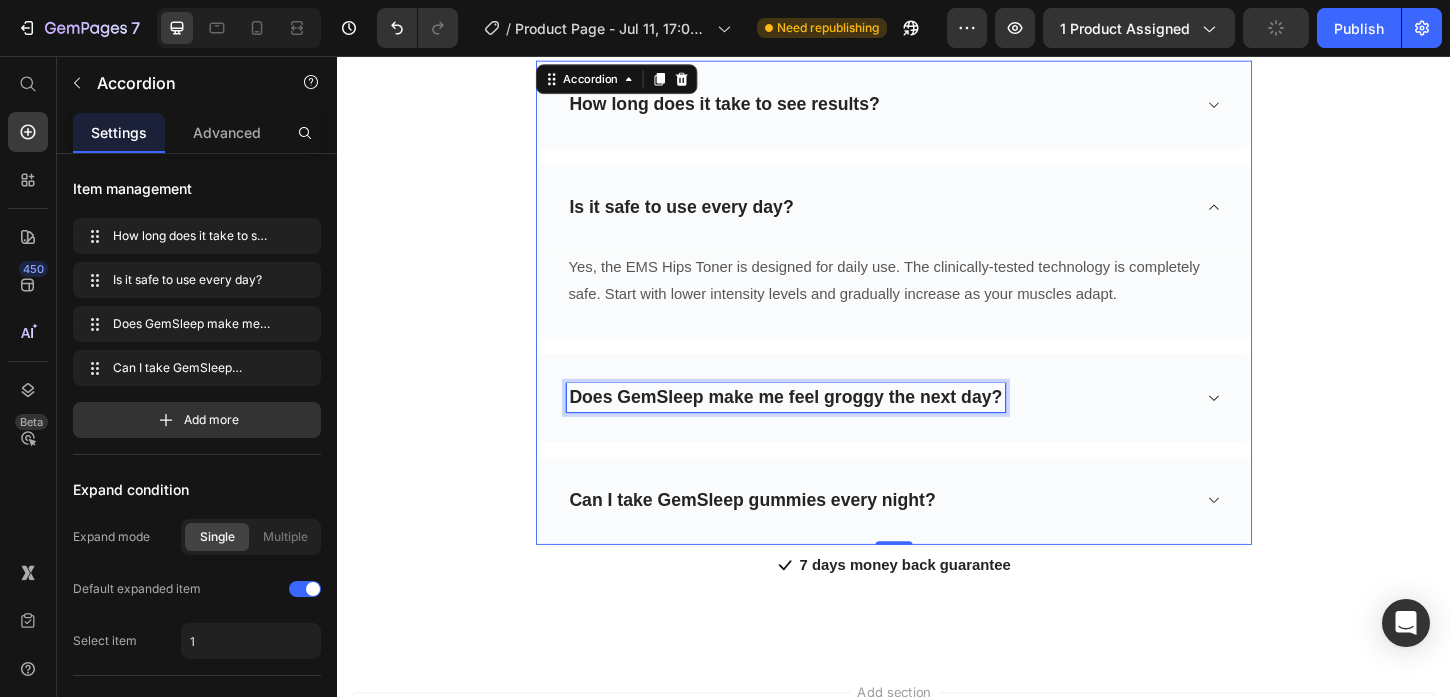 click on "Does GemSleep make me feel groggy the next day?" at bounding box center [820, 424] 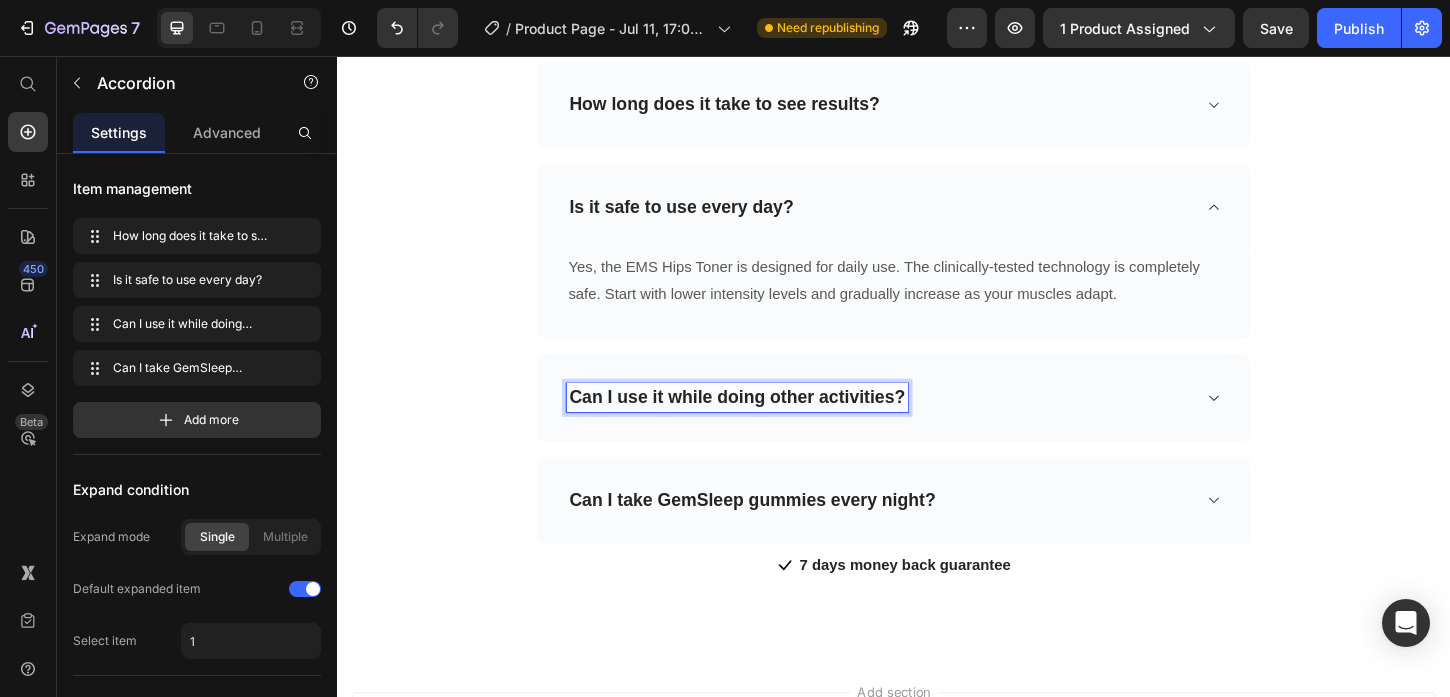 click on "Can I use it while doing other activities?" at bounding box center (937, 424) 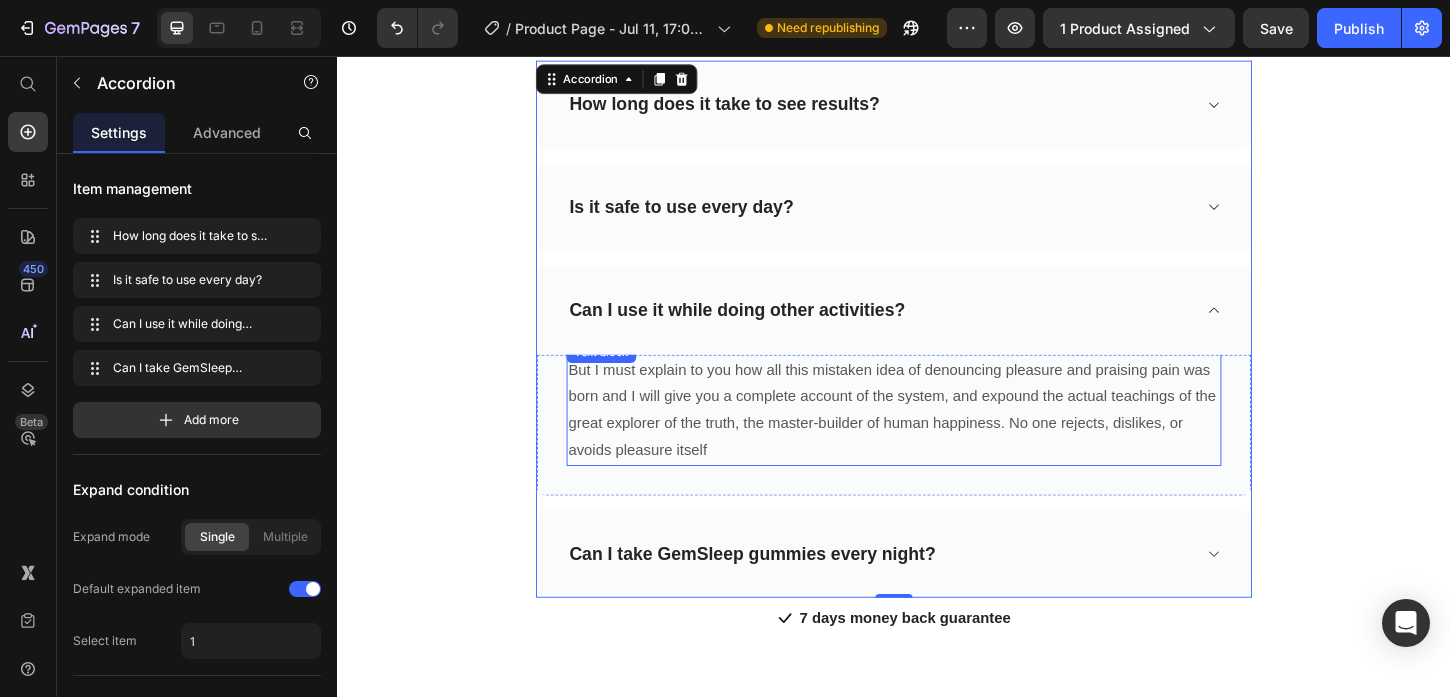 click on "But I must explain to you how all this mistaken idea of denouncing pleasure and praising pain was born and I will give you a complete account of the system, and expound the actual teachings of the great explorer of the truth, the master-builder of human happiness. No one rejects, dislikes, or avoids pleasure itself" at bounding box center [937, 438] 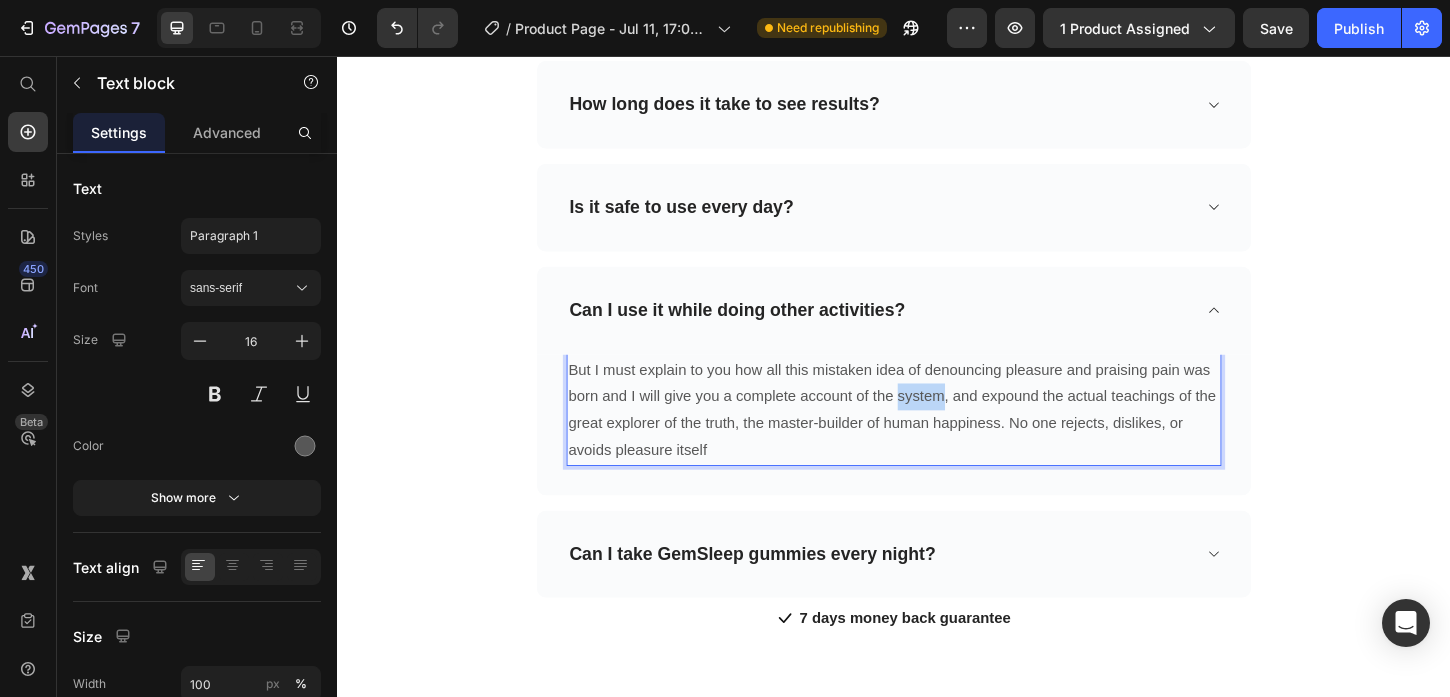 click on "But I must explain to you how all this mistaken idea of denouncing pleasure and praising pain was born and I will give you a complete account of the system, and expound the actual teachings of the great explorer of the truth, the master-builder of human happiness. No one rejects, dislikes, or avoids pleasure itself" at bounding box center (937, 438) 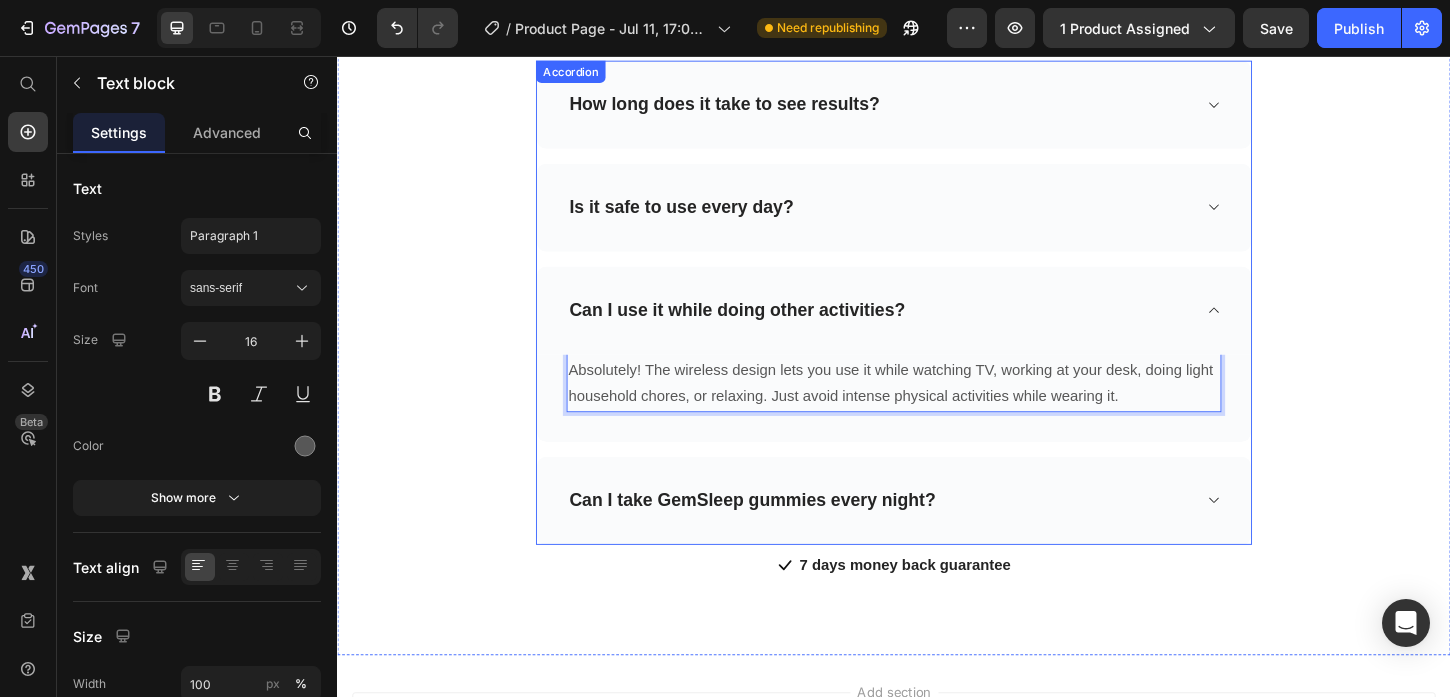 click on "How long does it take to see results?
Is it safe to use every day?
Can I use it while doing other activities? Absolutely! The wireless design lets you use it while watching TV, working at your desk, doing light household chores, or relaxing. Just avoid intense physical activities while wearing it. Text block   0 Row
Can I take GemSleep gummies every night?" at bounding box center [937, 321] 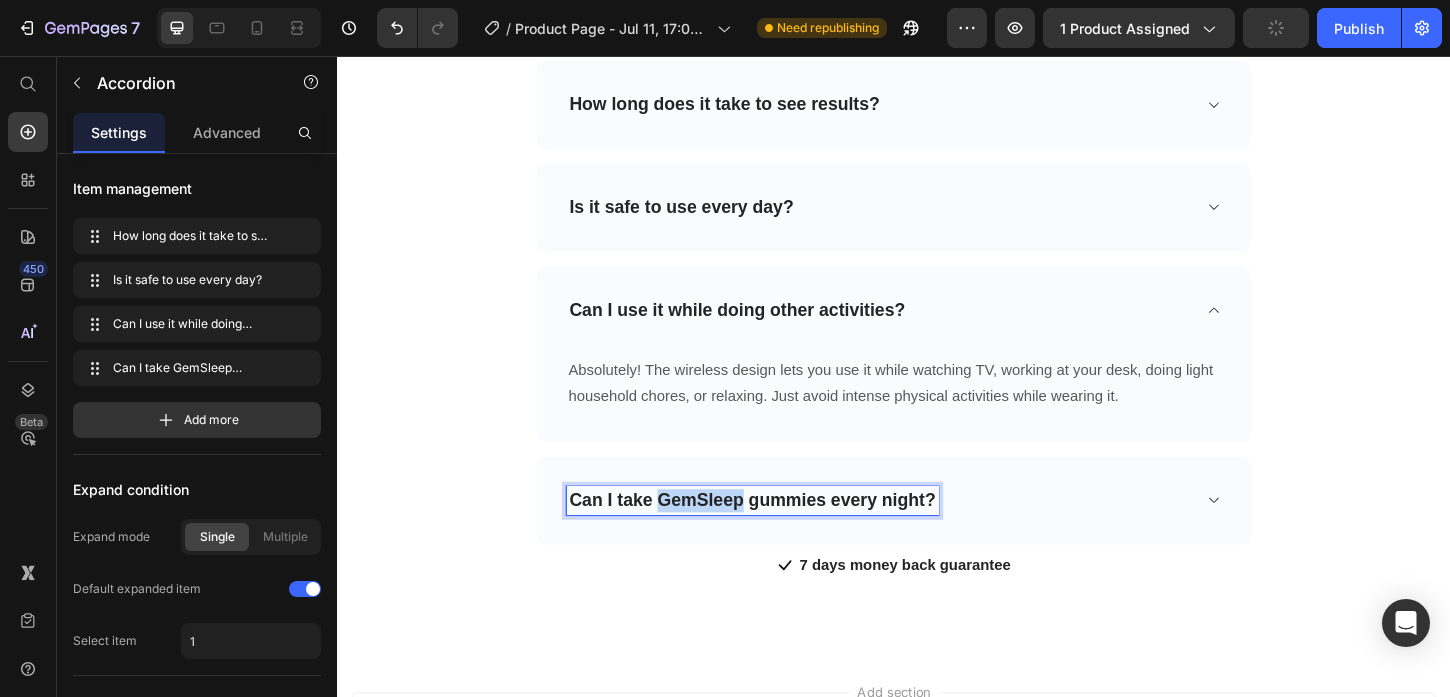 click on "Can I take GemSleep gummies every night?" at bounding box center (784, 535) 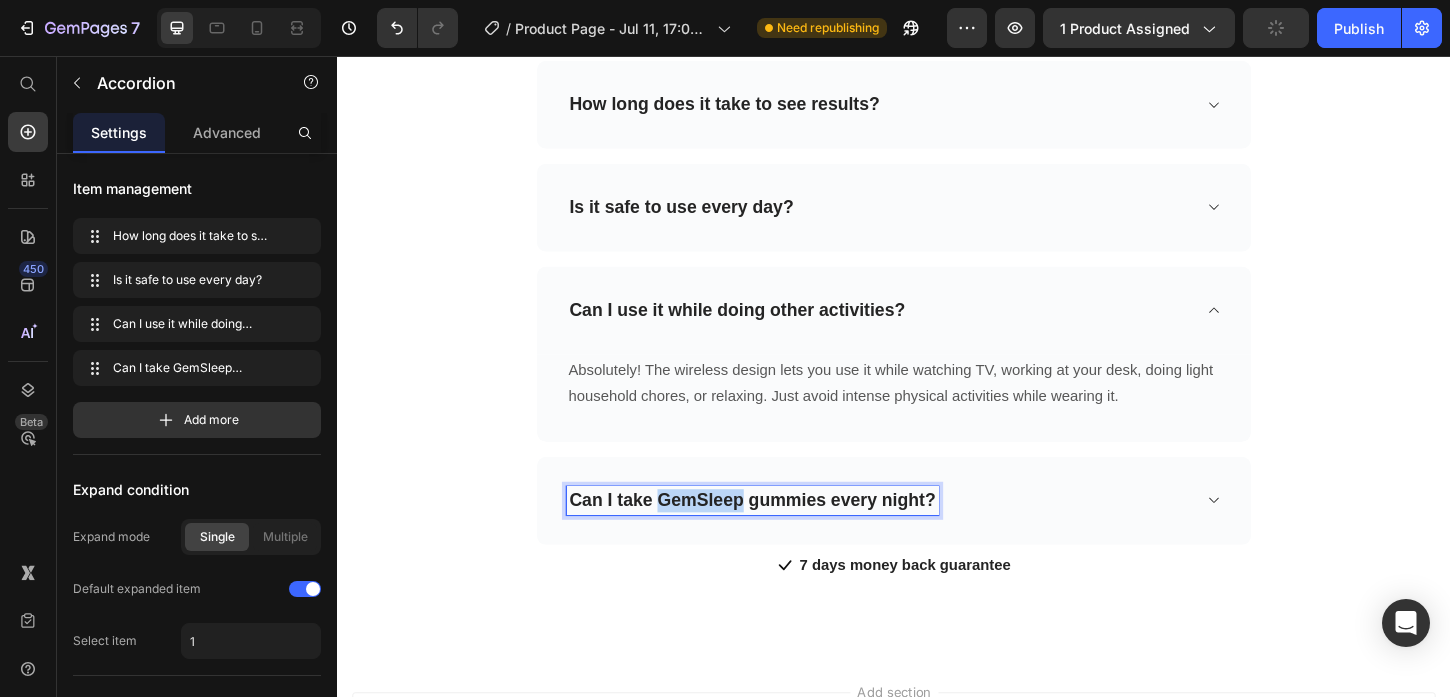 click on "Can I take GemSleep gummies every night?" at bounding box center (784, 535) 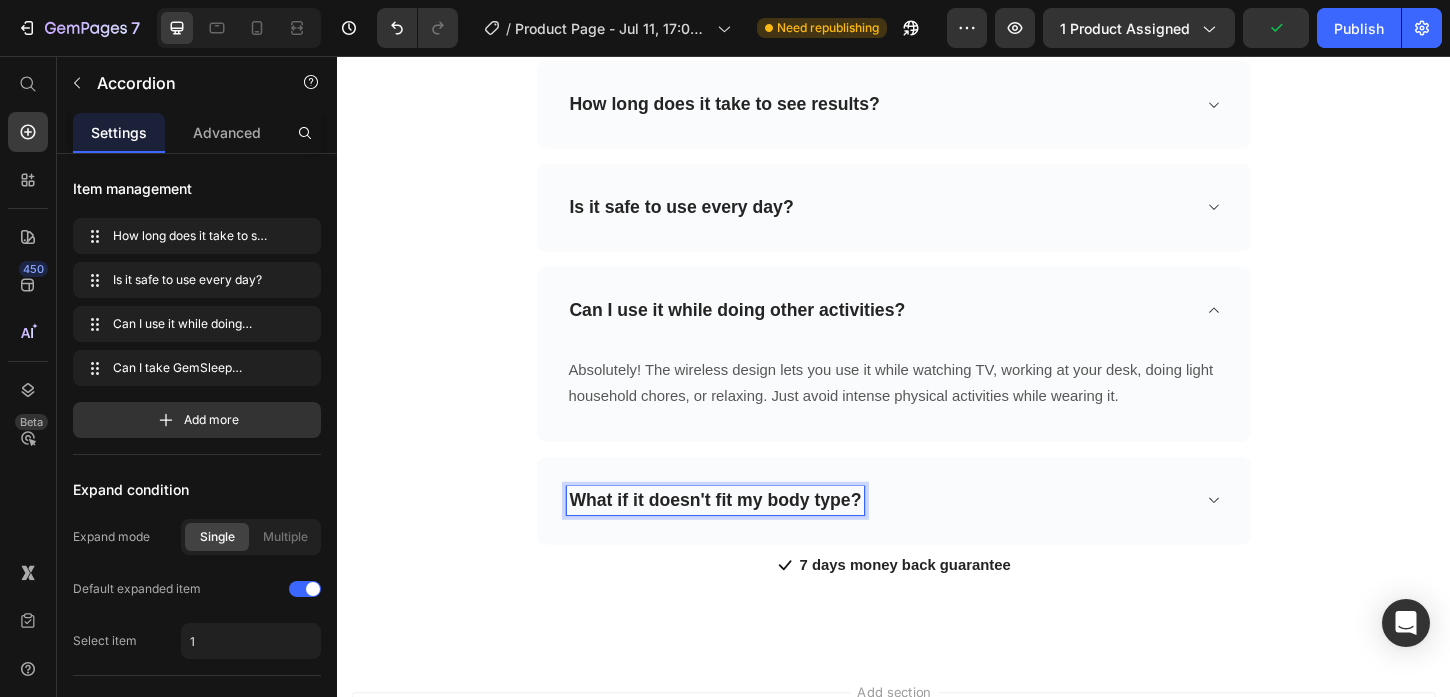 click on "What if it doesn't fit my body type?" at bounding box center [921, 535] 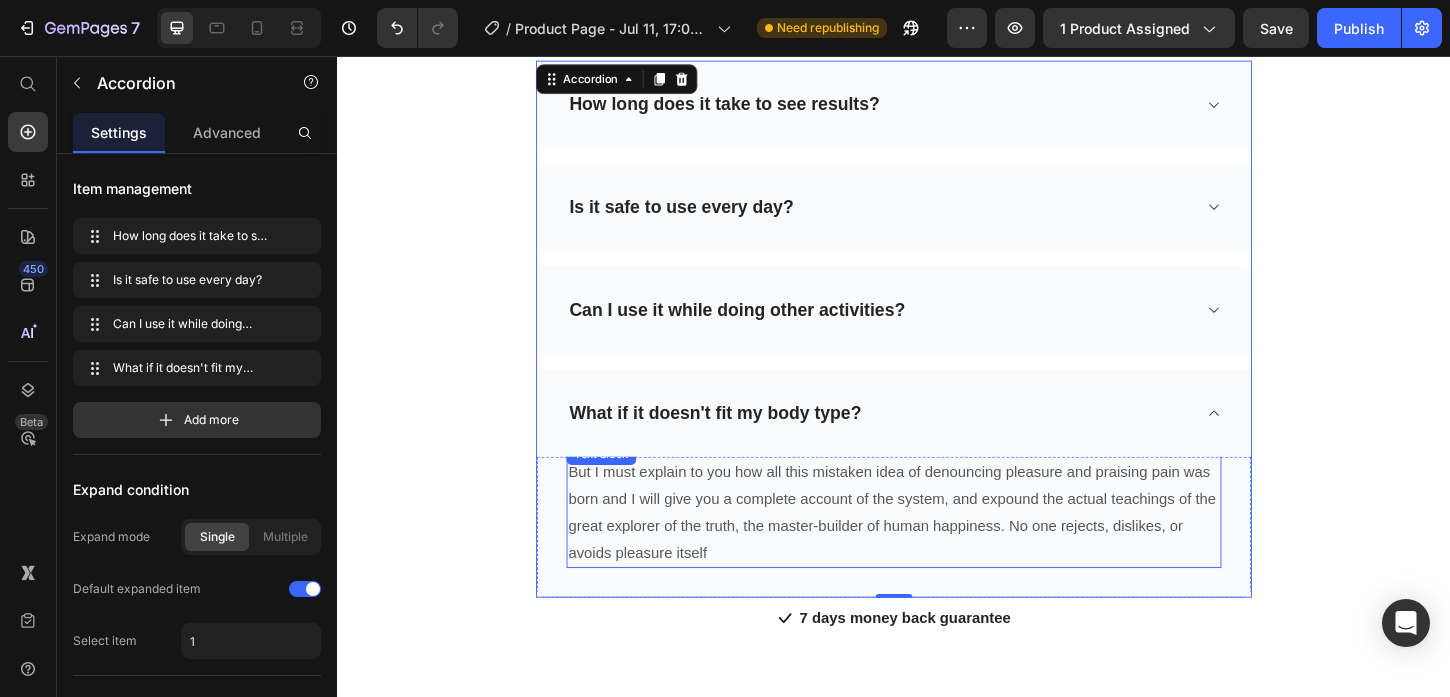 click on "But I must explain to you how all this mistaken idea of denouncing pleasure and praising pain was born and I will give you a complete account of the system, and expound the actual teachings of the great explorer of the truth, the master-builder of human happiness. No one rejects, dislikes, or avoids pleasure itself" at bounding box center [937, 548] 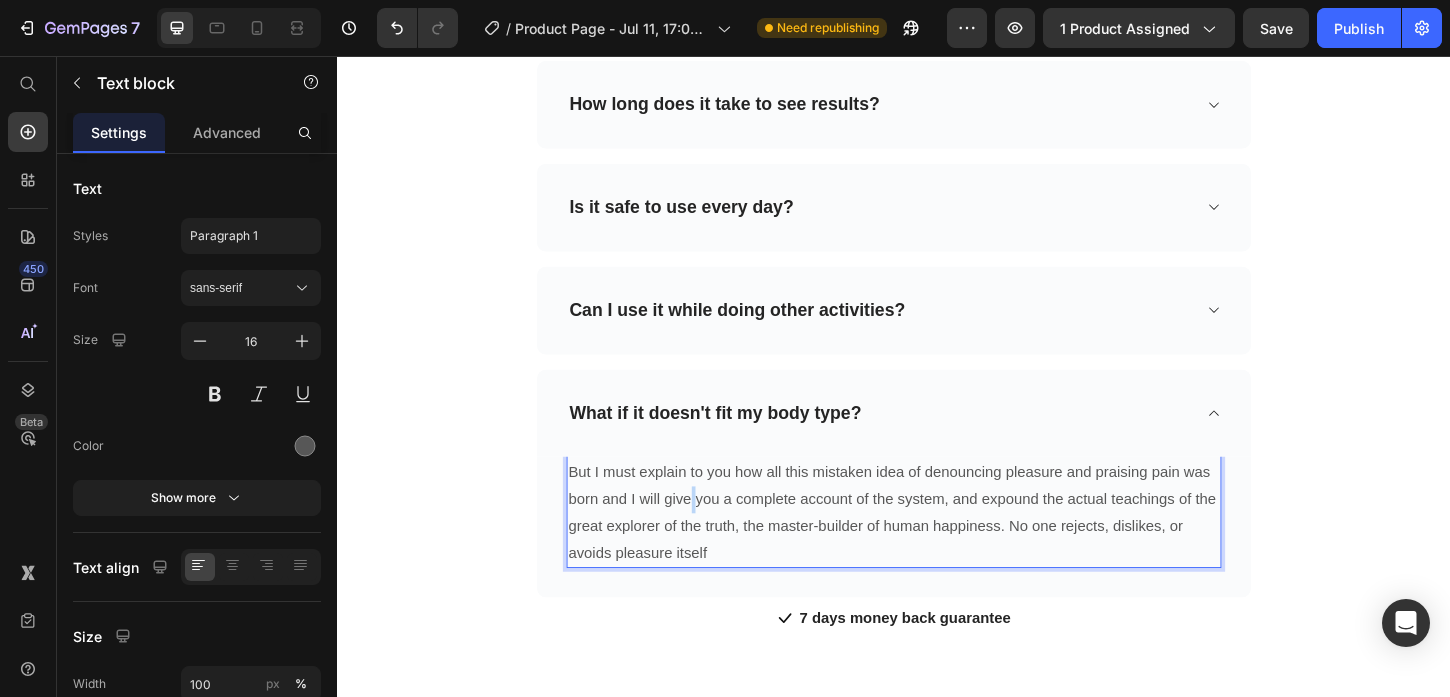 click on "But I must explain to you how all this mistaken idea of denouncing pleasure and praising pain was born and I will give you a complete account of the system, and expound the actual teachings of the great explorer of the truth, the master-builder of human happiness. No one rejects, dislikes, or avoids pleasure itself" at bounding box center [937, 548] 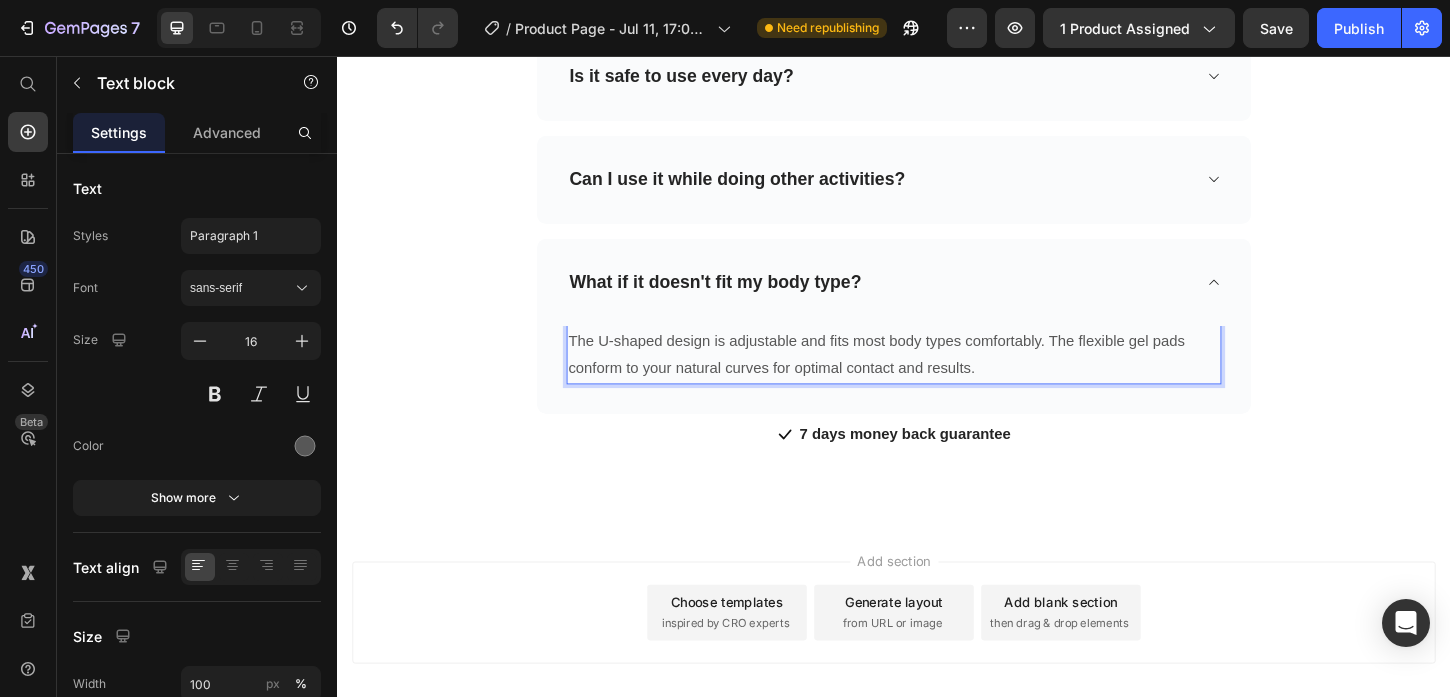 scroll, scrollTop: 6503, scrollLeft: 0, axis: vertical 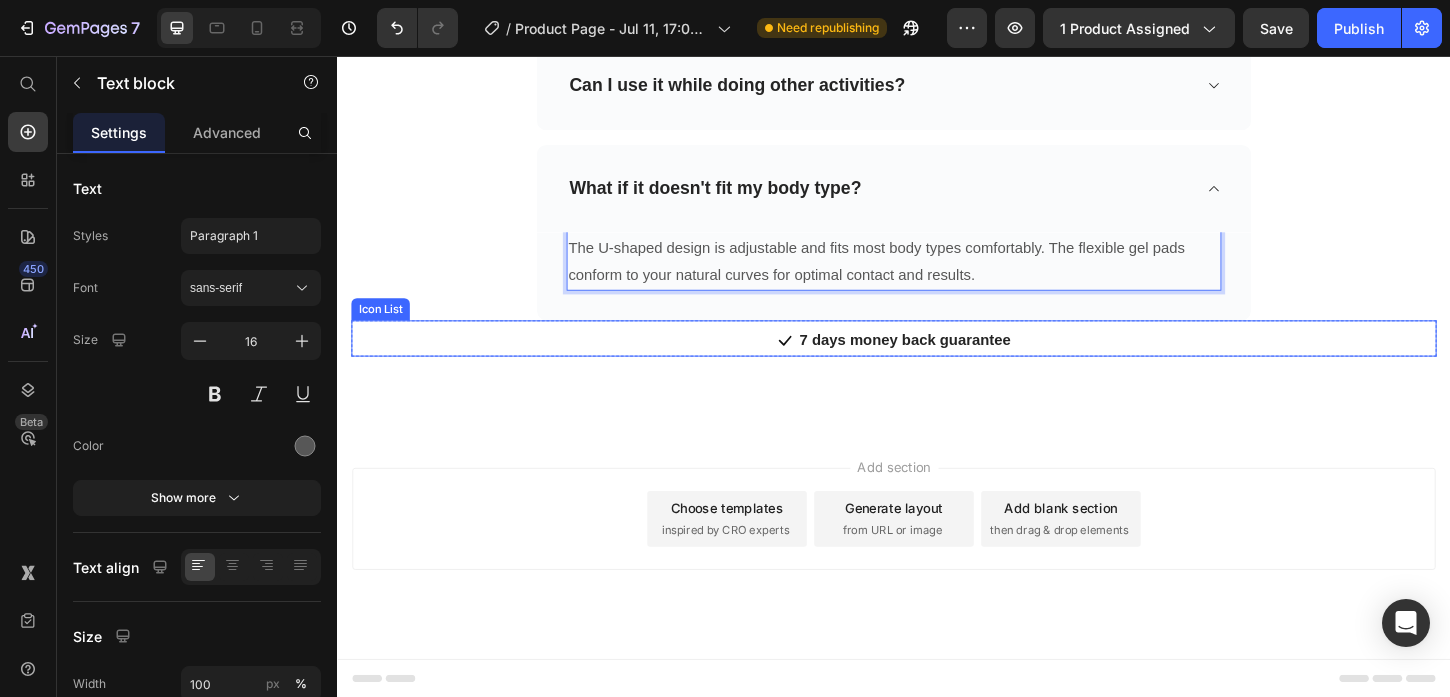 click on "Icon 7 days money back guarantee Text block Icon List" at bounding box center (937, 360) 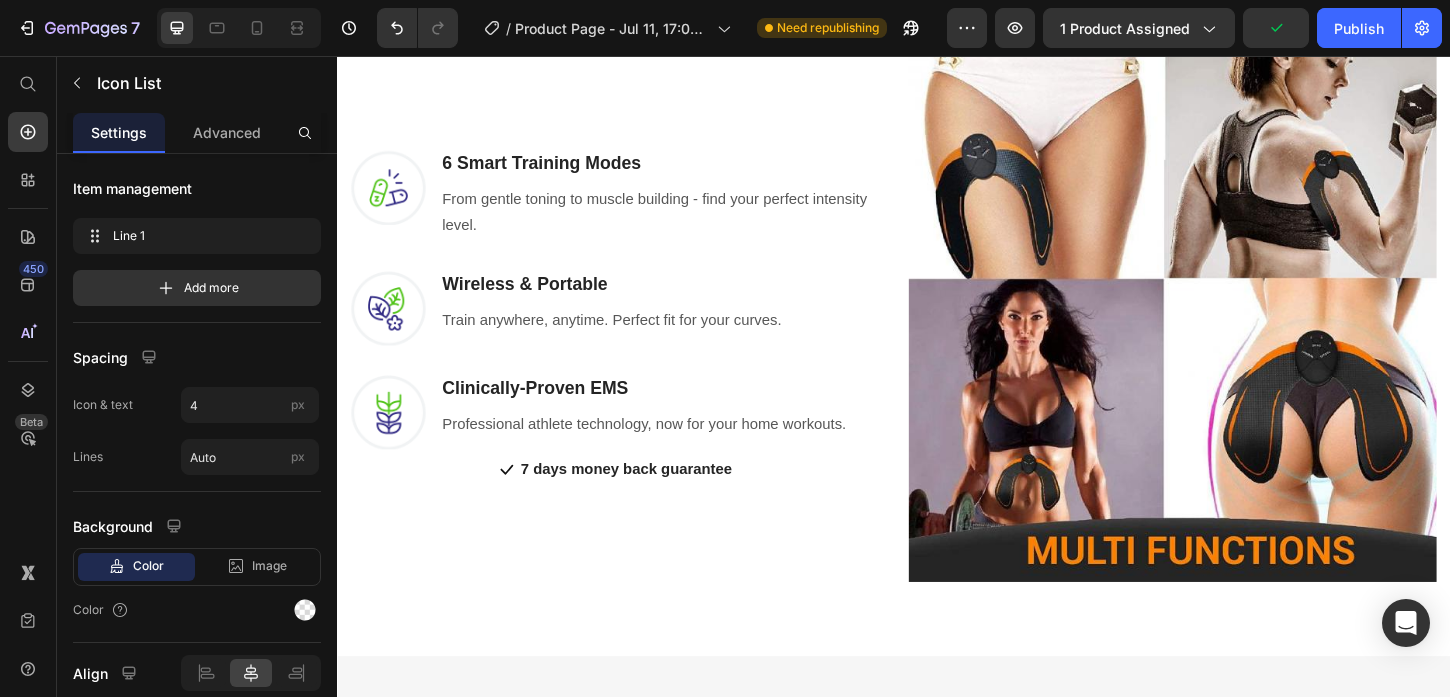 scroll, scrollTop: 391, scrollLeft: 0, axis: vertical 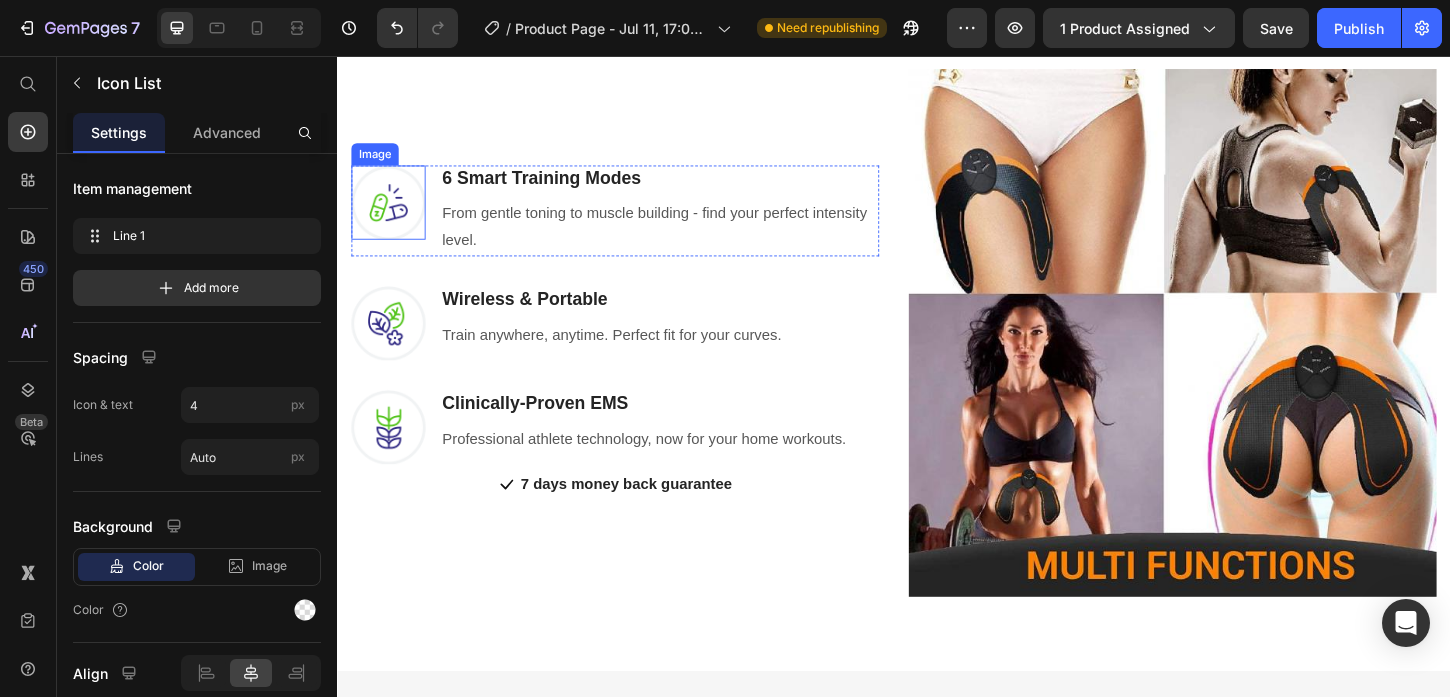 click at bounding box center [392, 214] 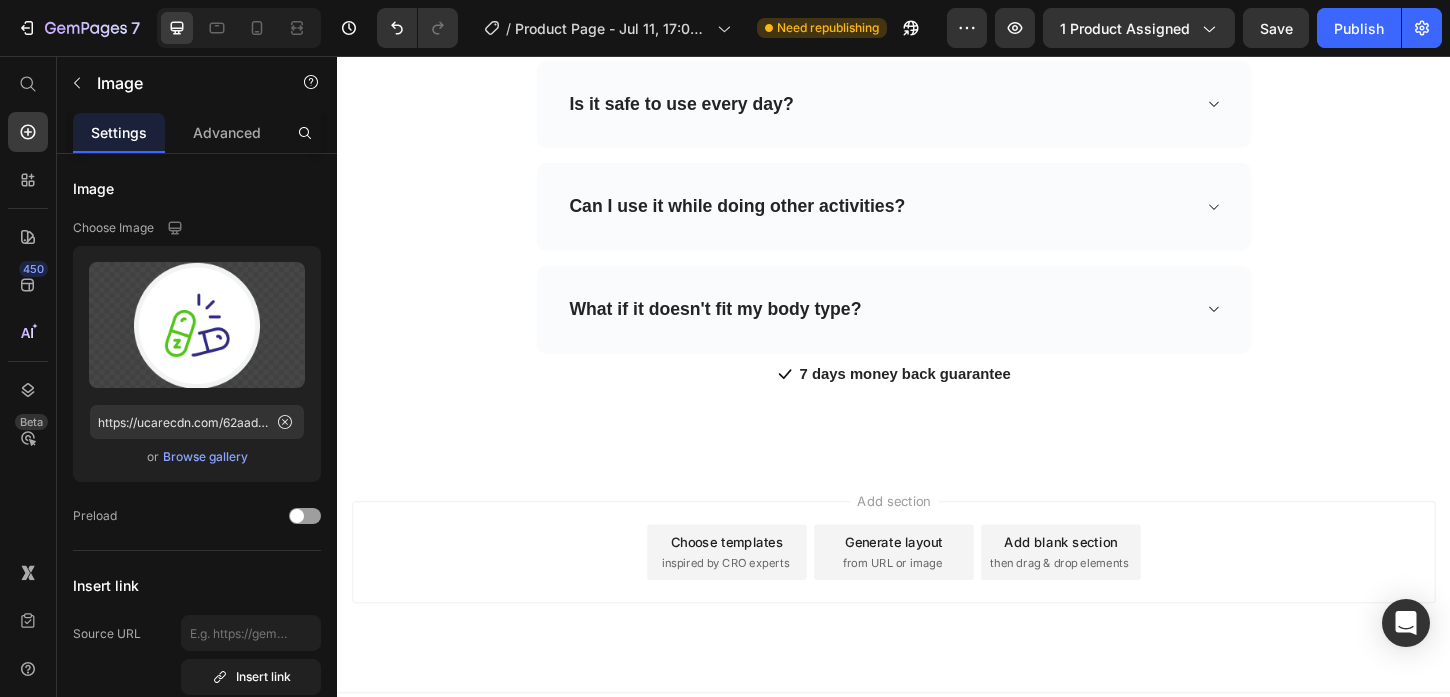 scroll, scrollTop: 6503, scrollLeft: 0, axis: vertical 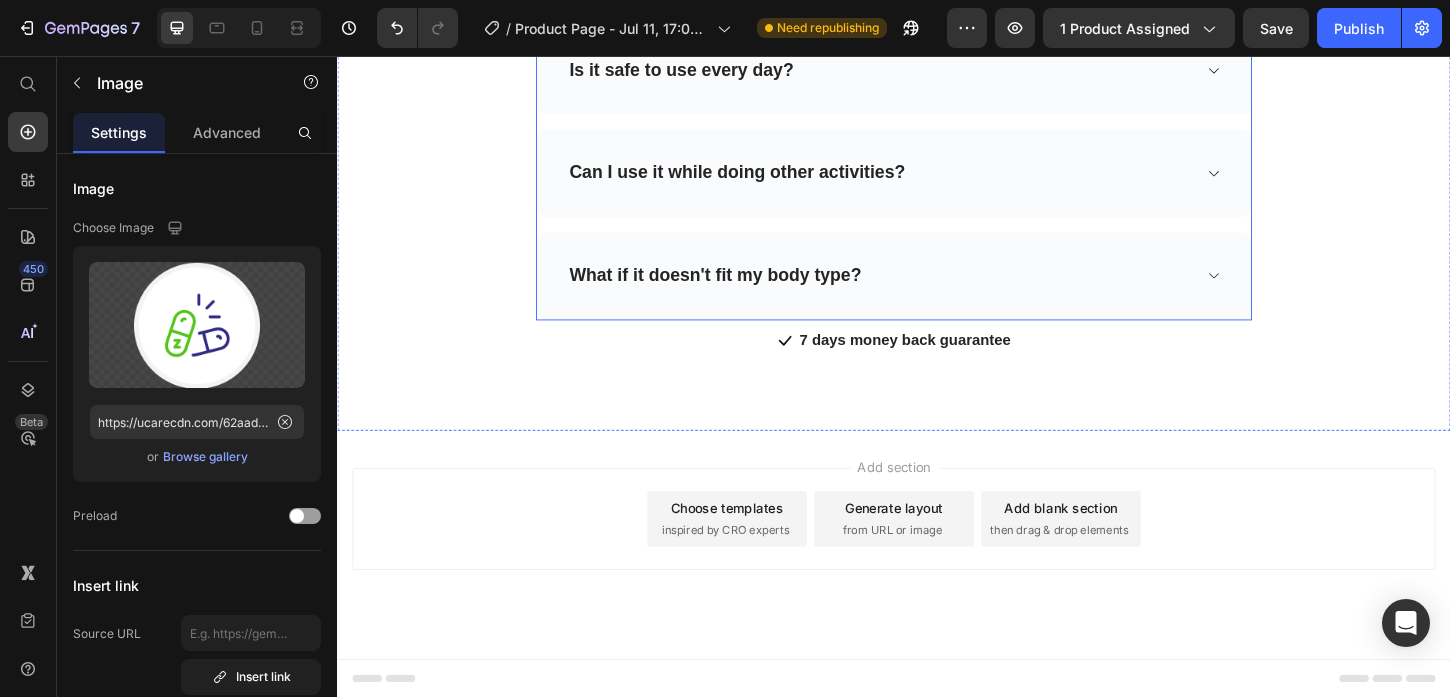 click on "What if it doesn't fit my body type?" at bounding box center [744, 293] 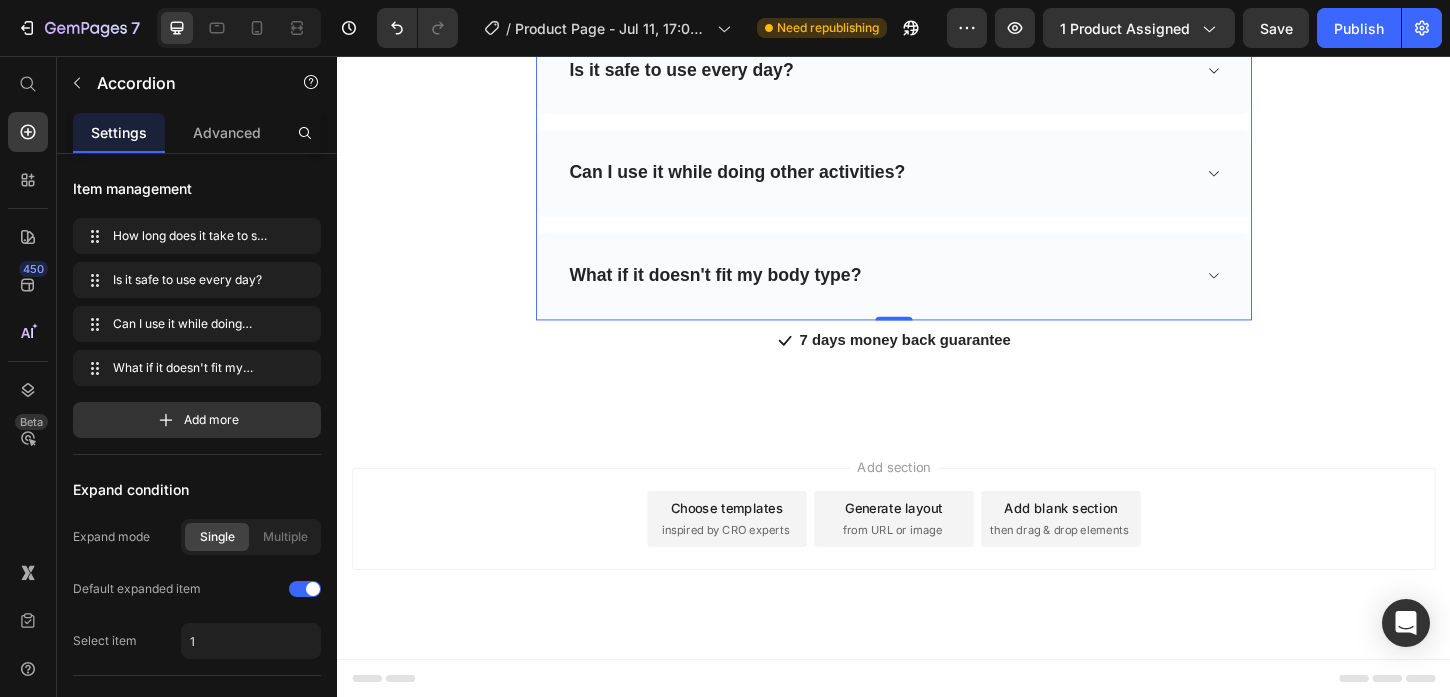click on "What if it doesn't fit my body type?" at bounding box center [921, 293] 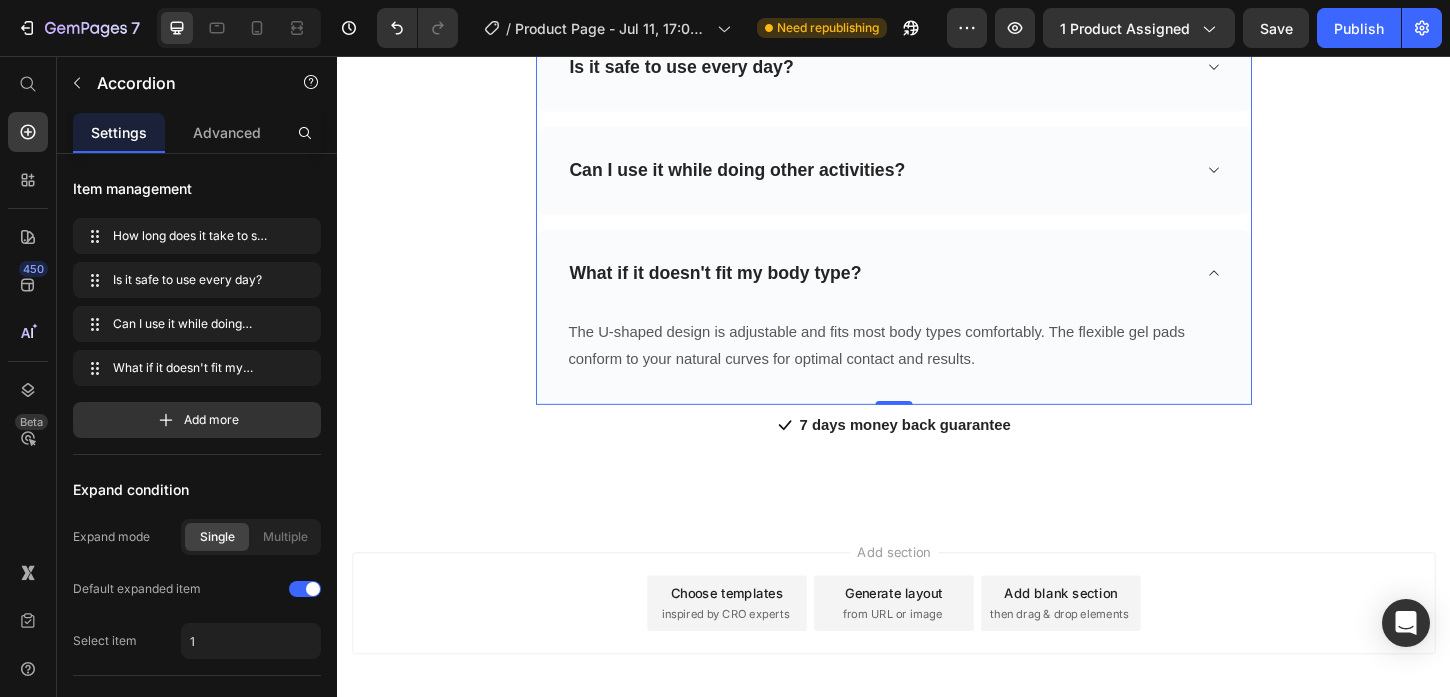 scroll, scrollTop: 6409, scrollLeft: 0, axis: vertical 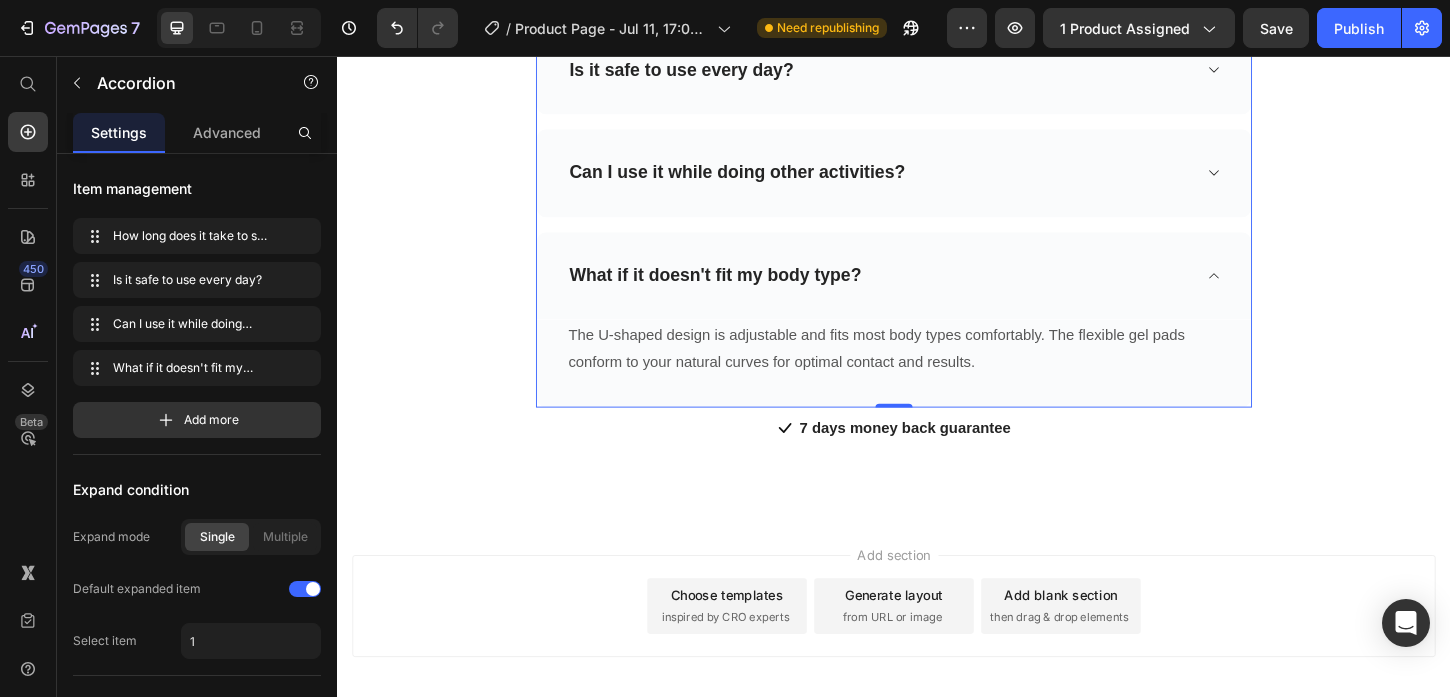 click on "What if it doesn't fit my body type?" at bounding box center [921, 293] 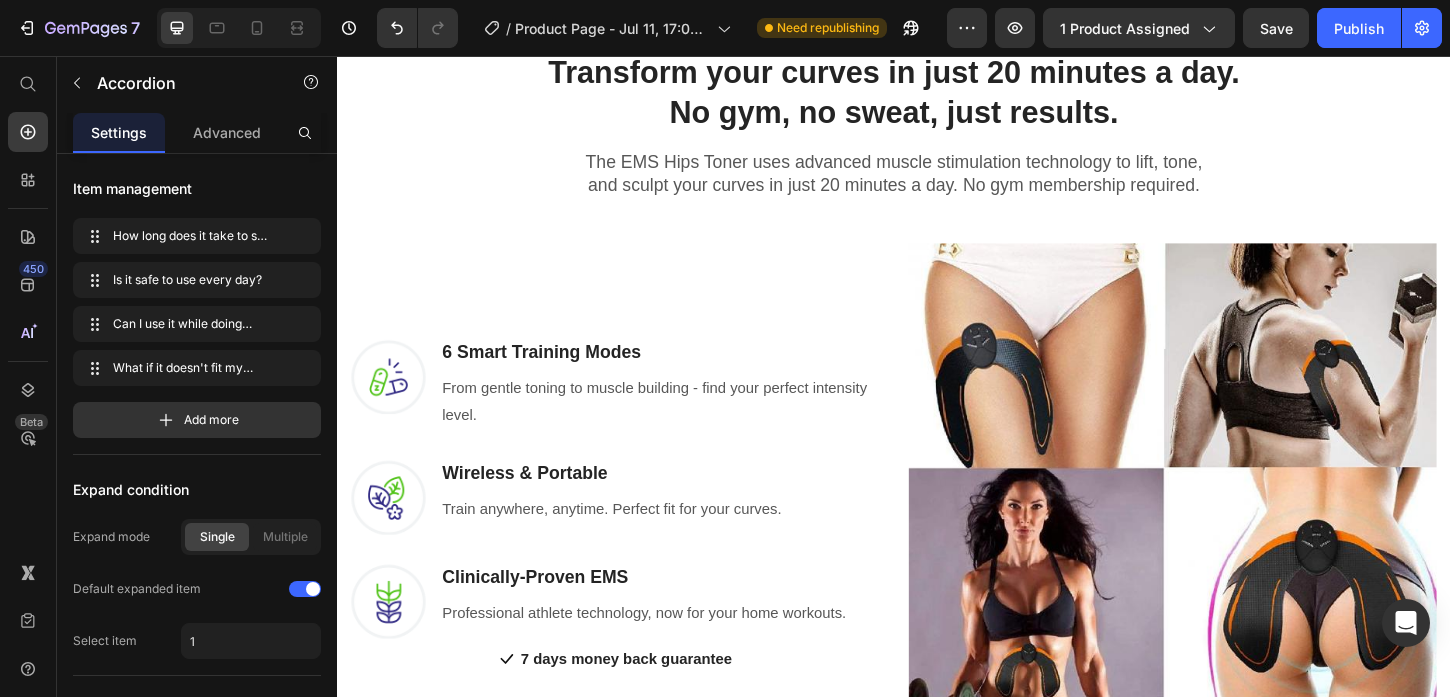scroll, scrollTop: 258, scrollLeft: 0, axis: vertical 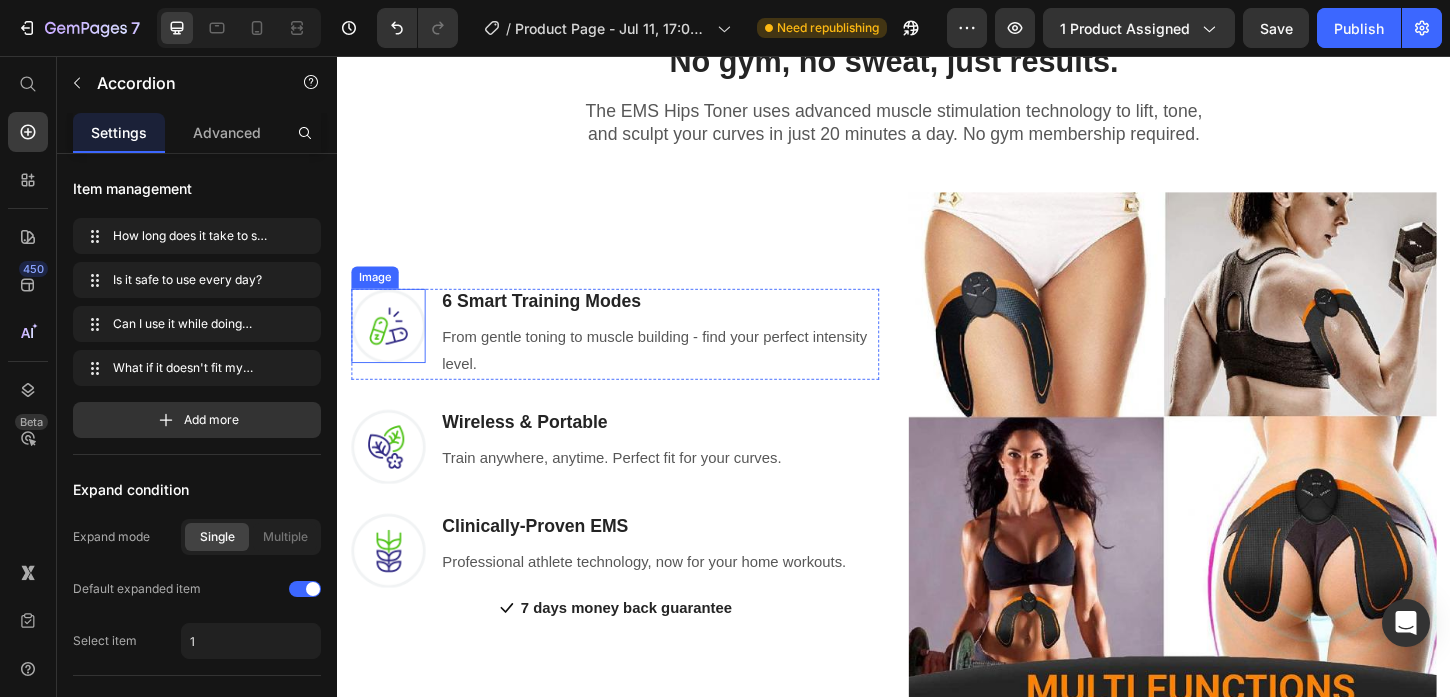 click at bounding box center [392, 347] 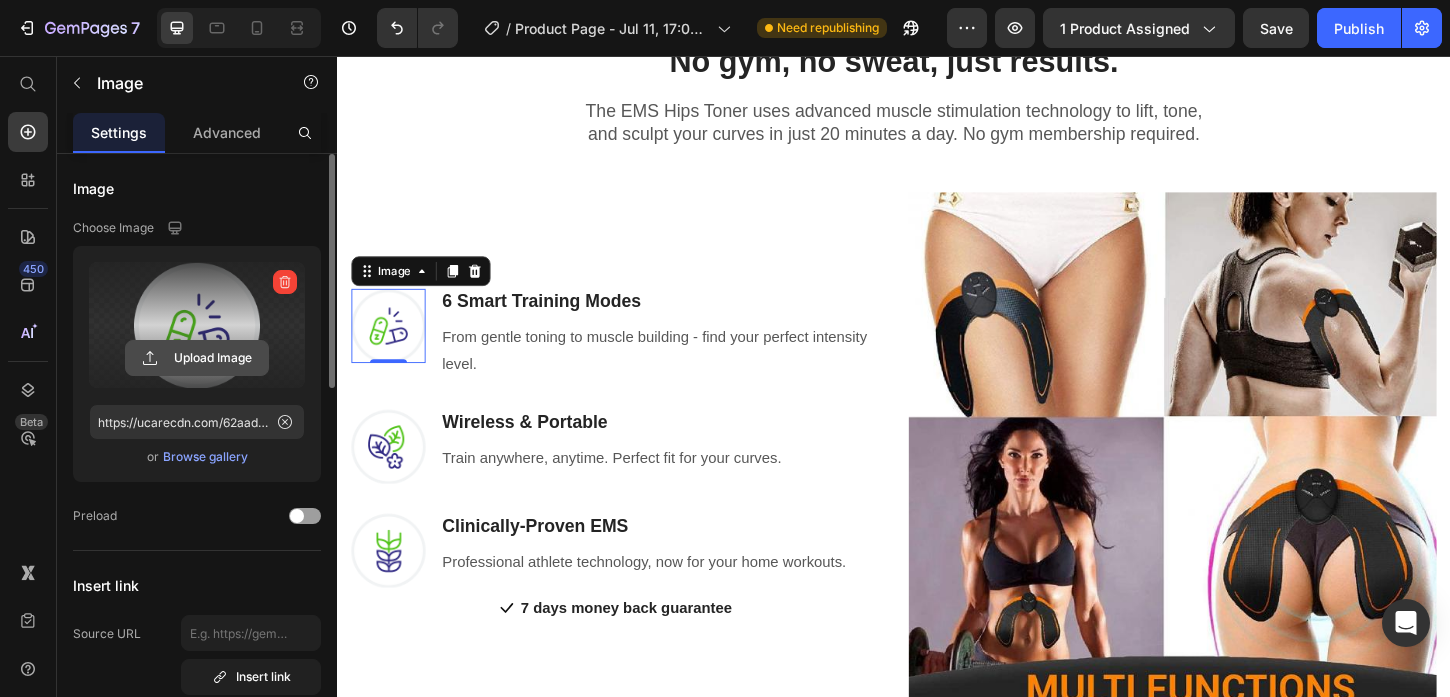 click 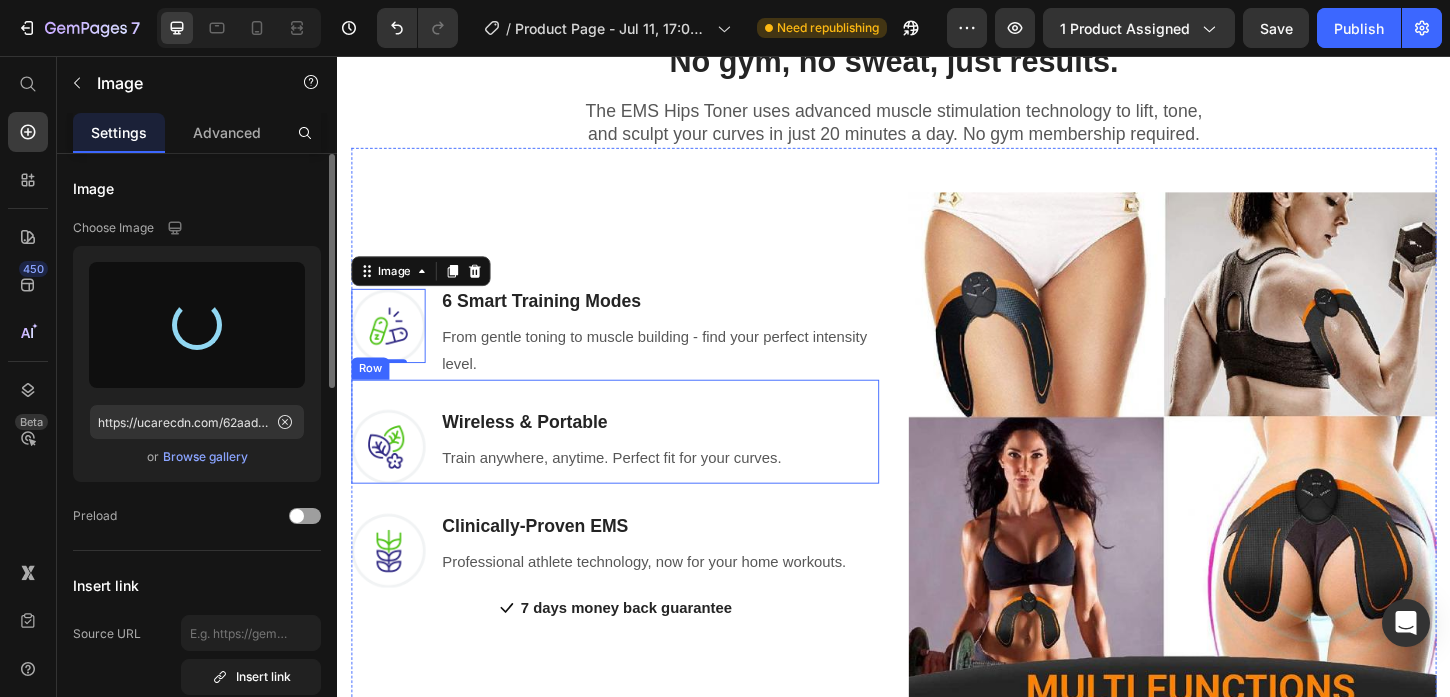 type on "https://cdn.shopify.com/s/files/1/0742/8109/1305/files/gempages_572483732913521816-499d3c90-f035-4ff0-83d4-115ae3e96739.webp" 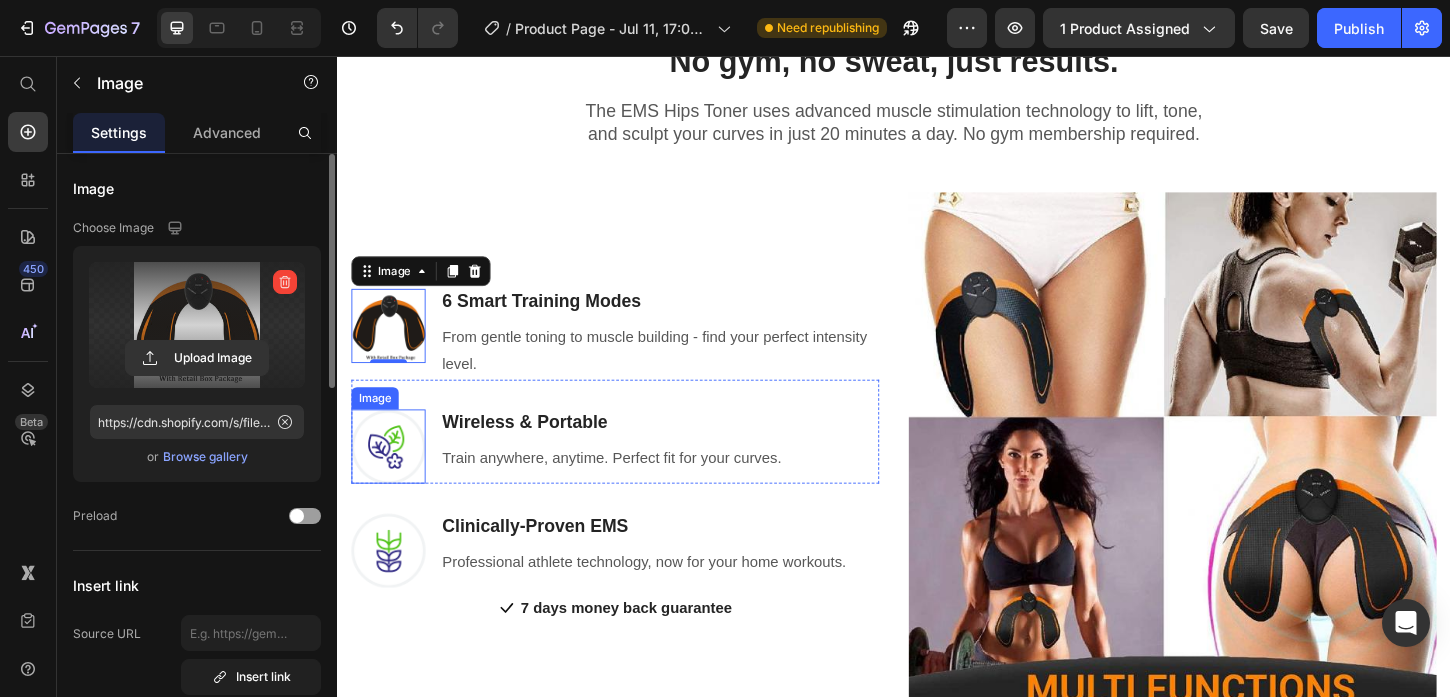 click at bounding box center [392, 477] 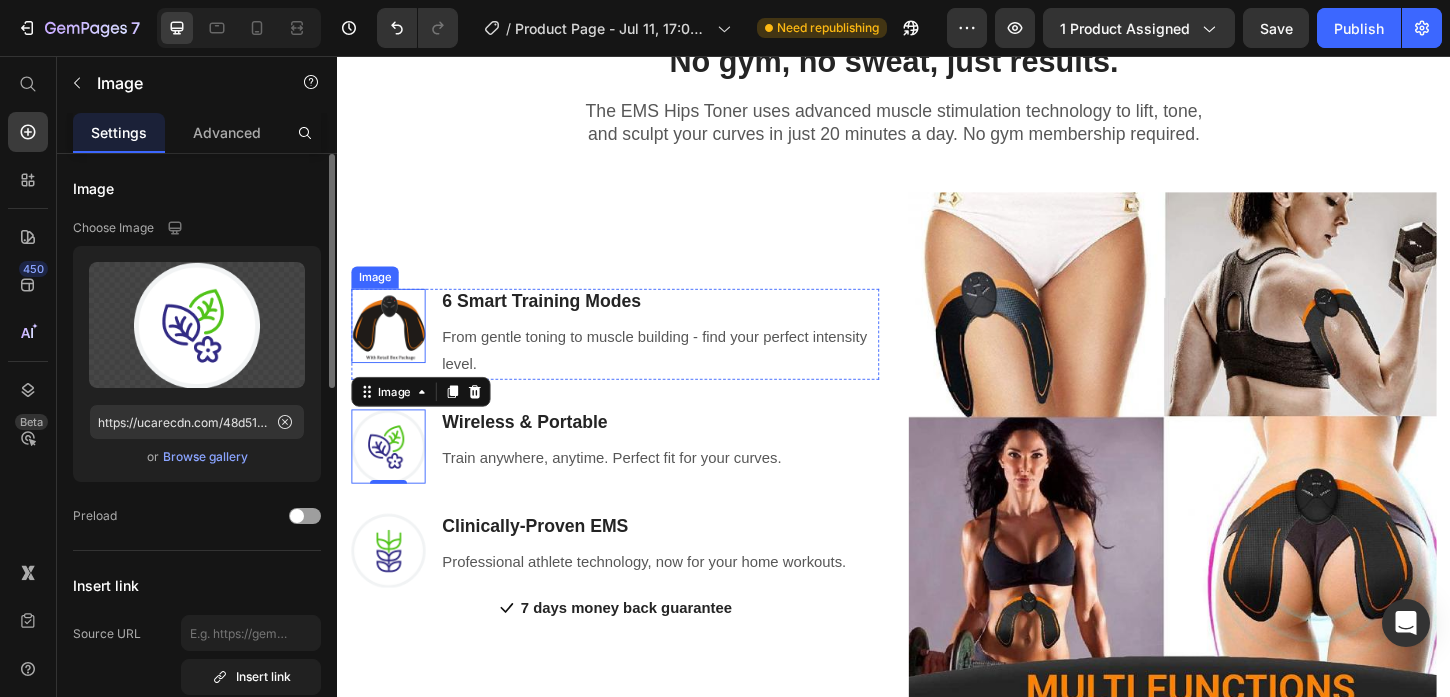 click at bounding box center (392, 347) 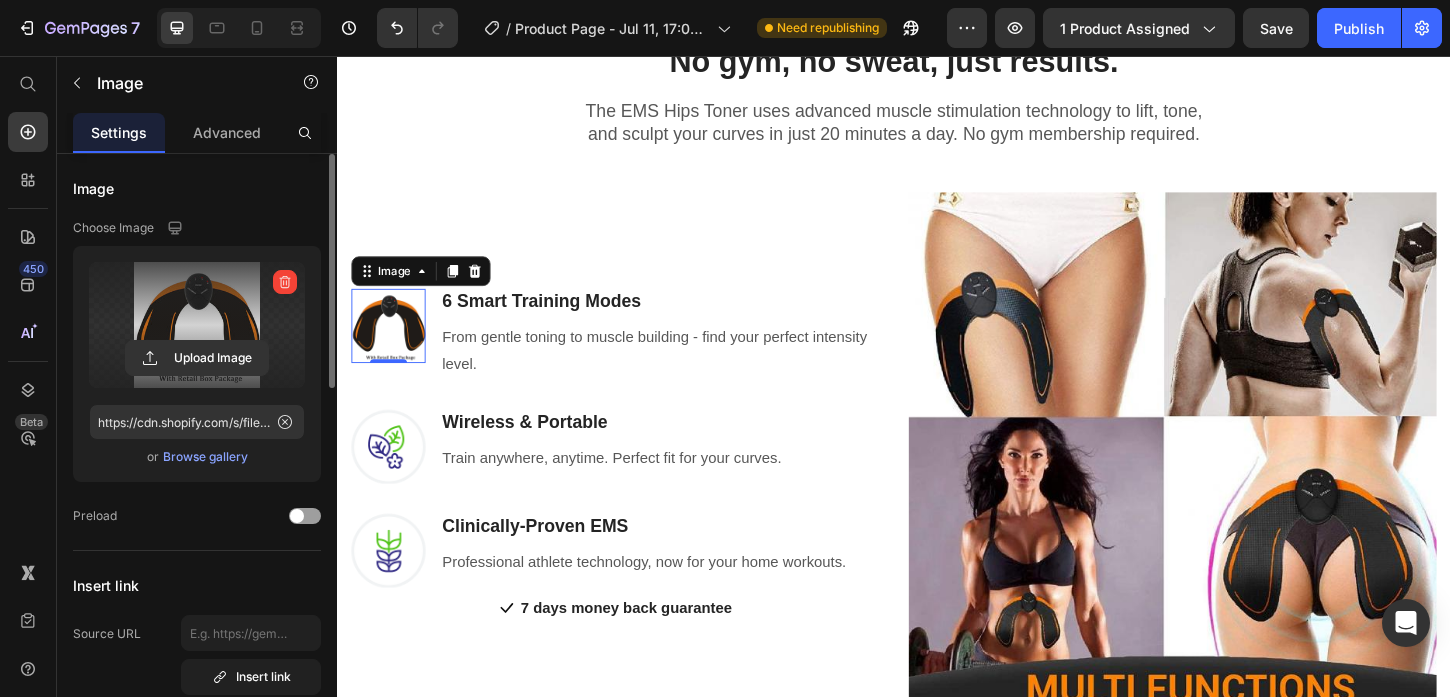 click at bounding box center [197, 325] 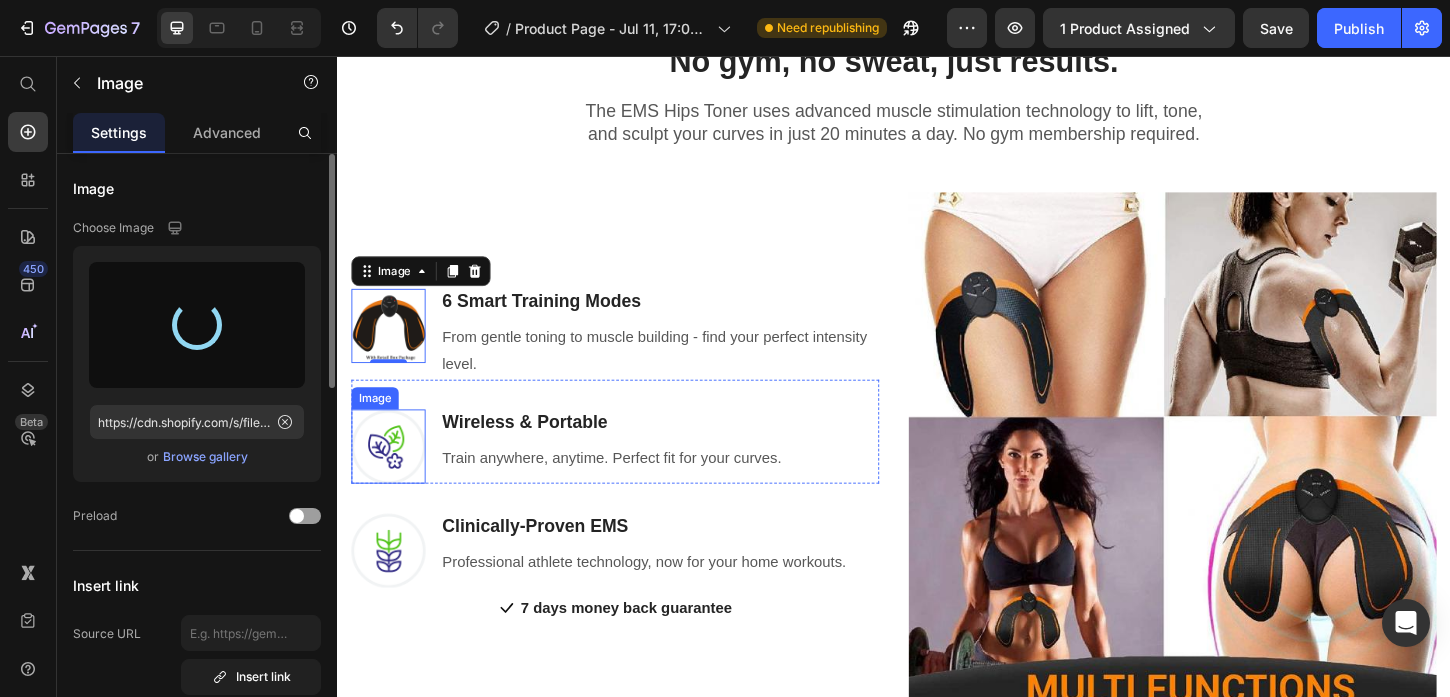 click at bounding box center [392, 477] 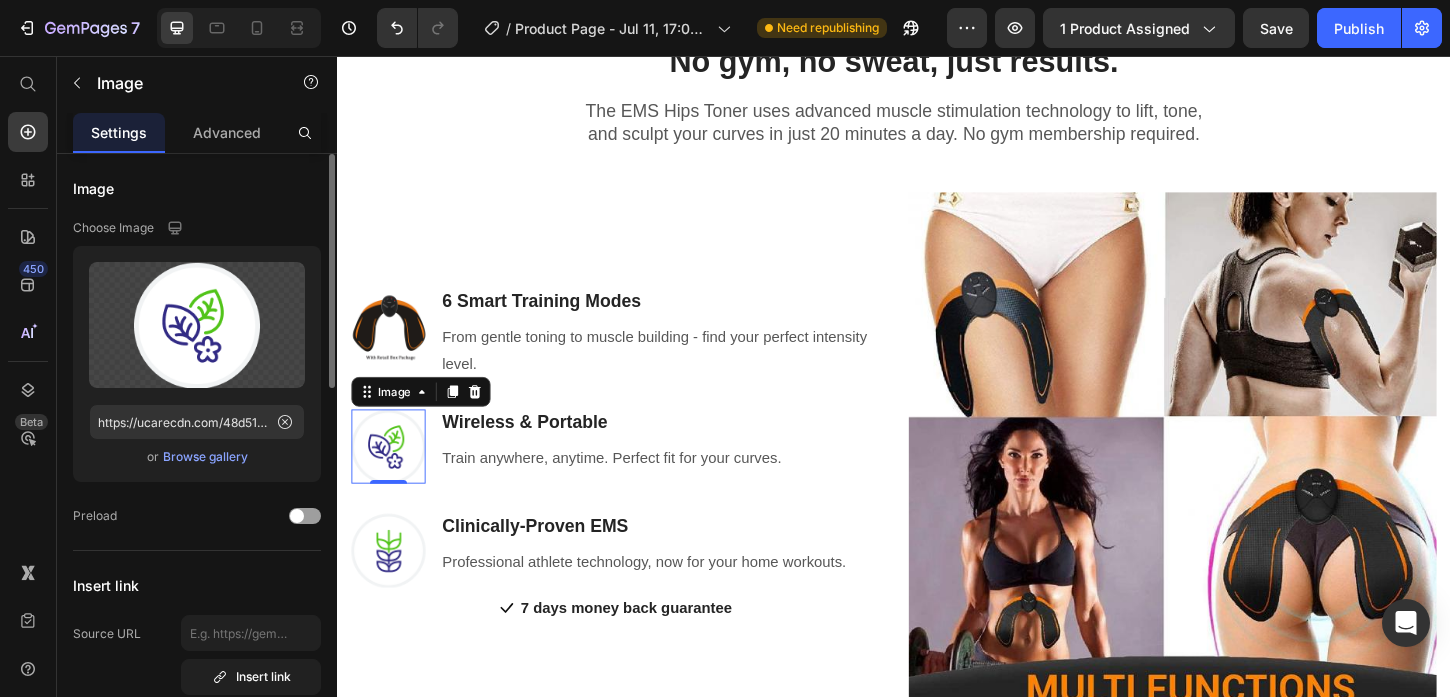 click at bounding box center (392, 477) 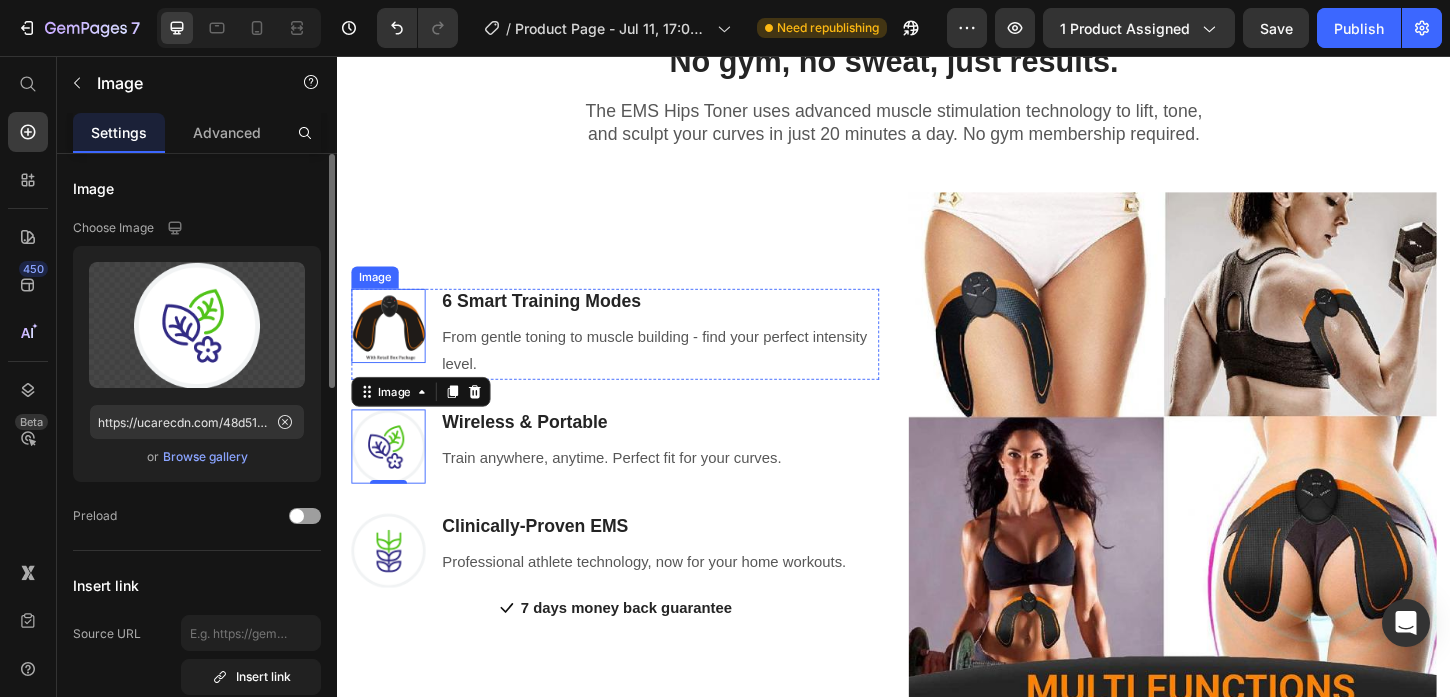 click at bounding box center [392, 347] 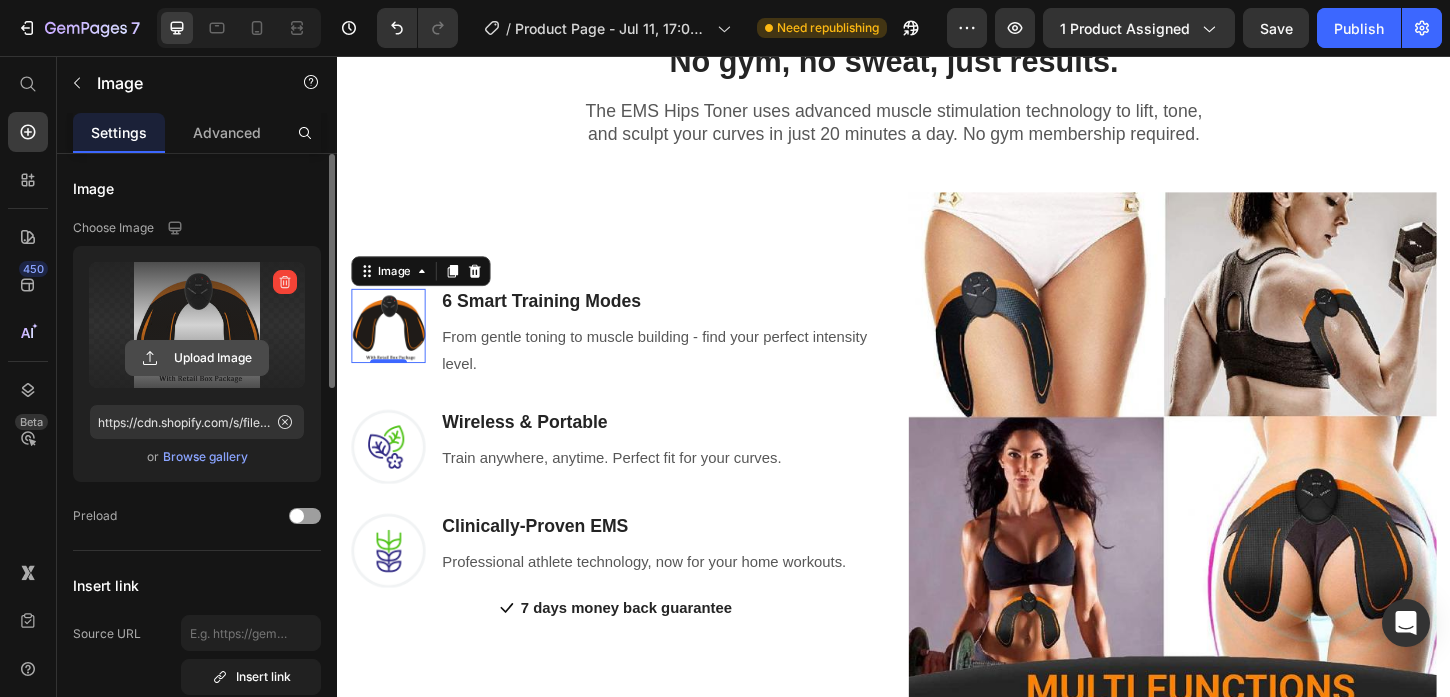 click 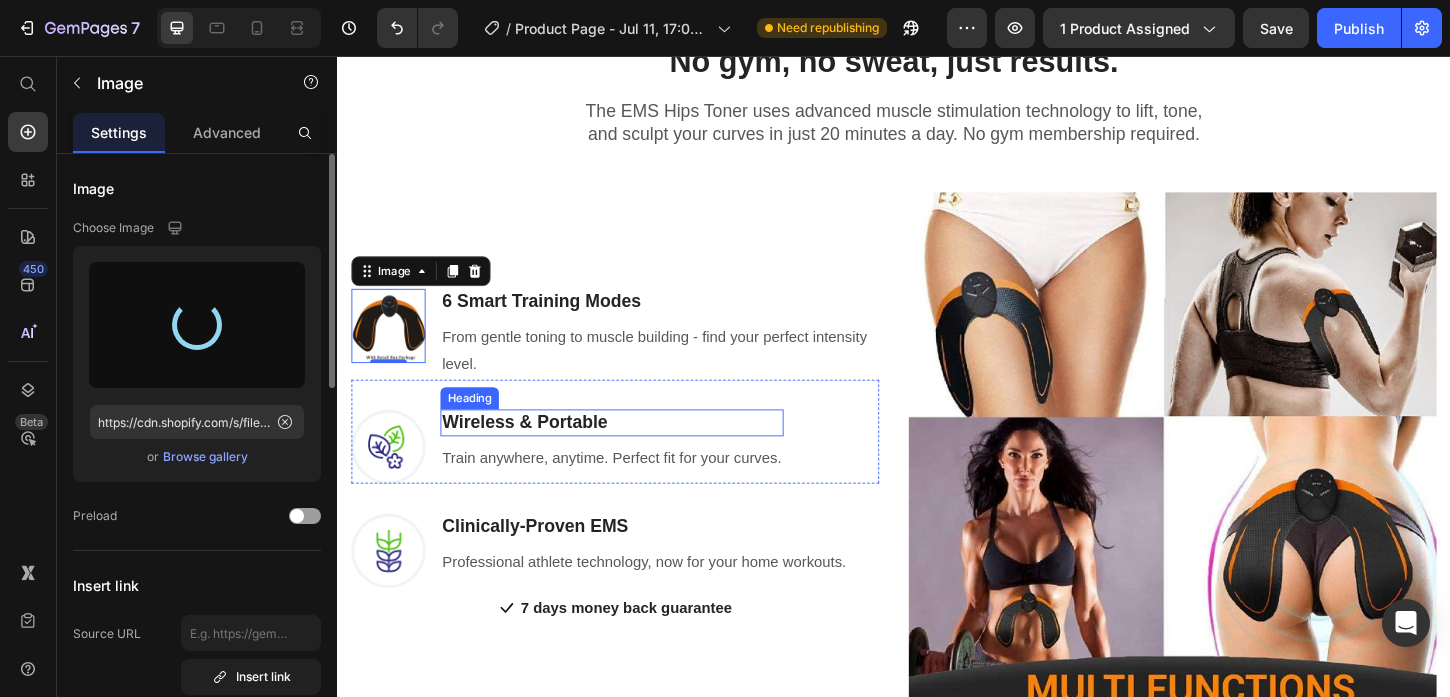 type on "https://cdn.shopify.com/s/files/1/0742/8109/1305/files/gempages_572483732913521816-8aaf5bf0-4192-441c-86df-b3d940366e26.jpg" 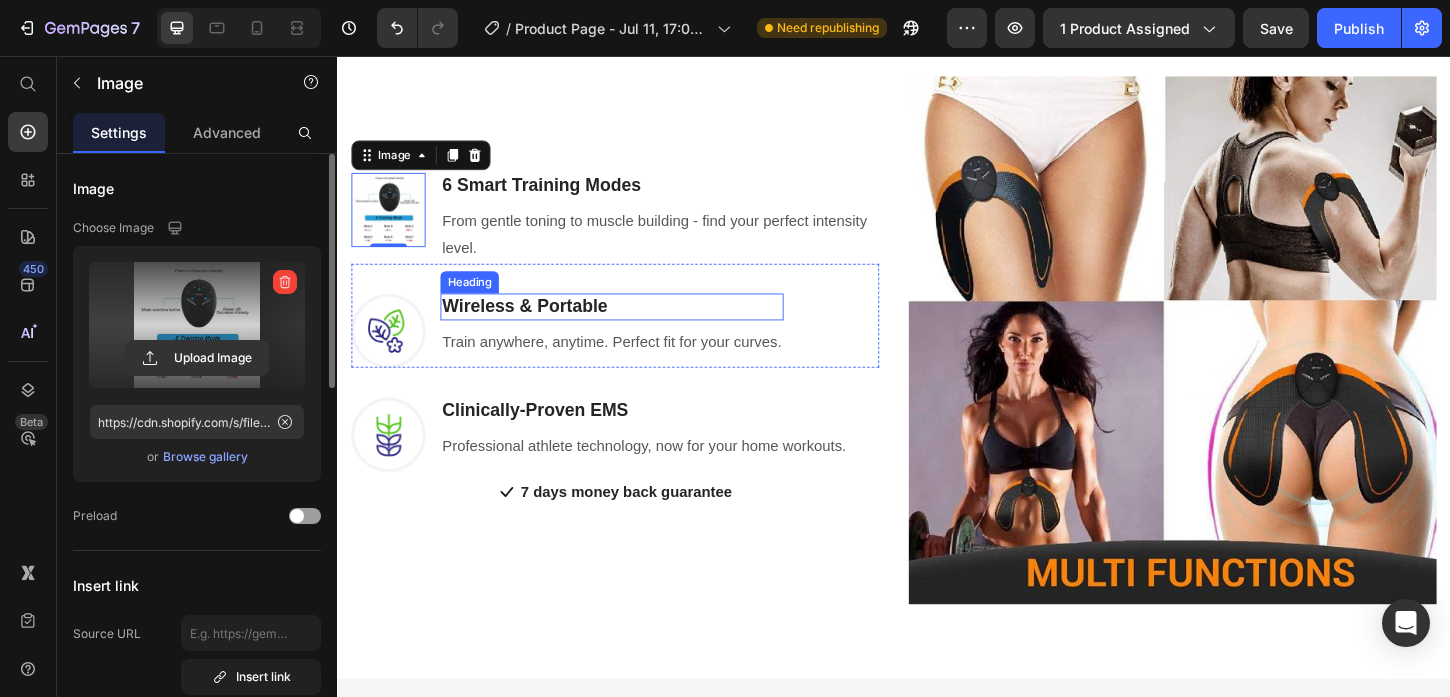 scroll, scrollTop: 414, scrollLeft: 0, axis: vertical 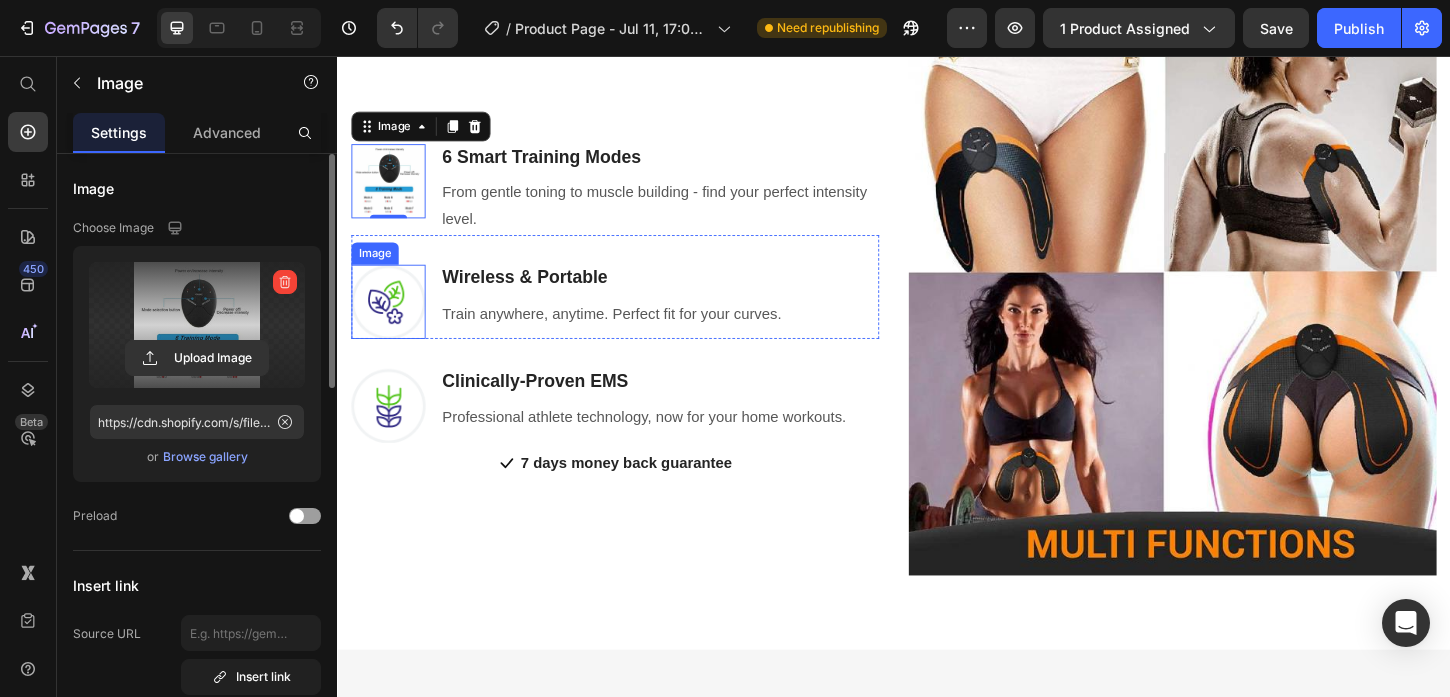click at bounding box center [392, 321] 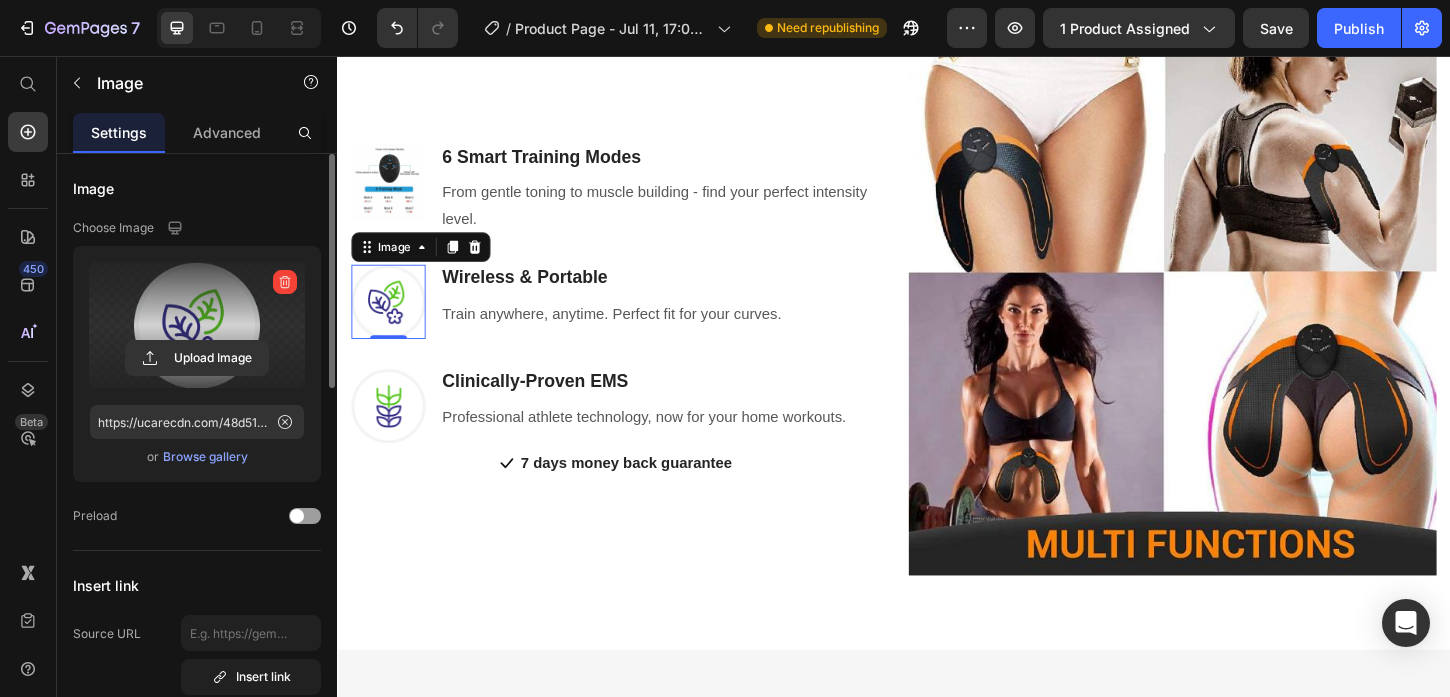 click at bounding box center (197, 325) 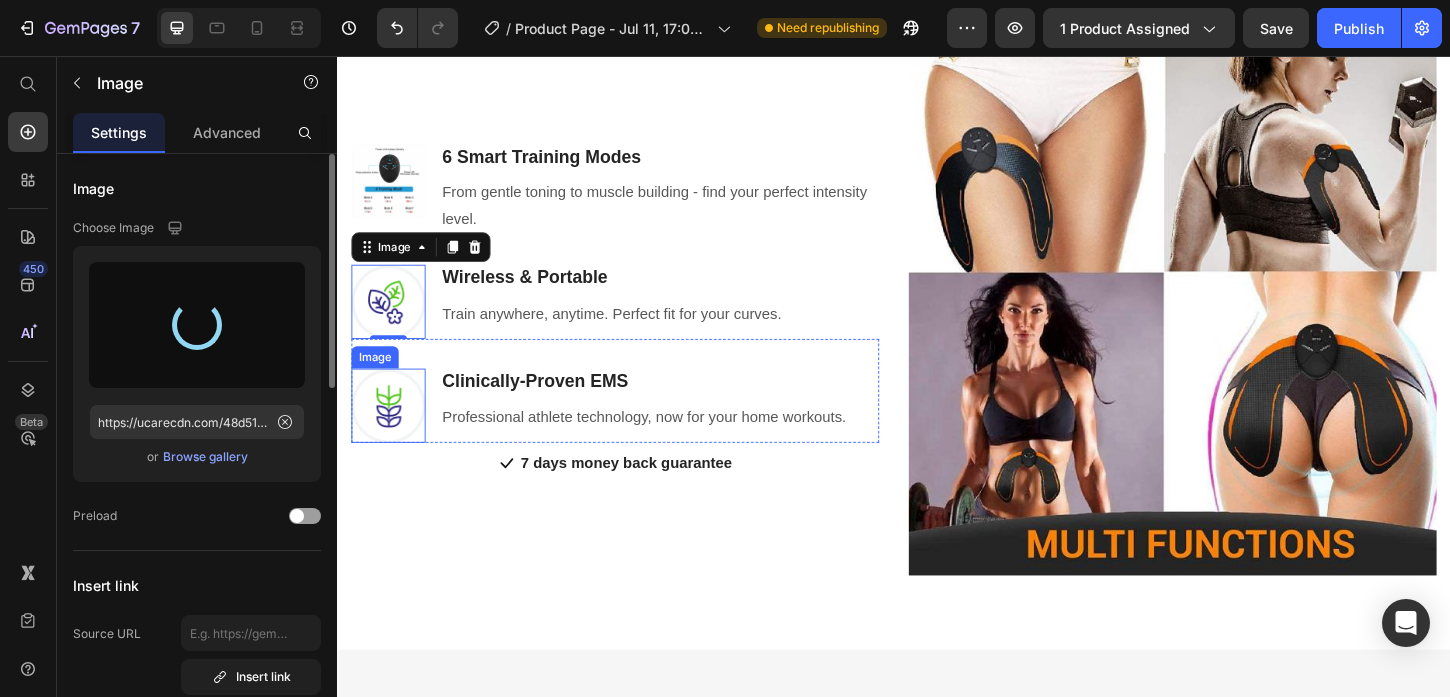 type on "https://cdn.shopify.com/s/files/1/0742/8109/1305/files/gempages_572483732913521816-28365970-78ae-4738-8a3b-4c887b72a095.webp" 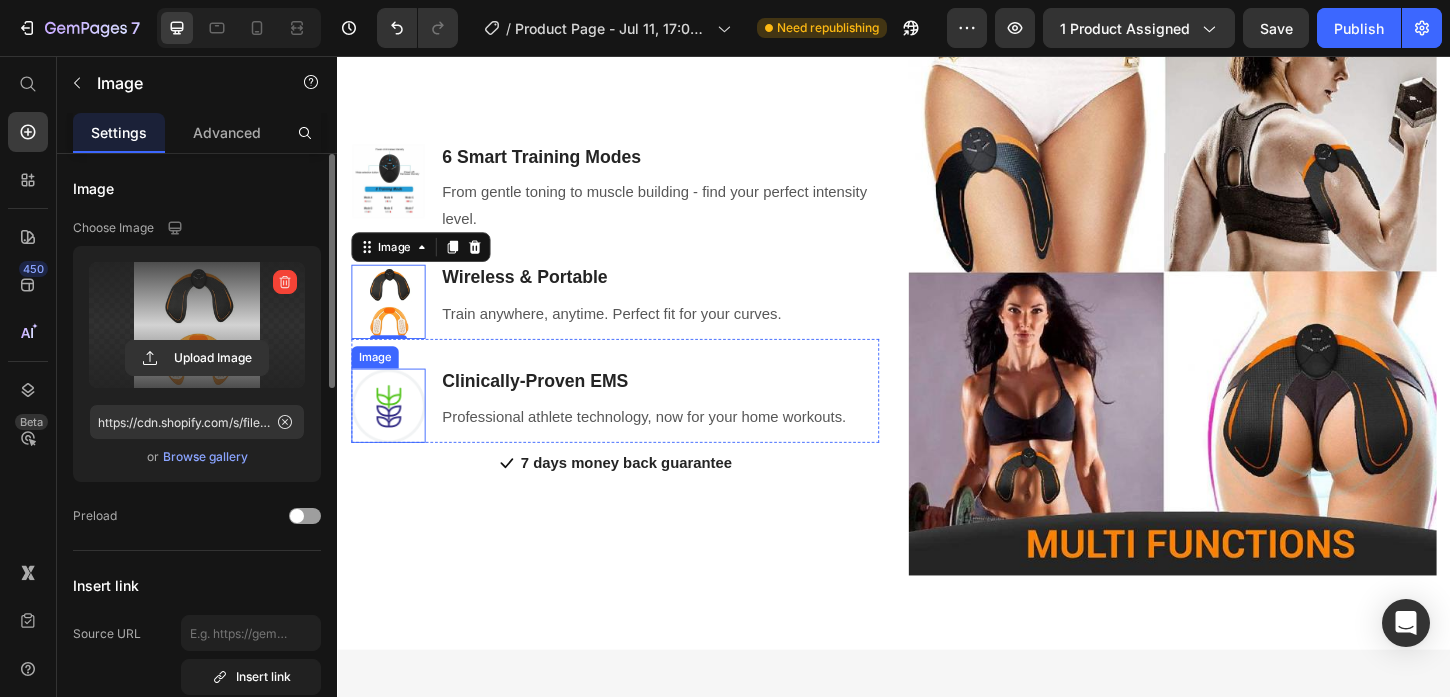 click at bounding box center [392, 433] 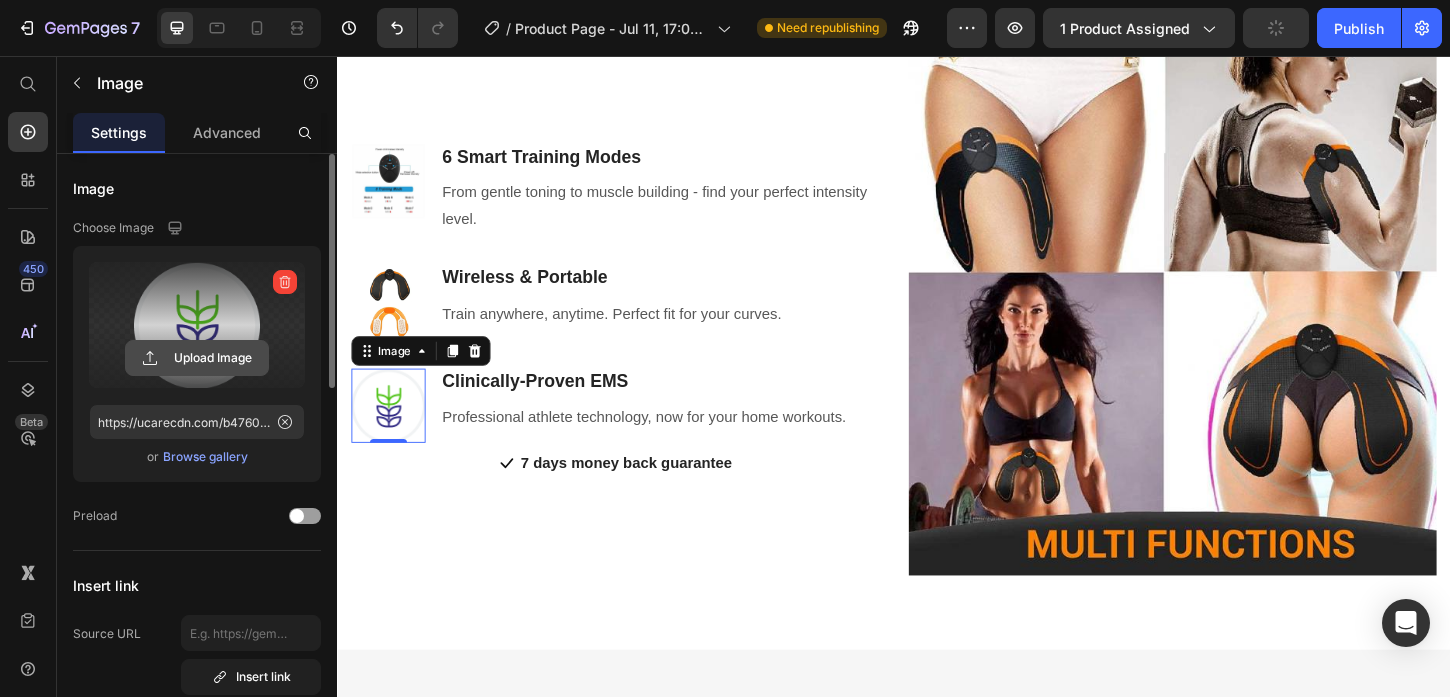 click 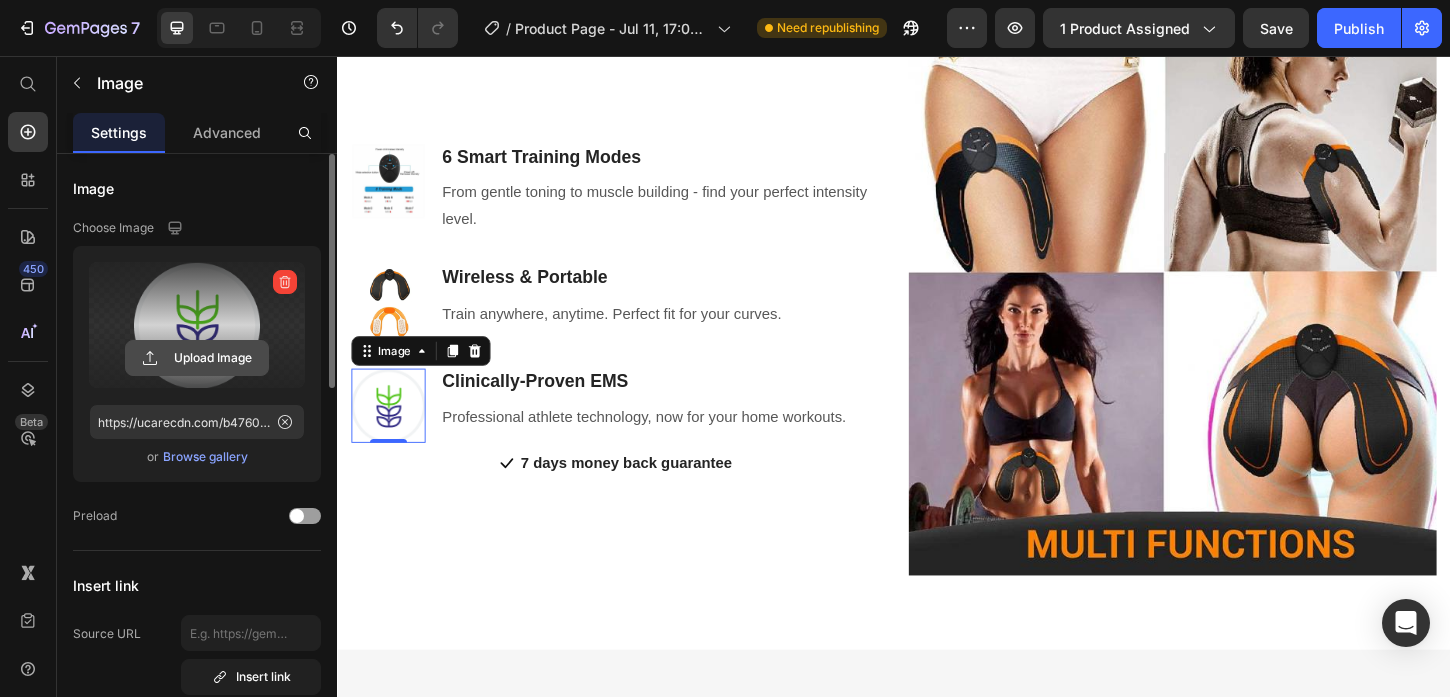 click 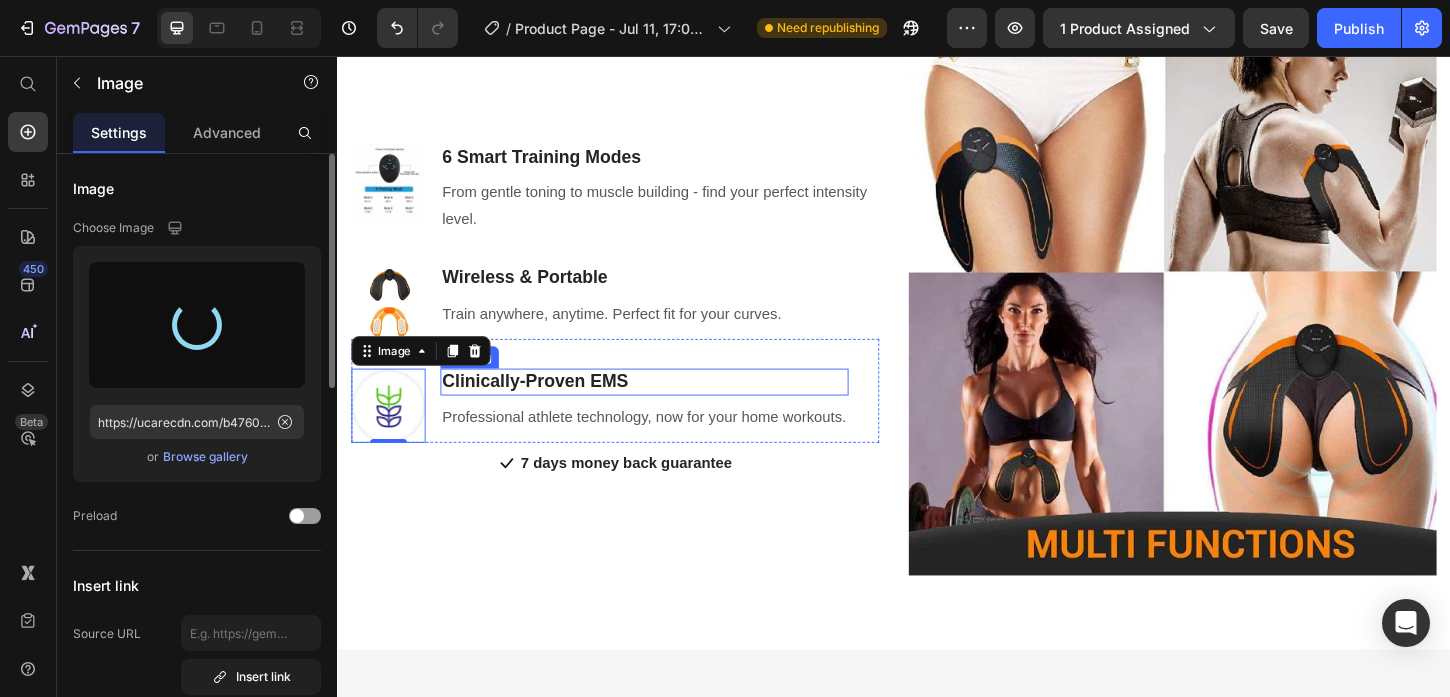 type on "https://cdn.shopify.com/s/files/1/0742/8109/1305/files/gempages_572483732913521816-bed38dc4-d6bf-439a-9bb4-6d5efa36e823.jpg" 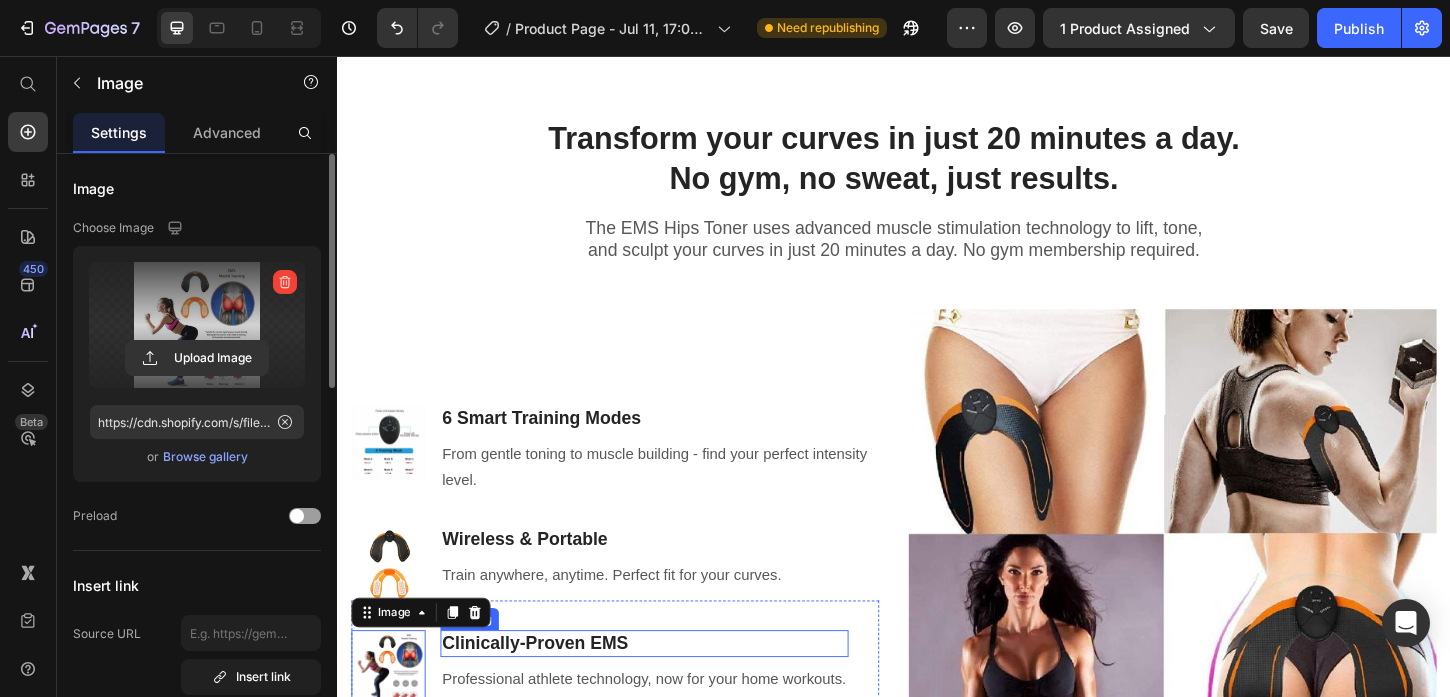 scroll, scrollTop: 0, scrollLeft: 0, axis: both 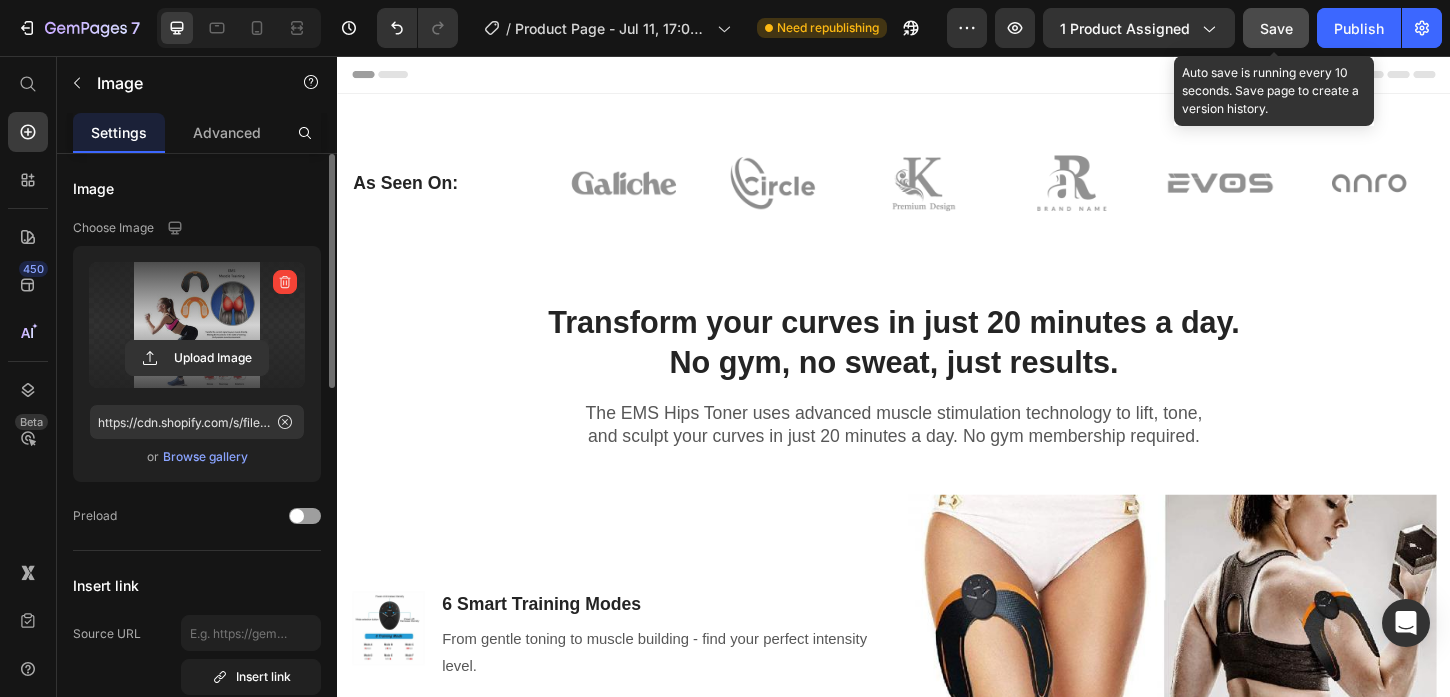 click on "Save" at bounding box center [1276, 28] 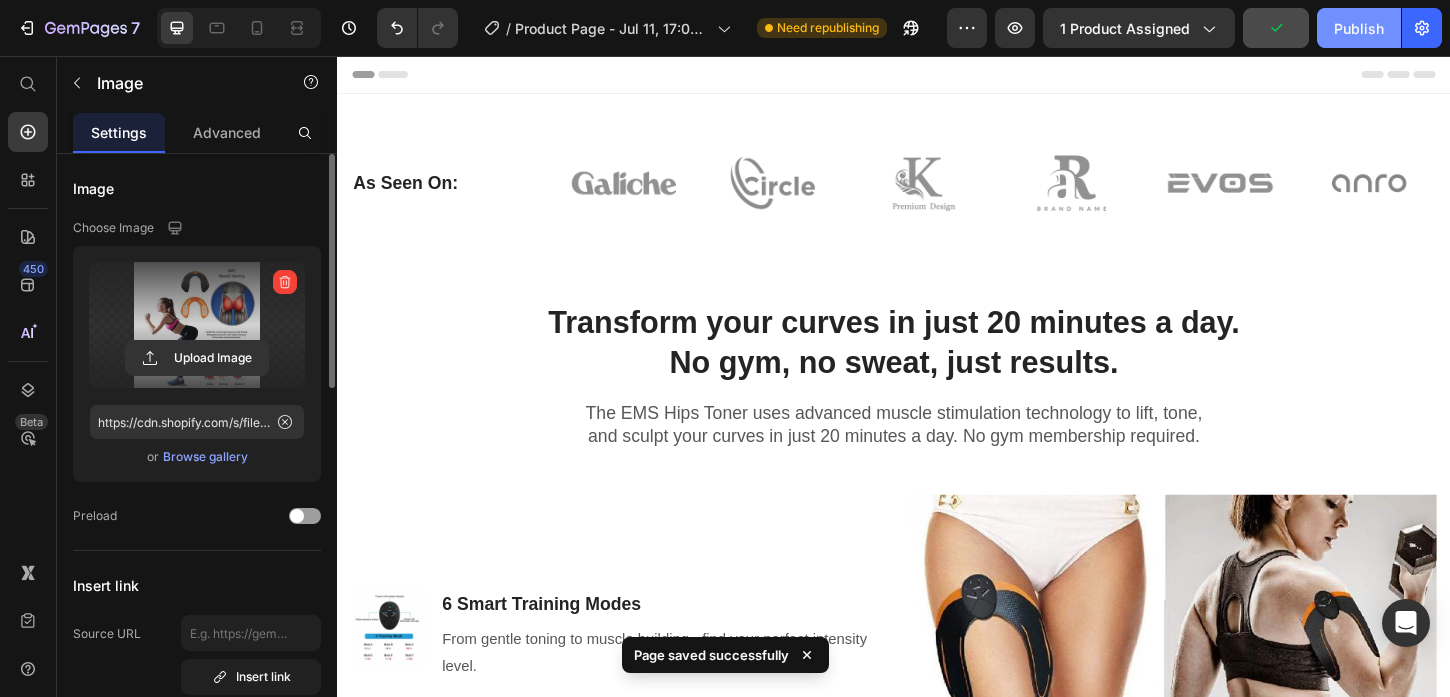 click on "Publish" at bounding box center (1359, 28) 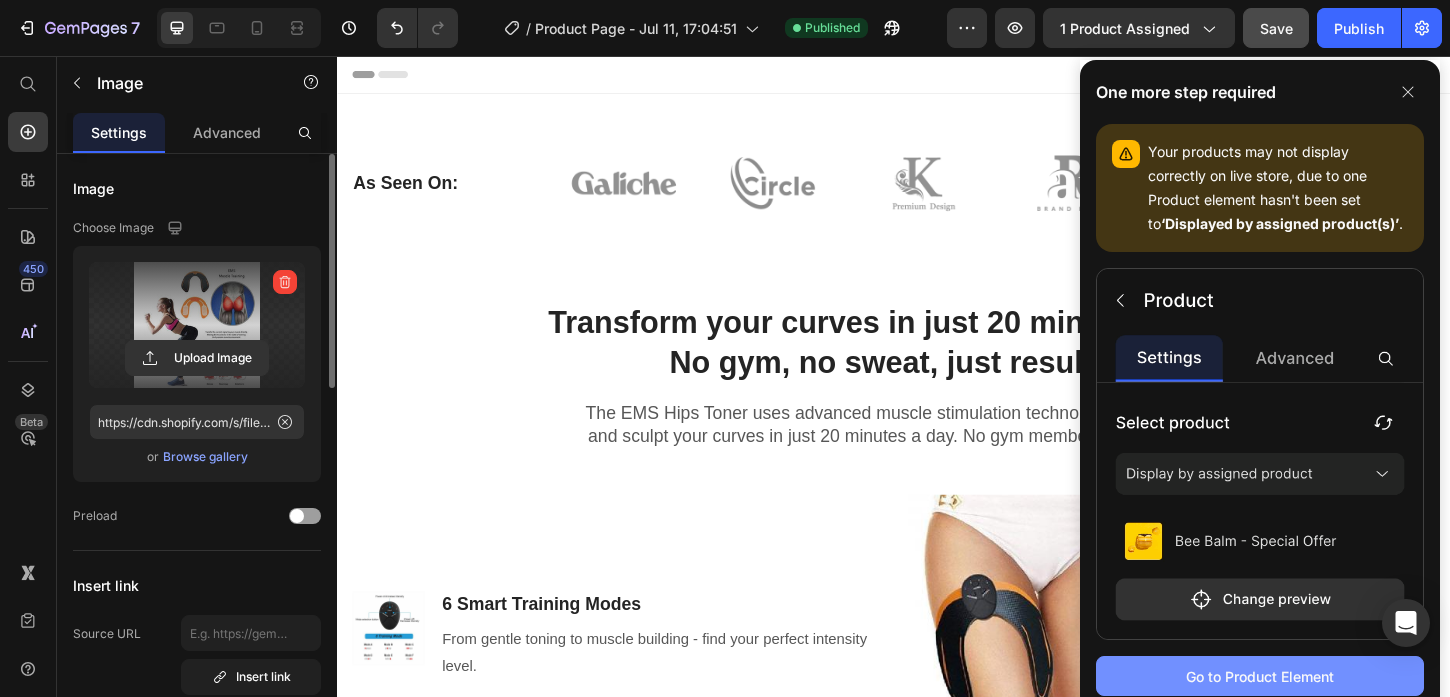 click on "Go to Product Element" at bounding box center (1260, 676) 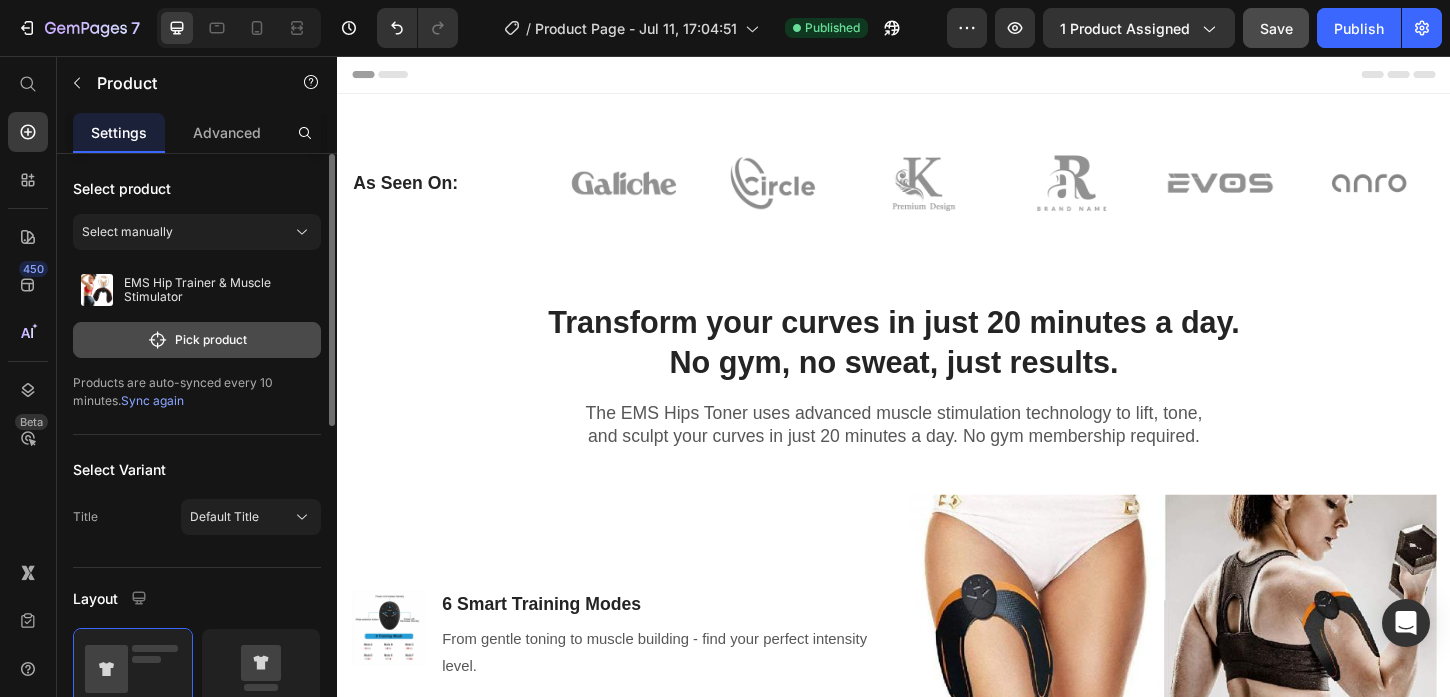 click on "Pick product" at bounding box center [197, 340] 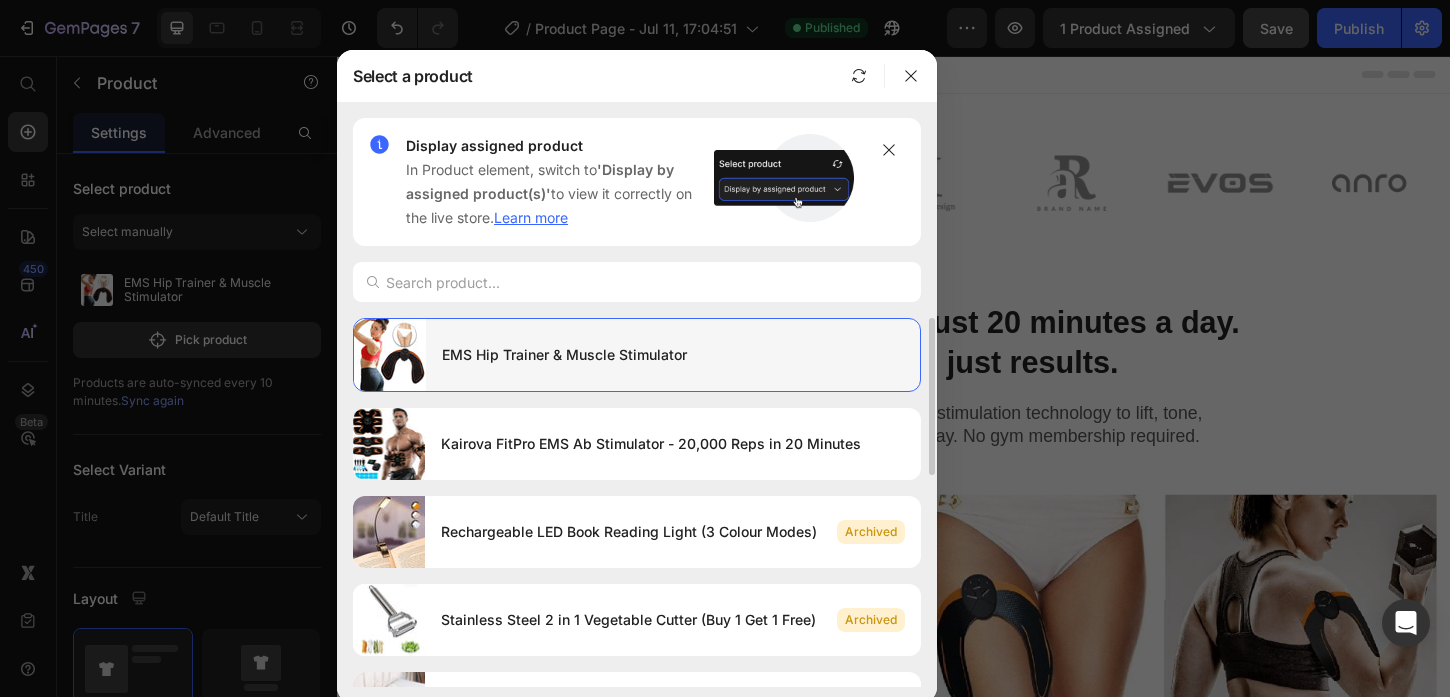 click on "EMS Hip Trainer & Muscle Stimulator" at bounding box center (673, 355) 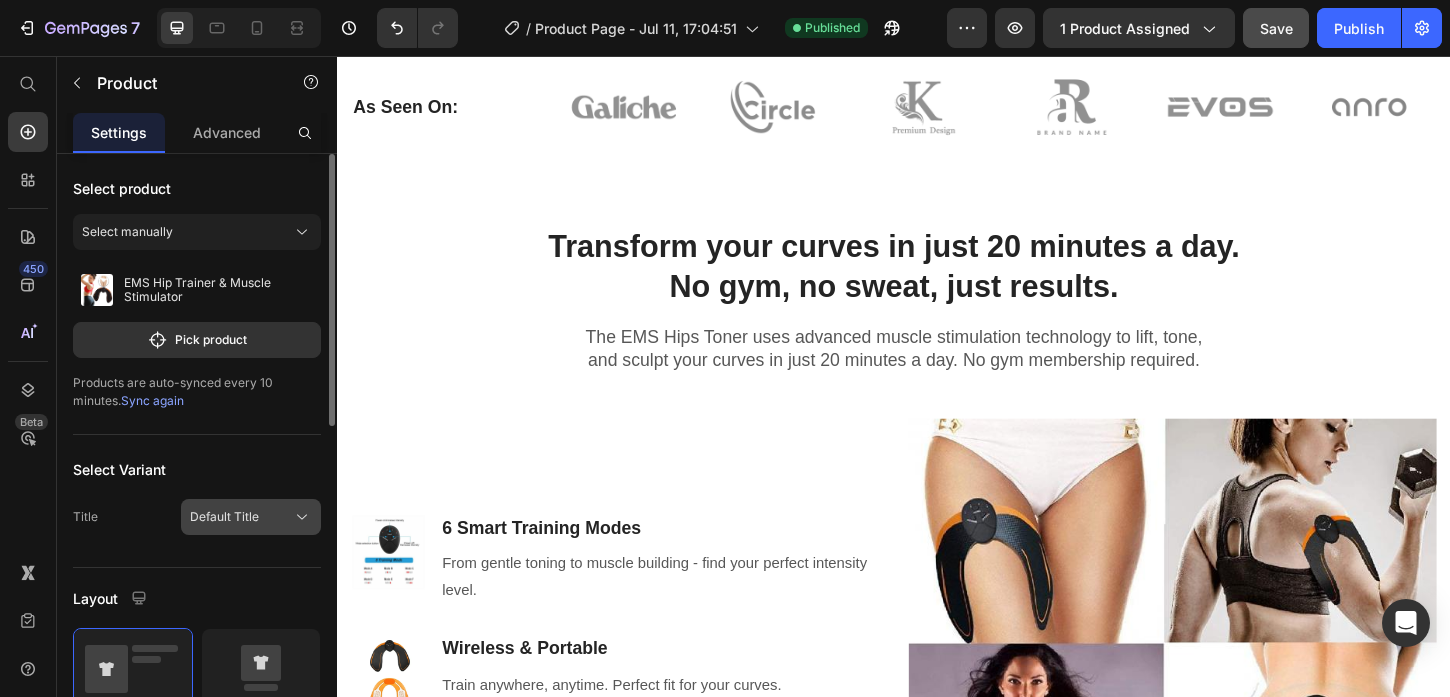 scroll, scrollTop: 74, scrollLeft: 0, axis: vertical 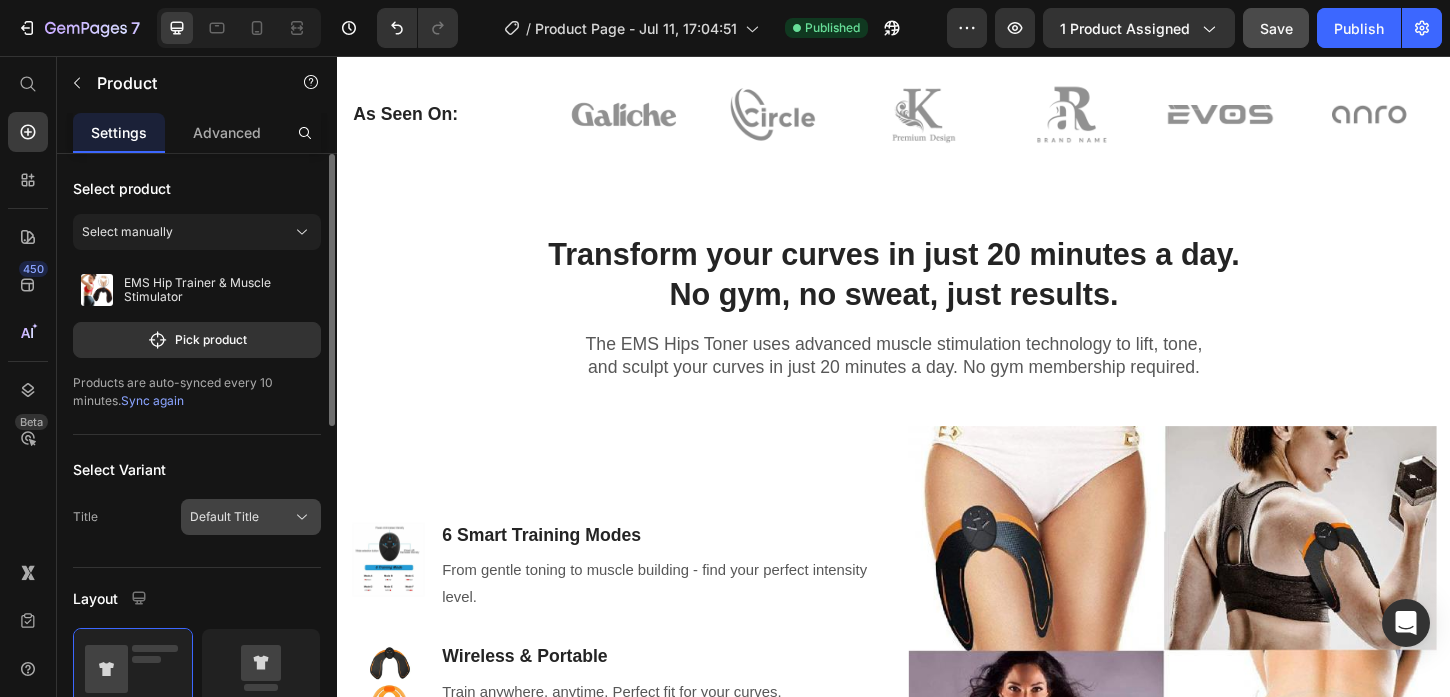 click on "Default Title" at bounding box center (251, 517) 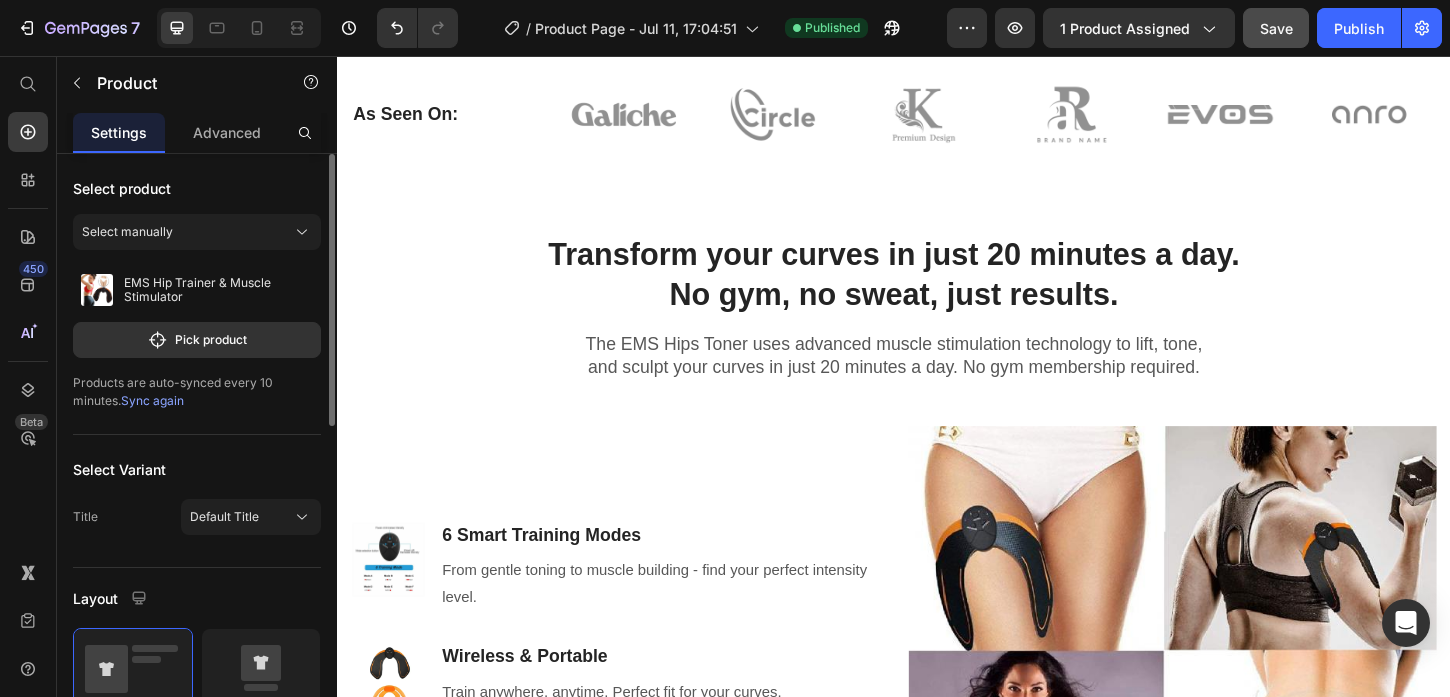 click on "Select product Select manually EMS Hip Trainer & Muscle Stimulator Pick product  Products are auto-synced every 10 minutes.  Sync again" 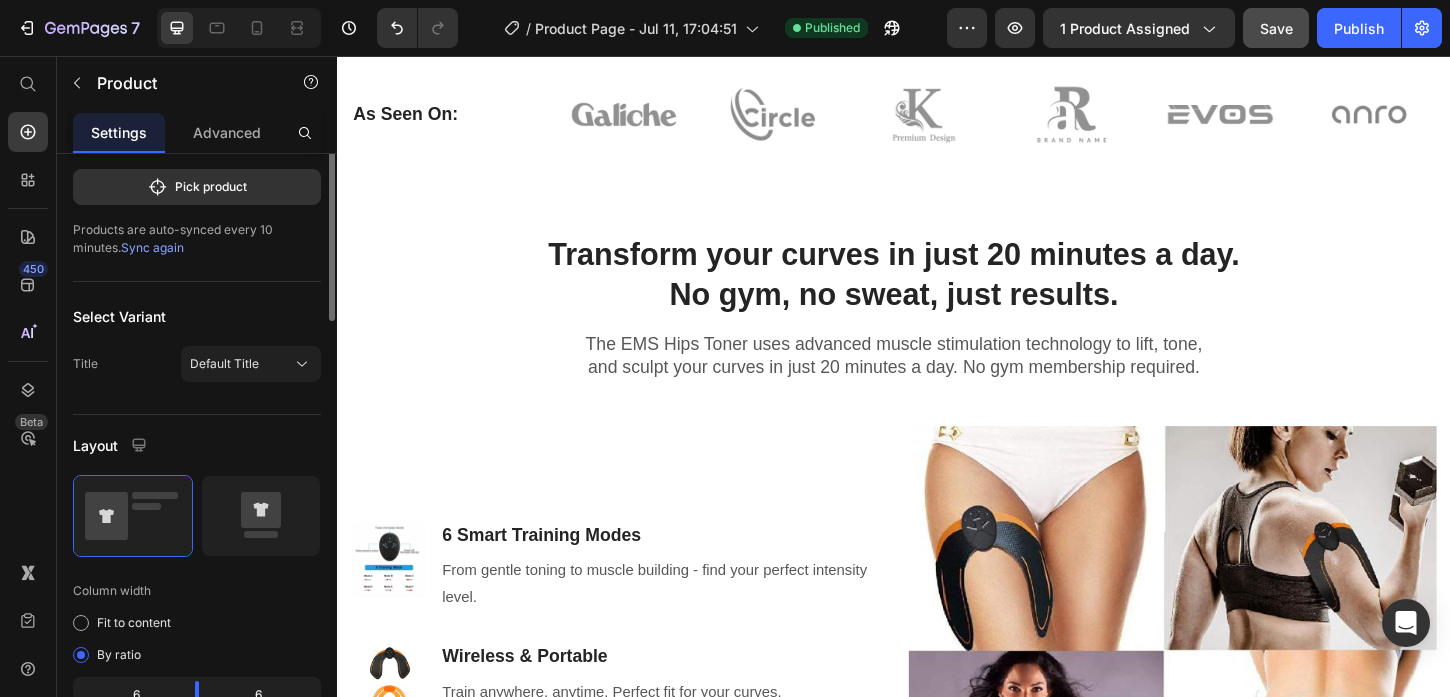 scroll, scrollTop: 0, scrollLeft: 0, axis: both 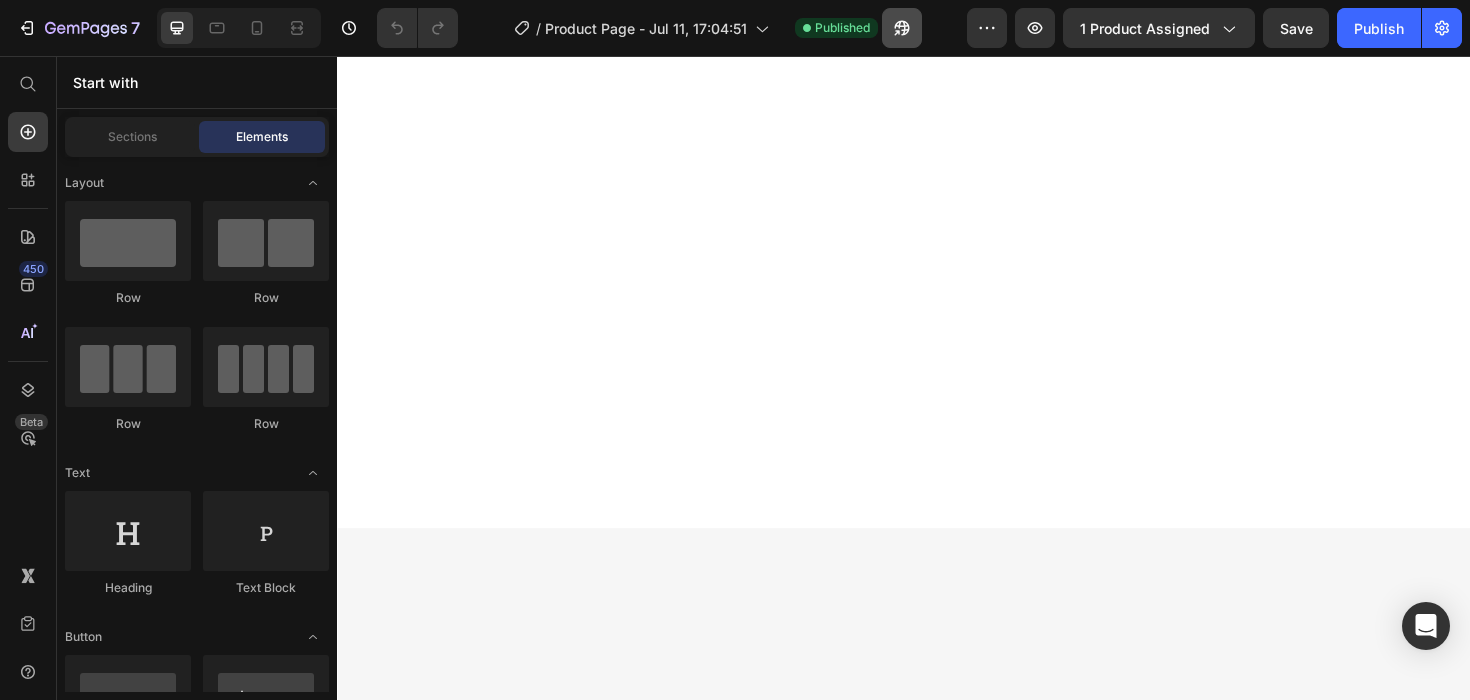 click 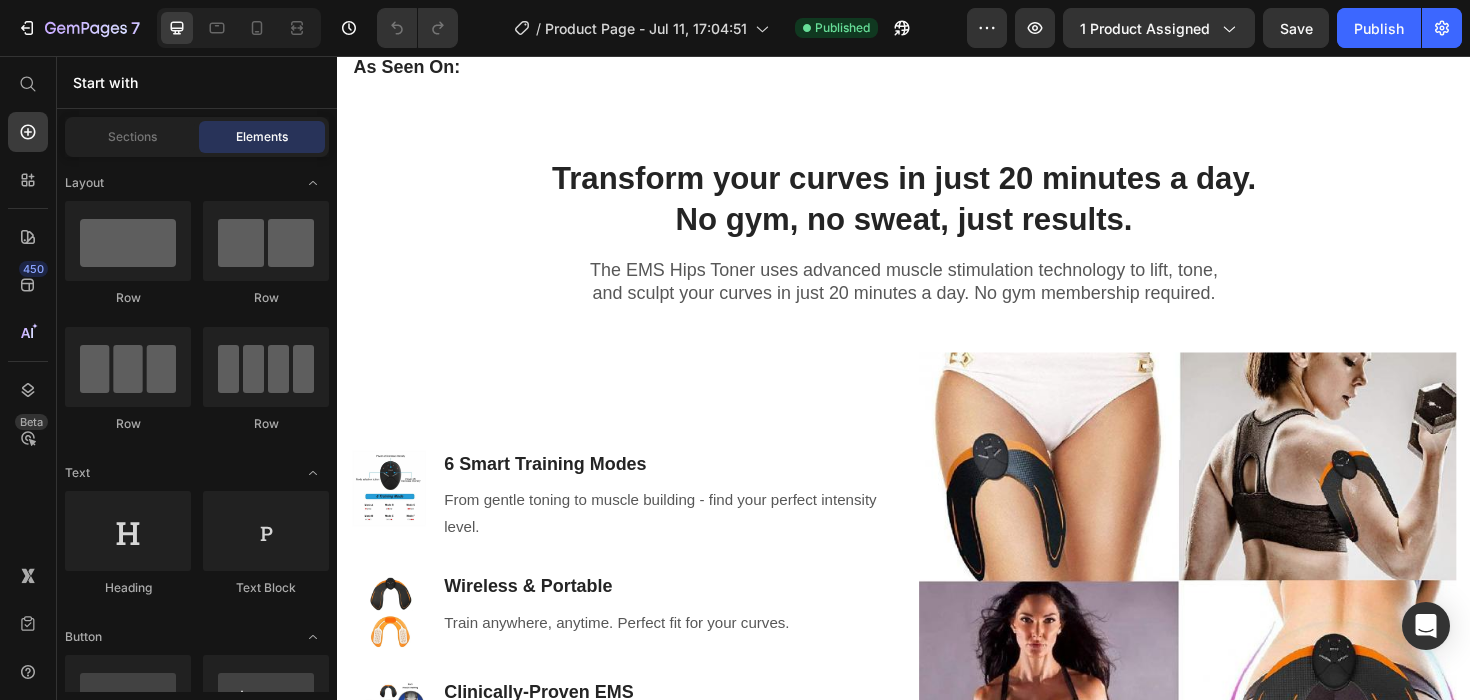 scroll, scrollTop: 0, scrollLeft: 0, axis: both 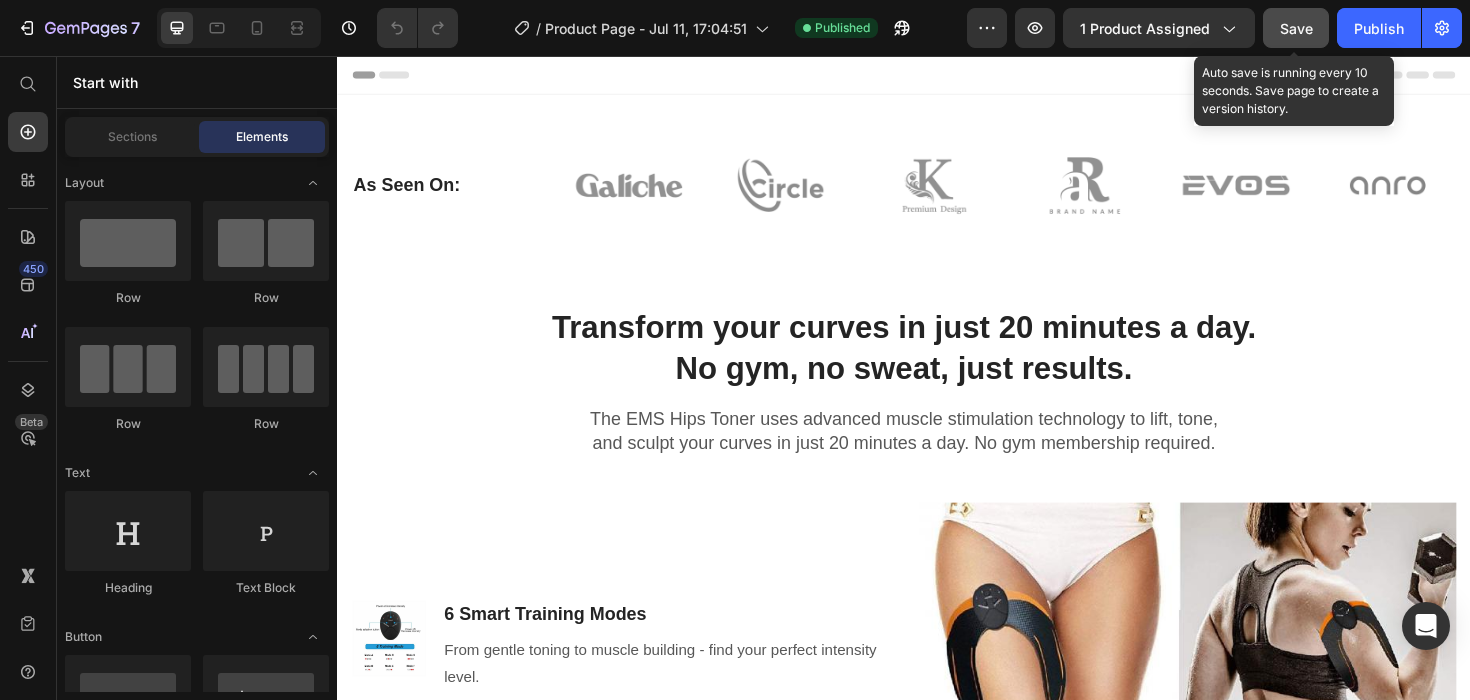 click on "Save" 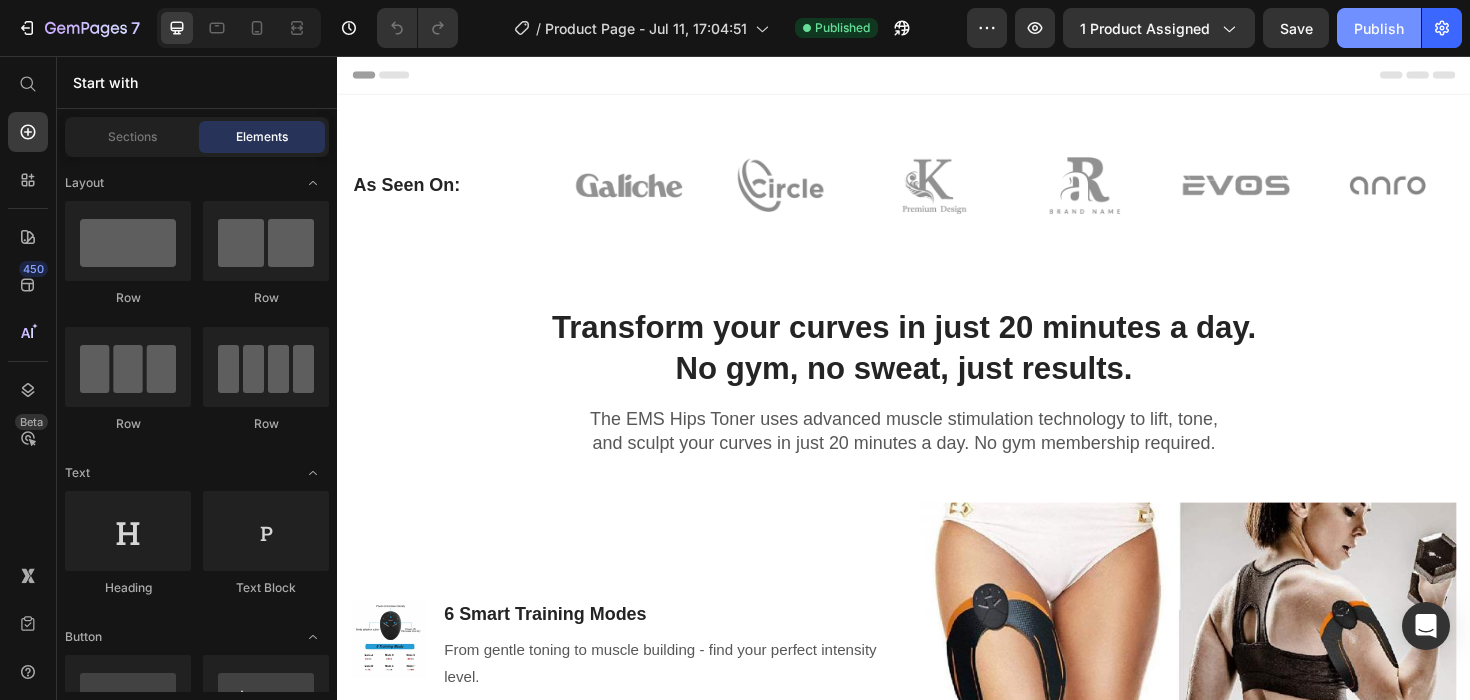 click on "Publish" at bounding box center [1379, 28] 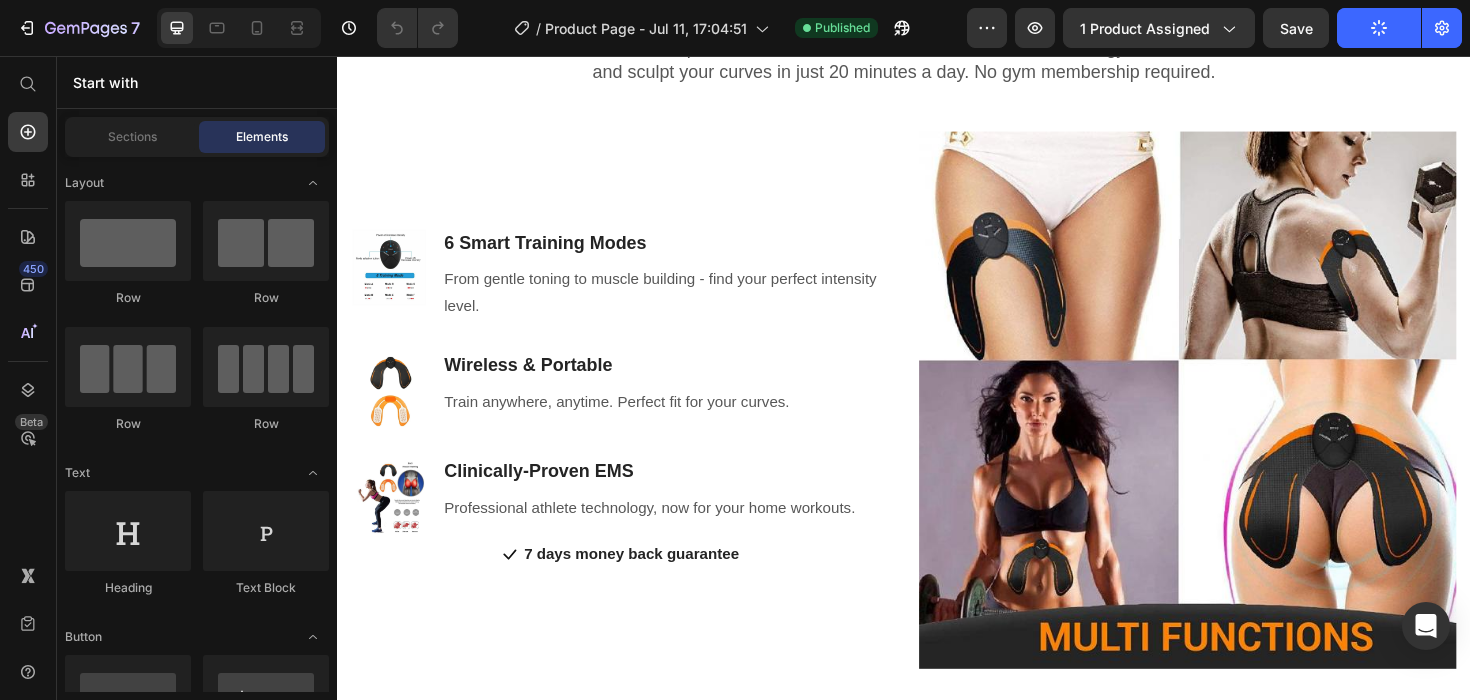 scroll, scrollTop: 0, scrollLeft: 0, axis: both 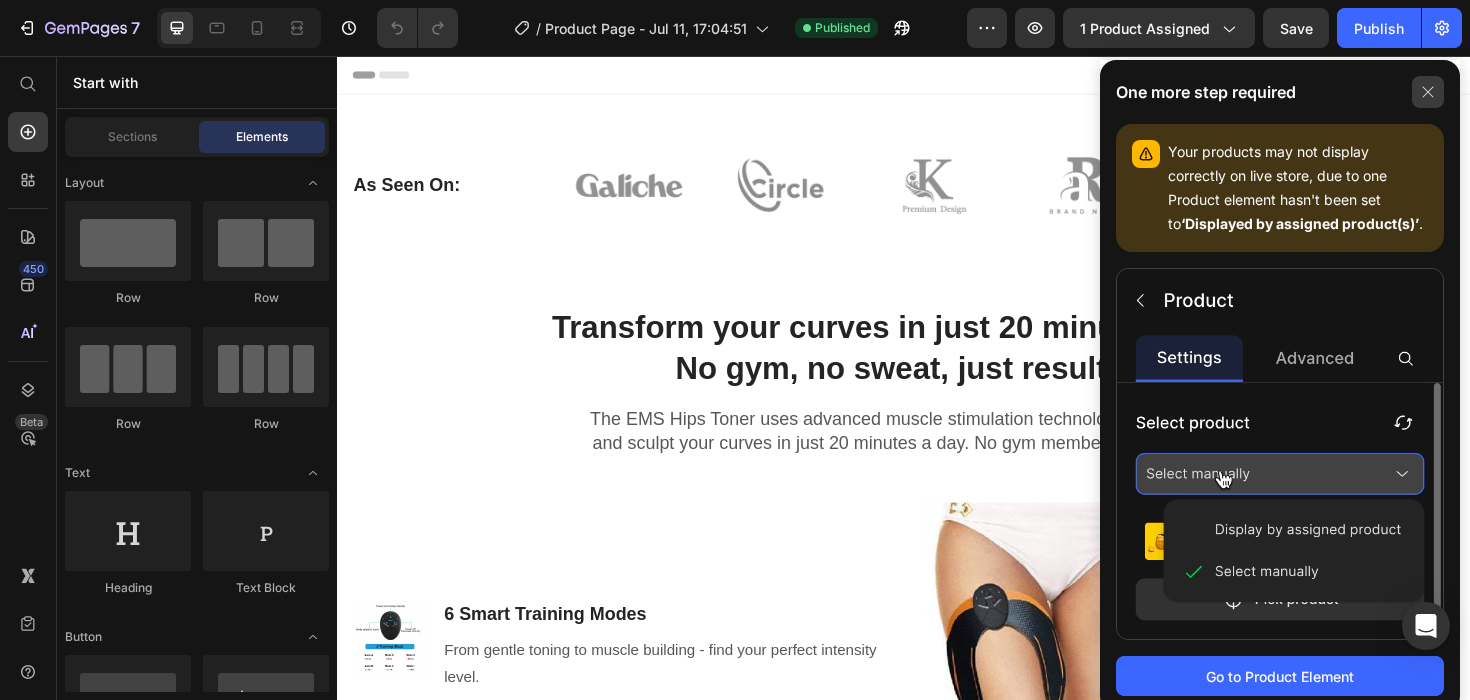 click 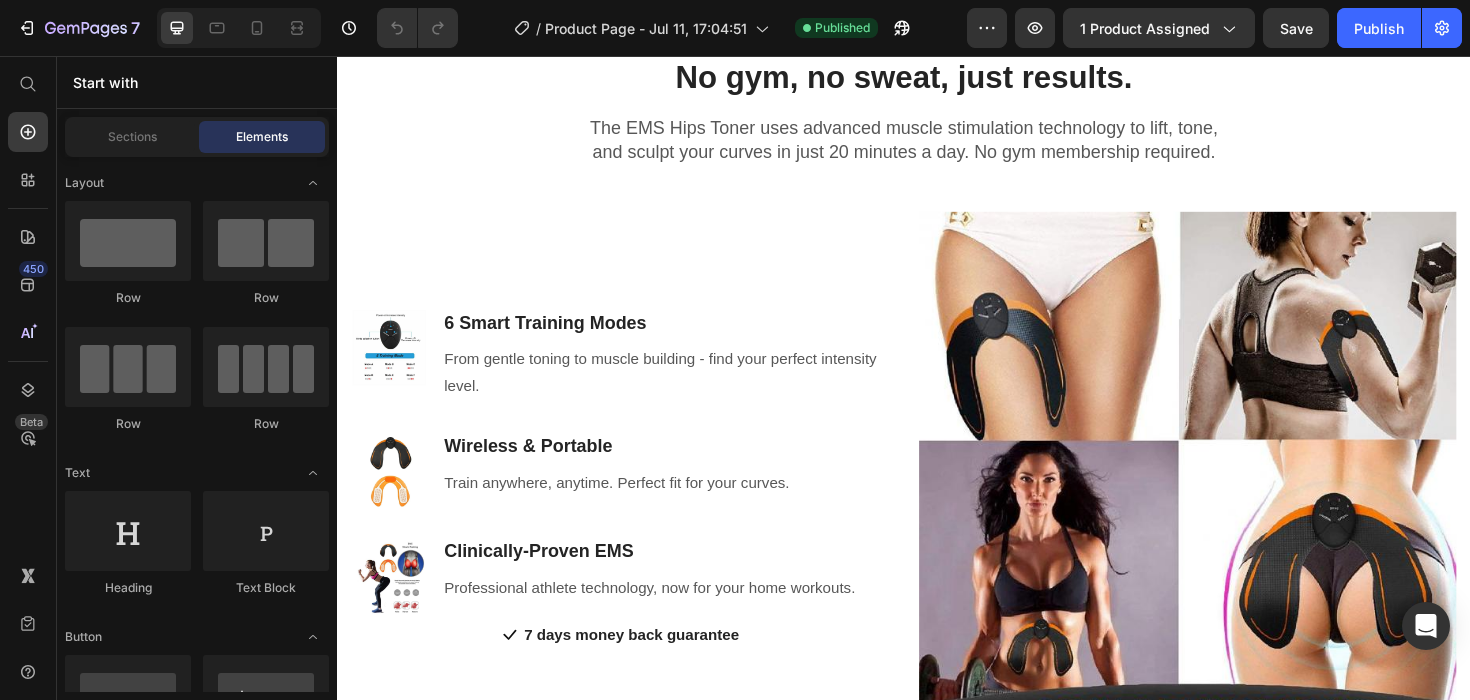 scroll, scrollTop: 0, scrollLeft: 0, axis: both 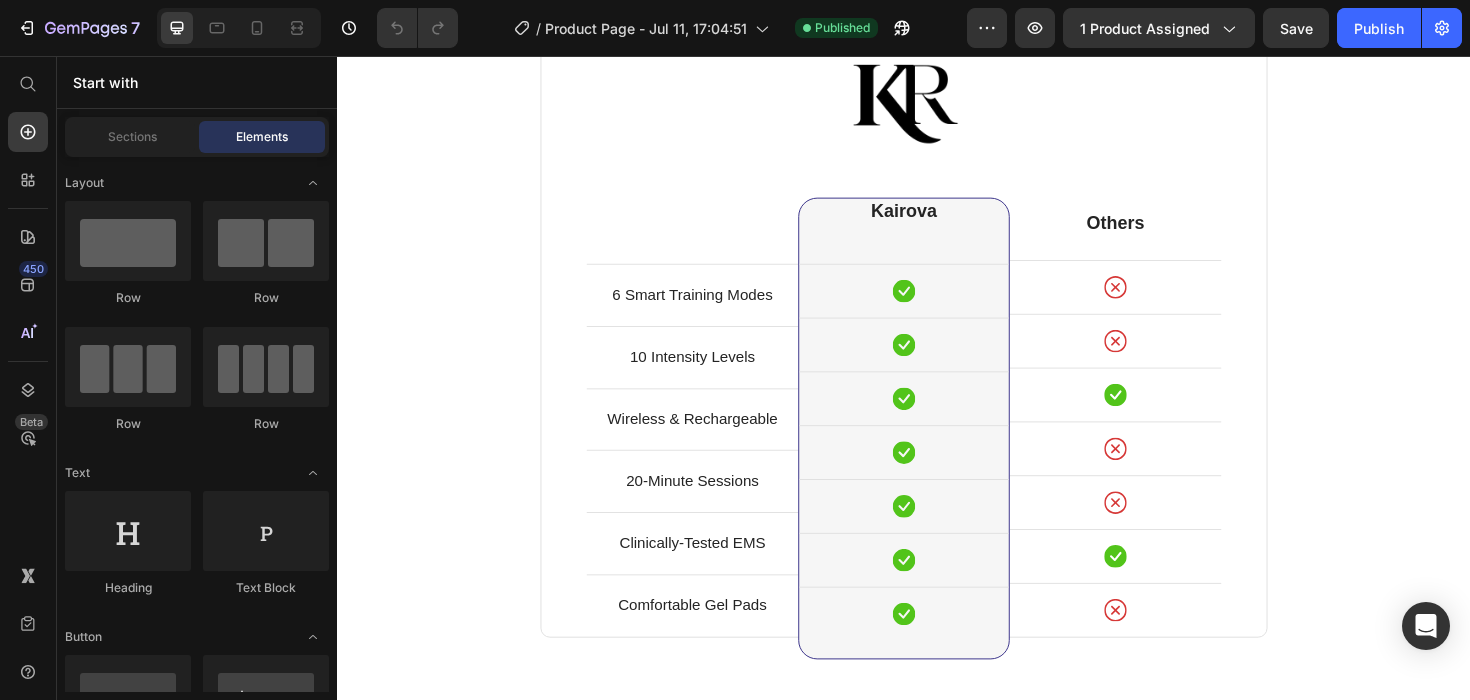 click on "Wireless & Rechargeable" at bounding box center [713, 441] 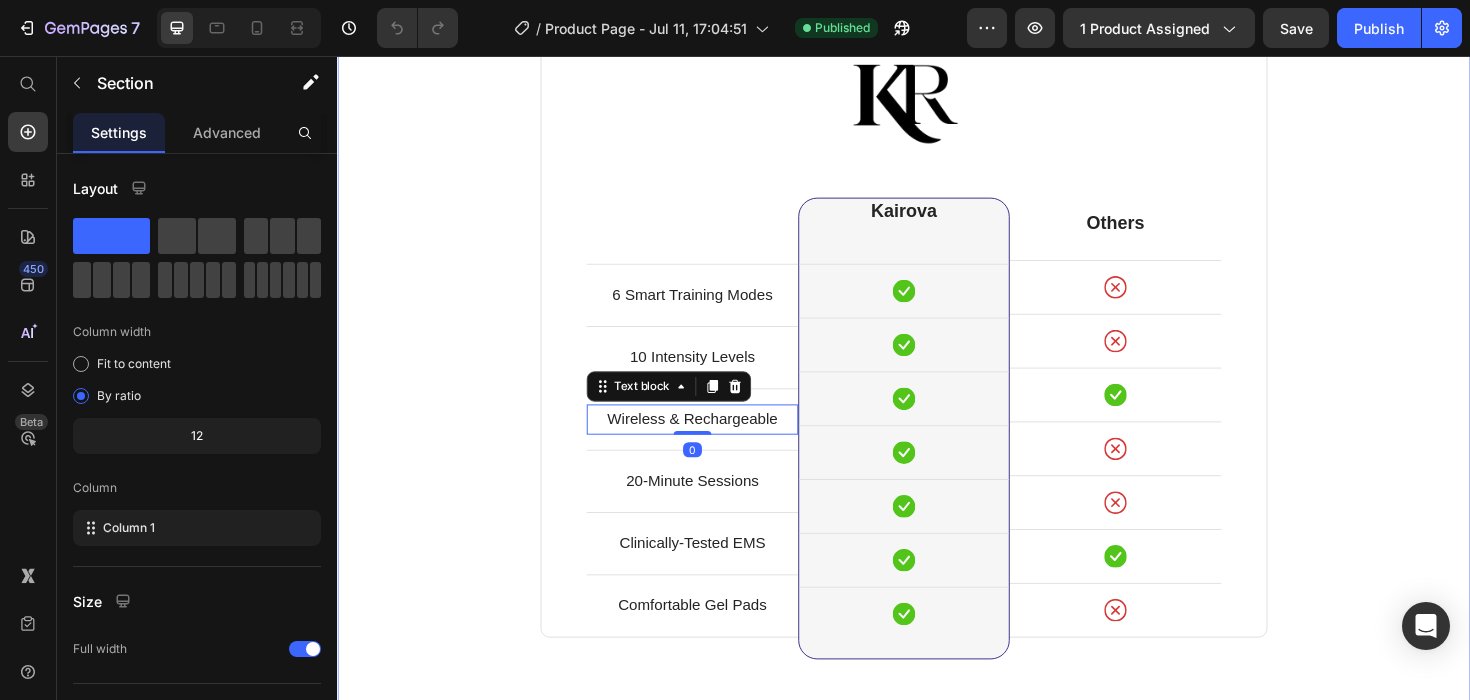 click on "Why Kairova EMS Hips Toner Beats The Competition Heading See exactly why you should buy from us. Text block Row 6 Smart Training Modes Text block Row 10 Intensity Levels Text block Row Wireless & Rechargeable Text block   0 Row 20-Minute Sessions Text block Row Clinically-Tested EMS Text block Row Comfortable Gel Pads Text block Row Image Kairova Heading
Icon Row
Icon Row
Icon Row
Icon Row
Icon Row
Icon Row
Icon Row Row Others Heading
Icon Row
Icon Row
Icon Row
Icon Row
Icon Row
Icon Row
Icon Row Row Your Brand Heading Differentiation Point 1 Text block
Icon Row Differentiation Point 2 Text block
Icon Row Differentiation Point 3 Text block
Icon Row Differentiation Point 4 Text block
Icon Row Differentiation Point 5 Text block" at bounding box center (937, 306) 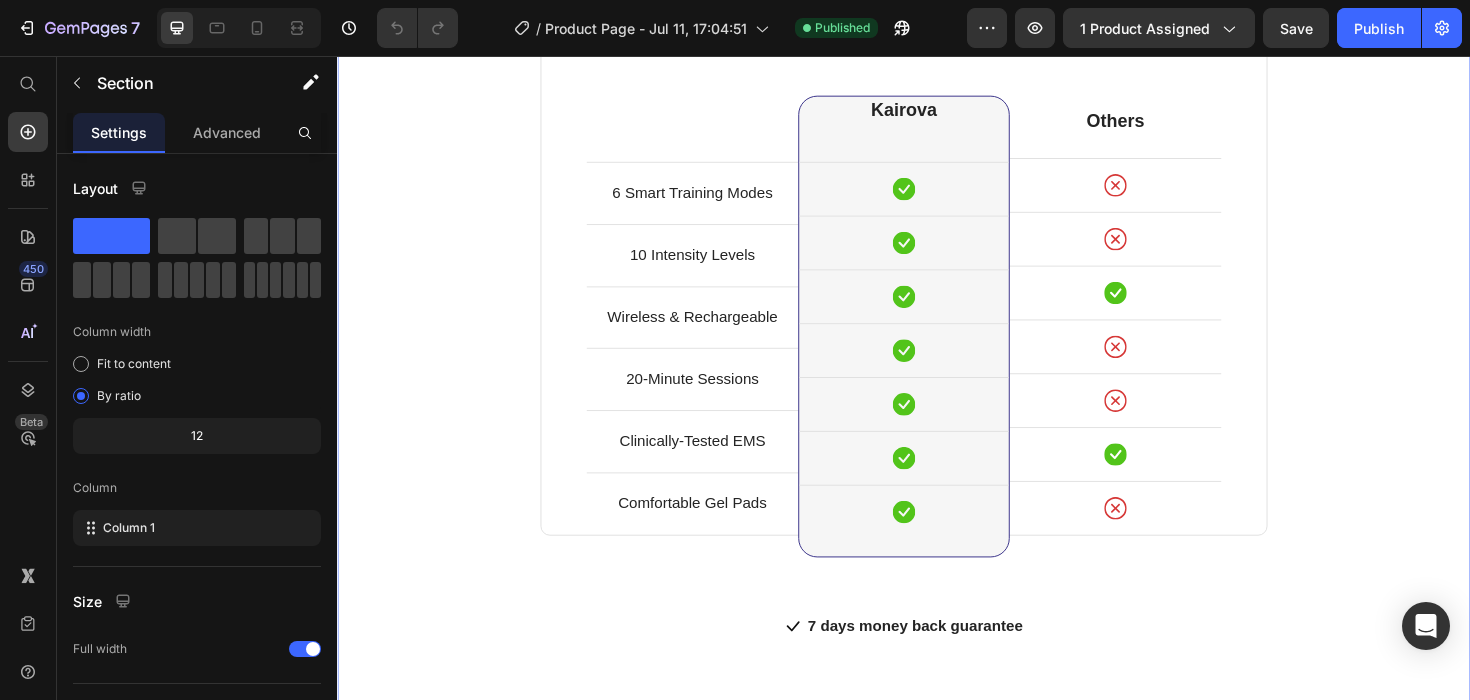 scroll, scrollTop: 4950, scrollLeft: 0, axis: vertical 